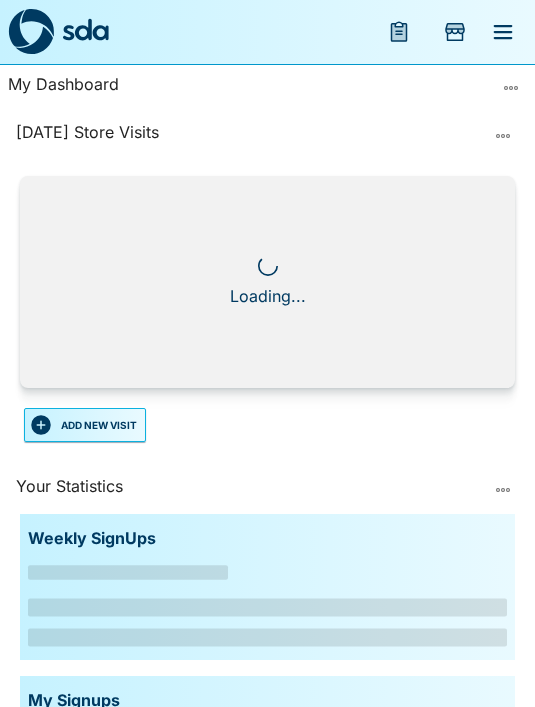 scroll, scrollTop: 0, scrollLeft: 0, axis: both 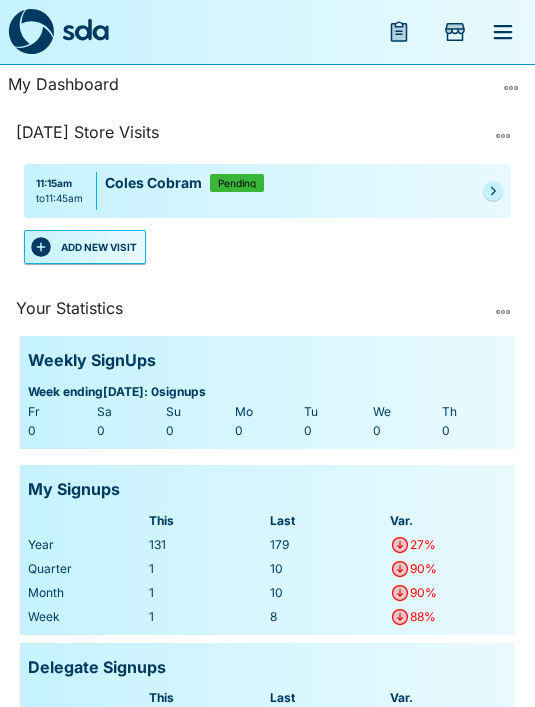 click on "My Signups   This Last Var. Year 131 179 27% Quarter 1 10 90% Month 1 10 90% Week 1 8 88%" at bounding box center [267, 550] 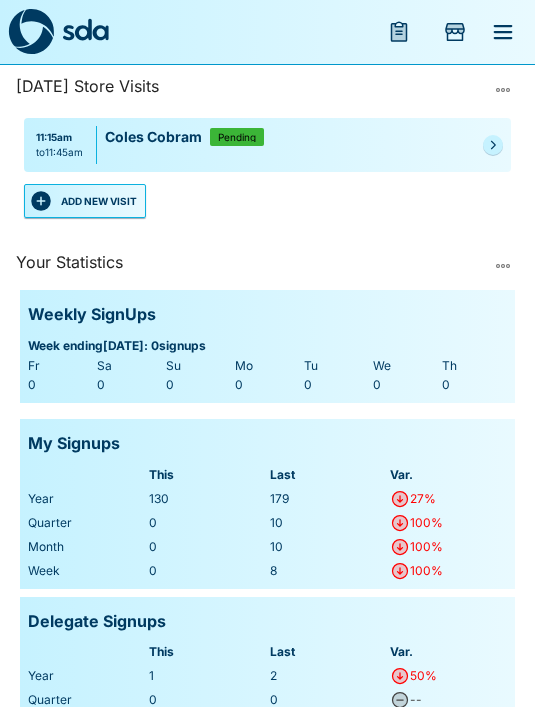 scroll, scrollTop: 0, scrollLeft: 0, axis: both 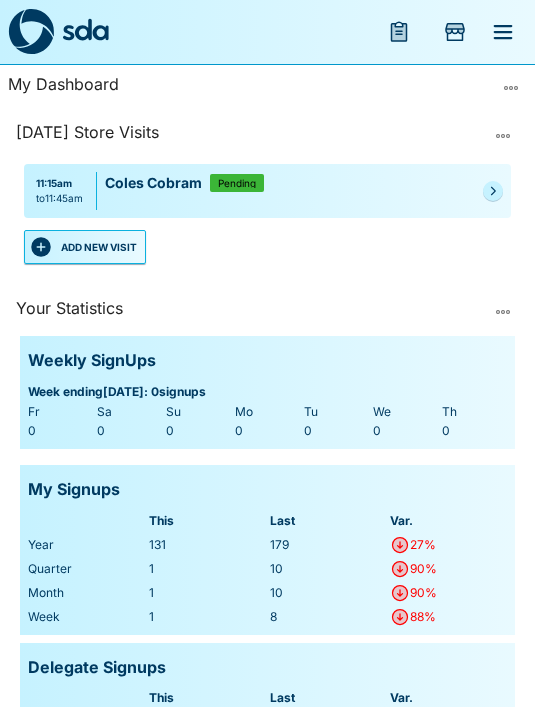 click on "11:15am to  11:45am Coles Cobram Pending" at bounding box center [267, 191] 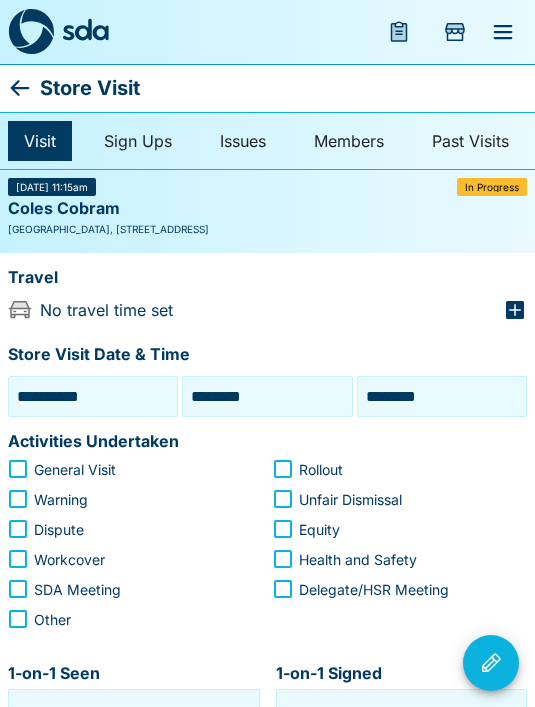click on "********" at bounding box center (267, 396) 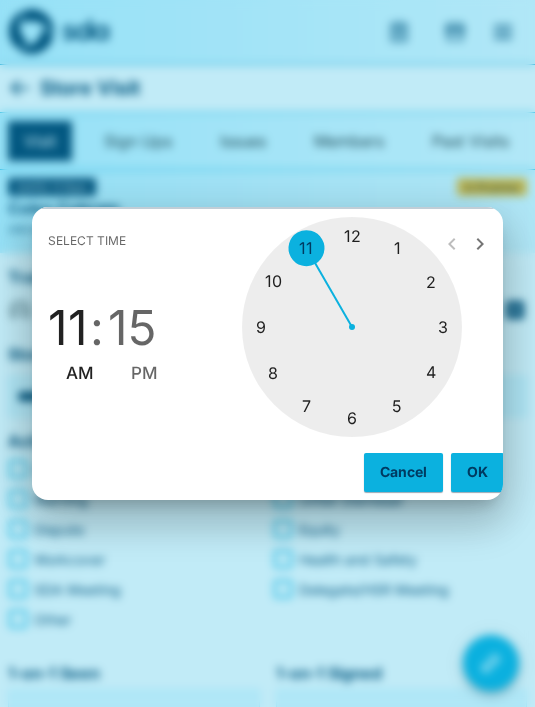 click at bounding box center [352, 327] 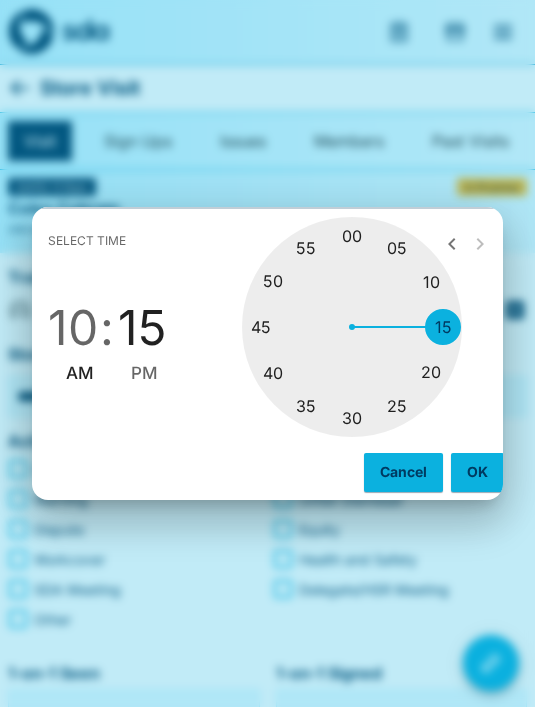 click at bounding box center [352, 327] 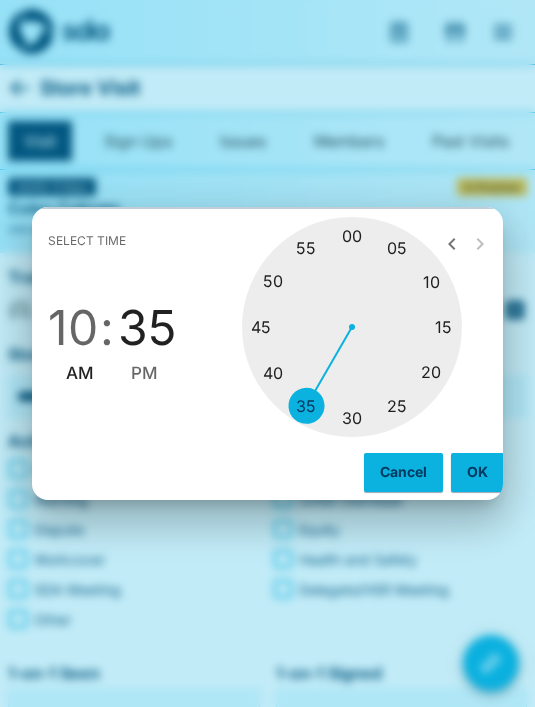 click on "OK" at bounding box center (477, 472) 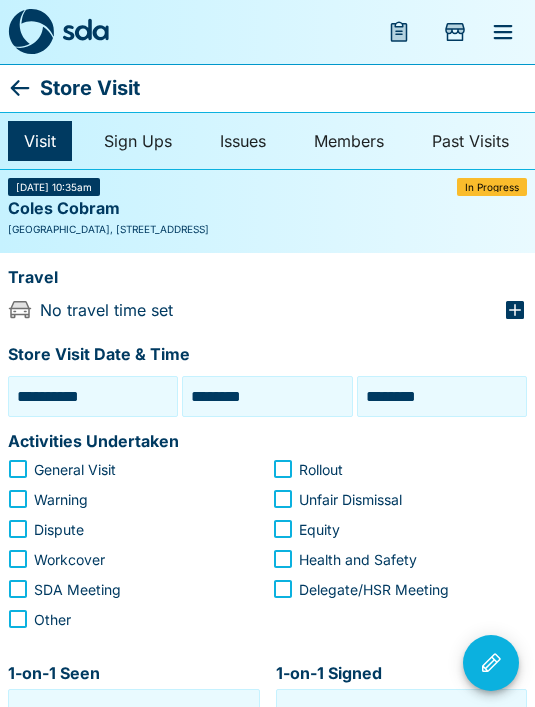 click on "********" at bounding box center (442, 396) 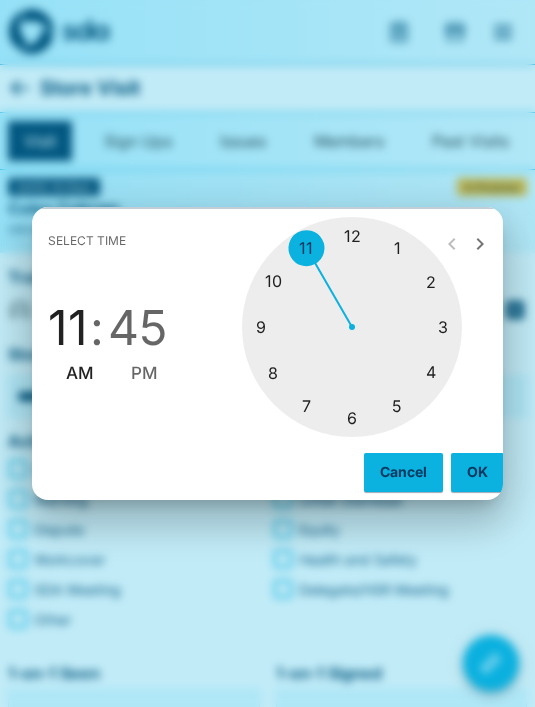 click at bounding box center [352, 327] 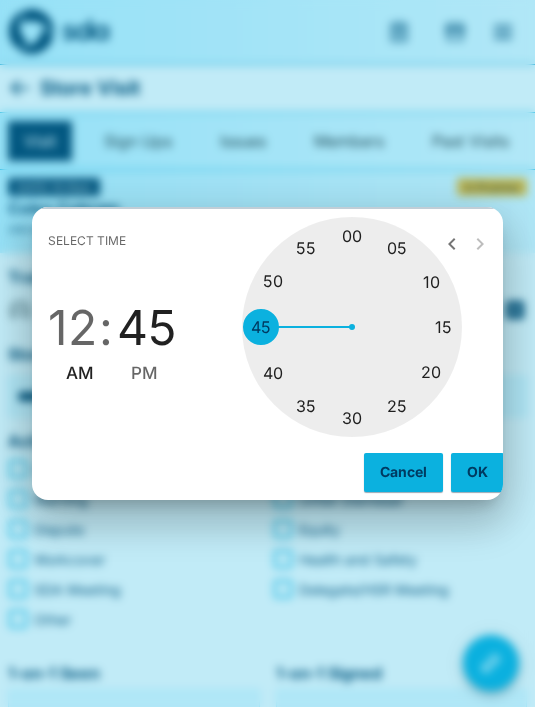click at bounding box center [352, 327] 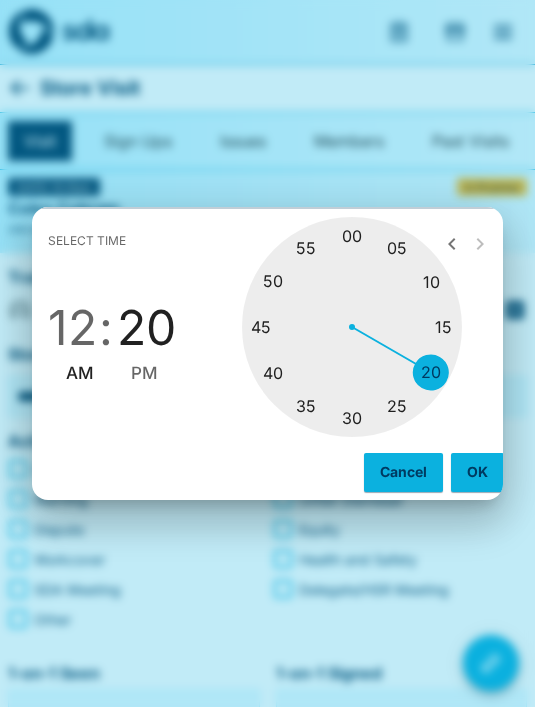 click on "OK" at bounding box center (477, 472) 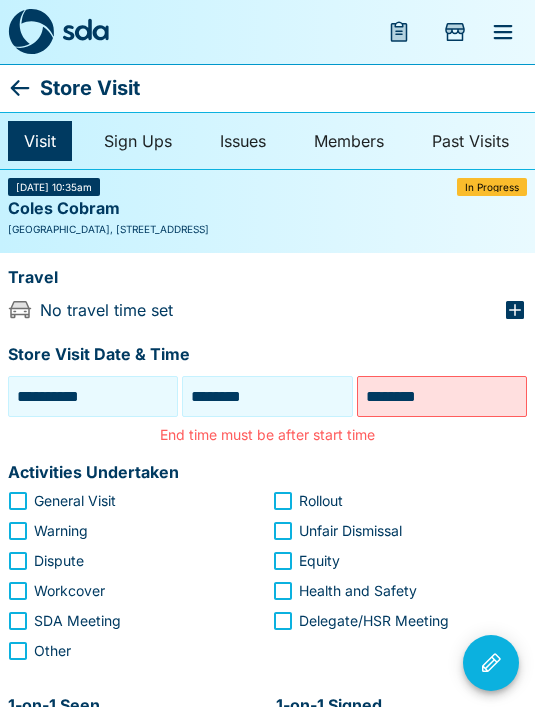 click on "********" at bounding box center (442, 396) 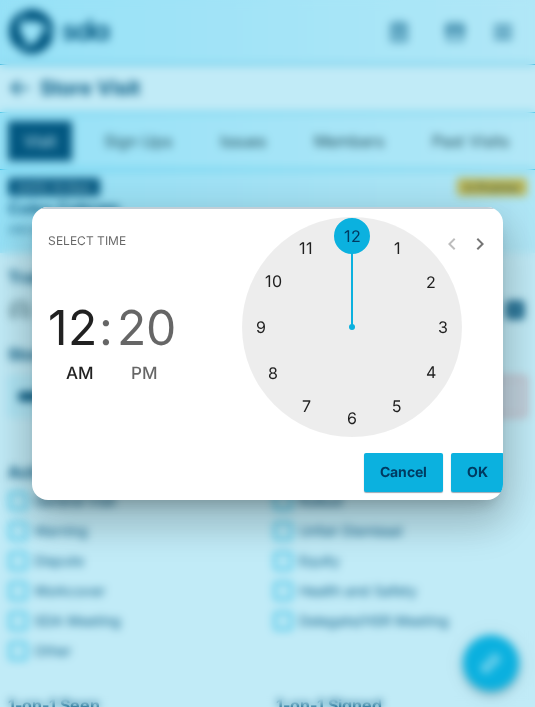 click on "PM" at bounding box center [144, 373] 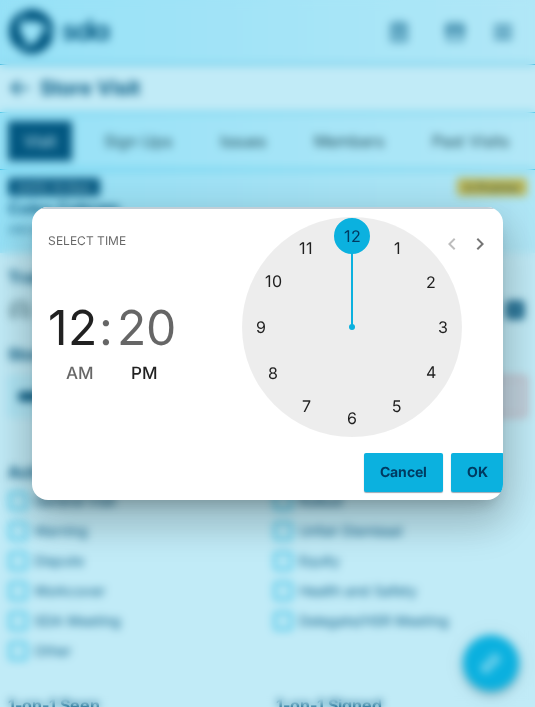 click on "OK" at bounding box center [477, 472] 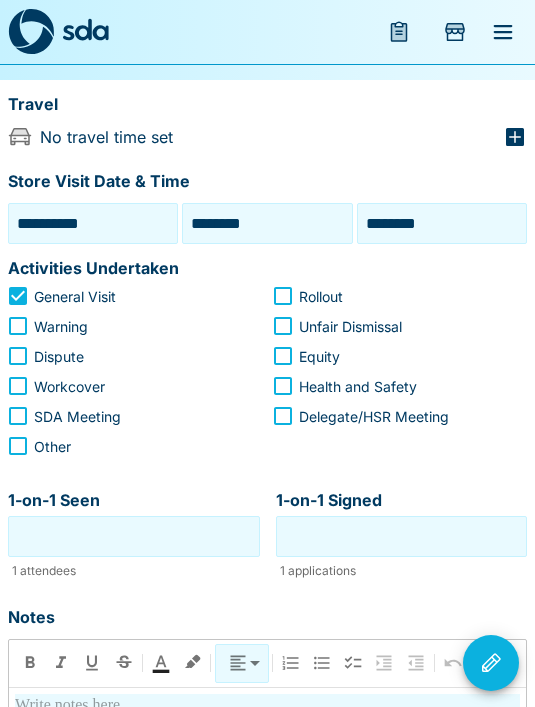 scroll, scrollTop: 243, scrollLeft: 0, axis: vertical 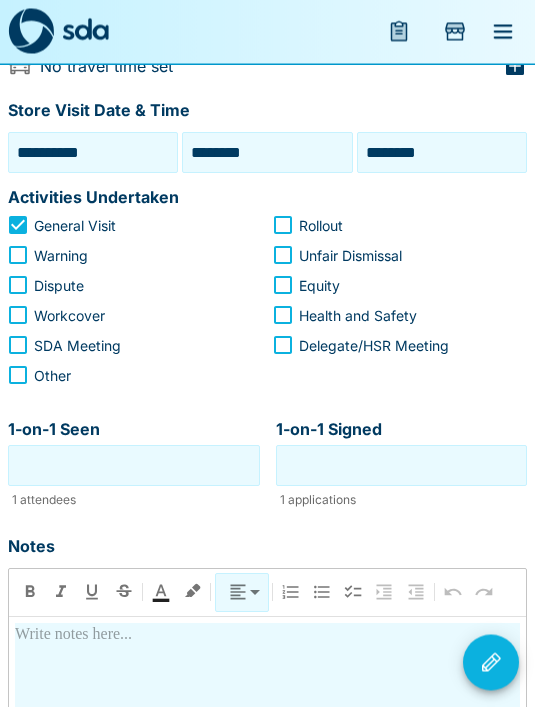 click on "1-on-1 Seen" at bounding box center (134, 466) 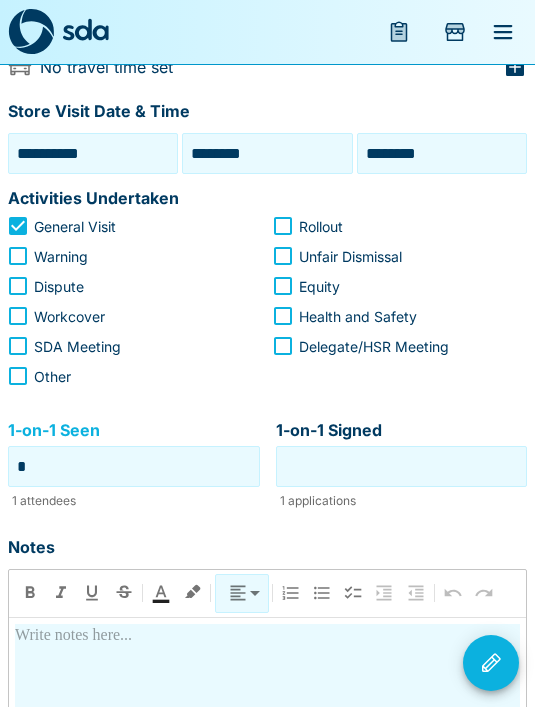 type on "*" 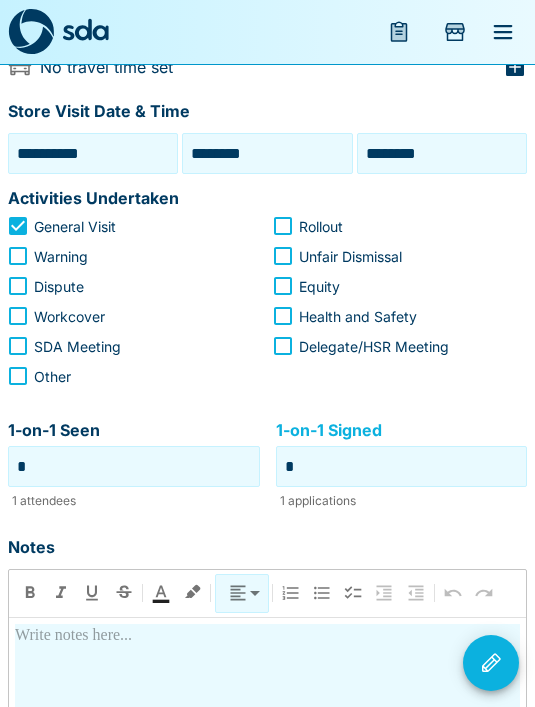 type on "*" 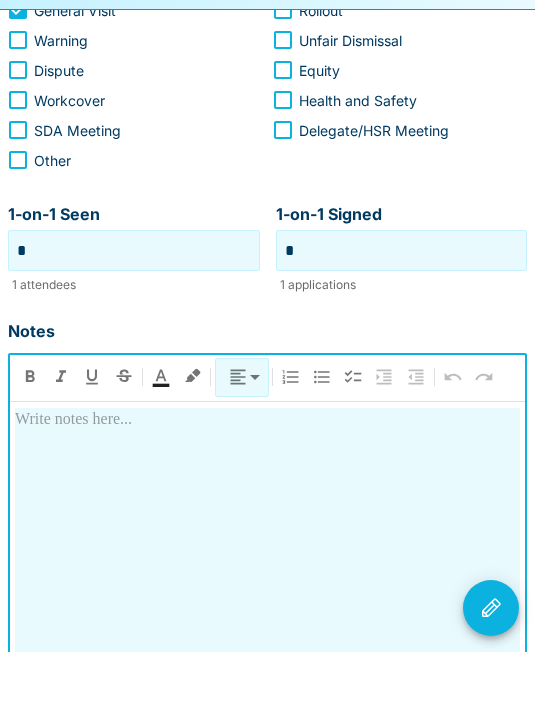 scroll, scrollTop: 439, scrollLeft: 0, axis: vertical 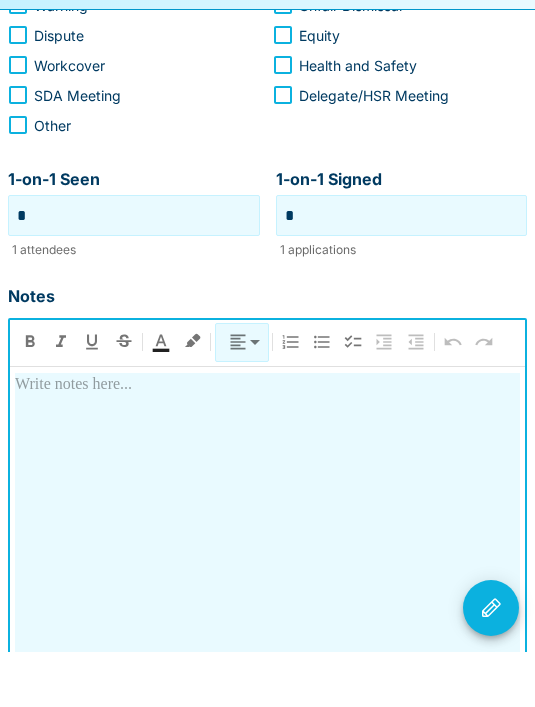 type 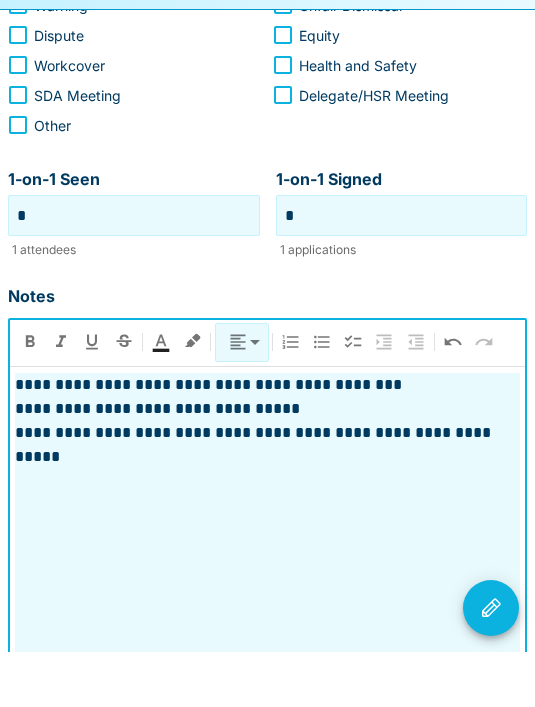 click on "**********" at bounding box center (267, 440) 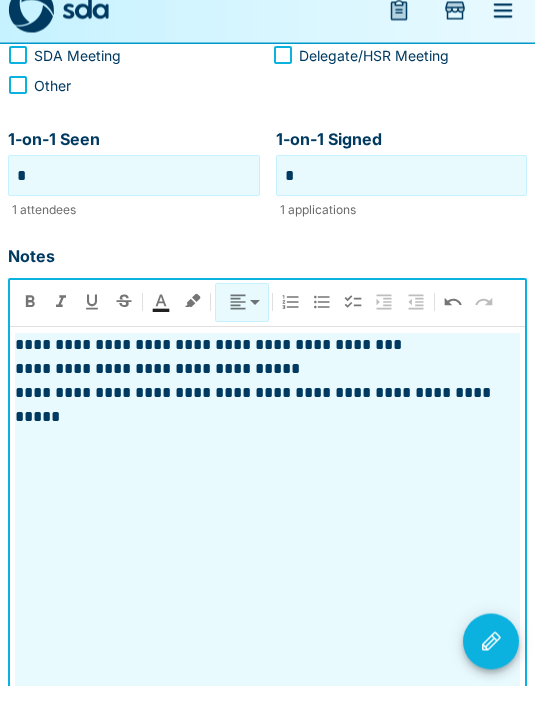 scroll, scrollTop: 513, scrollLeft: 0, axis: vertical 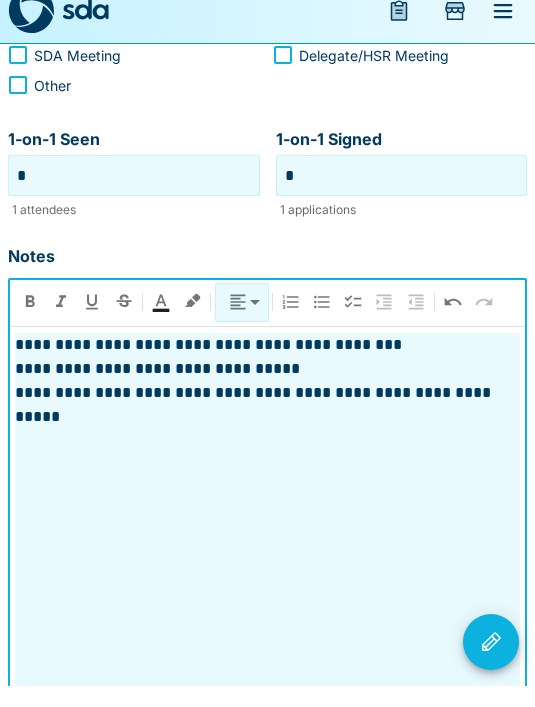 click 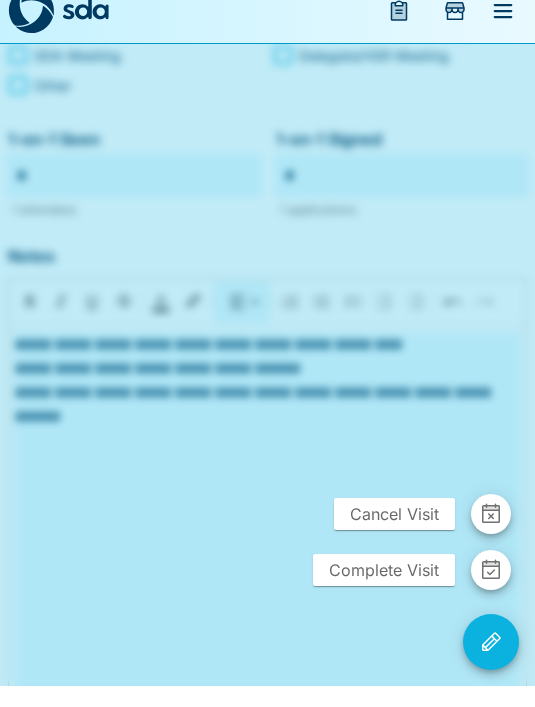 scroll, scrollTop: 500, scrollLeft: 0, axis: vertical 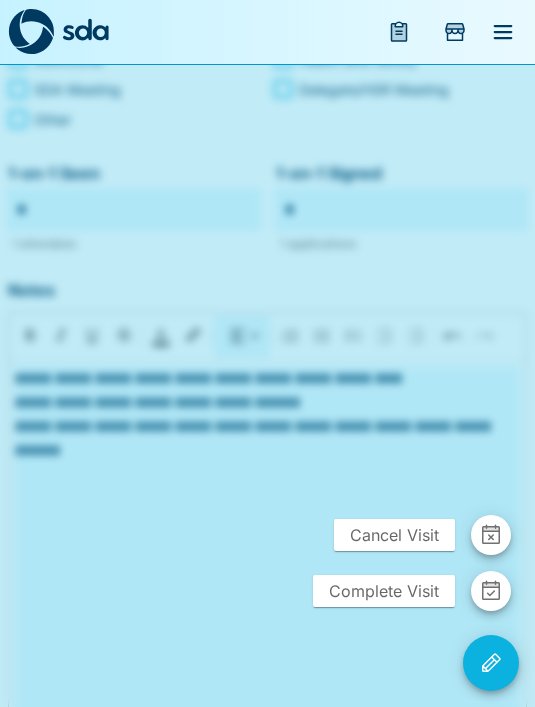 click at bounding box center [267, 353] 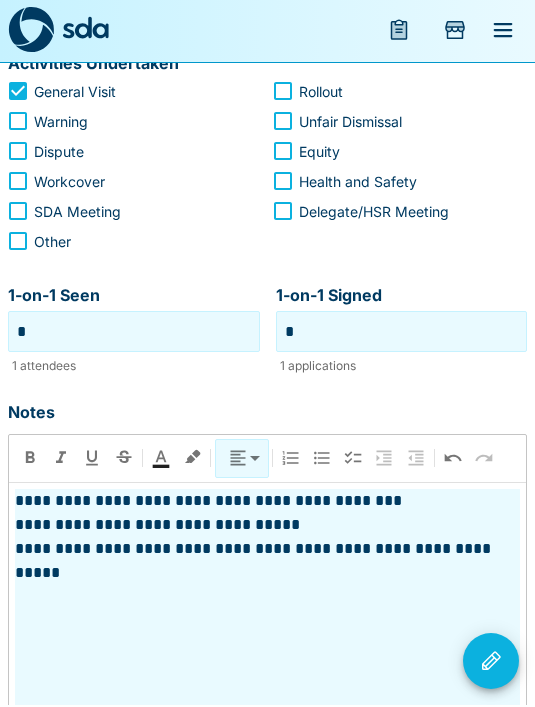 scroll, scrollTop: 378, scrollLeft: 0, axis: vertical 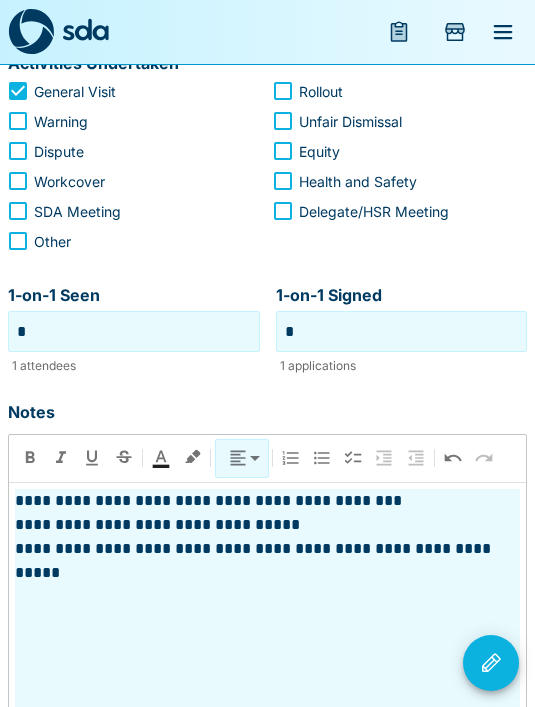 click 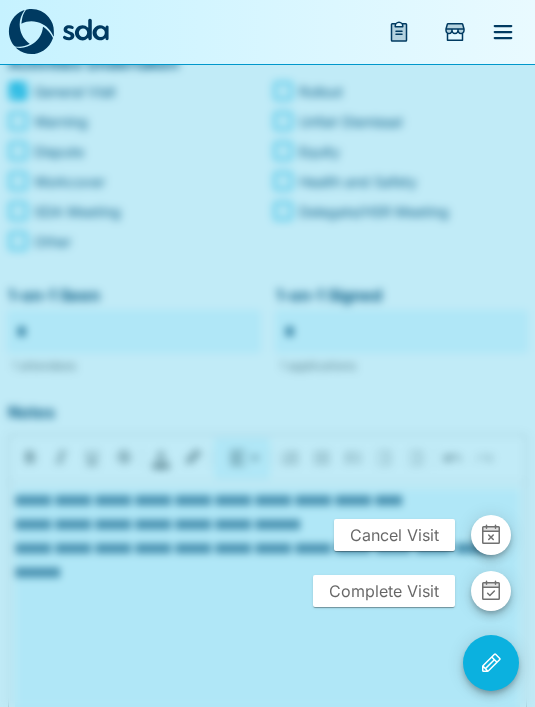 click on "Complete Visit" at bounding box center [384, 591] 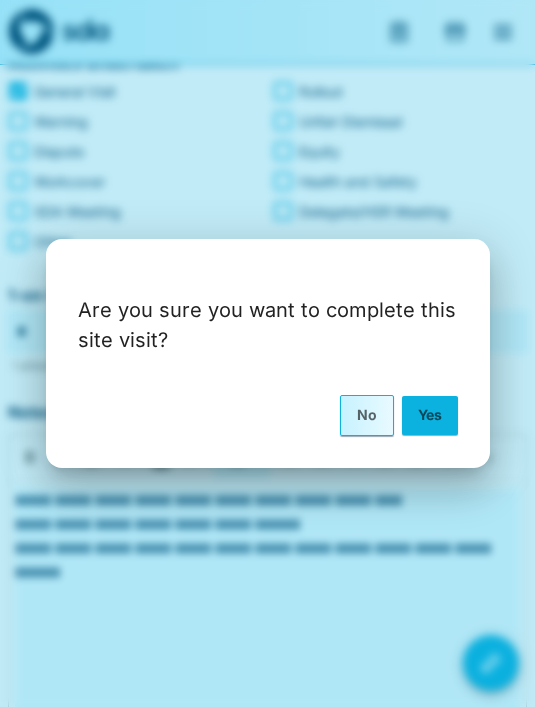 click on "Yes" at bounding box center (430, 415) 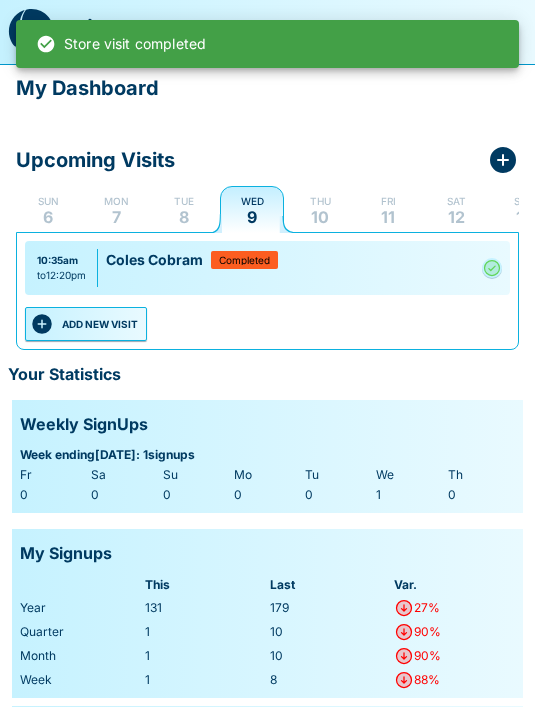 click on "ADD NEW VISIT" at bounding box center [86, 324] 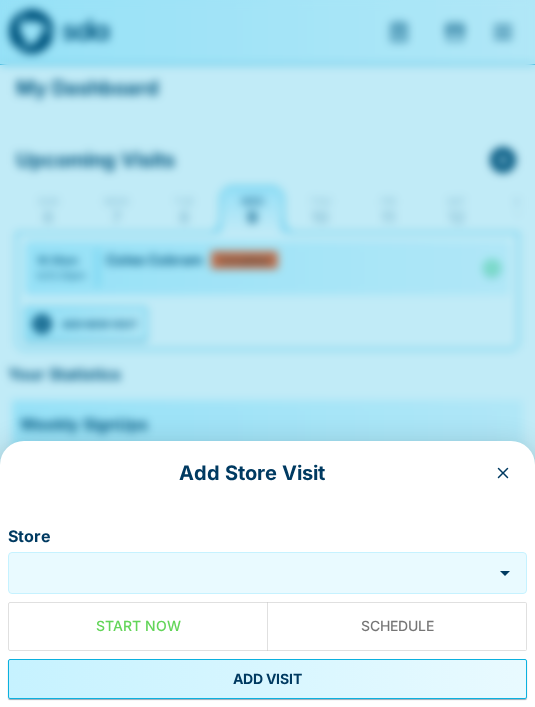 click on "Store" at bounding box center (267, 573) 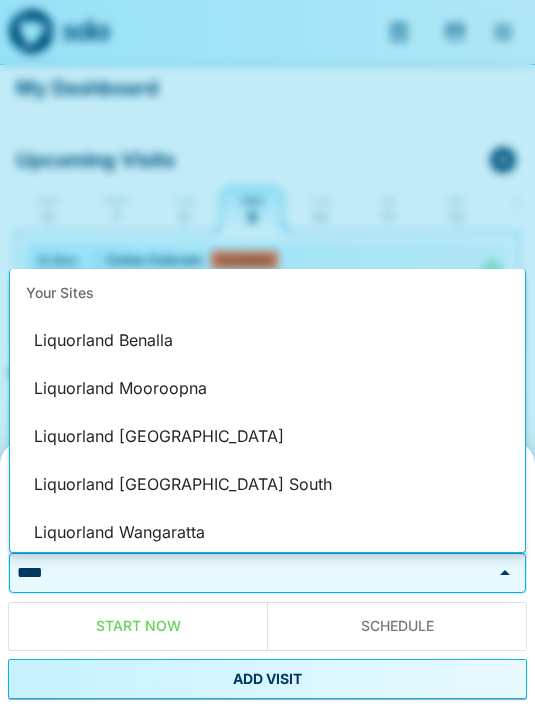scroll, scrollTop: 0, scrollLeft: 0, axis: both 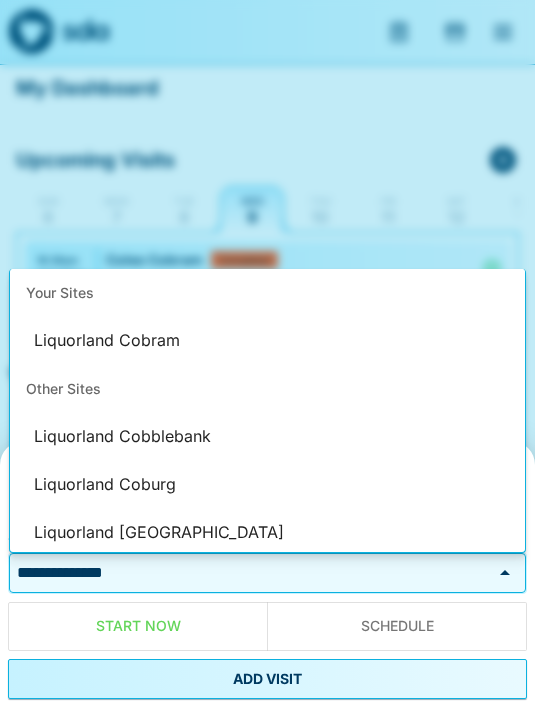 click on "Liquorland Cobram" at bounding box center [267, 341] 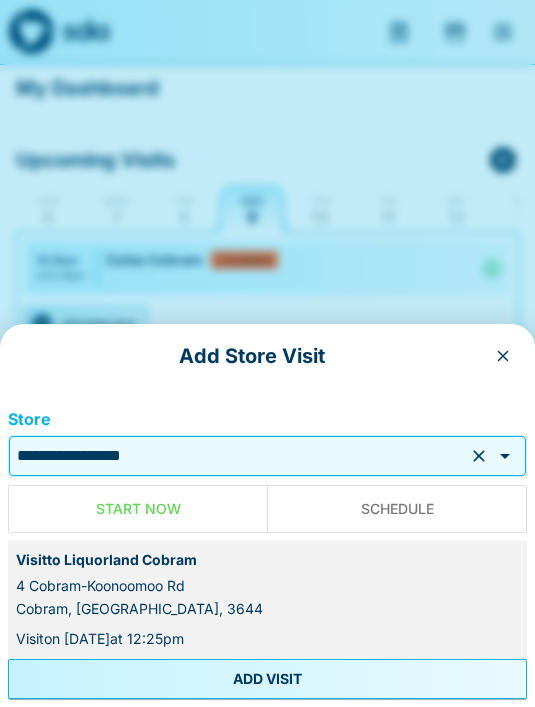 click on "Start Now" at bounding box center [138, 509] 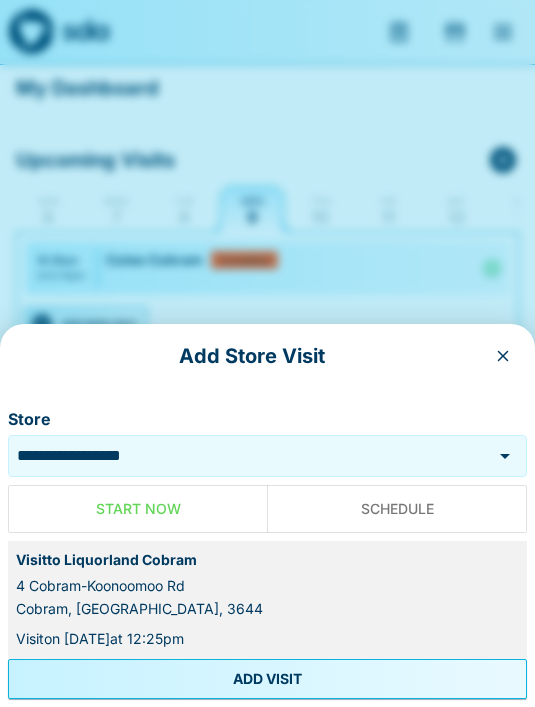 click on "ADD VISIT" at bounding box center (267, 679) 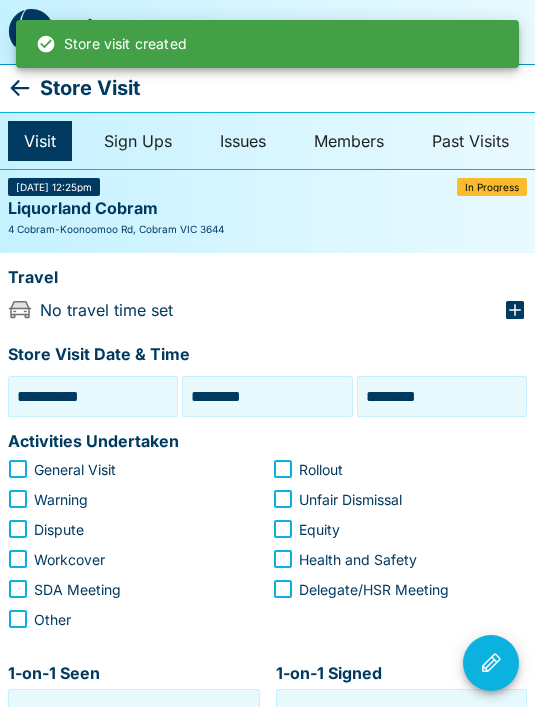 click on "********" at bounding box center (267, 396) 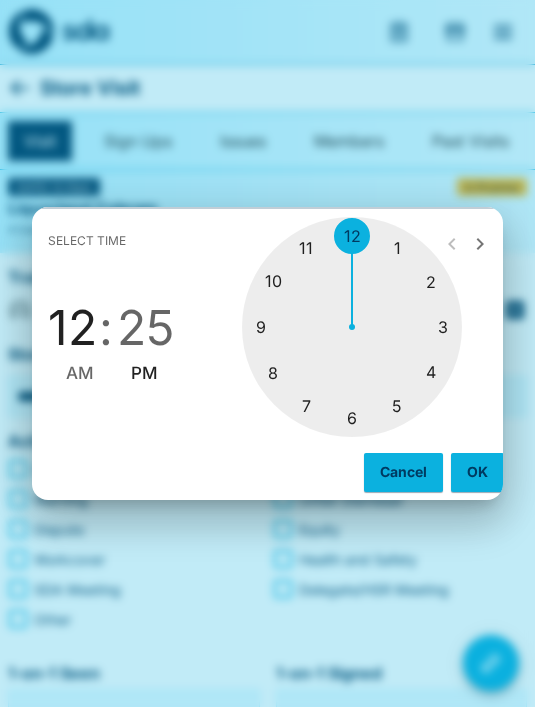 click at bounding box center (352, 327) 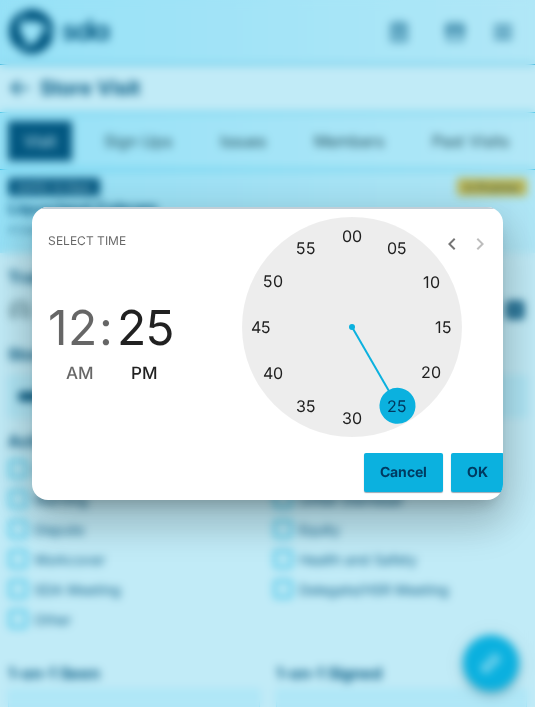 click at bounding box center (352, 327) 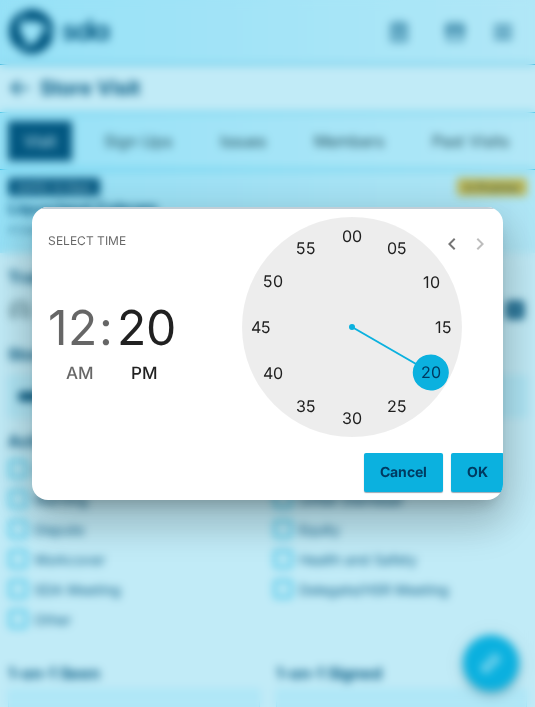 click on "OK" at bounding box center (477, 472) 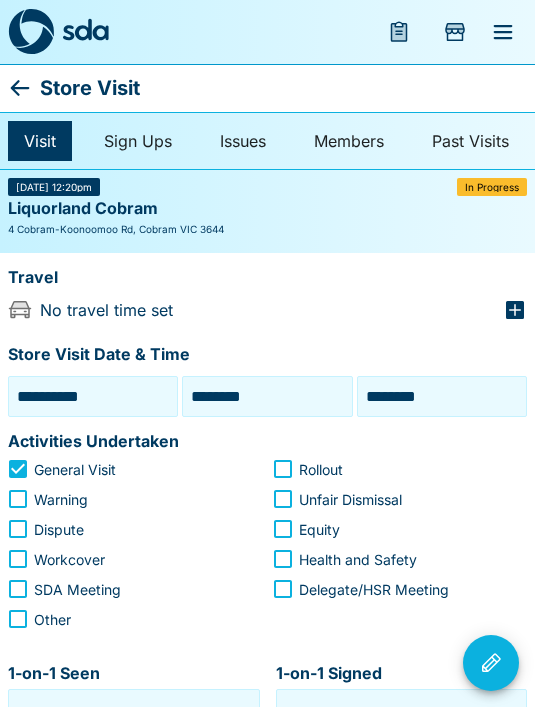 click on "********" at bounding box center (442, 396) 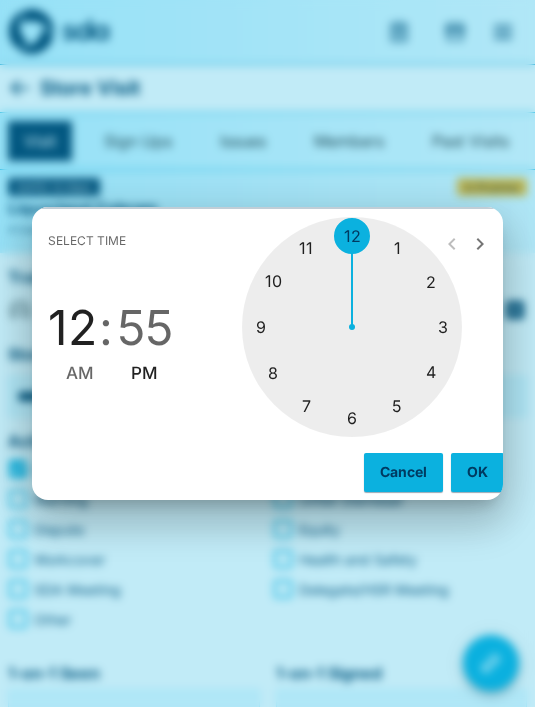 click at bounding box center [352, 327] 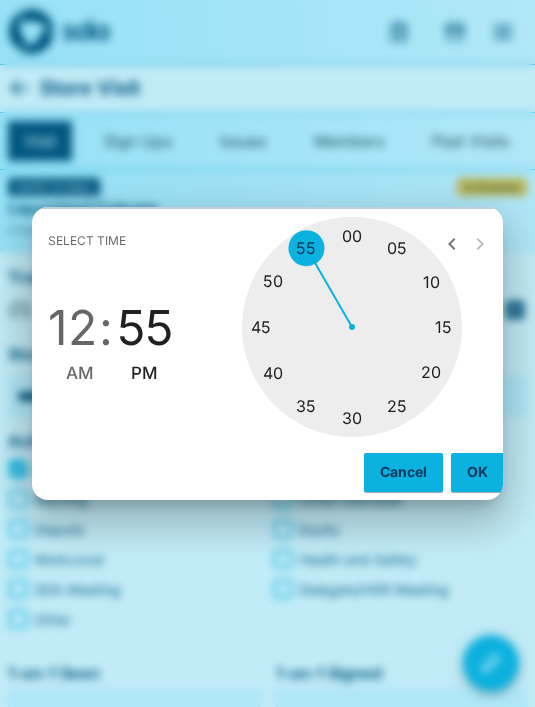 click at bounding box center [352, 327] 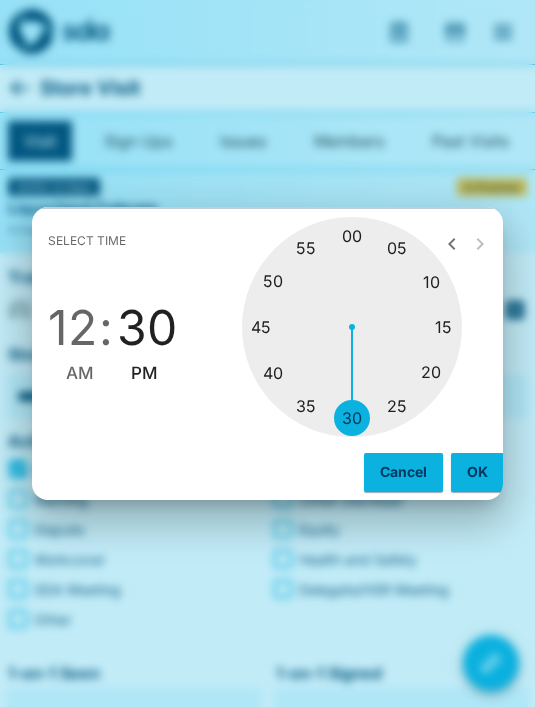 click on "OK" at bounding box center [477, 472] 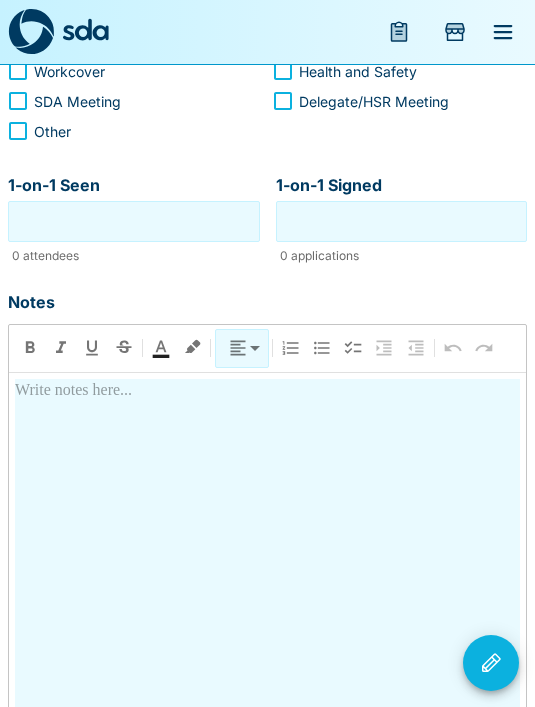 scroll, scrollTop: 500, scrollLeft: 0, axis: vertical 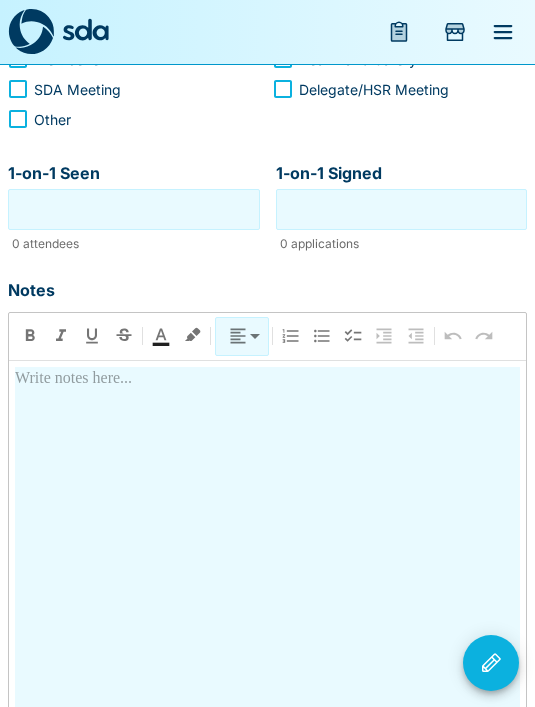 click at bounding box center (267, 544) 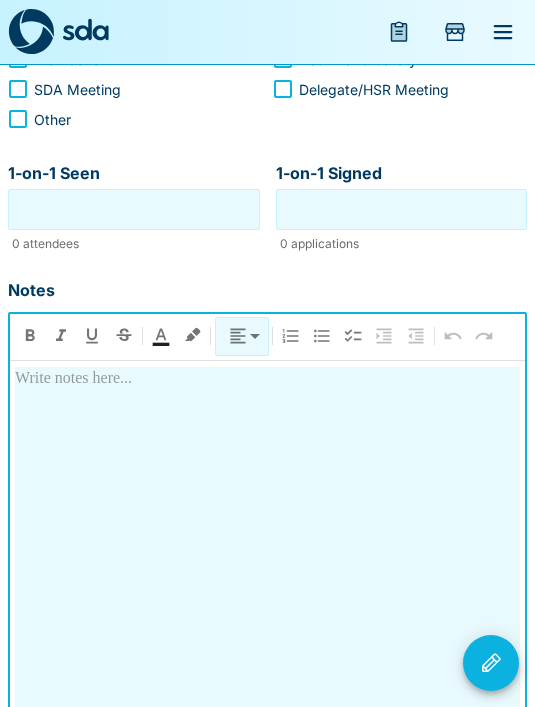 type 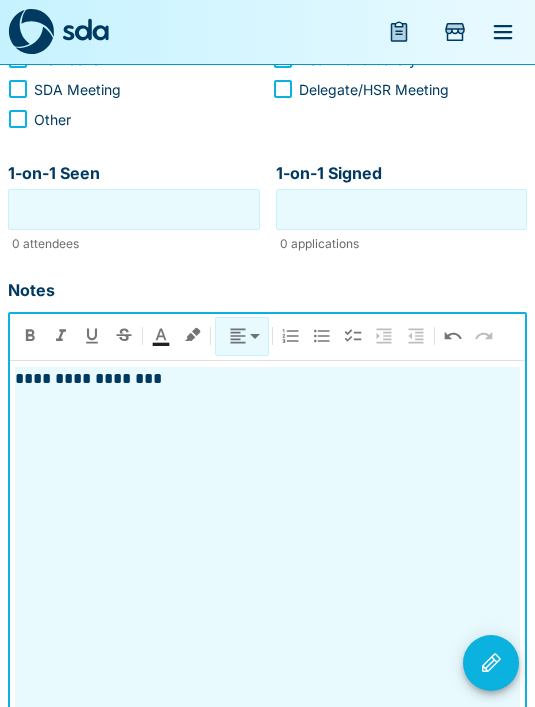 scroll, scrollTop: 555, scrollLeft: 0, axis: vertical 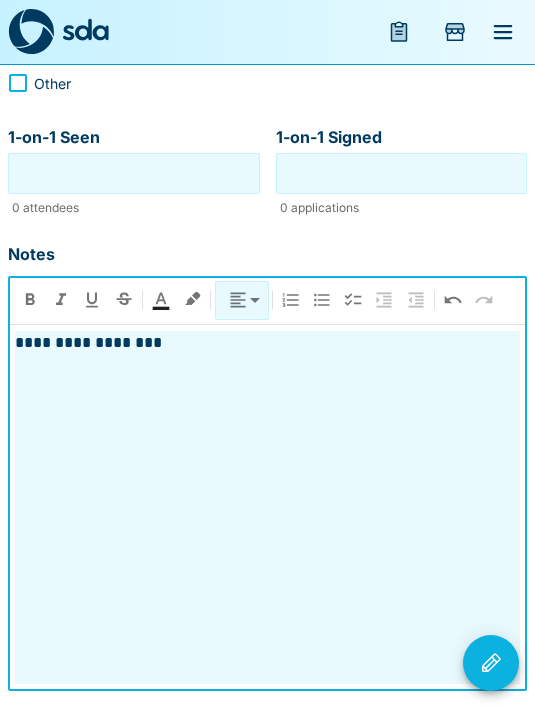 click 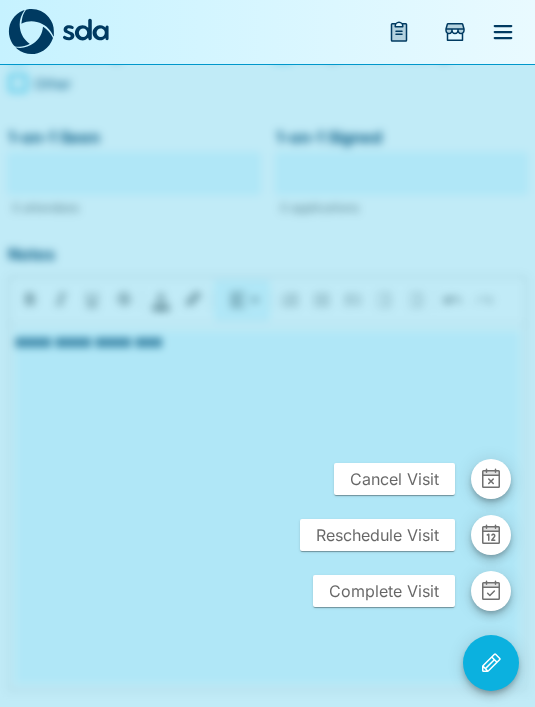 scroll, scrollTop: 500, scrollLeft: 0, axis: vertical 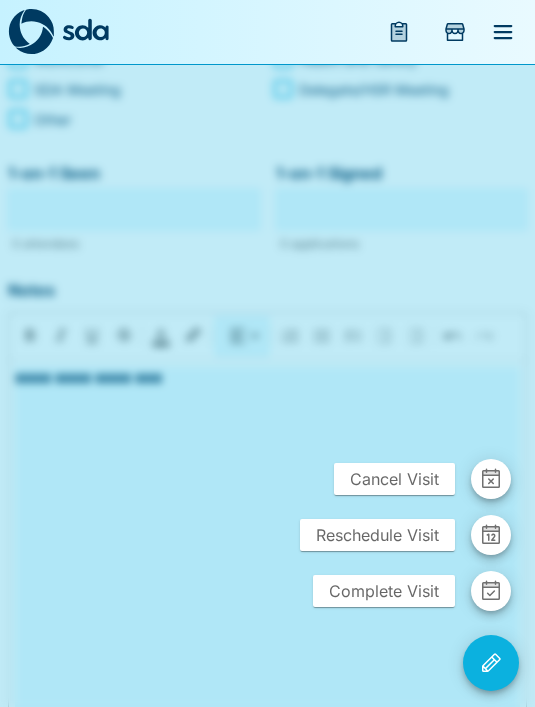 click 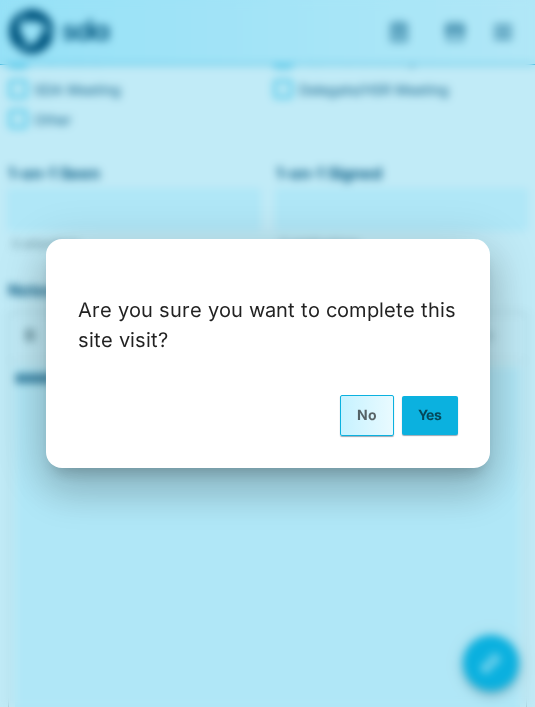 click on "Yes" at bounding box center (430, 415) 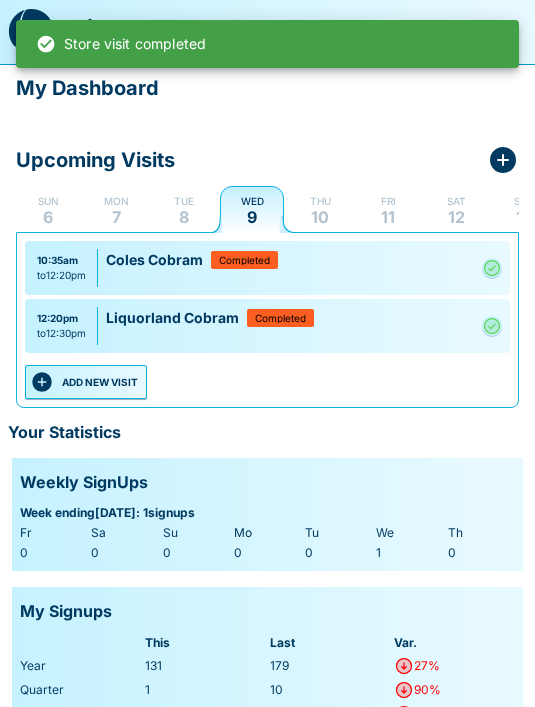 click on "0" at bounding box center [53, 553] 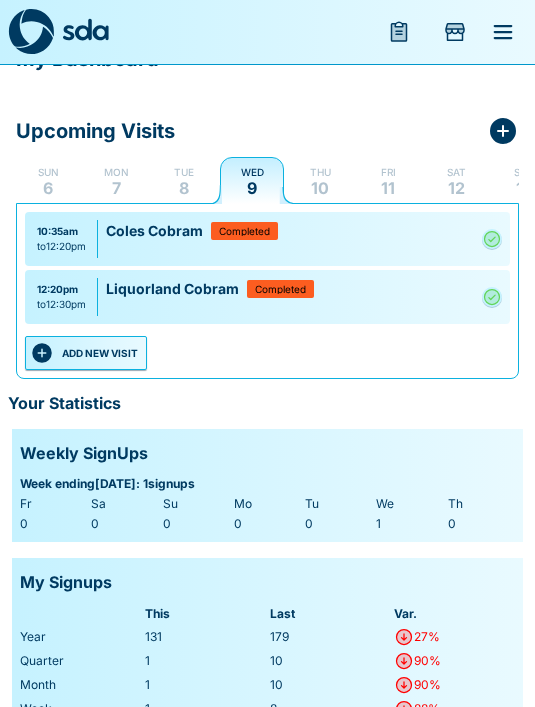 scroll, scrollTop: 0, scrollLeft: 0, axis: both 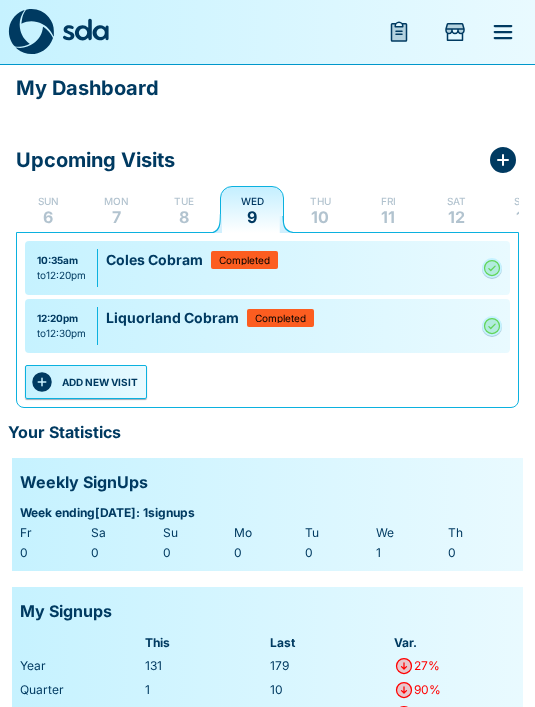 click at bounding box center [399, 32] 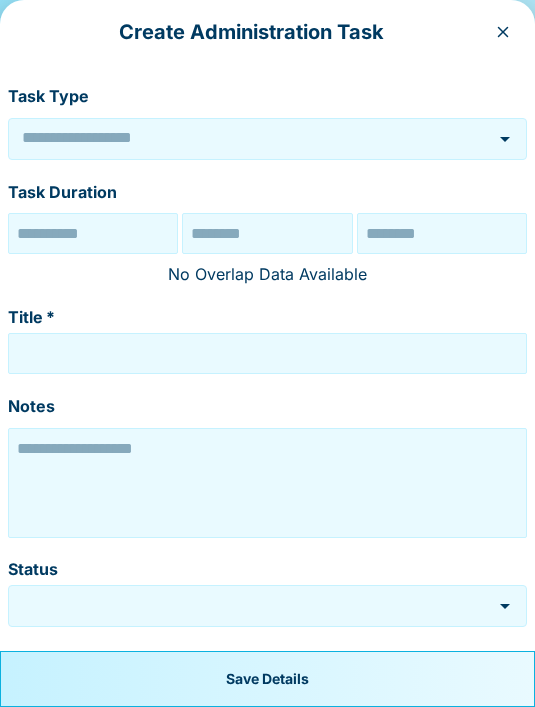 type on "******" 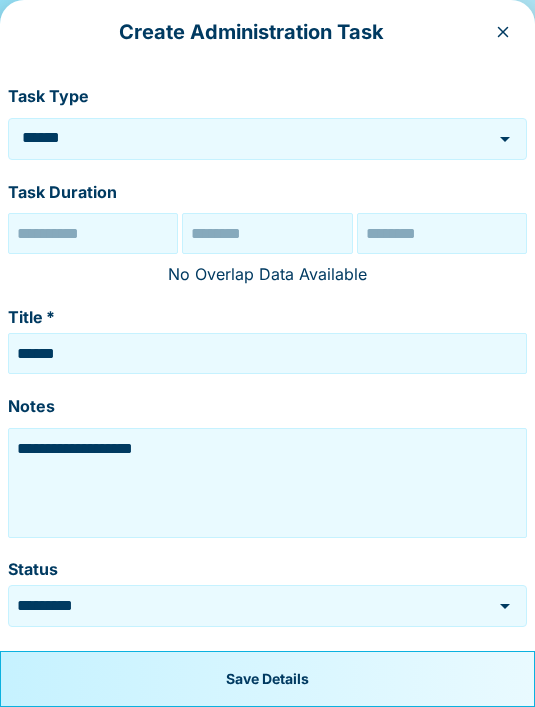 type on "**********" 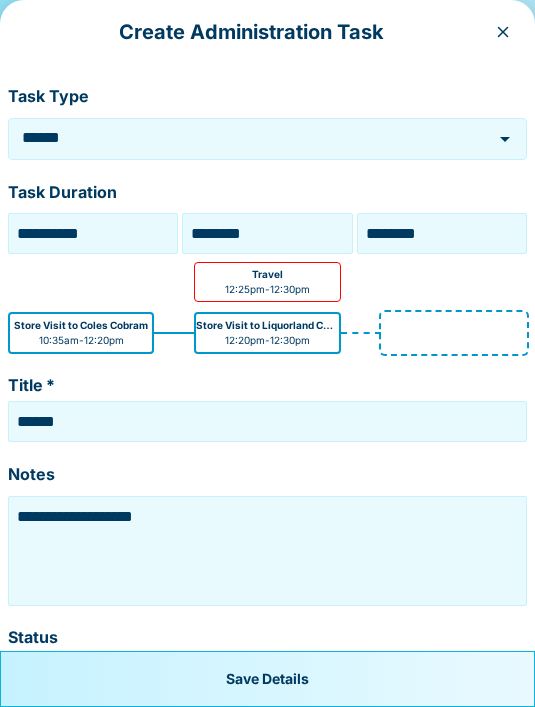 click on "******" at bounding box center [239, 138] 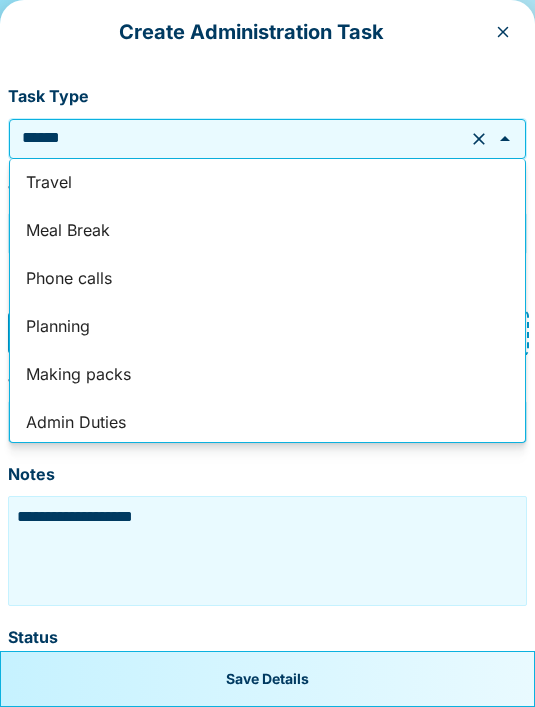 click on "Phone calls" at bounding box center [267, 279] 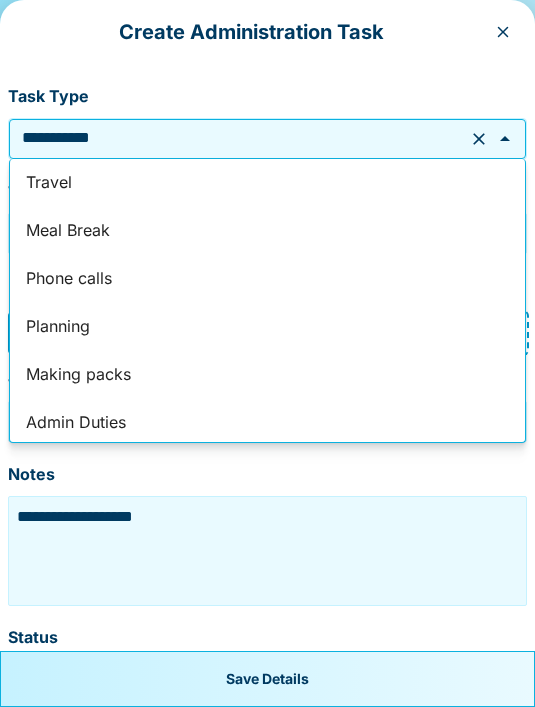 type on "**********" 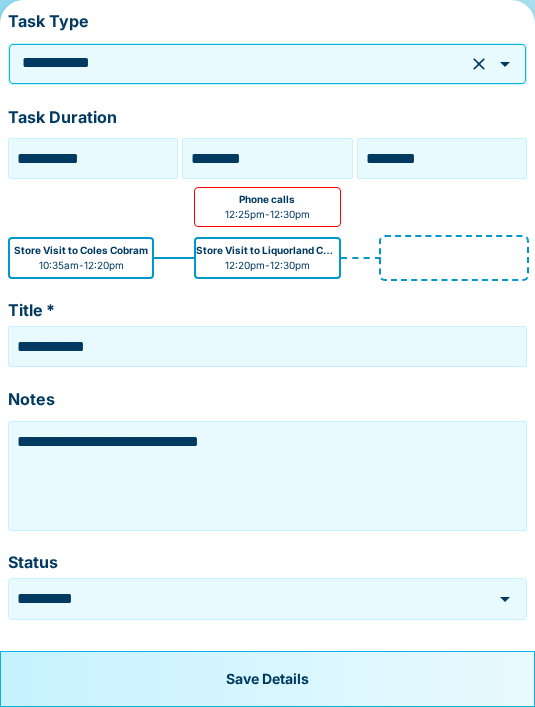 scroll, scrollTop: 74, scrollLeft: 0, axis: vertical 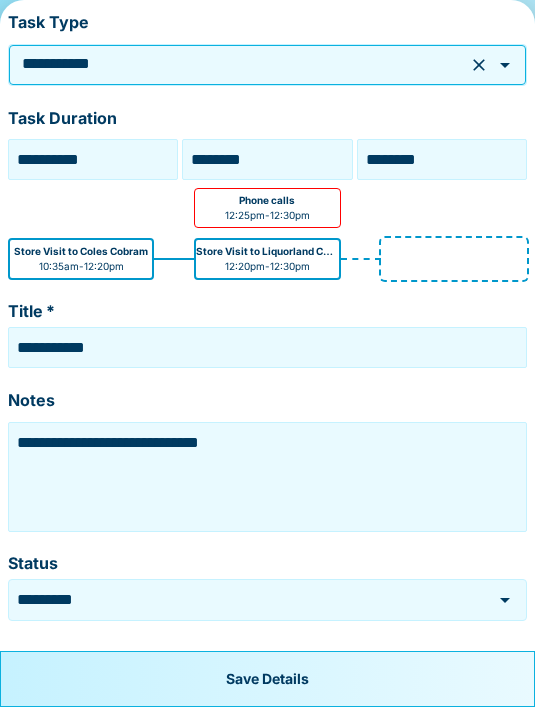 click on "**********" at bounding box center (267, 477) 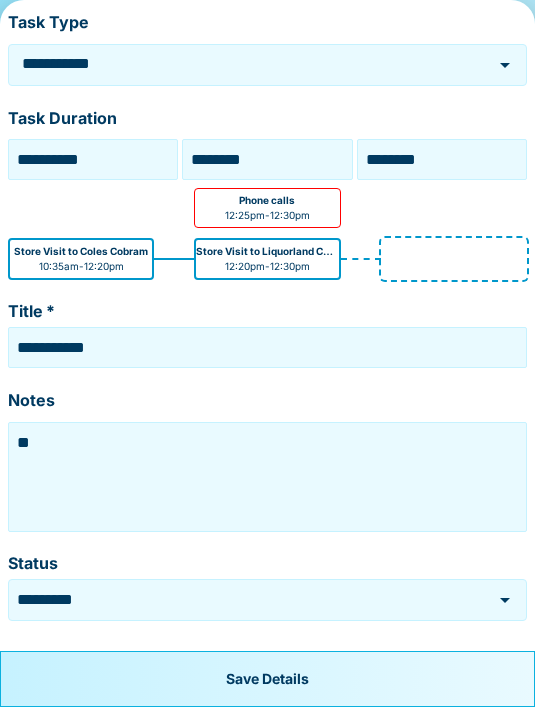 type on "*" 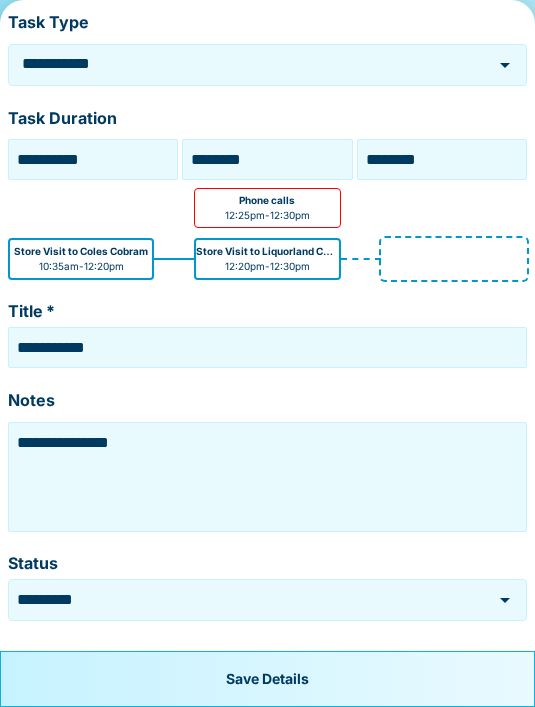 click on "**********" at bounding box center (267, 477) 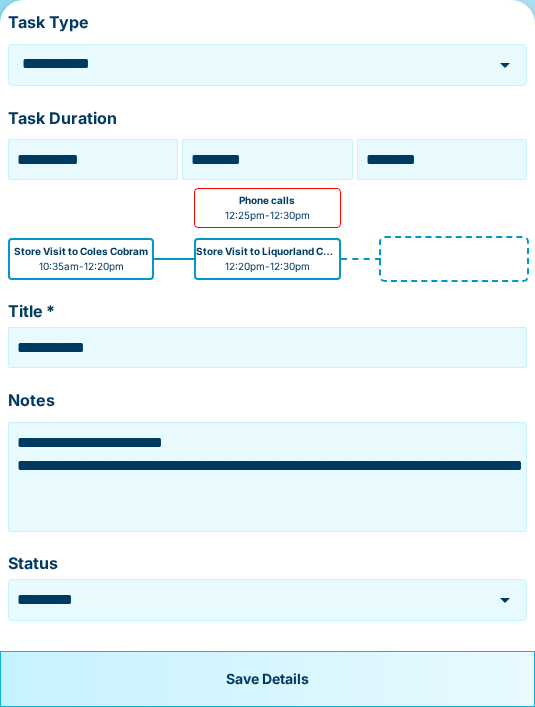 click on "**********" at bounding box center (267, 477) 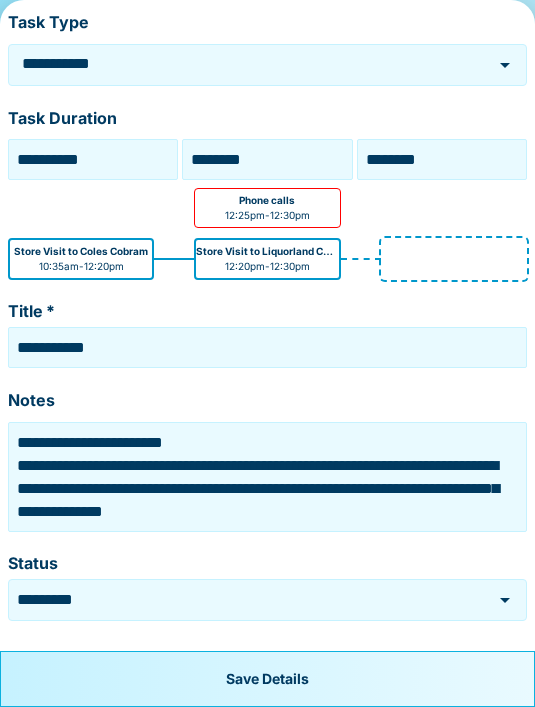 scroll, scrollTop: 0, scrollLeft: 0, axis: both 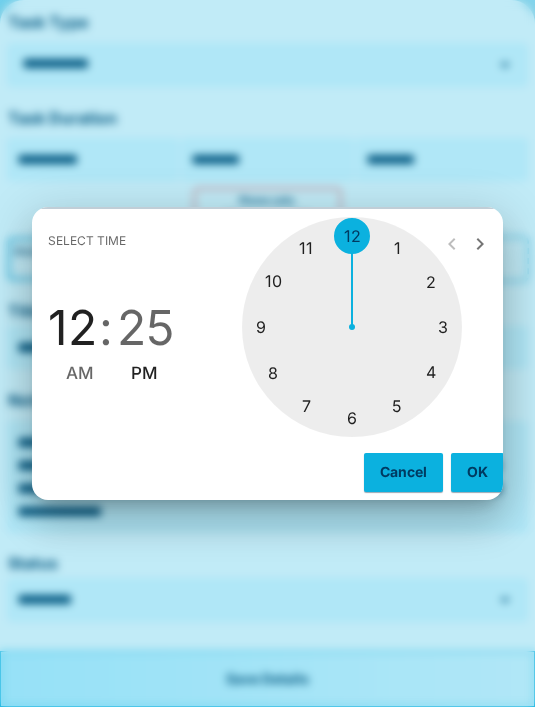 click at bounding box center (352, 327) 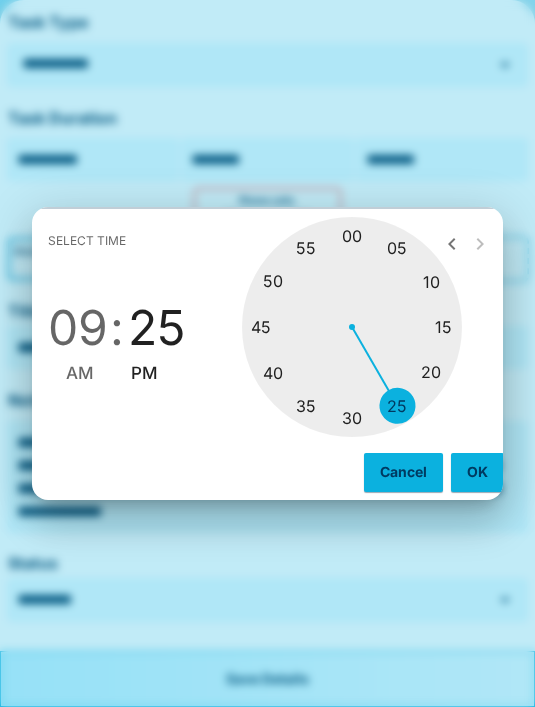 click at bounding box center [352, 327] 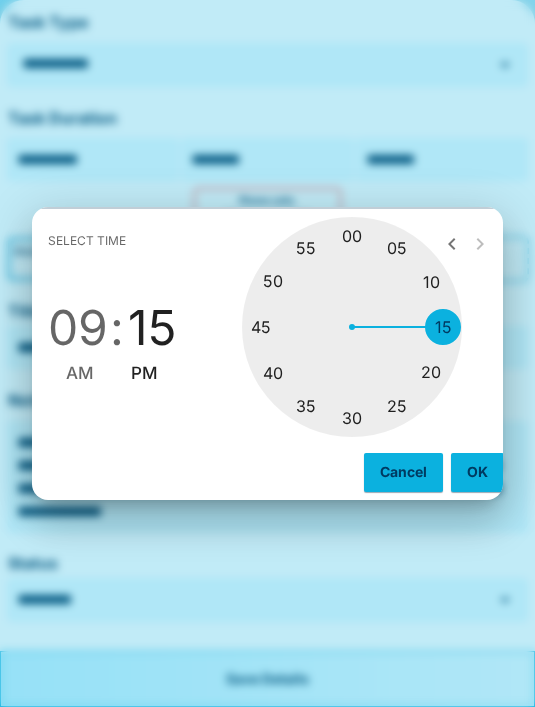 click on "OK" at bounding box center [477, 472] 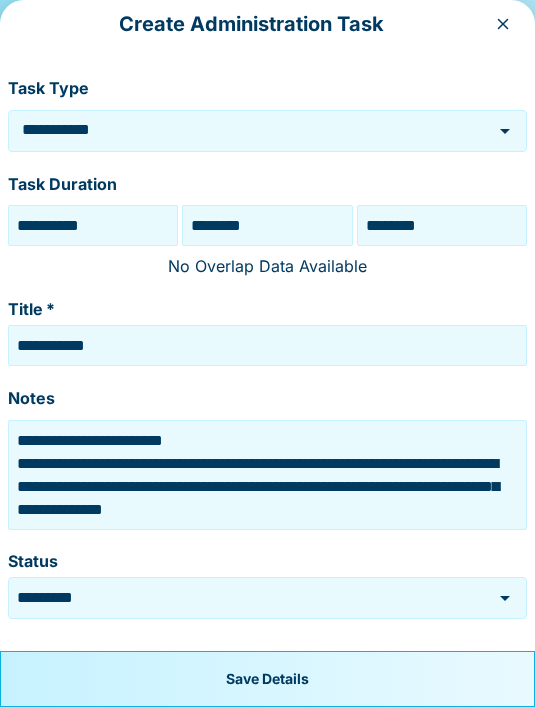 scroll, scrollTop: 6, scrollLeft: 0, axis: vertical 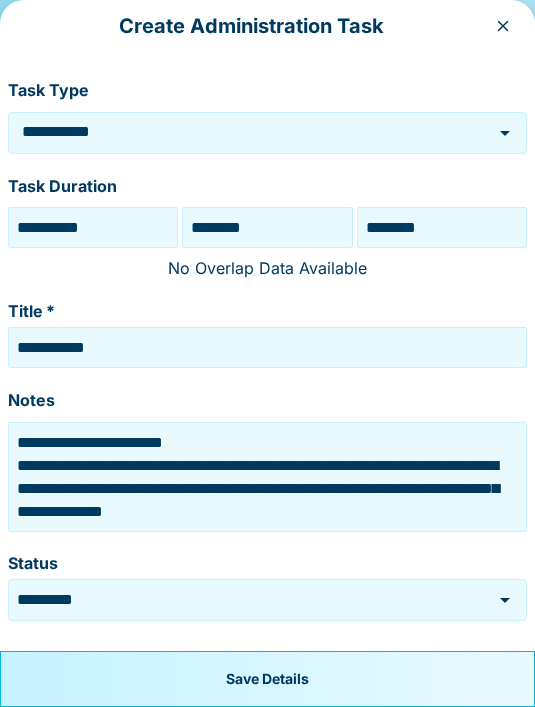 click on "********" at bounding box center [442, 227] 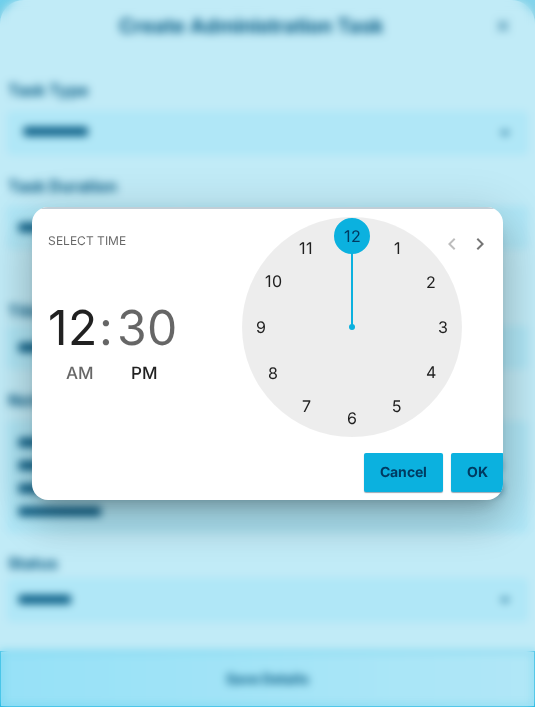 click on "Select time 12 : 30 AM PM 1 2 3 4 5 6 7 8 9 10 11 12 Cancel OK" at bounding box center (267, 353) 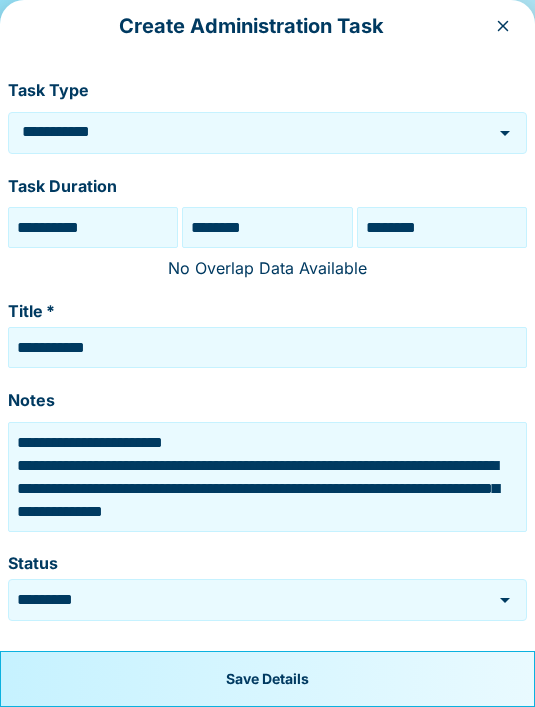 click on "********" at bounding box center [267, 227] 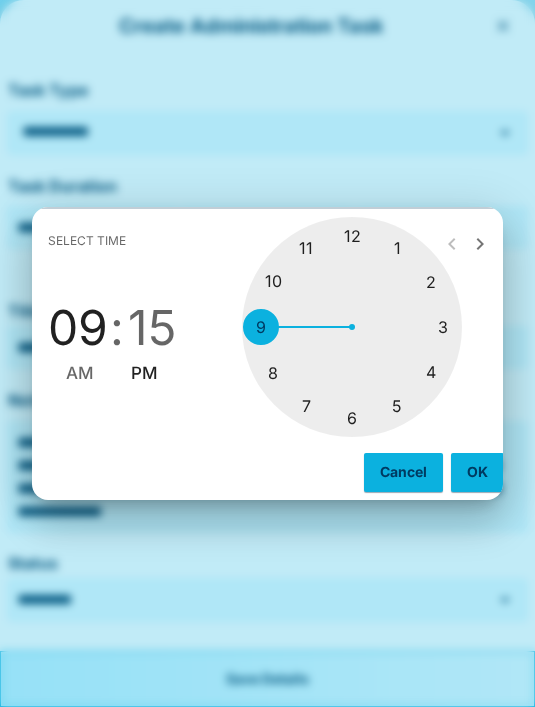 click on "AM" at bounding box center [80, 373] 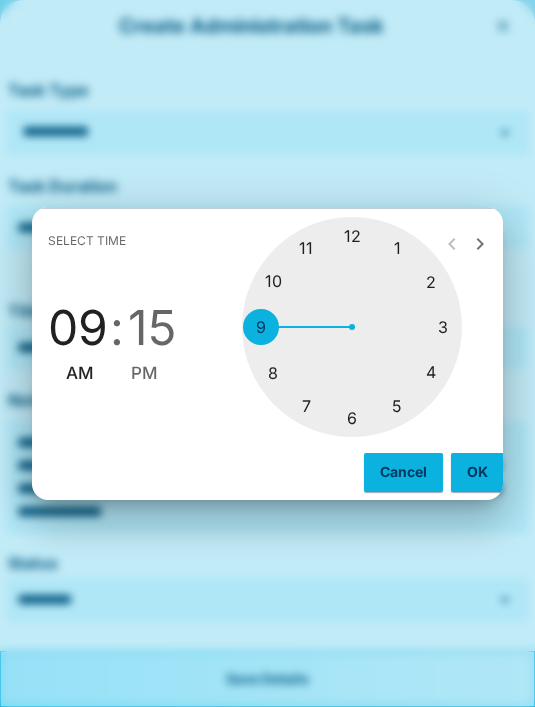 click on "OK" at bounding box center [477, 472] 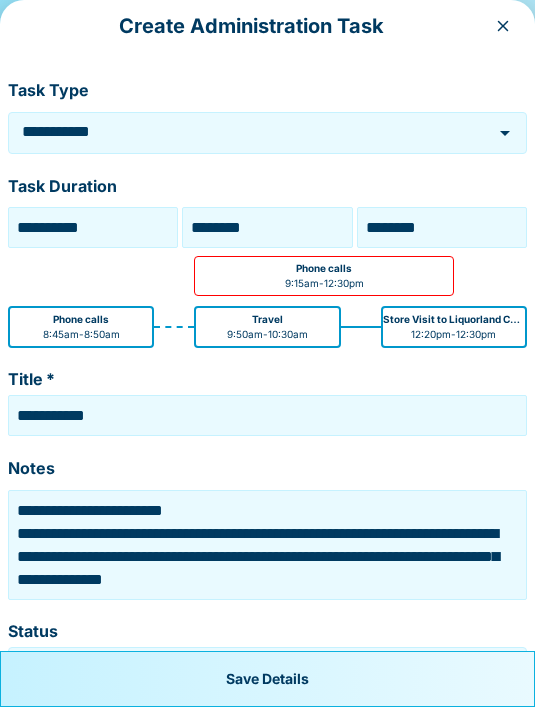 click on "********" at bounding box center [442, 227] 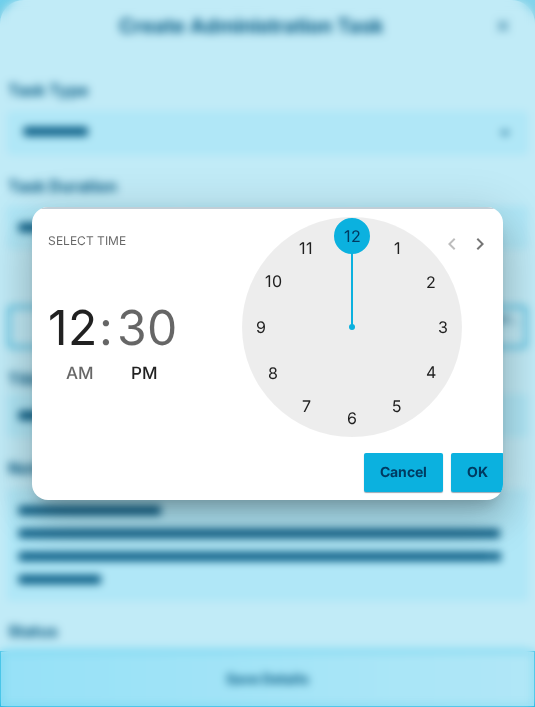 click at bounding box center (352, 327) 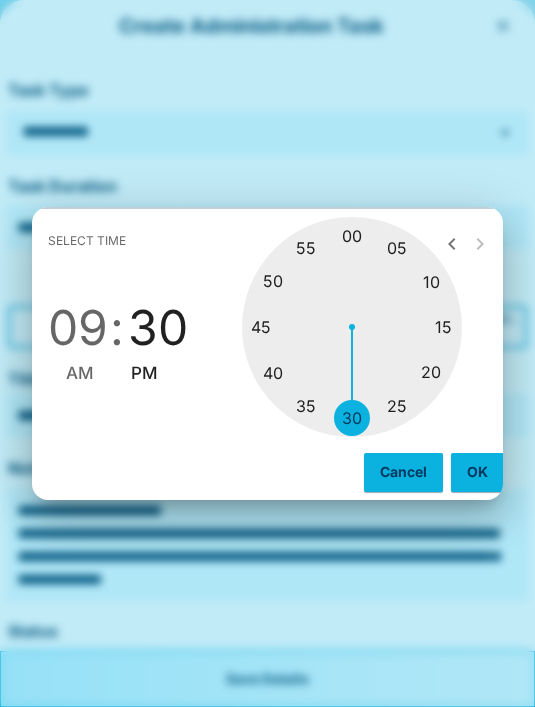 click at bounding box center (352, 327) 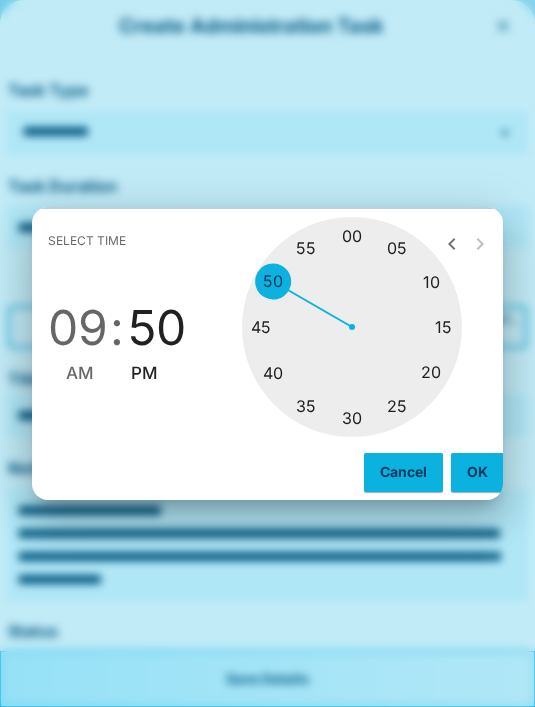 click on "OK" at bounding box center [477, 472] 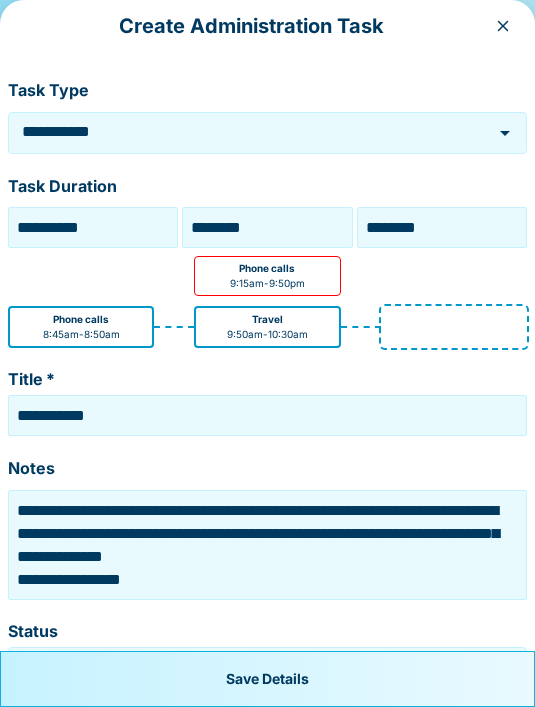 scroll, scrollTop: 46, scrollLeft: 0, axis: vertical 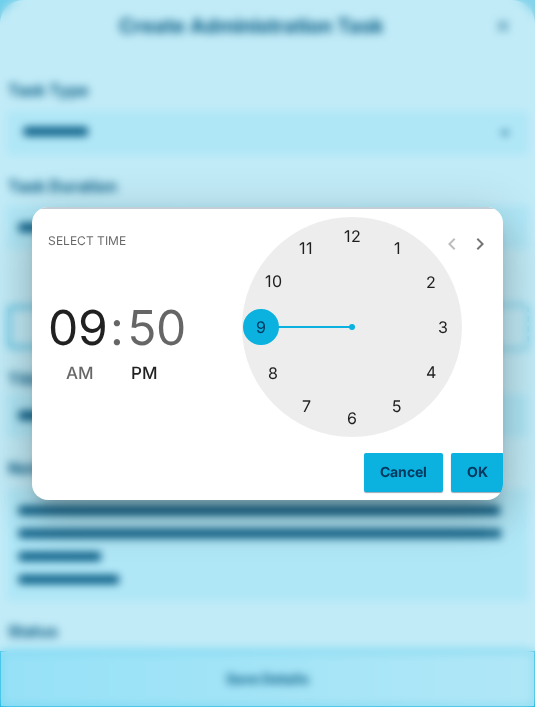 click on "PM" at bounding box center (144, 373) 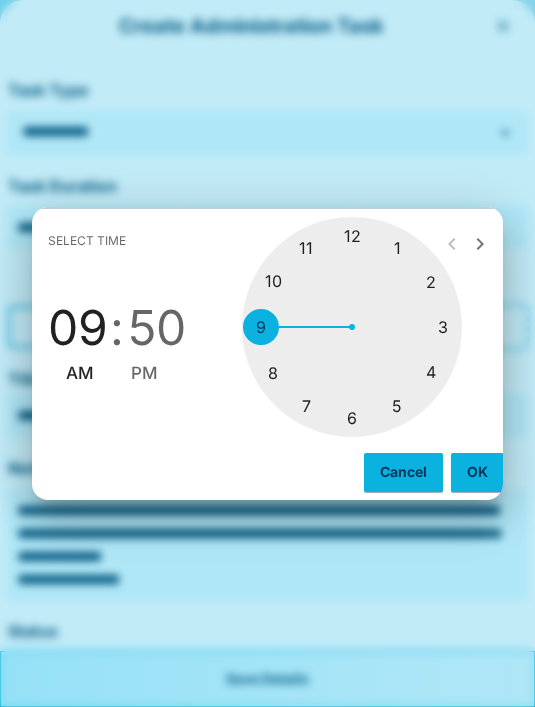 type on "********" 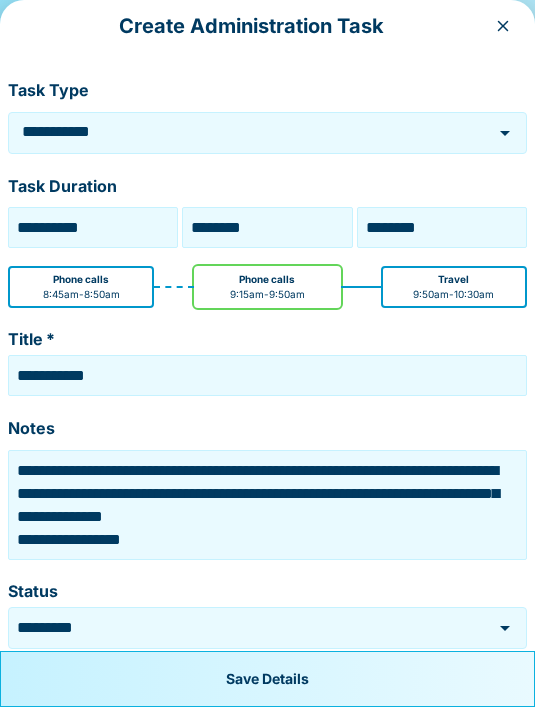 click on "********" at bounding box center [267, 227] 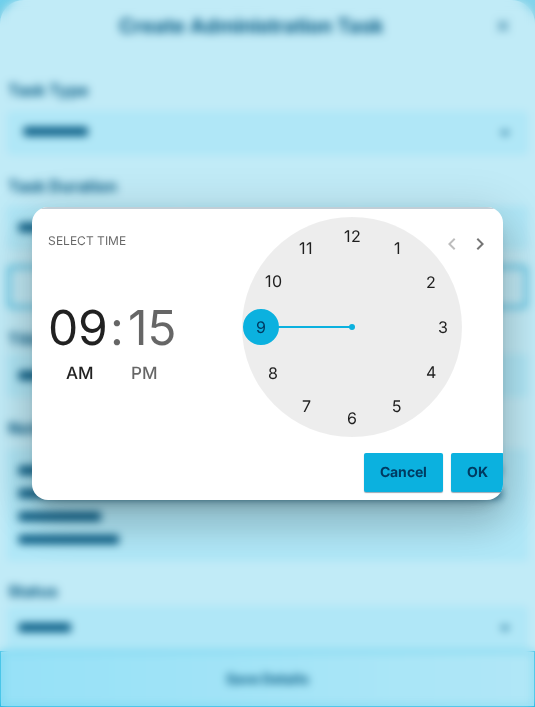 click at bounding box center [352, 327] 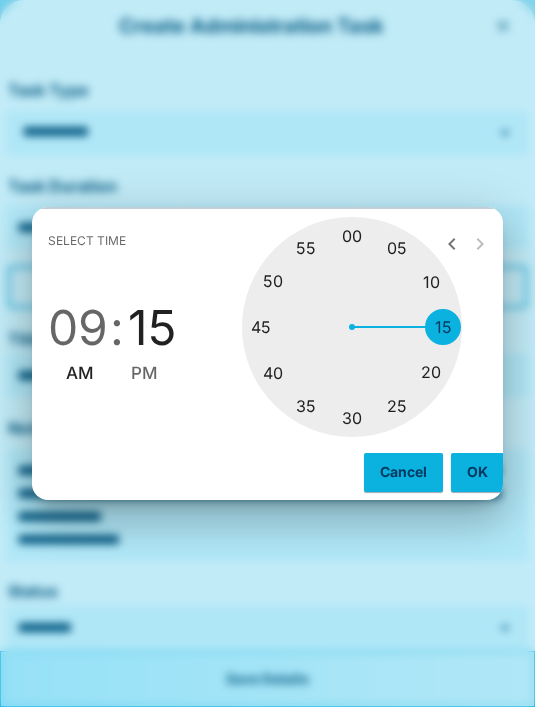 click at bounding box center (352, 327) 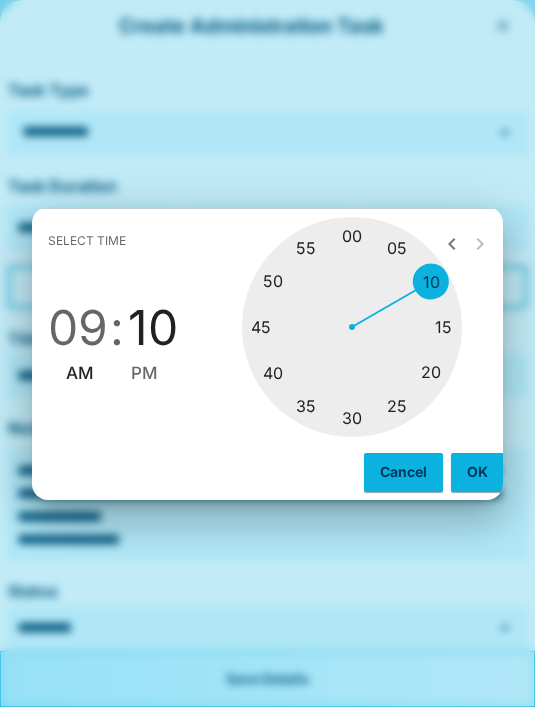 click on "OK" at bounding box center [477, 472] 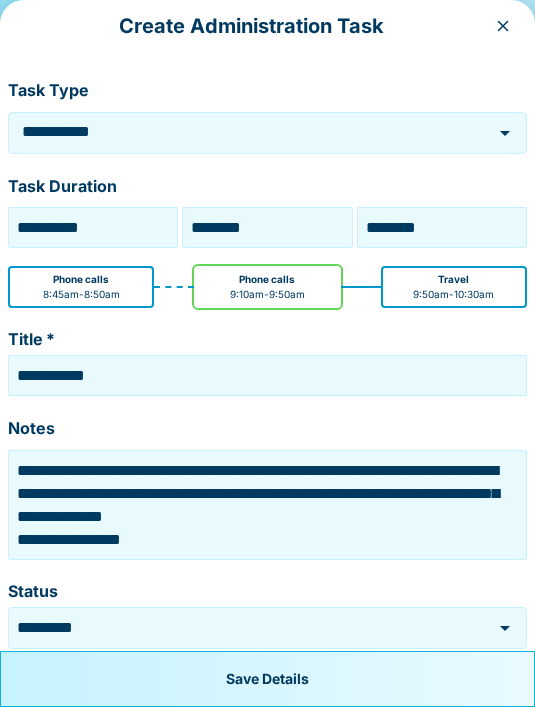 click on "Save Details" at bounding box center (267, 679) 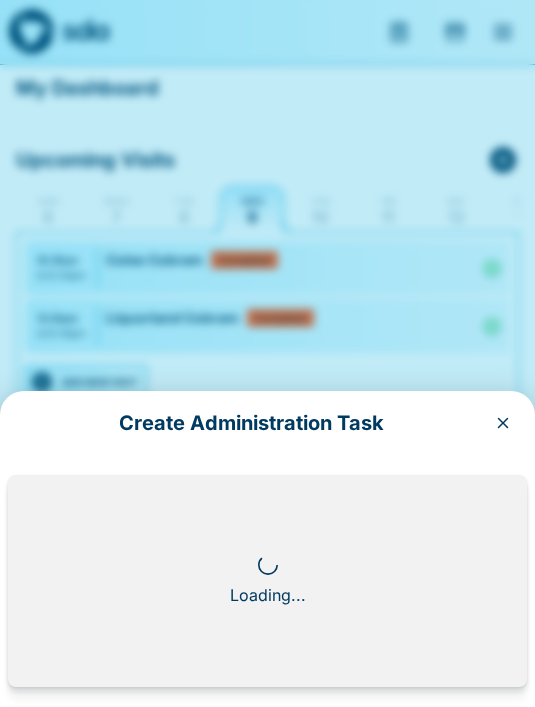 scroll, scrollTop: 0, scrollLeft: 0, axis: both 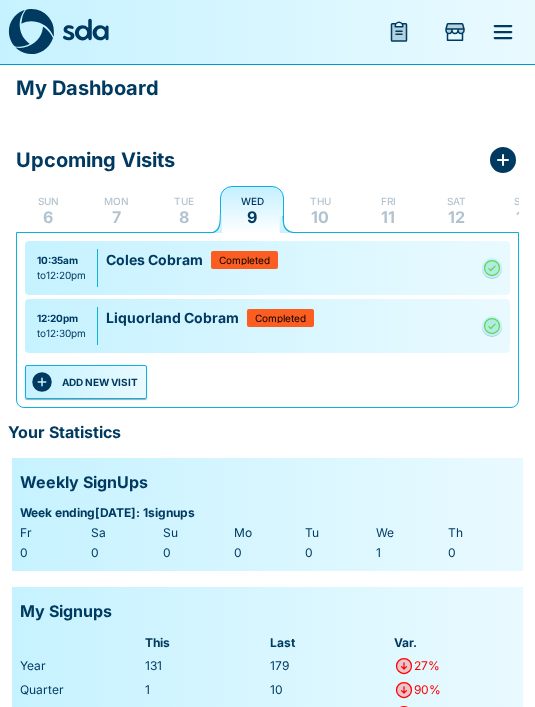 click 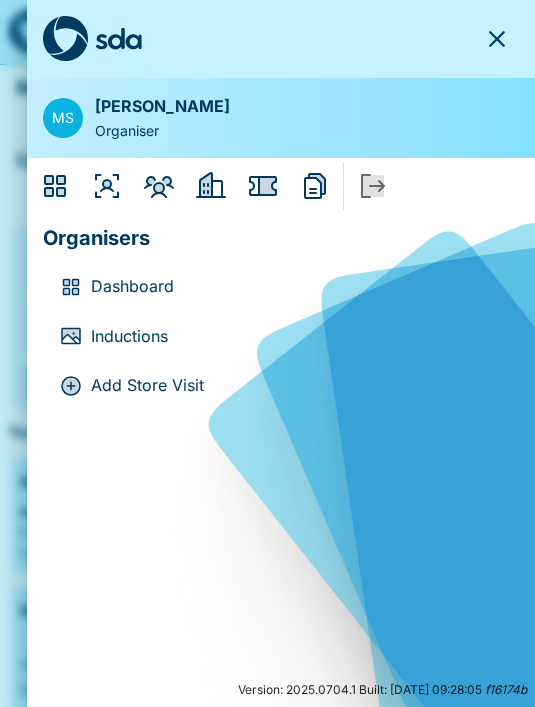 click 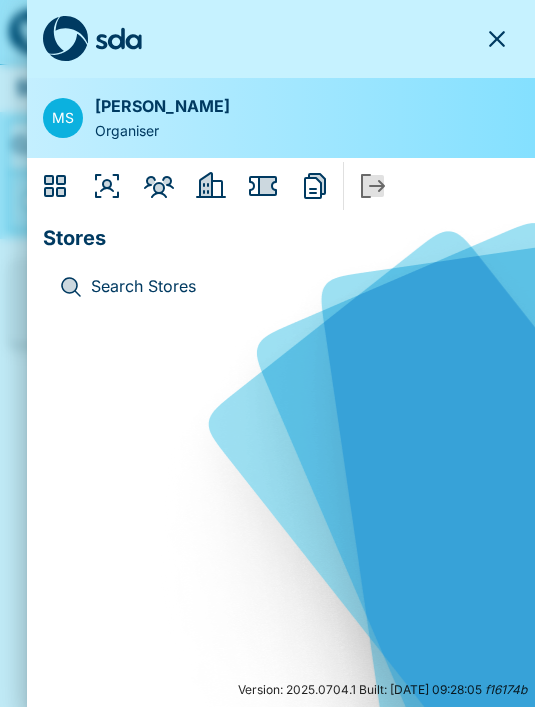 type 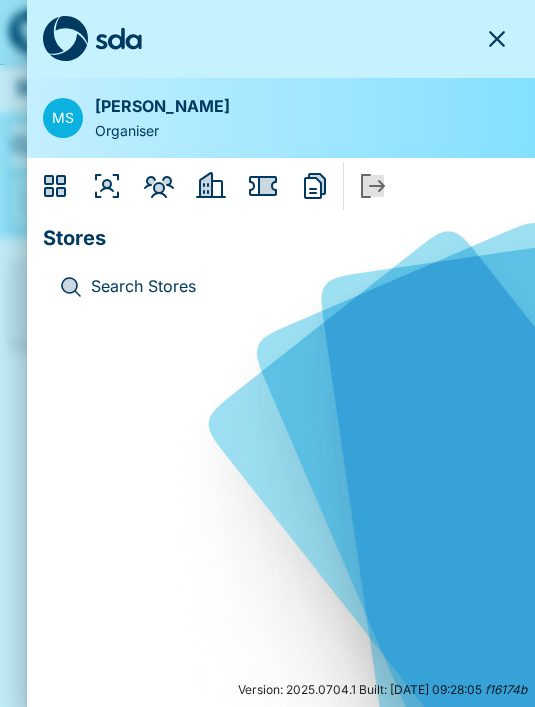 click on "Search Stores" at bounding box center [297, 287] 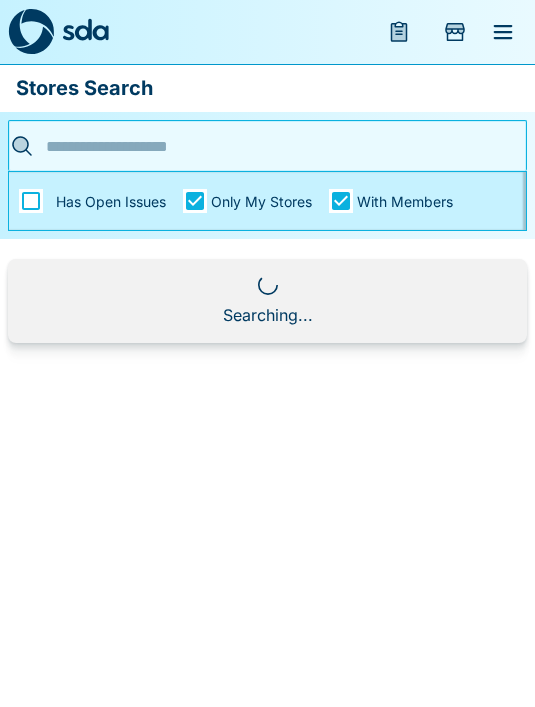 type 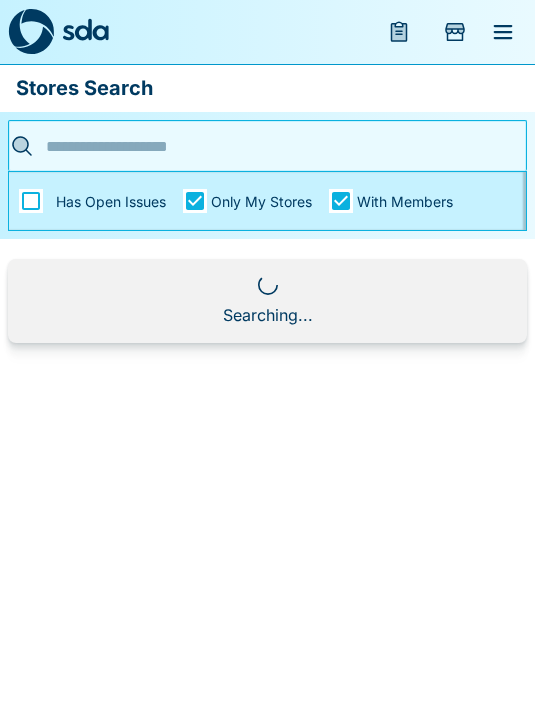 click at bounding box center (261, 146) 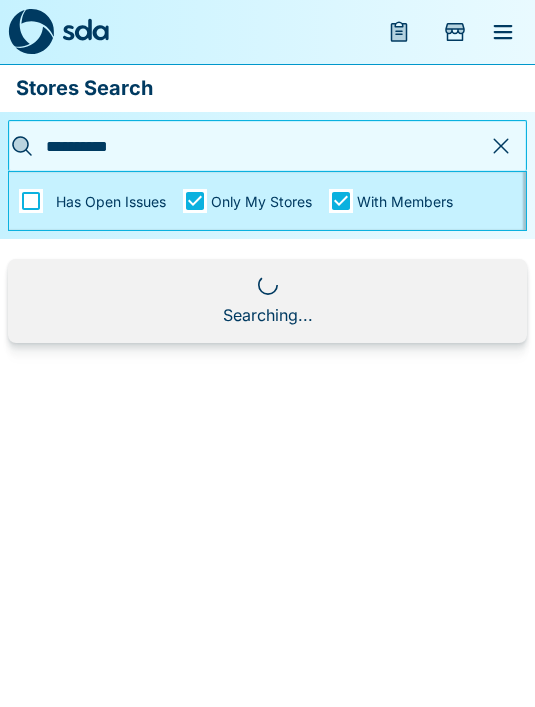 type on "**********" 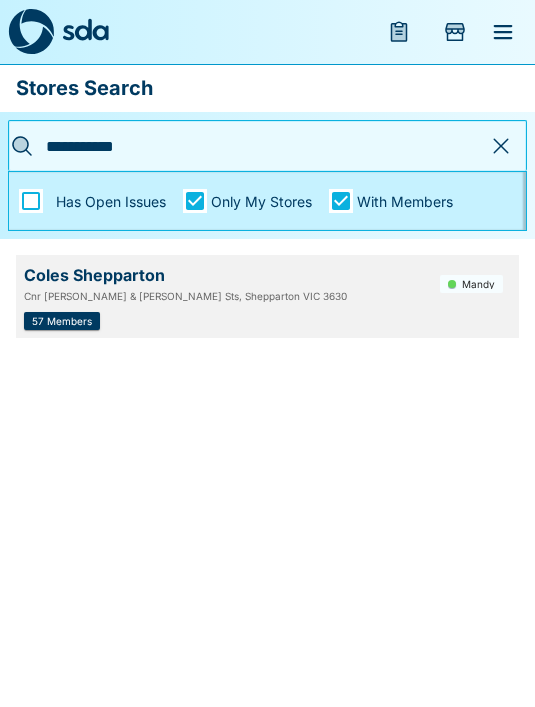 click on "Mandy" at bounding box center (471, 284) 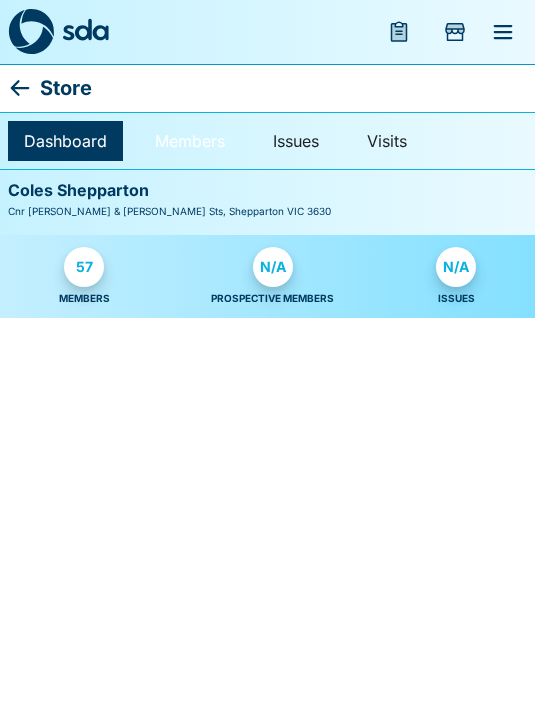 click on "Members" at bounding box center (190, 141) 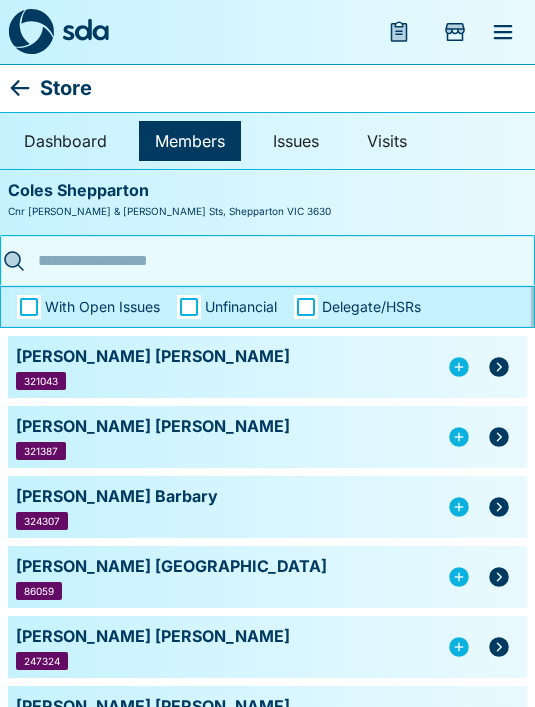 click at bounding box center (261, 260) 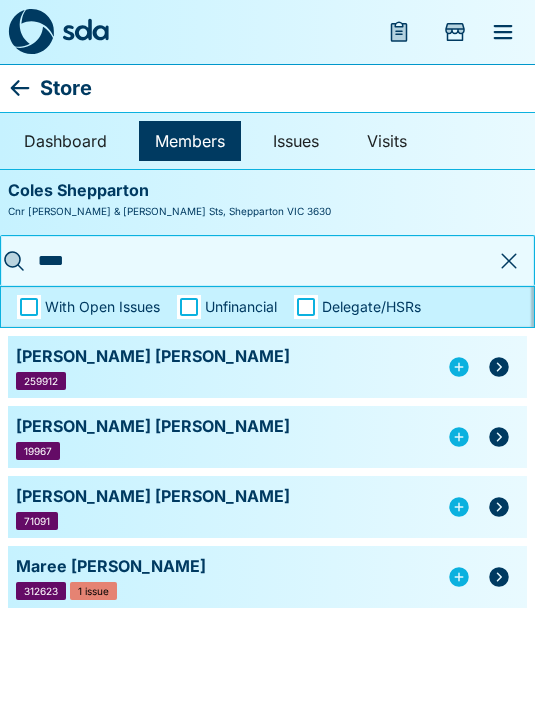 type on "*****" 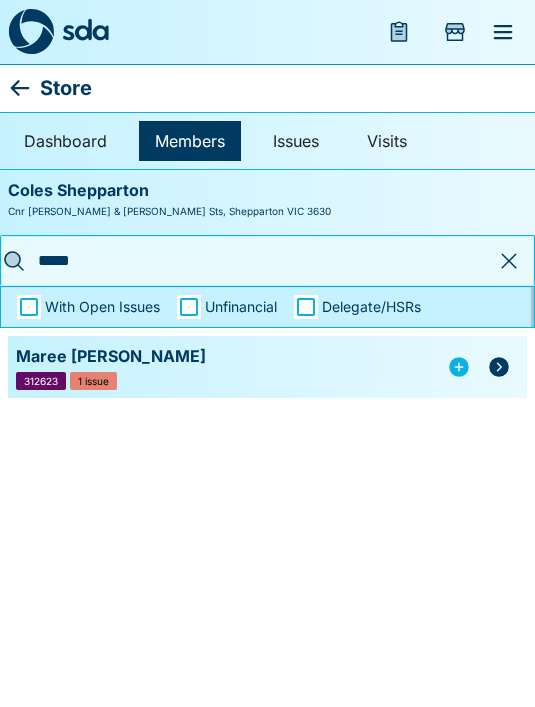click 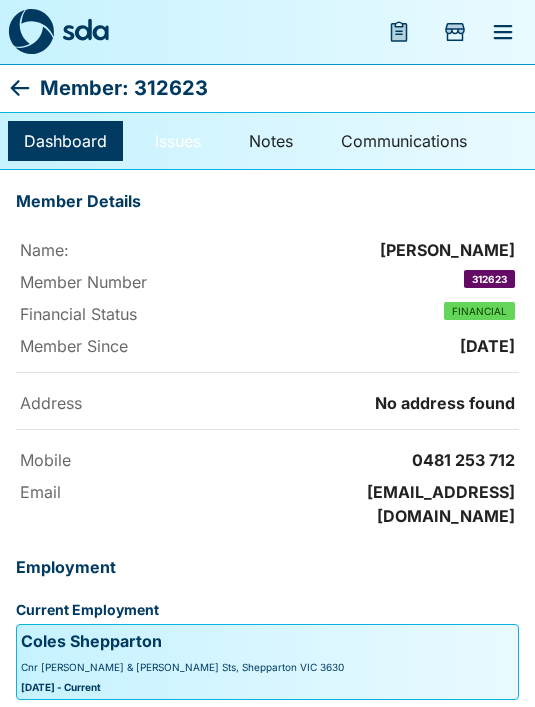 click on "Issues" at bounding box center (178, 141) 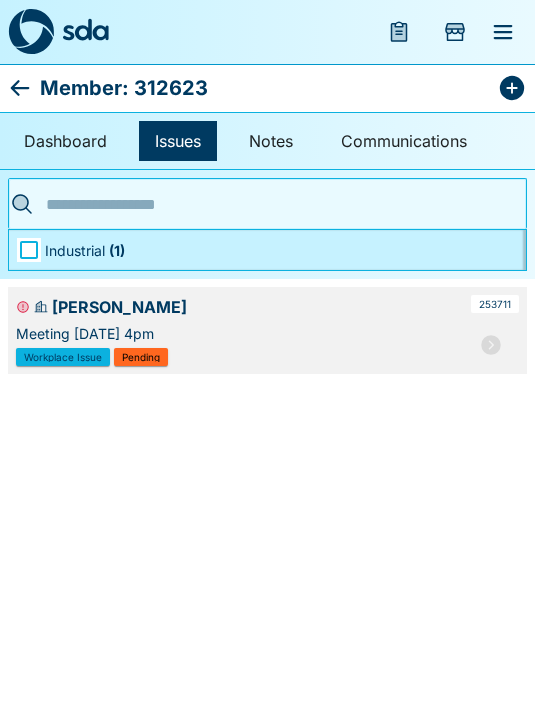 click 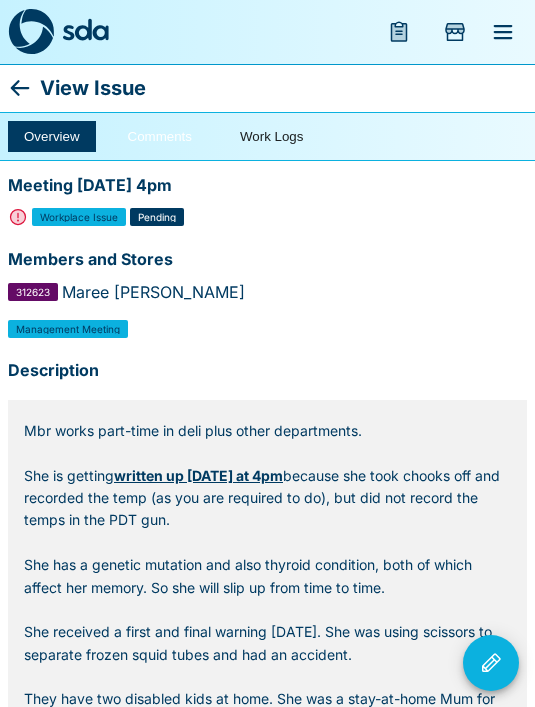 click on "Comments" at bounding box center [160, 136] 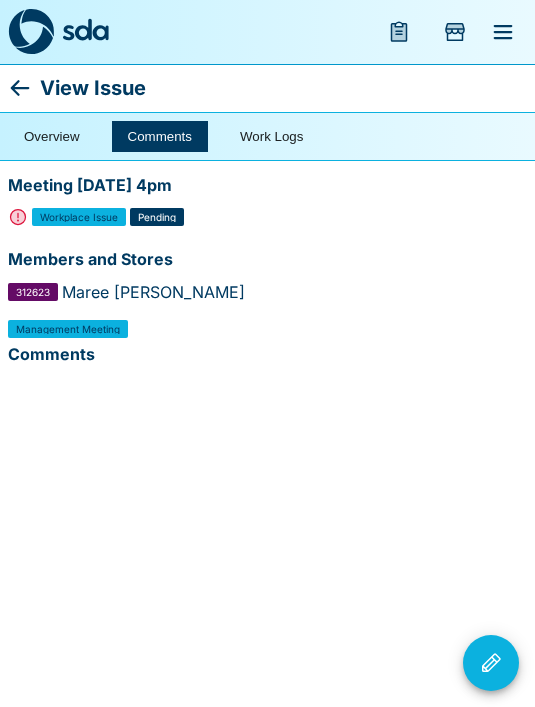 click 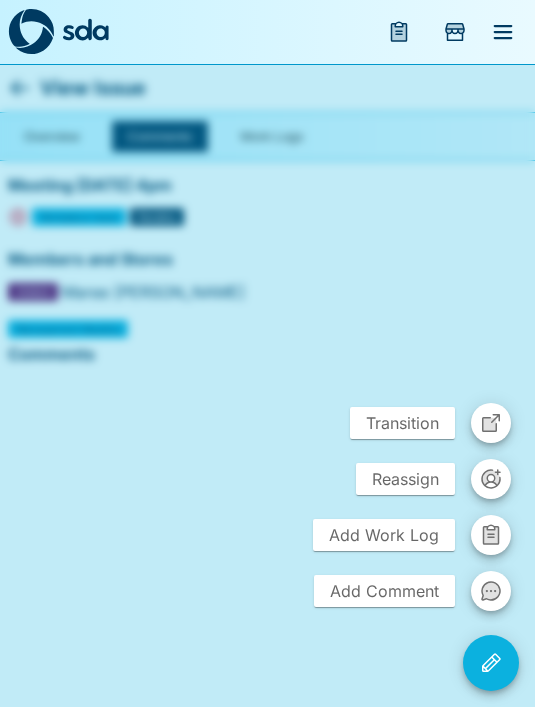 click 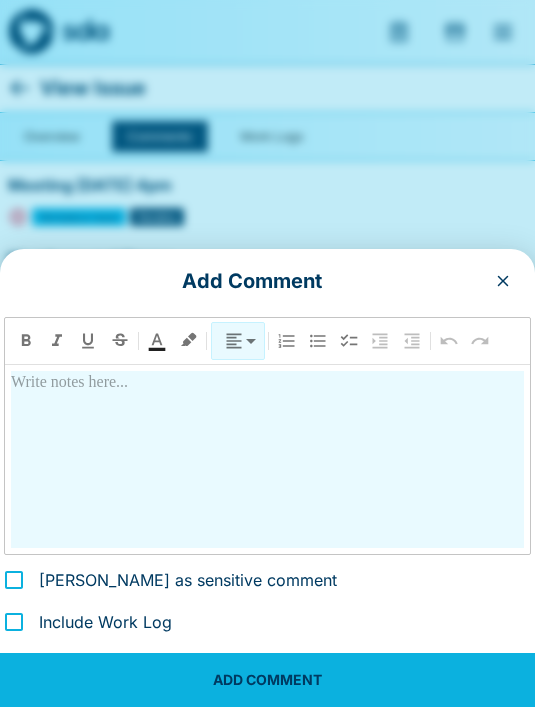 click at bounding box center (267, 459) 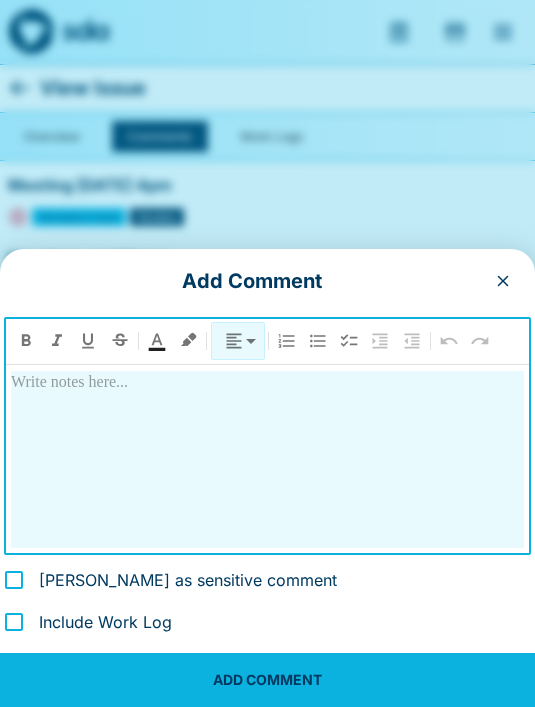 type 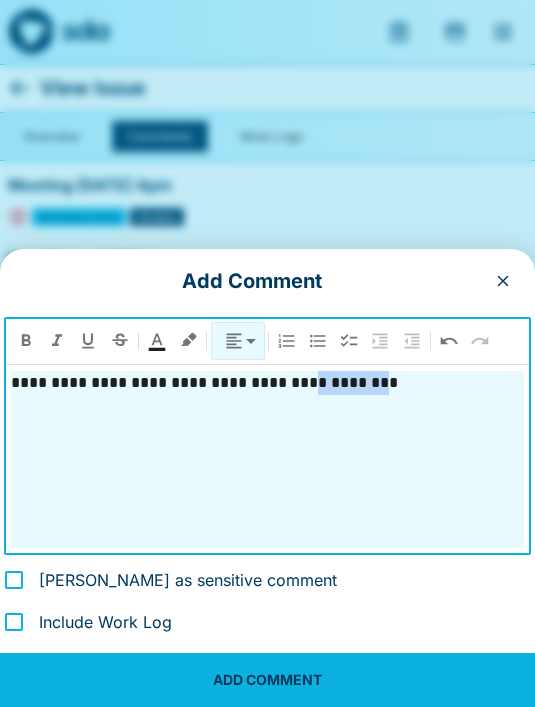 click on "**********" at bounding box center (267, 383) 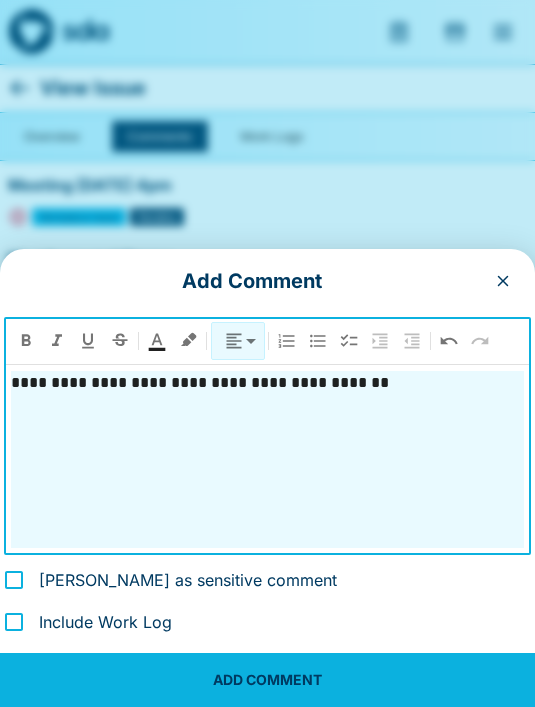 click on "**********" at bounding box center [267, 459] 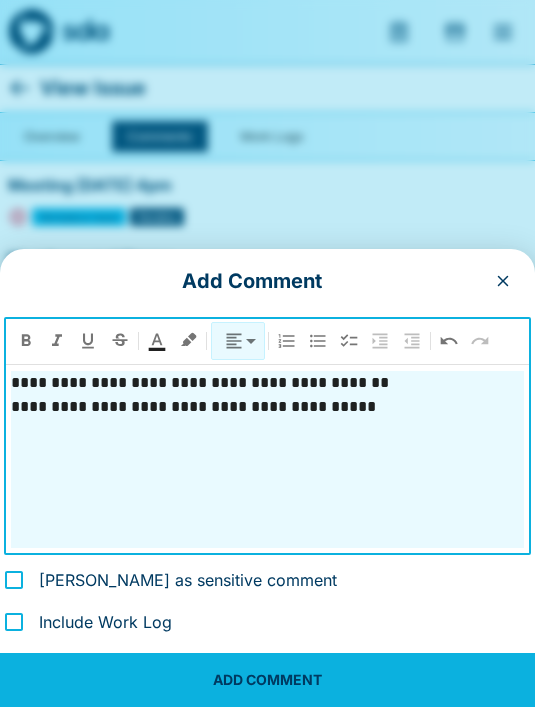 click on "**********" at bounding box center (267, 407) 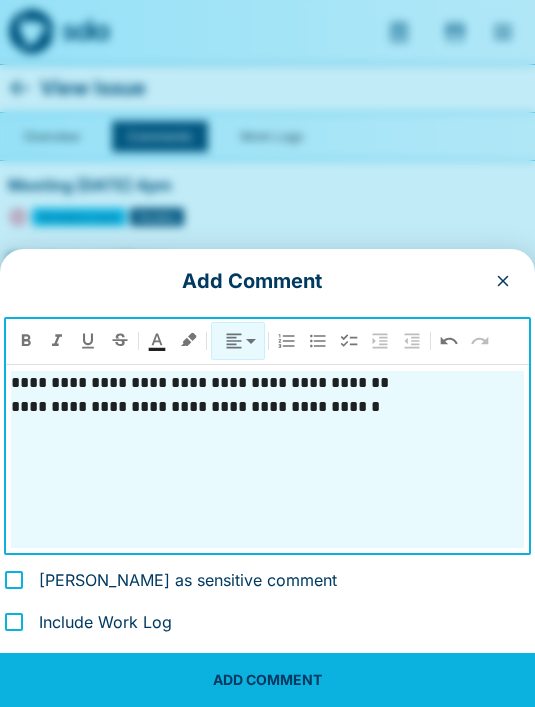 click on "**********" at bounding box center (267, 407) 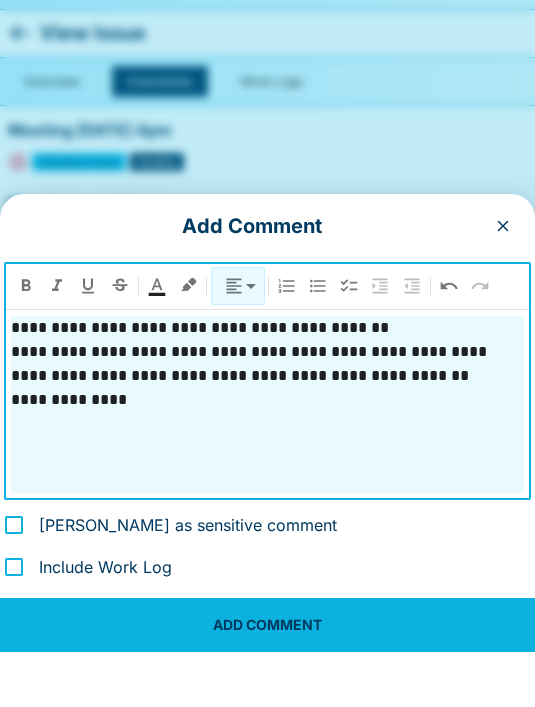 click on "ADD COMMENT" at bounding box center (267, 680) 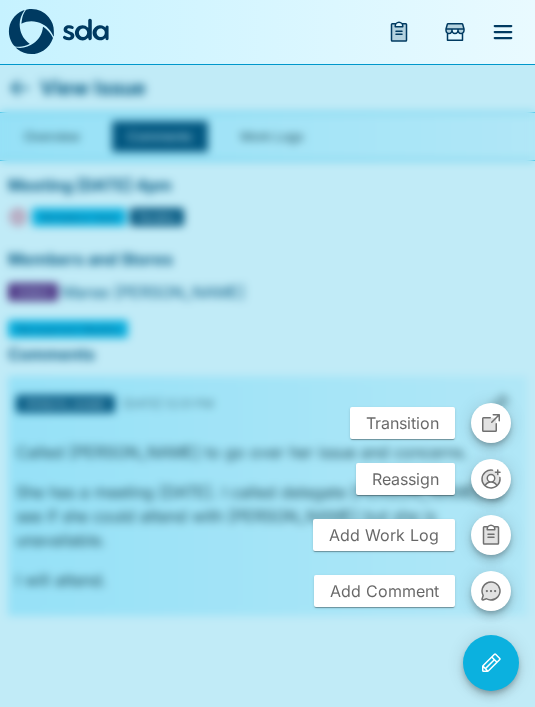 click at bounding box center [267, 353] 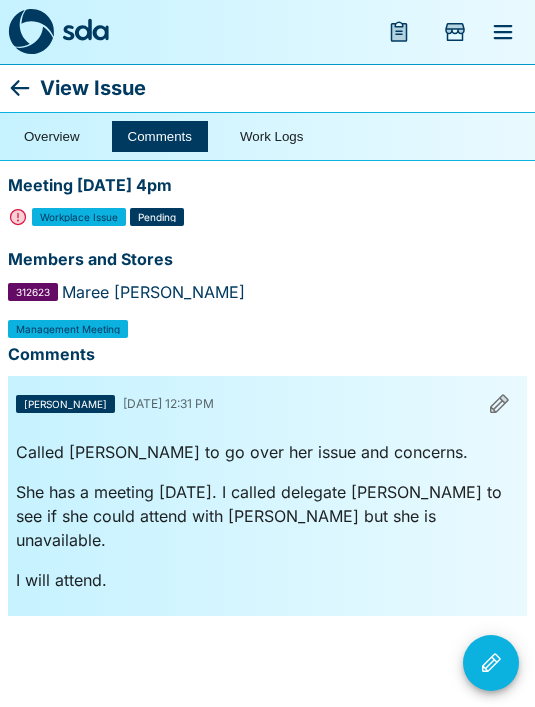 click 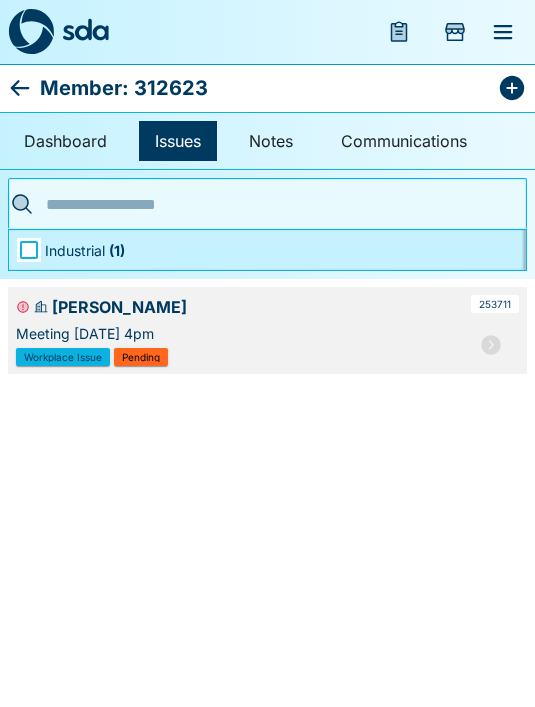 click at bounding box center (31, 32) 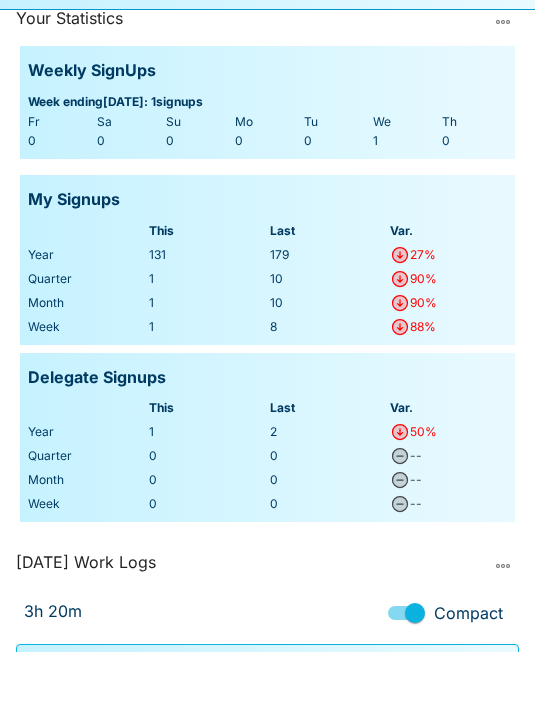 scroll, scrollTop: 483, scrollLeft: 0, axis: vertical 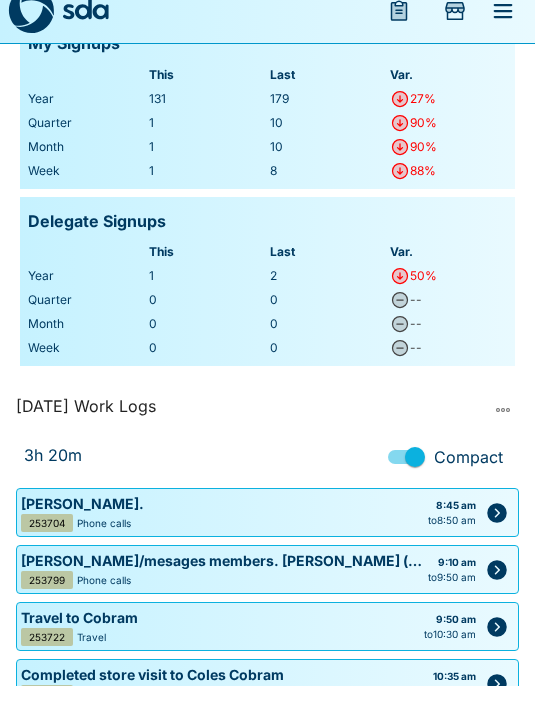 click 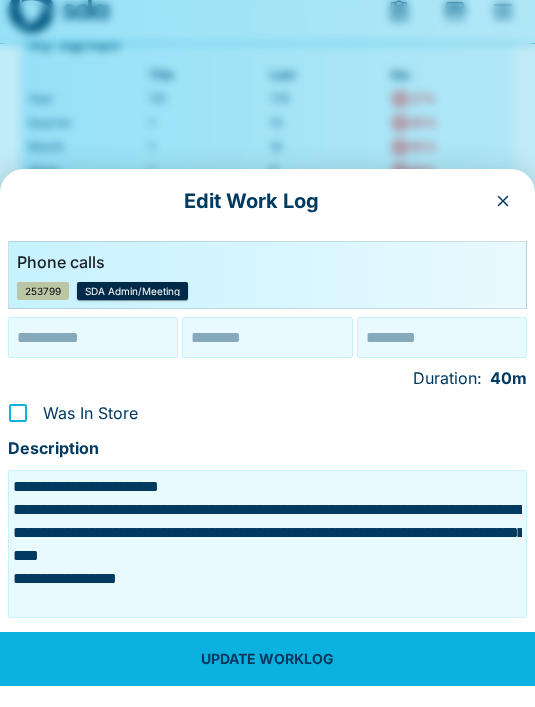 type on "**********" 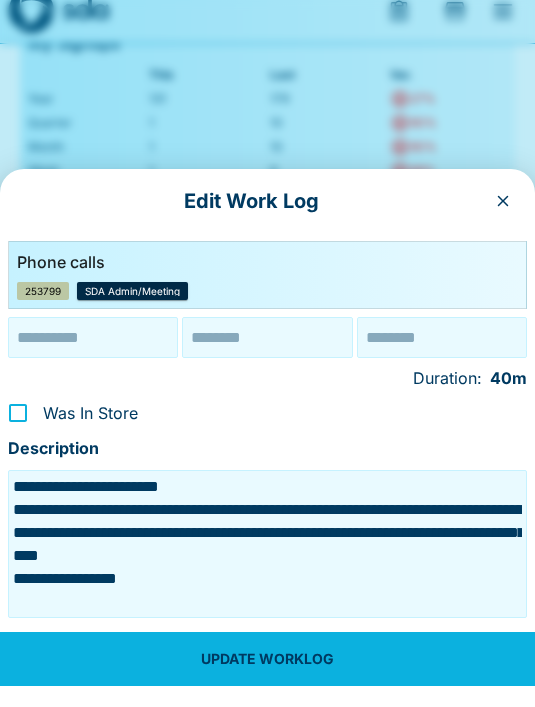 type on "********" 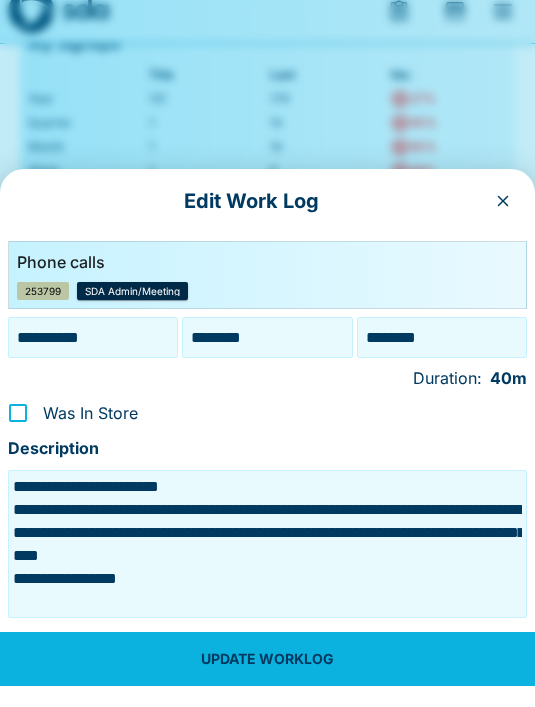 click on "**********" at bounding box center (267, 565) 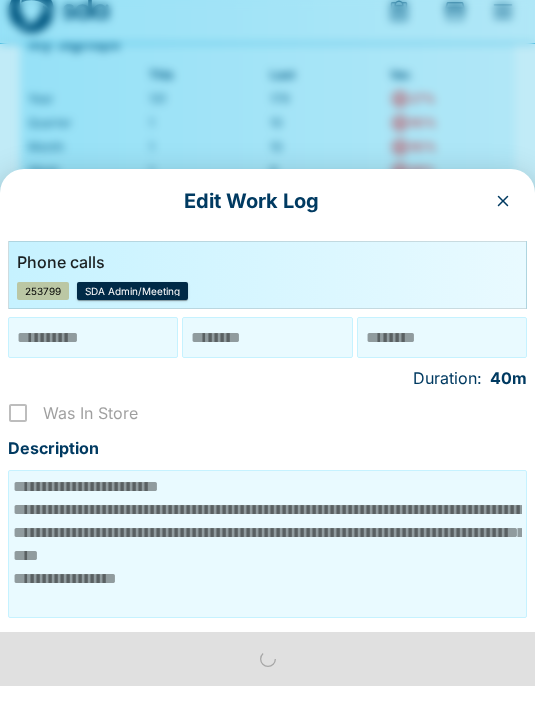 scroll, scrollTop: 504, scrollLeft: 0, axis: vertical 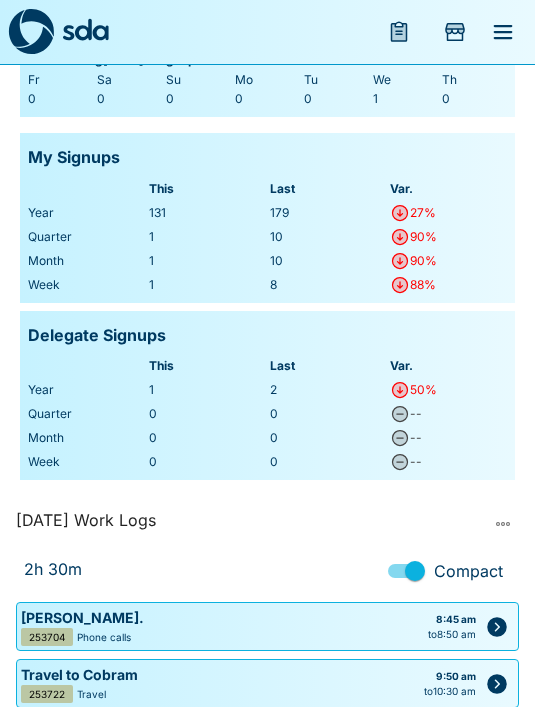 click 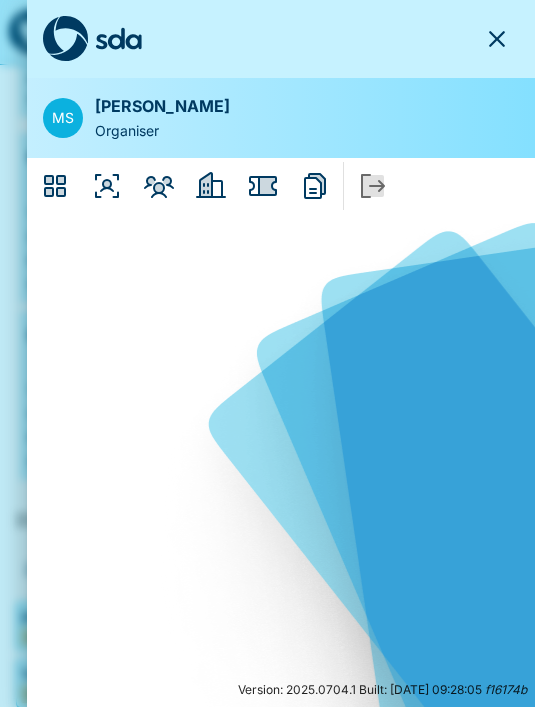 click 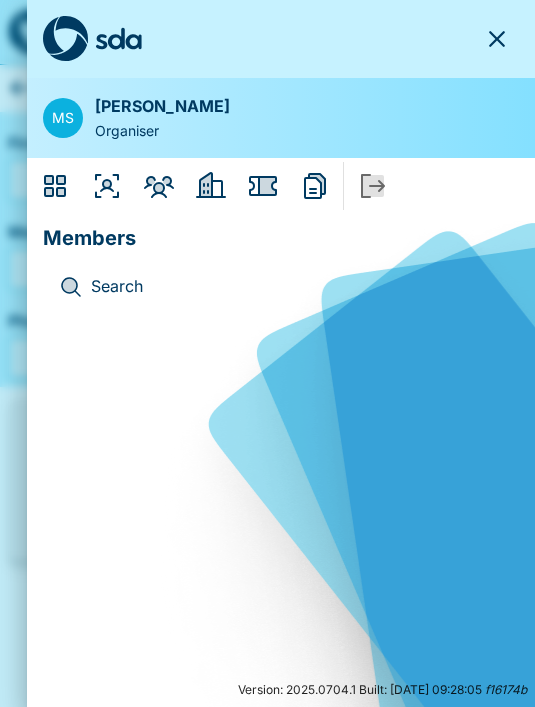 scroll, scrollTop: 0, scrollLeft: 0, axis: both 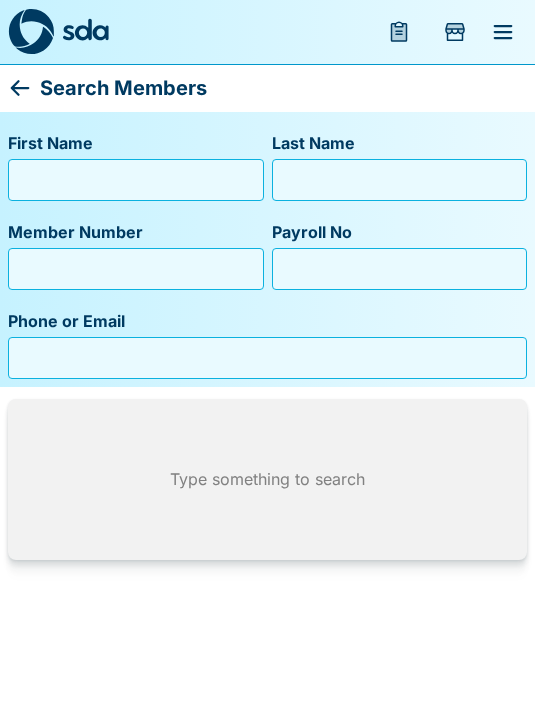 type 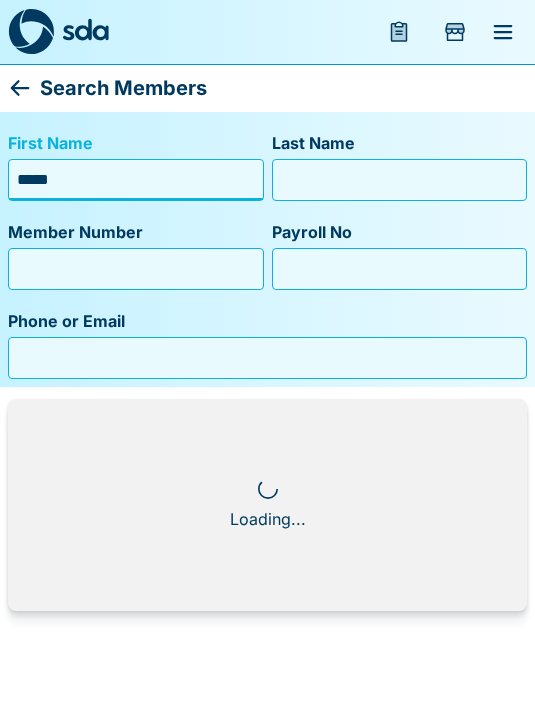 type on "*****" 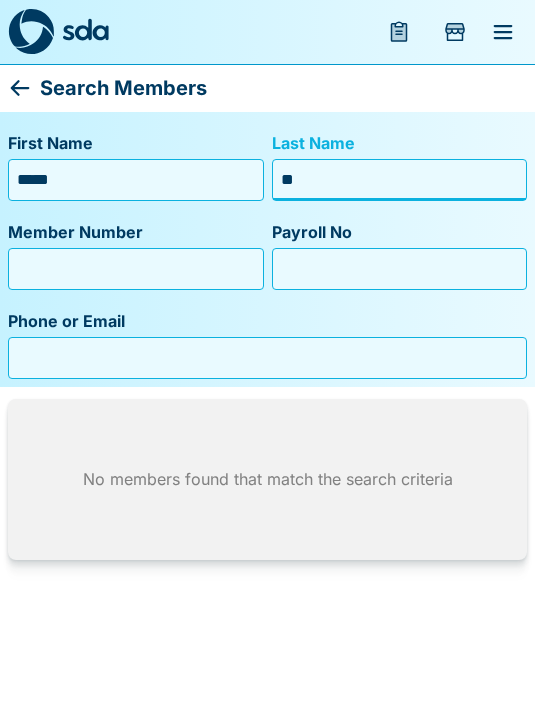 type on "*" 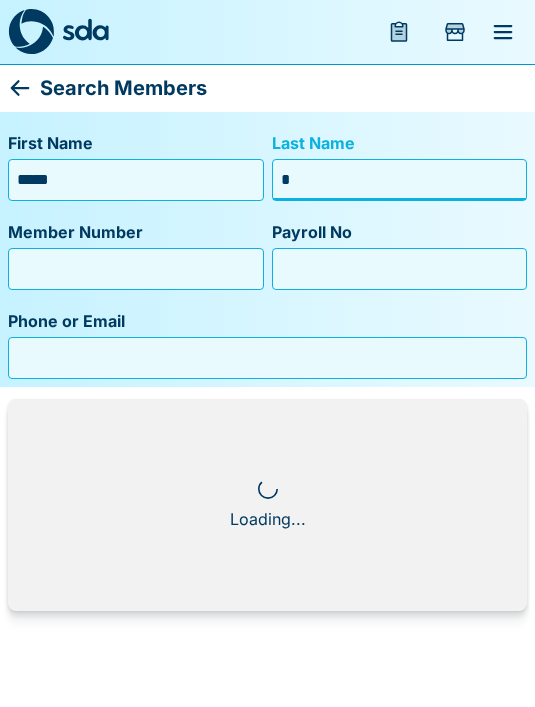 type 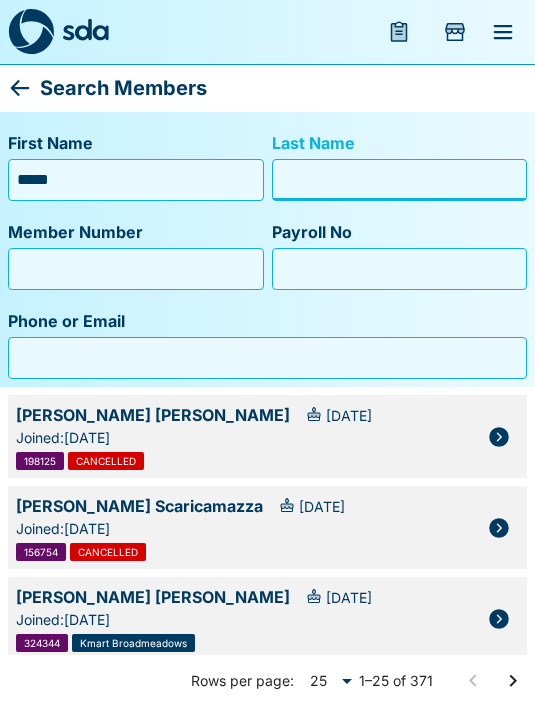 click 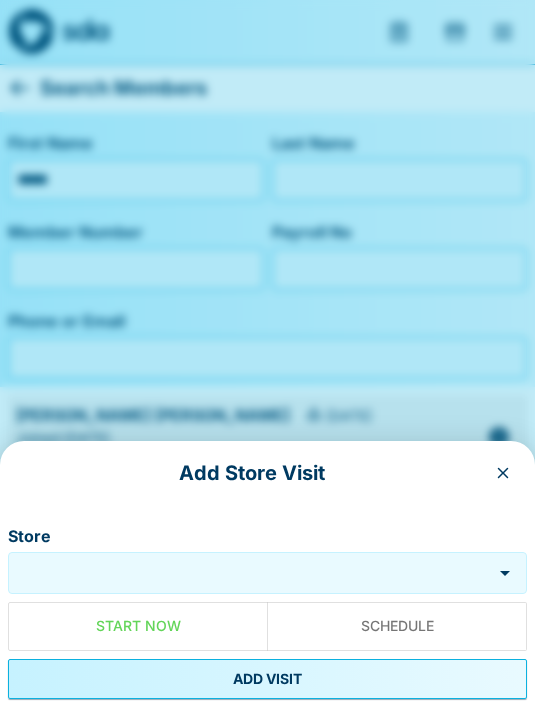 click at bounding box center (267, 353) 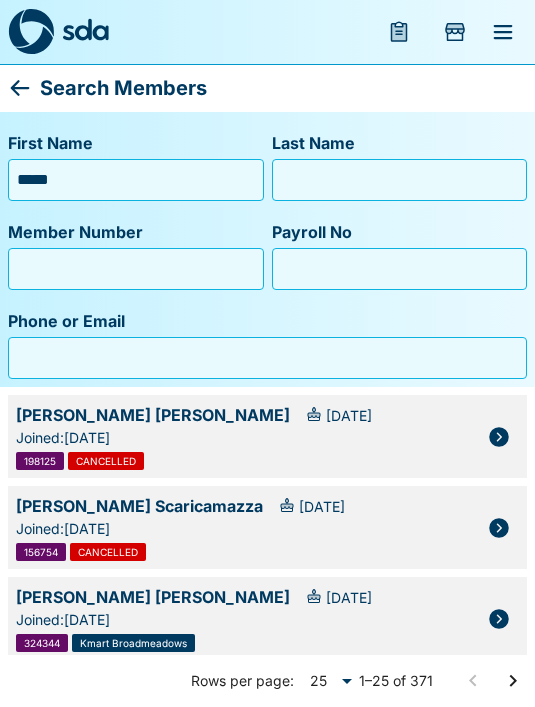 click 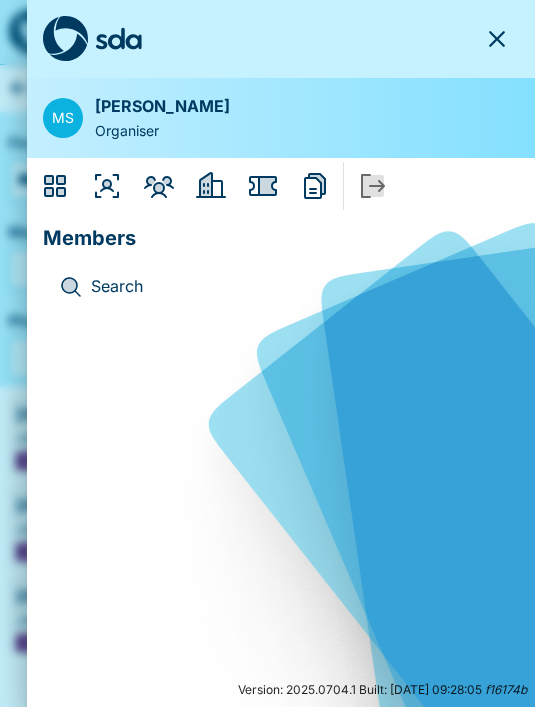 click 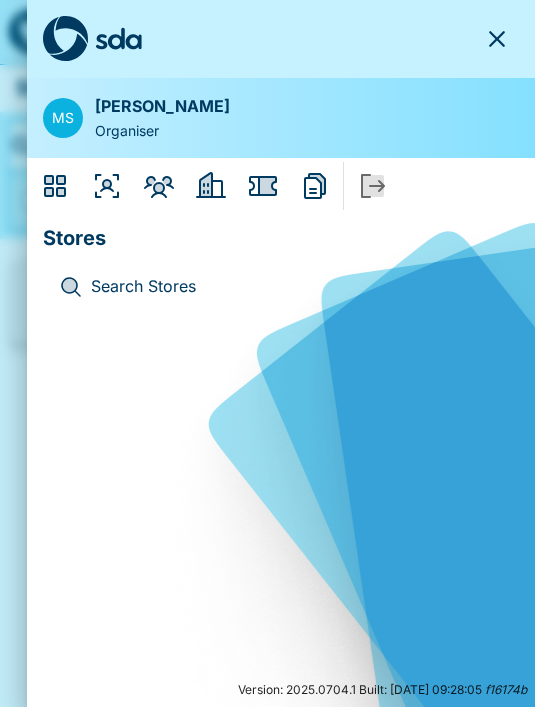 click on "Search Stores" at bounding box center (297, 287) 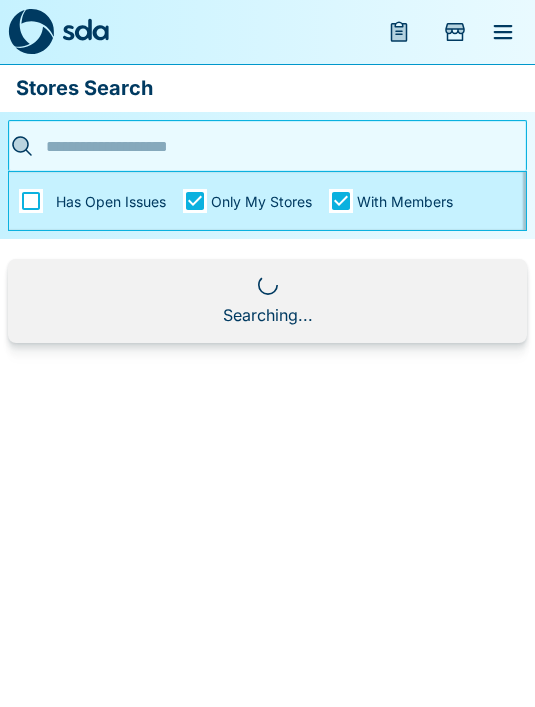 click at bounding box center [261, 146] 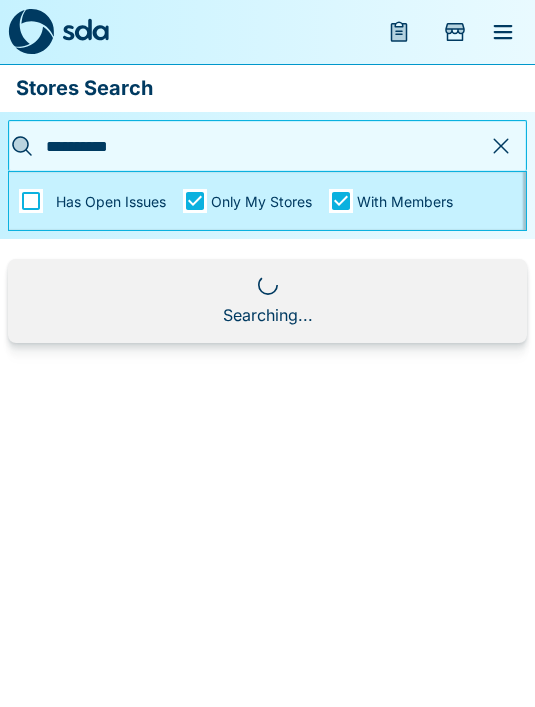 type on "**********" 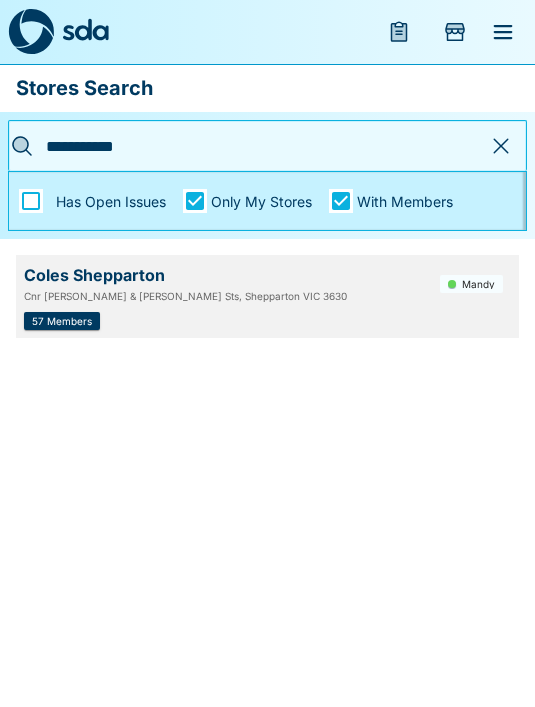 click on "57 Members" at bounding box center (62, 321) 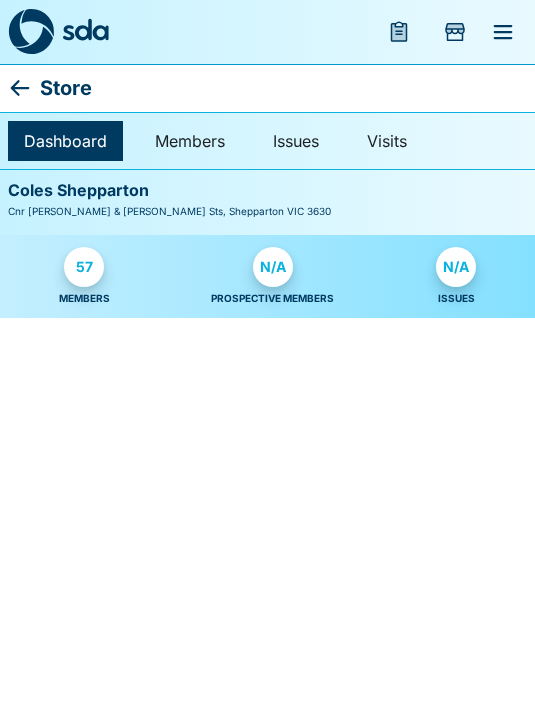 click on "57" at bounding box center (84, 267) 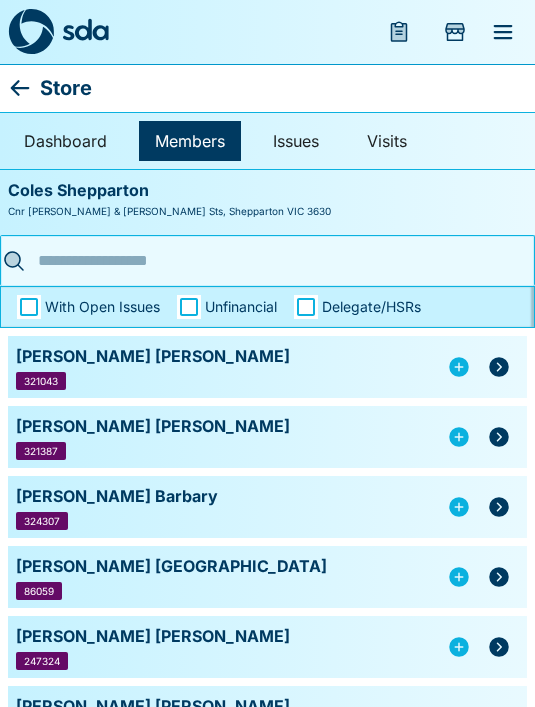 click at bounding box center (261, 260) 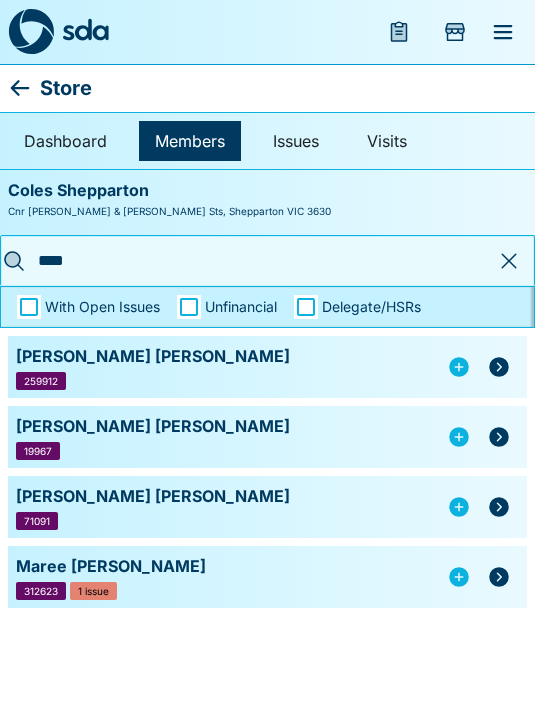 type on "*****" 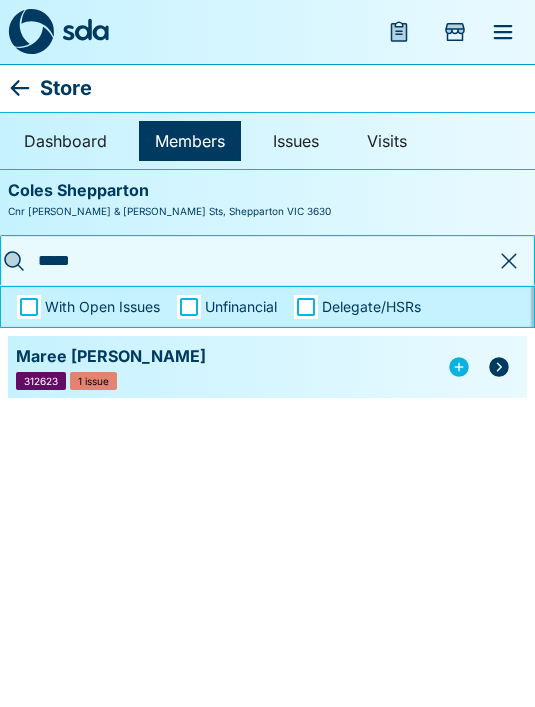 click 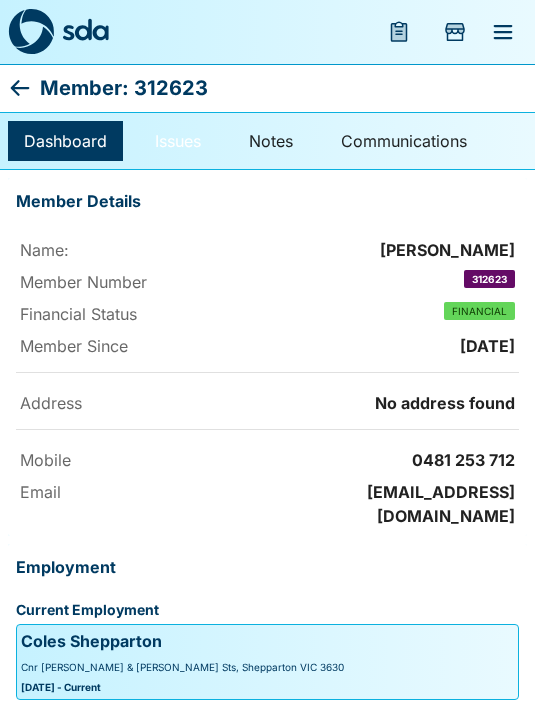 click on "Issues" at bounding box center (178, 141) 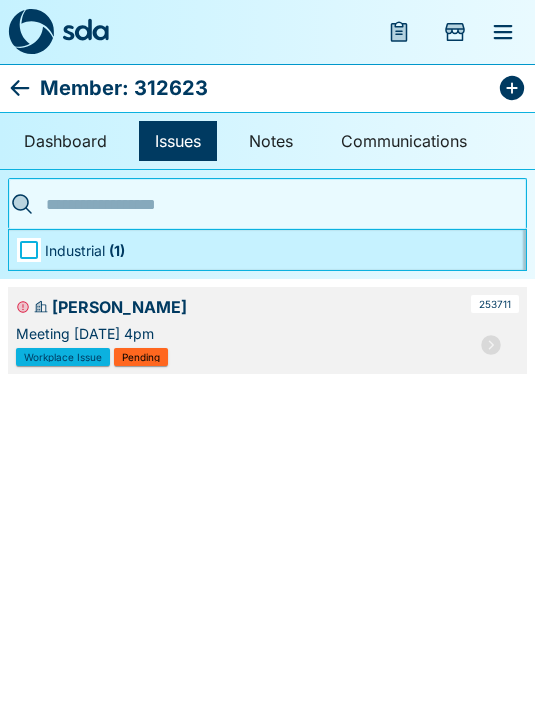 click on "Meeting [DATE] 4pm" at bounding box center (241, 333) 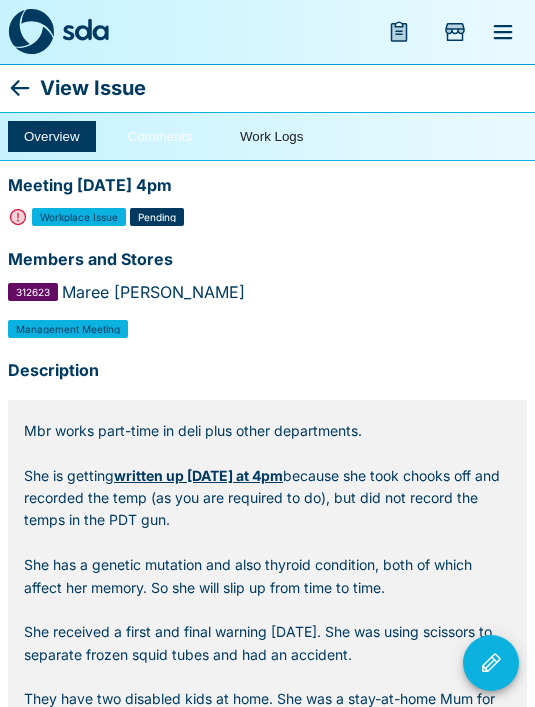 click on "Comments" at bounding box center [160, 136] 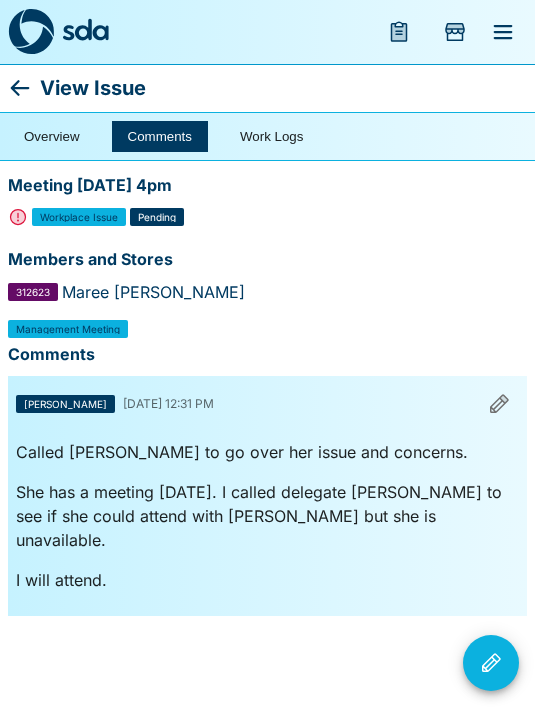 click 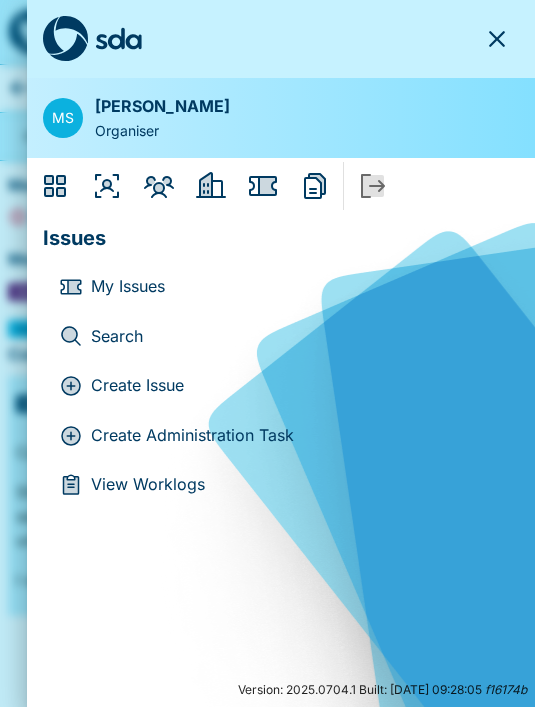 click 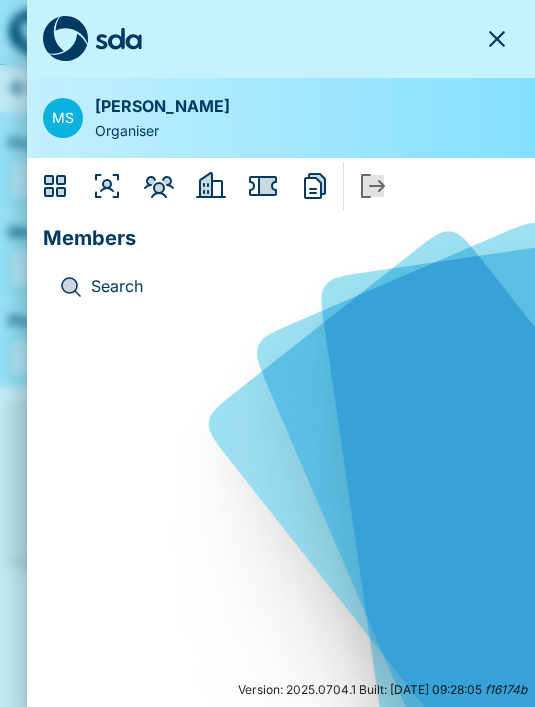 click 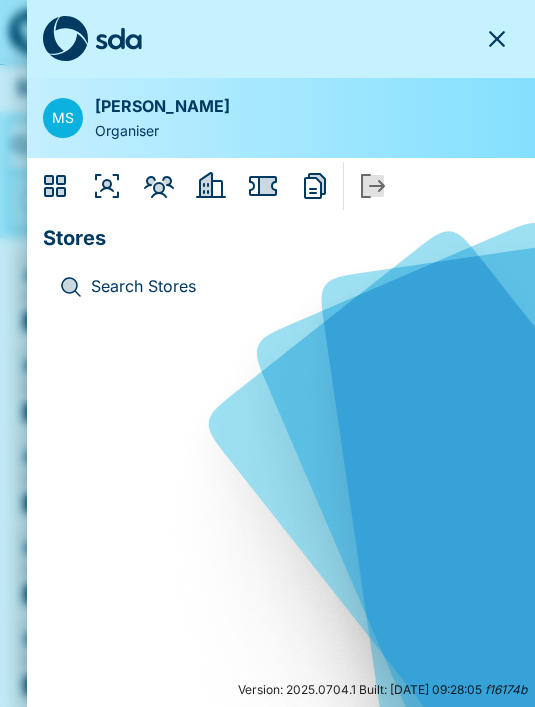 click on "Search Stores" at bounding box center [297, 287] 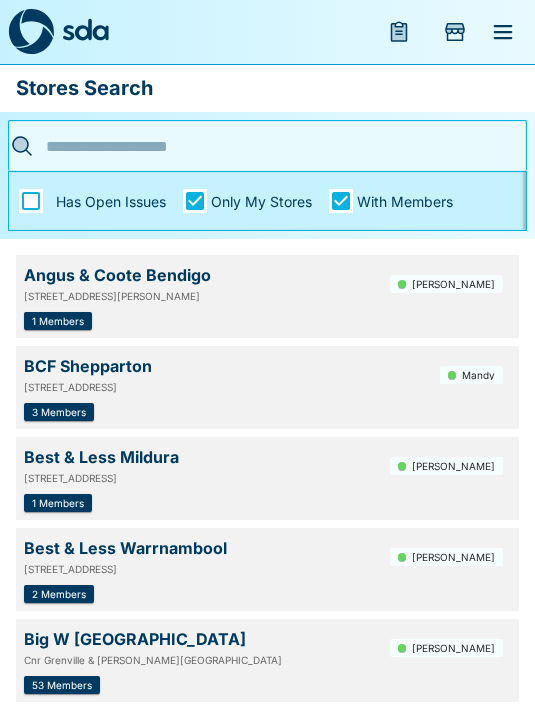 click at bounding box center [261, 146] 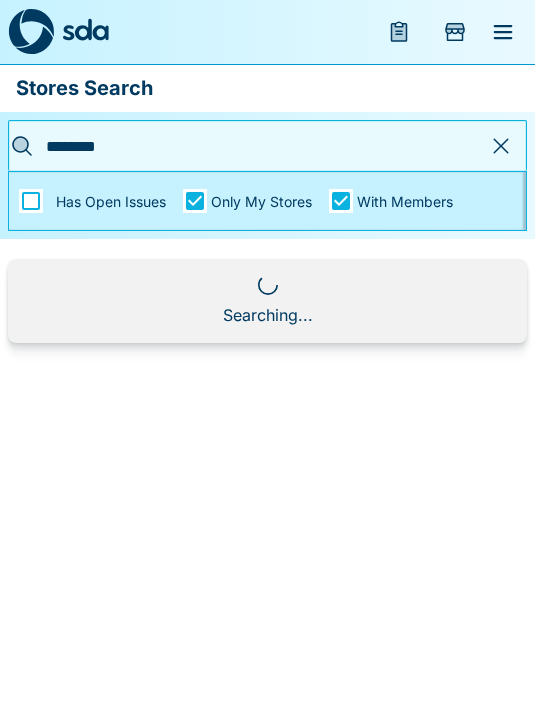 type on "*********" 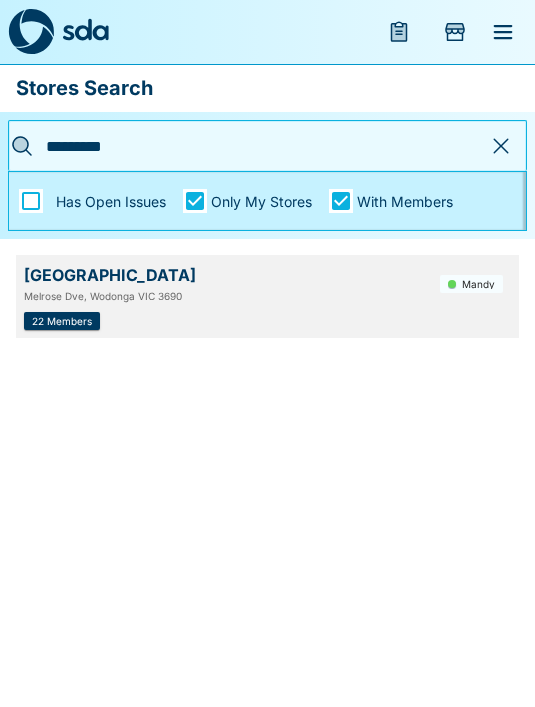 click on "Mandy" at bounding box center [471, 284] 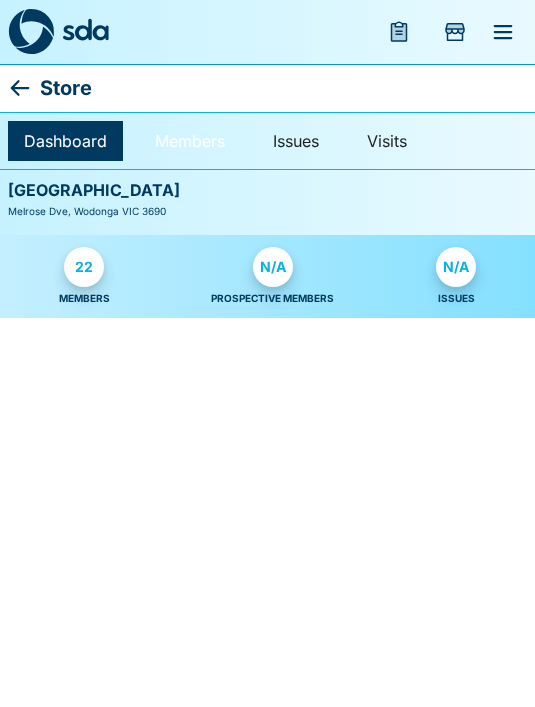 click on "Members" at bounding box center (190, 141) 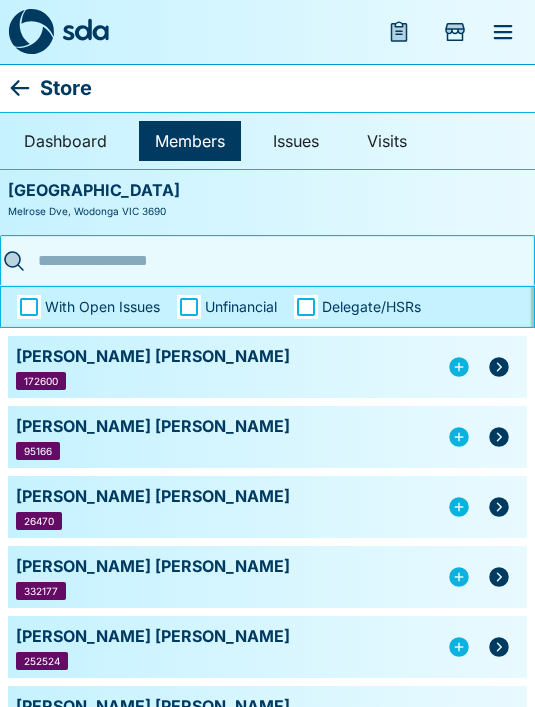 click at bounding box center (261, 260) 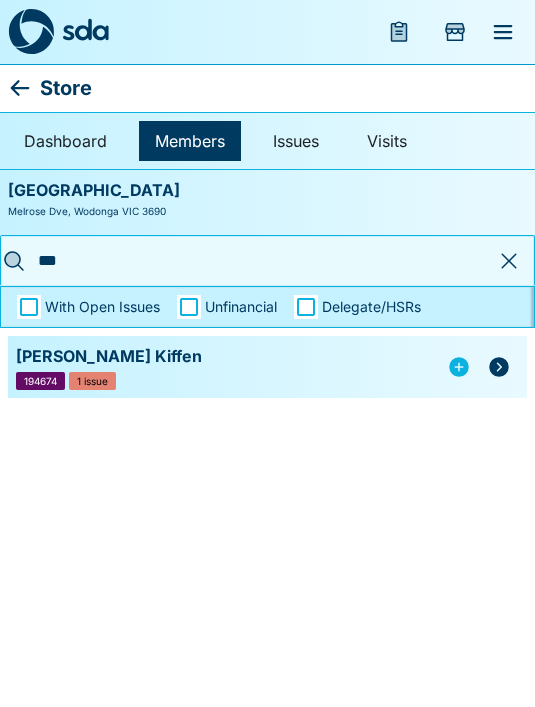 type on "****" 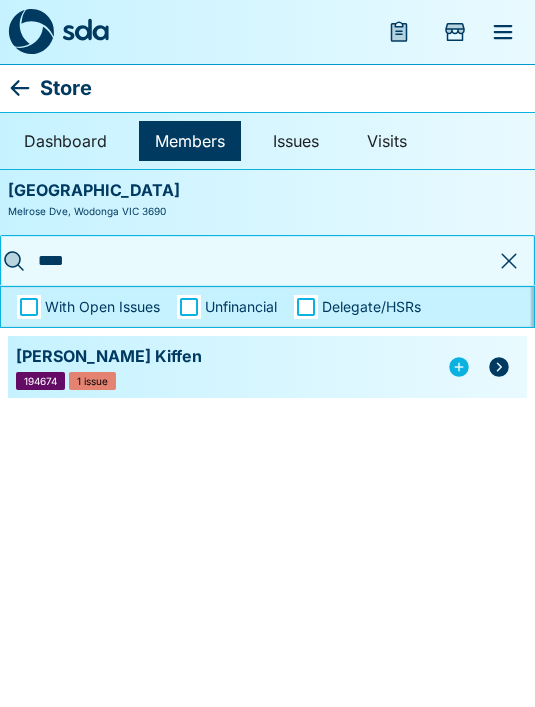 click 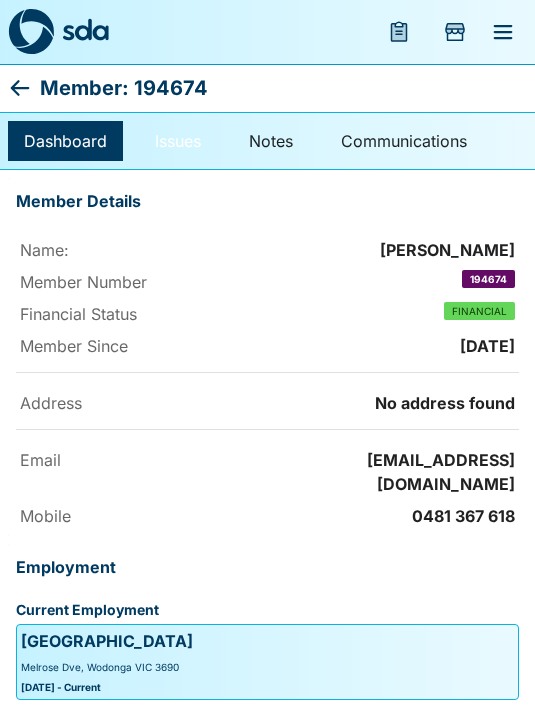 click on "Issues" at bounding box center [178, 141] 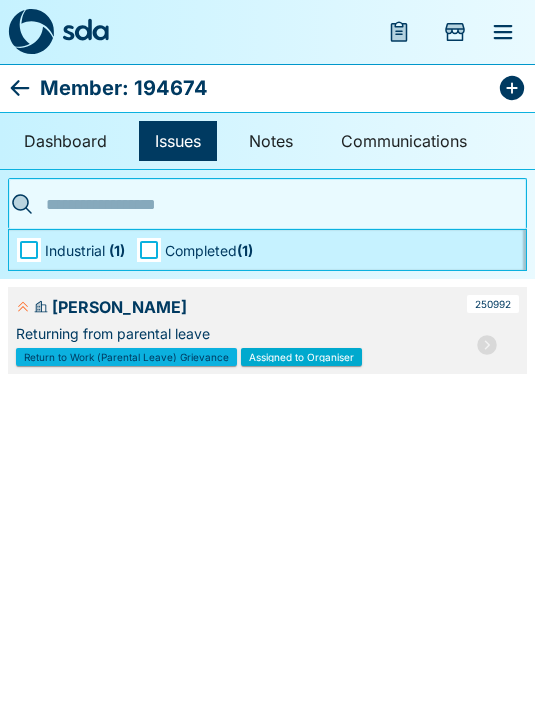 click at bounding box center [487, 345] 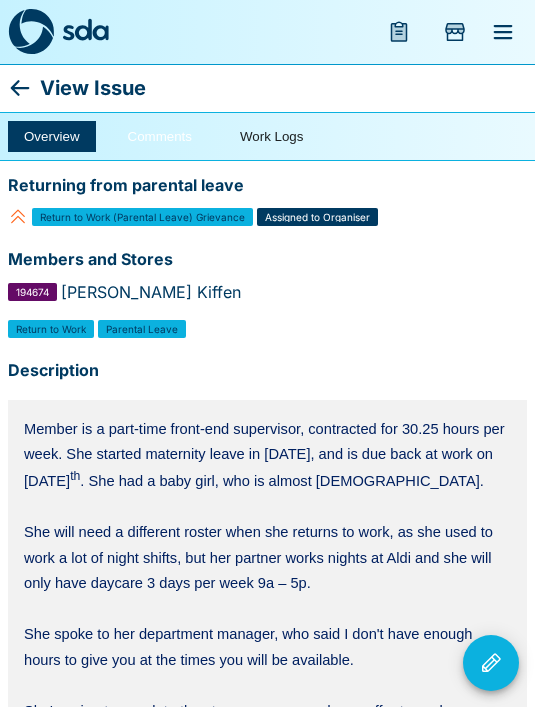 click on "Comments" at bounding box center [160, 136] 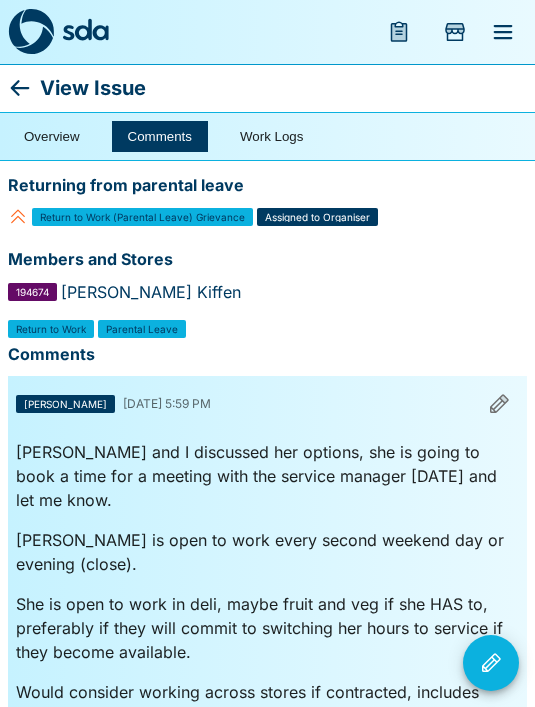 click at bounding box center [491, 663] 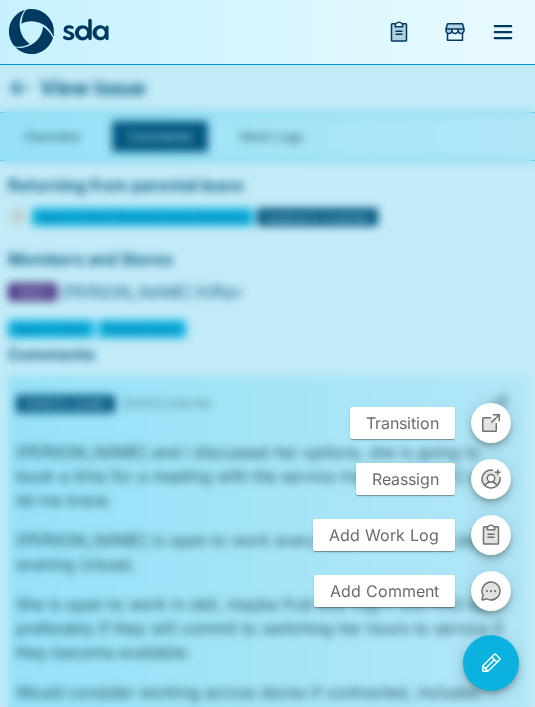 click at bounding box center [267, 353] 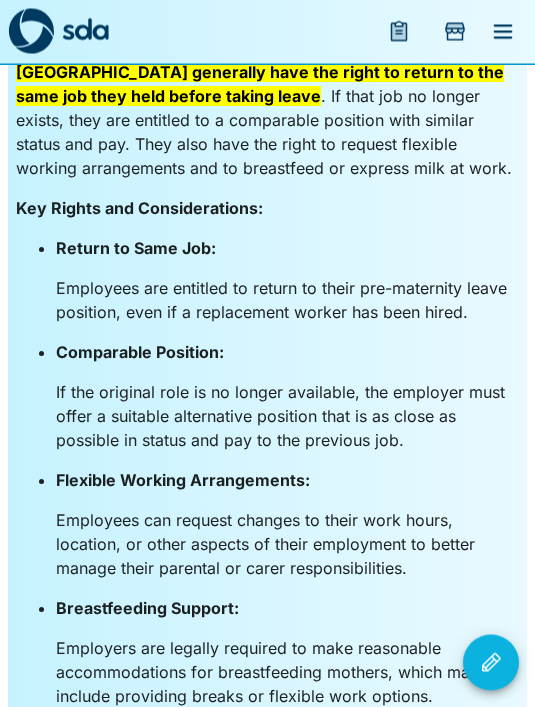 scroll, scrollTop: 774, scrollLeft: 0, axis: vertical 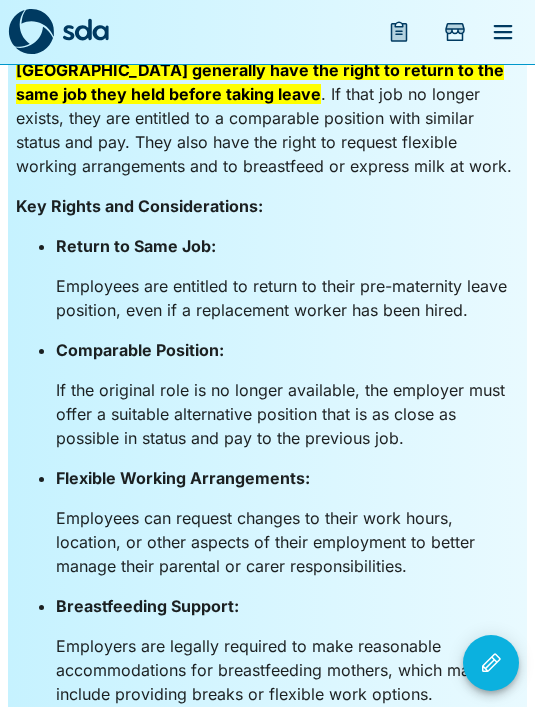 click 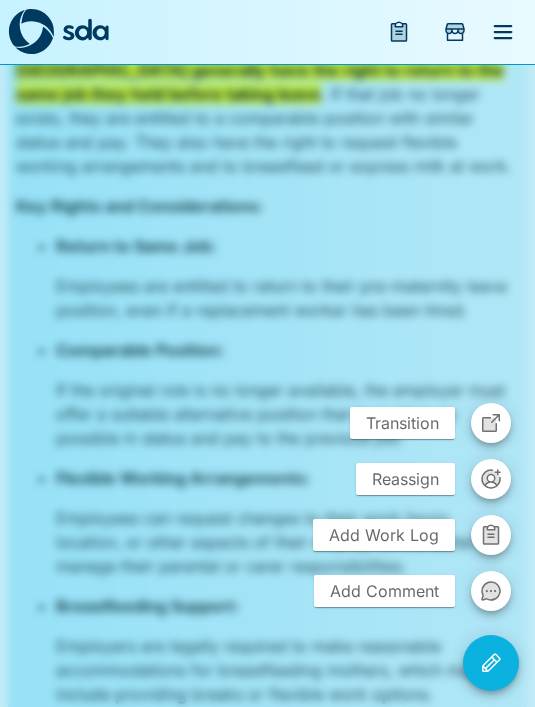 click on "Add Work Log" at bounding box center [384, 535] 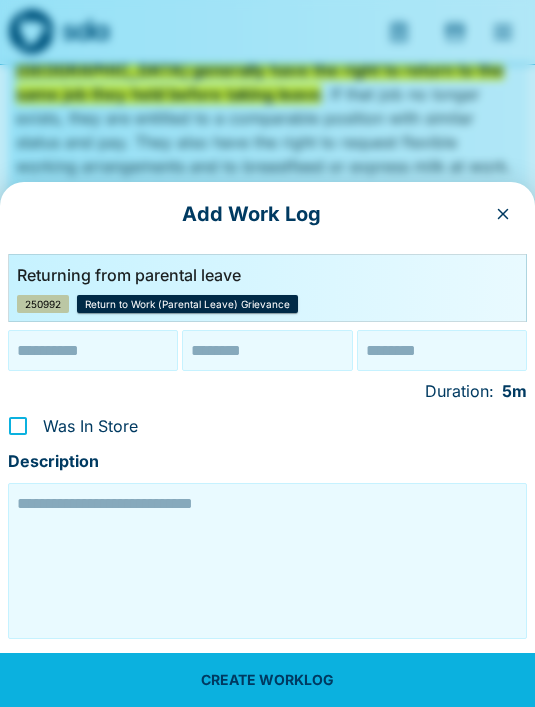 type on "**********" 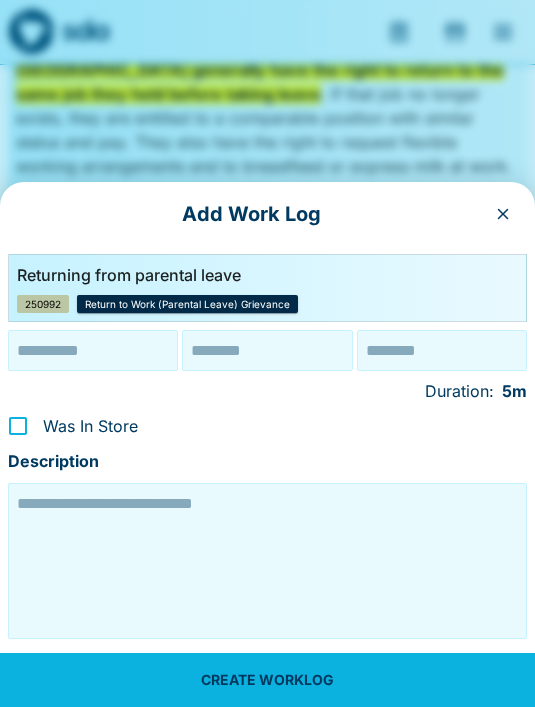 type on "********" 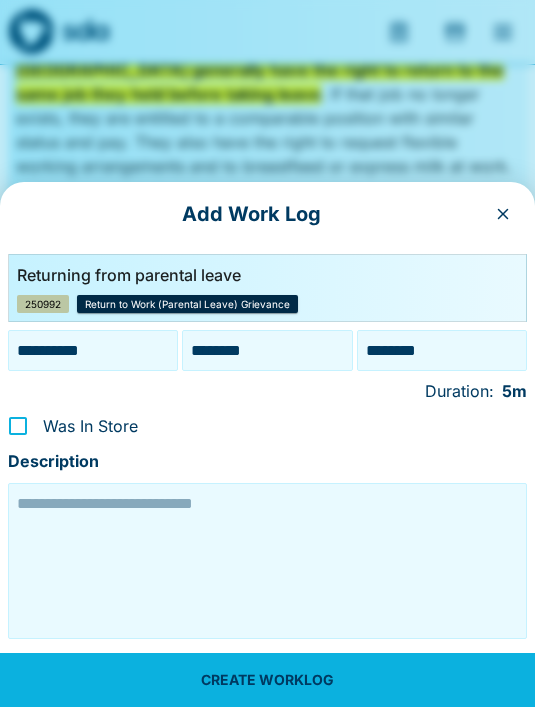 click at bounding box center [267, 561] 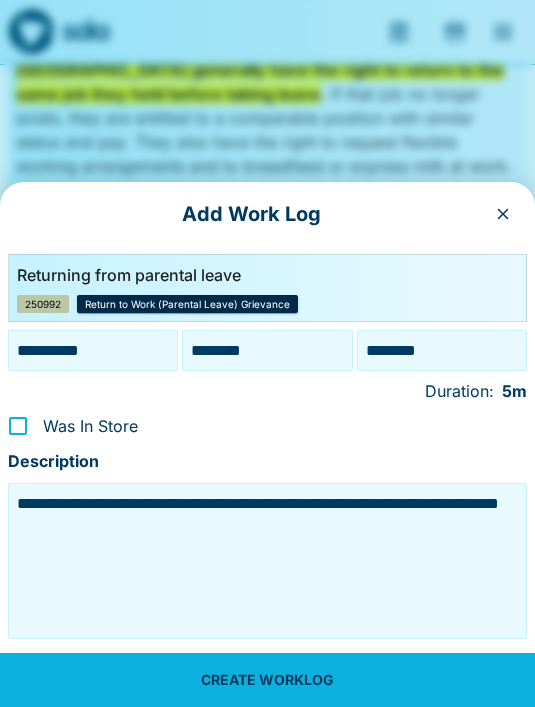 type on "**********" 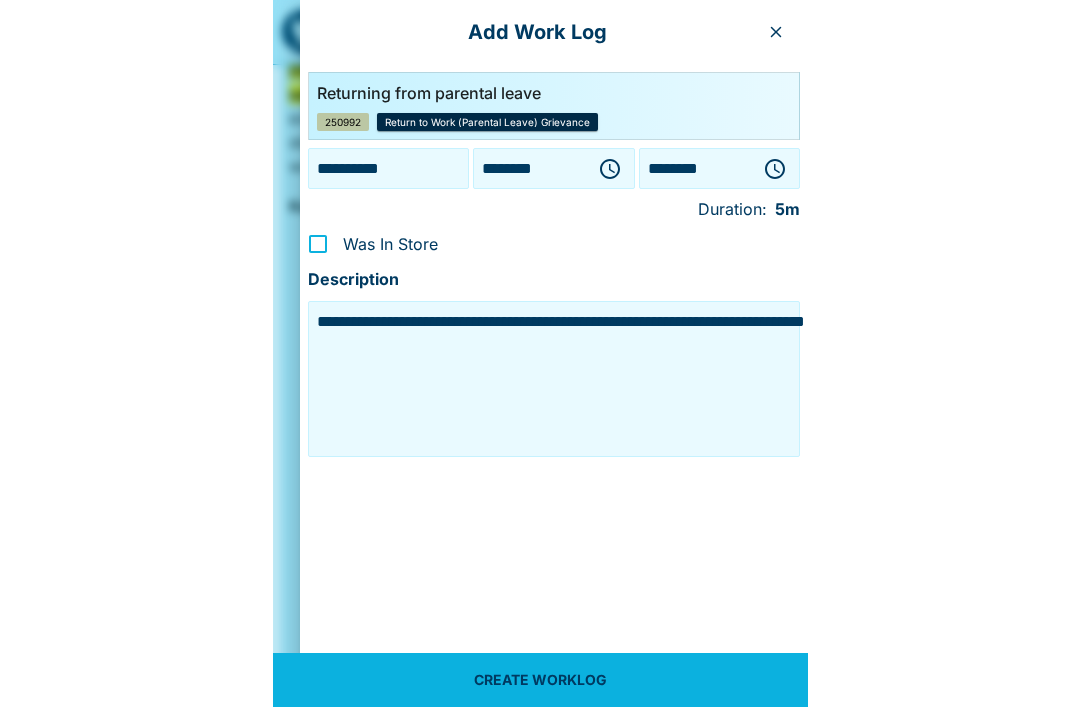 scroll, scrollTop: 773, scrollLeft: 0, axis: vertical 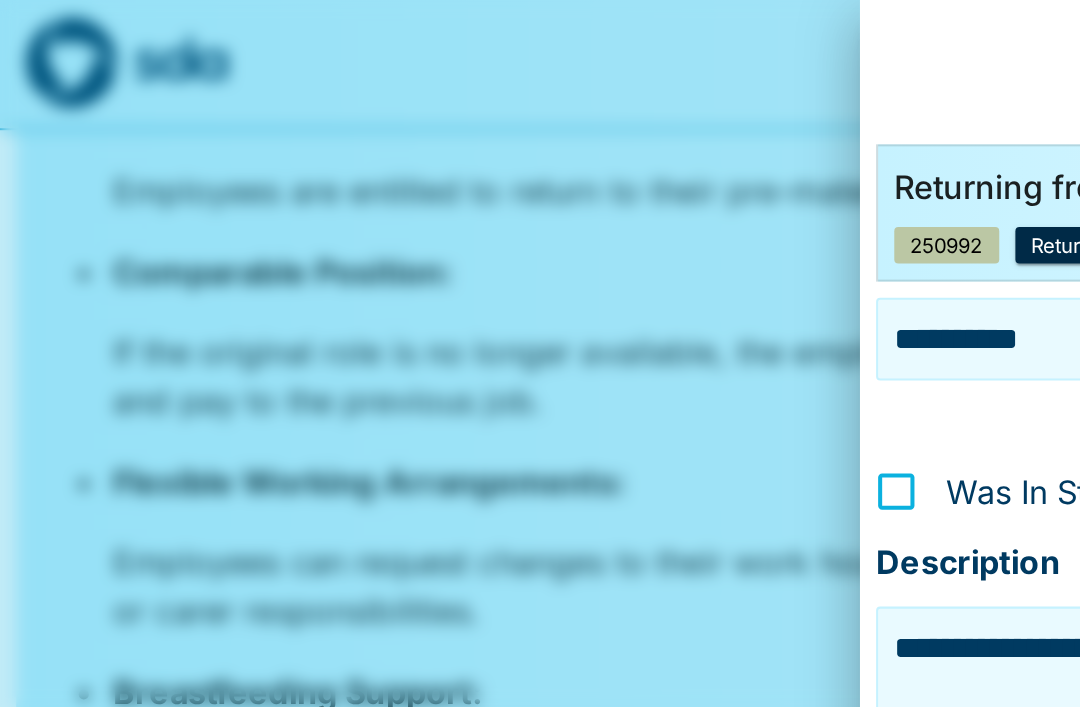 type on "********" 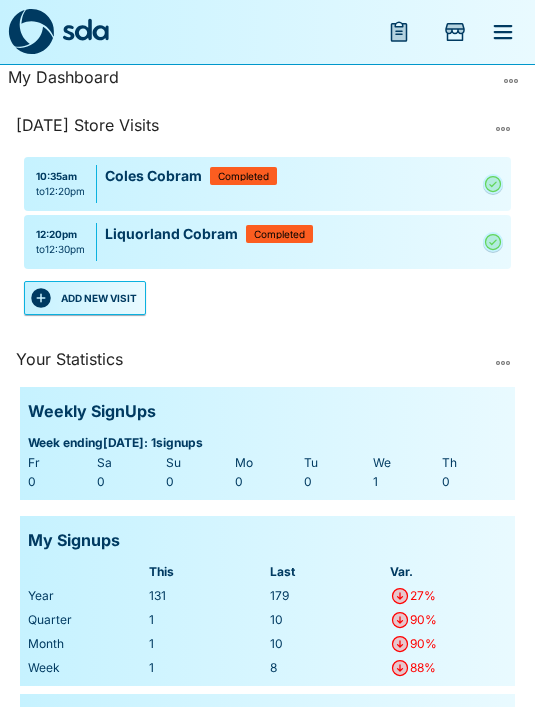 scroll, scrollTop: 16, scrollLeft: 0, axis: vertical 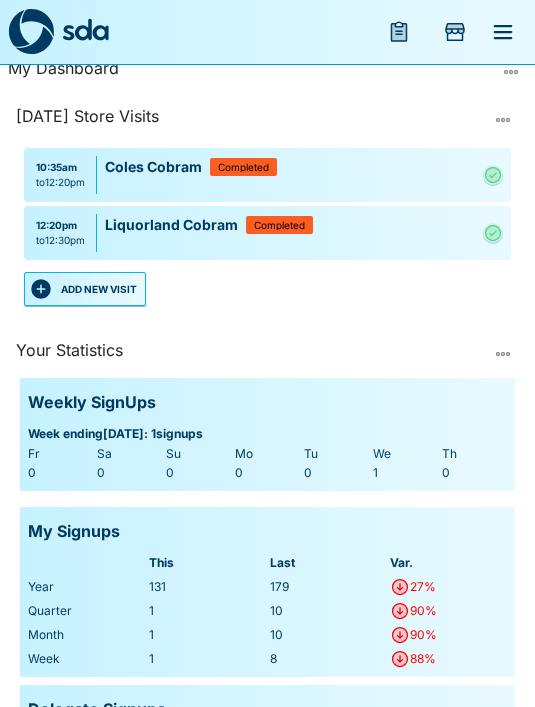 click at bounding box center (503, 32) 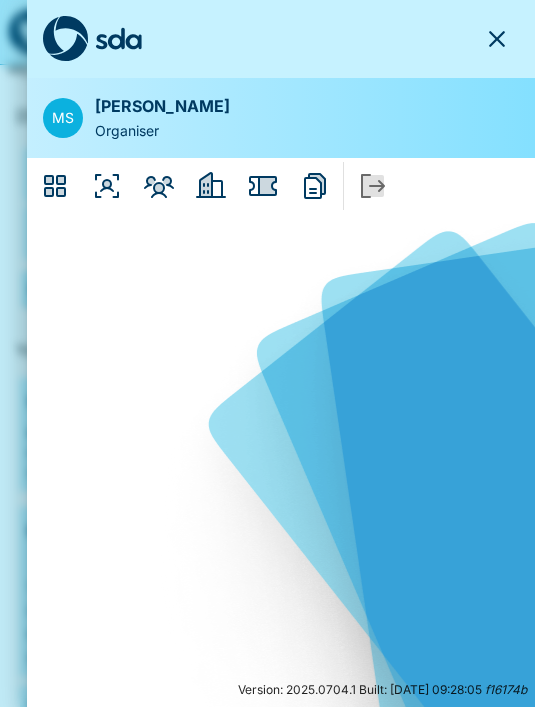 click 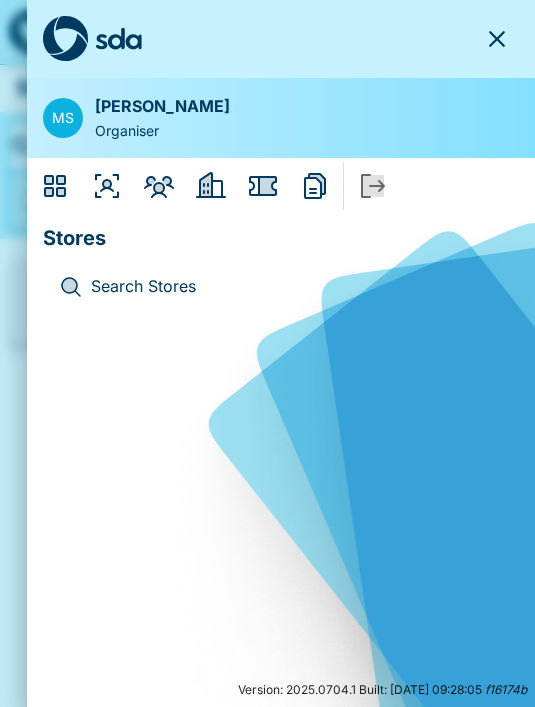 click 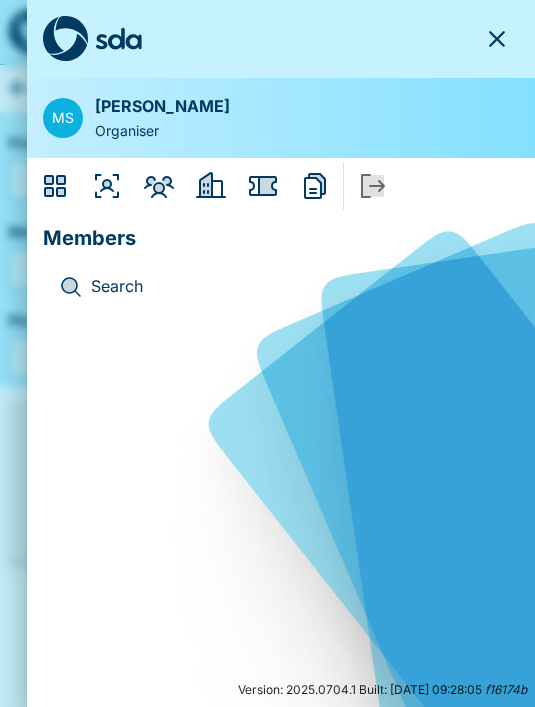 click at bounding box center (75, 287) 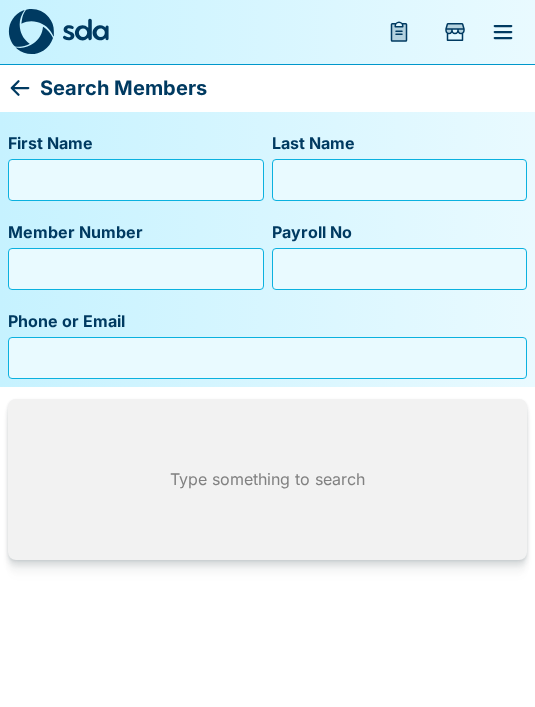 click on "First Name" at bounding box center (136, 180) 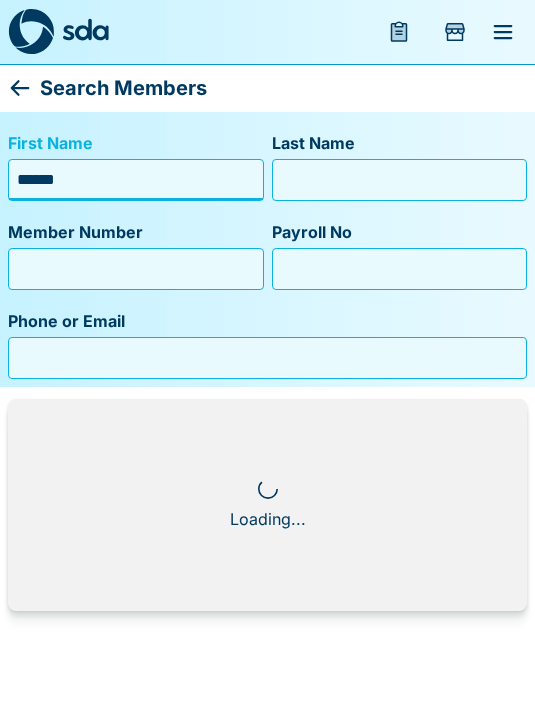 type on "*******" 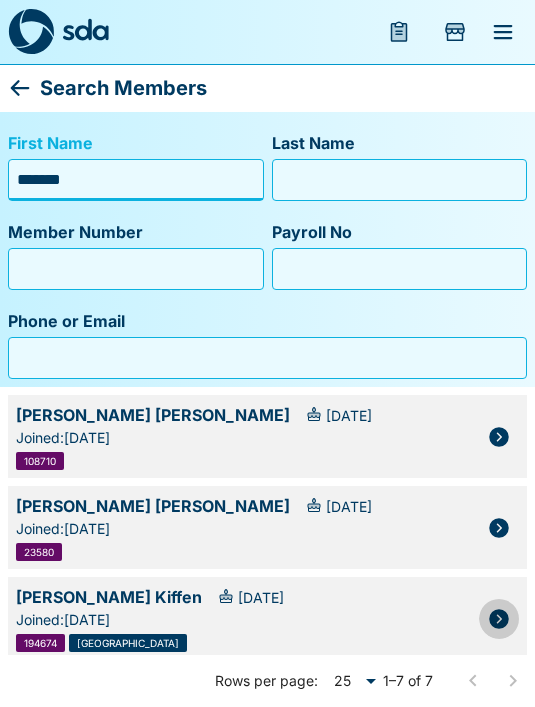 click at bounding box center [499, 619] 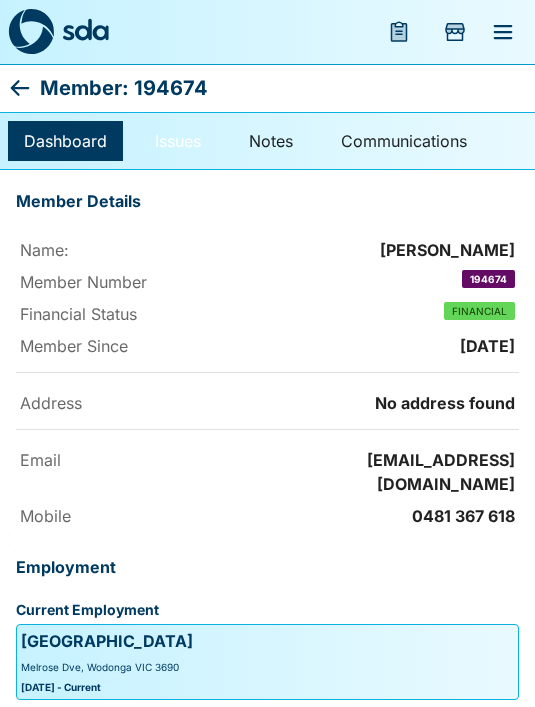 click on "Issues" at bounding box center [178, 141] 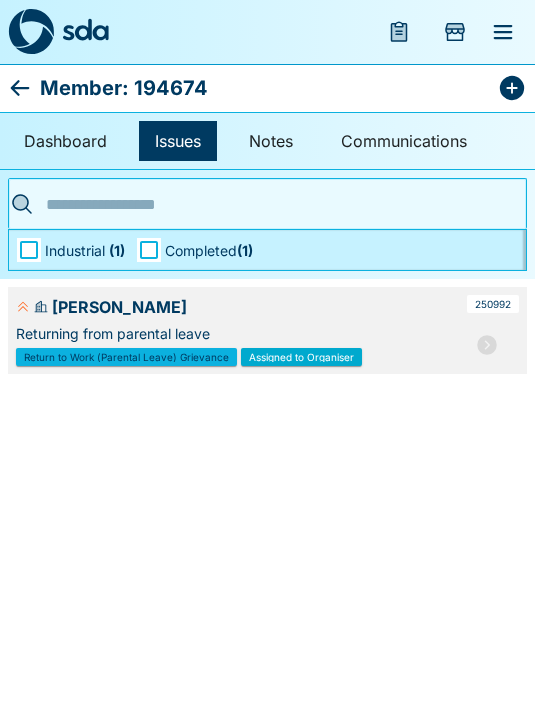 click 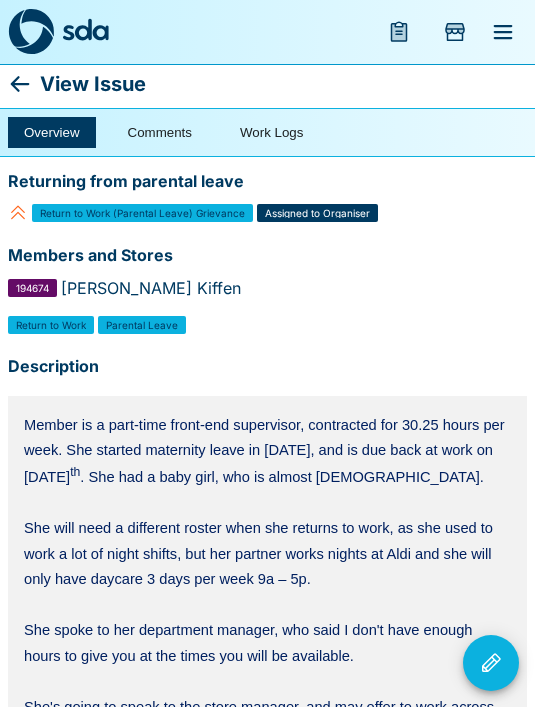 scroll, scrollTop: 29, scrollLeft: 0, axis: vertical 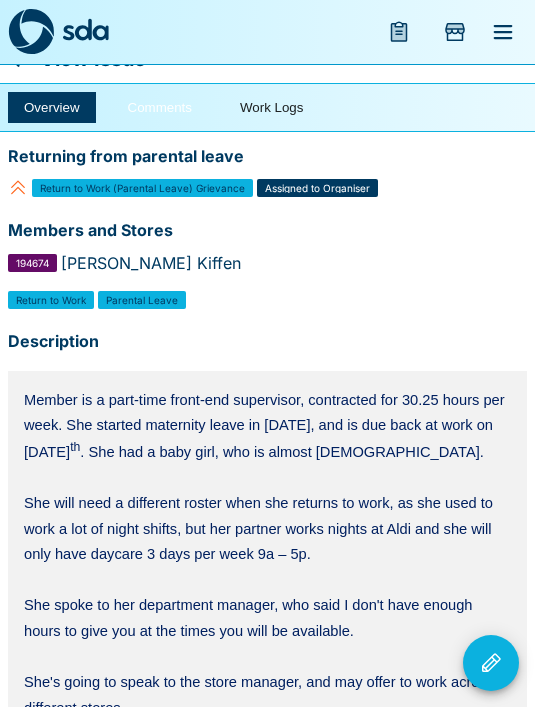 click on "Comments" at bounding box center (160, 107) 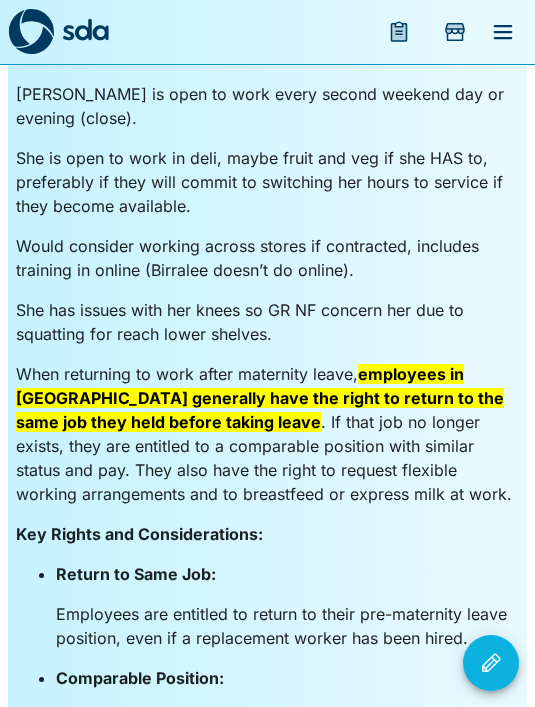 scroll, scrollTop: 0, scrollLeft: 0, axis: both 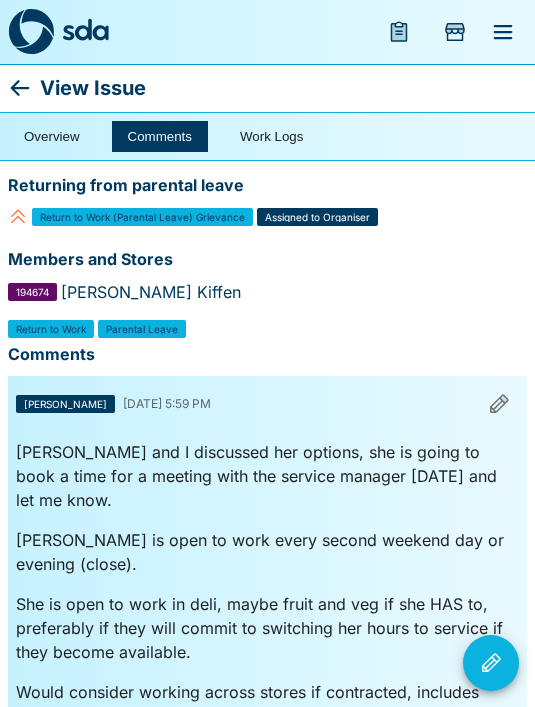 click at bounding box center [491, 663] 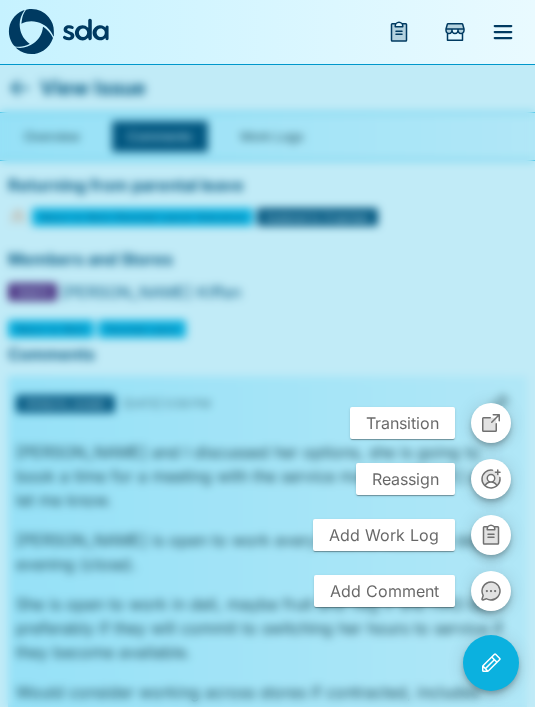 click on "Add Comment" at bounding box center (384, 591) 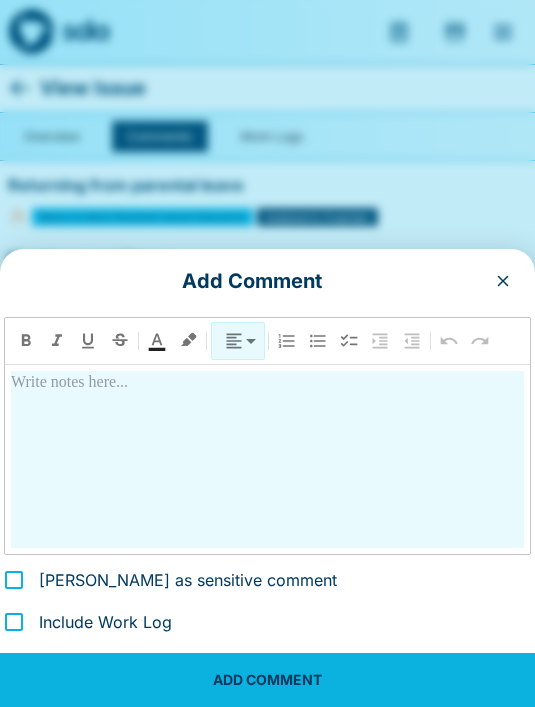 click at bounding box center [267, 459] 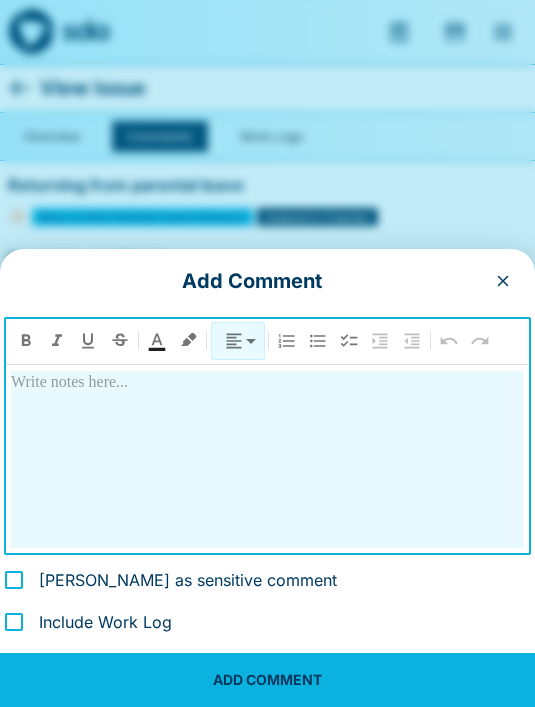 type 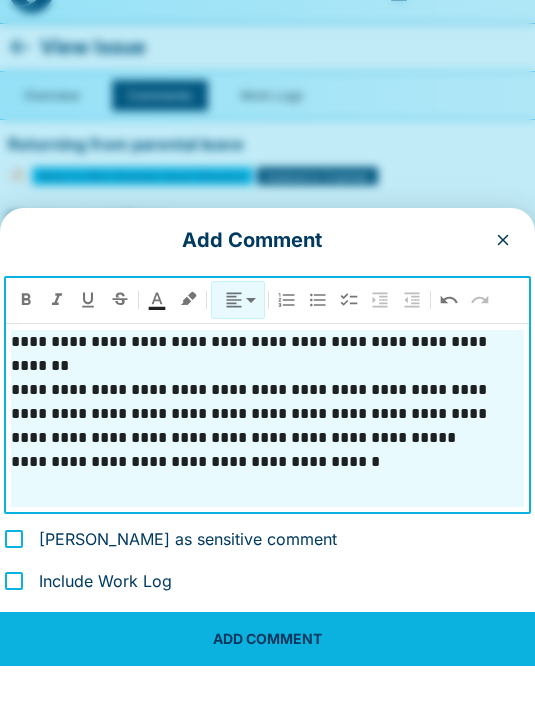 click on "ADD COMMENT" at bounding box center (267, 680) 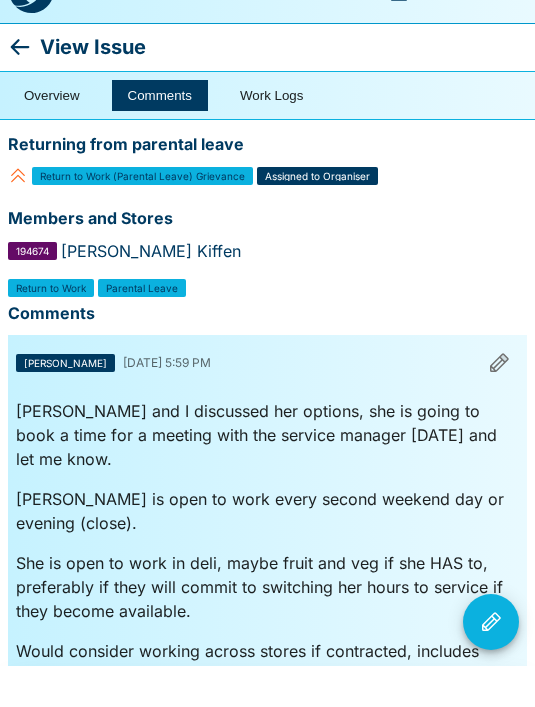 scroll, scrollTop: 41, scrollLeft: 0, axis: vertical 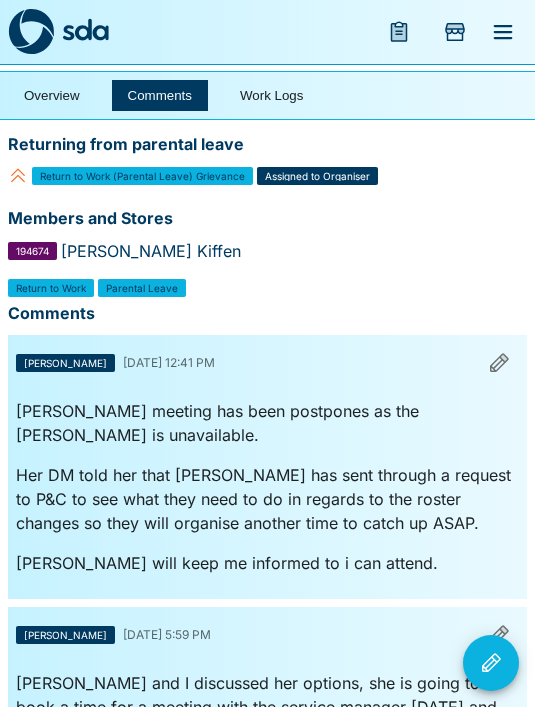 click on "Rhianon and I discussed her options, she is going to book a time for a meeting with the service manager Thurs 10/7 and let me know." at bounding box center (267, 707) 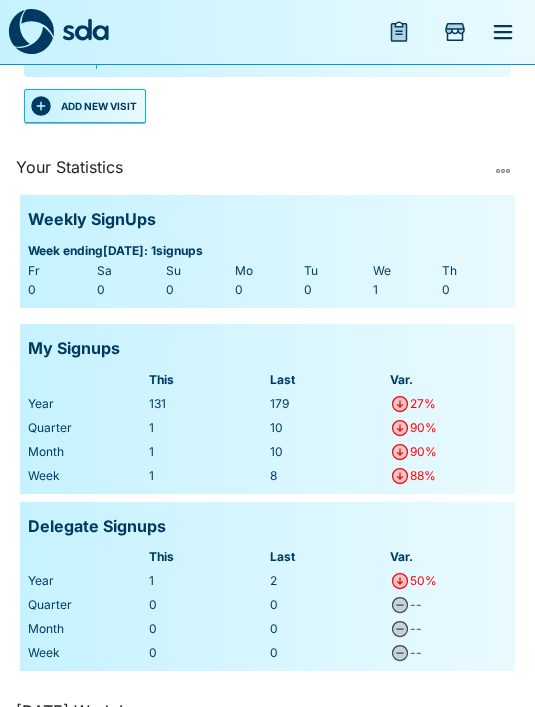 scroll, scrollTop: 0, scrollLeft: 0, axis: both 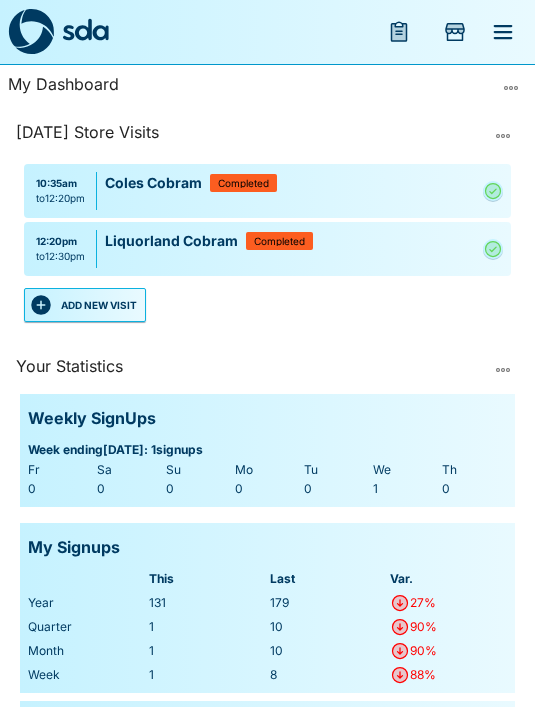 click 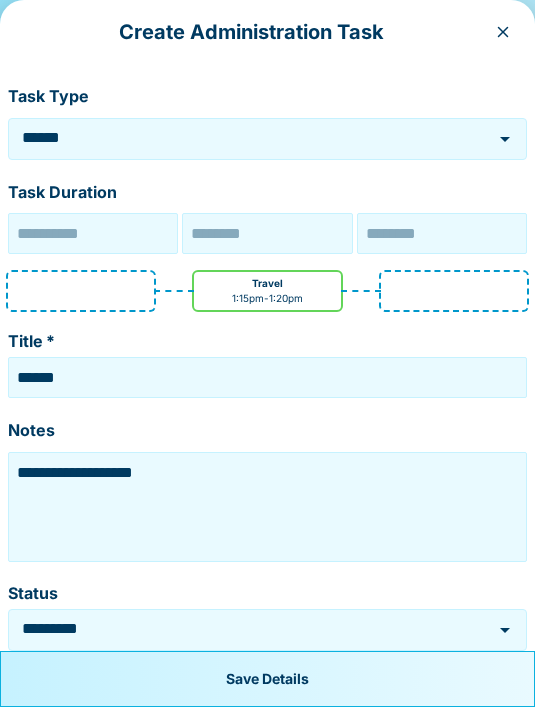 type on "**********" 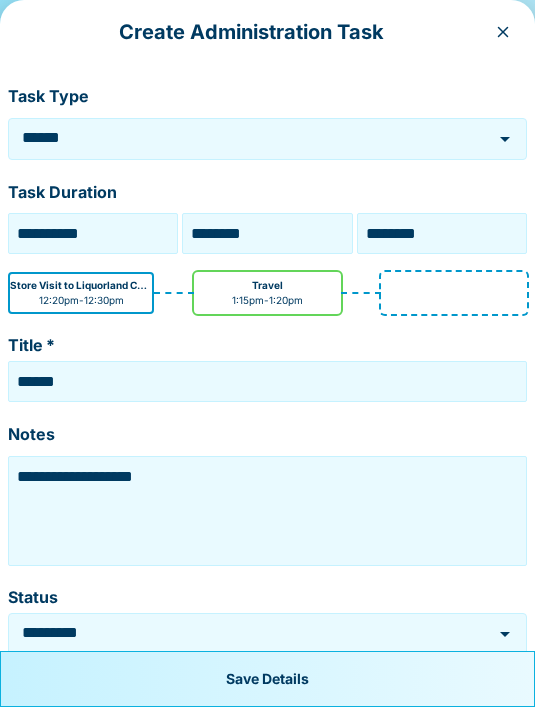 scroll, scrollTop: 0, scrollLeft: 0, axis: both 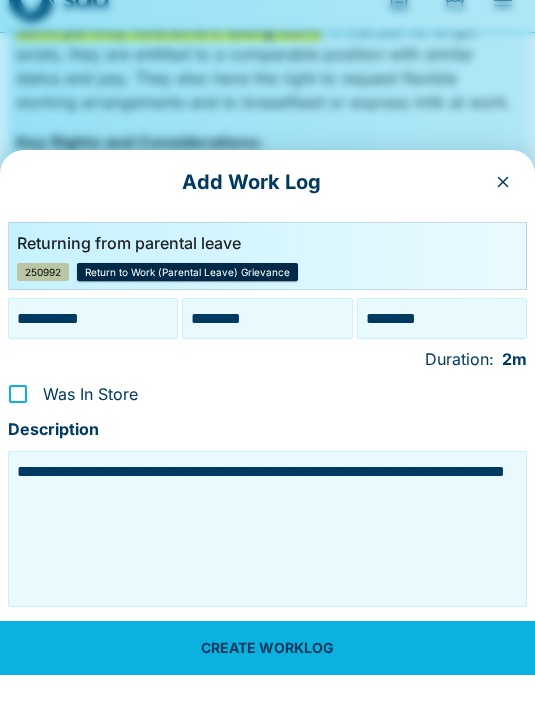type on "**********" 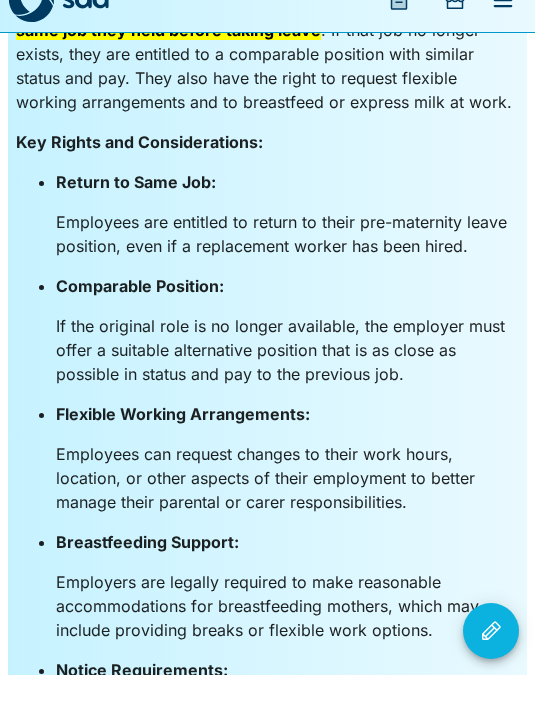 type on "********" 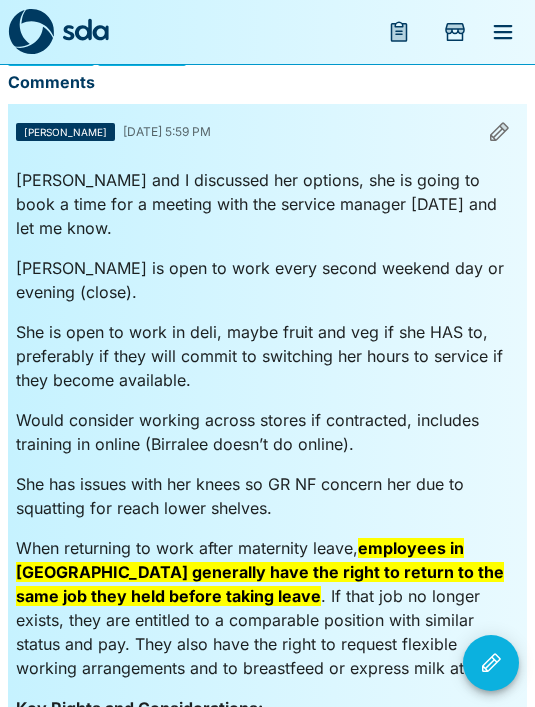 scroll, scrollTop: 0, scrollLeft: 0, axis: both 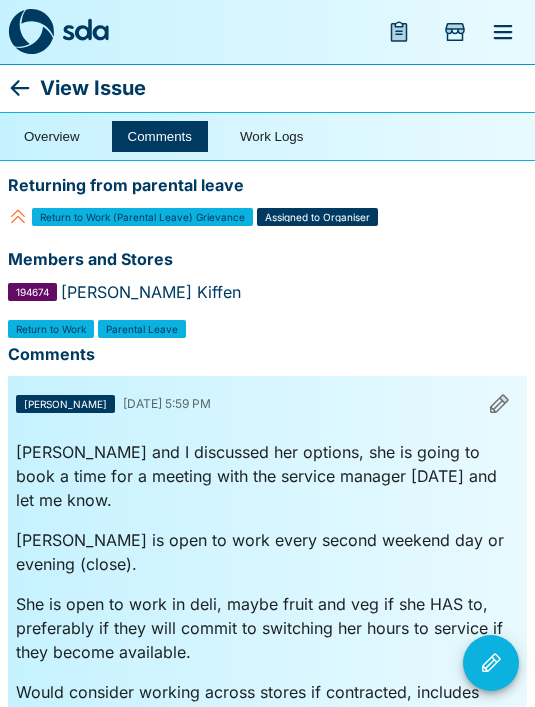 click at bounding box center (31, 32) 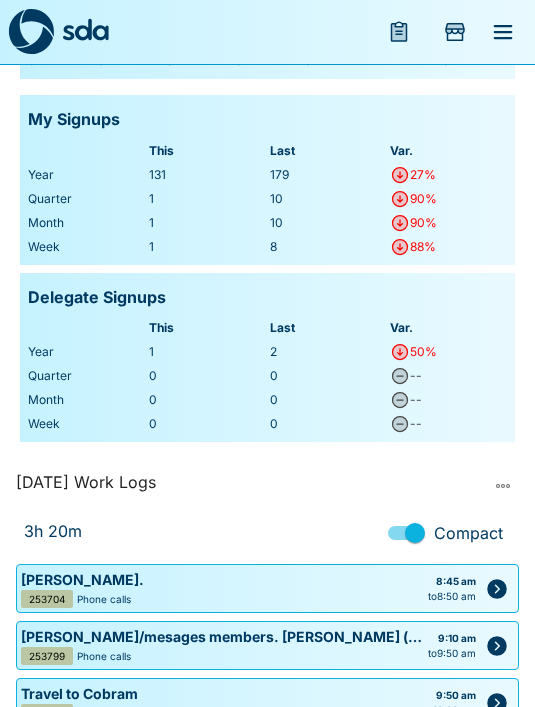 scroll, scrollTop: 0, scrollLeft: 0, axis: both 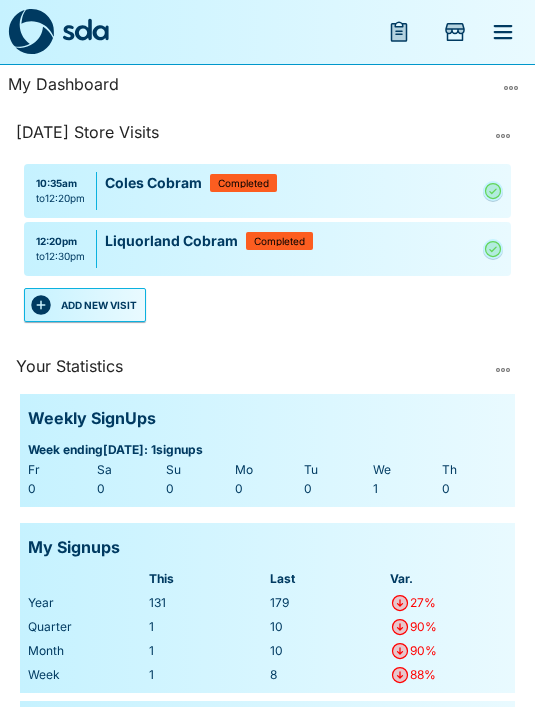 click 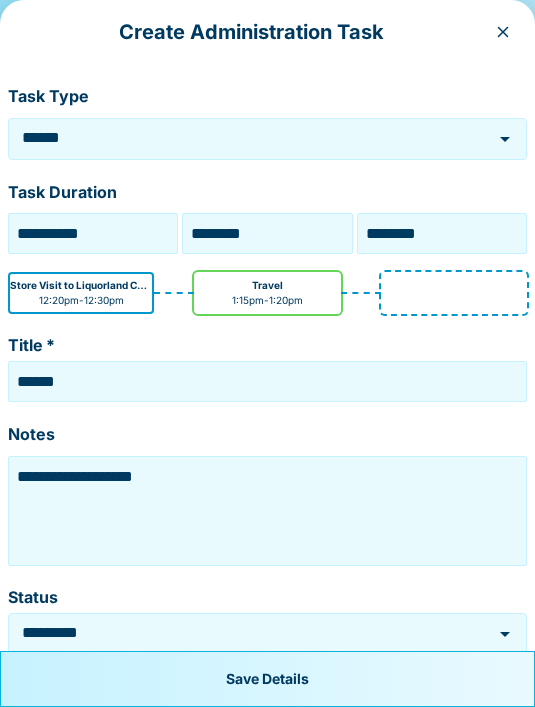 click on "******" at bounding box center [239, 138] 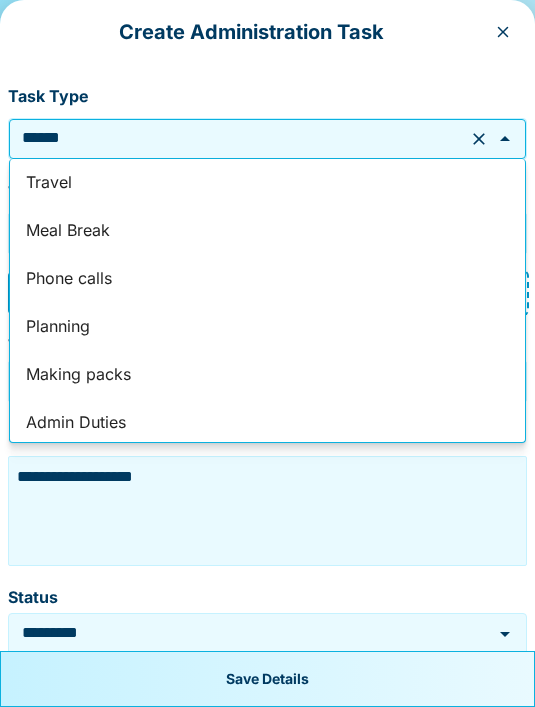 click on "Phone calls" at bounding box center [267, 279] 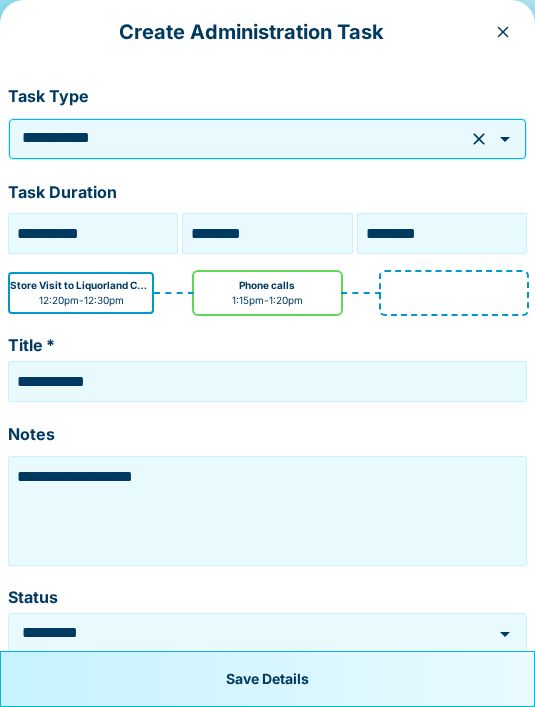type on "**********" 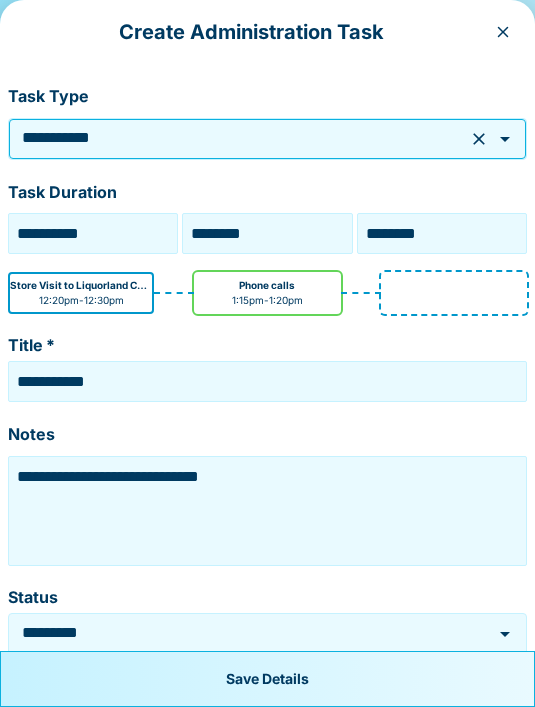 click on "**********" at bounding box center (267, 511) 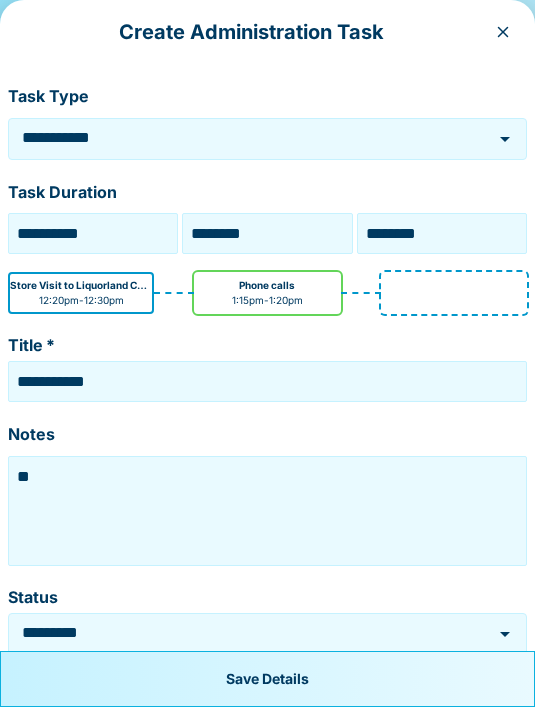 type on "*" 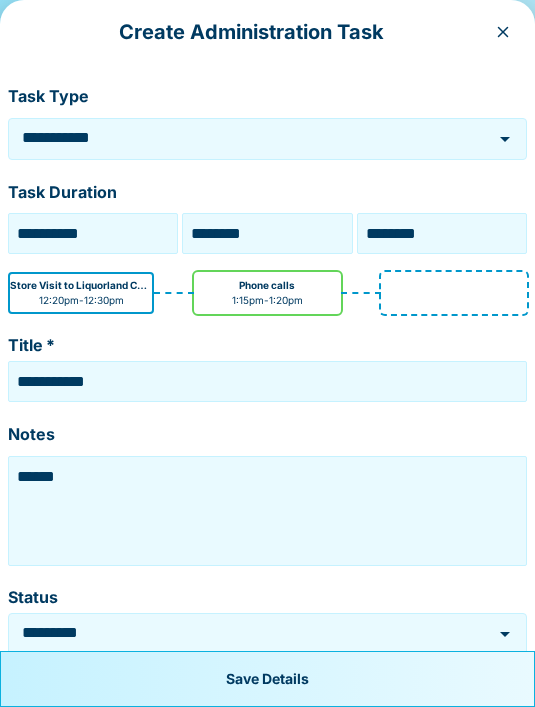 type on "*****" 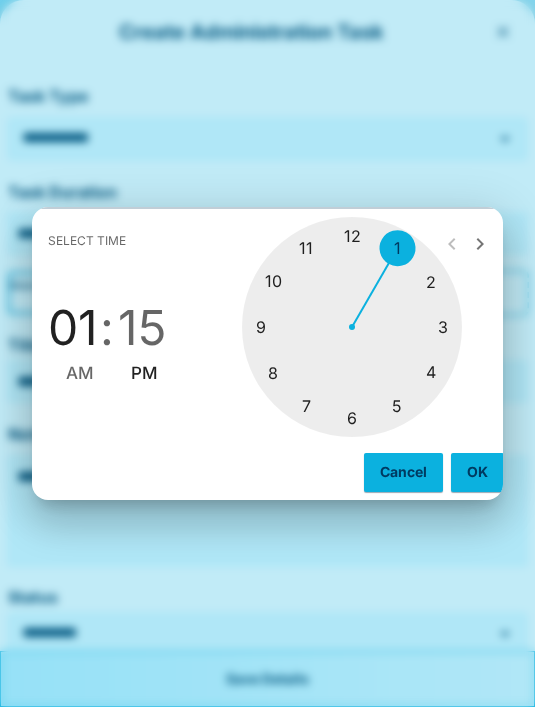 click at bounding box center (352, 327) 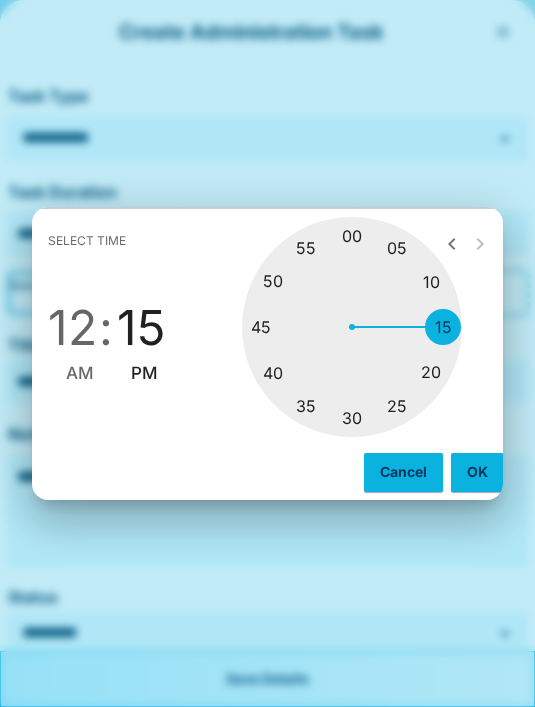 click at bounding box center (352, 327) 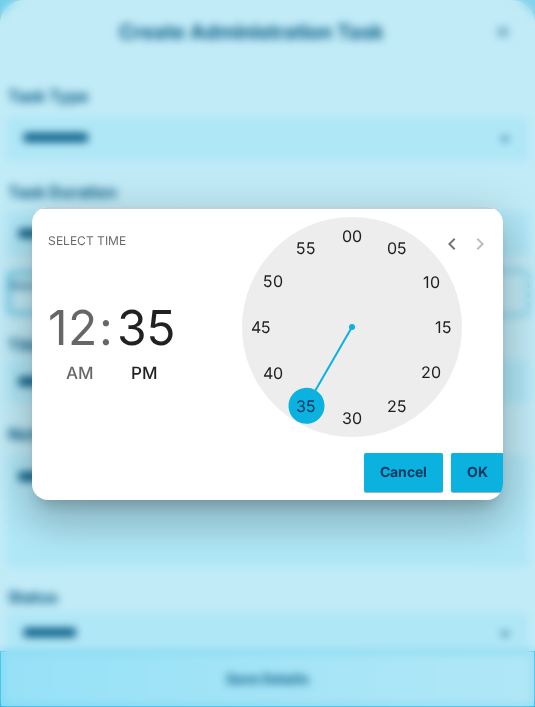 click on "OK" at bounding box center [477, 472] 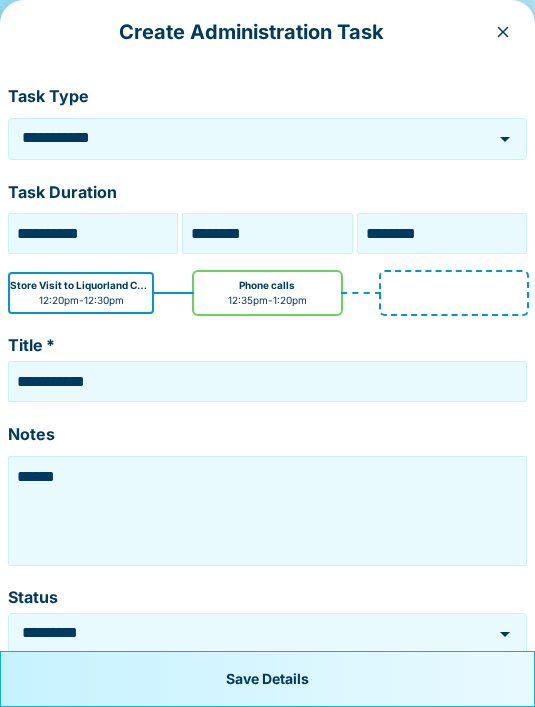 click on "Save Details" at bounding box center (267, 679) 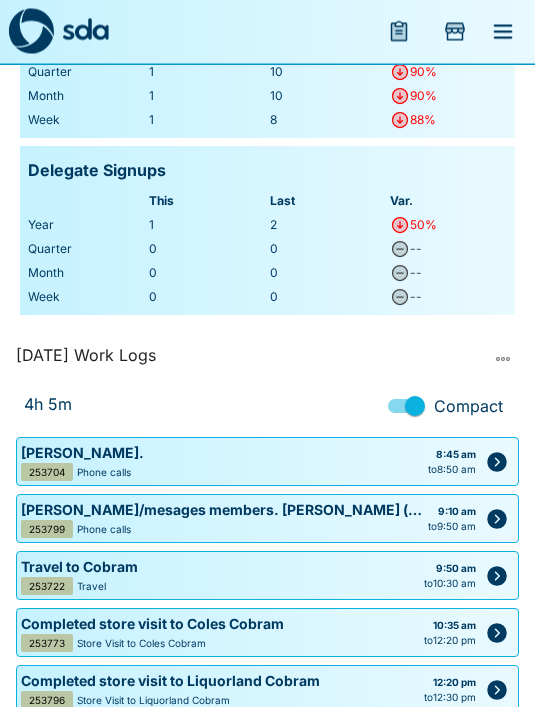 scroll, scrollTop: 561, scrollLeft: 0, axis: vertical 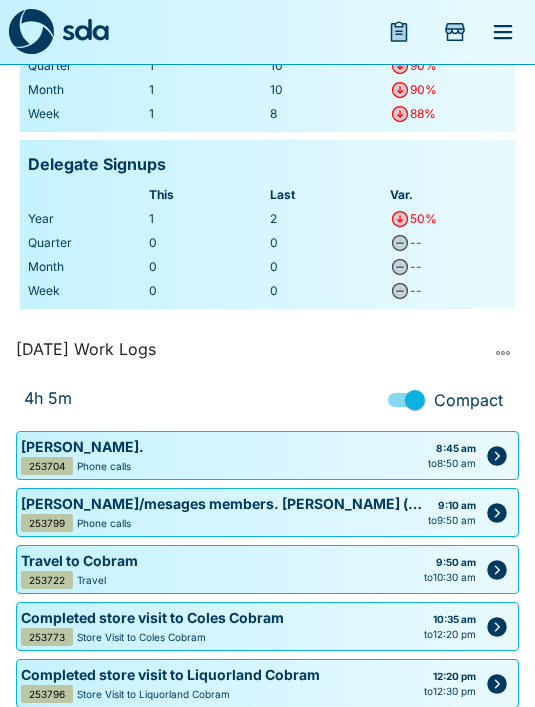 click on "Ethan  253818 Phone calls 12:35 pm to  1:20 pm" at bounding box center [267, 740] 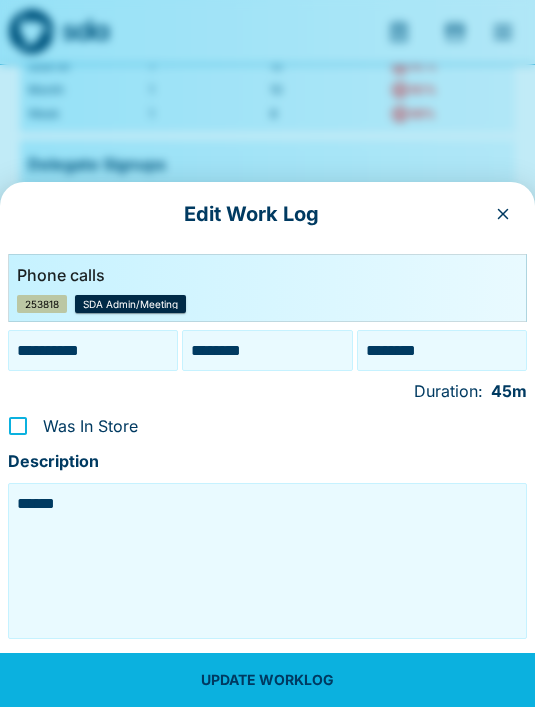 click on "********" at bounding box center (442, 350) 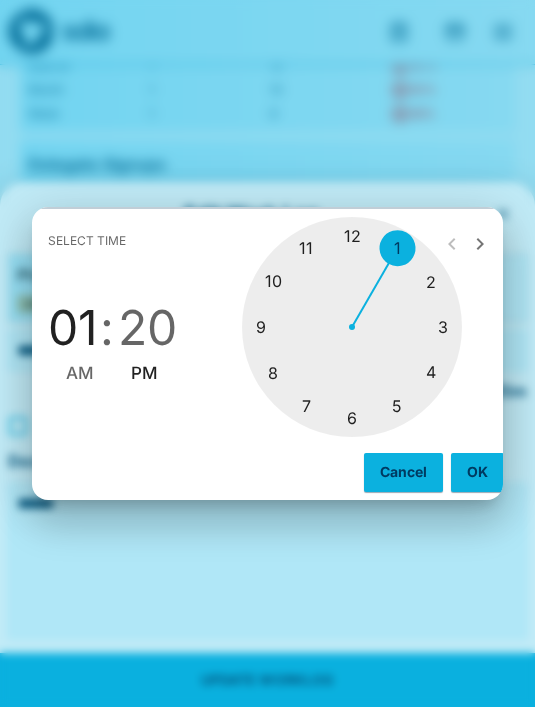 click at bounding box center (352, 327) 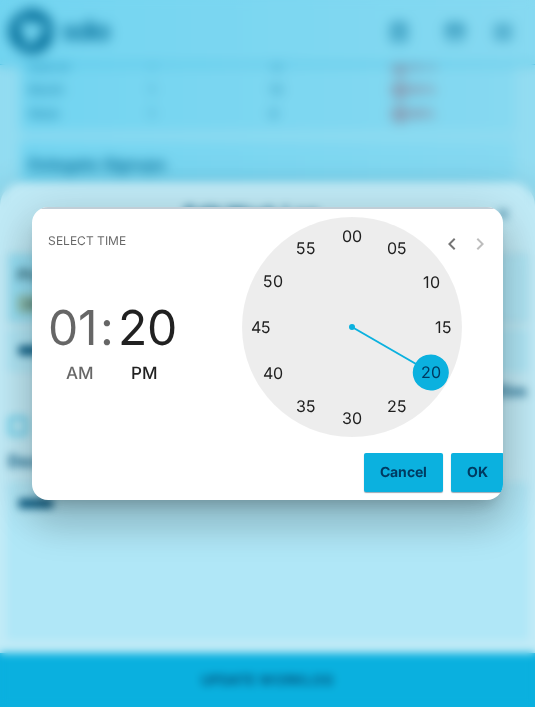 click at bounding box center [352, 327] 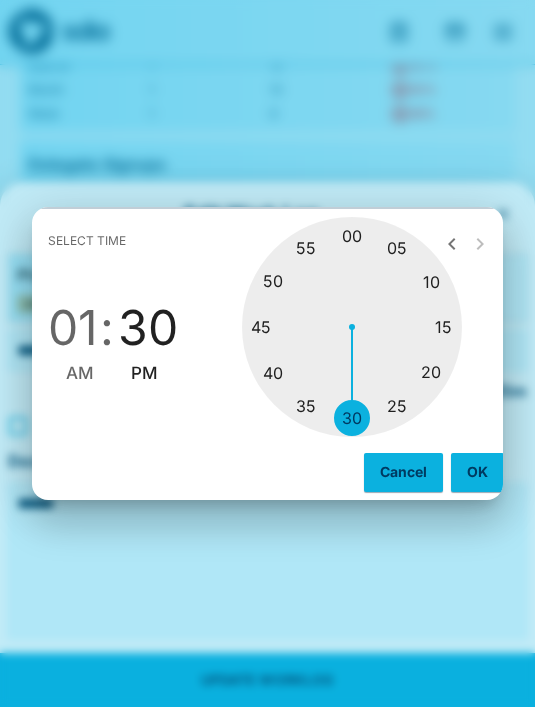 click on "OK" at bounding box center (477, 472) 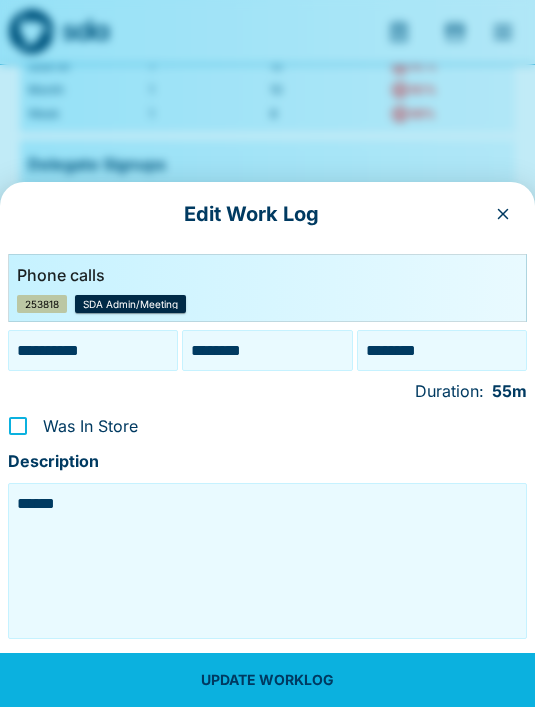 click on "UPDATE WORKLOG" at bounding box center [267, 680] 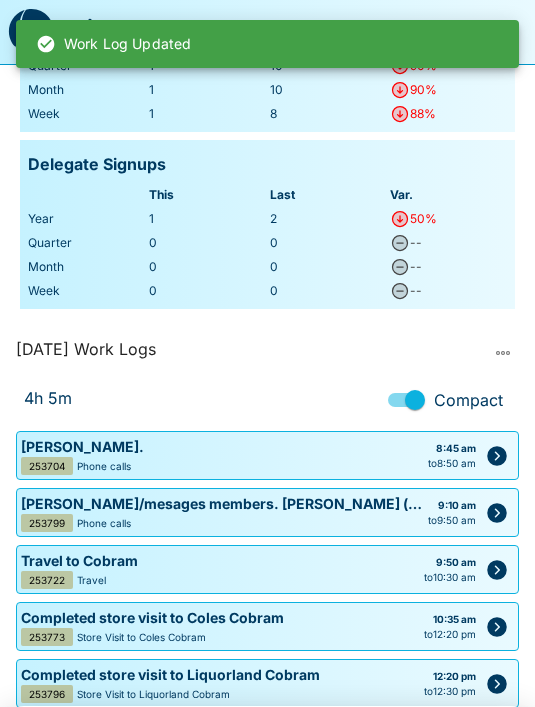 scroll, scrollTop: 0, scrollLeft: 0, axis: both 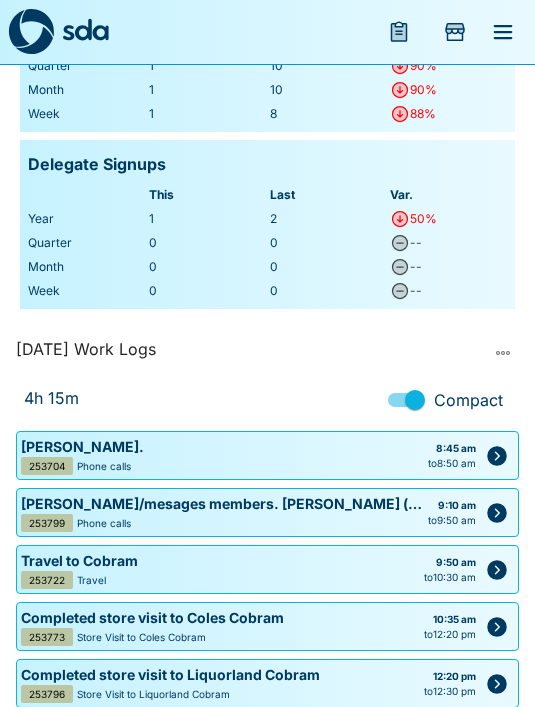 click 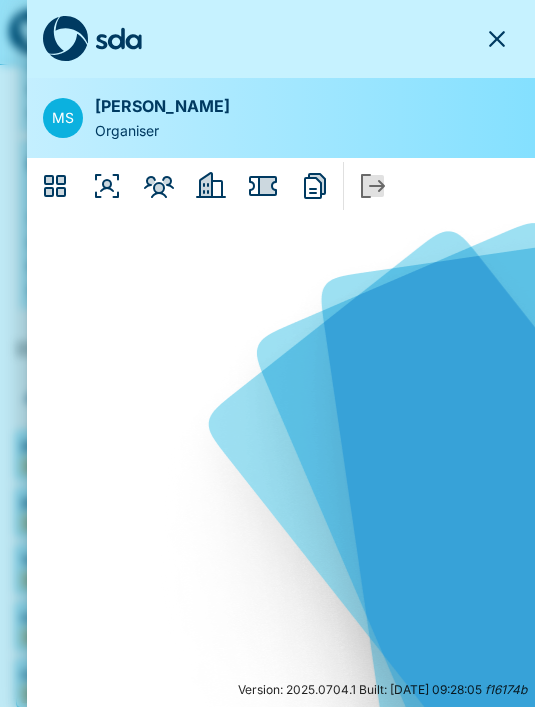 click 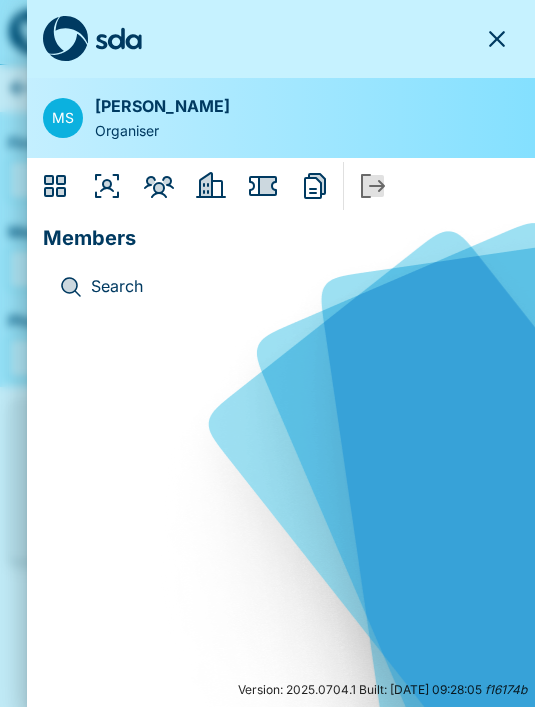 scroll, scrollTop: 0, scrollLeft: 0, axis: both 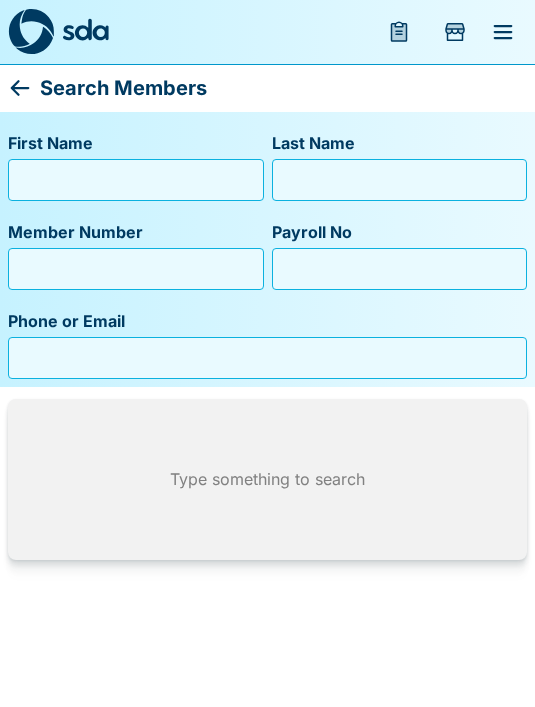 click on "First Name" at bounding box center [136, 180] 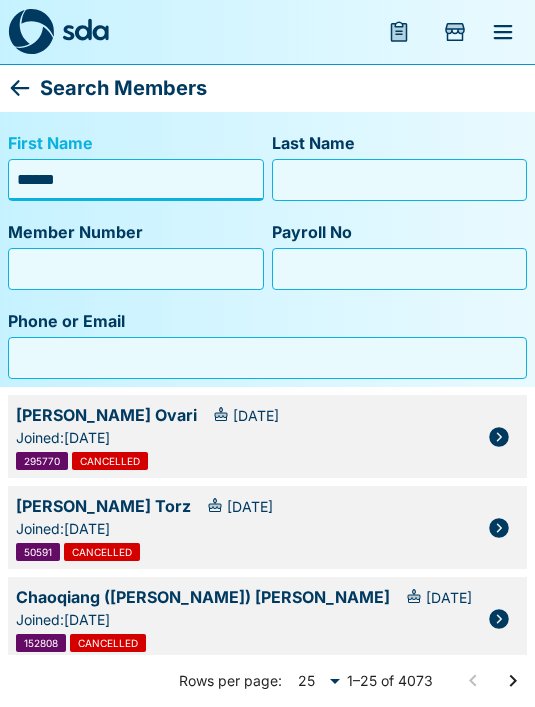 type on "******" 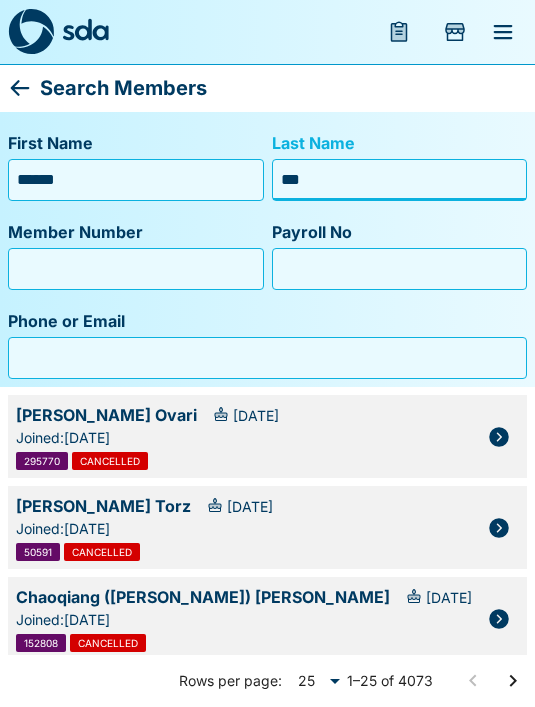 type on "****" 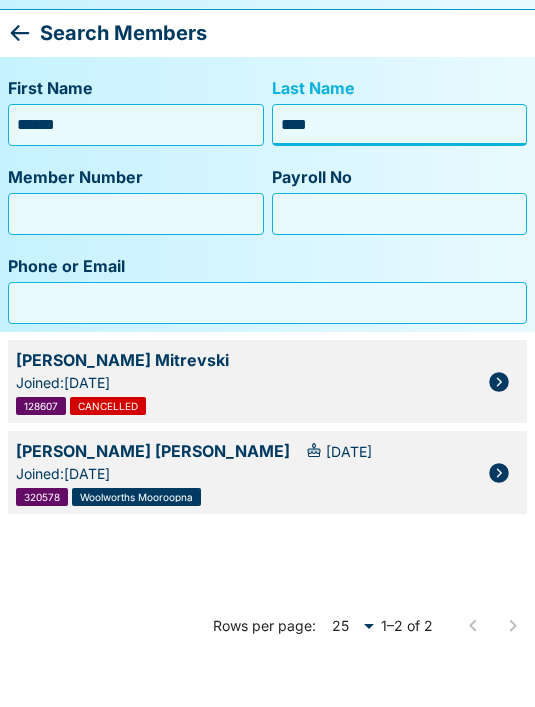 click 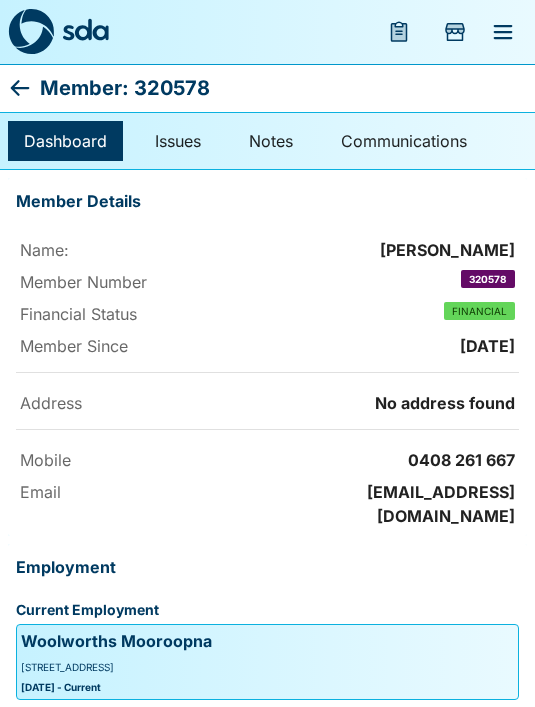 click on "Issues" at bounding box center (178, 141) 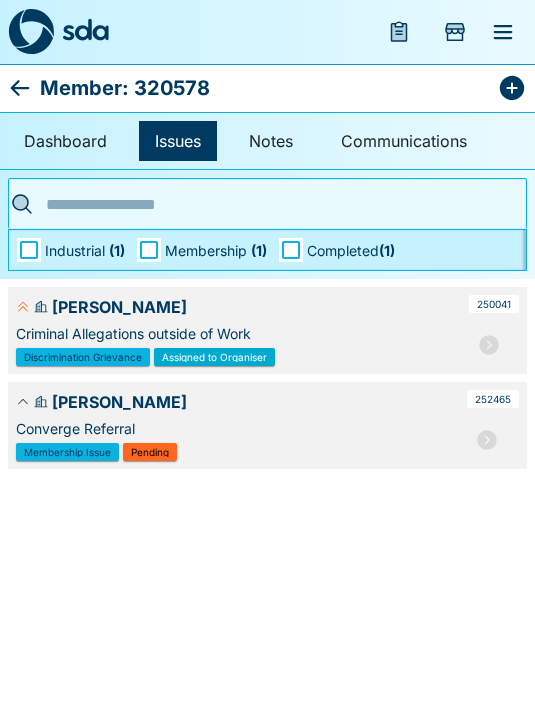 click 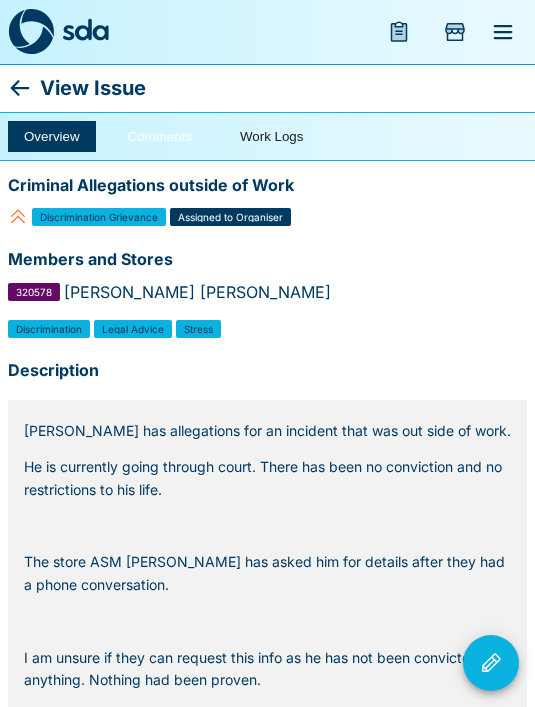 click on "Comments" at bounding box center [160, 136] 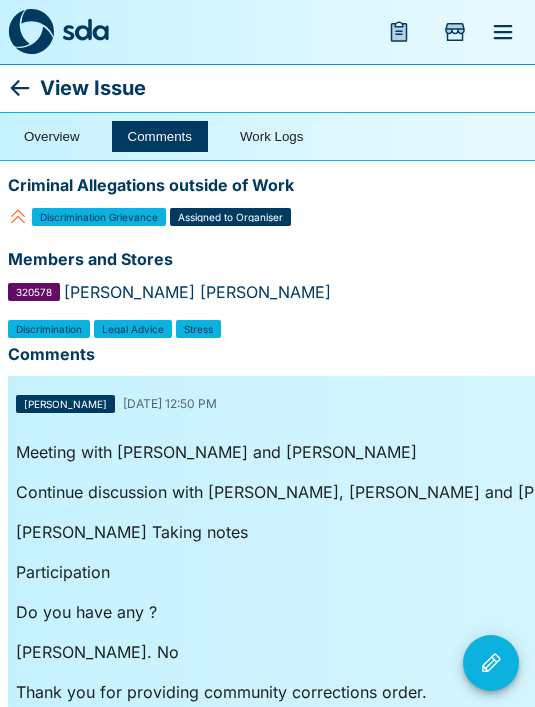 click at bounding box center [491, 663] 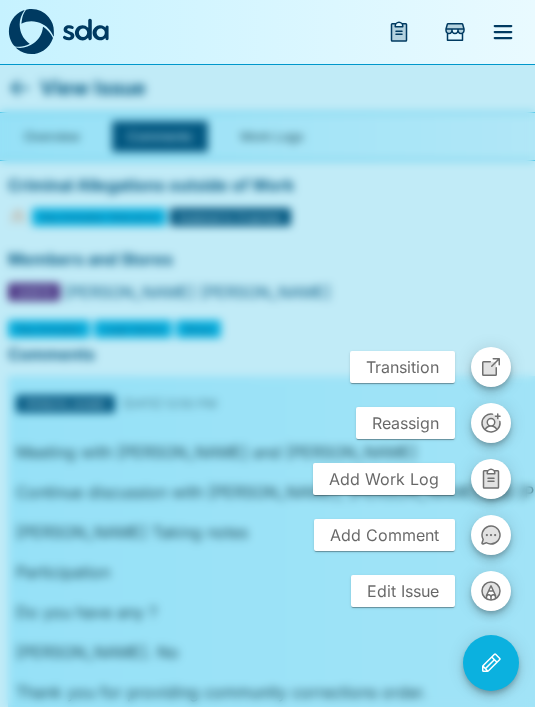 click 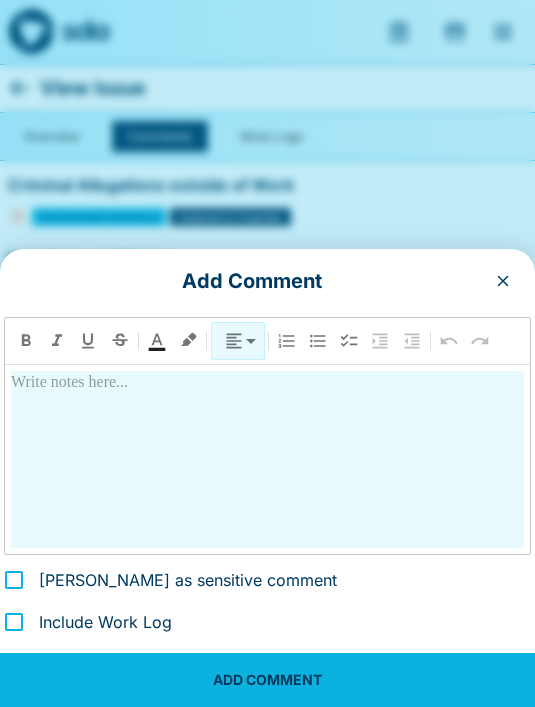 click at bounding box center [267, 459] 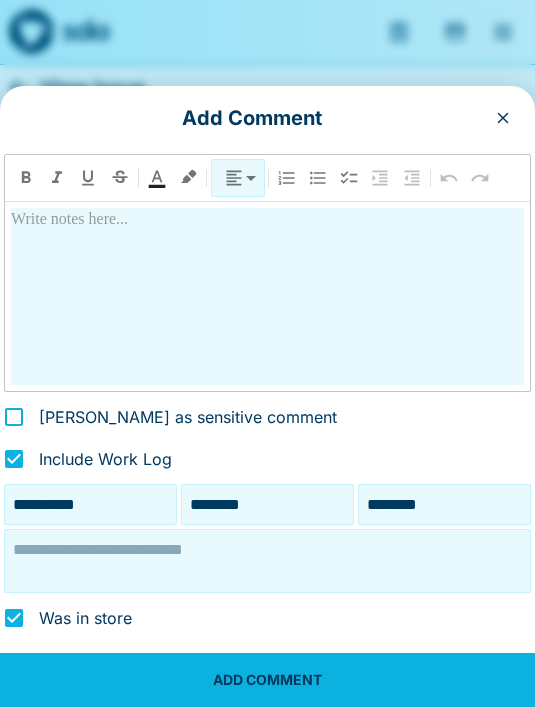click at bounding box center [267, 561] 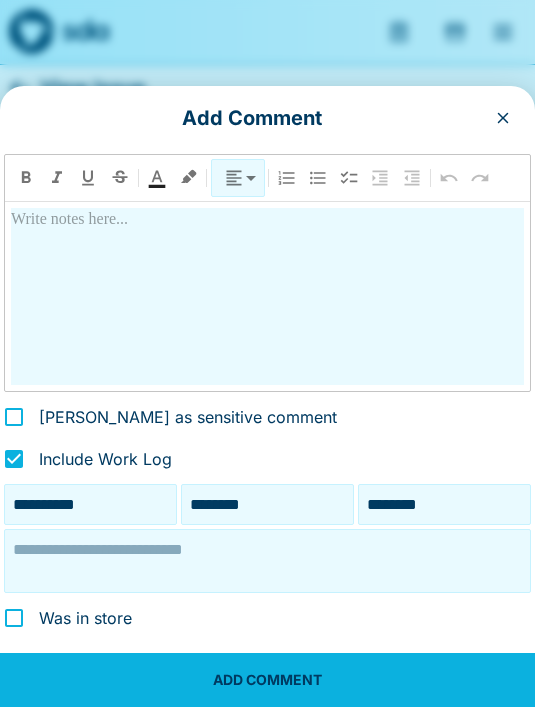 click at bounding box center (267, 561) 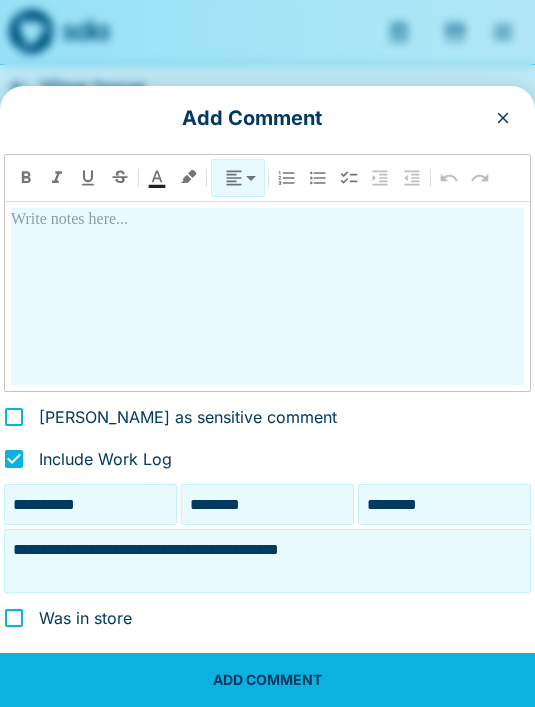 click on "**********" at bounding box center (267, 561) 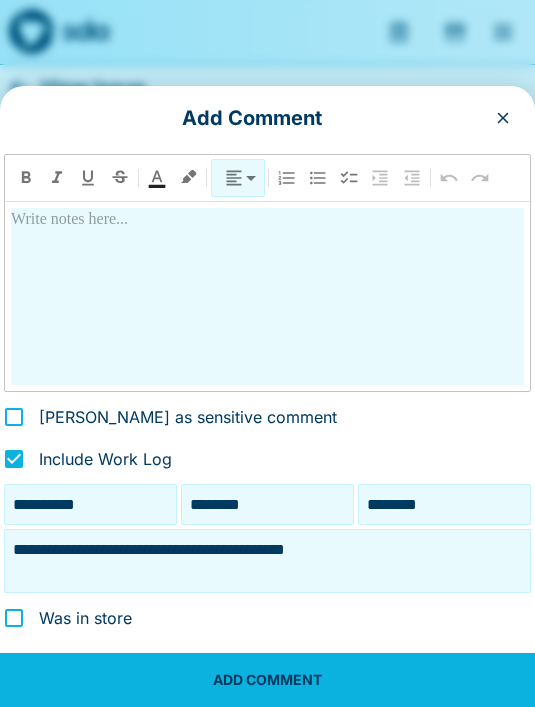 type on "**********" 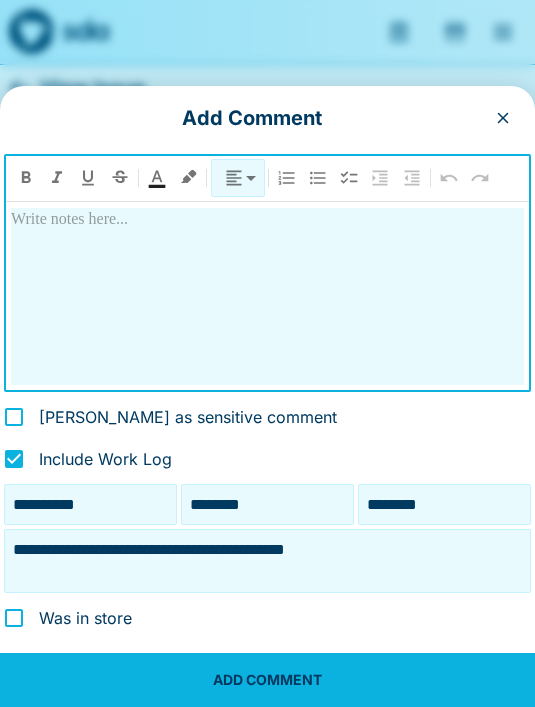 click on "********" at bounding box center (444, 504) 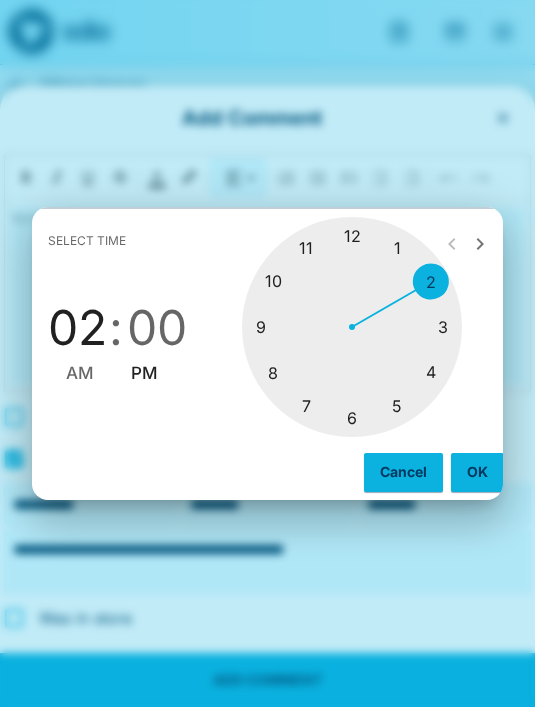 click at bounding box center (352, 327) 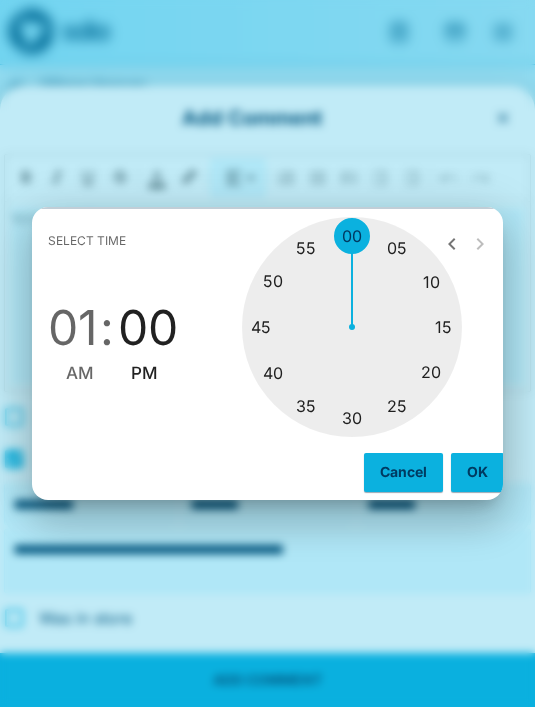 click at bounding box center [352, 327] 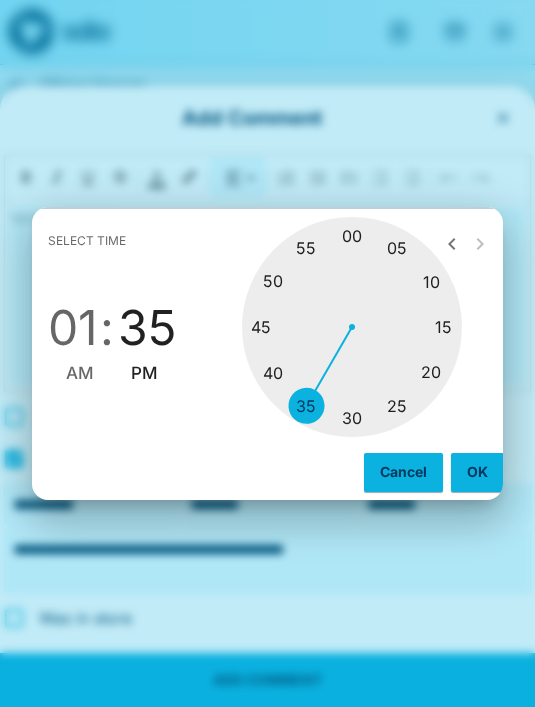 type on "********" 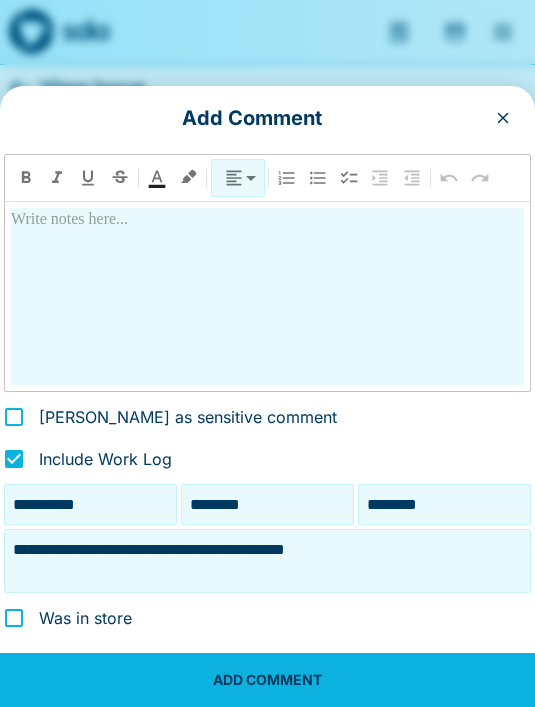 click on "**********" at bounding box center [267, 561] 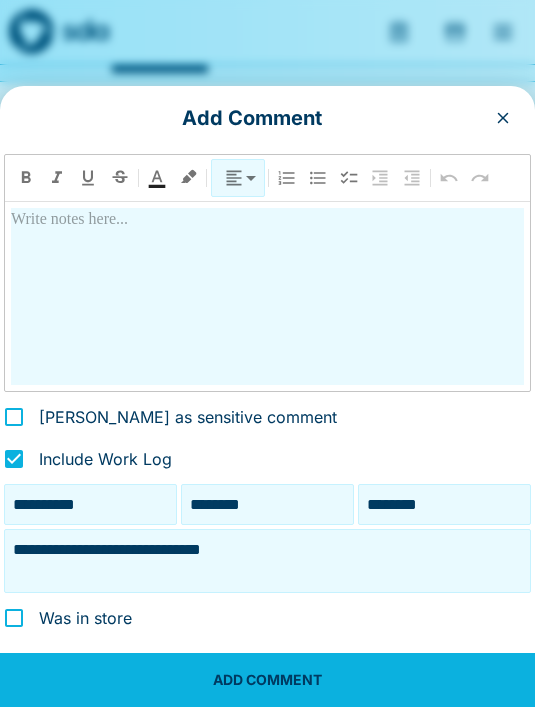 scroll, scrollTop: 0, scrollLeft: 0, axis: both 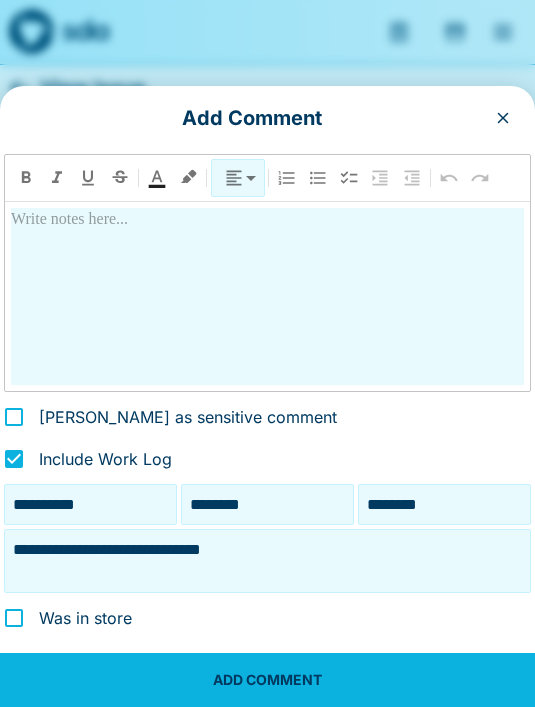 type on "**********" 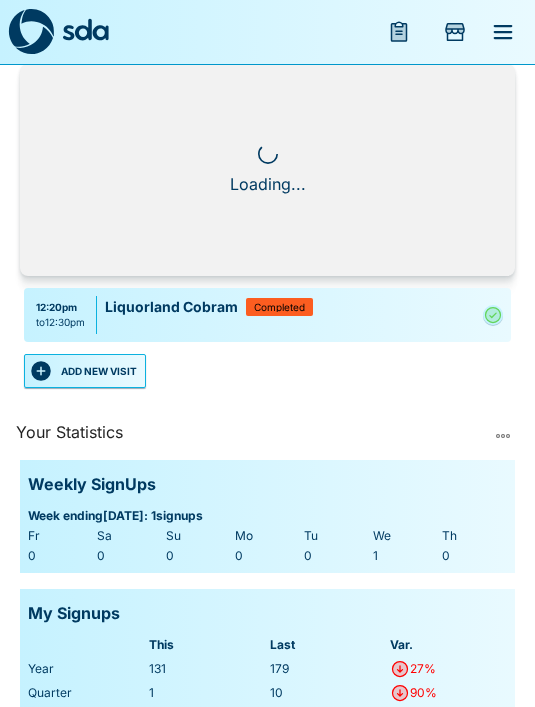 scroll, scrollTop: 114, scrollLeft: 0, axis: vertical 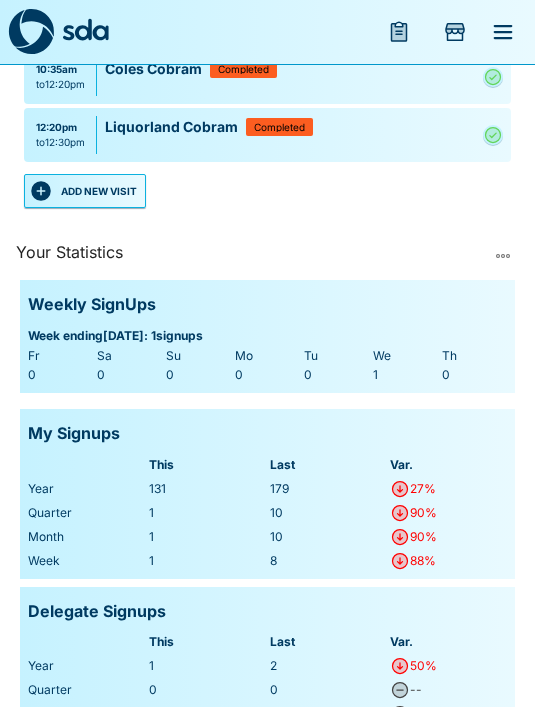 click 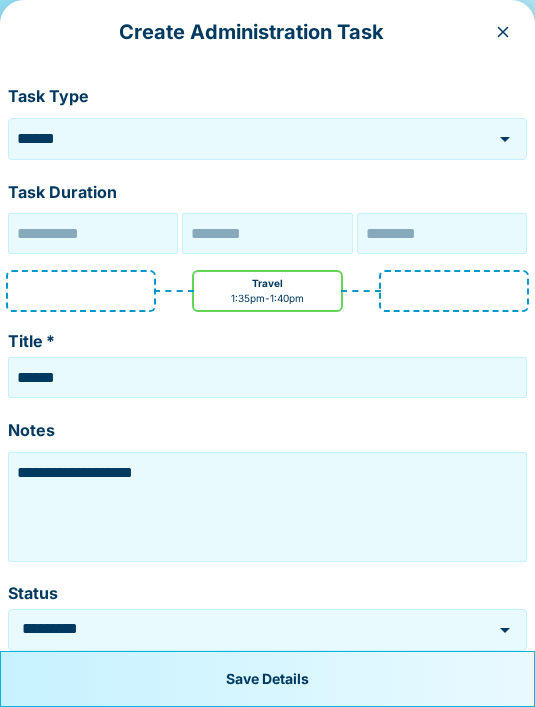 type on "**********" 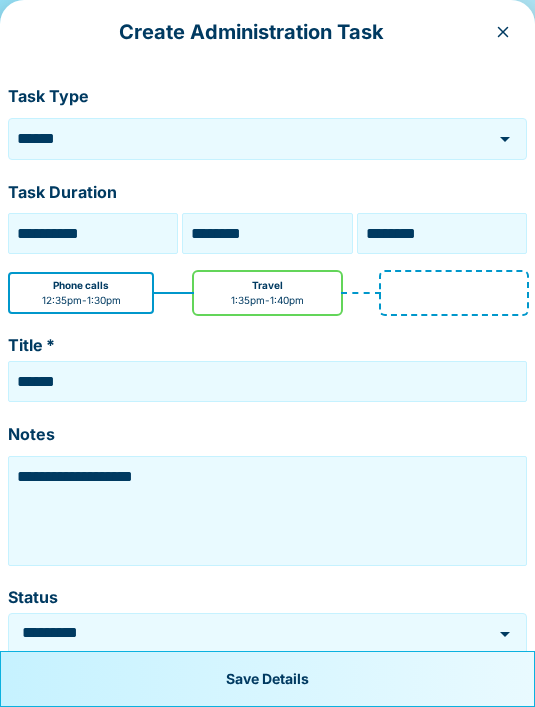 click 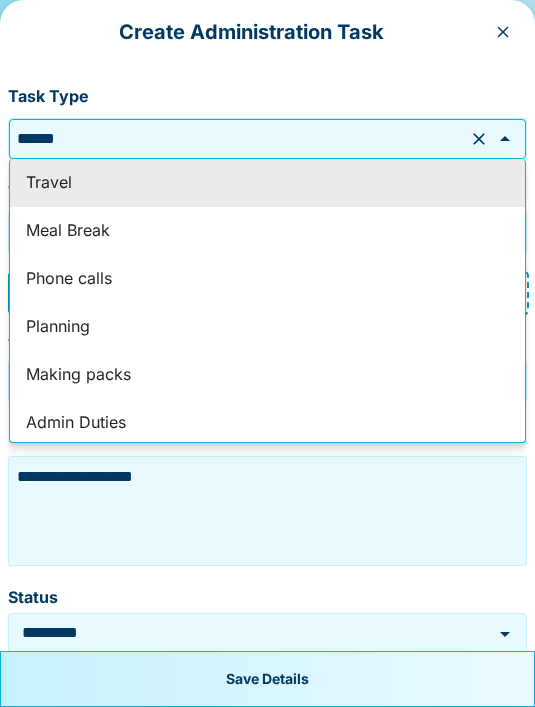 scroll, scrollTop: 113, scrollLeft: 0, axis: vertical 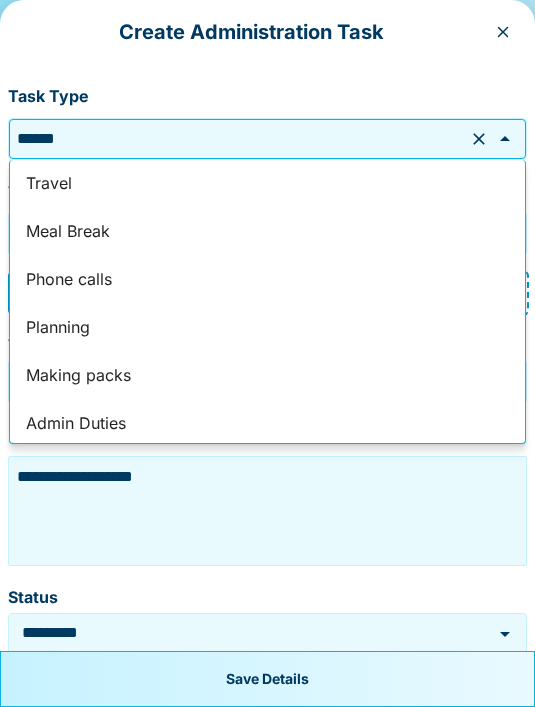 click on "Phone calls" at bounding box center (267, 280) 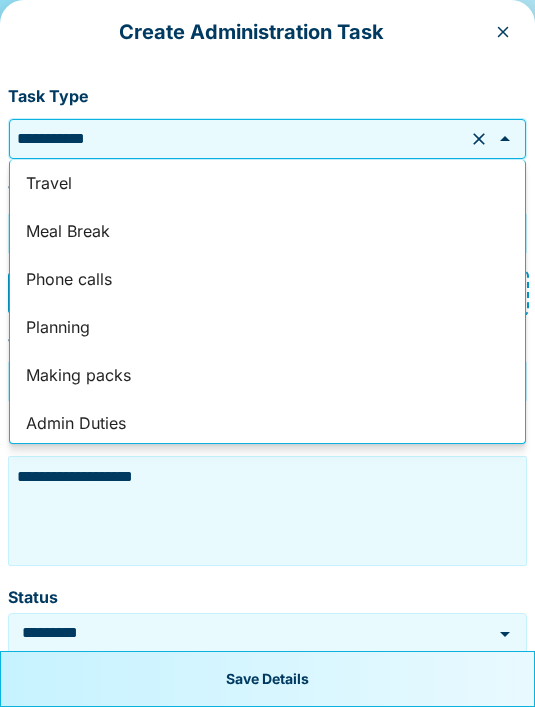 type on "**********" 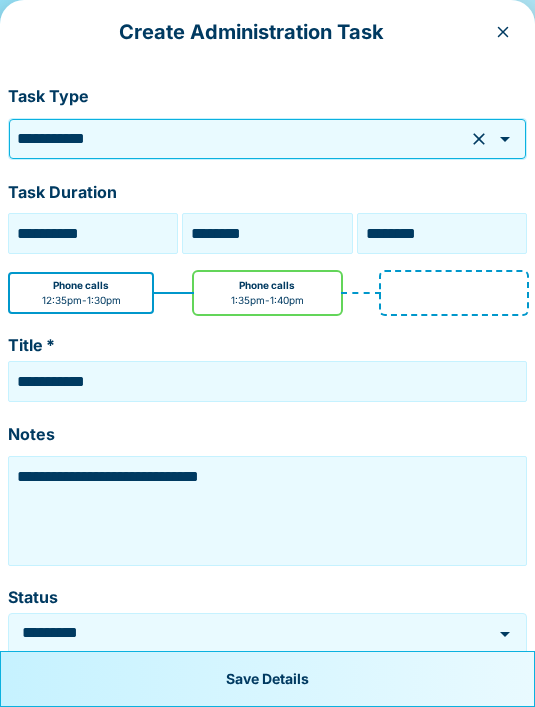 click on "**********" at bounding box center [267, 511] 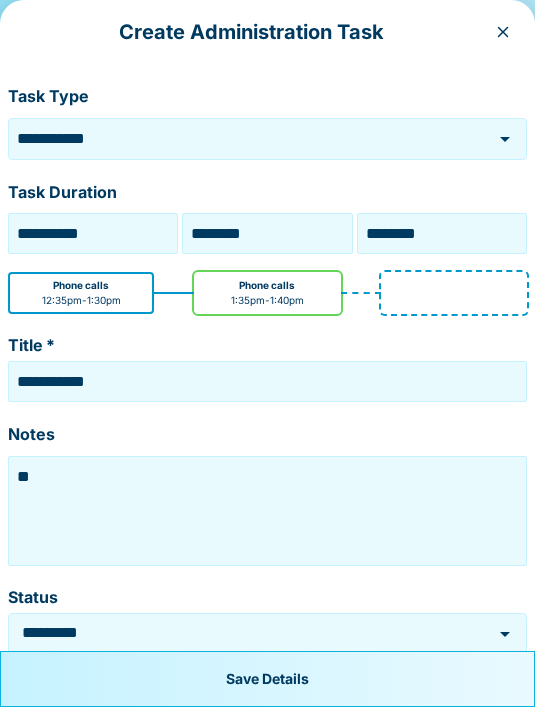 type on "*" 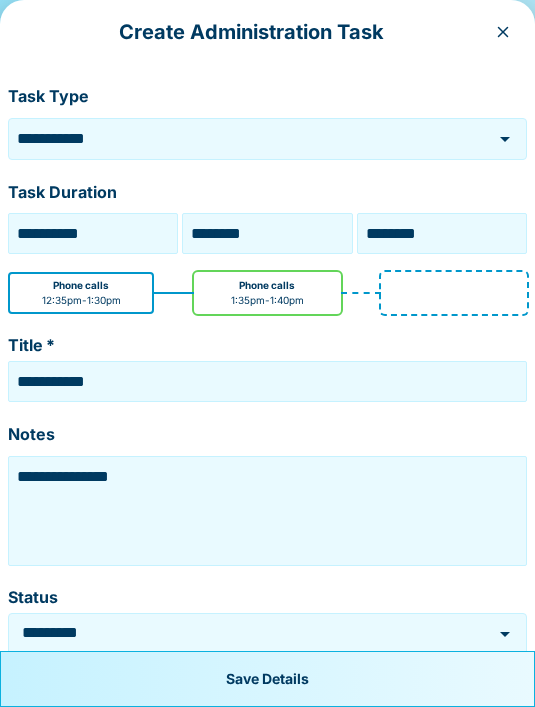 click on "**********" at bounding box center [267, 511] 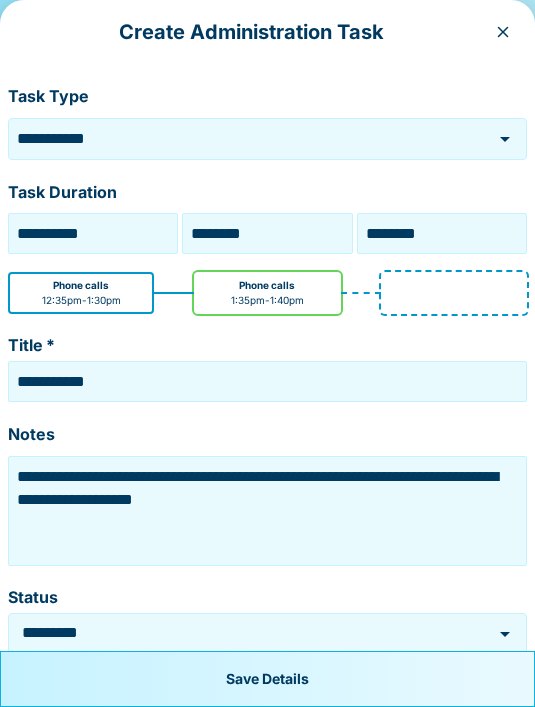 scroll, scrollTop: 0, scrollLeft: 0, axis: both 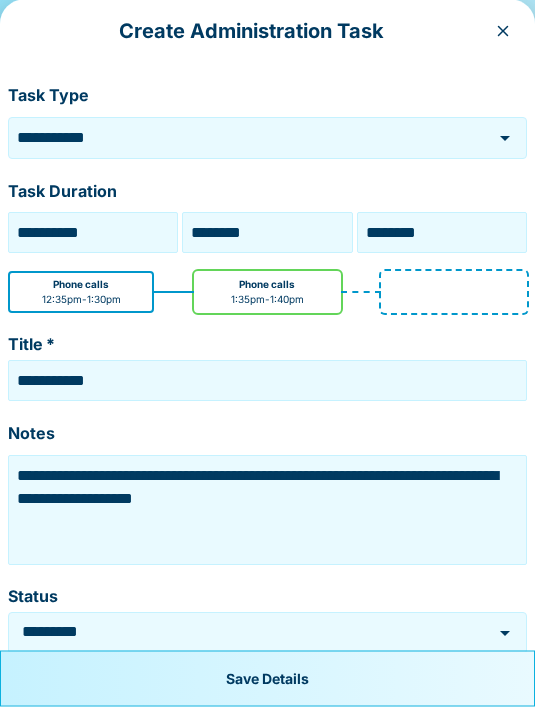 click on "********" at bounding box center (442, 233) 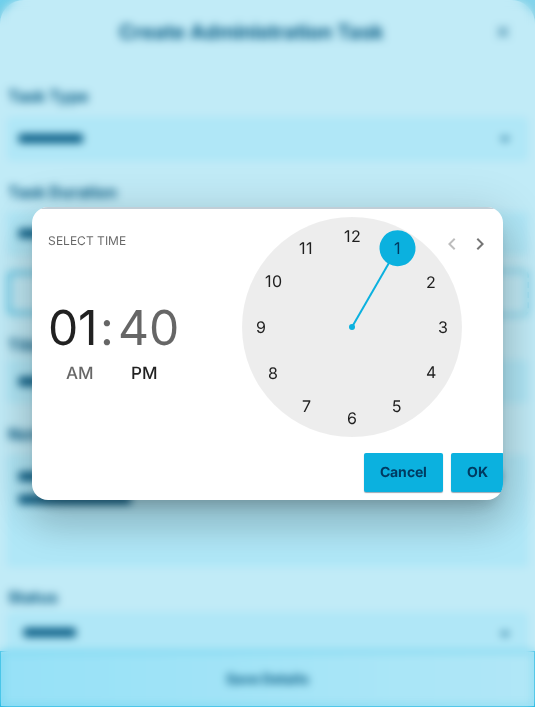 click on "OK" at bounding box center [477, 472] 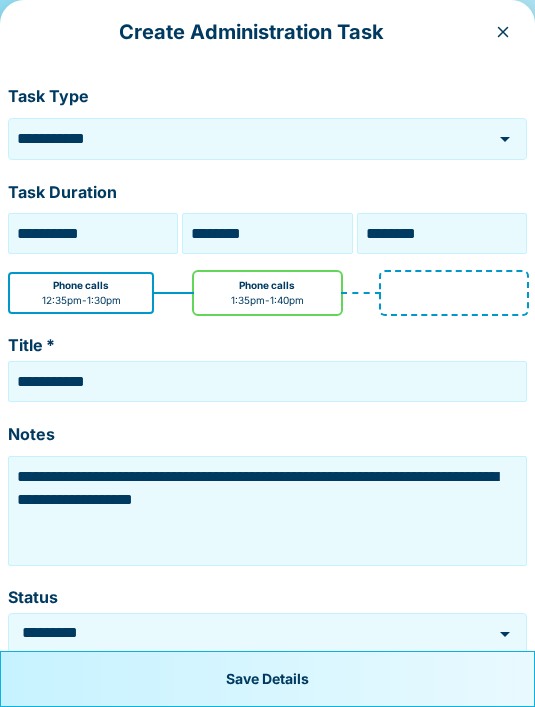 click on "Save Details" at bounding box center [267, 679] 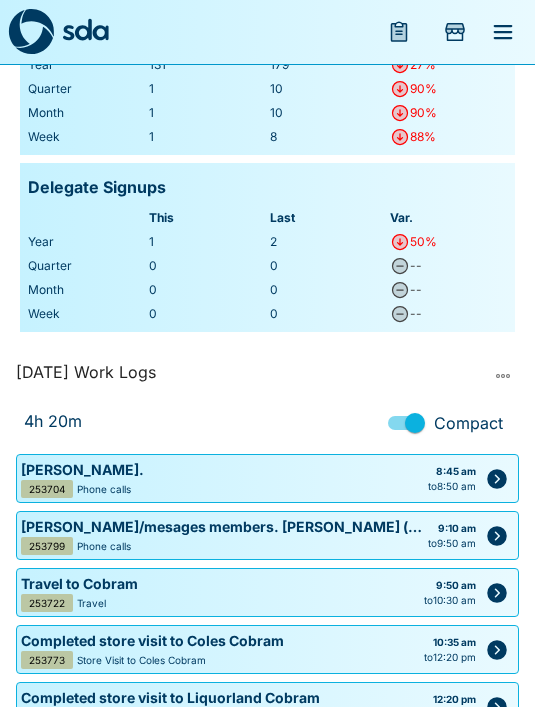 scroll, scrollTop: 618, scrollLeft: 0, axis: vertical 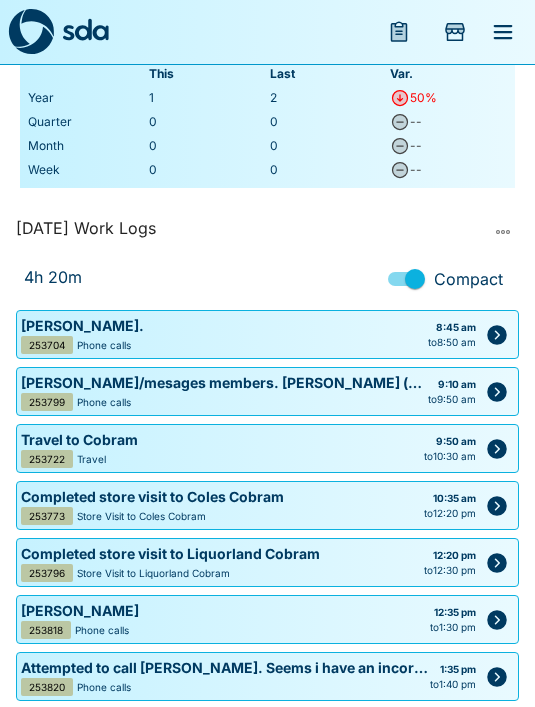 click on "Attempted to call Daniel Trevaskis. Seems i have an incorrect number. I emailed him to contact me.  253820 Phone calls 1:35 pm to  1:40 pm" at bounding box center [267, 676] 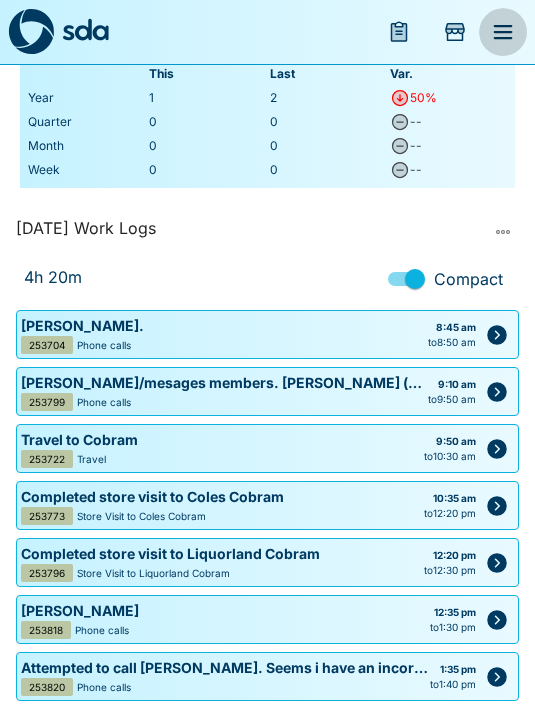 click at bounding box center [503, 32] 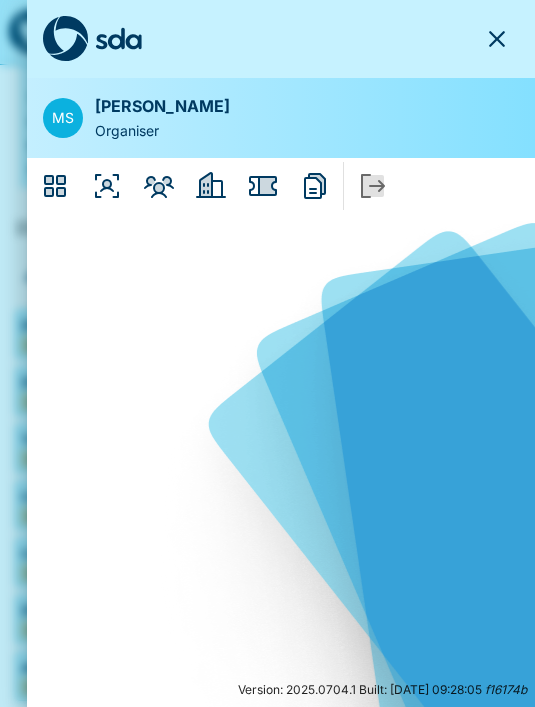 click 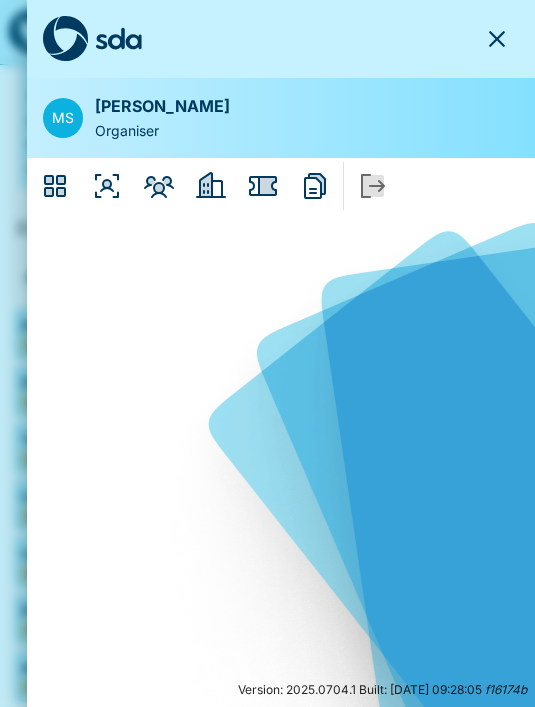 scroll, scrollTop: 0, scrollLeft: 0, axis: both 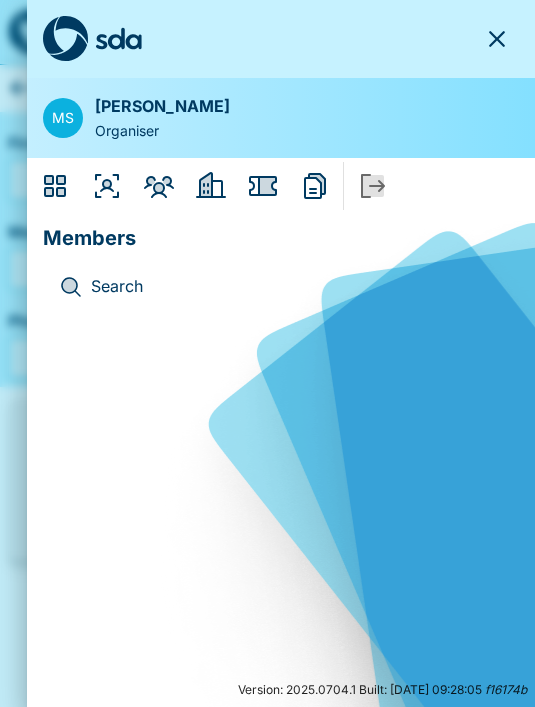 click on "Search" at bounding box center (297, 287) 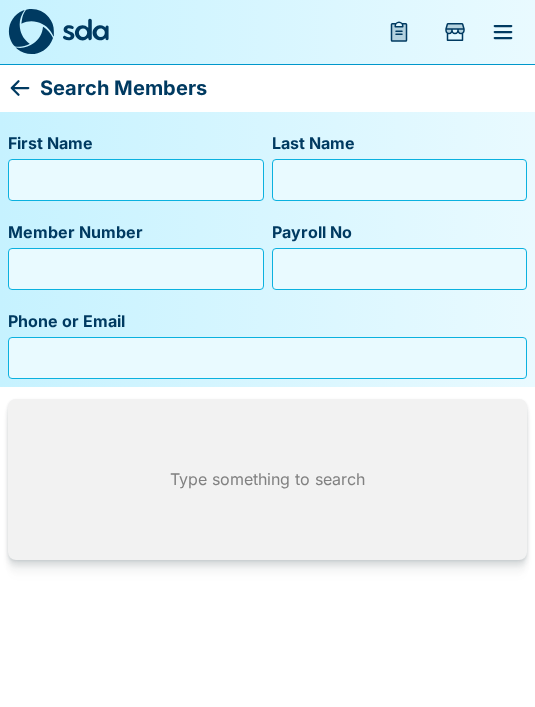 click on "First Name" at bounding box center [136, 180] 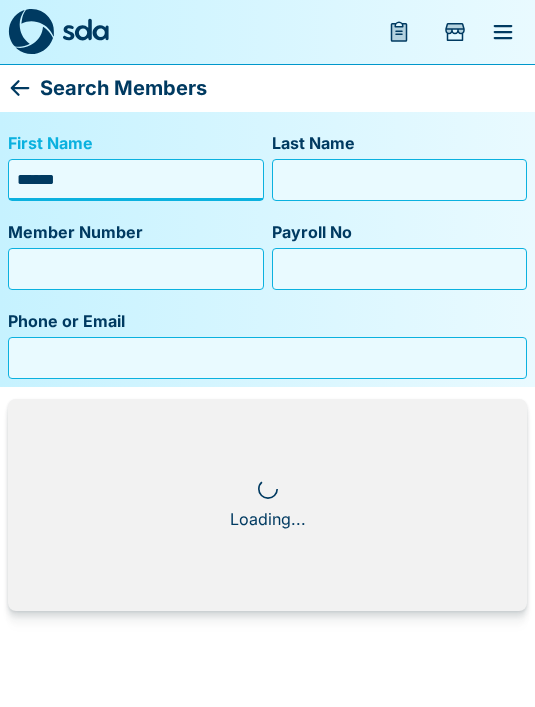 type on "******" 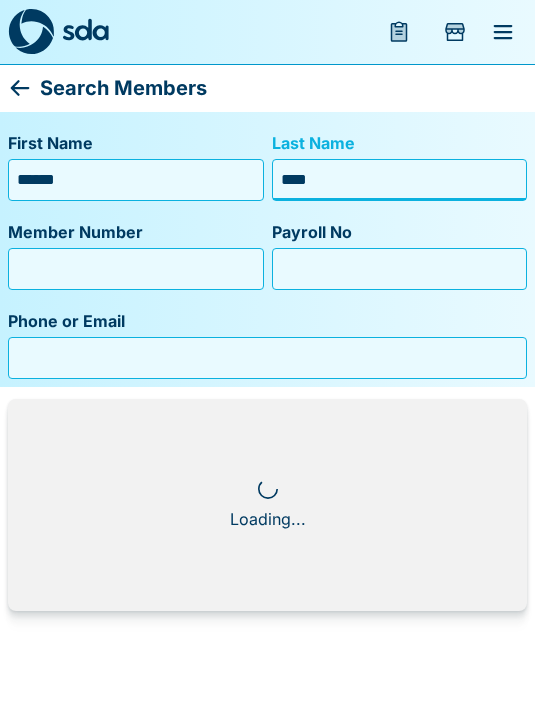 type on "*****" 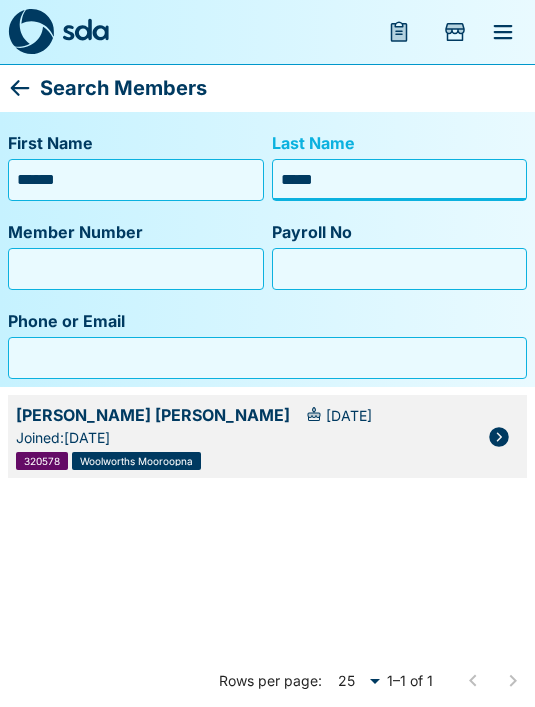 click 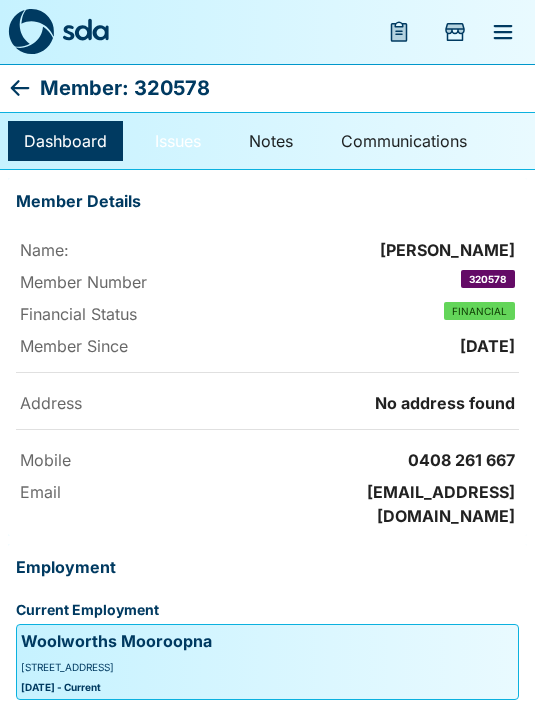 click on "Issues" at bounding box center (178, 141) 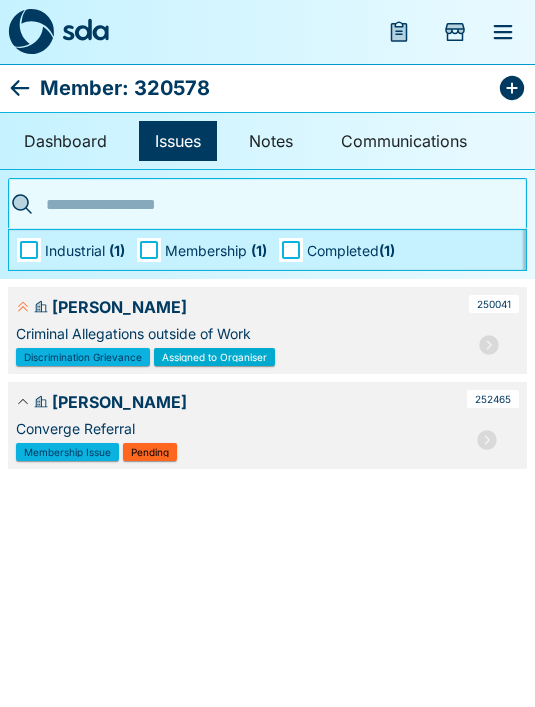 click at bounding box center [489, 345] 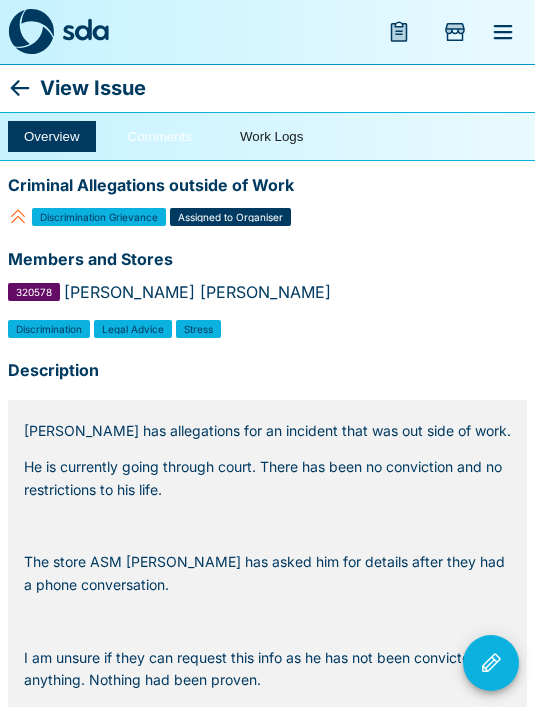 click on "Comments" at bounding box center (160, 136) 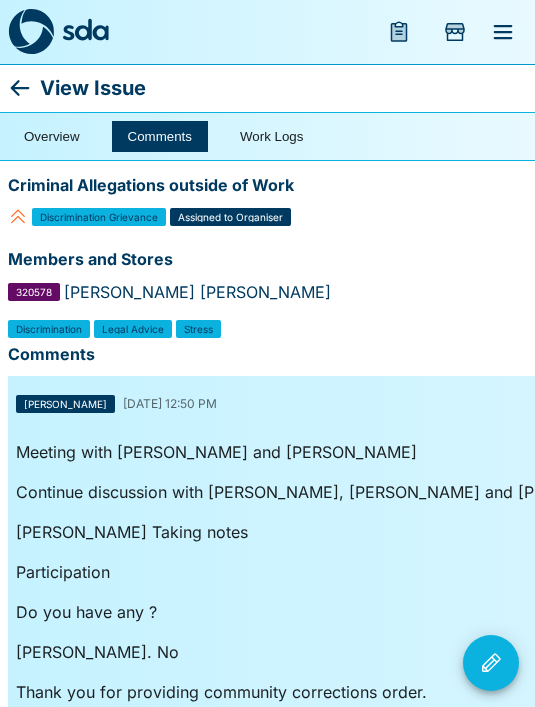 click 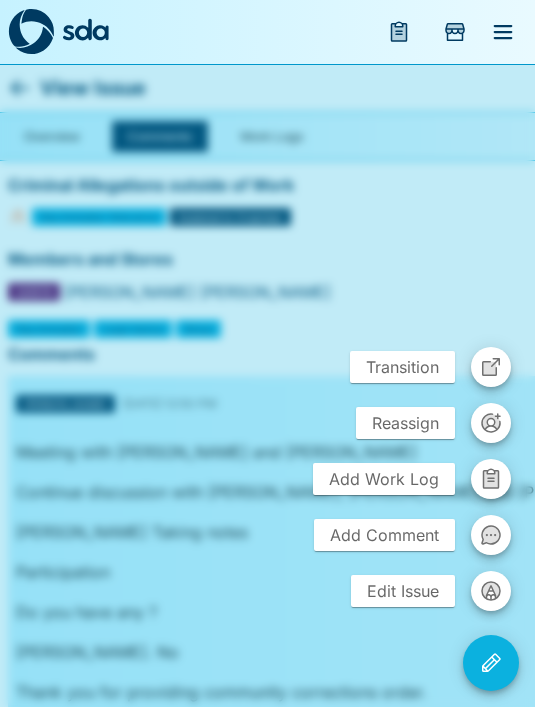 click on "Add Comment" at bounding box center [384, 535] 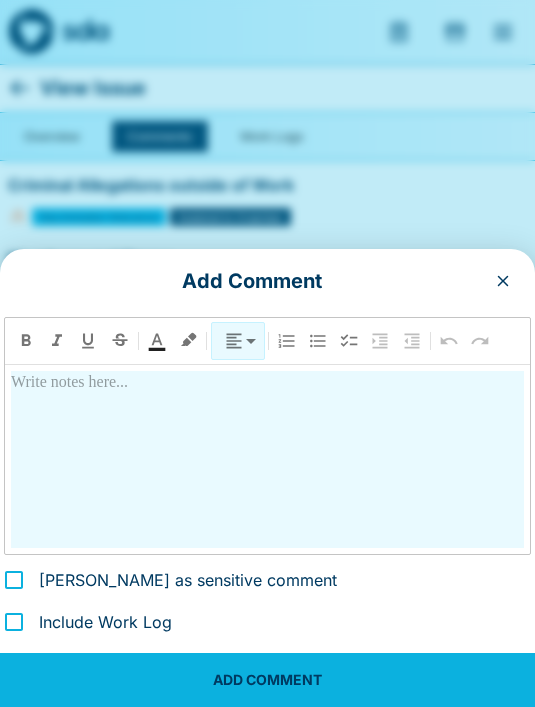click at bounding box center [267, 459] 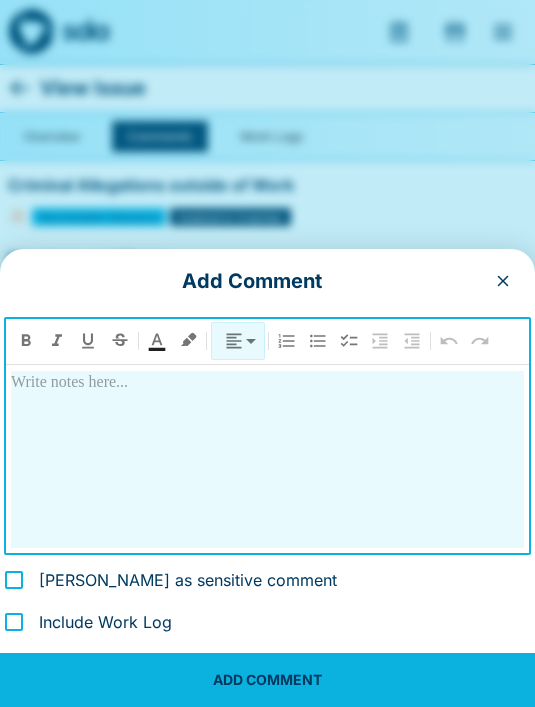 type 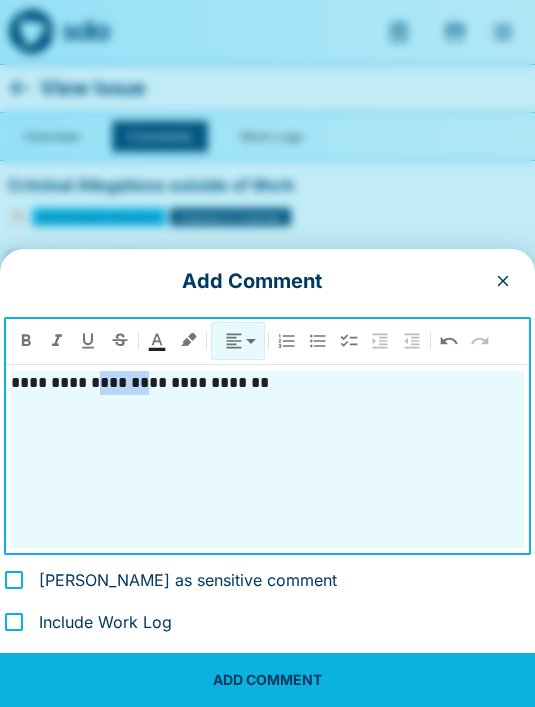 click on "**********" at bounding box center [267, 383] 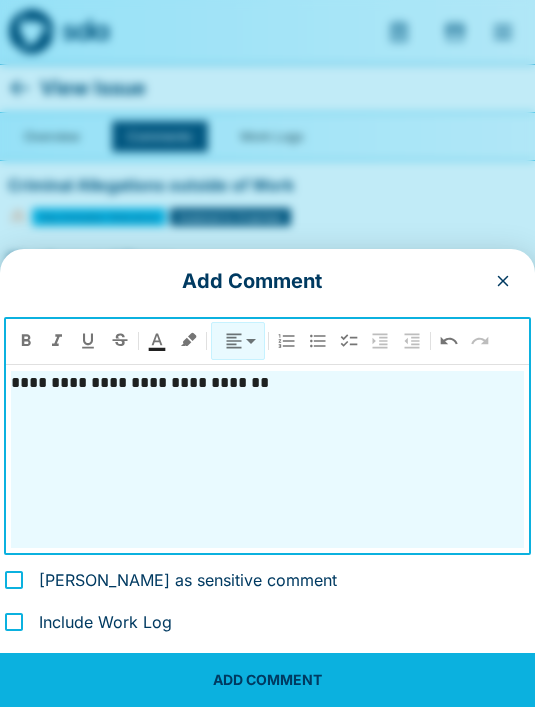 click on "**********" at bounding box center [267, 383] 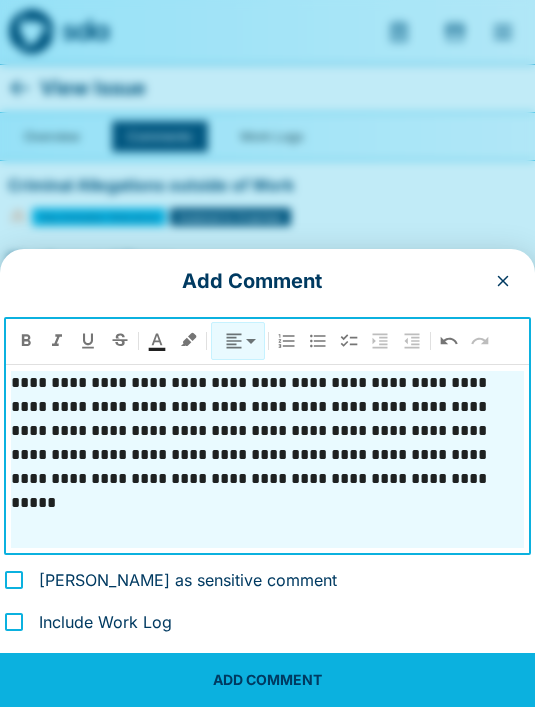 click on "**********" at bounding box center [267, 431] 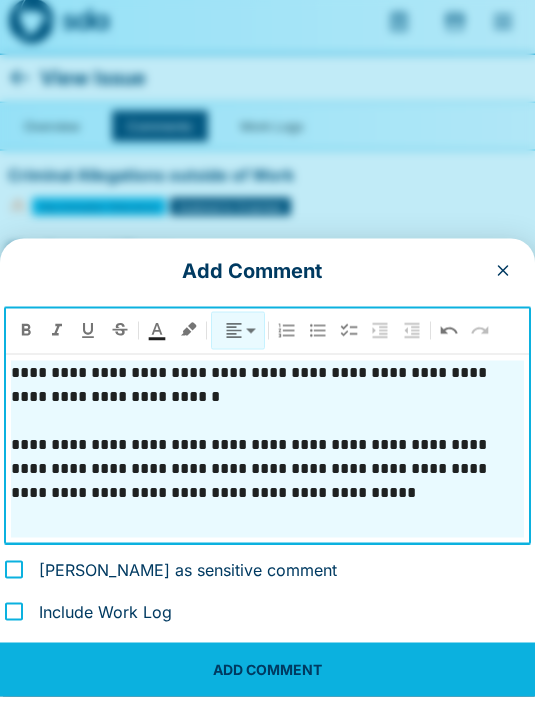 click on "**********" at bounding box center (267, 479) 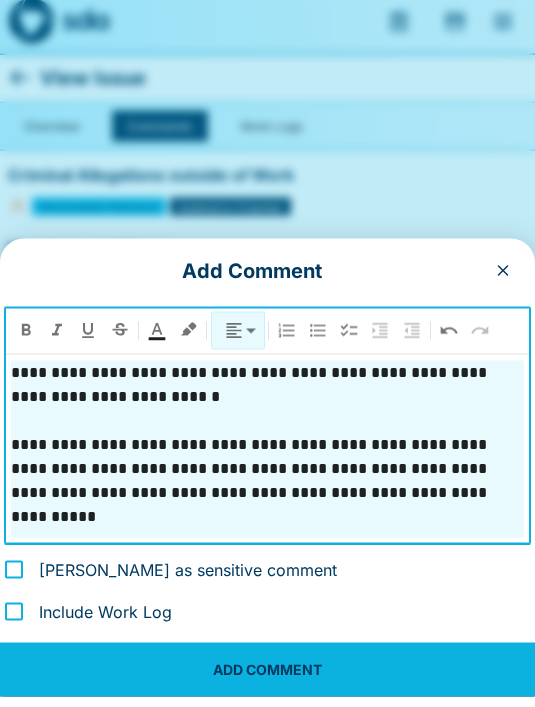 click on "**********" at bounding box center (267, 479) 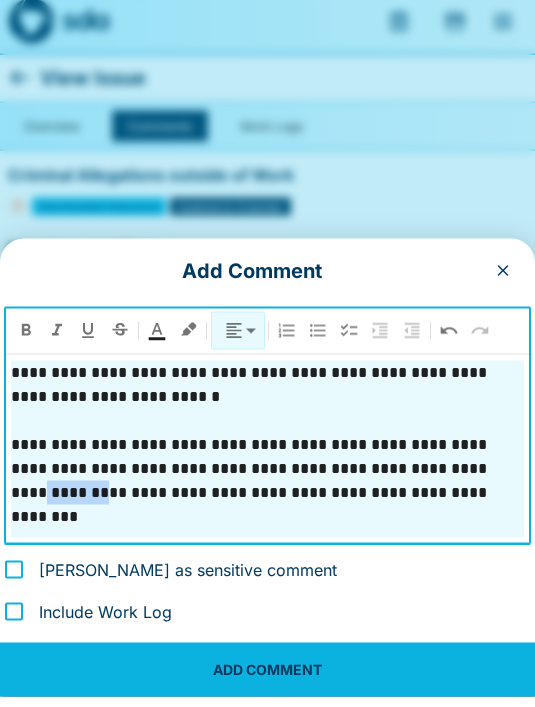 click on "**********" at bounding box center [267, 479] 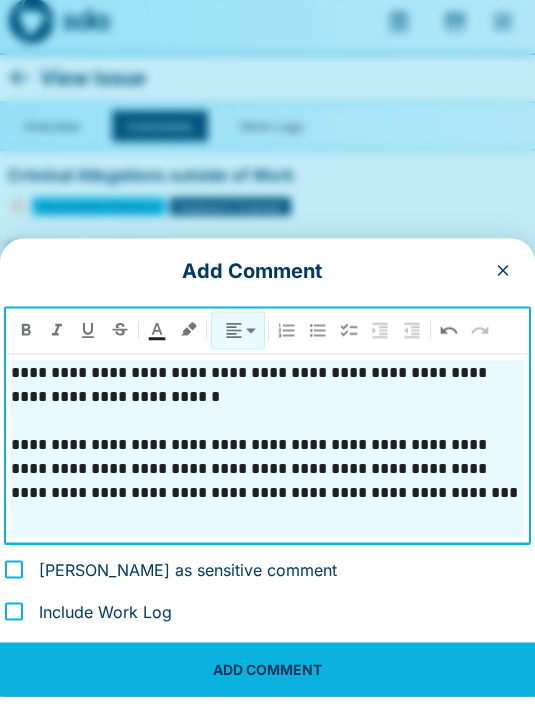 click on "**********" at bounding box center (267, 479) 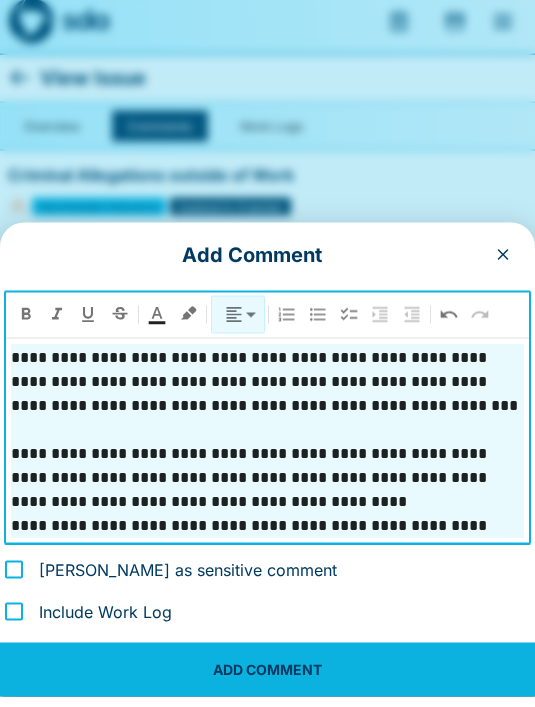 scroll, scrollTop: 95, scrollLeft: 0, axis: vertical 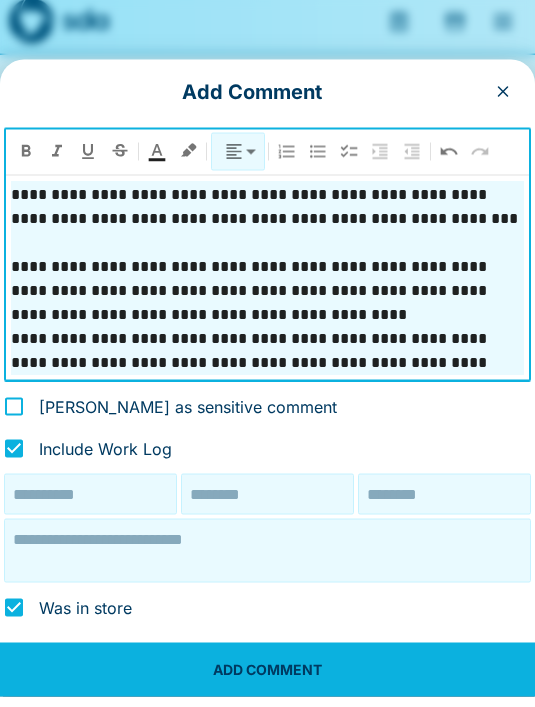 type on "**********" 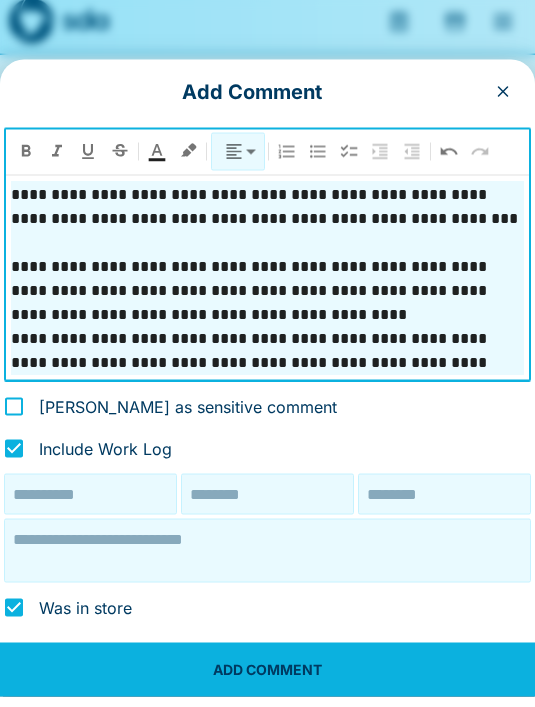 type on "********" 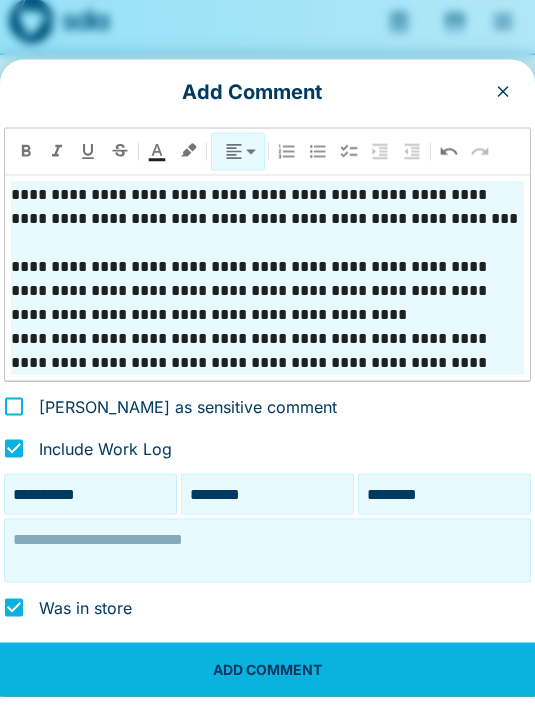 scroll, scrollTop: 11, scrollLeft: 0, axis: vertical 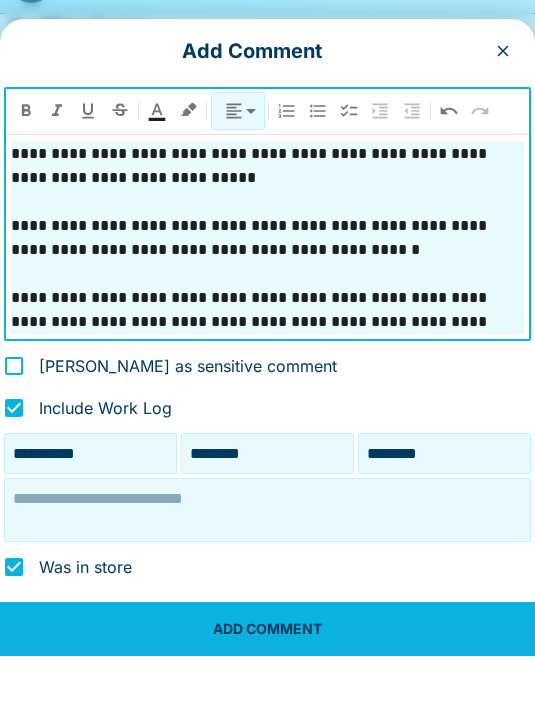click on "**********" at bounding box center (267, 361) 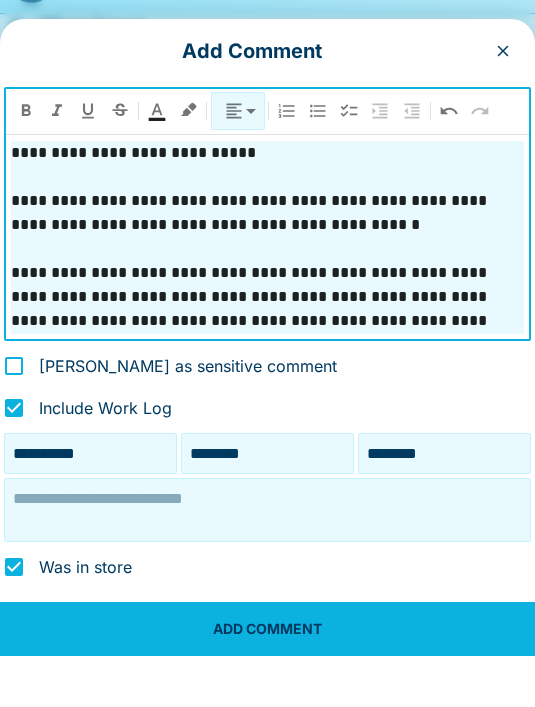 scroll, scrollTop: 287, scrollLeft: 0, axis: vertical 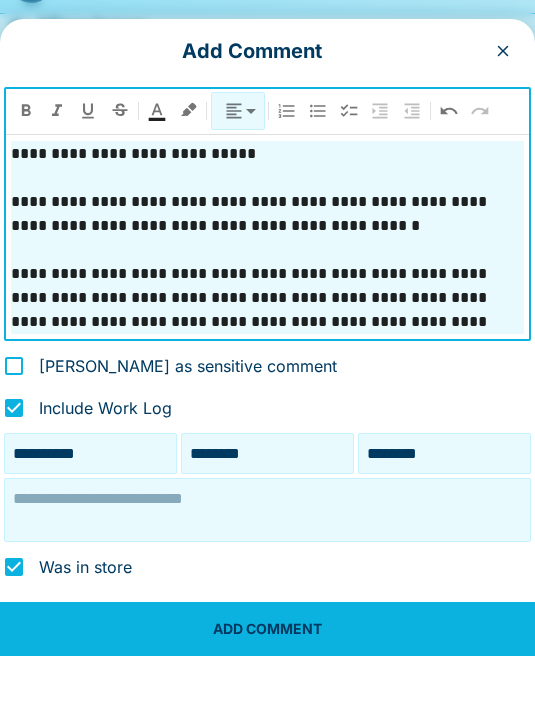 click on "**********" at bounding box center [267, 349] 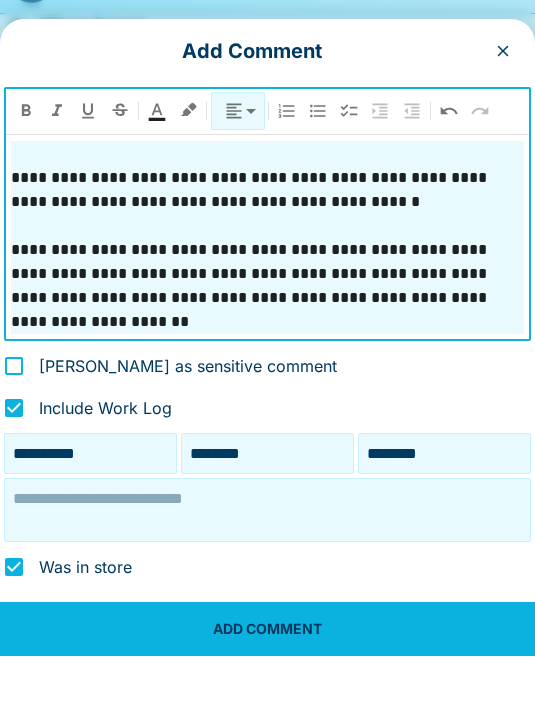 scroll, scrollTop: 335, scrollLeft: 0, axis: vertical 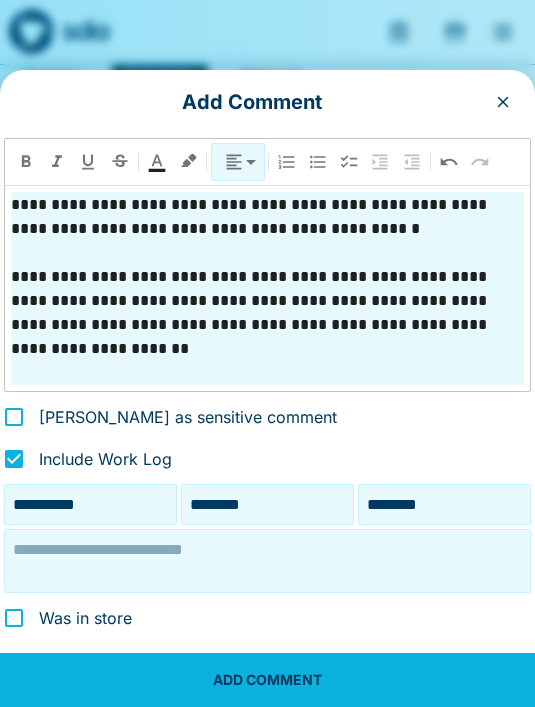 click on "********" at bounding box center [267, 504] 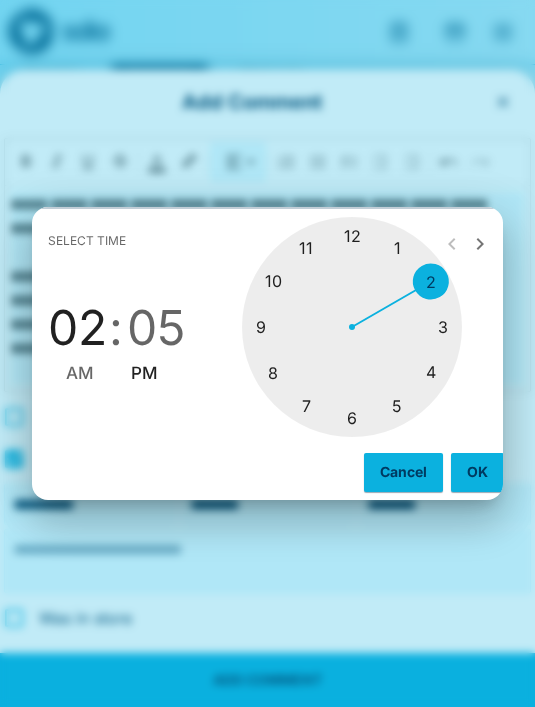 click at bounding box center [352, 327] 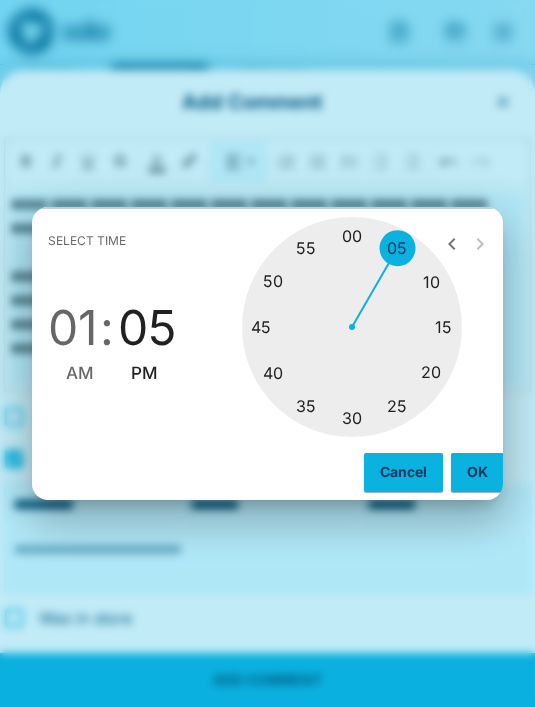 click at bounding box center (352, 327) 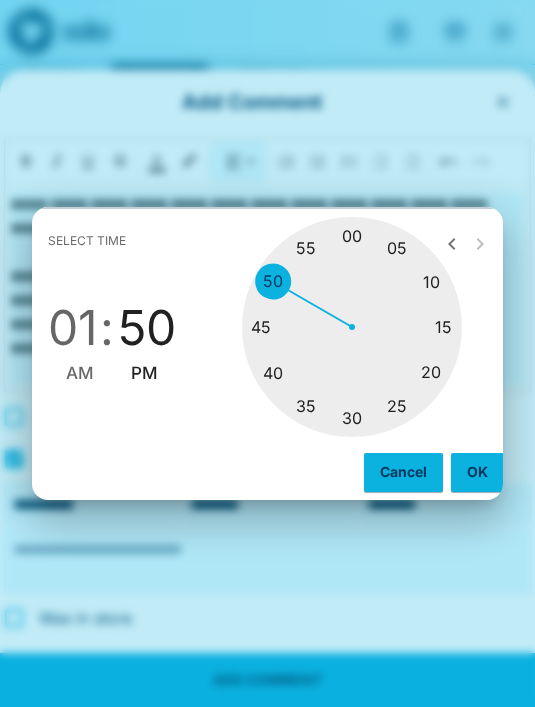 click on "OK" at bounding box center (477, 472) 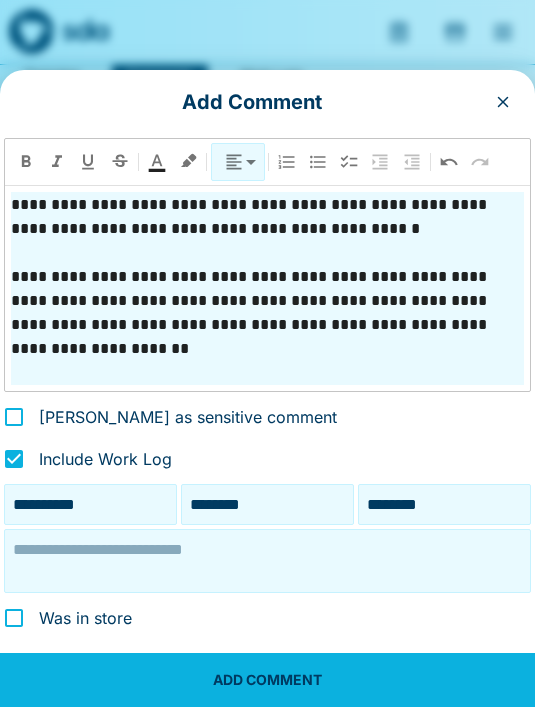 click at bounding box center [267, 561] 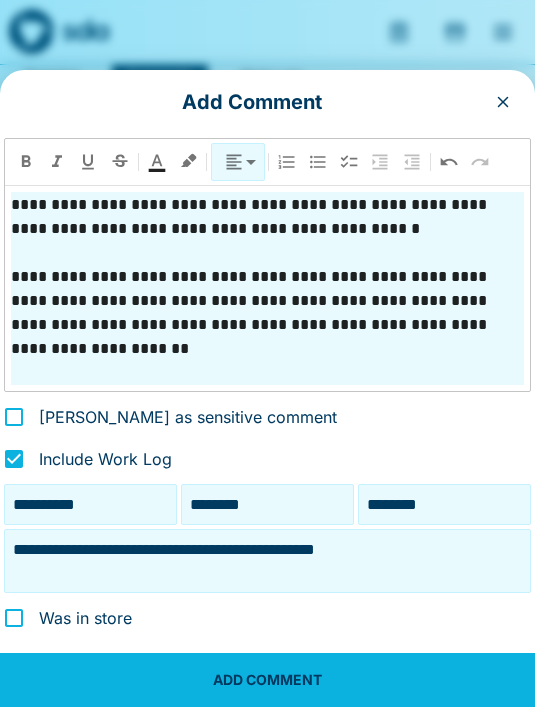 type on "**********" 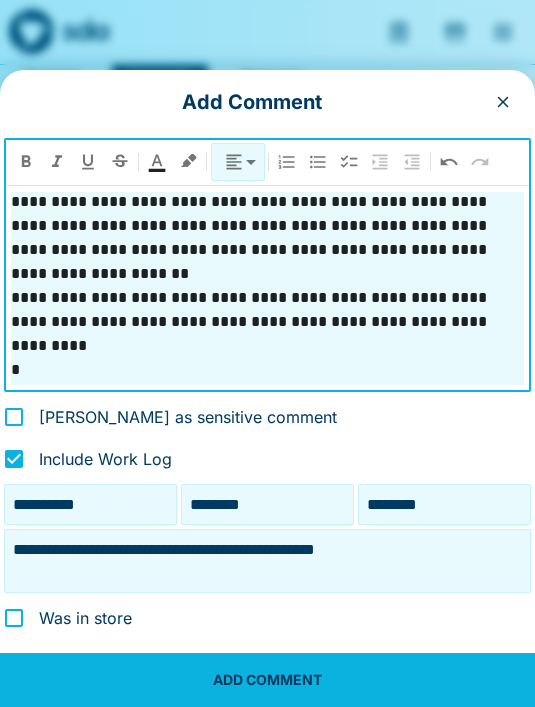 scroll, scrollTop: 407, scrollLeft: 0, axis: vertical 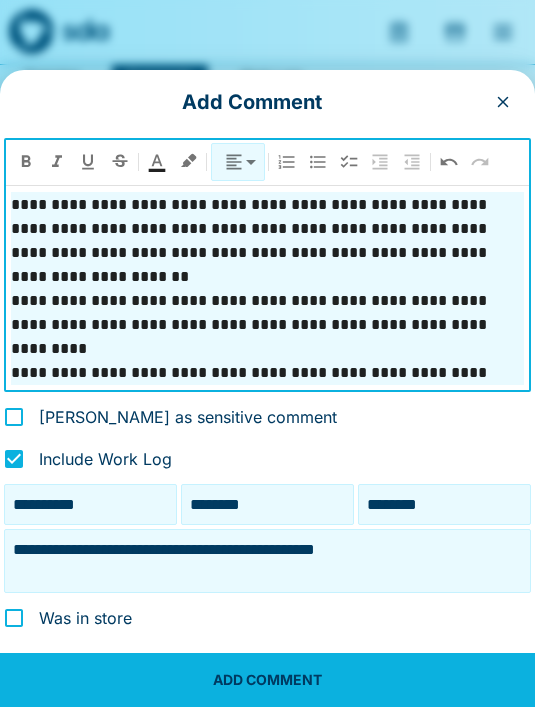 click on "**********" at bounding box center (267, 373) 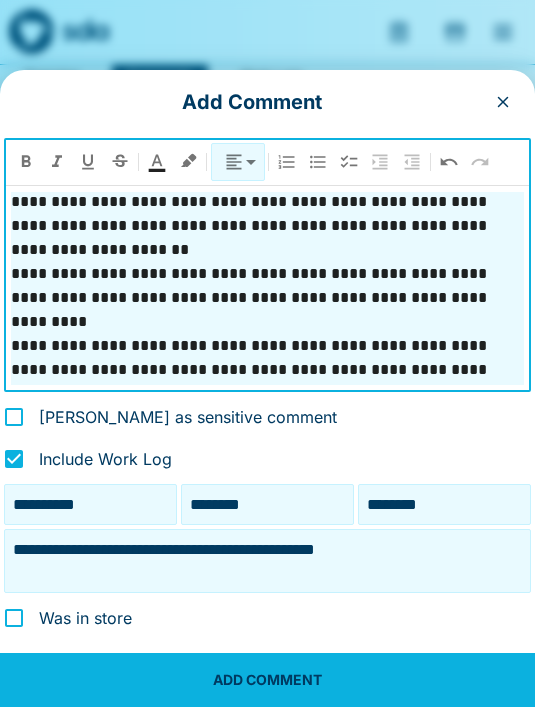 scroll, scrollTop: 458, scrollLeft: 0, axis: vertical 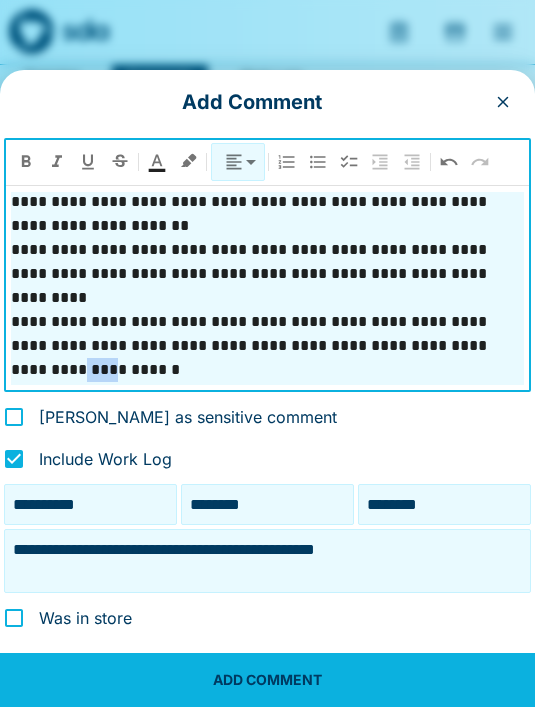 click on "**********" at bounding box center [267, 346] 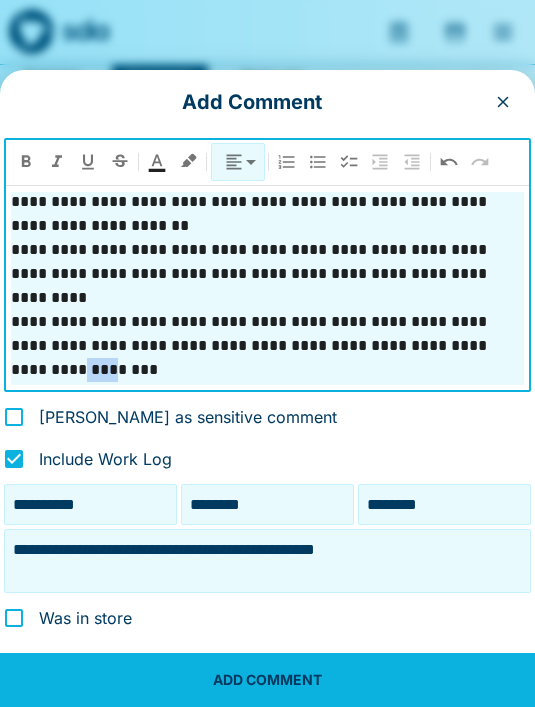 scroll, scrollTop: 455, scrollLeft: 0, axis: vertical 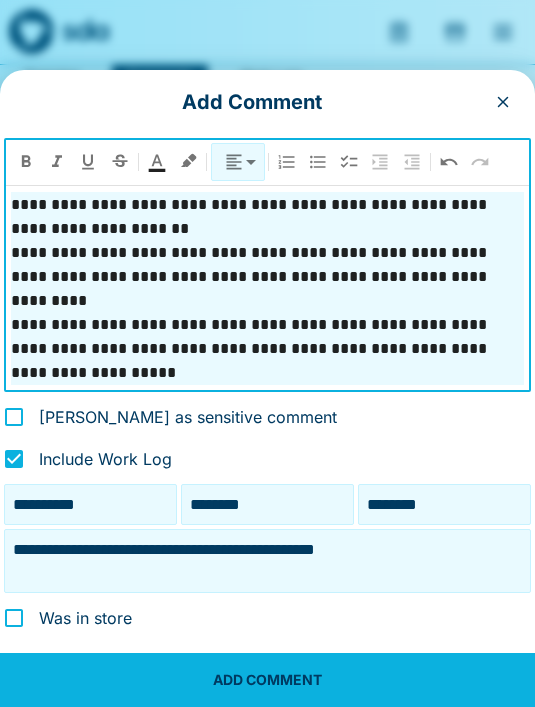 click on "**********" at bounding box center (267, 349) 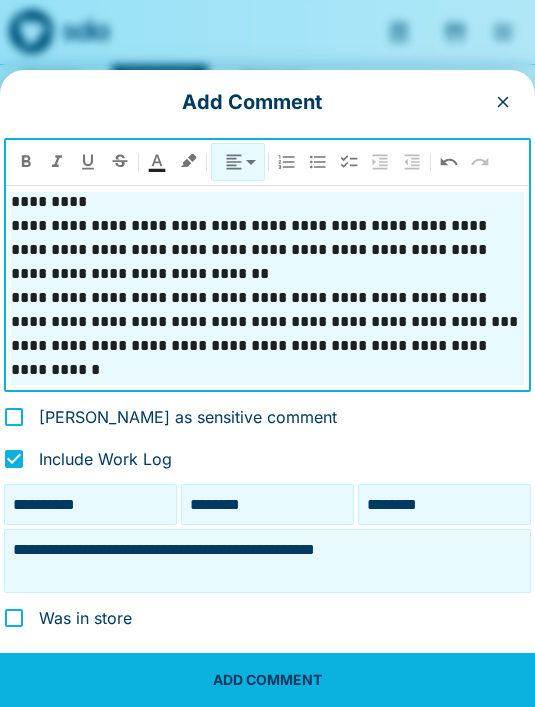 scroll, scrollTop: 551, scrollLeft: 0, axis: vertical 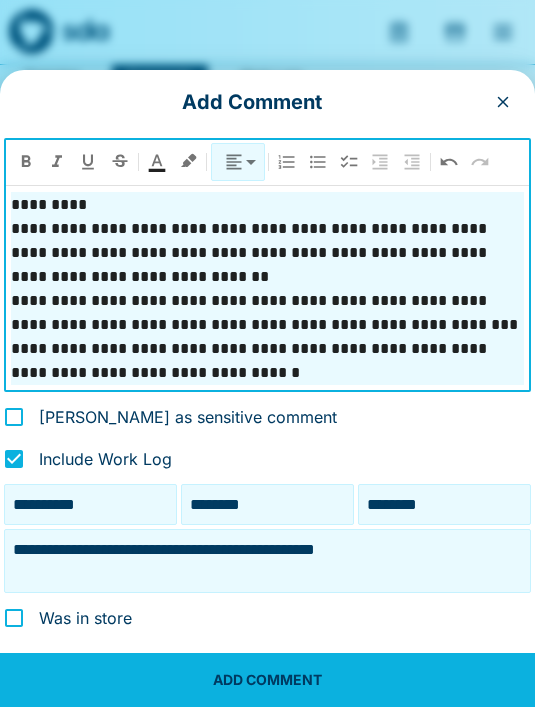 click on "**********" at bounding box center (267, 361) 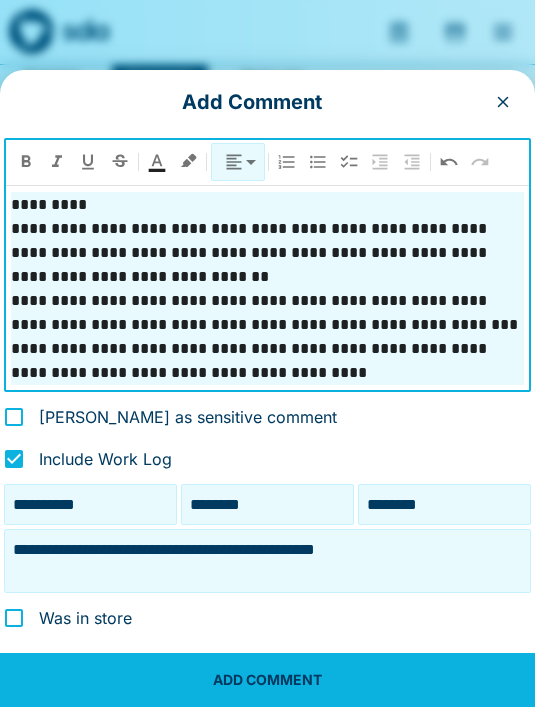 click on "**********" at bounding box center [267, 361] 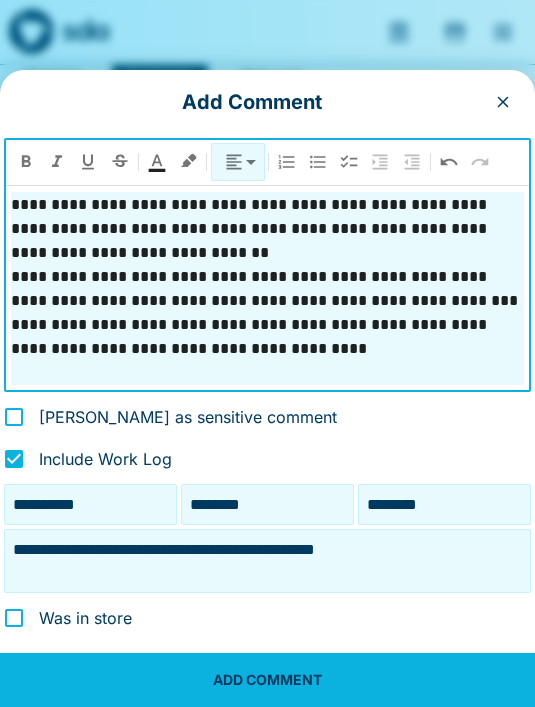 scroll, scrollTop: 602, scrollLeft: 0, axis: vertical 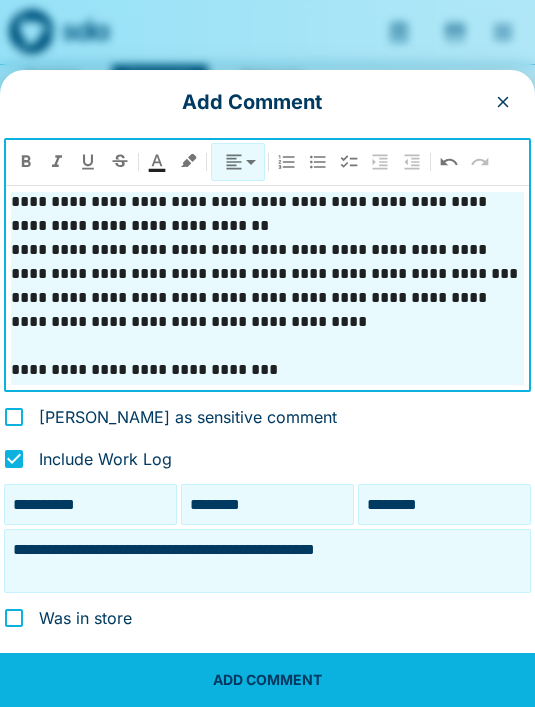 click on "**********" at bounding box center [267, 370] 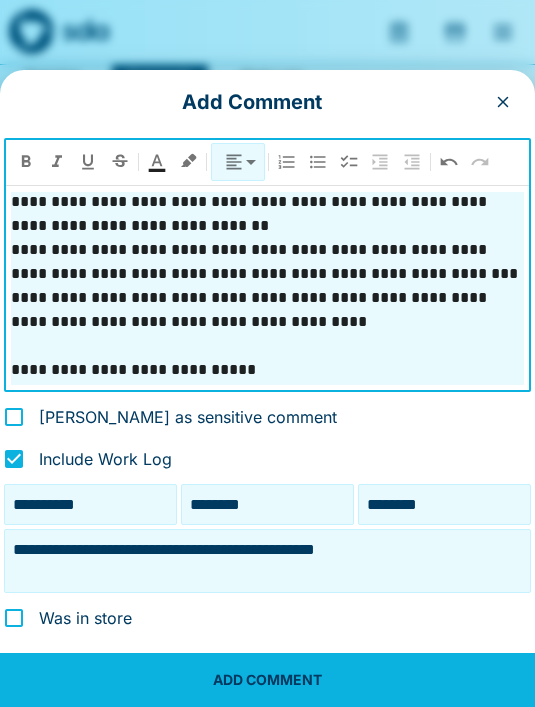 click on "**********" at bounding box center [267, 370] 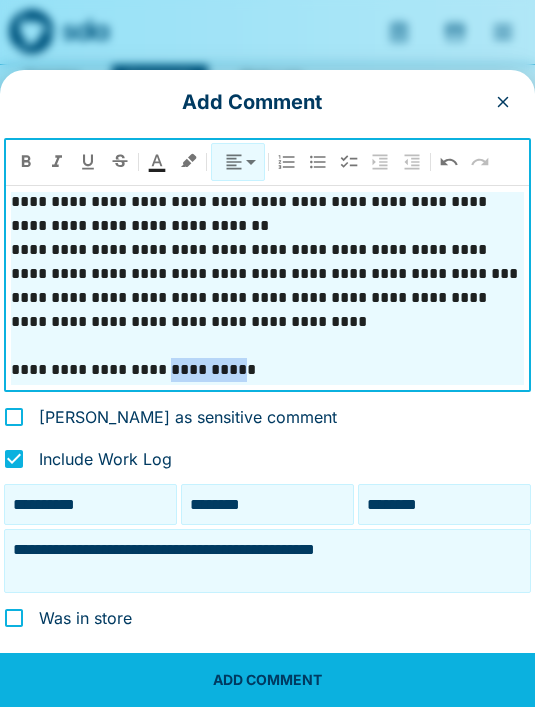 click on "**********" at bounding box center (267, 370) 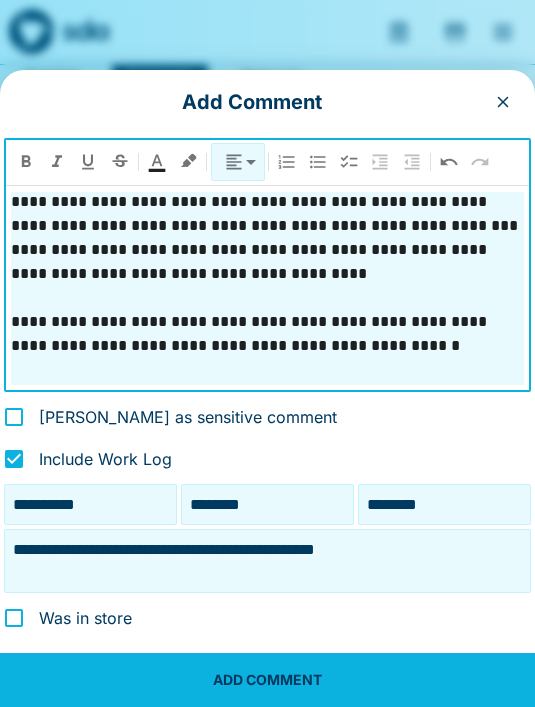 scroll, scrollTop: 674, scrollLeft: 0, axis: vertical 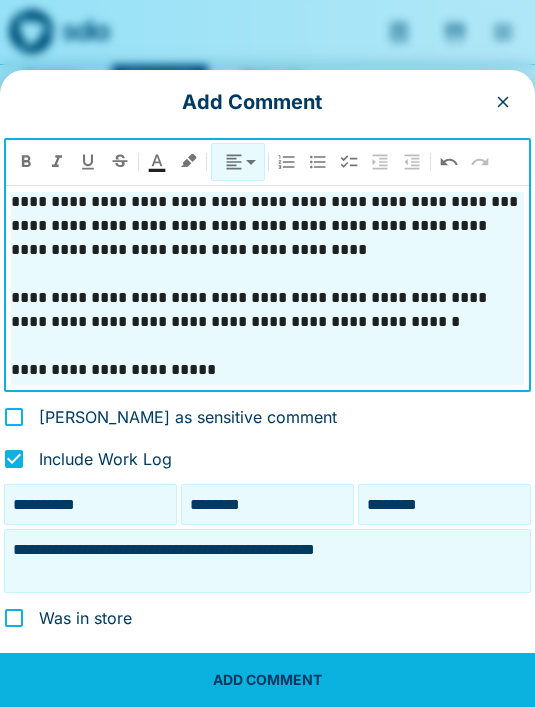 click on "********" at bounding box center (444, 504) 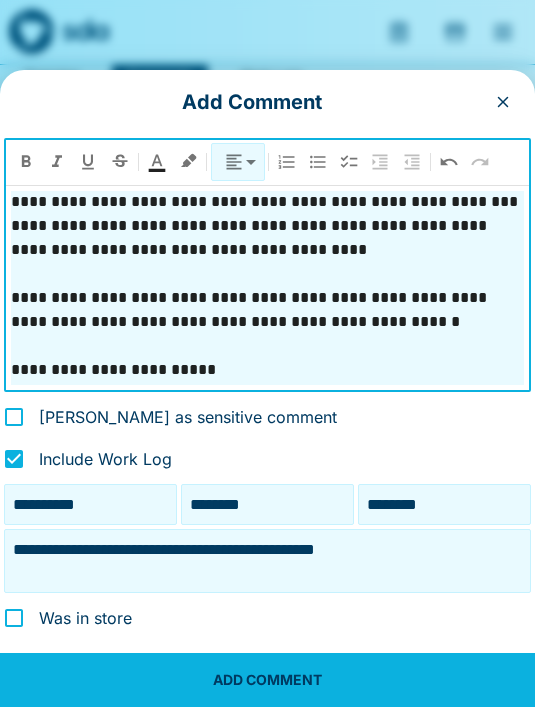 scroll, scrollTop: 62, scrollLeft: 0, axis: vertical 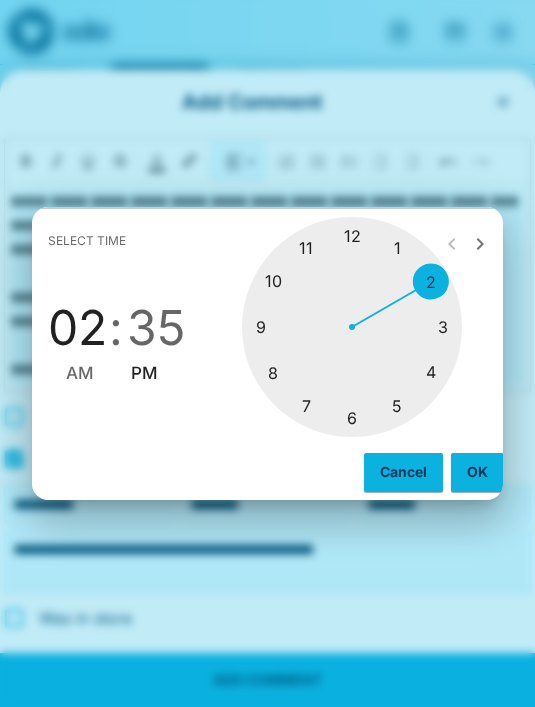 click at bounding box center [352, 327] 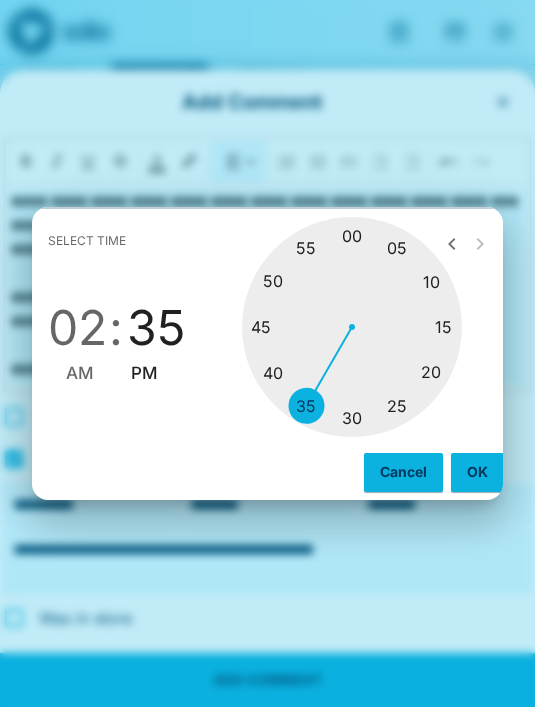 click at bounding box center [352, 327] 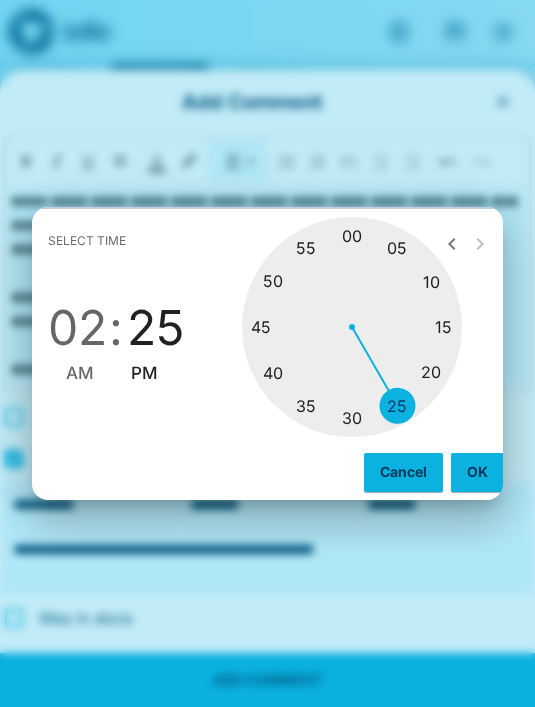 click on "OK" at bounding box center [477, 472] 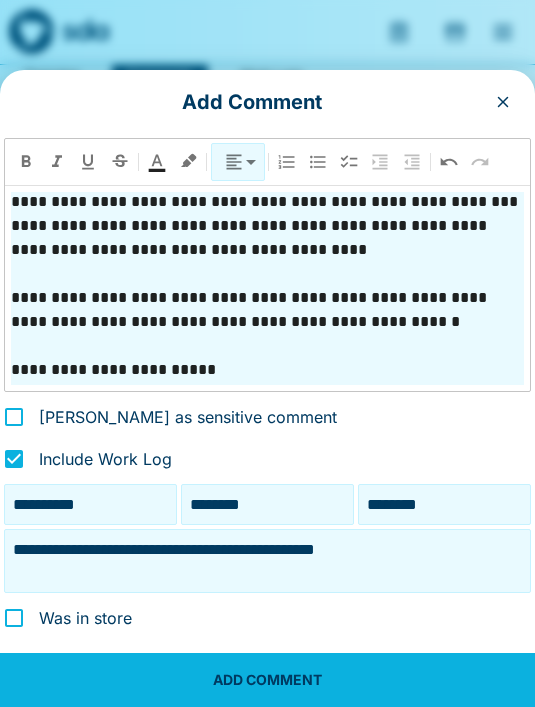 click at bounding box center [267, 346] 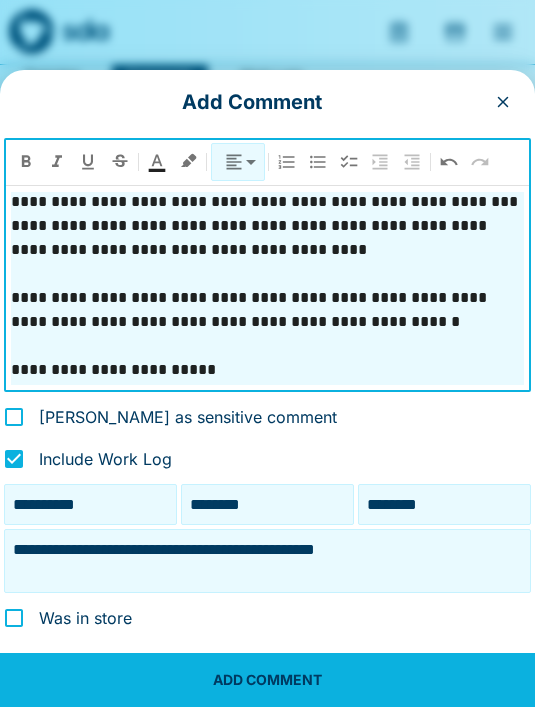 scroll, scrollTop: 61, scrollLeft: 0, axis: vertical 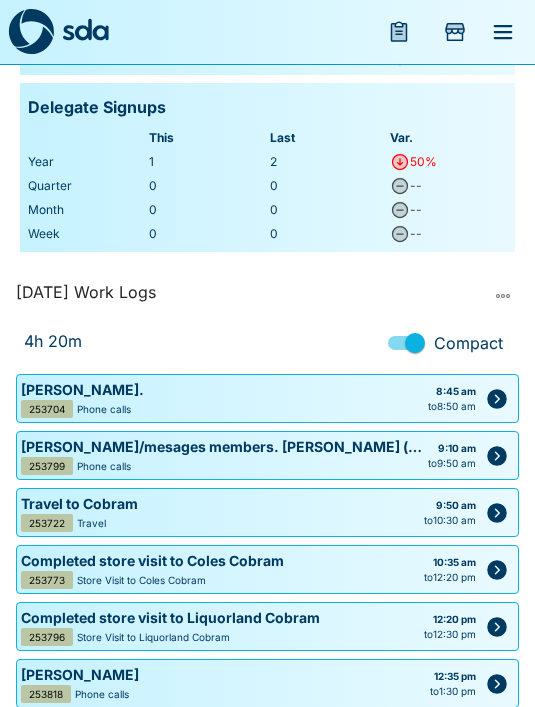 click on "Completed store visit to Coles Cobram 253773 Store Visit to Coles Cobram 10:35 am to  12:20 pm" at bounding box center [267, 569] 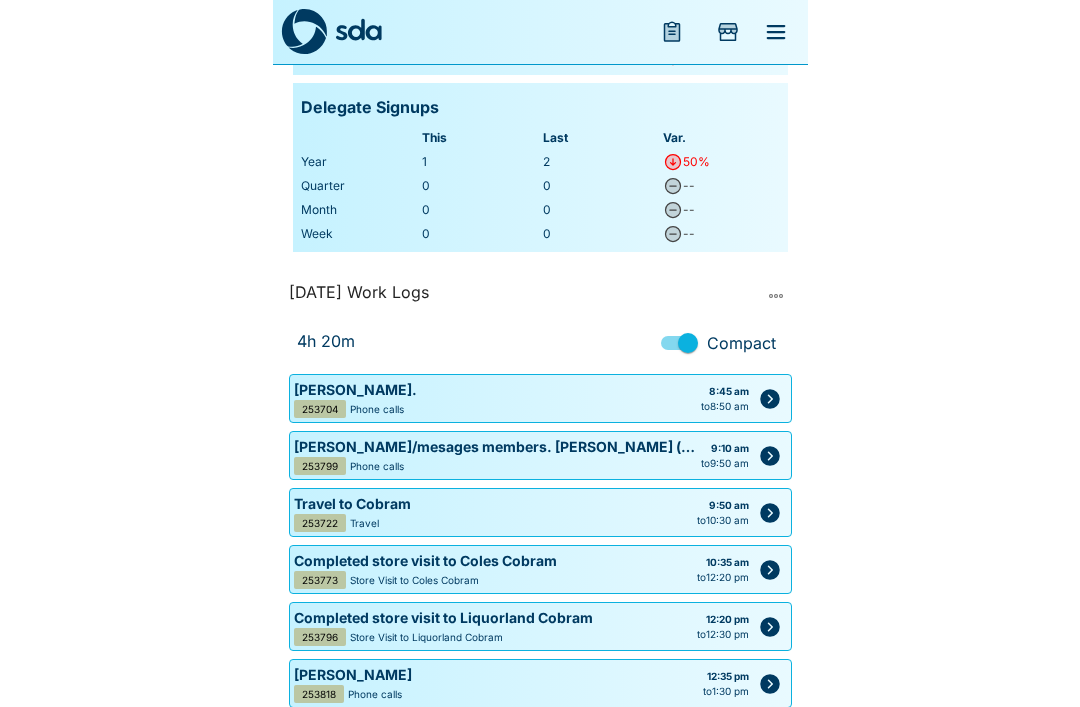 scroll, scrollTop: 0, scrollLeft: 0, axis: both 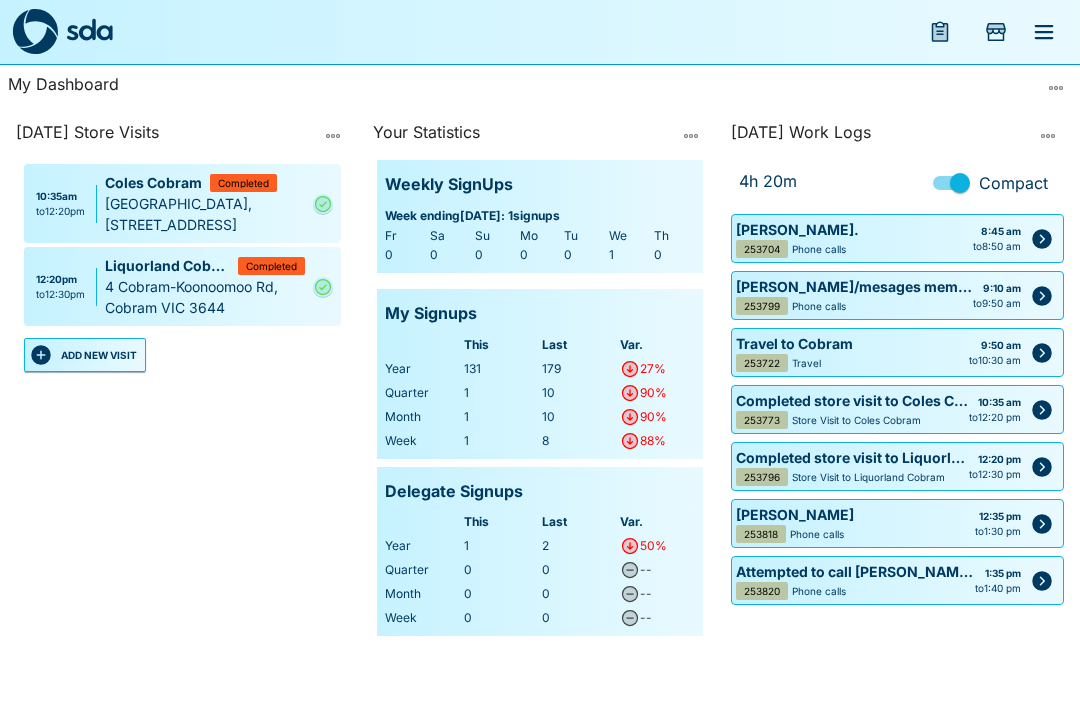 click 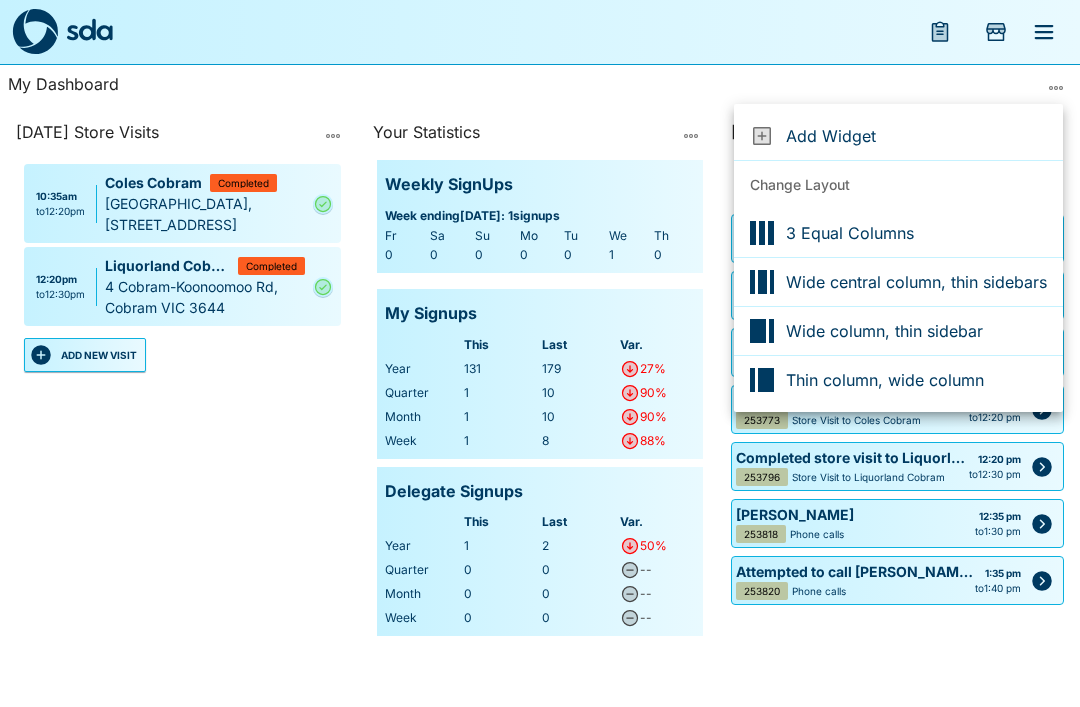 click at bounding box center [540, 353] 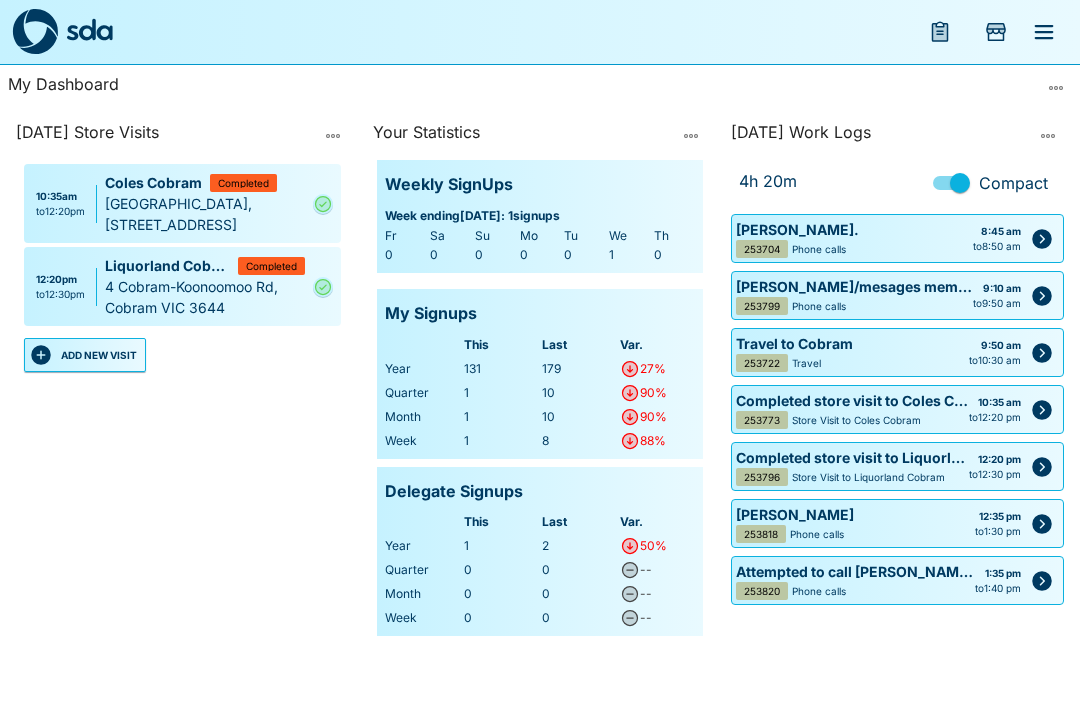 click 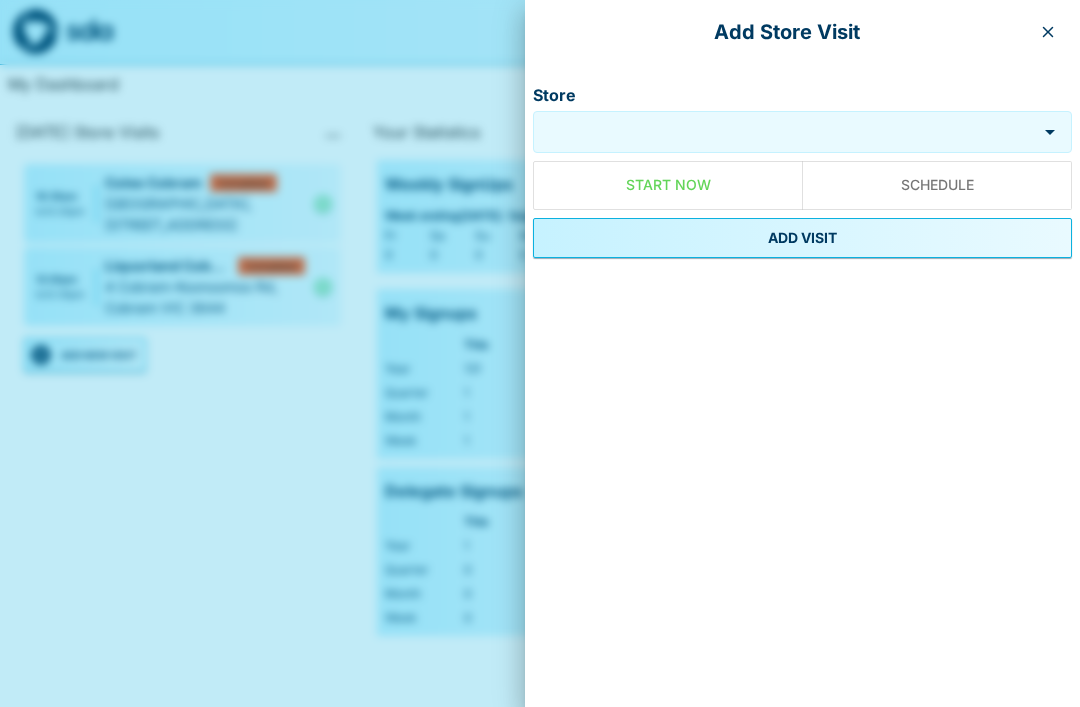 click at bounding box center [1048, 32] 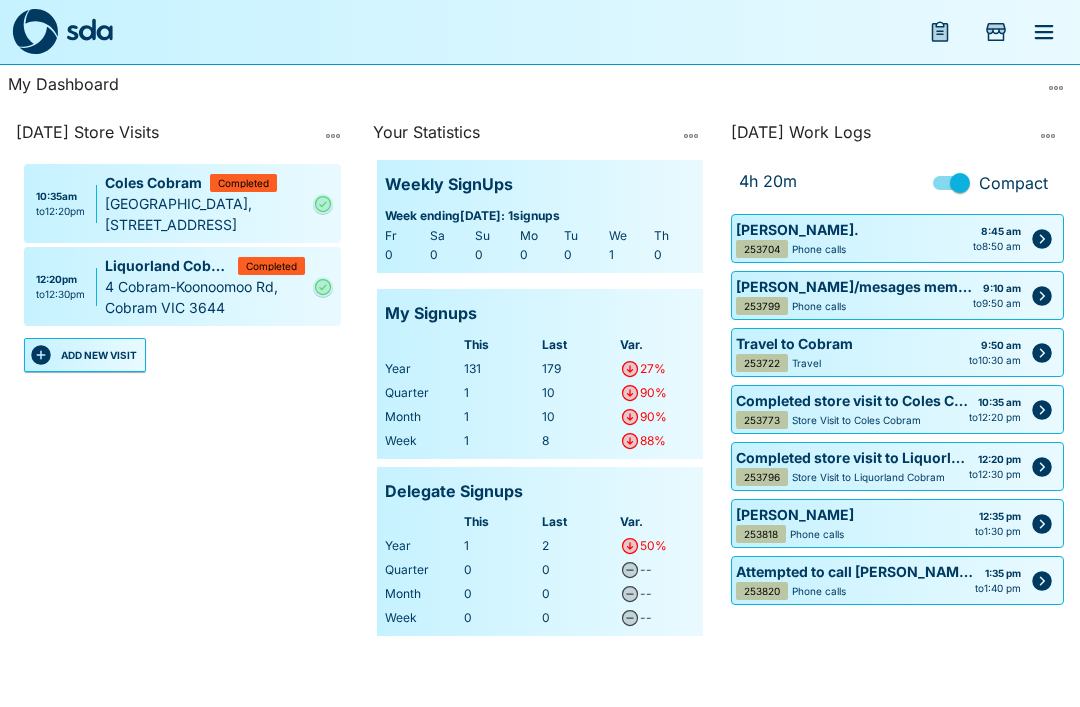 click 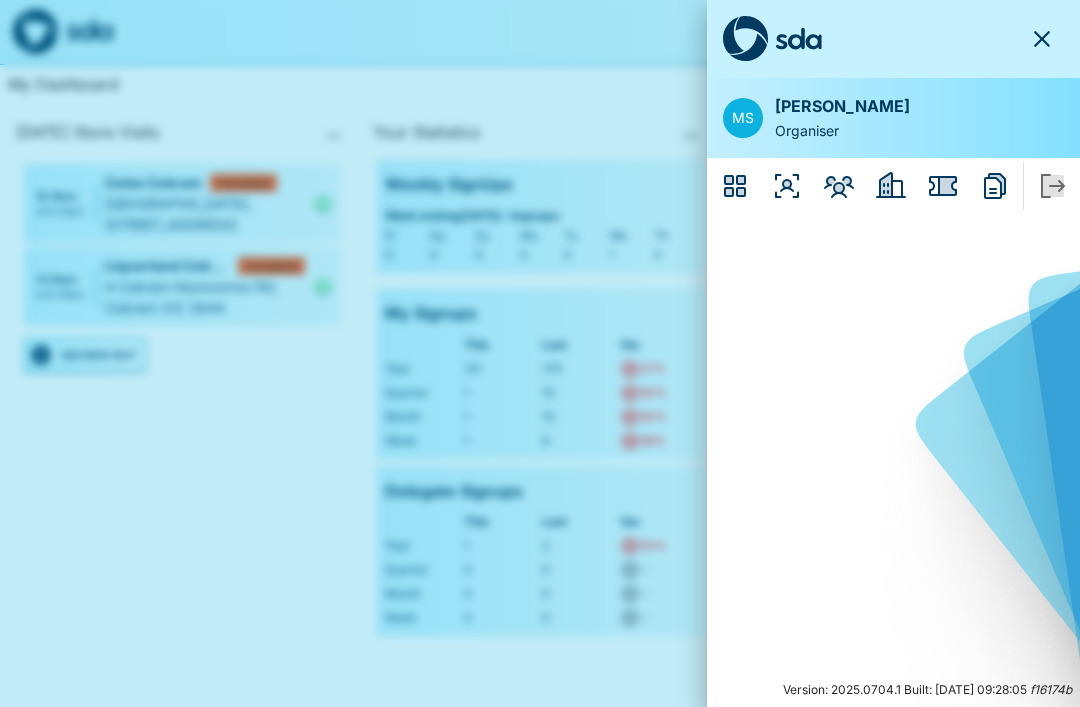 click 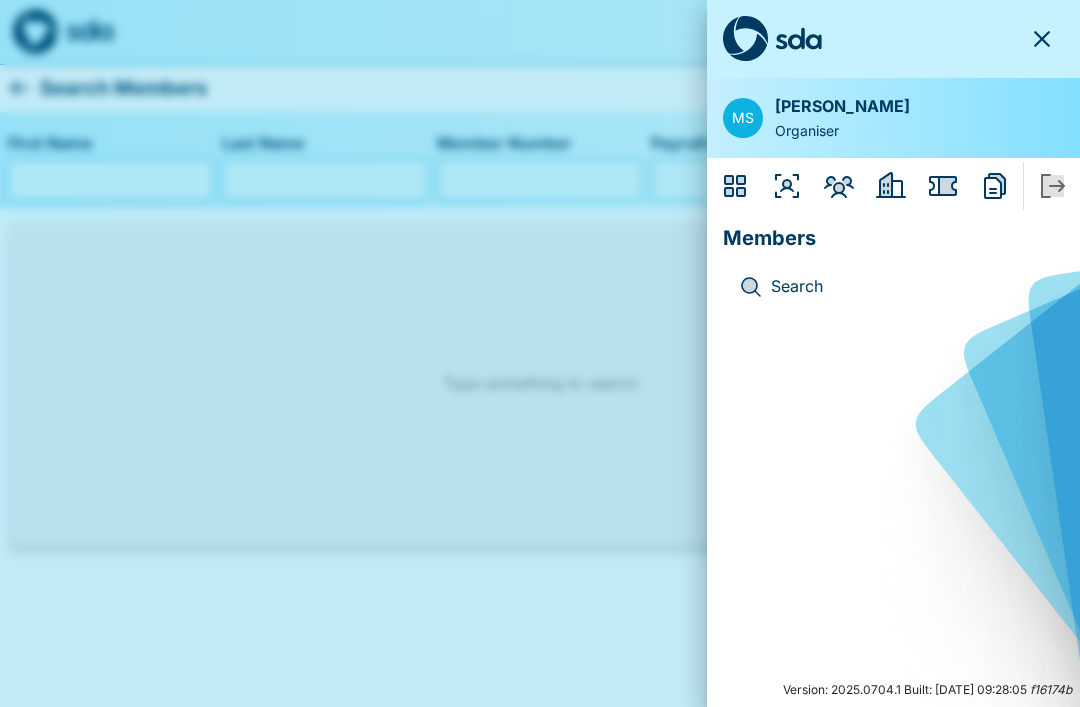 click 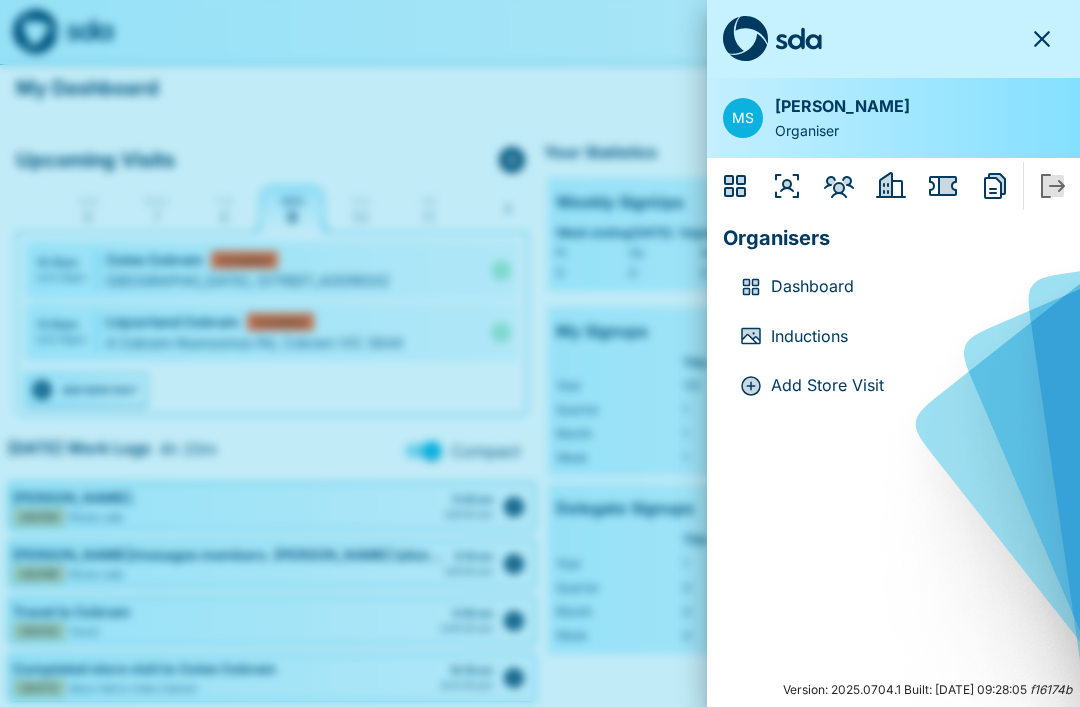 click at bounding box center [839, 186] 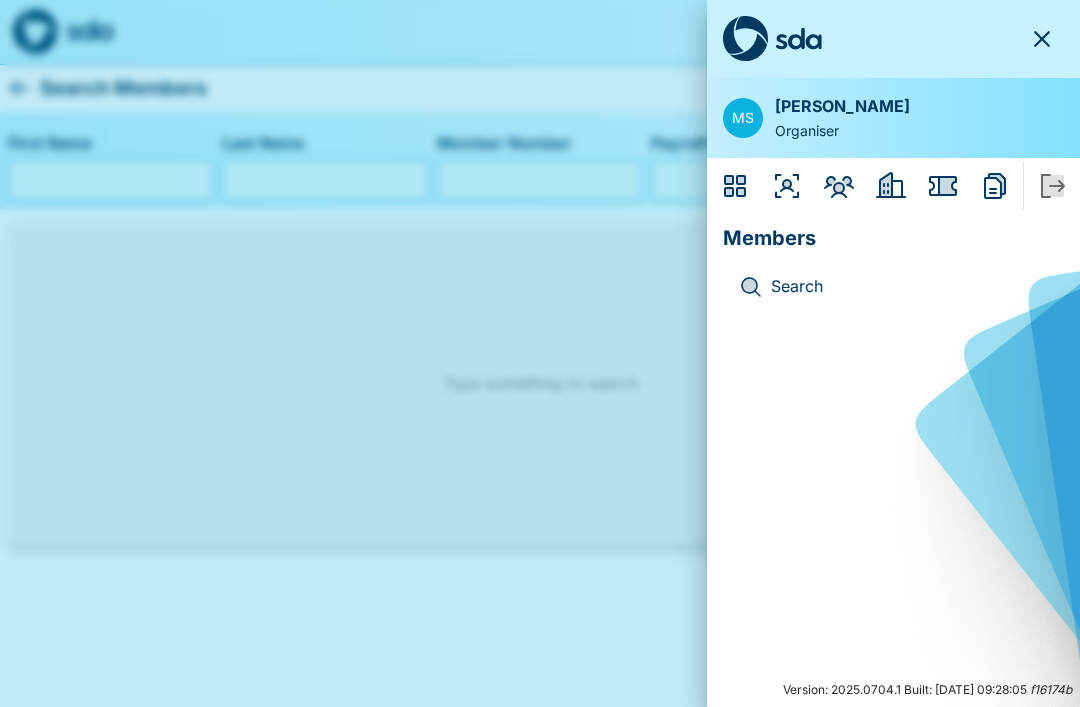 click 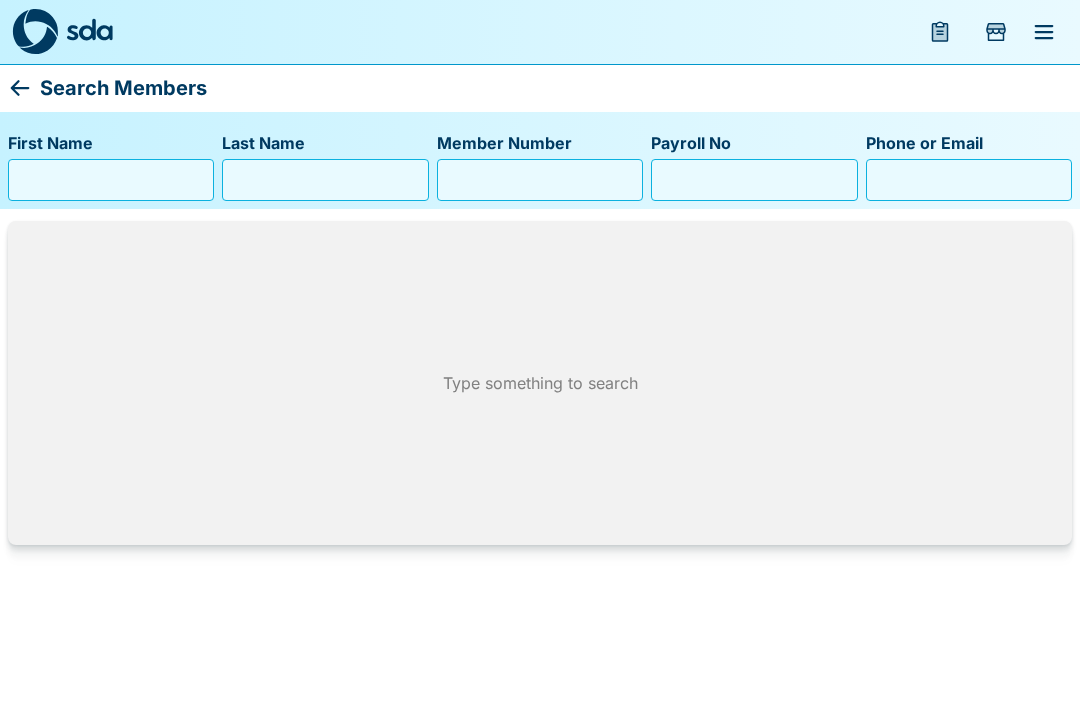 click on "First Name" at bounding box center (111, 180) 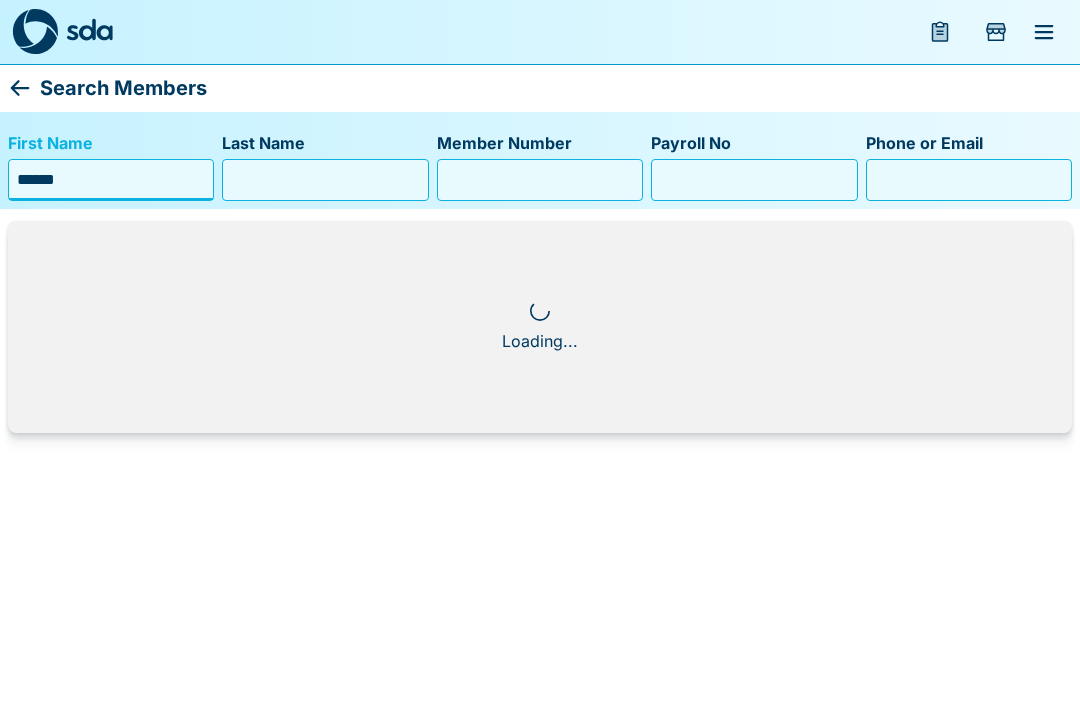 type on "******" 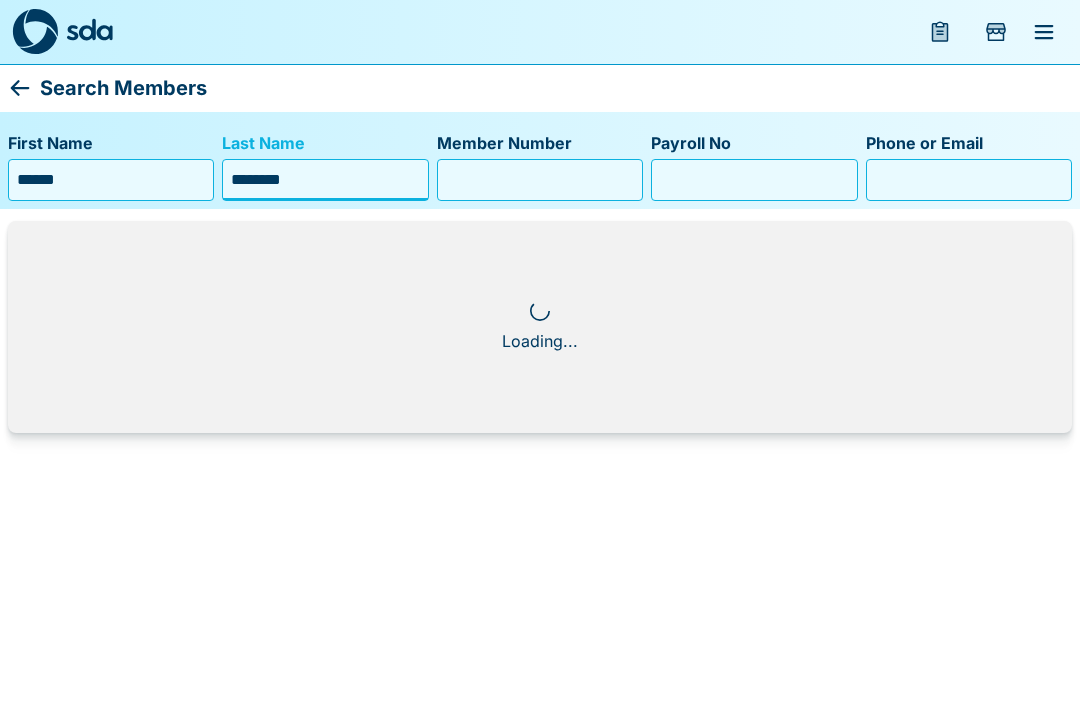 type on "*********" 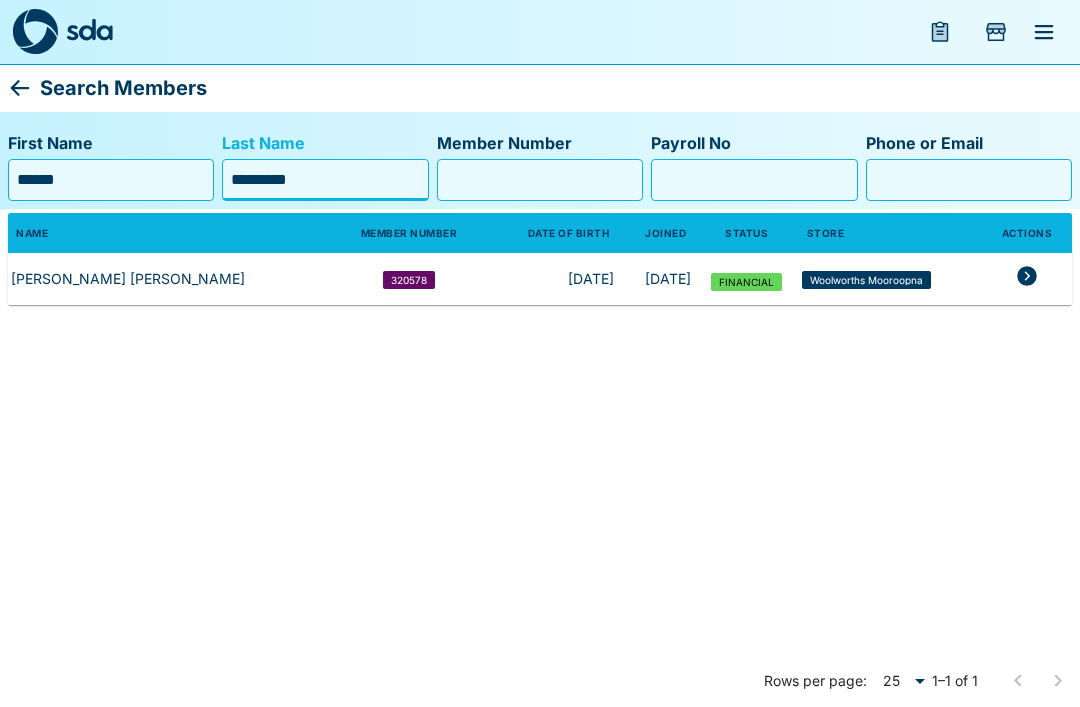click 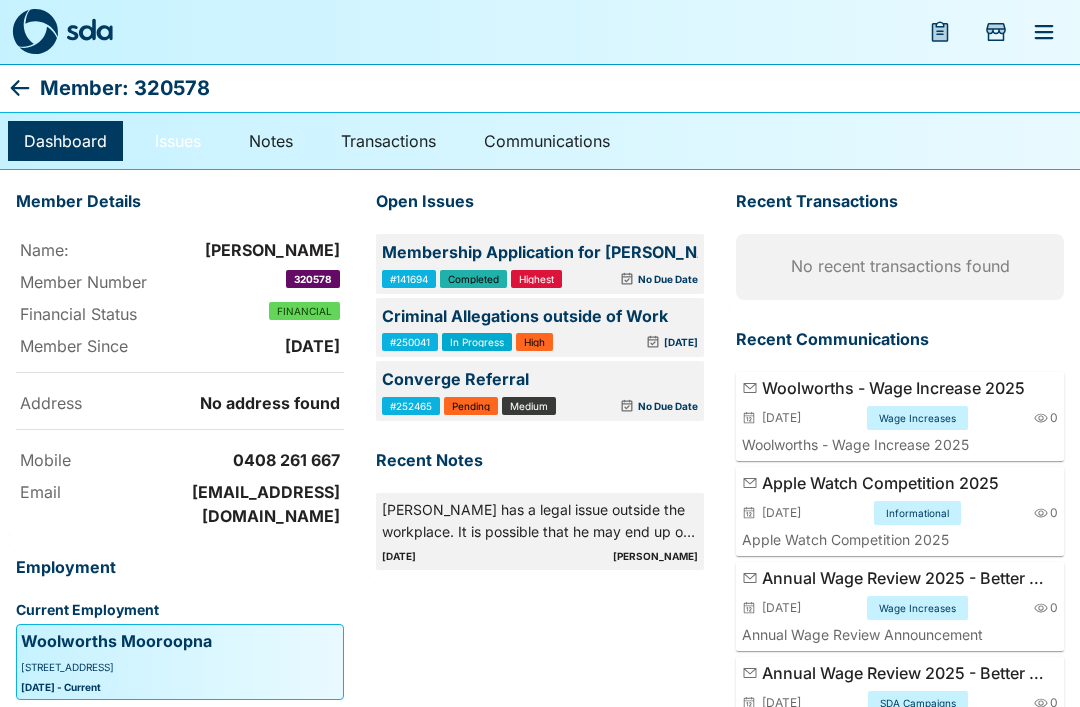 click on "Issues" at bounding box center (178, 141) 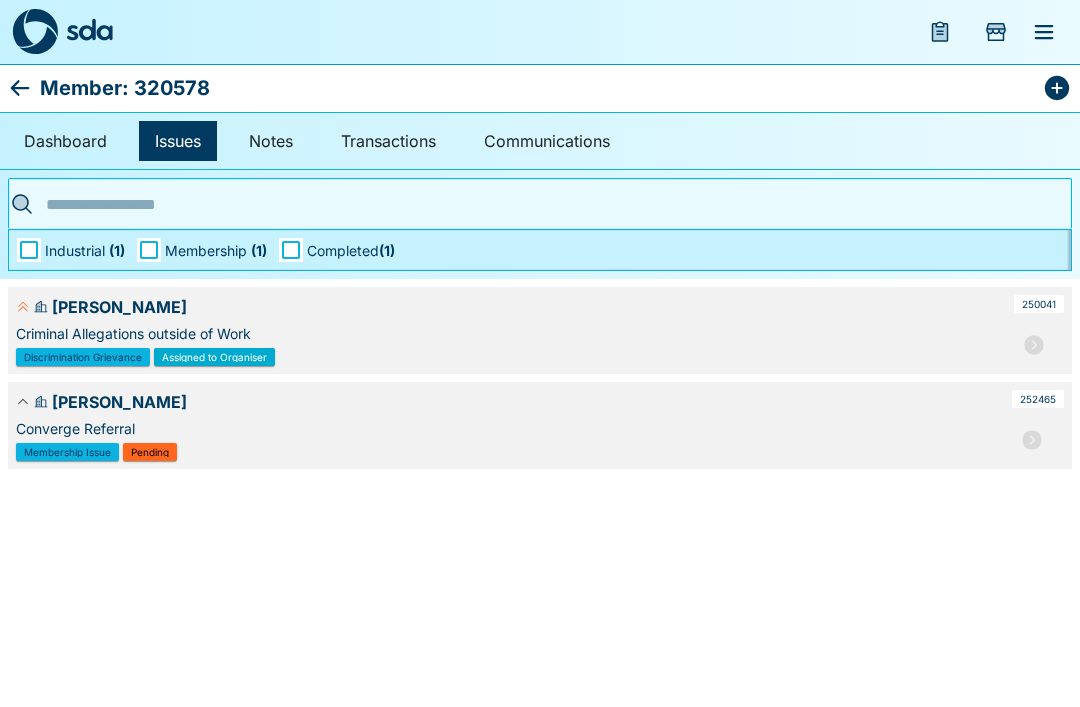 click 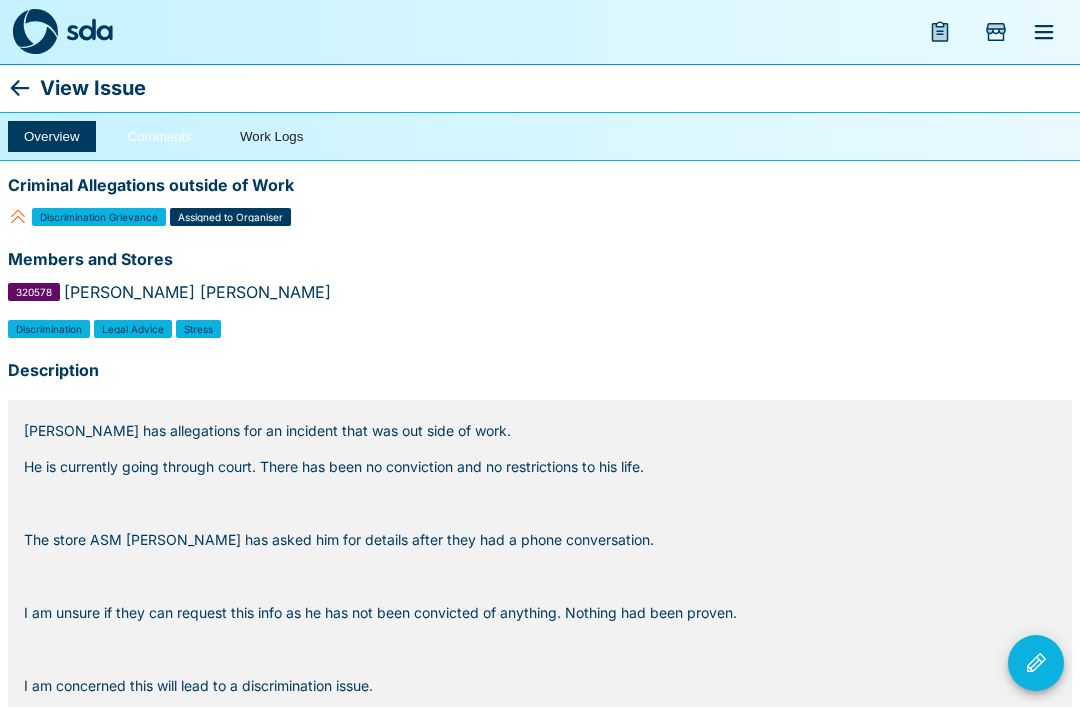 click on "Comments" at bounding box center [160, 136] 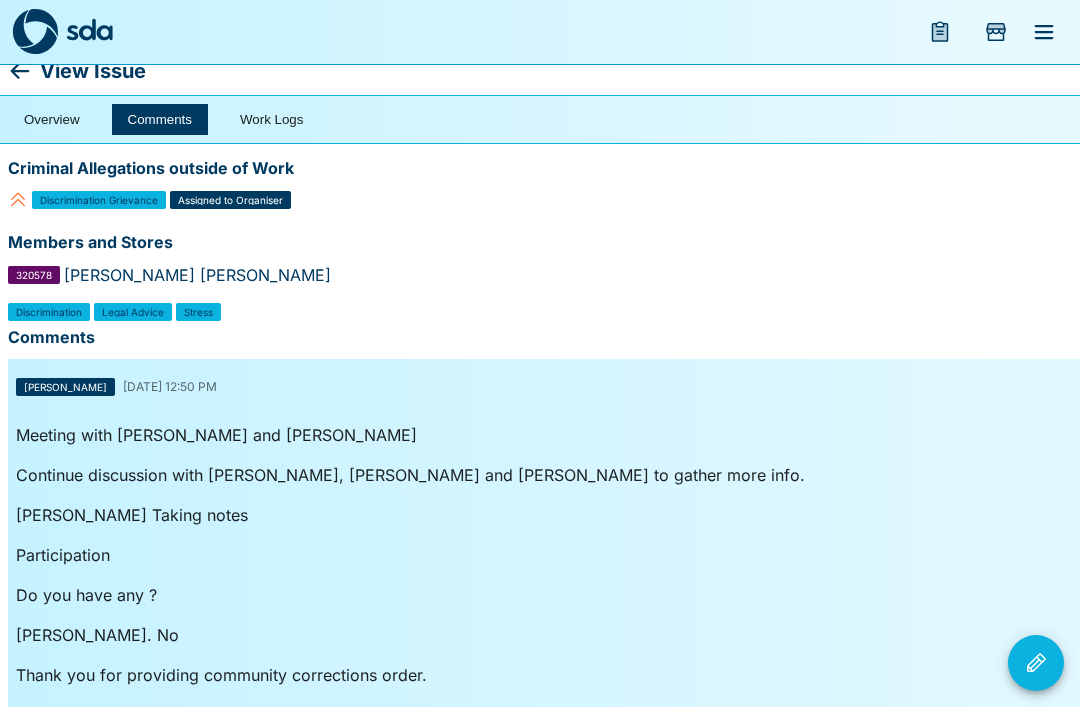 scroll, scrollTop: 0, scrollLeft: 0, axis: both 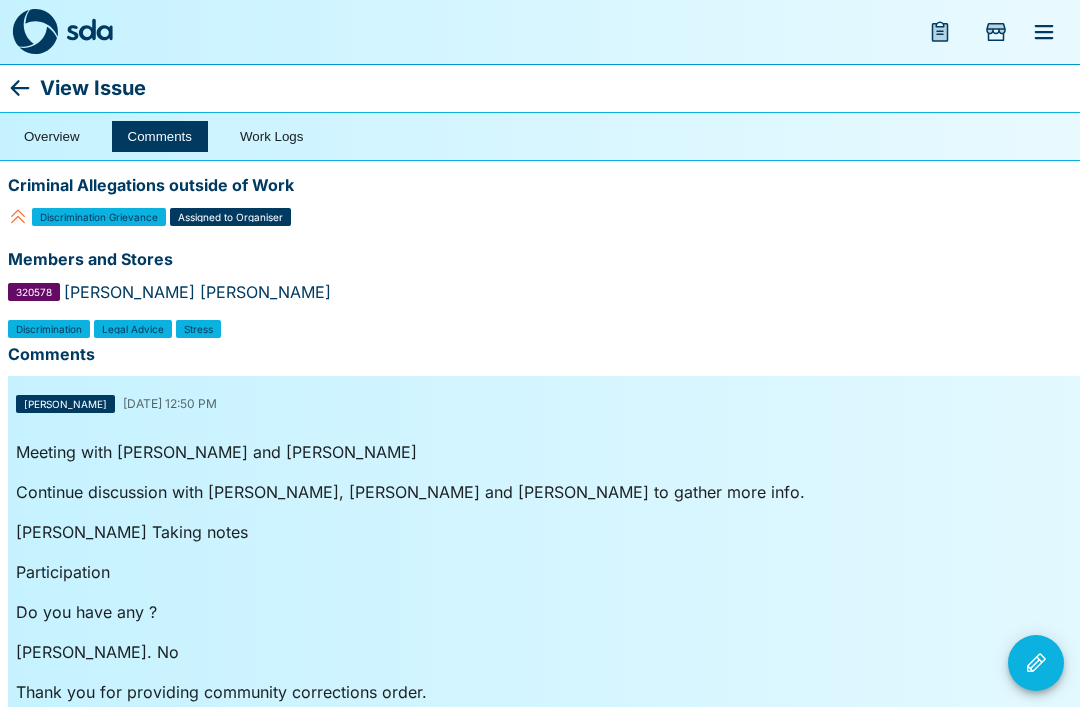 click on "Comments" at bounding box center (160, 136) 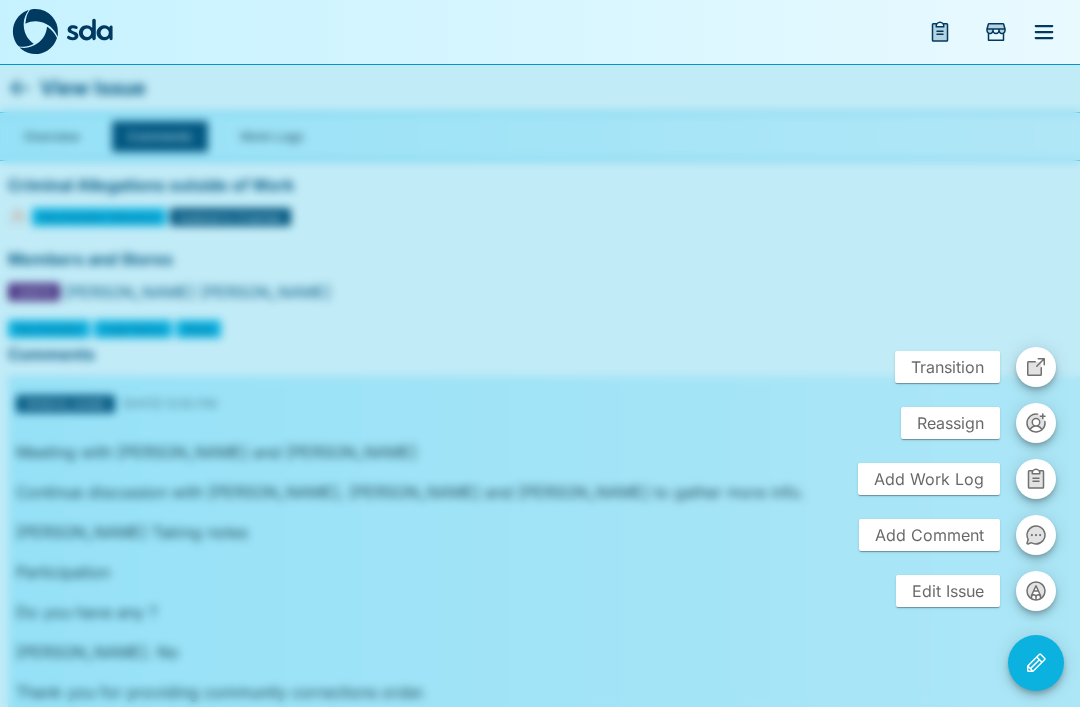 click at bounding box center [1036, 535] 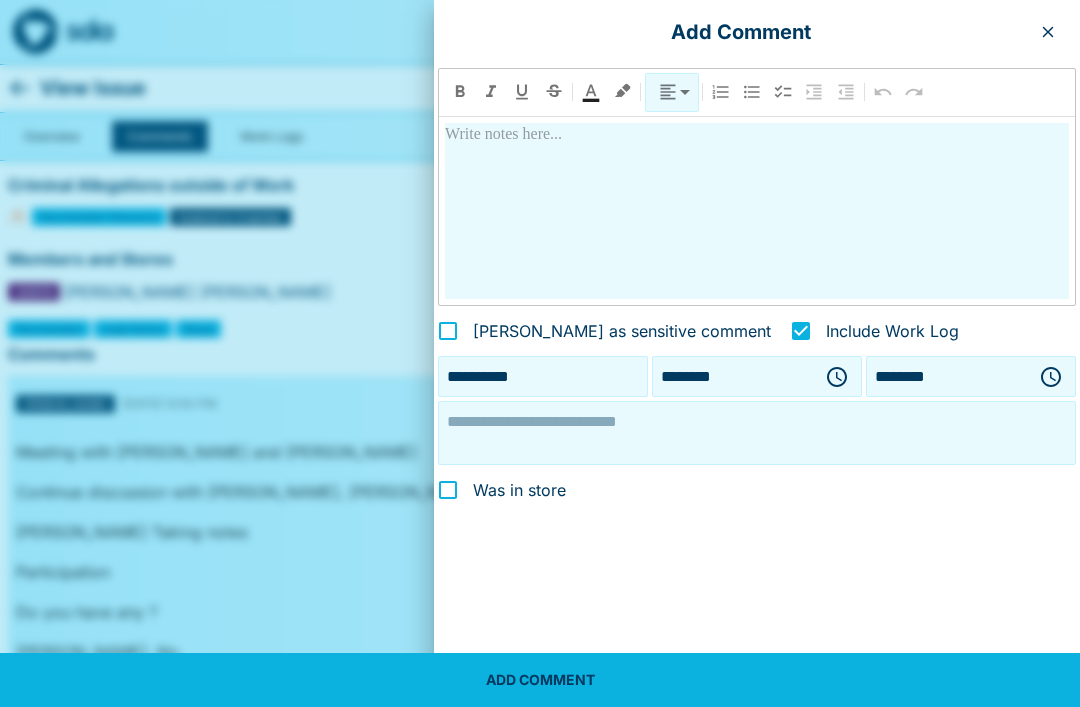 click at bounding box center [757, 433] 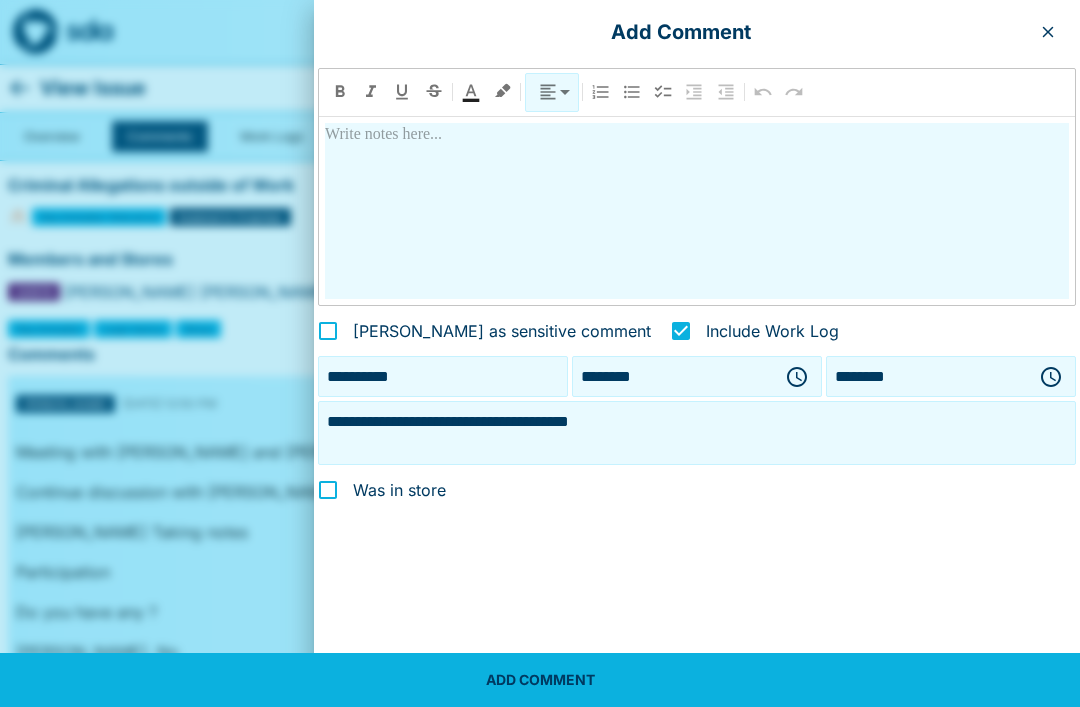 type on "**********" 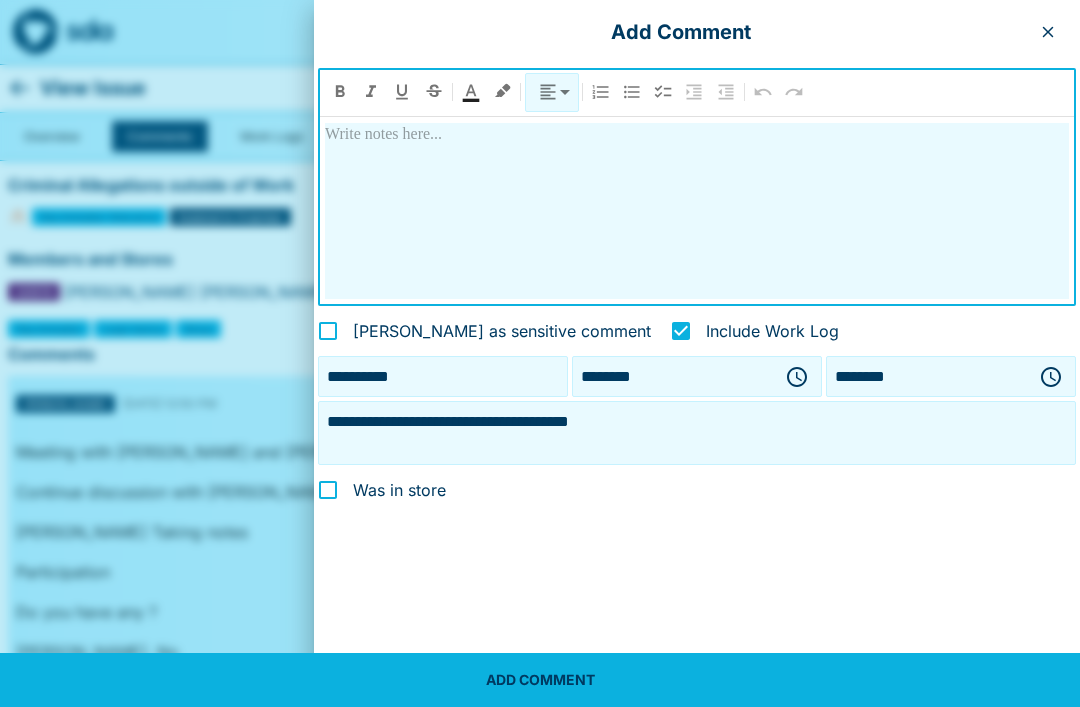 type 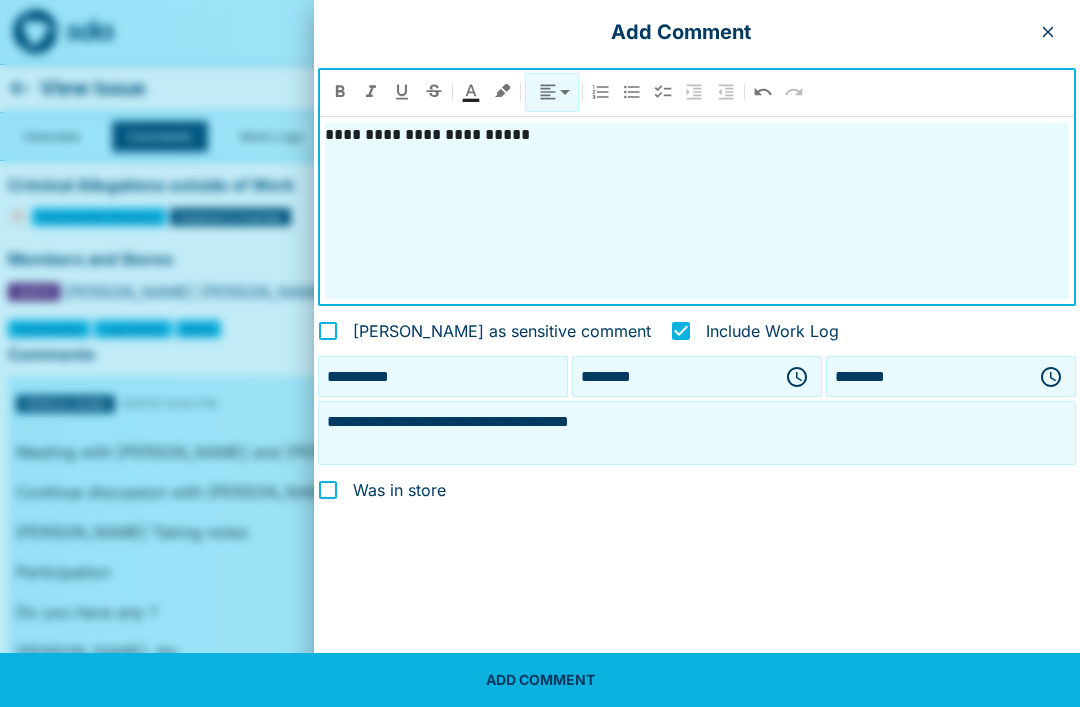 click on "**********" at bounding box center (697, 135) 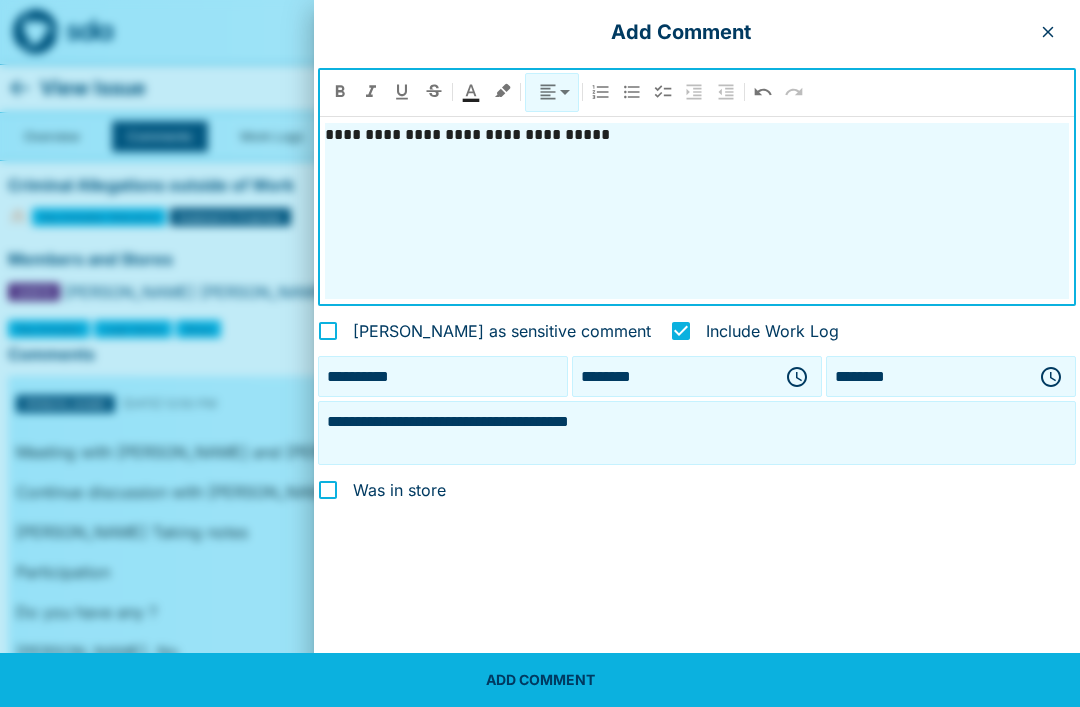 click on "**********" at bounding box center [697, 211] 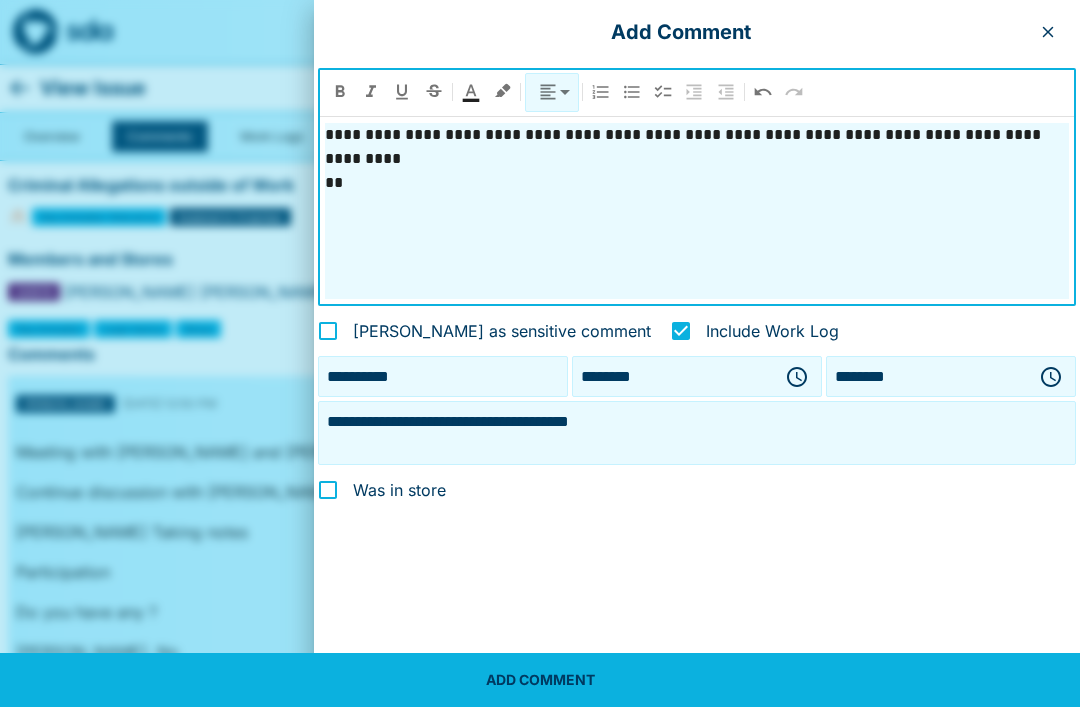 click on "**********" at bounding box center [697, 135] 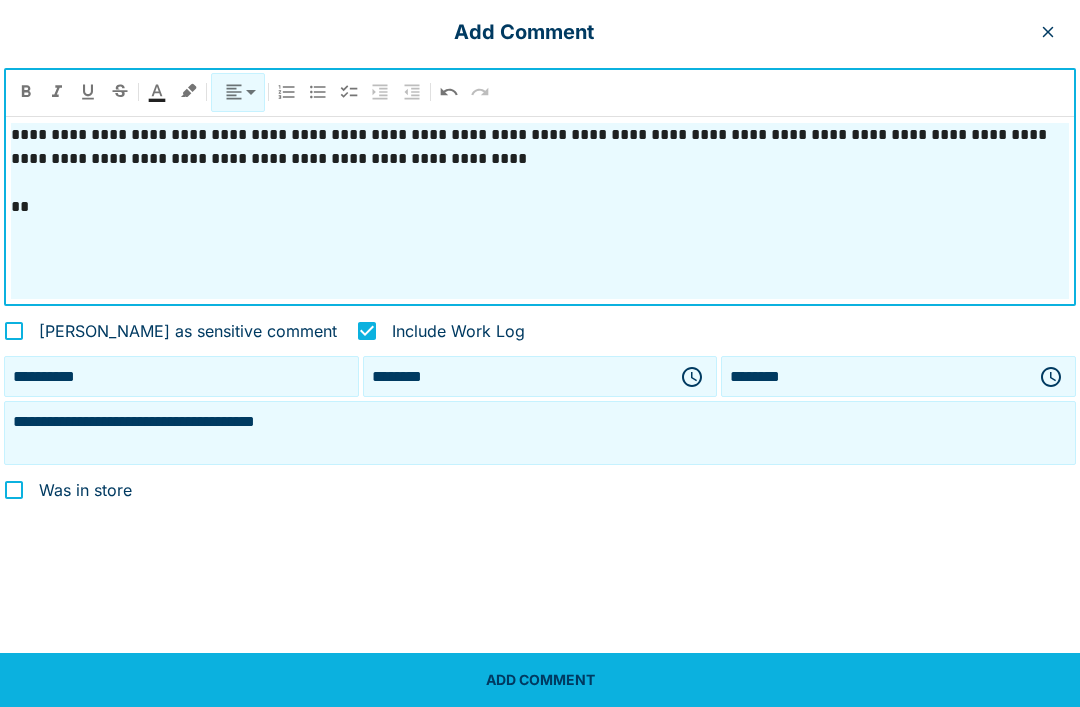 click at bounding box center [540, 183] 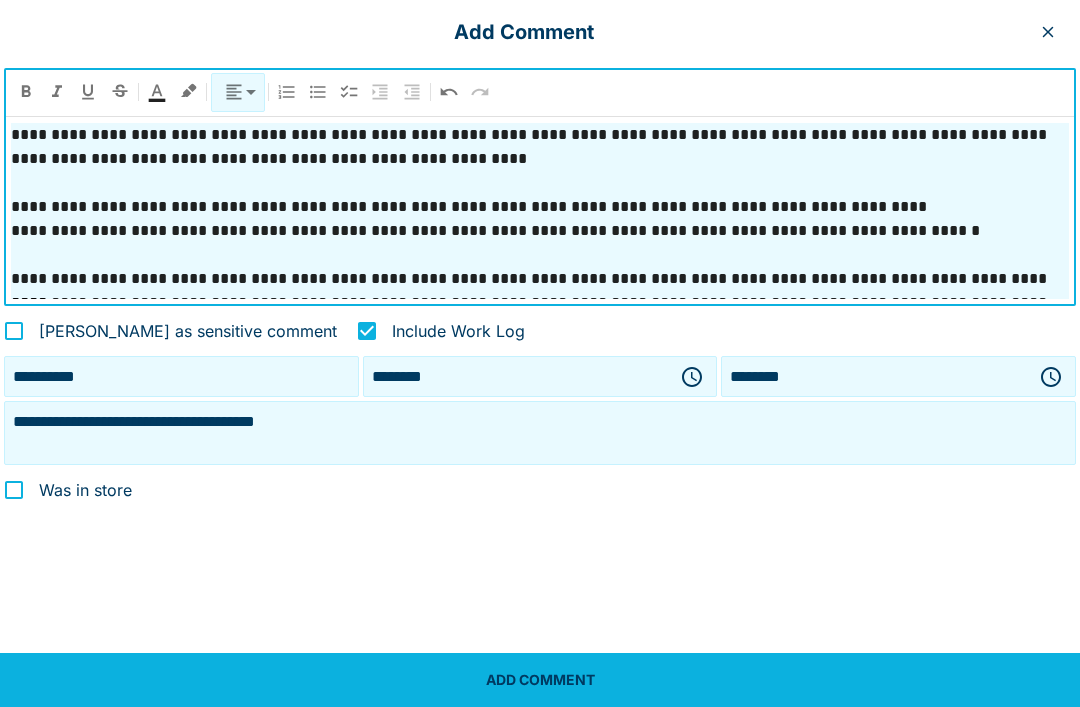scroll, scrollTop: 23, scrollLeft: 0, axis: vertical 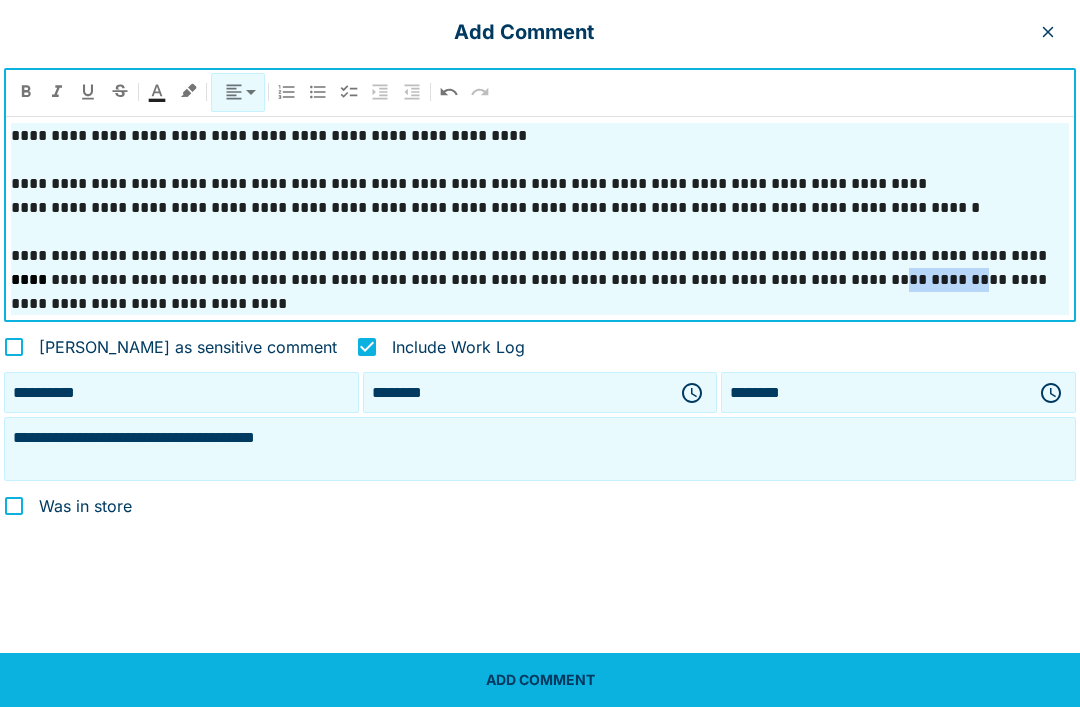 click on "**********" at bounding box center (540, 292) 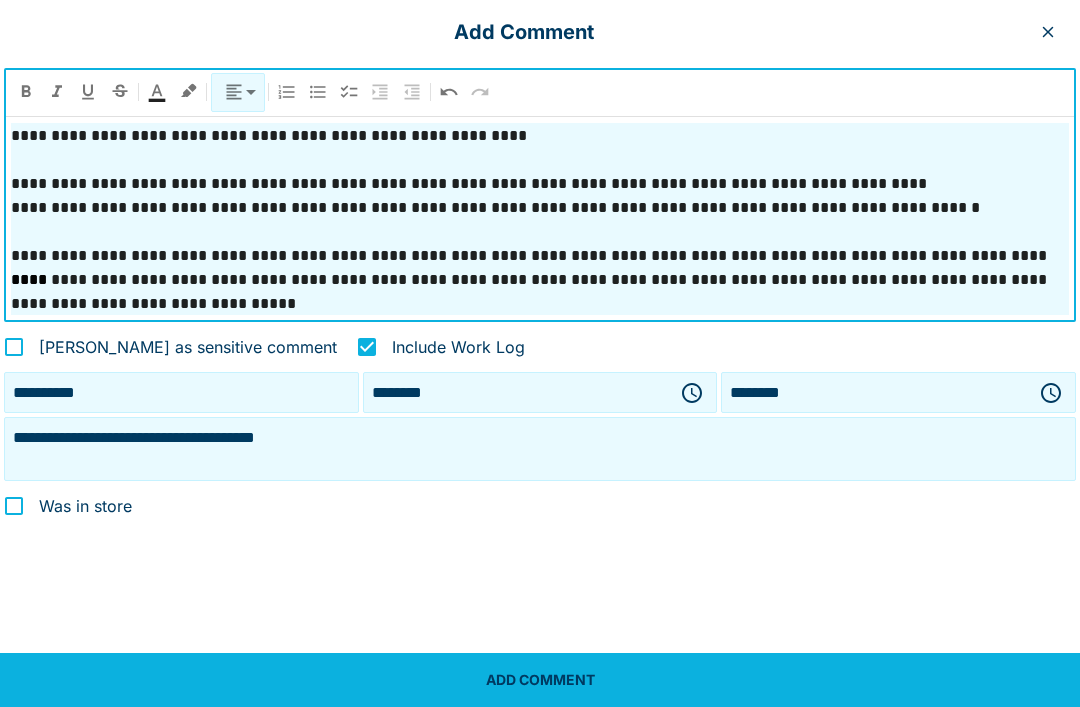 click on "**********" at bounding box center [540, 292] 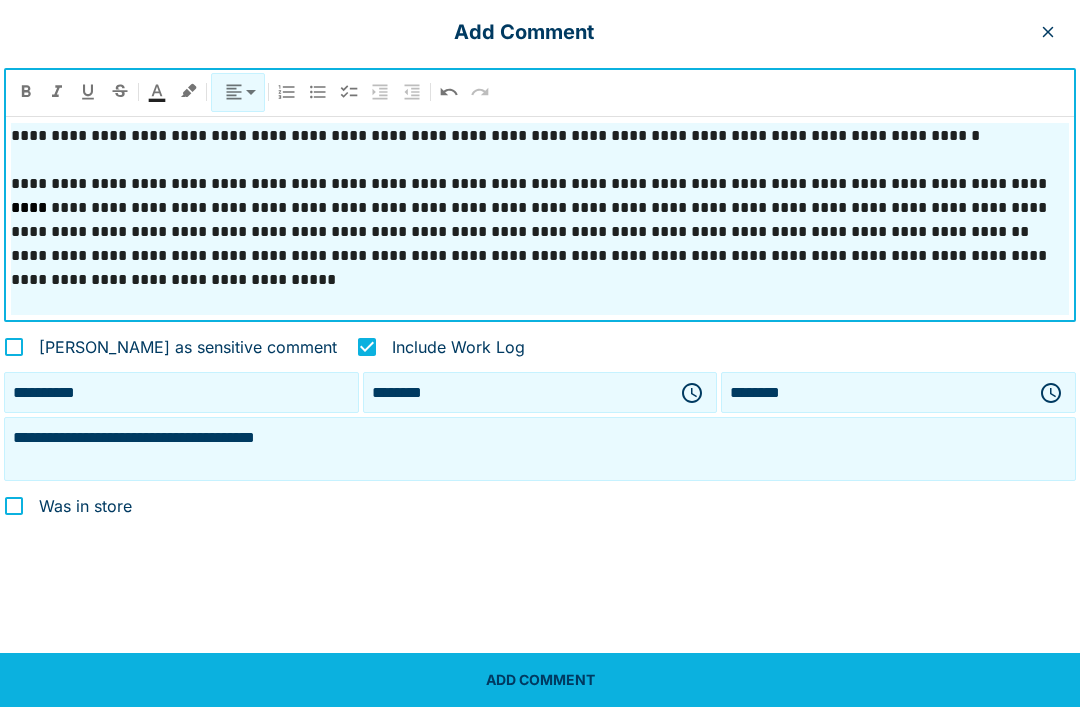 scroll, scrollTop: 119, scrollLeft: 0, axis: vertical 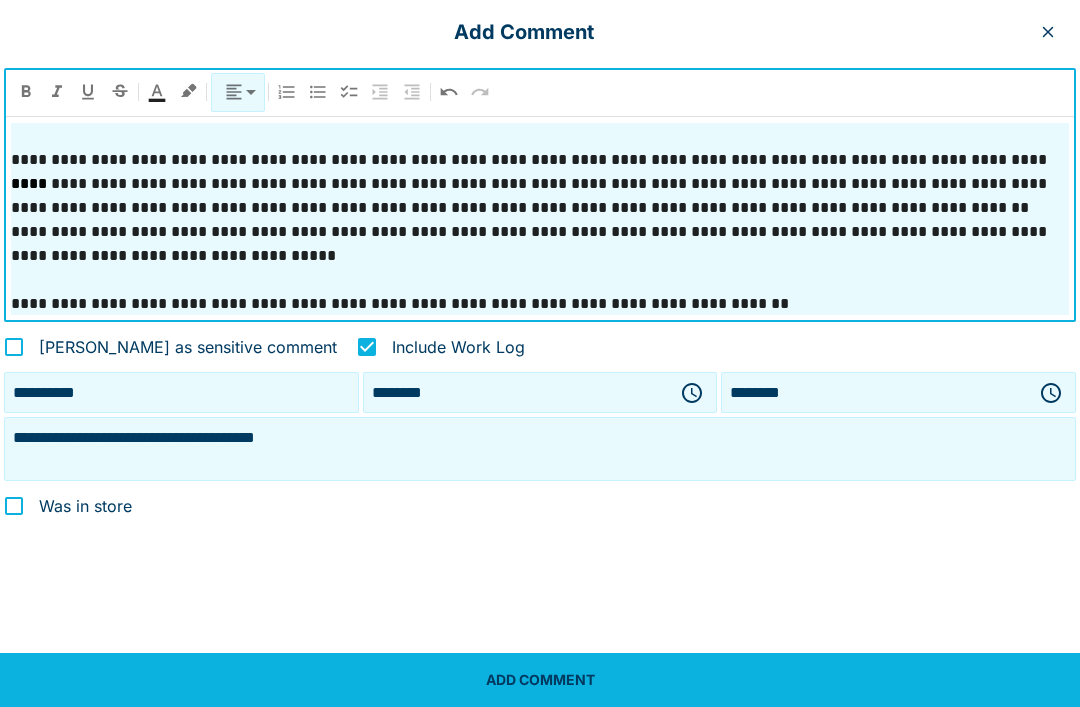click on "**********" at bounding box center (540, 304) 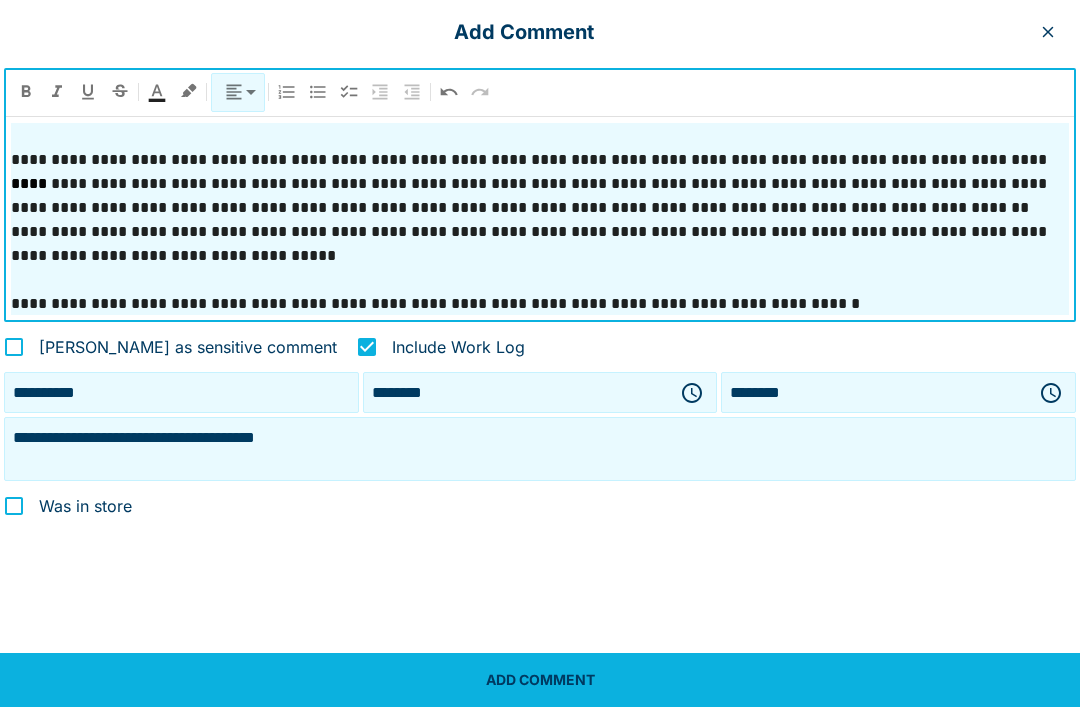 click on "**********" at bounding box center [540, 304] 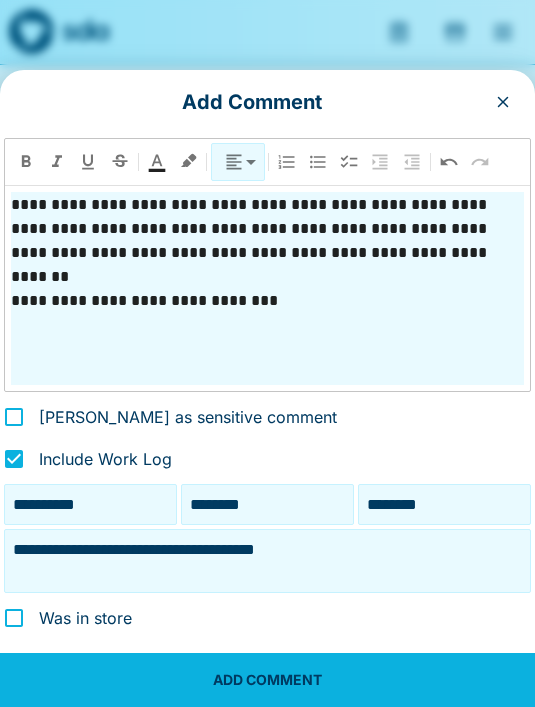 scroll, scrollTop: 455, scrollLeft: 0, axis: vertical 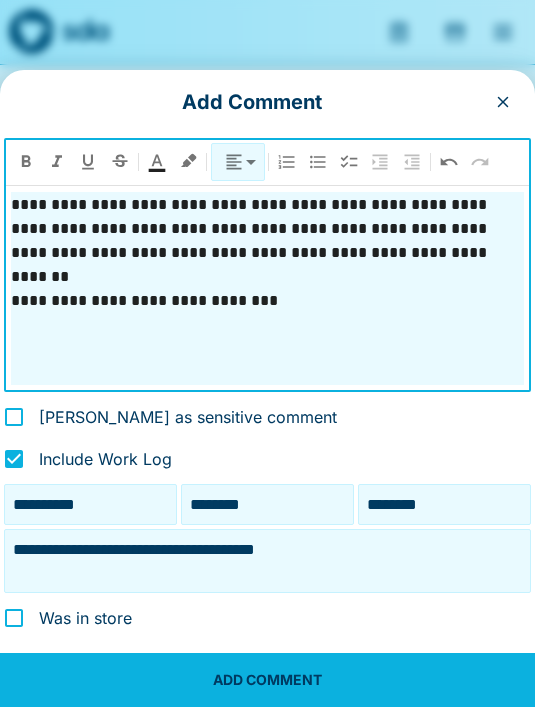 click at bounding box center [267, 373] 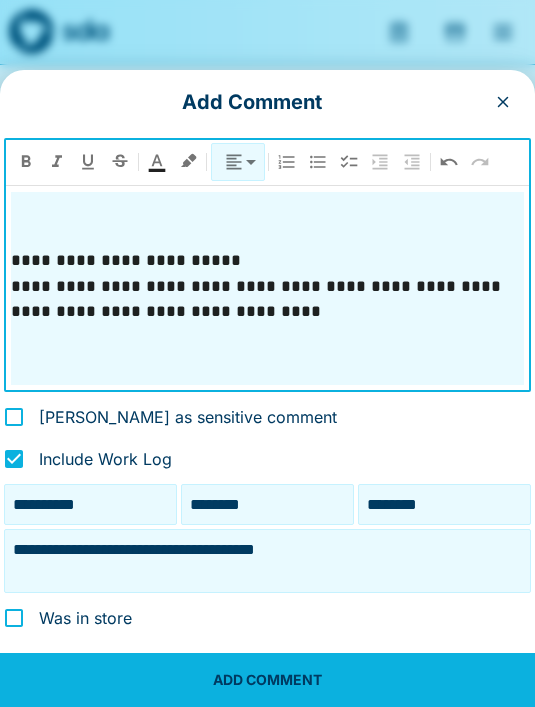 scroll, scrollTop: 565, scrollLeft: 0, axis: vertical 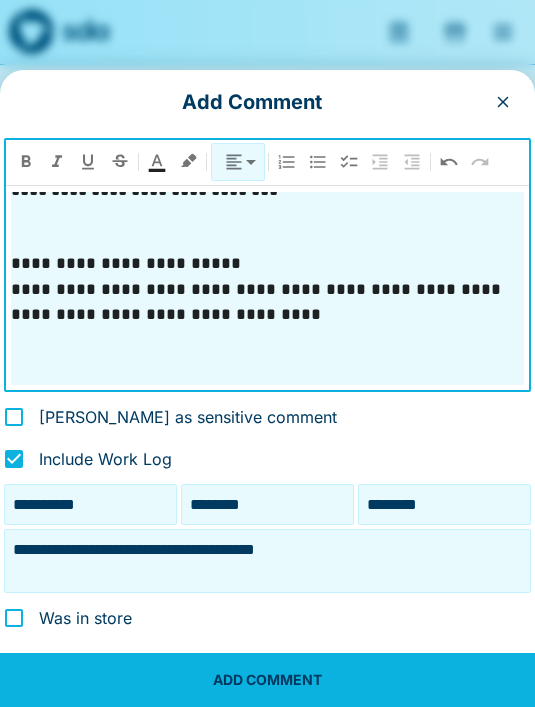 click on "**********" at bounding box center [267, 264] 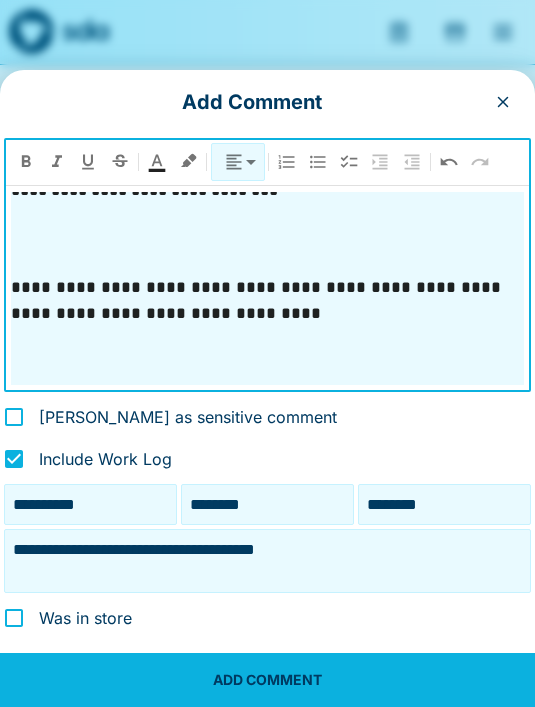 click at bounding box center (267, 362) 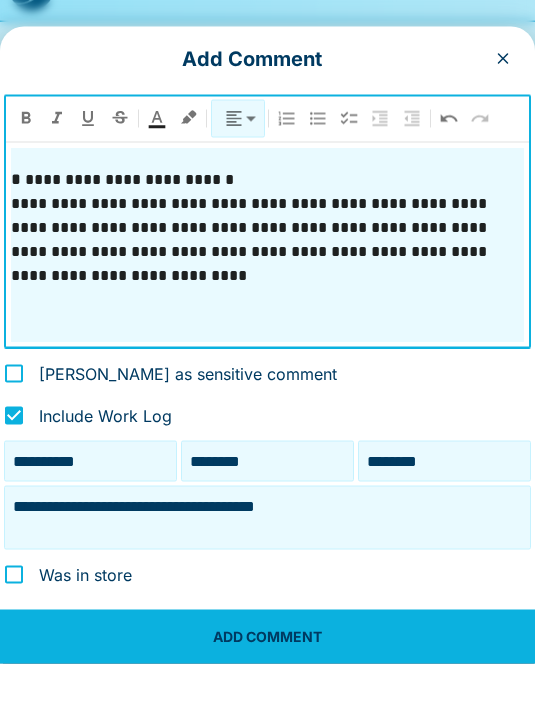 scroll, scrollTop: 915, scrollLeft: 0, axis: vertical 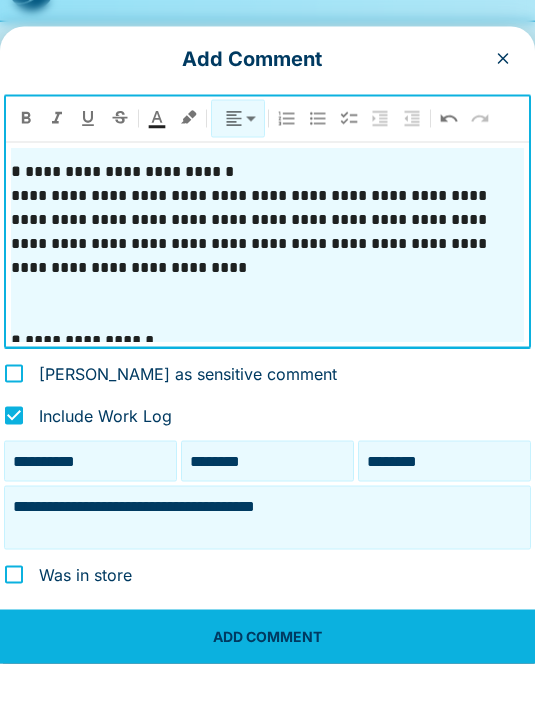 click on "**********" at bounding box center [267, 287] 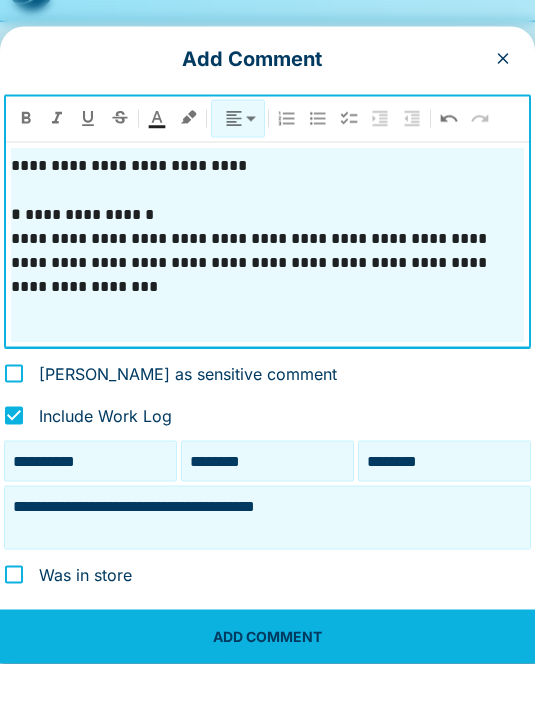 scroll, scrollTop: 1019, scrollLeft: 0, axis: vertical 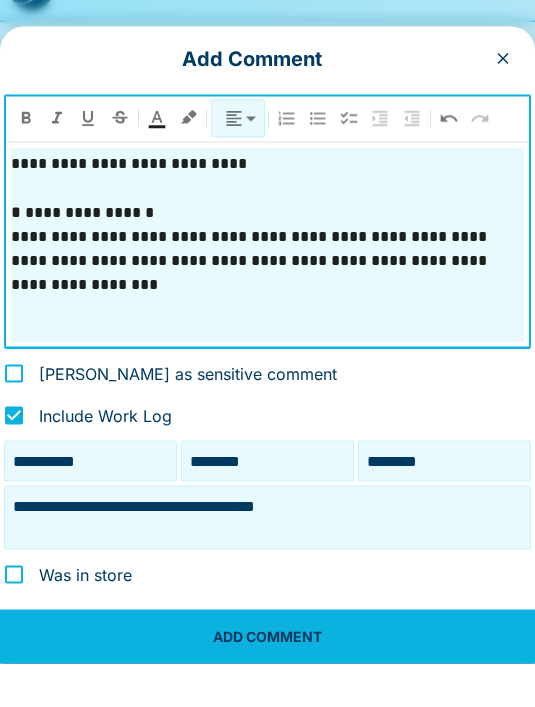 click on "**********" at bounding box center [267, 316] 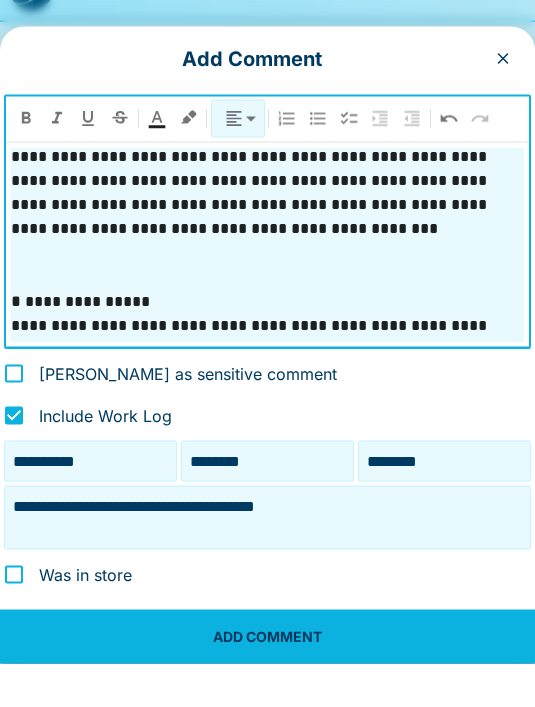 scroll, scrollTop: 1222, scrollLeft: 0, axis: vertical 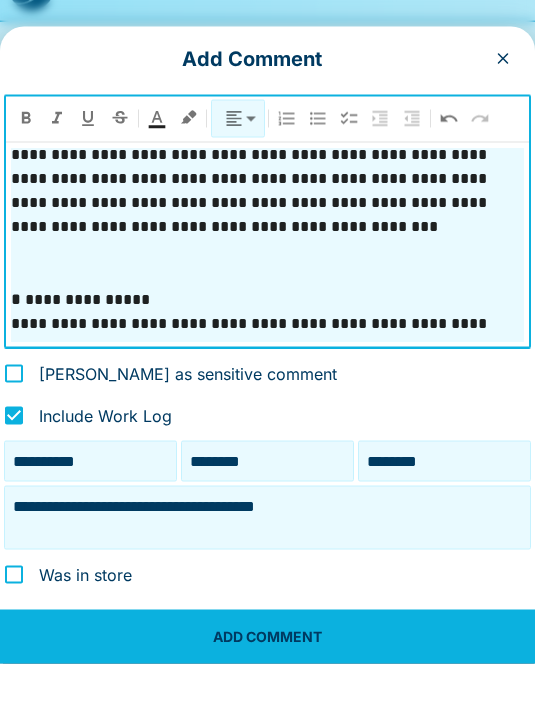 click on "**********" at bounding box center [267, 246] 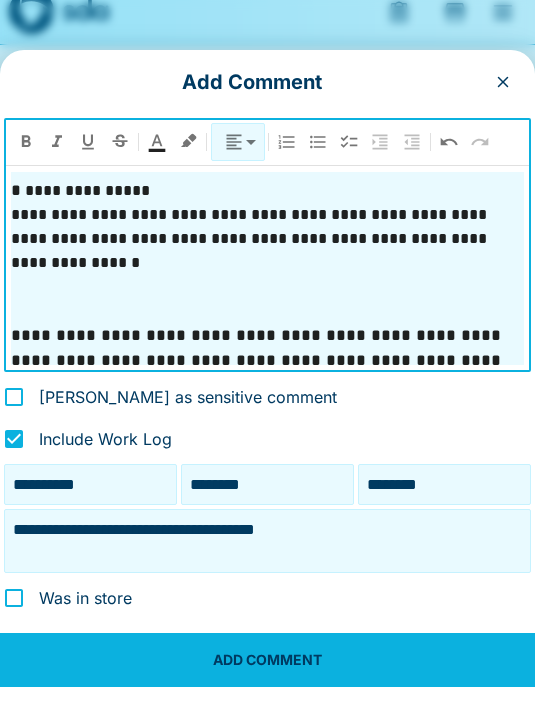 click on "**********" at bounding box center (267, 270) 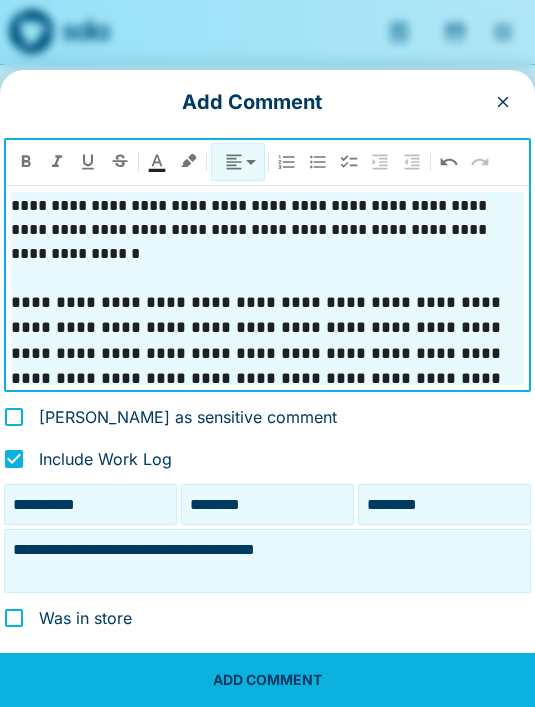 scroll, scrollTop: 1359, scrollLeft: 0, axis: vertical 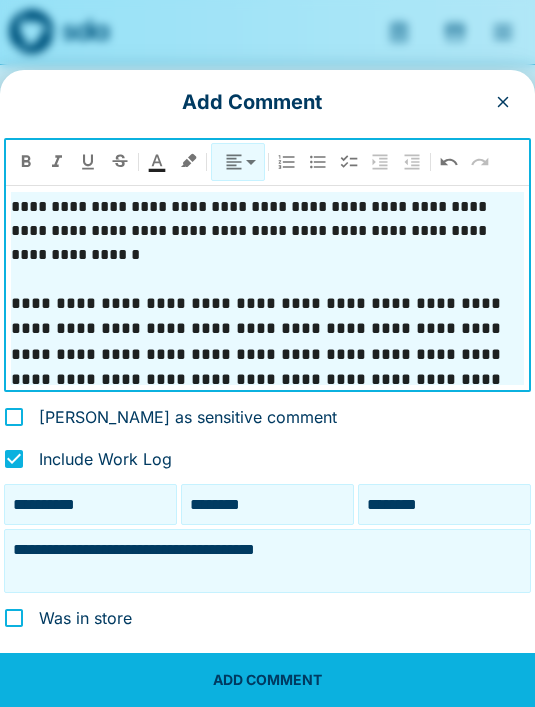 click on "**********" at bounding box center (258, 354) 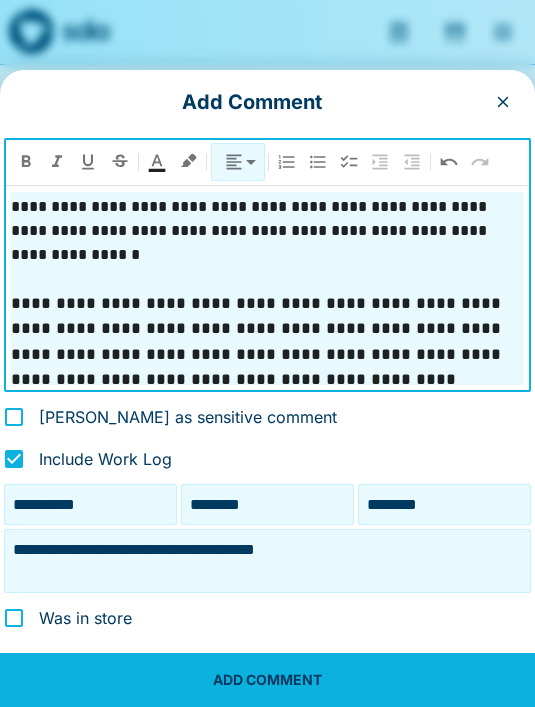 click on "**********" at bounding box center (267, 342) 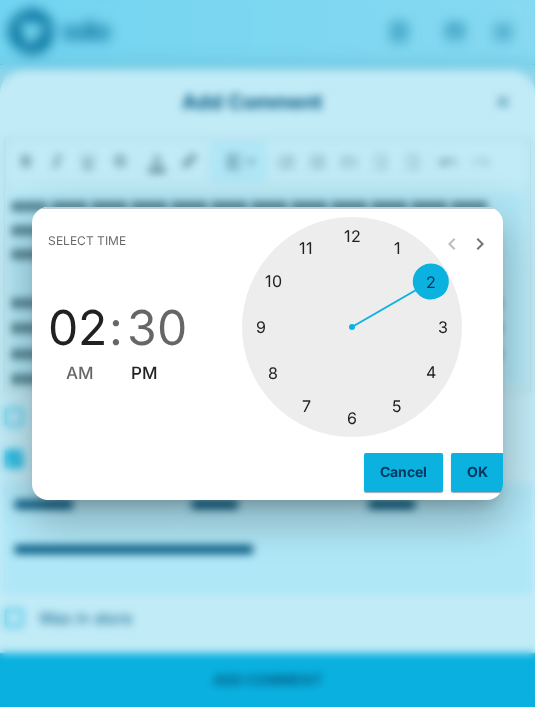 click at bounding box center (352, 327) 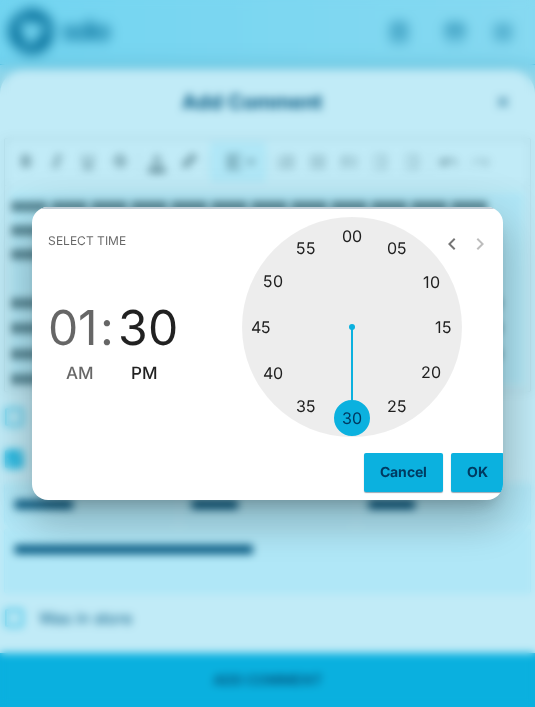 click at bounding box center [352, 327] 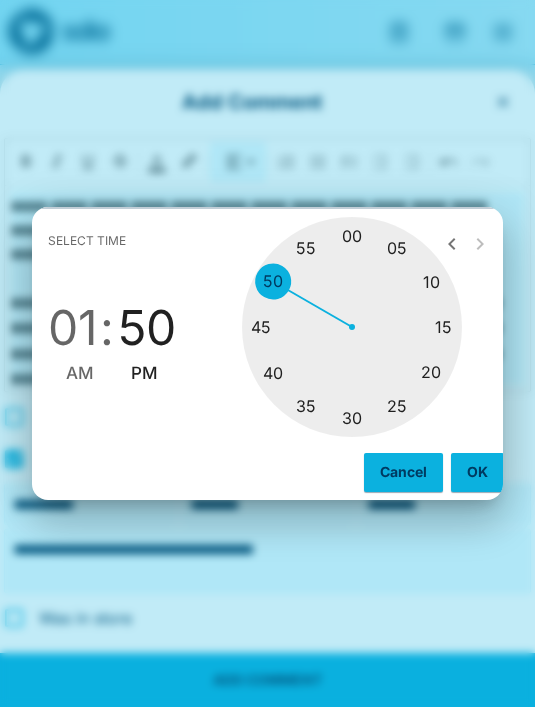 click at bounding box center [352, 327] 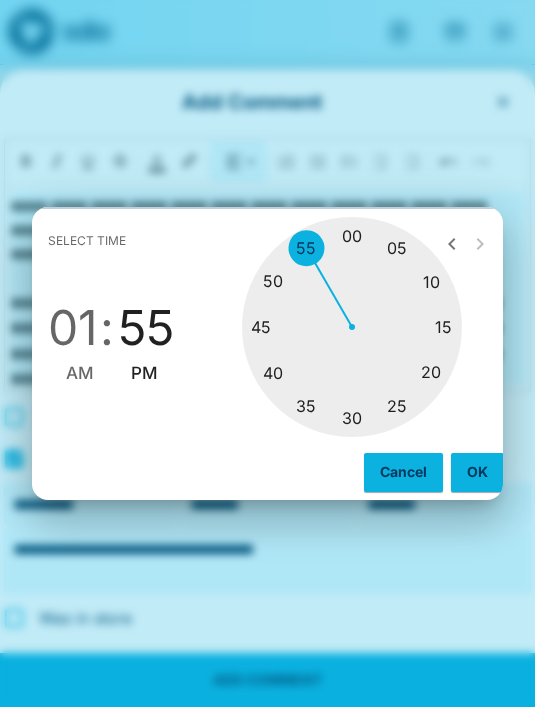 click on "OK" at bounding box center [477, 472] 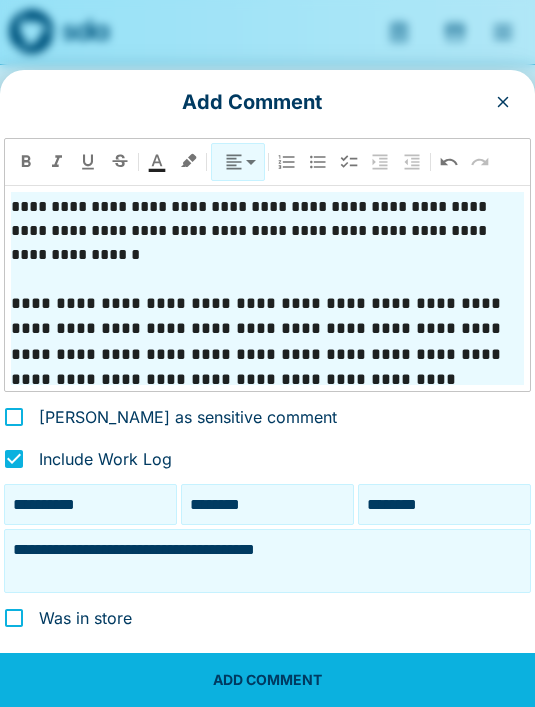 click on "**********" at bounding box center (267, 561) 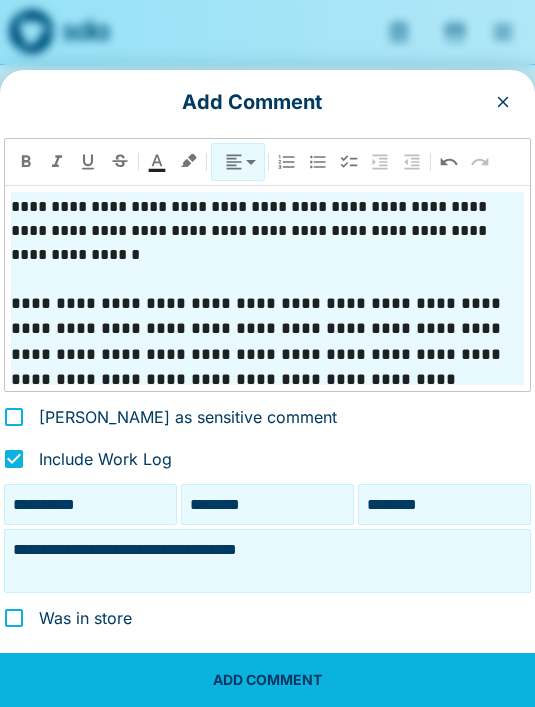 click on "**********" at bounding box center (267, 561) 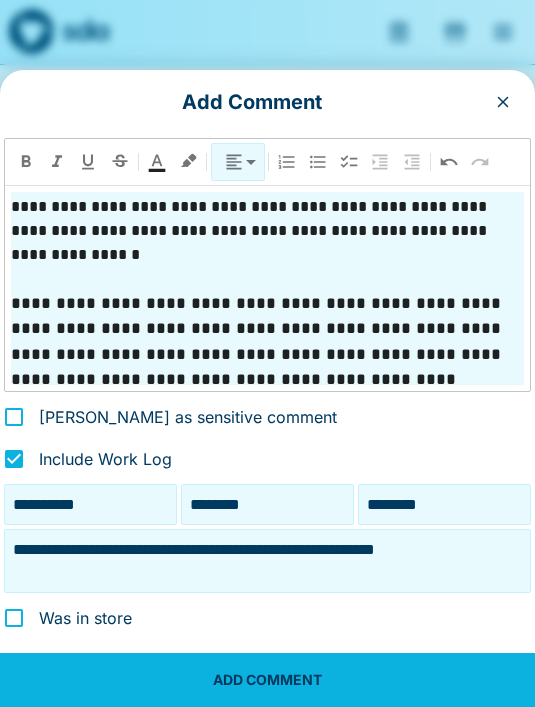 type on "**********" 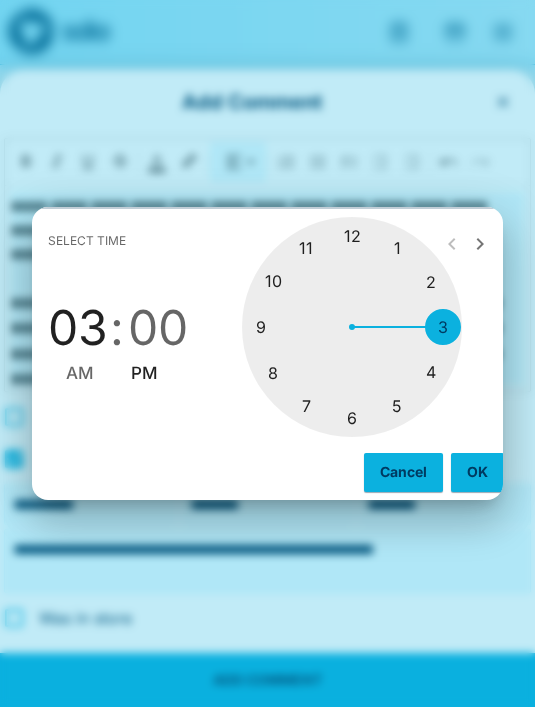 click at bounding box center (352, 327) 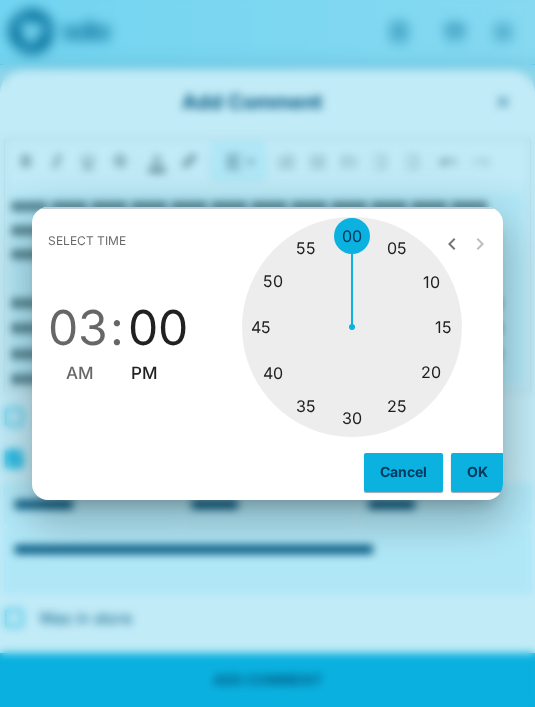 click on "03" at bounding box center (78, 328) 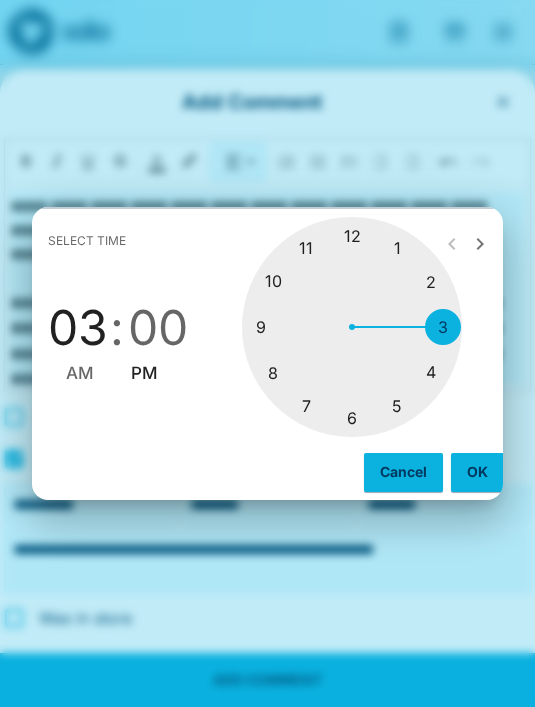click at bounding box center [352, 327] 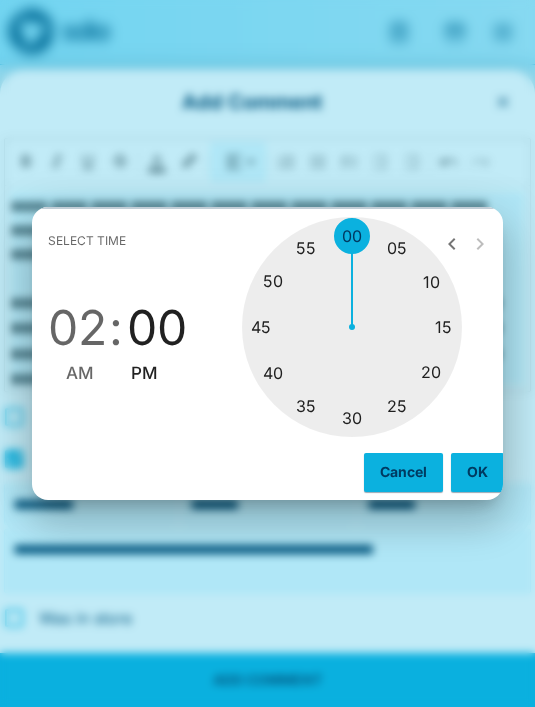 click at bounding box center [352, 327] 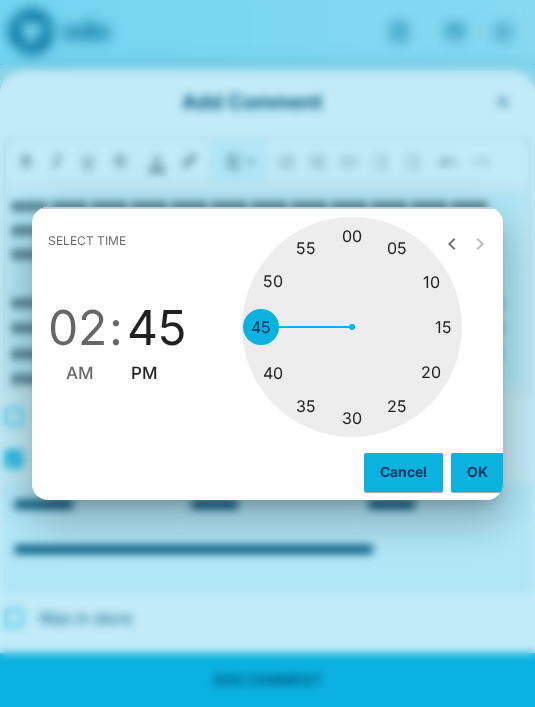 click on "OK" at bounding box center (477, 472) 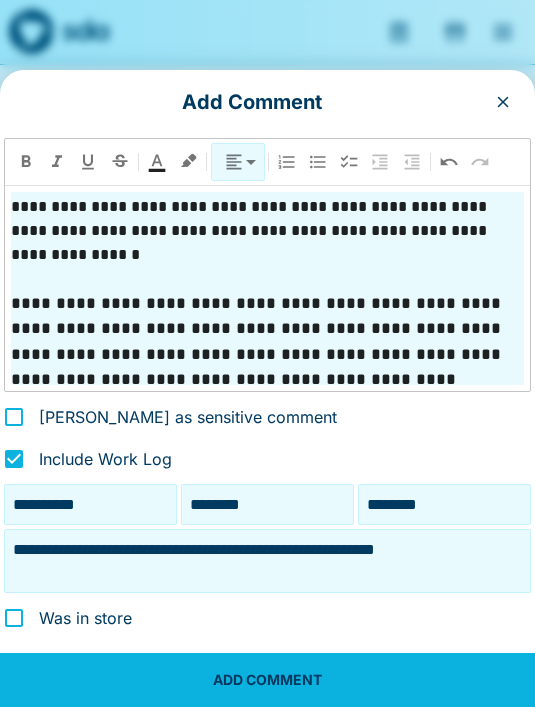 click at bounding box center [267, 405] 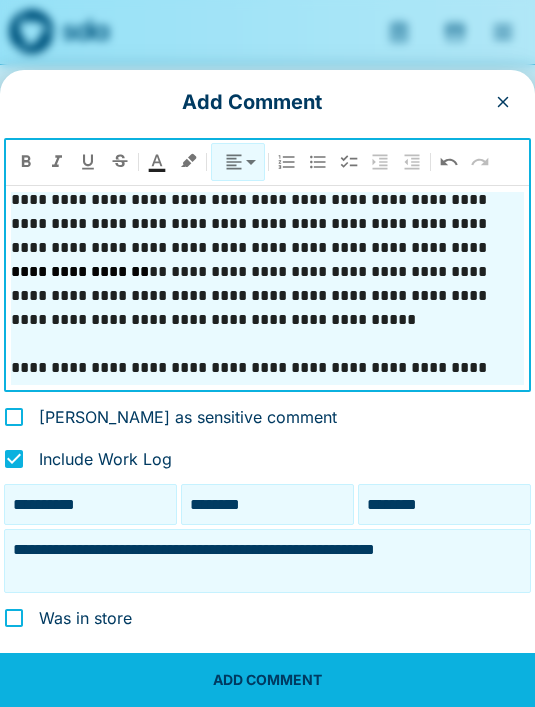 scroll, scrollTop: 294, scrollLeft: 0, axis: vertical 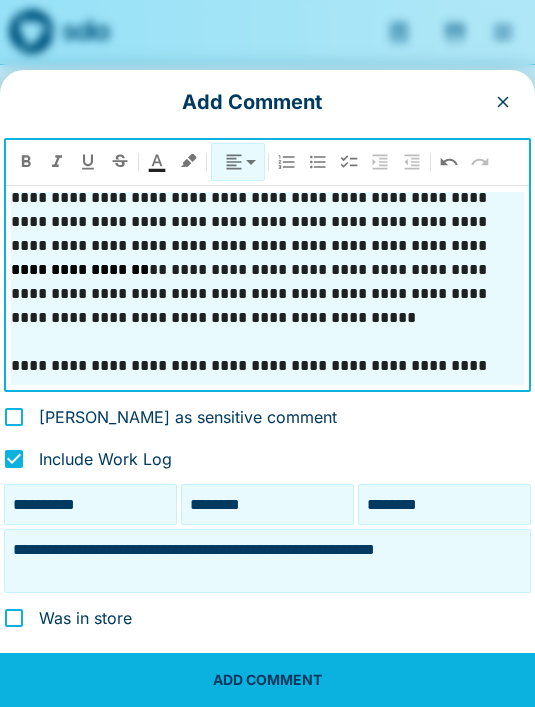 click on "**********" at bounding box center [267, 294] 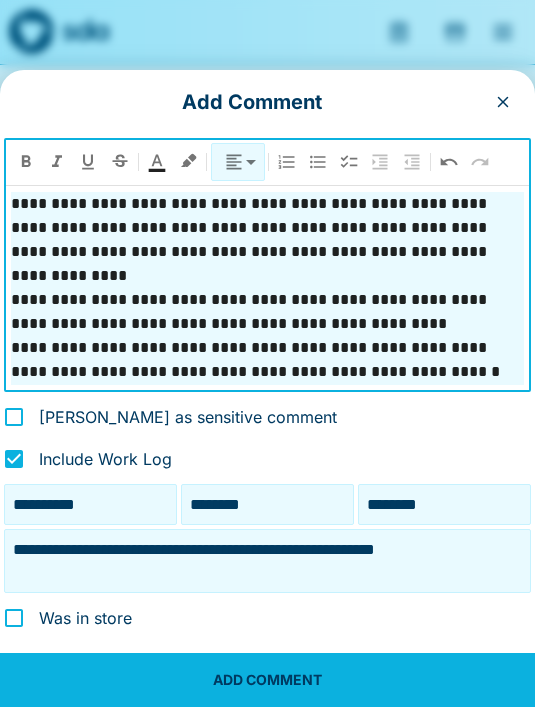 scroll, scrollTop: 0, scrollLeft: 0, axis: both 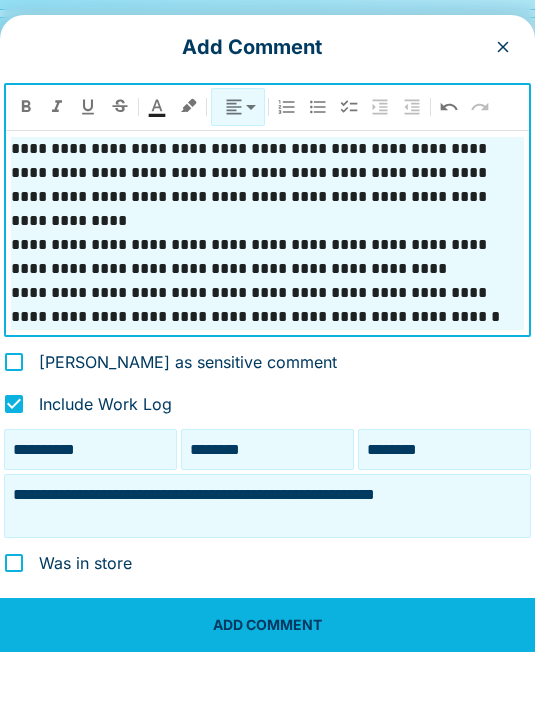 click on "ADD COMMENT" at bounding box center (267, 680) 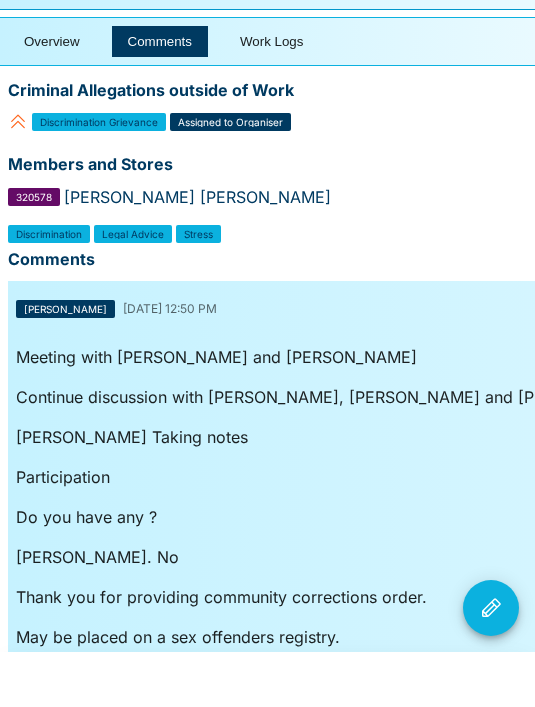 scroll, scrollTop: 96, scrollLeft: 0, axis: vertical 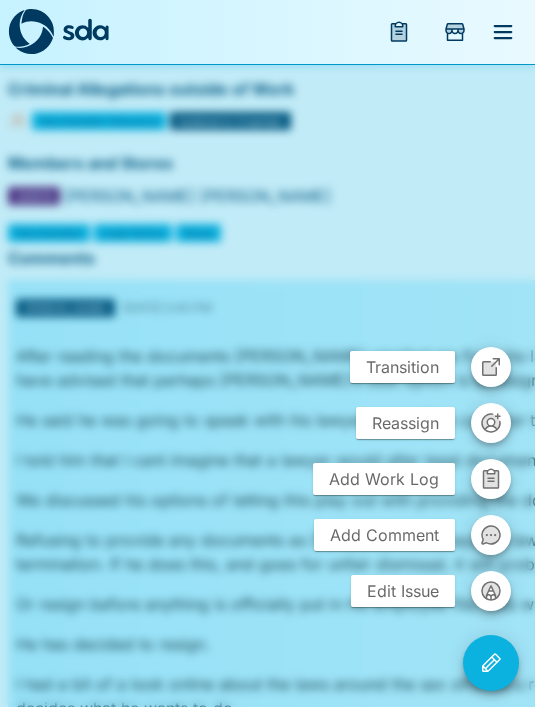 click at bounding box center (267, 353) 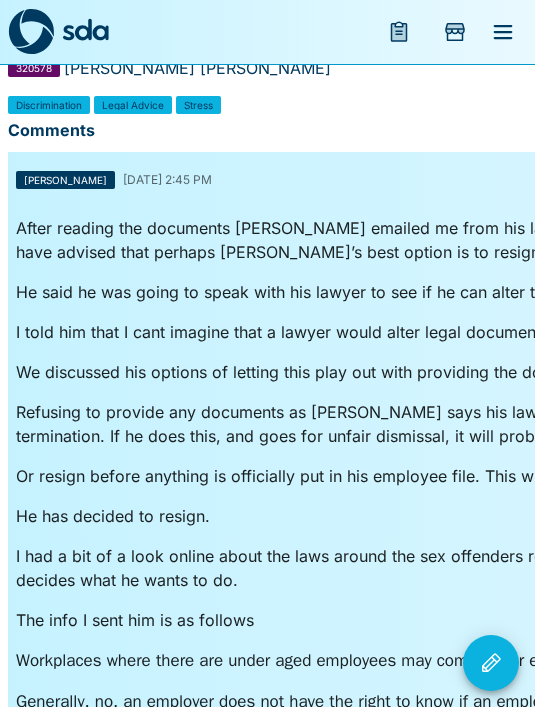 scroll, scrollTop: 0, scrollLeft: 0, axis: both 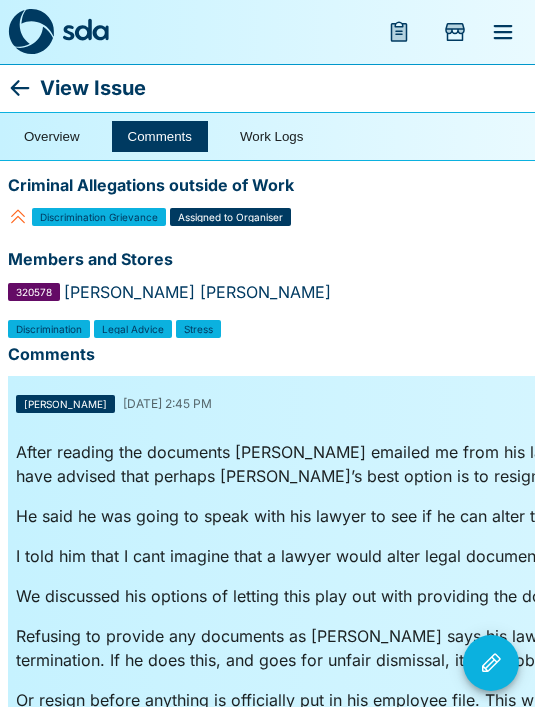 click 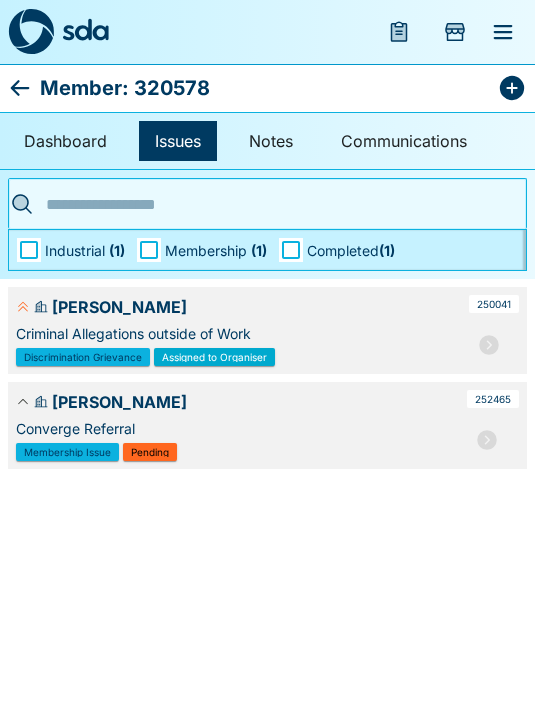 click 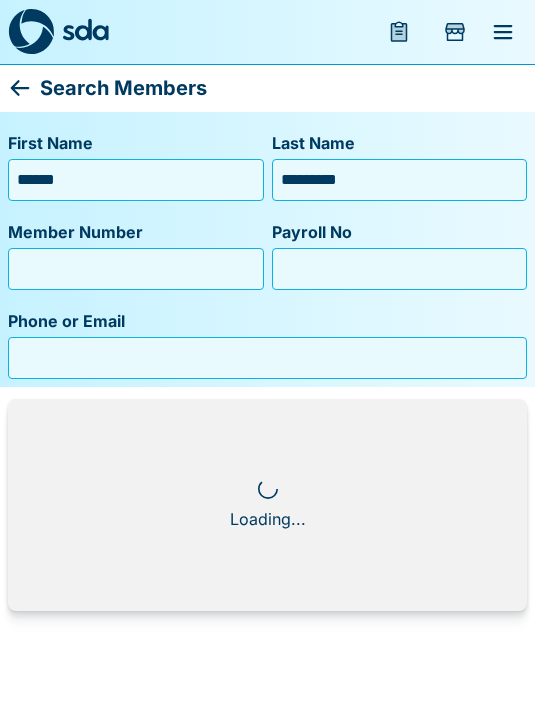 click at bounding box center [85, 29] 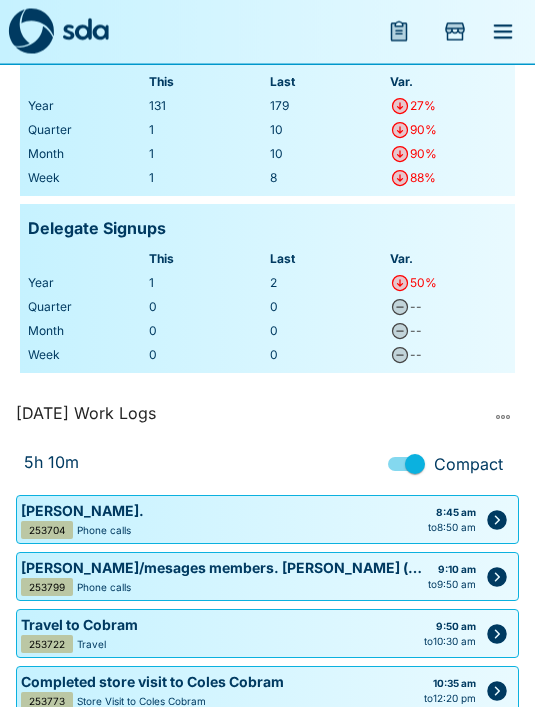 scroll, scrollTop: 675, scrollLeft: 0, axis: vertical 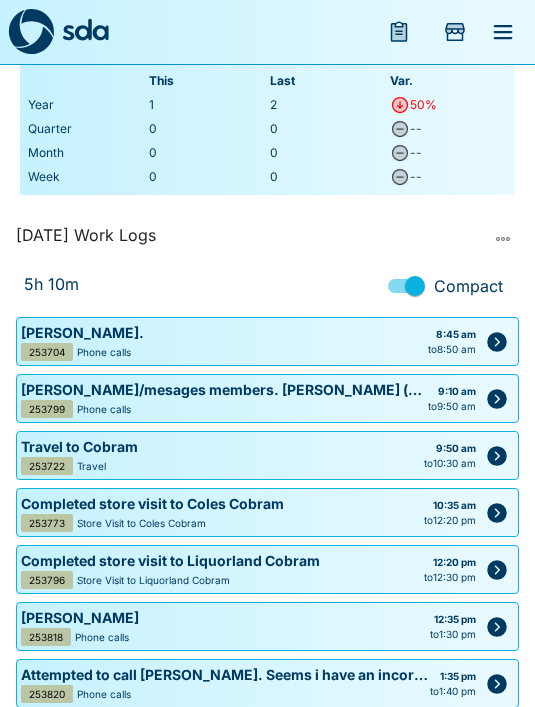 click 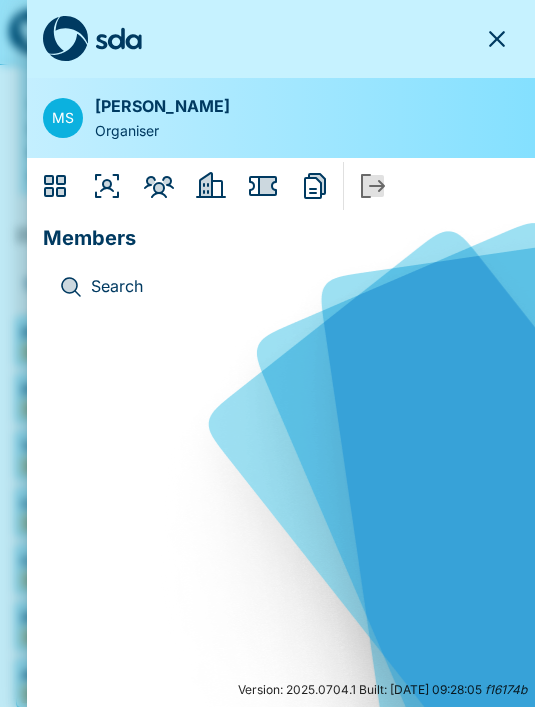 click 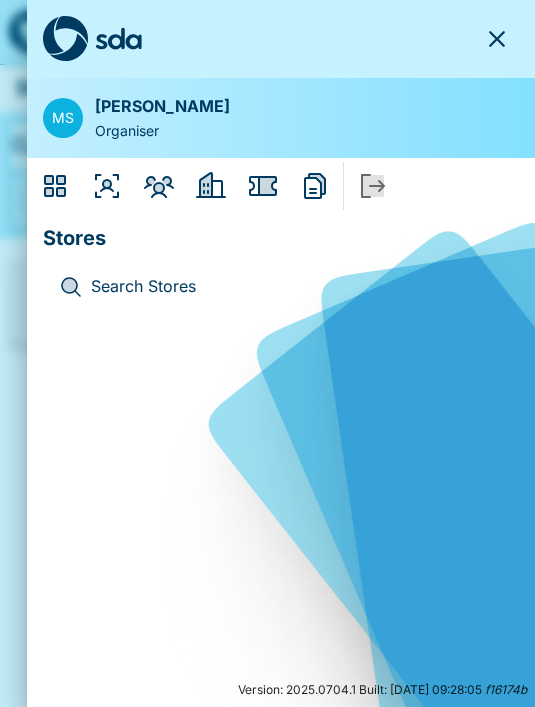 click 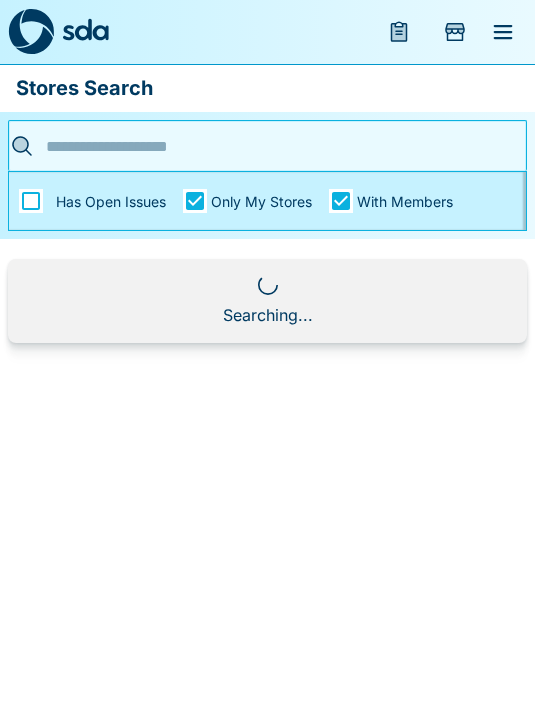 click 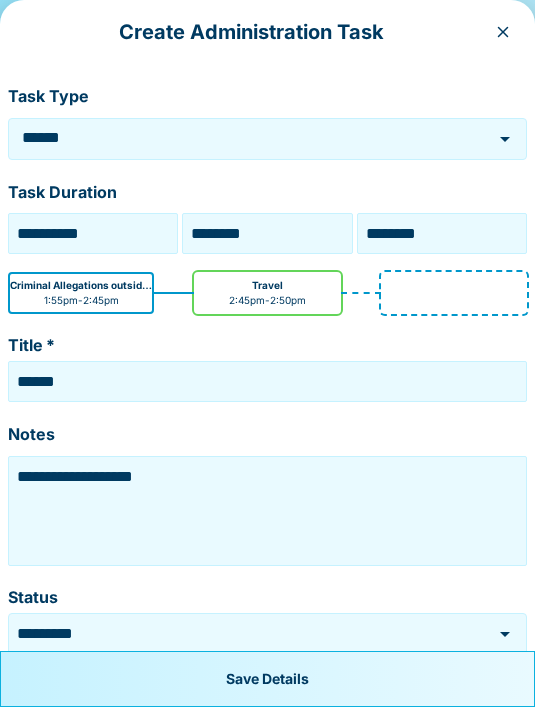 click on "******" at bounding box center (239, 138) 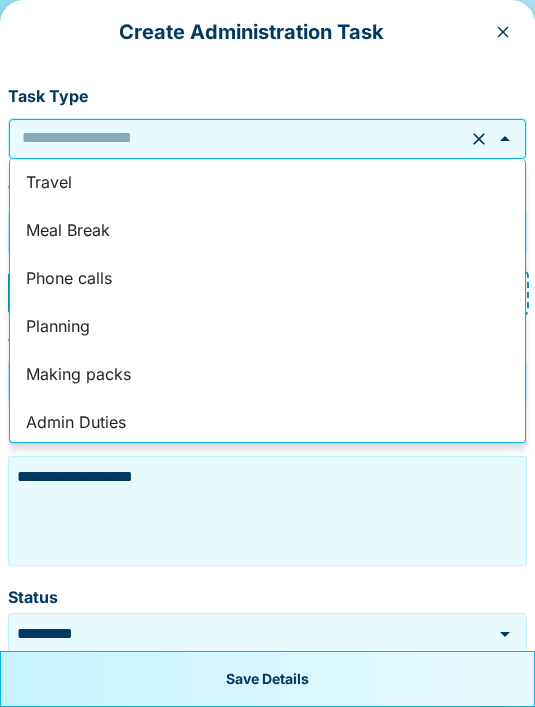 click on "Phone calls" at bounding box center (267, 279) 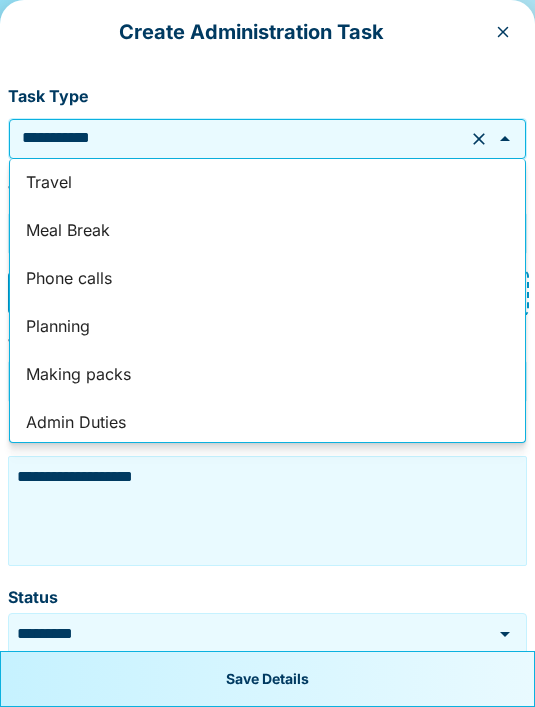 type on "**********" 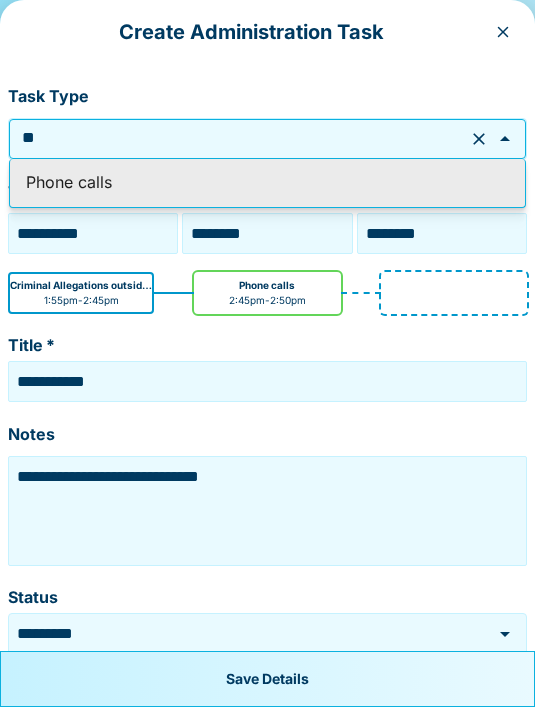type on "*" 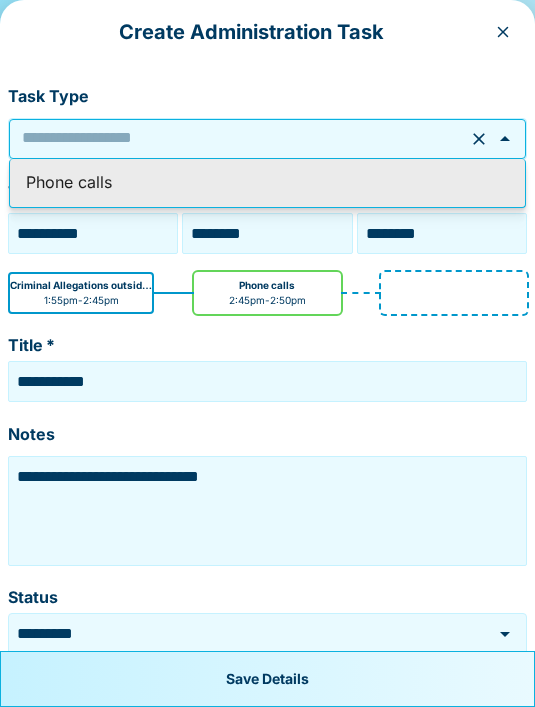 type on "******" 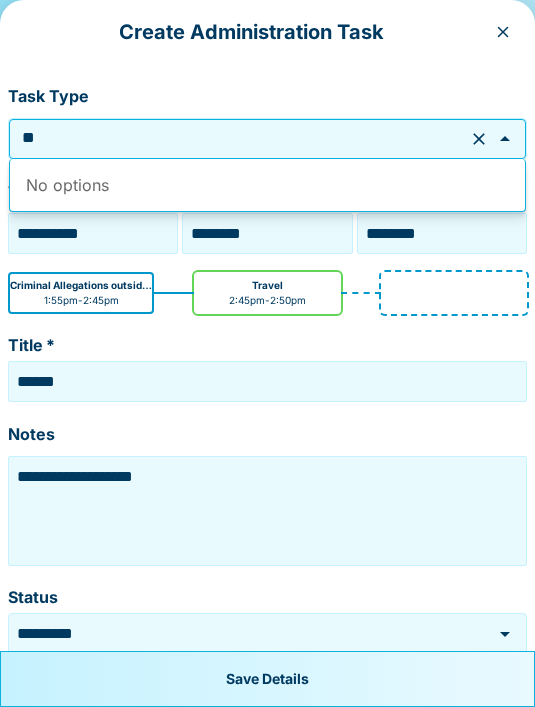 type on "*" 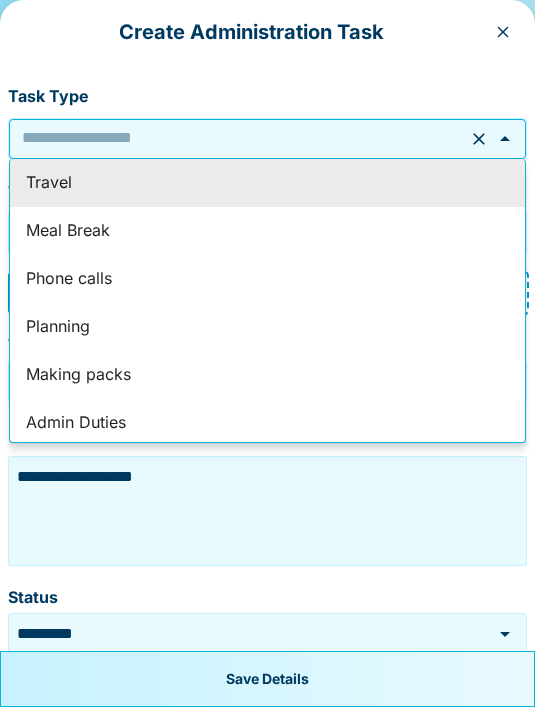 click at bounding box center [503, 32] 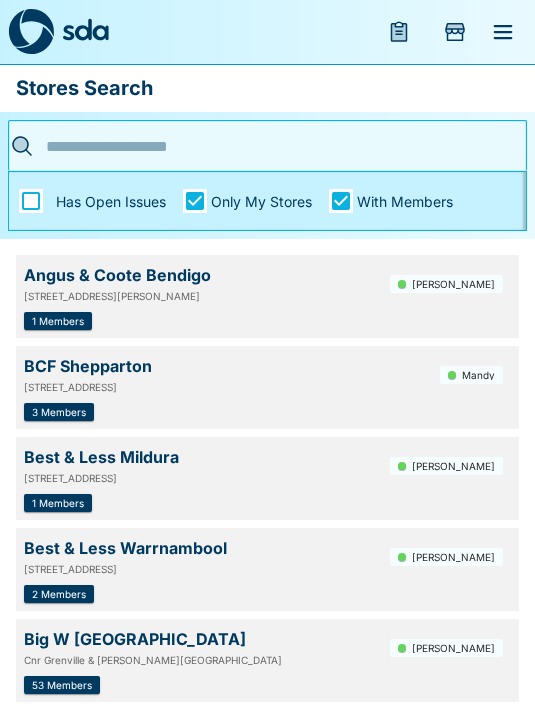 click 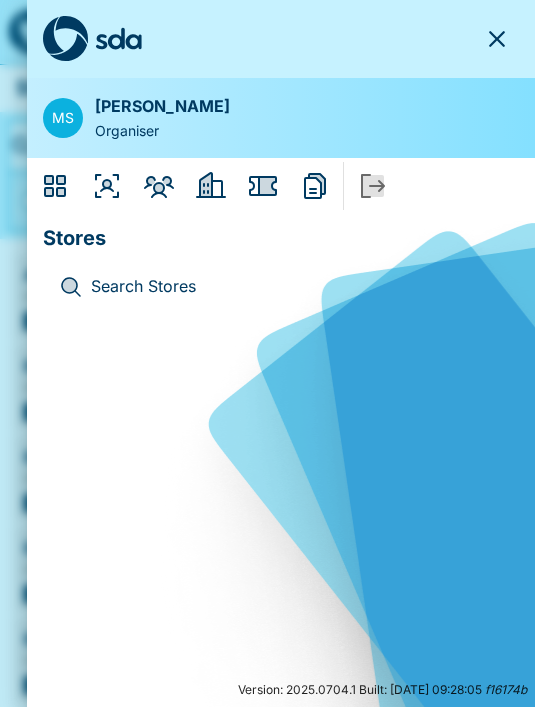 click 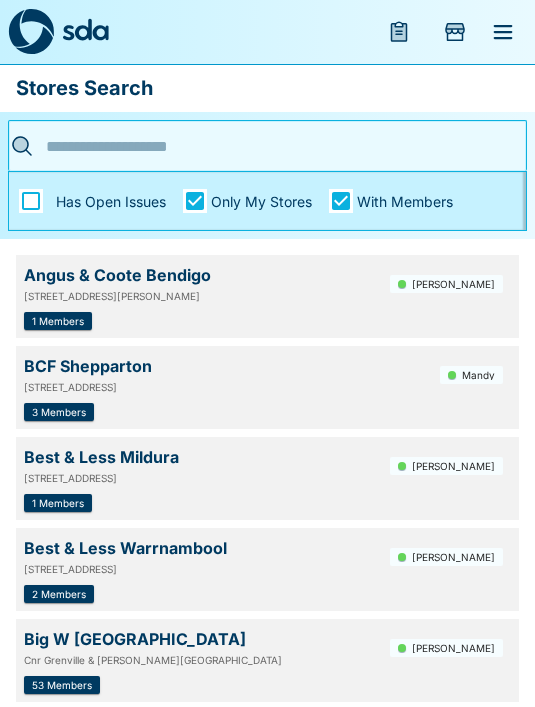 click at bounding box center (261, 146) 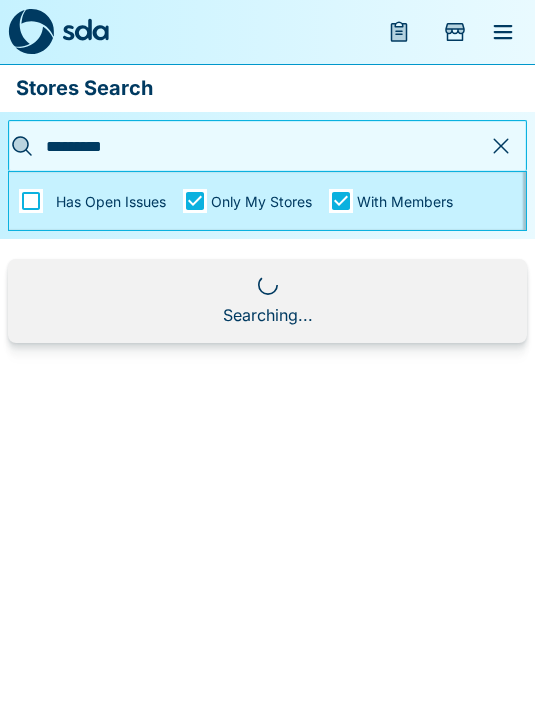 type on "**********" 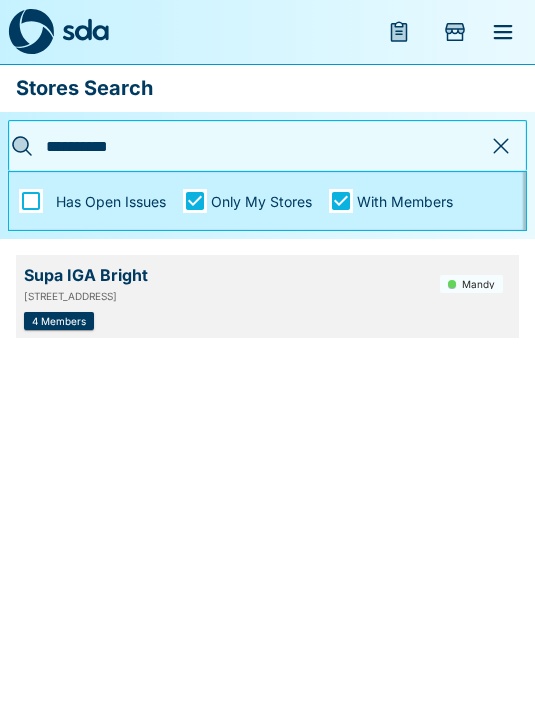 click on "Mandy" at bounding box center (471, 284) 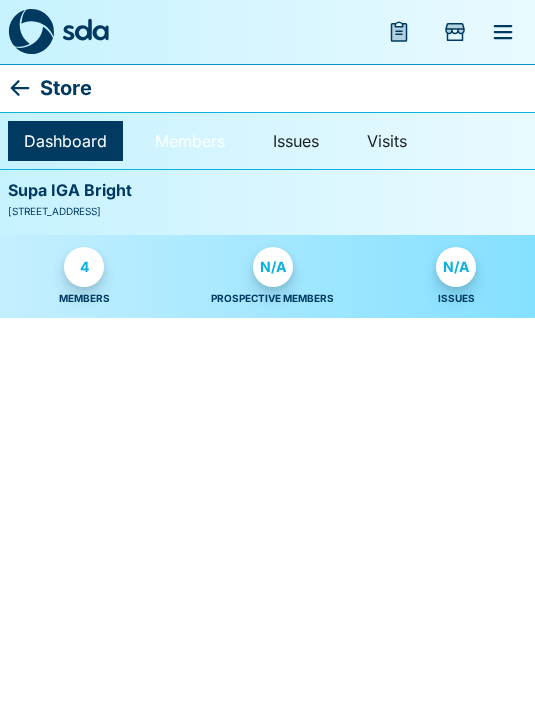 click on "Members" at bounding box center (190, 141) 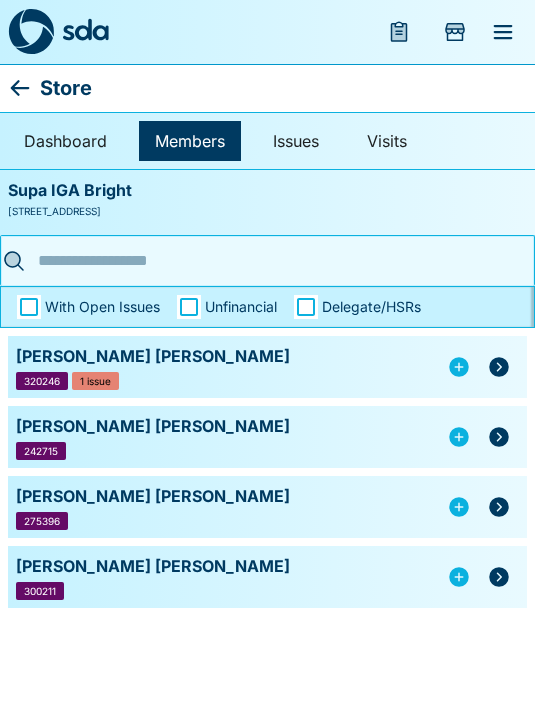 click 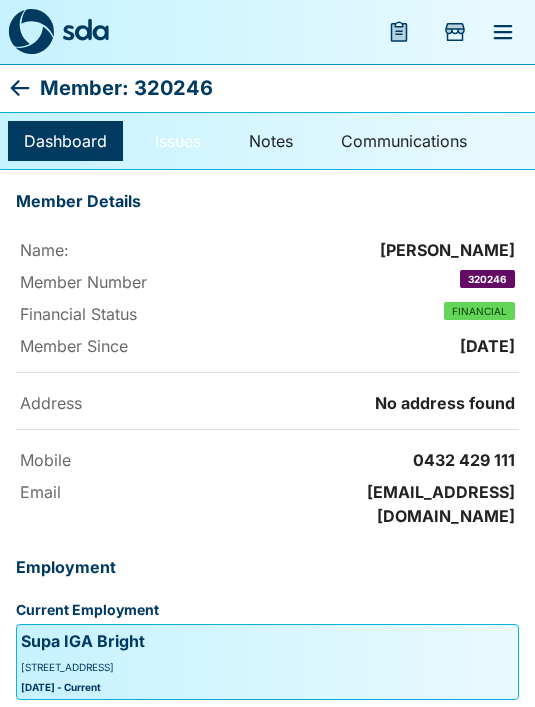 click on "Issues" at bounding box center (178, 141) 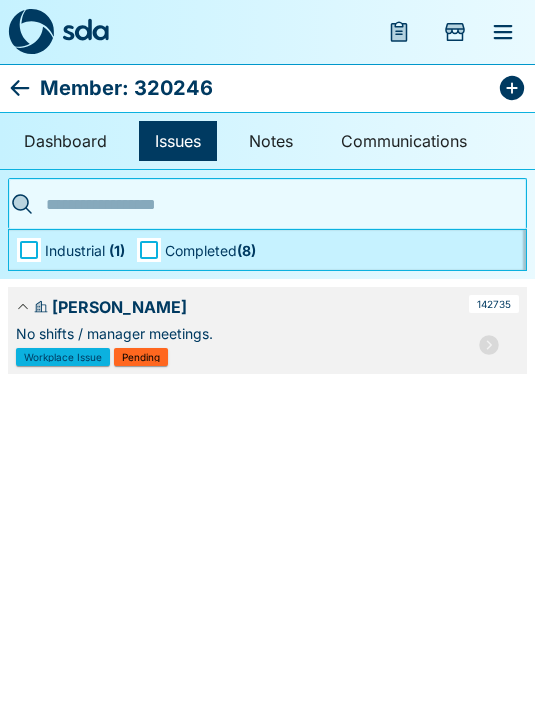 click 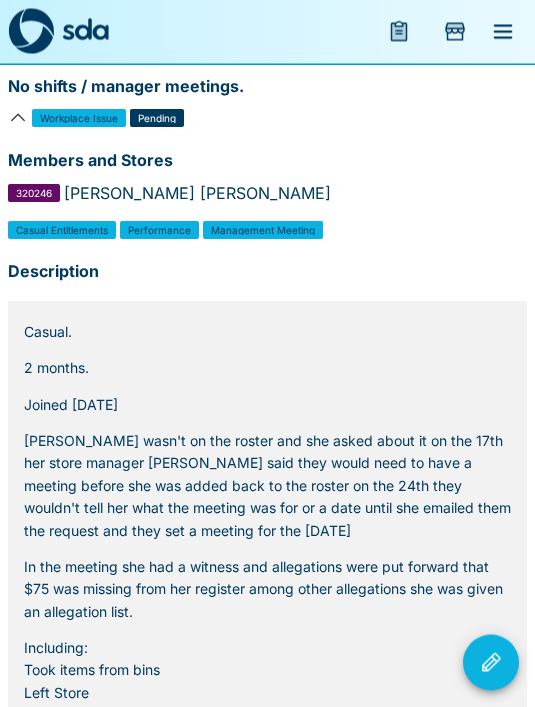 scroll, scrollTop: 0, scrollLeft: 0, axis: both 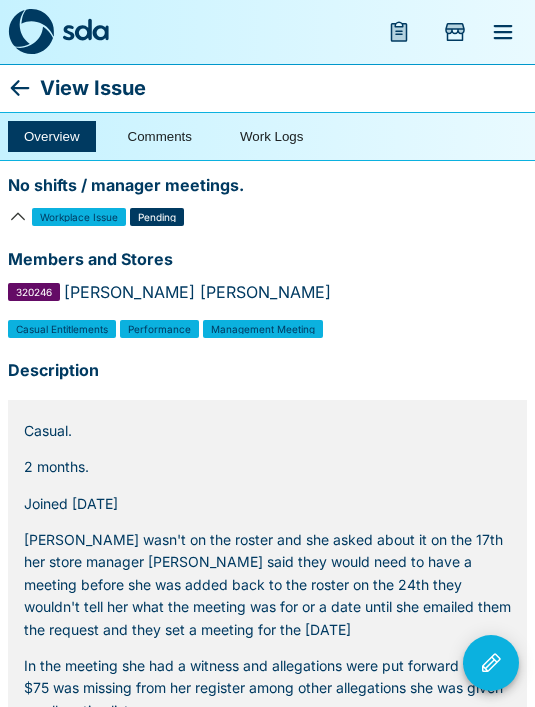 click 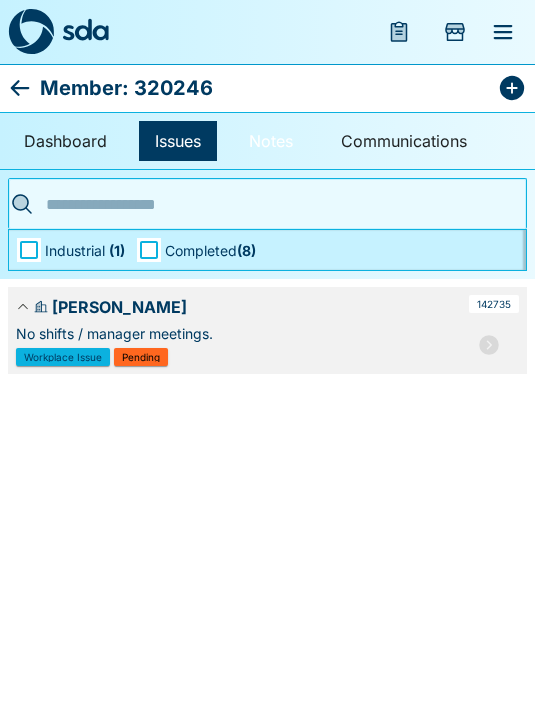 click on "Notes" at bounding box center (271, 141) 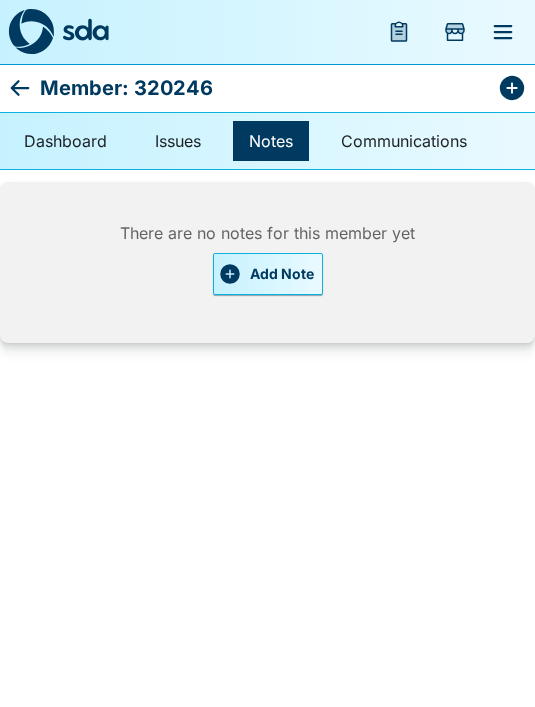 click on "Add Note" at bounding box center [268, 274] 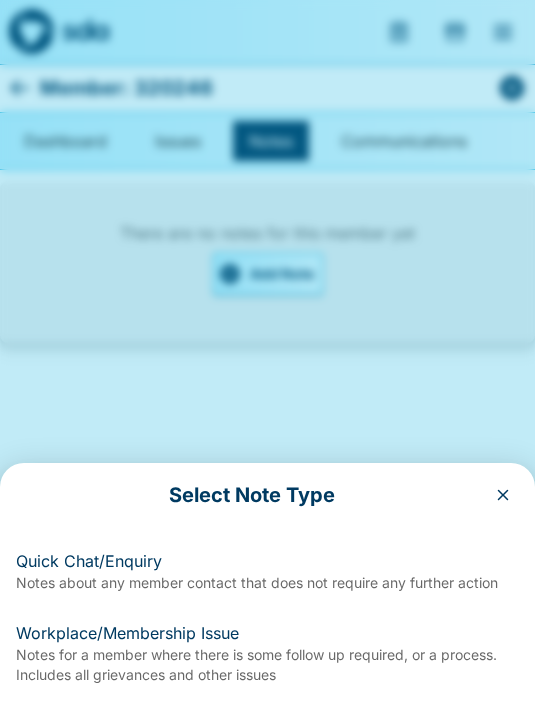 click on "Notes about any member contact that does not require any further action" at bounding box center [267, 583] 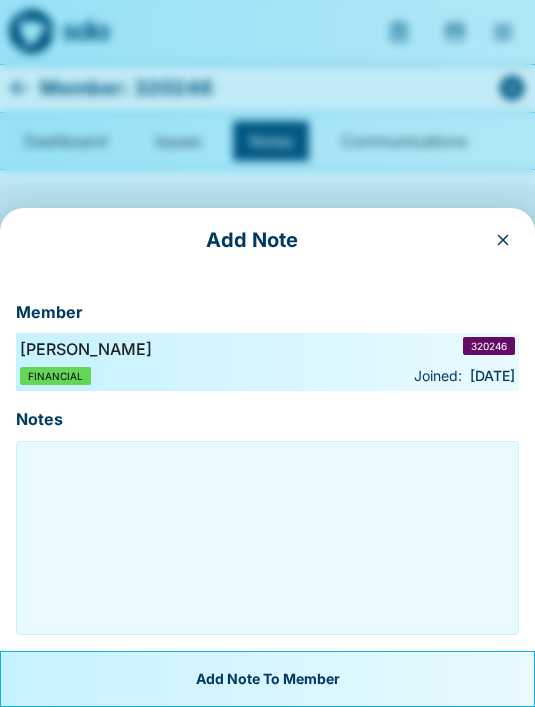 click at bounding box center (267, 538) 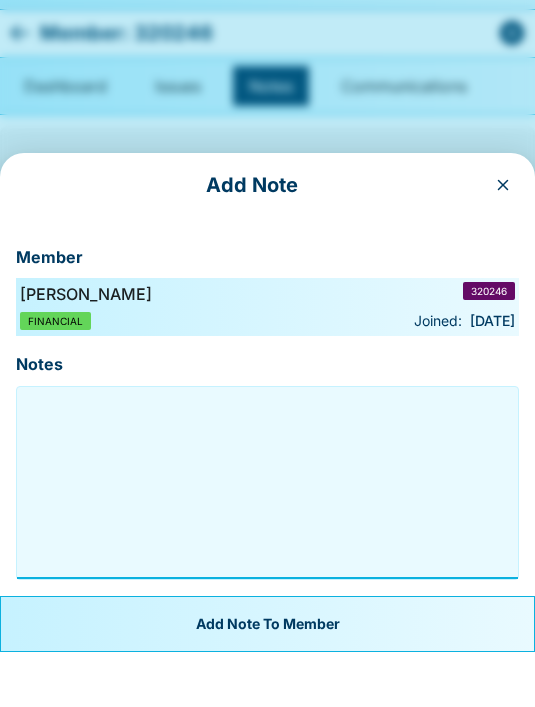 click on "Add Note" at bounding box center (267, 240) 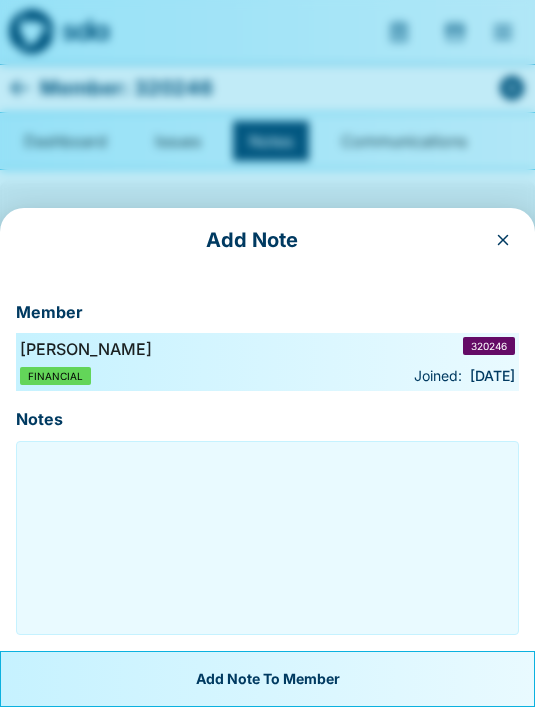 click at bounding box center [503, 240] 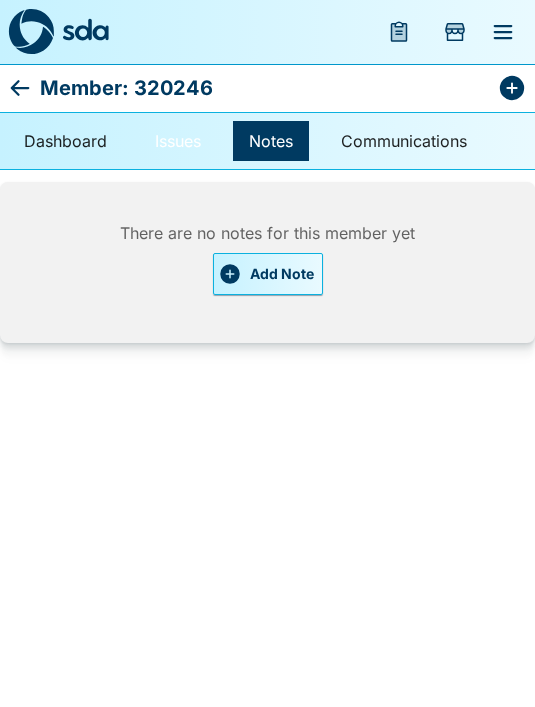 click on "Issues" at bounding box center (178, 141) 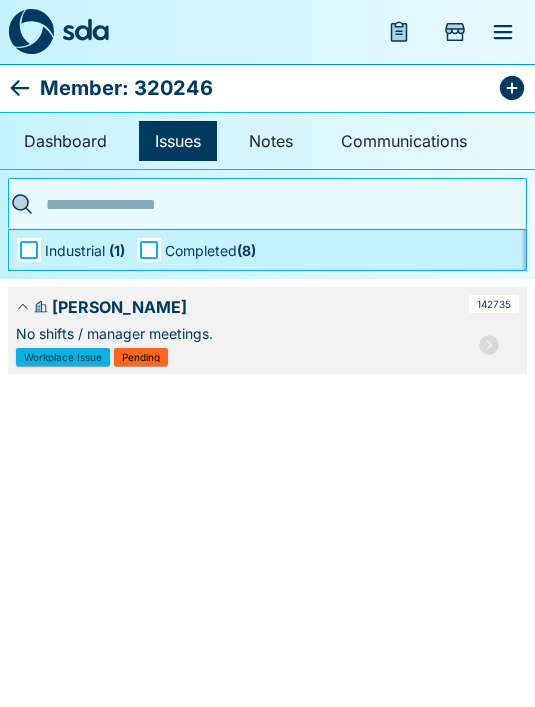 click 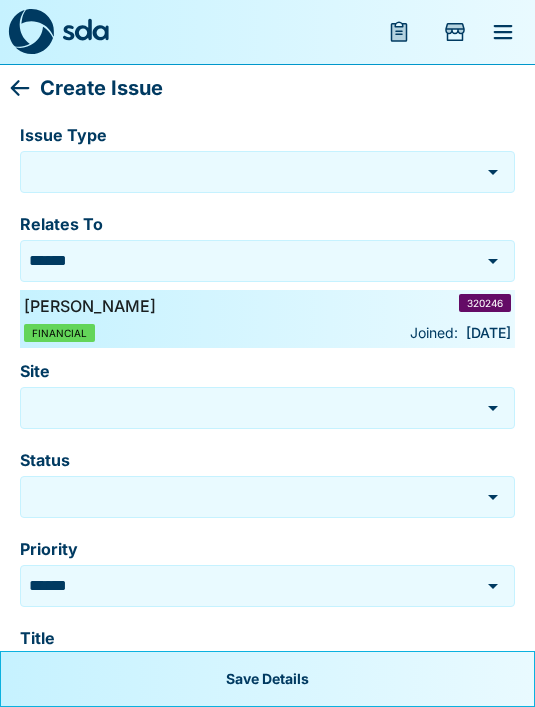 click on "Issue Type" at bounding box center (250, 172) 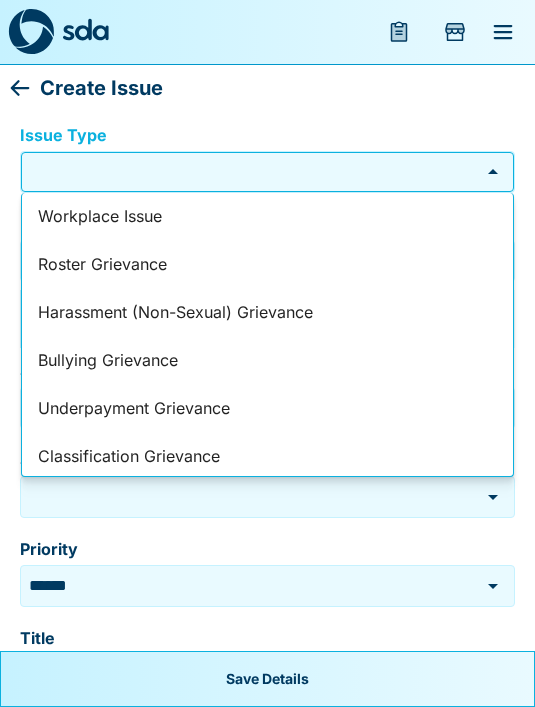 click on "Workplace Issue" at bounding box center (267, 217) 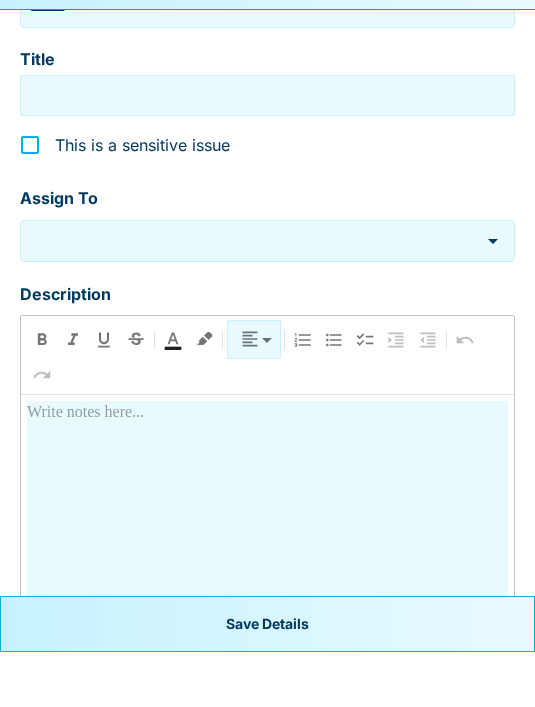 scroll, scrollTop: 527, scrollLeft: 0, axis: vertical 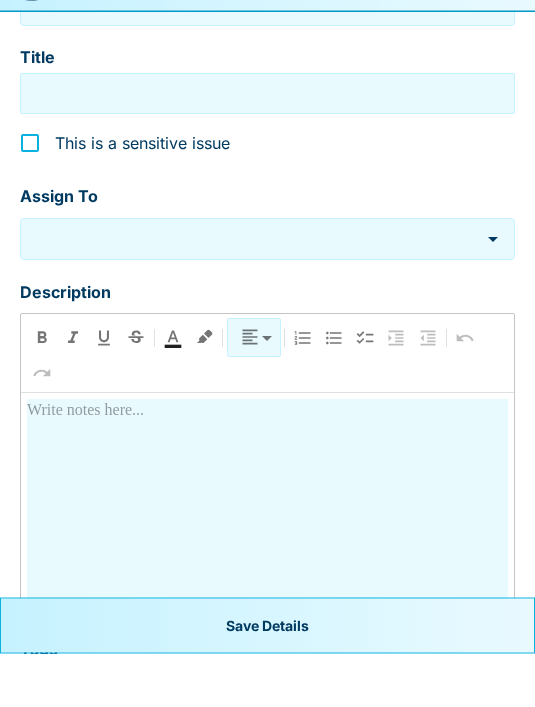 click at bounding box center (267, 559) 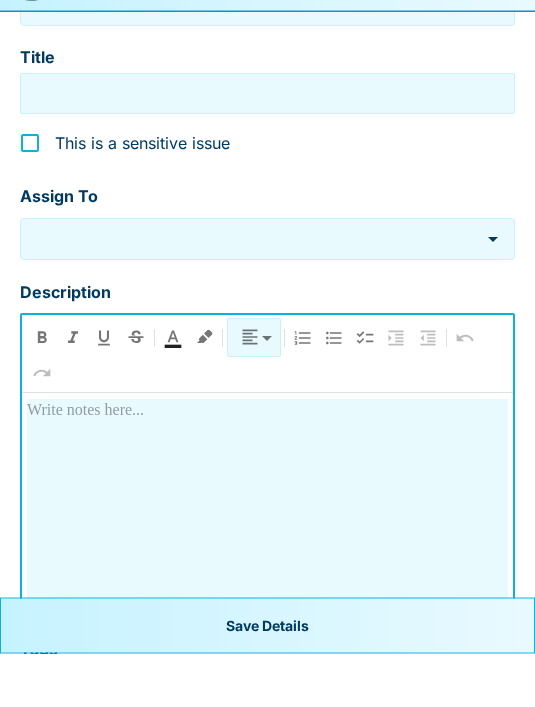 type 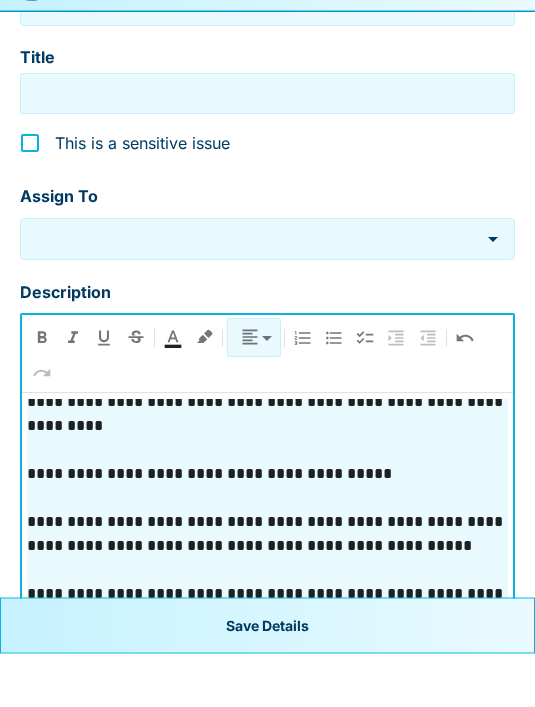 scroll, scrollTop: 153, scrollLeft: 0, axis: vertical 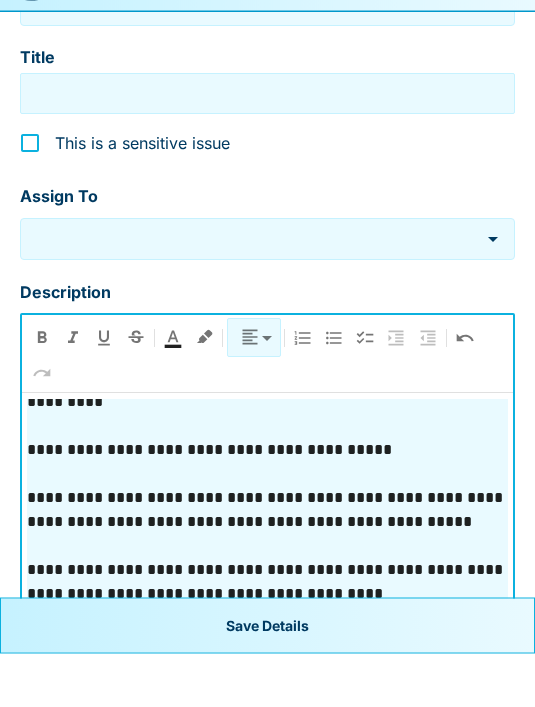 click on "**********" at bounding box center (267, 636) 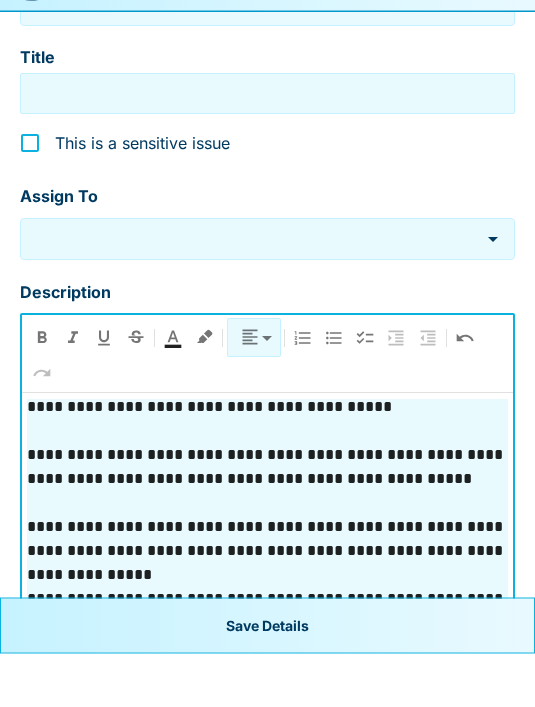 scroll, scrollTop: 228, scrollLeft: 0, axis: vertical 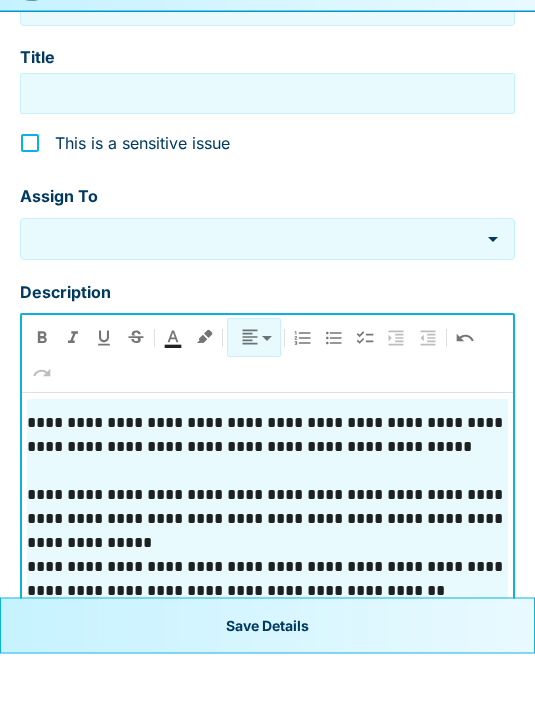 click on "**********" at bounding box center [267, 633] 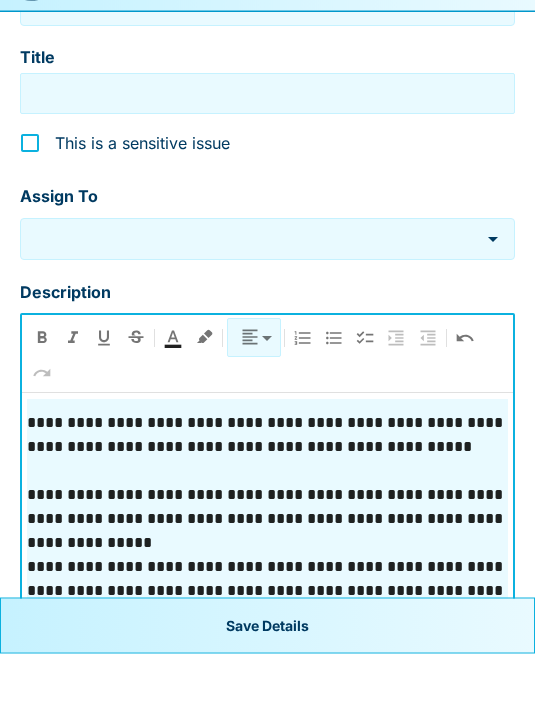 scroll, scrollTop: 251, scrollLeft: 0, axis: vertical 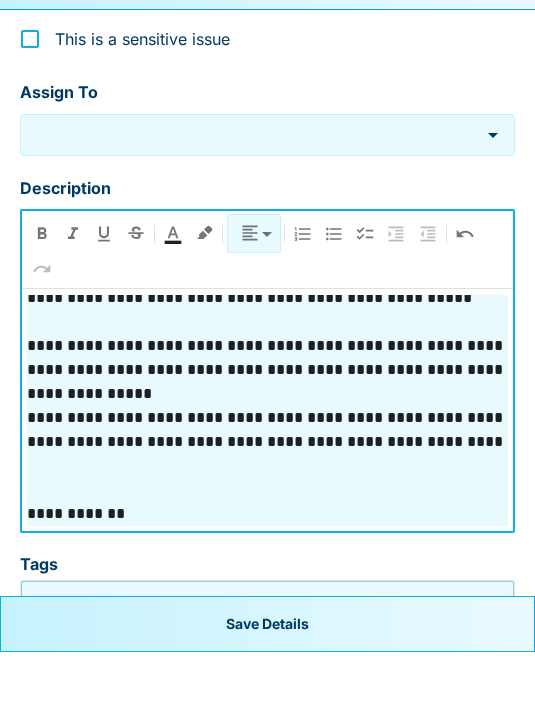 click on "**********" at bounding box center [267, 569] 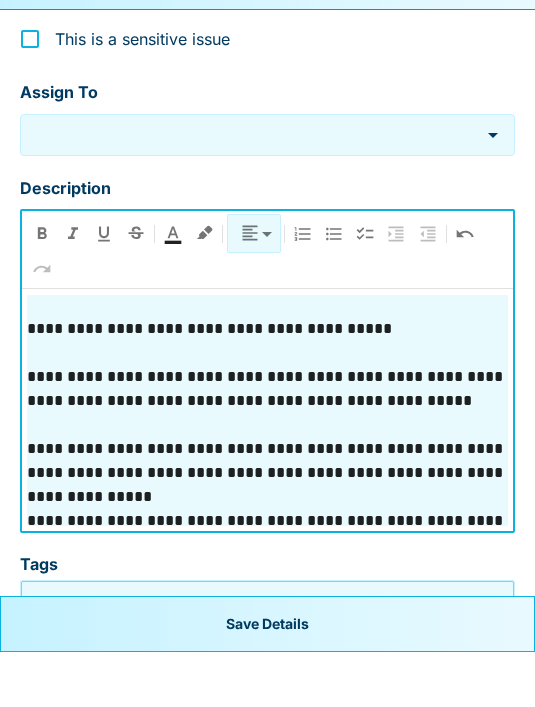 scroll, scrollTop: 171, scrollLeft: 0, axis: vertical 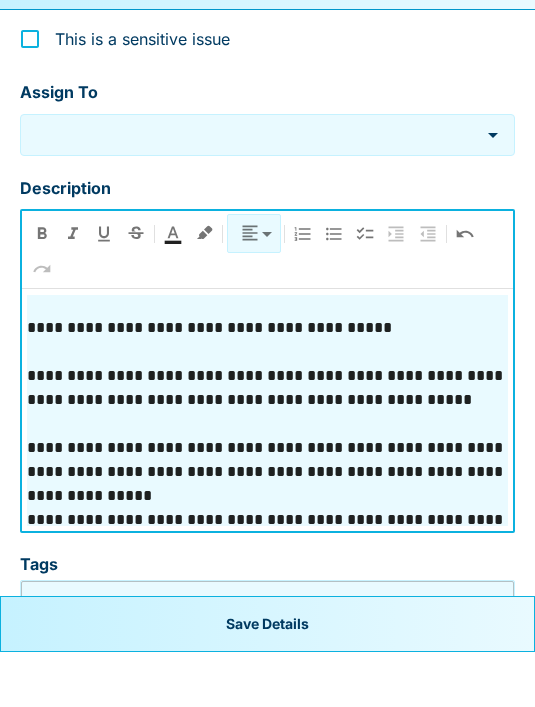 click on "**********" at bounding box center (267, 383) 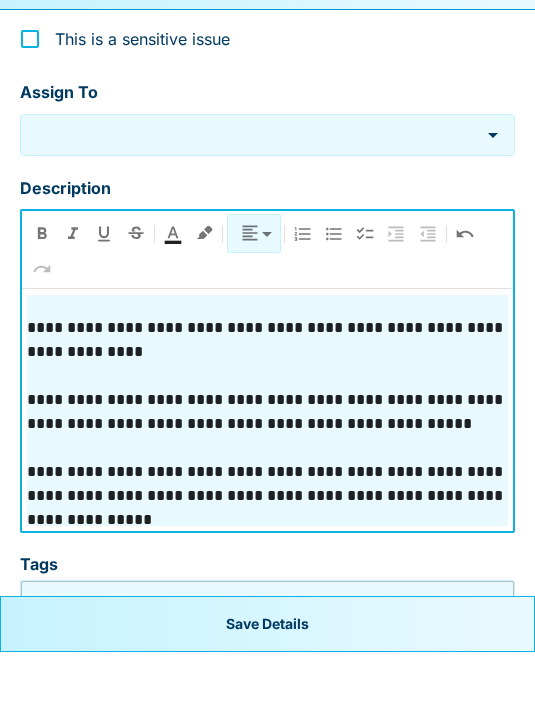 click on "**********" at bounding box center [267, 395] 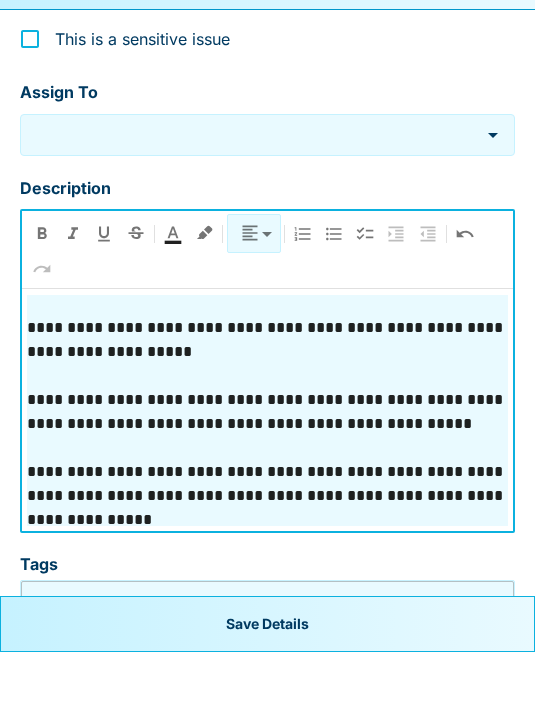 click on "**********" at bounding box center (267, 467) 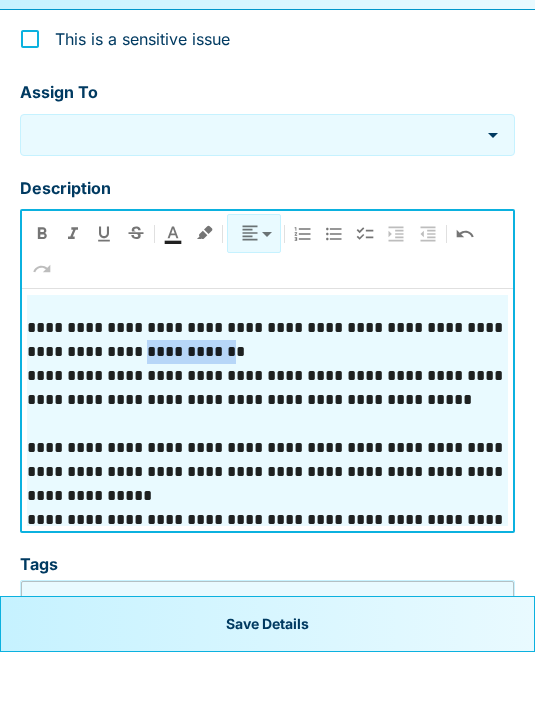 click on "**********" at bounding box center (267, 395) 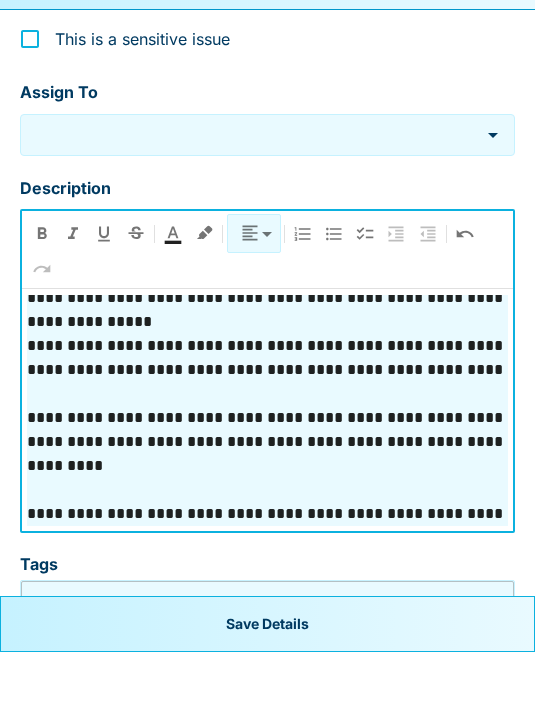 scroll, scrollTop: 369, scrollLeft: 0, axis: vertical 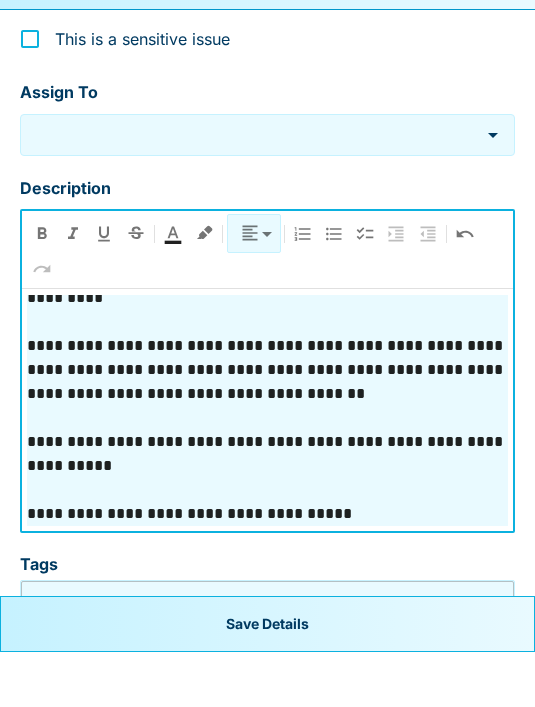 click on "**********" at bounding box center (267, 345) 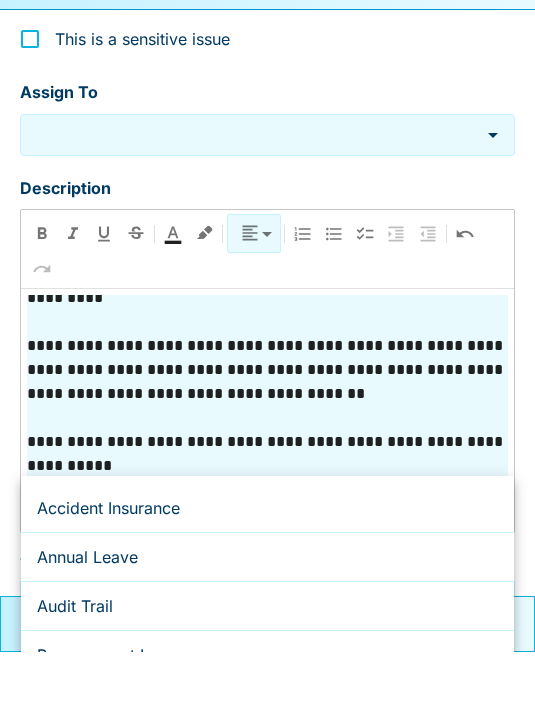 scroll, scrollTop: 686, scrollLeft: 0, axis: vertical 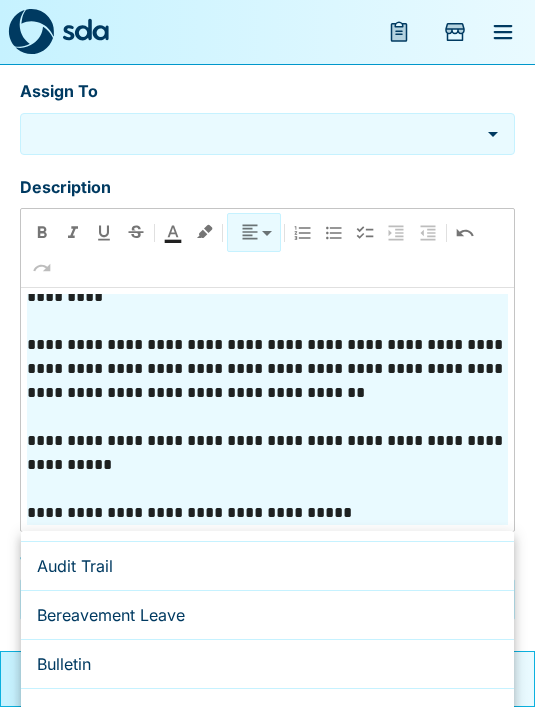 click on "Bullying" at bounding box center (267, 713) 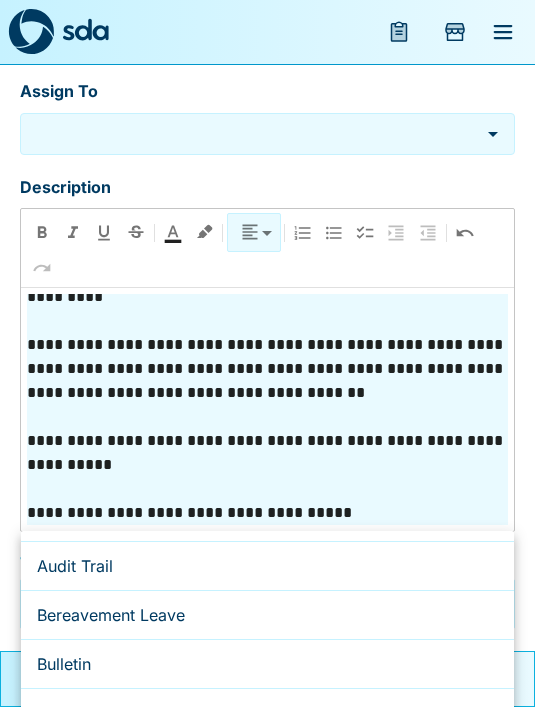 click on "Bullying" at bounding box center (267, 713) 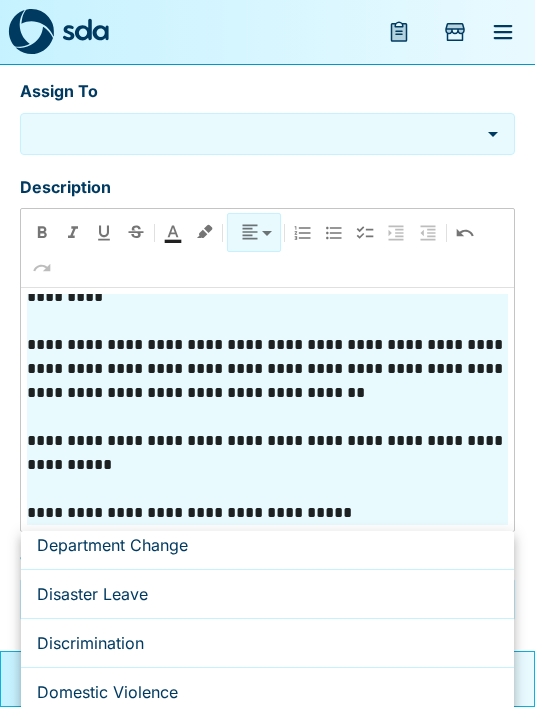 scroll, scrollTop: 896, scrollLeft: 0, axis: vertical 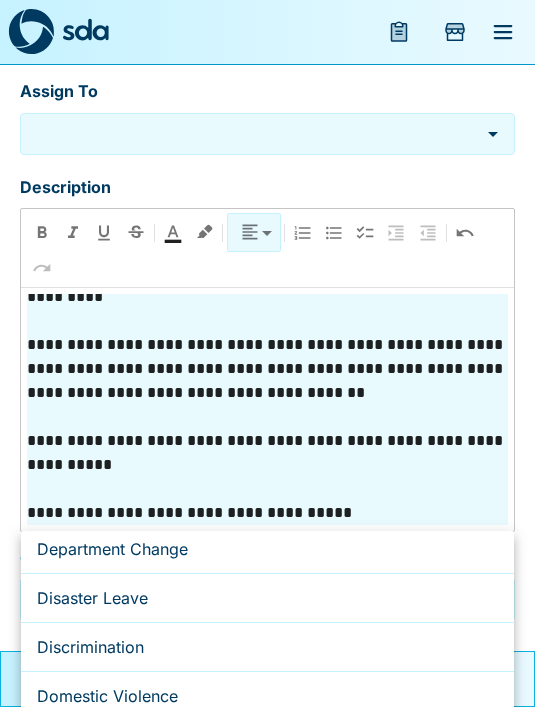 click on "Discrimination" at bounding box center [267, 647] 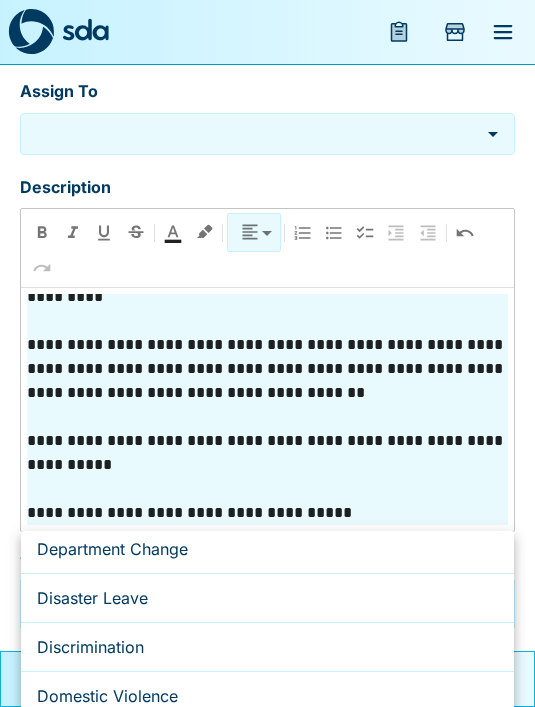 click on "Discrimination" at bounding box center [267, 647] 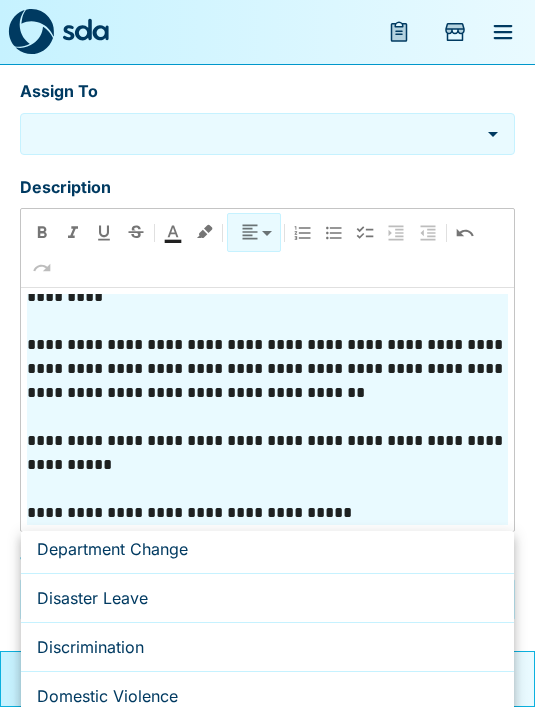 scroll, scrollTop: 0, scrollLeft: 0, axis: both 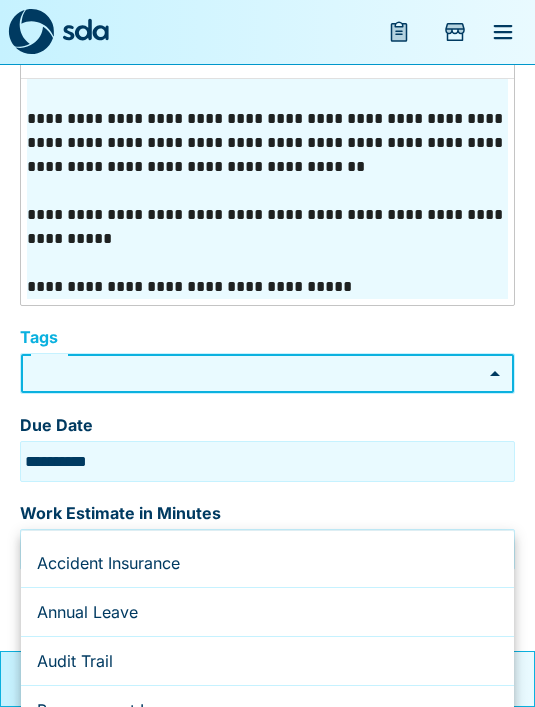 click at bounding box center [267, 353] 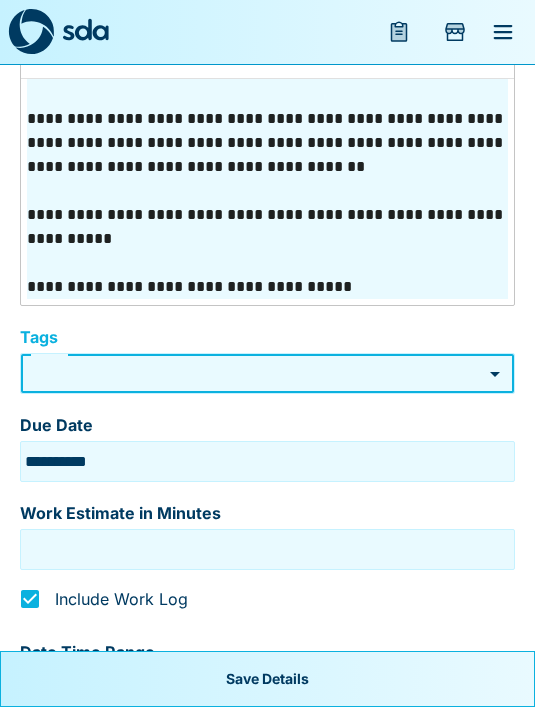 click on "**********" at bounding box center (267, 63) 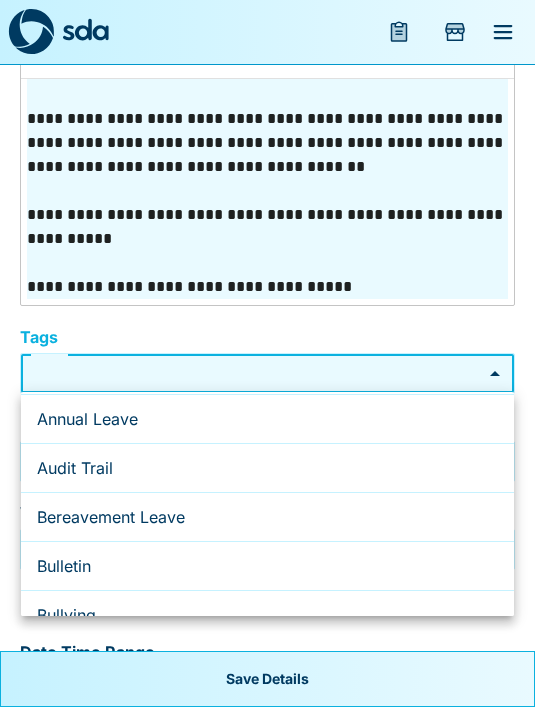 scroll, scrollTop: 73, scrollLeft: 0, axis: vertical 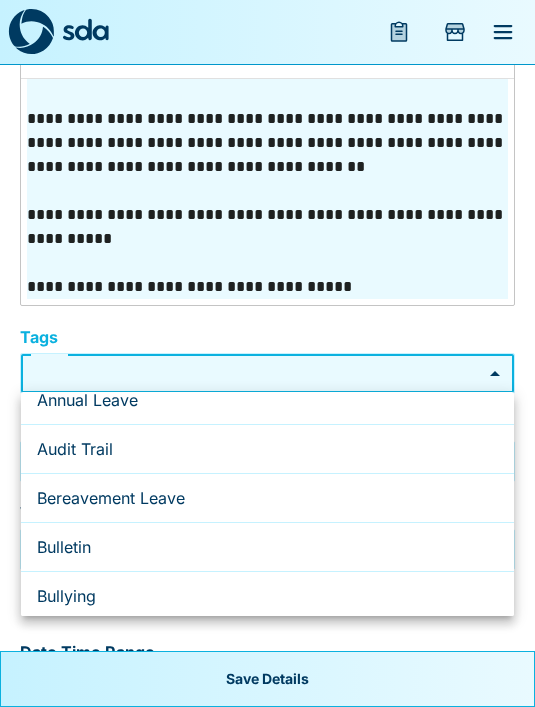 click on "Bullying" at bounding box center (267, 596) 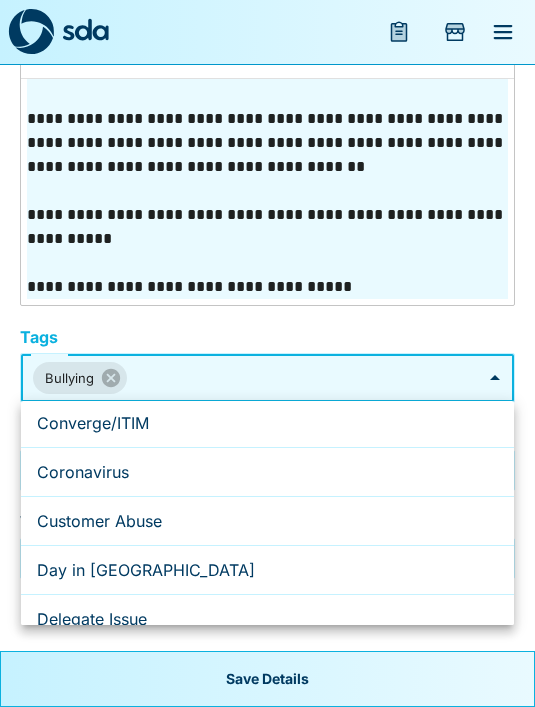 scroll, scrollTop: 685, scrollLeft: 0, axis: vertical 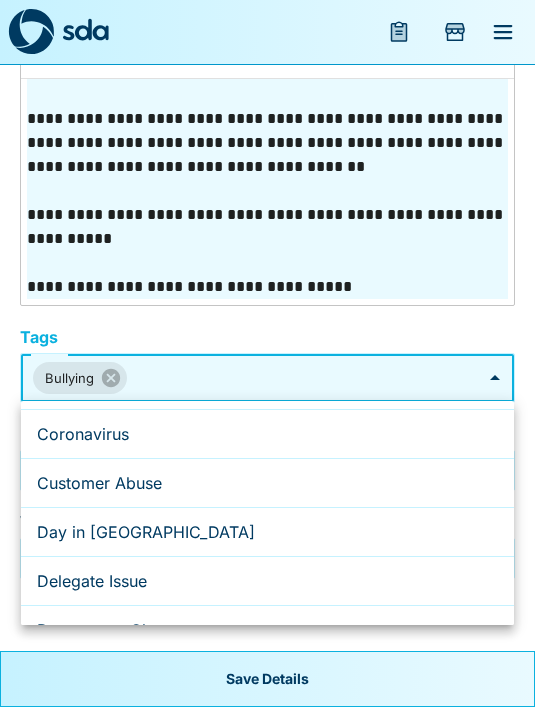 click on "Delegate Issue" at bounding box center [267, 581] 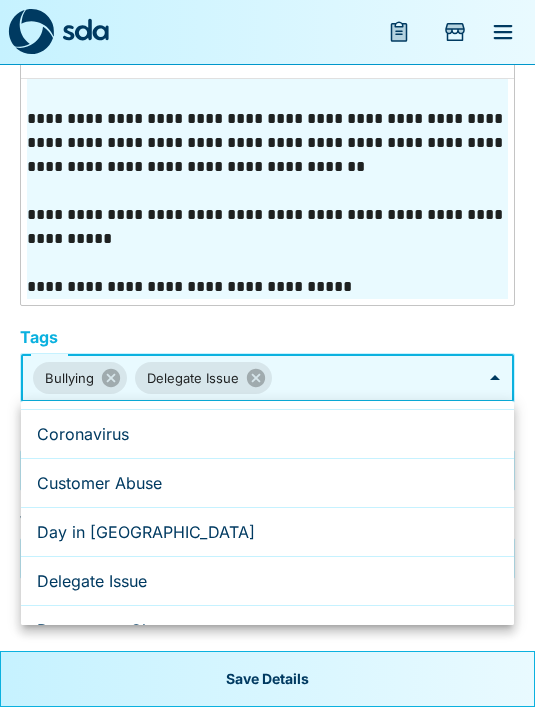 click at bounding box center [267, 353] 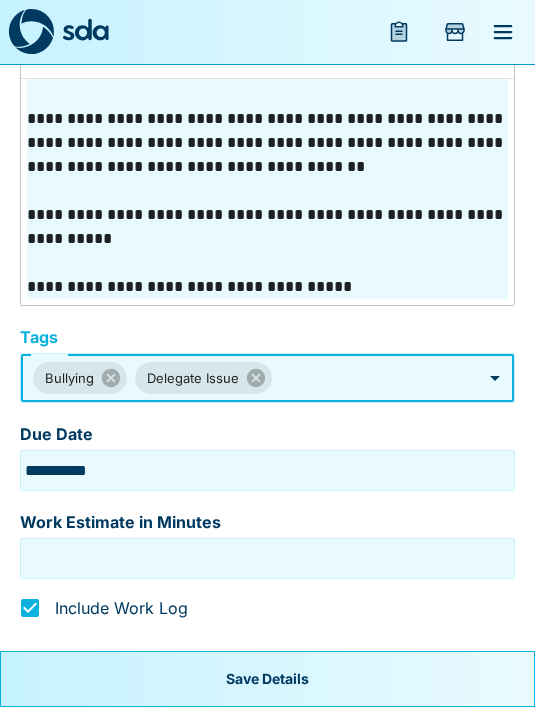 click 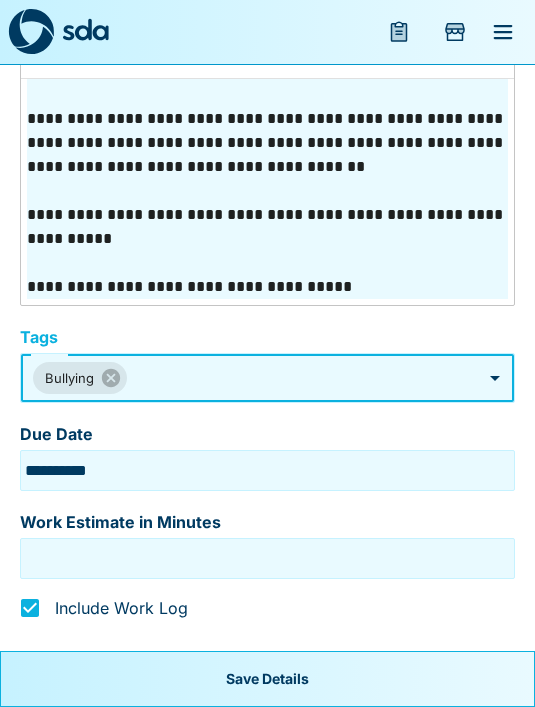 click on "**********" at bounding box center (267, 68) 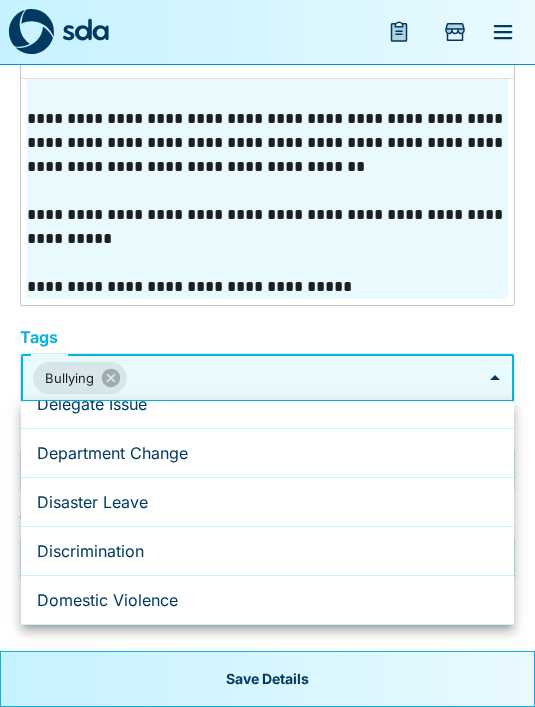 scroll, scrollTop: 867, scrollLeft: 0, axis: vertical 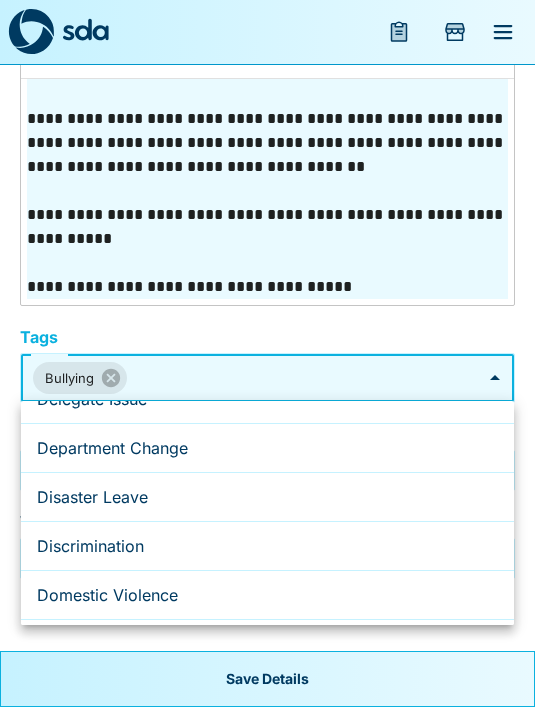 click on "Discrimination" at bounding box center (267, 546) 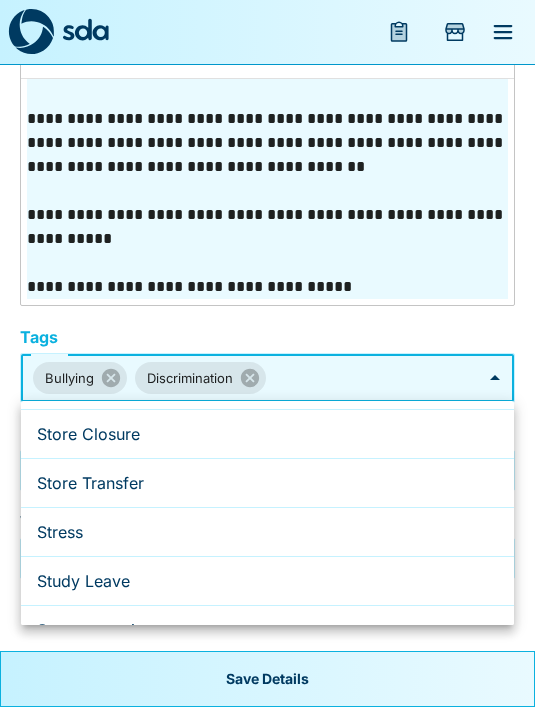 scroll, scrollTop: 3579, scrollLeft: 0, axis: vertical 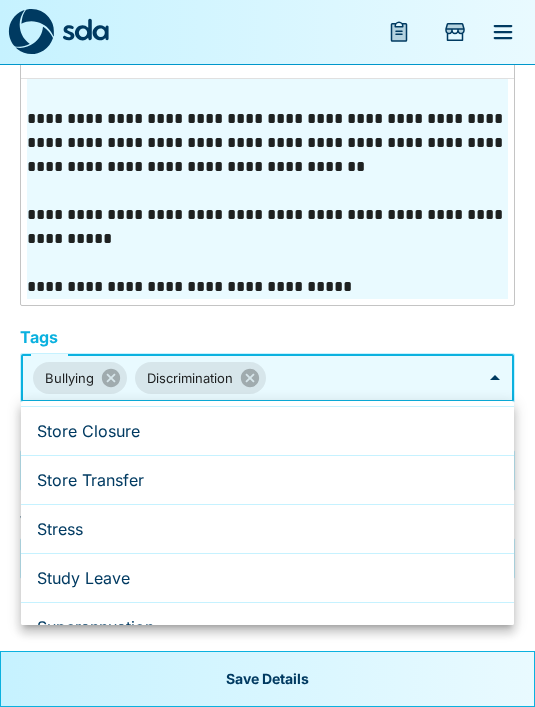 click on "Stress" at bounding box center [267, 529] 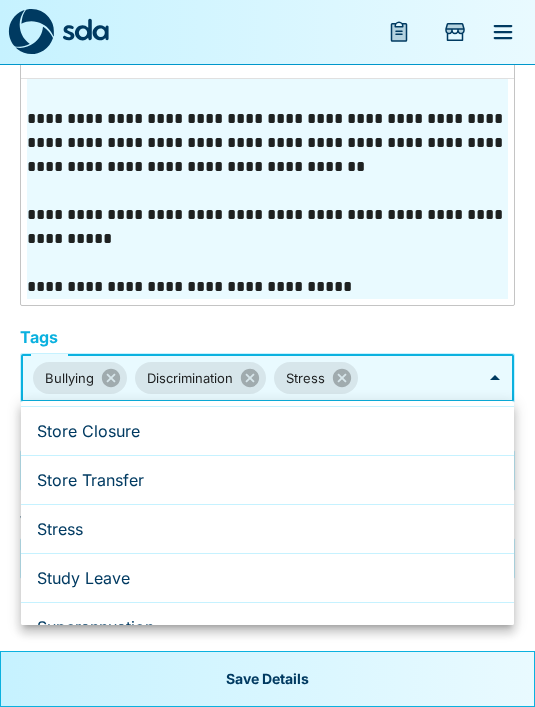 type on "**********" 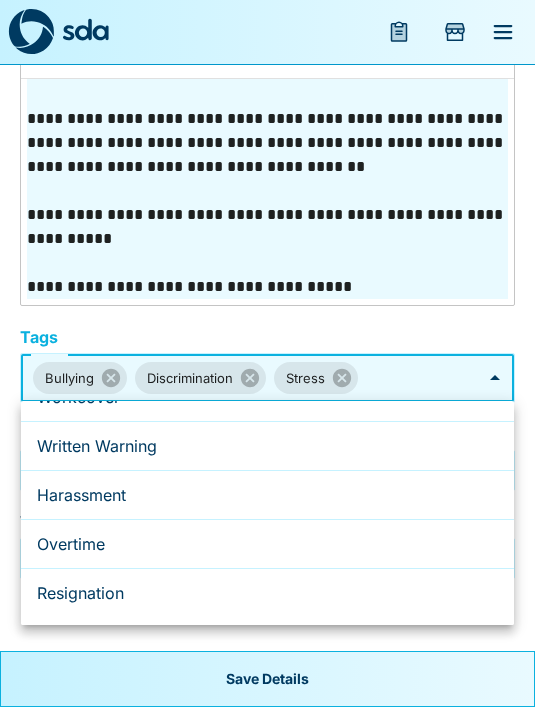 scroll, scrollTop: 4348, scrollLeft: 0, axis: vertical 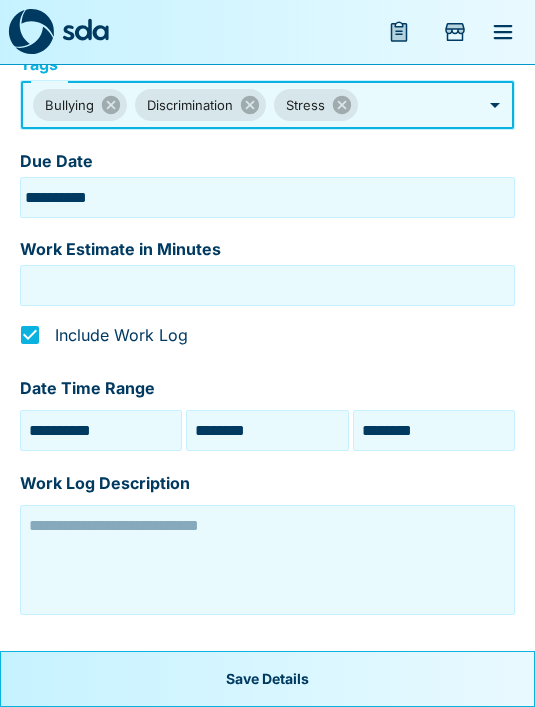 click at bounding box center [267, 560] 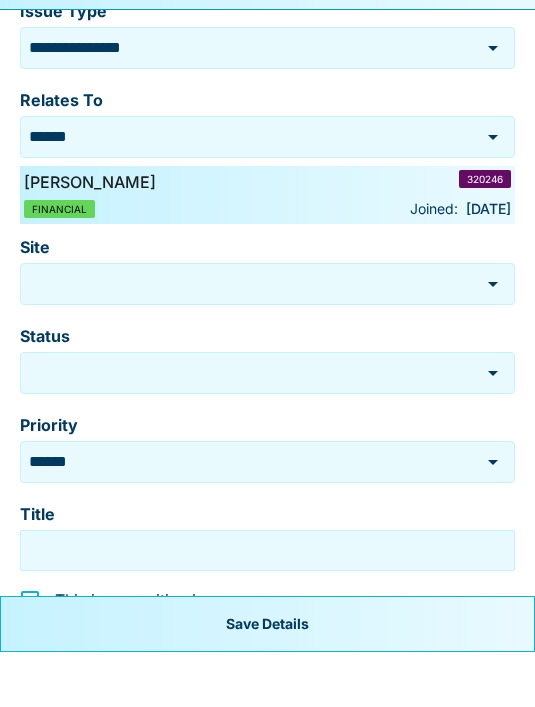 scroll, scrollTop: 82, scrollLeft: 0, axis: vertical 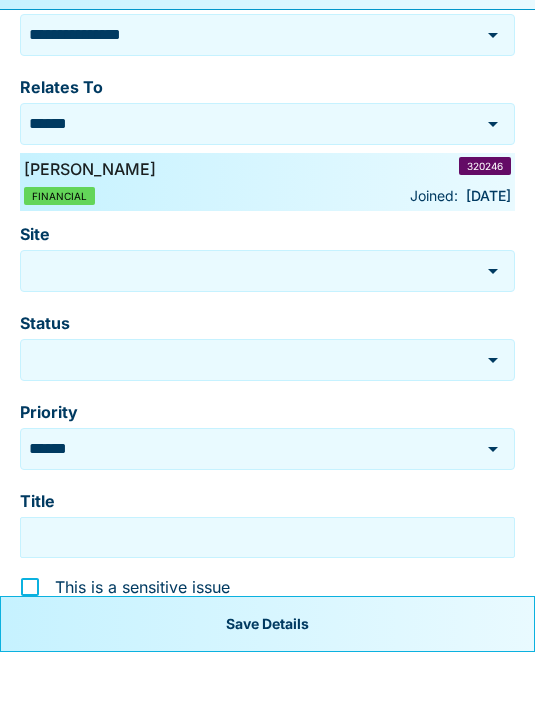 type on "**********" 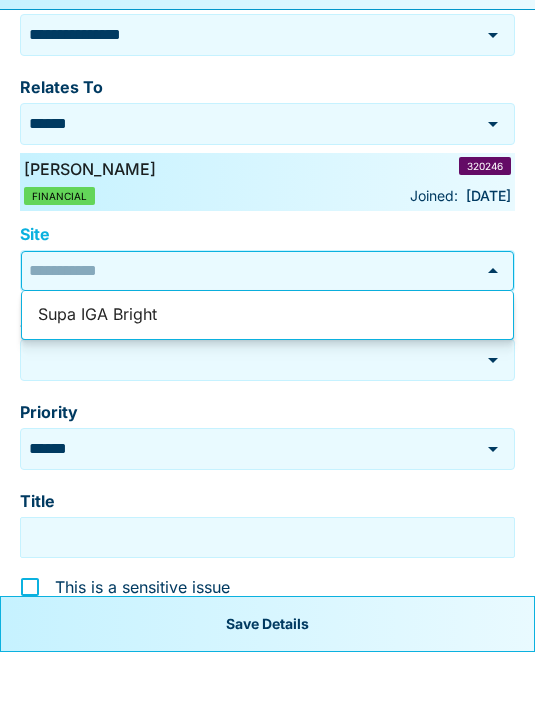 click on "Supa IGA Bright" at bounding box center (267, 370) 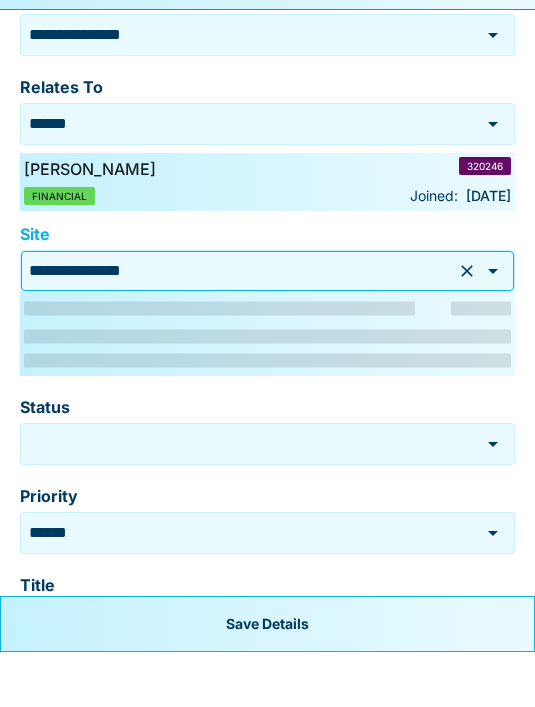 type on "**********" 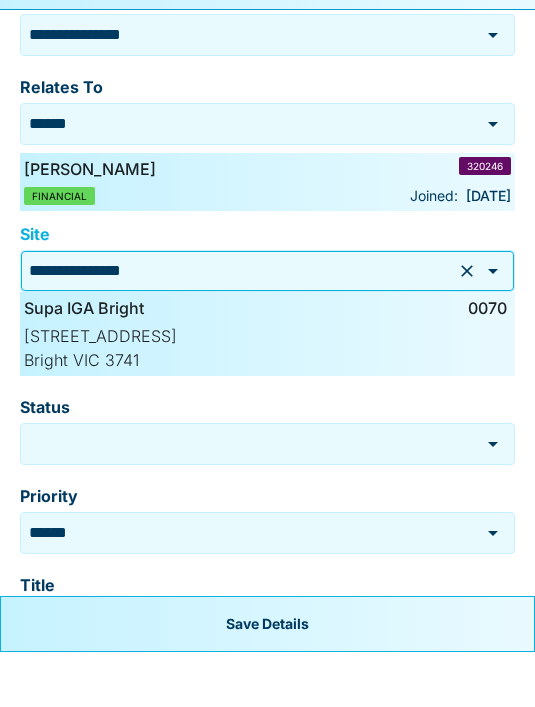 click on "Status" at bounding box center (250, 498) 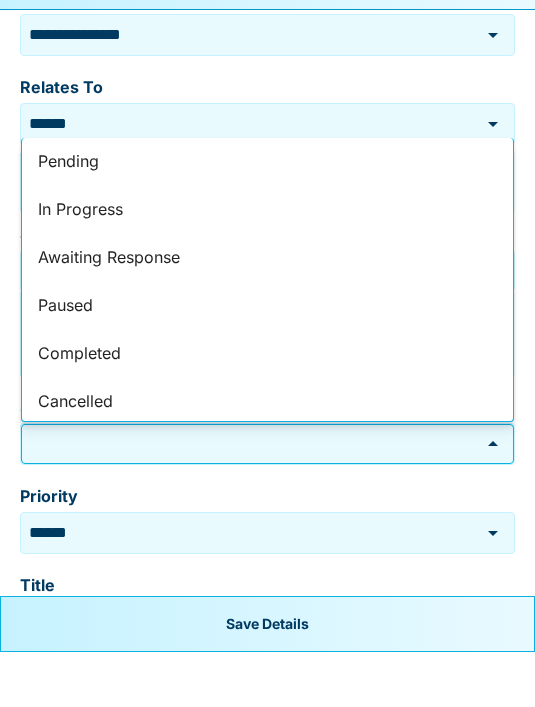 click on "In Progress" at bounding box center [267, 265] 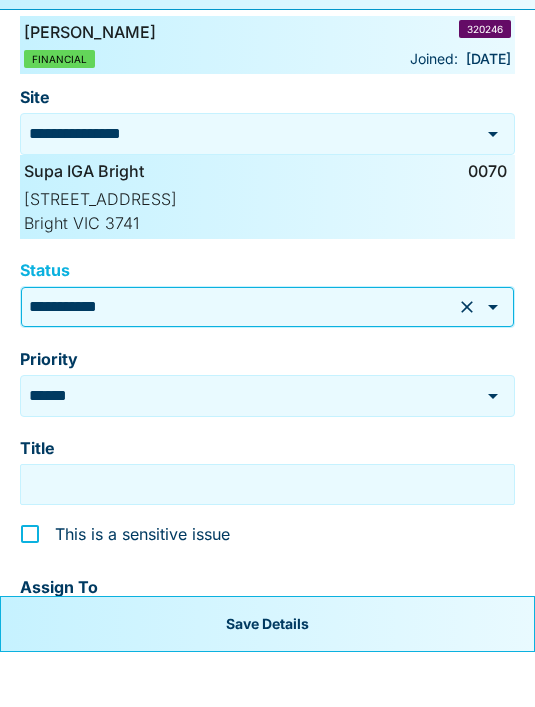 scroll, scrollTop: 227, scrollLeft: 0, axis: vertical 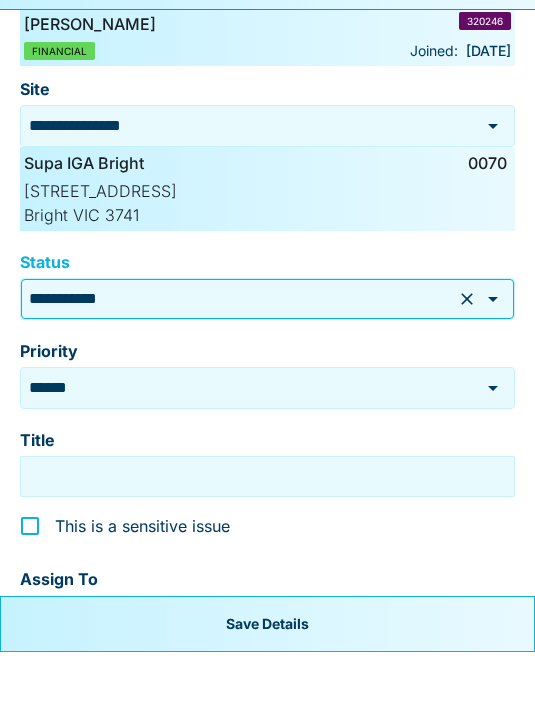 click on "Title" at bounding box center [267, 531] 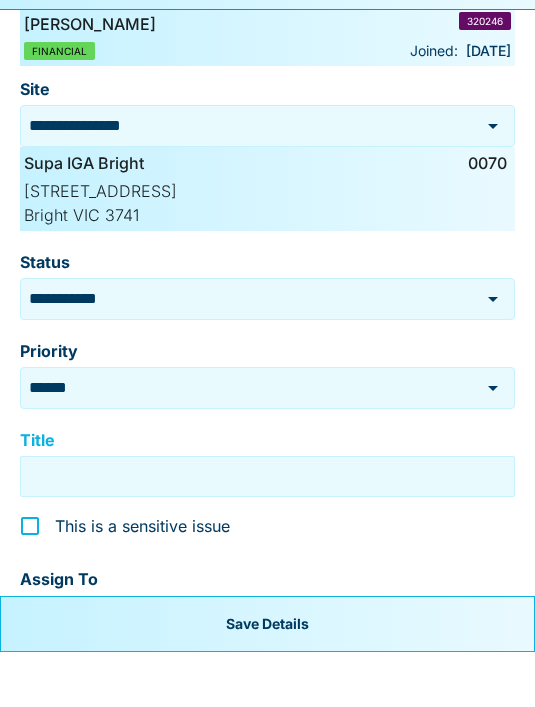 type on "*" 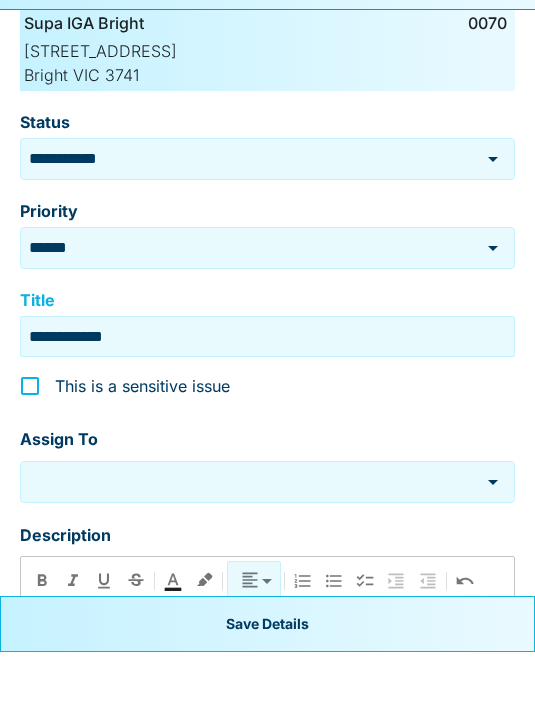 scroll, scrollTop: 388, scrollLeft: 0, axis: vertical 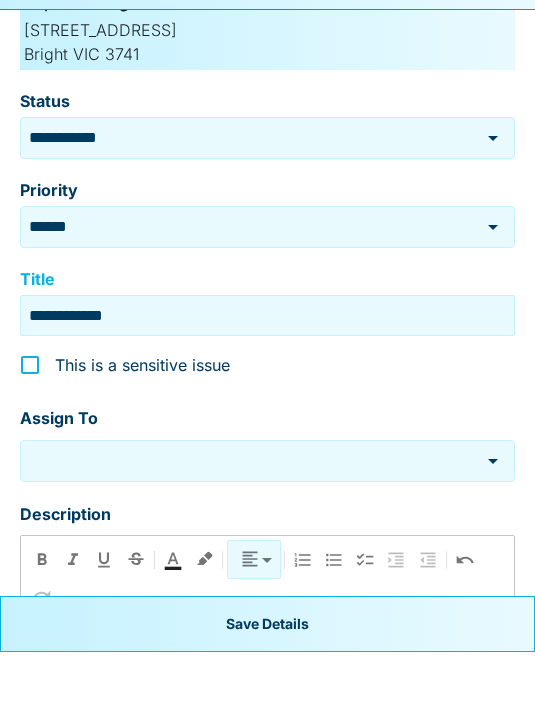 type on "**********" 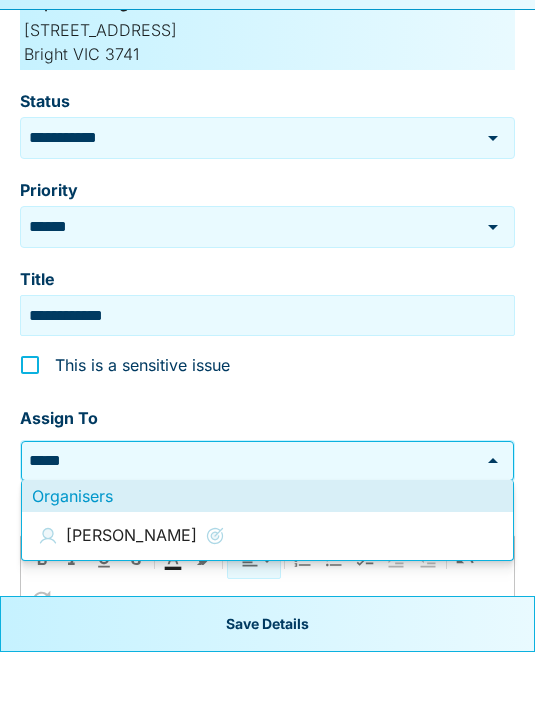 click on "Mandy Scolyer" at bounding box center (131, 591) 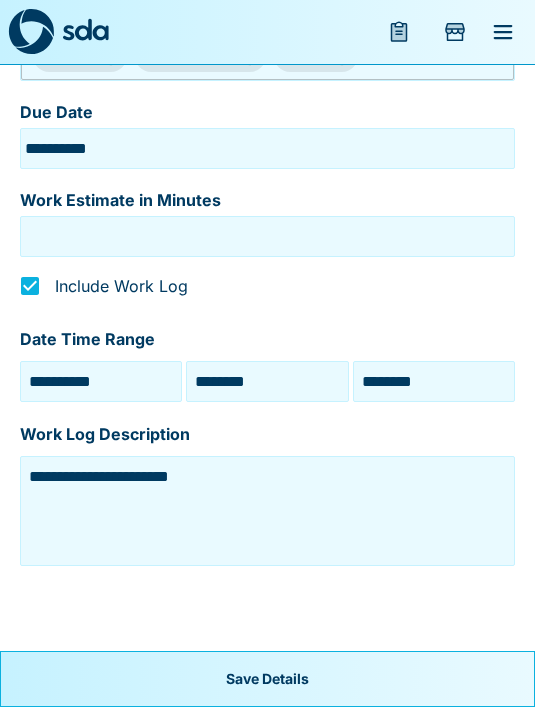 scroll, scrollTop: 1324, scrollLeft: 0, axis: vertical 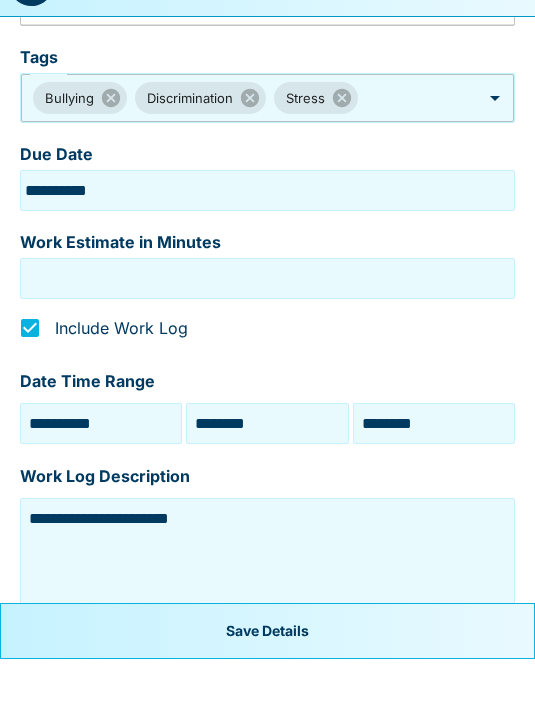 click on "********" at bounding box center (434, 471) 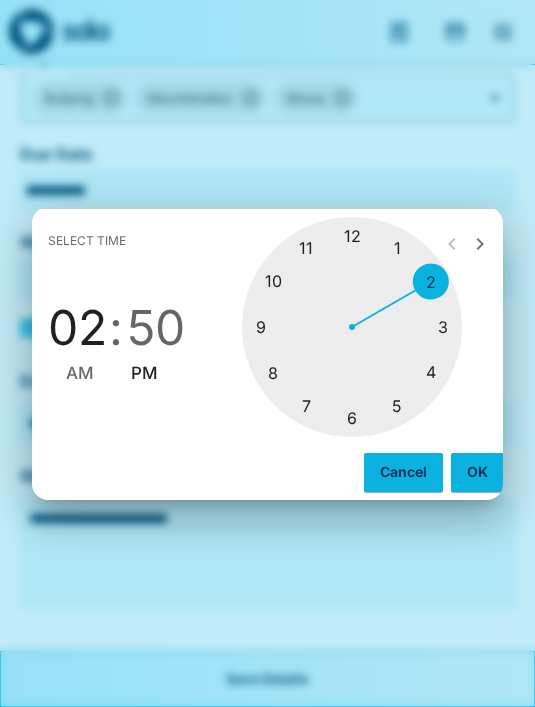 scroll, scrollTop: 1269, scrollLeft: 0, axis: vertical 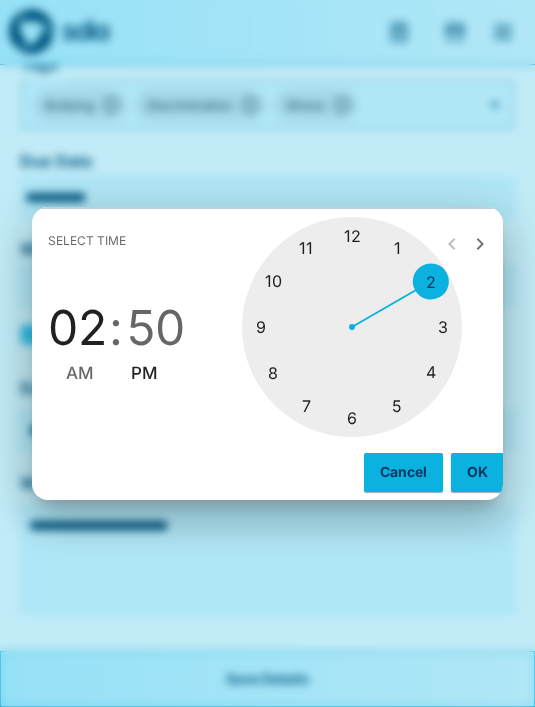 click at bounding box center [352, 327] 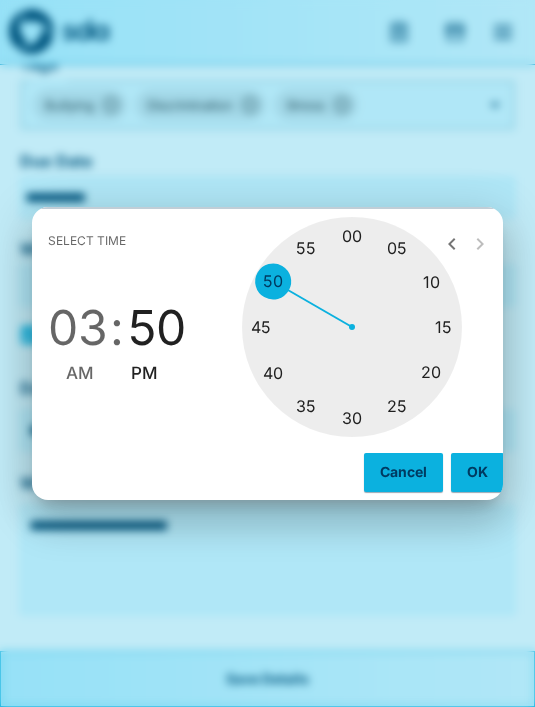 click at bounding box center [352, 327] 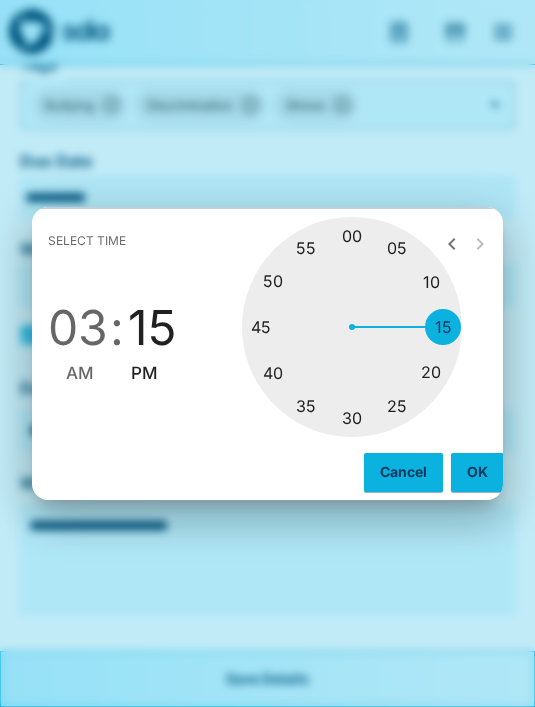 click on "OK" at bounding box center (477, 472) 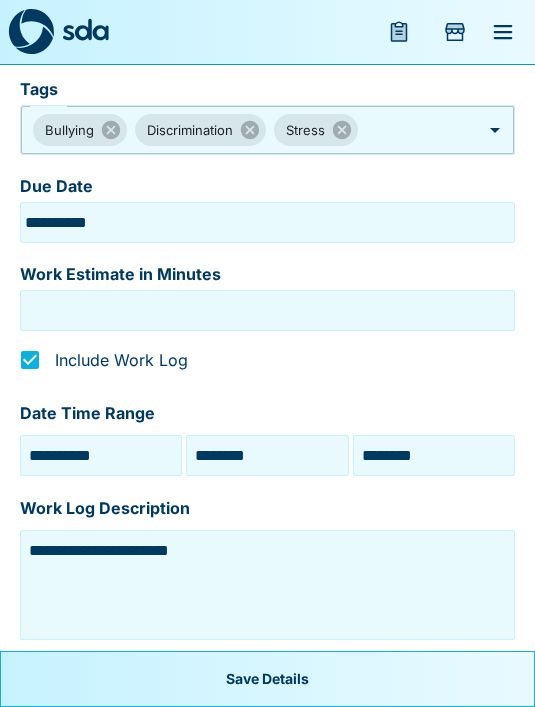 scroll, scrollTop: 1269, scrollLeft: 0, axis: vertical 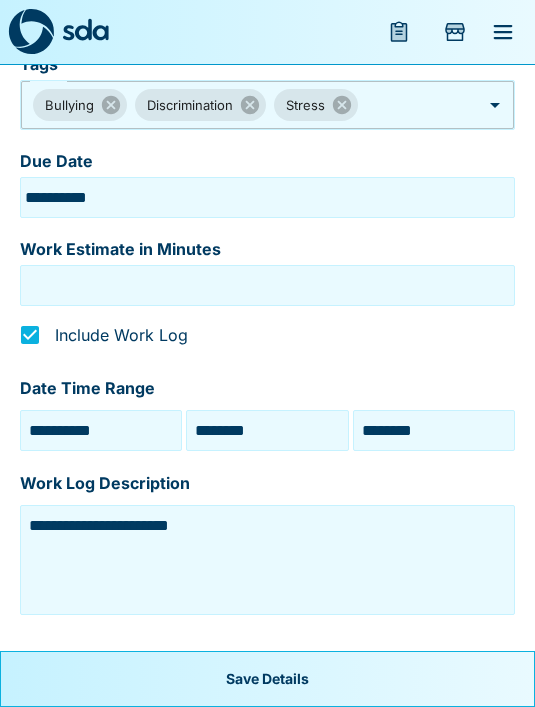 click on "Save Details" at bounding box center [267, 679] 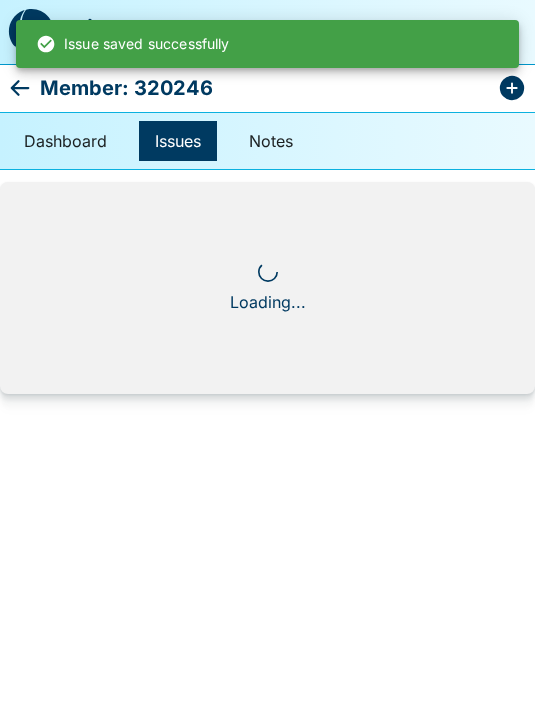 scroll, scrollTop: 0, scrollLeft: 0, axis: both 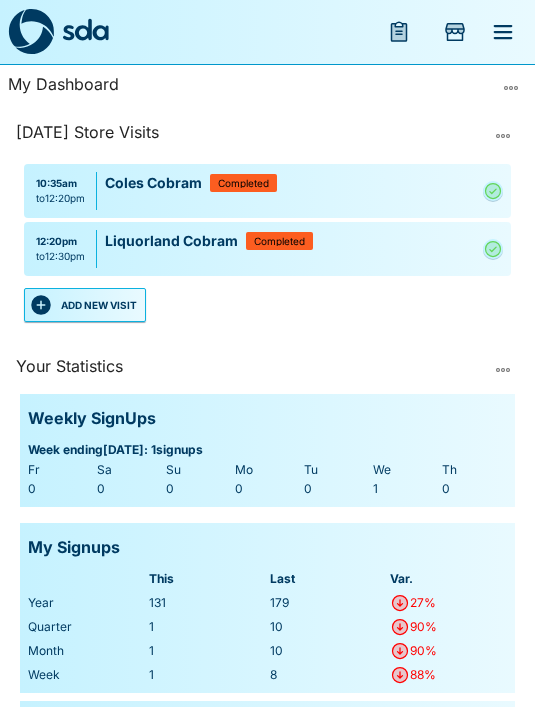 click 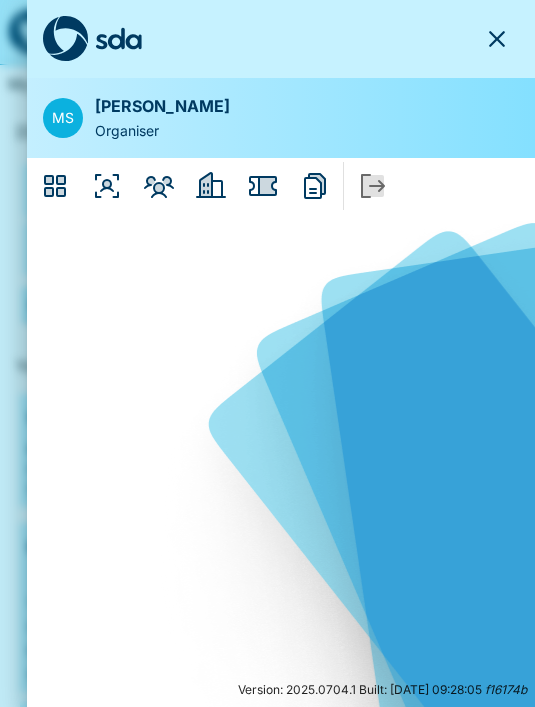 click 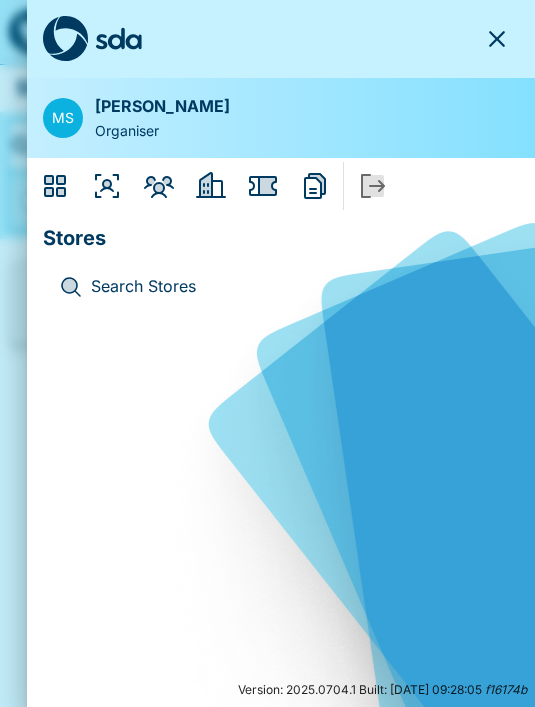 click on "Search Stores" at bounding box center [297, 287] 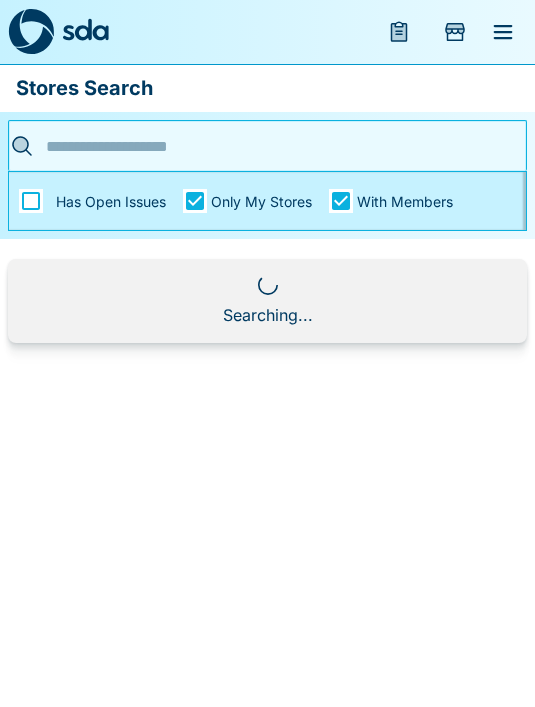 click at bounding box center (261, 146) 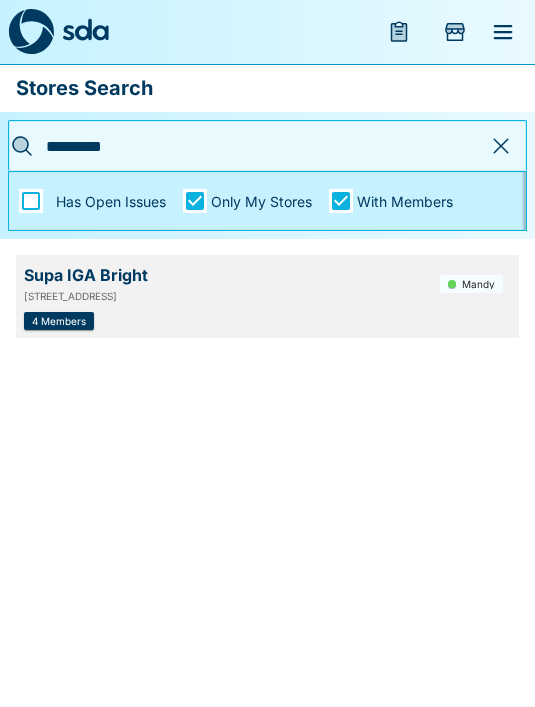 type on "**********" 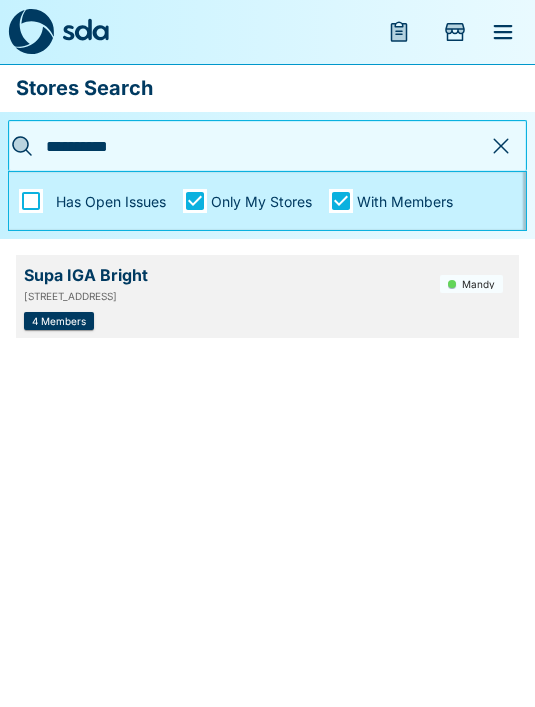 click on "Mandy" at bounding box center (471, 284) 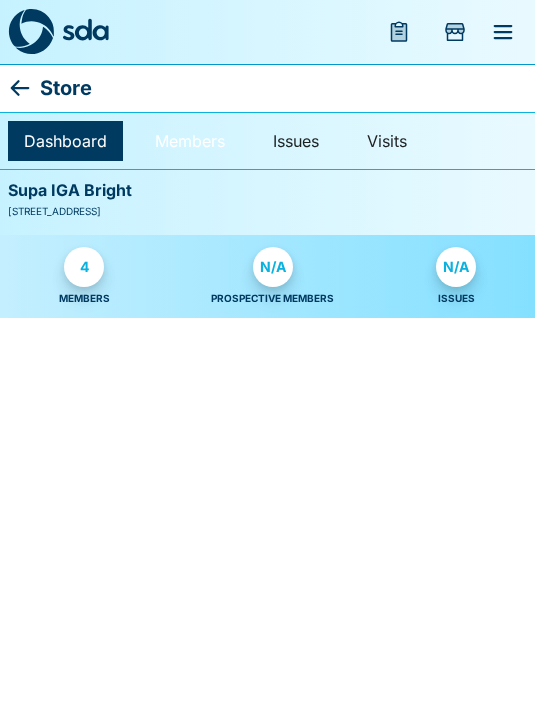 click on "Members" at bounding box center (190, 141) 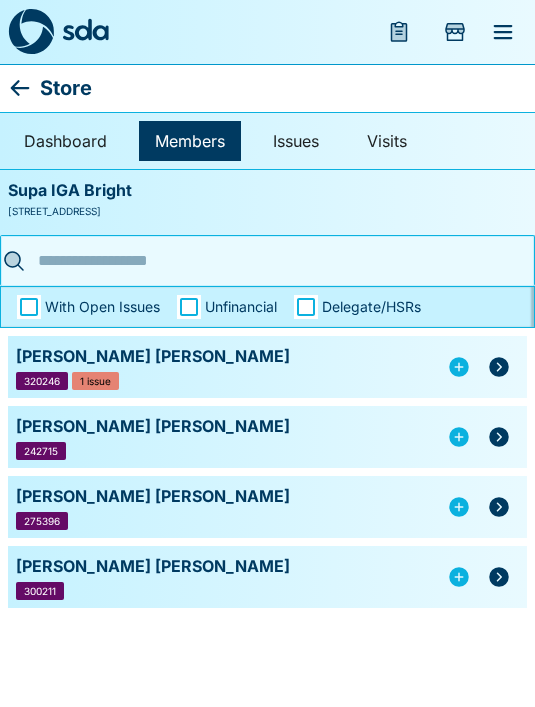 click 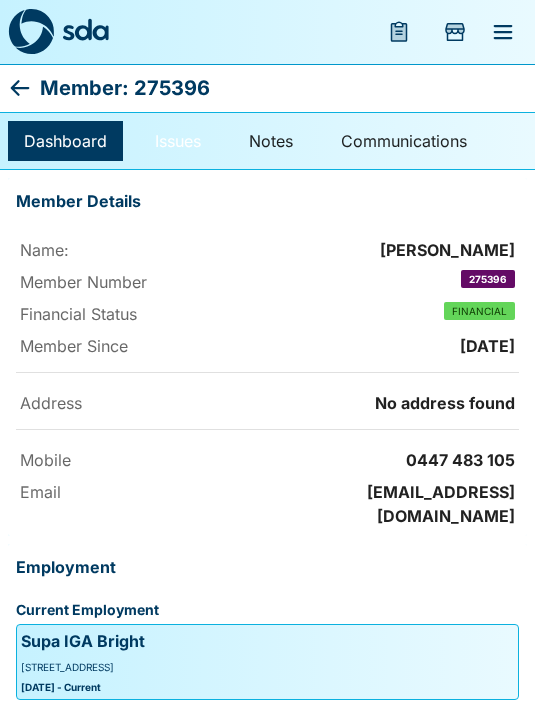 click on "Issues" at bounding box center (178, 141) 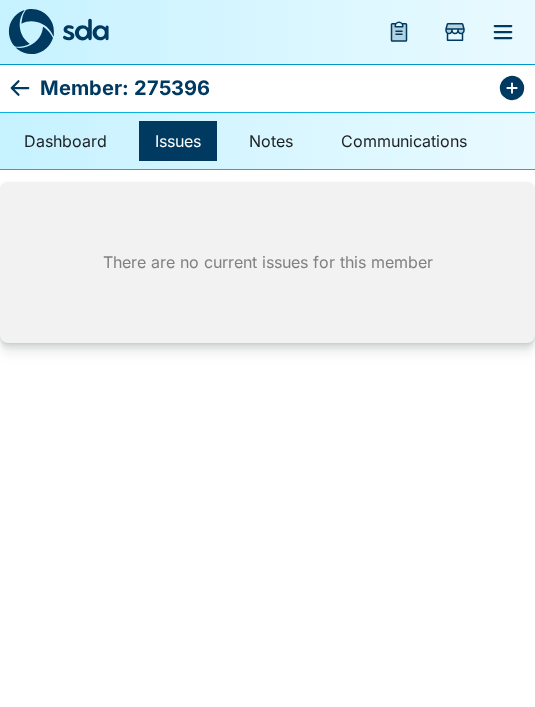 click 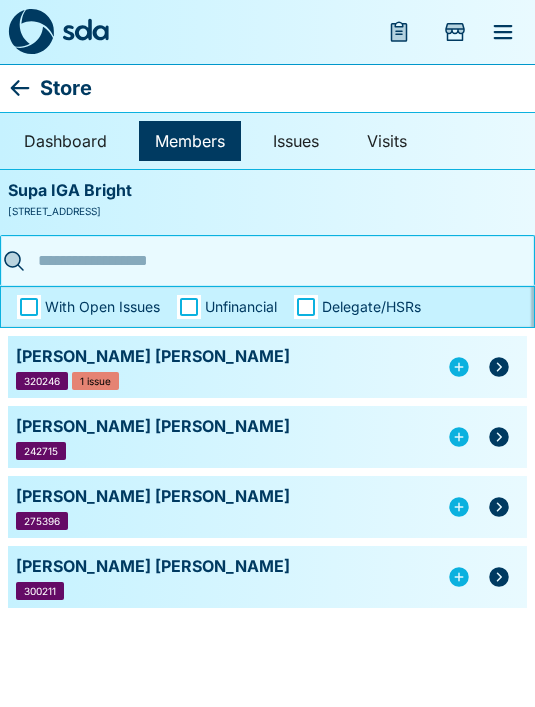 click at bounding box center (31, 32) 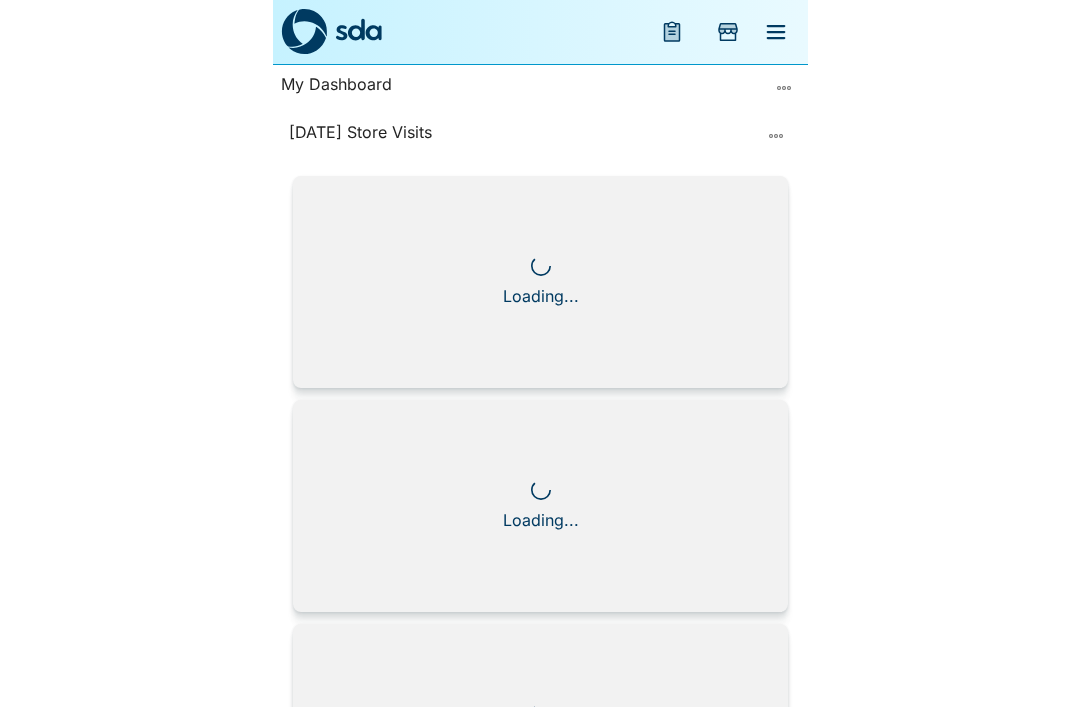 scroll, scrollTop: 0, scrollLeft: 0, axis: both 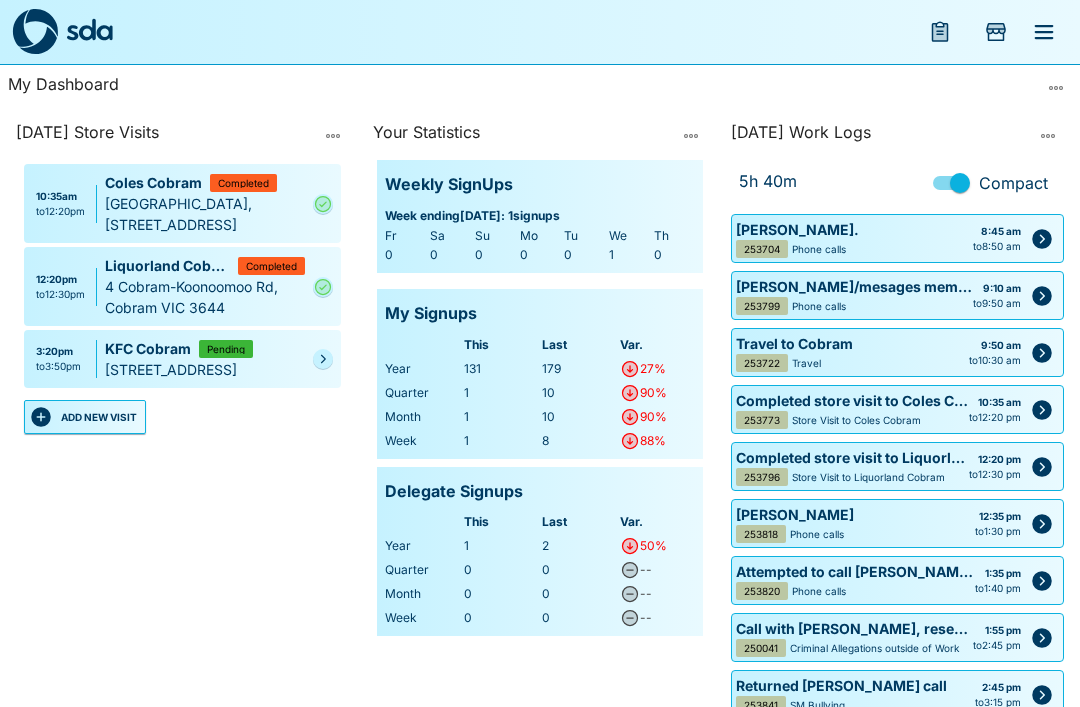 click at bounding box center [323, 359] 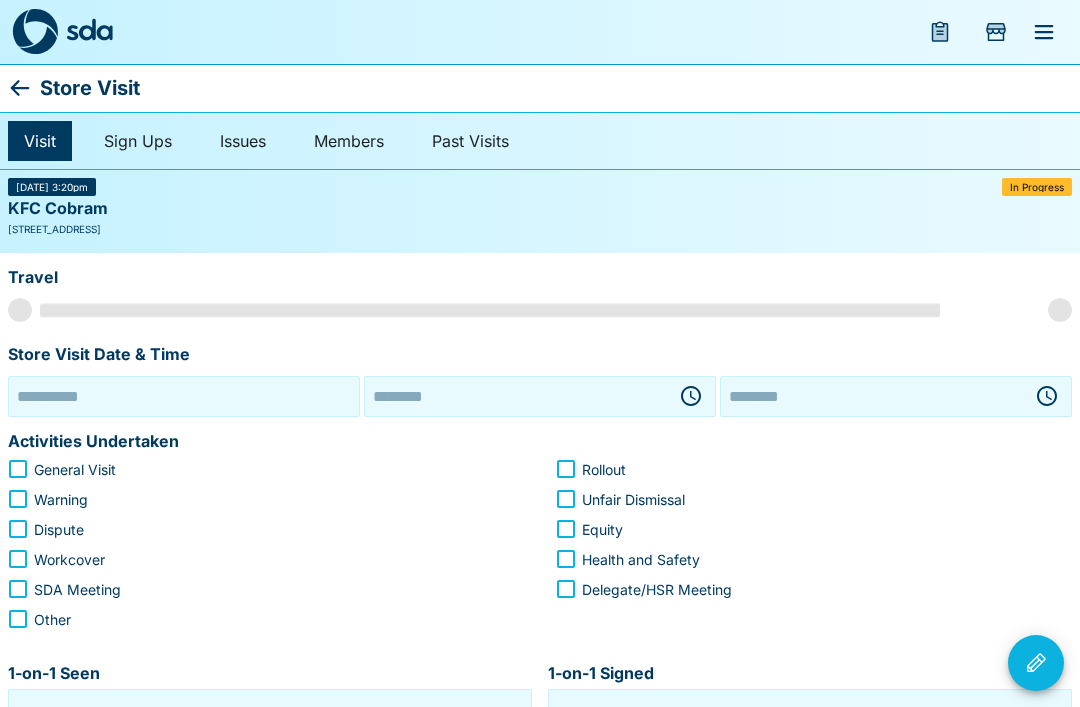 type on "**********" 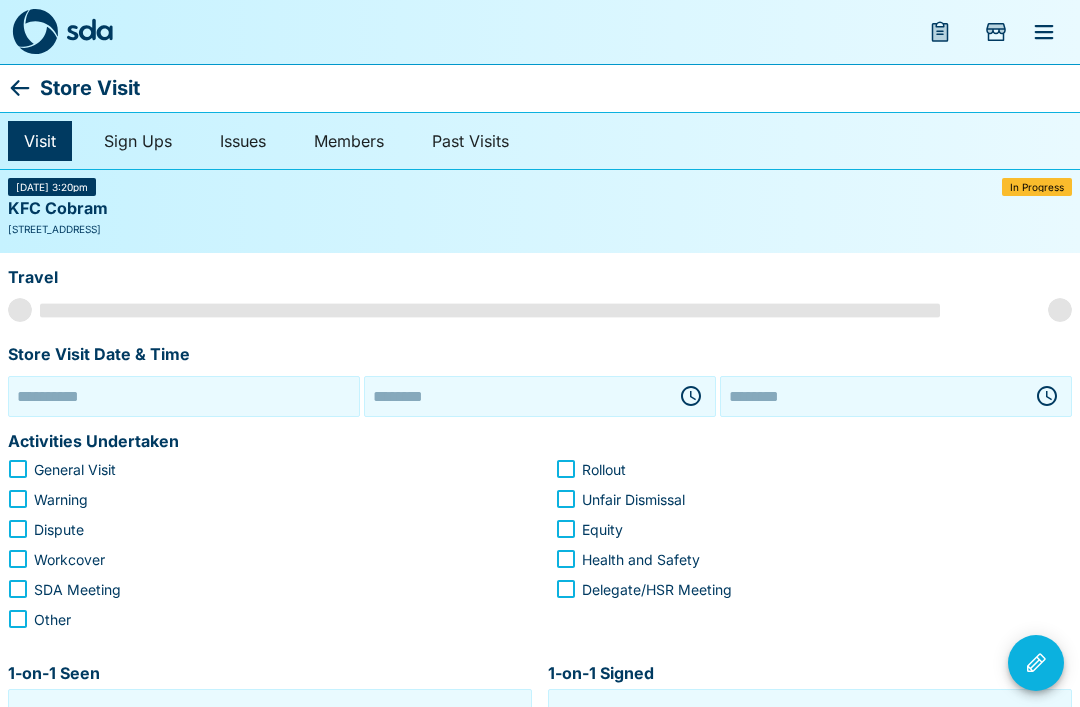 type on "********" 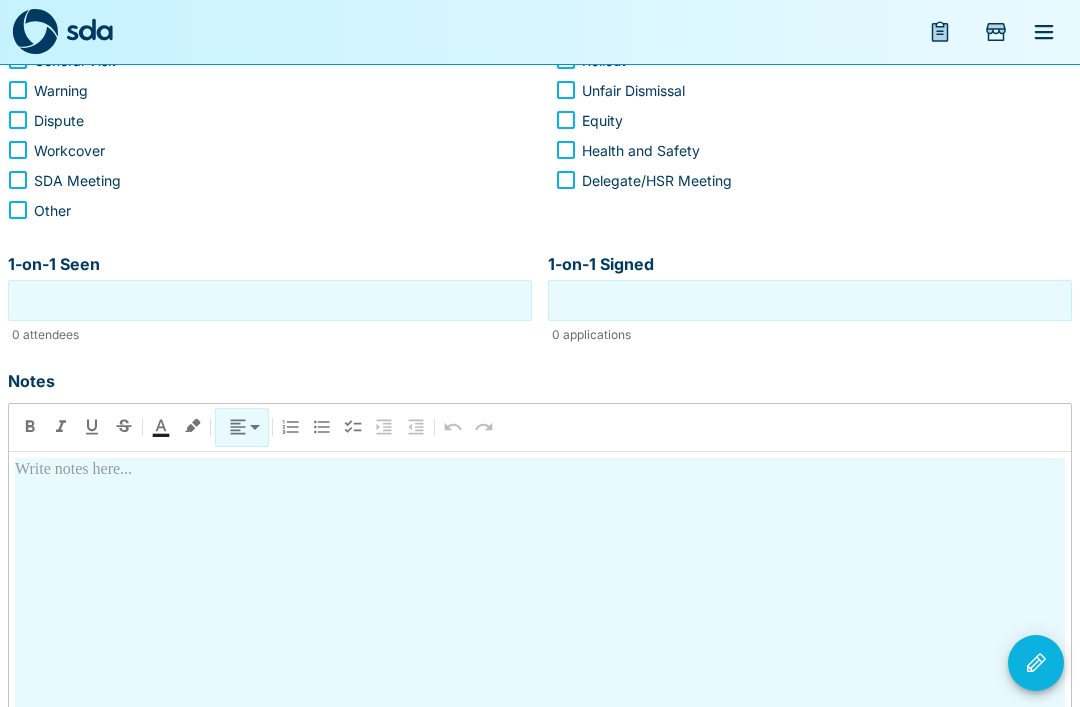 scroll, scrollTop: 500, scrollLeft: 0, axis: vertical 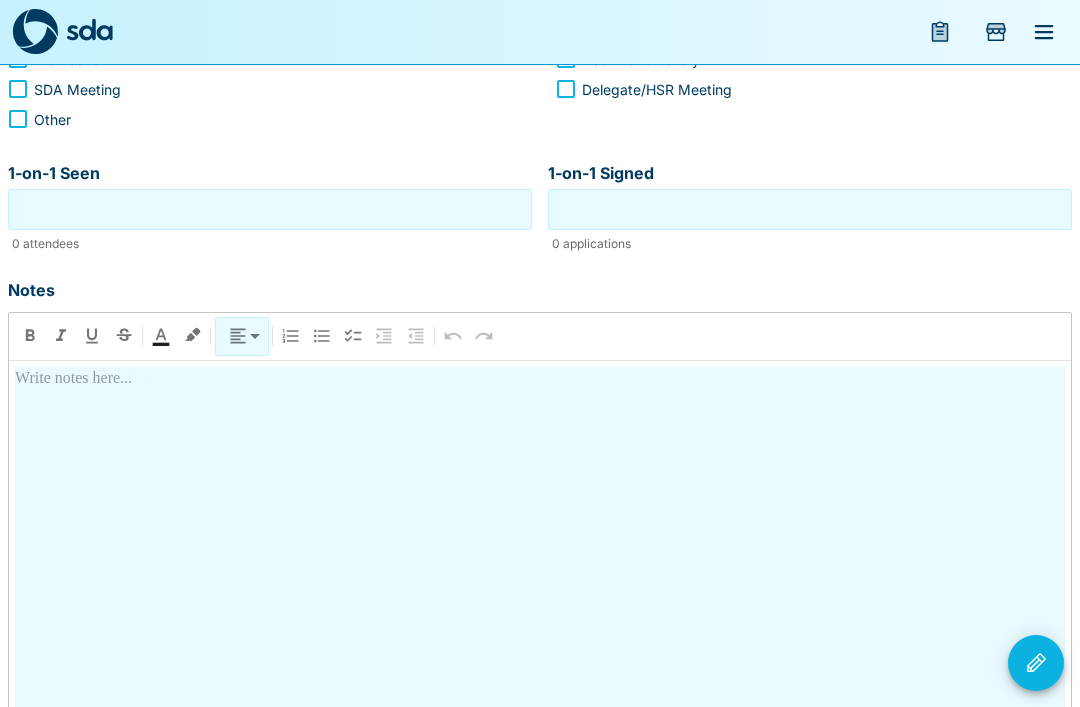 click at bounding box center (540, 379) 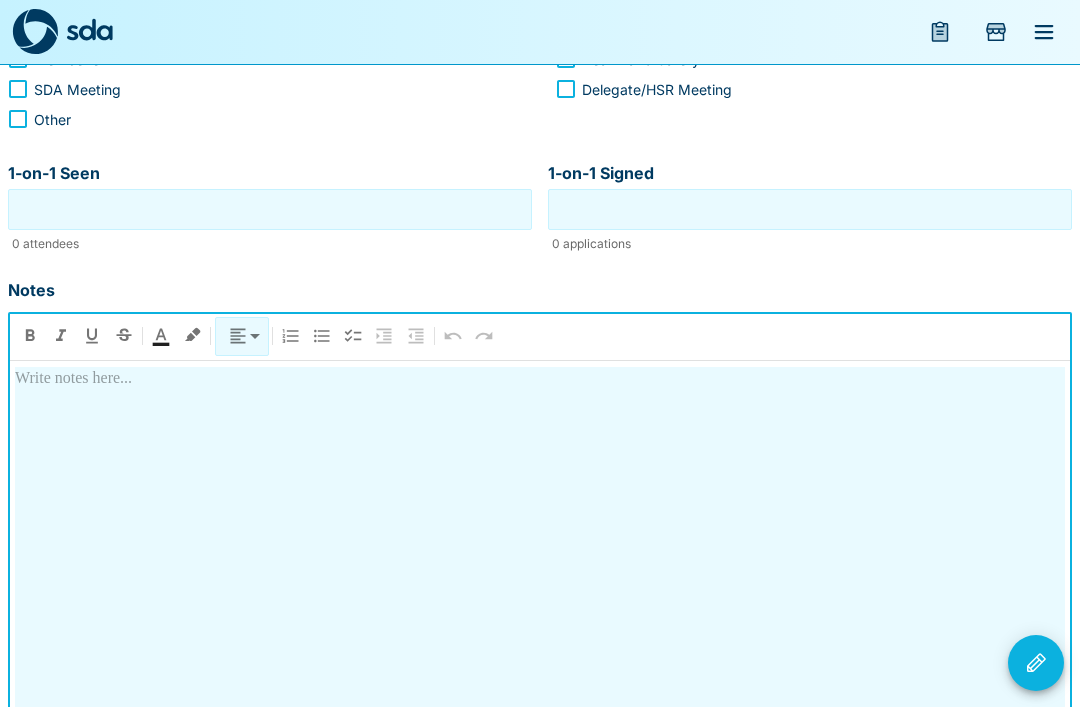 type 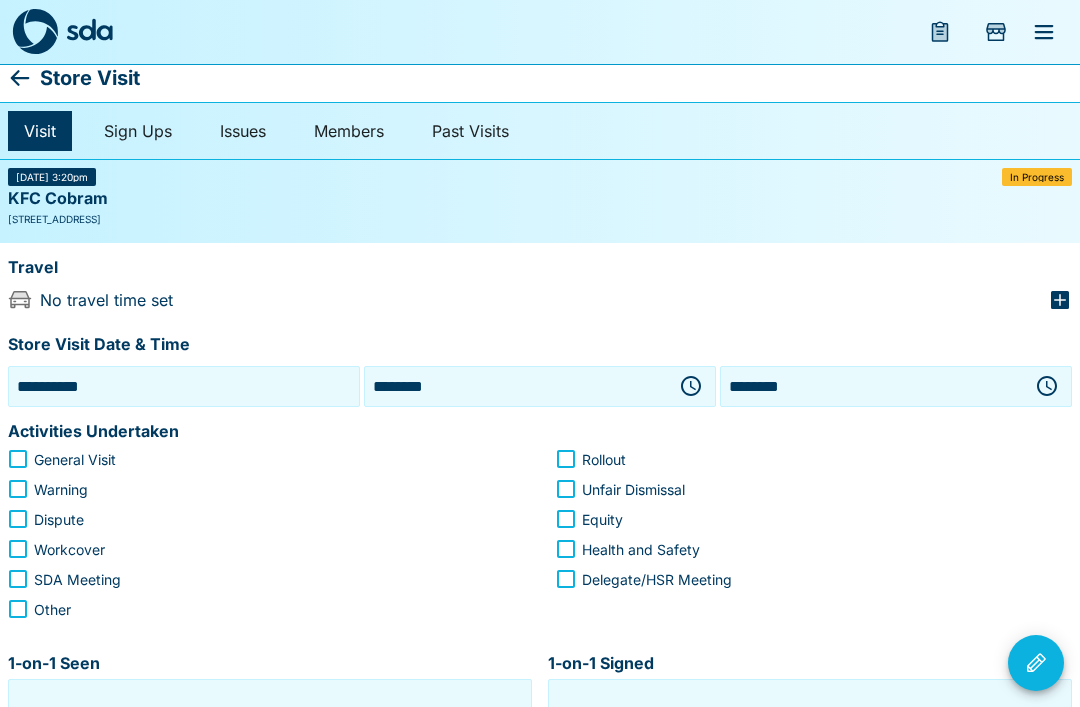 scroll, scrollTop: 0, scrollLeft: 0, axis: both 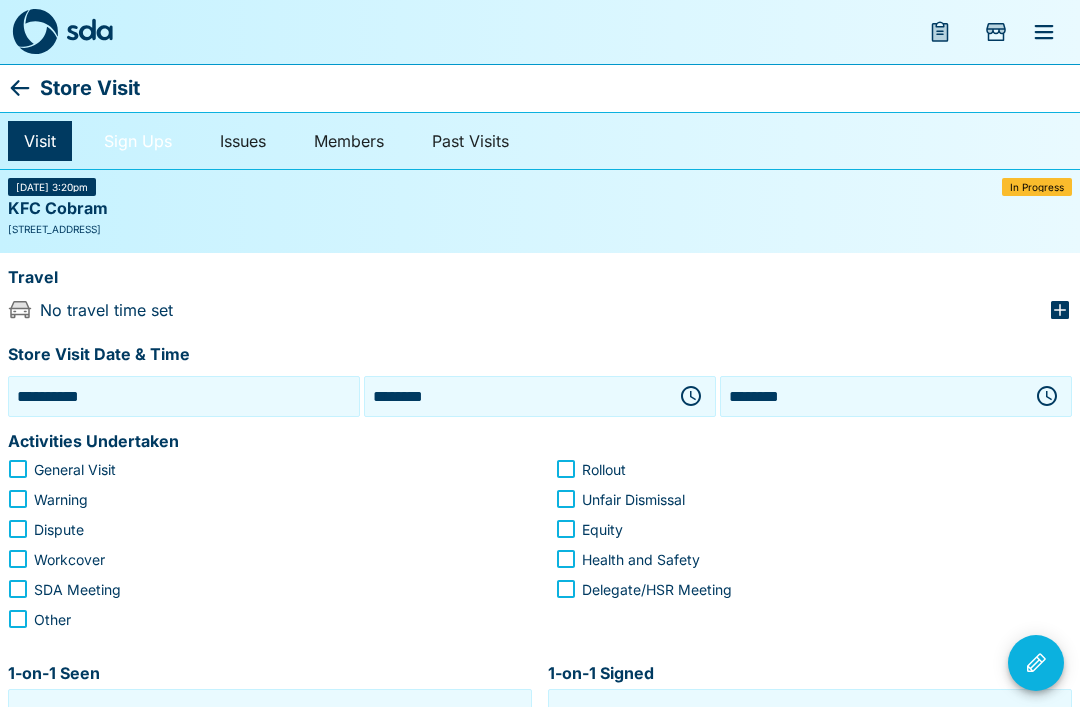 click on "Sign Ups" at bounding box center [138, 141] 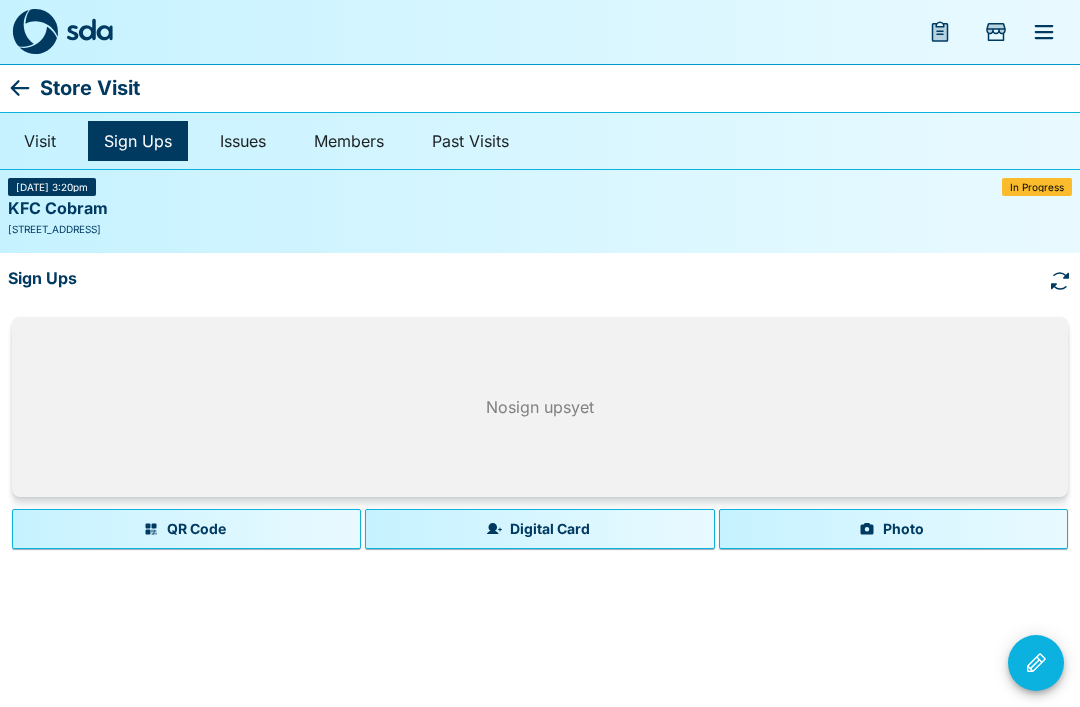 click 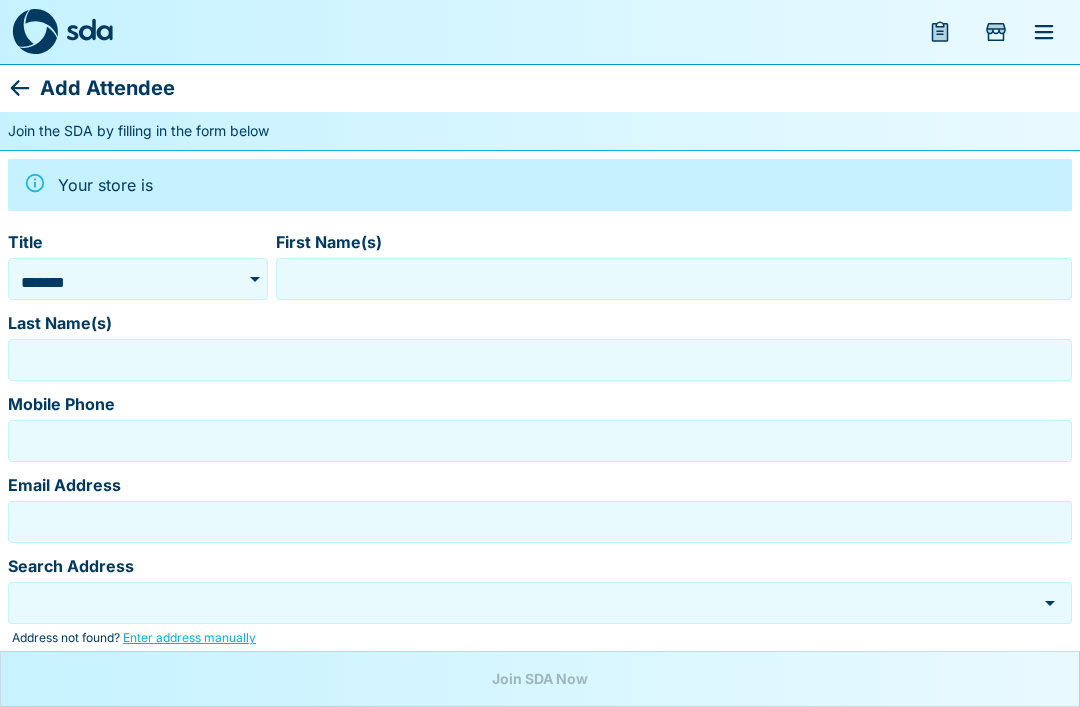 type on "*******" 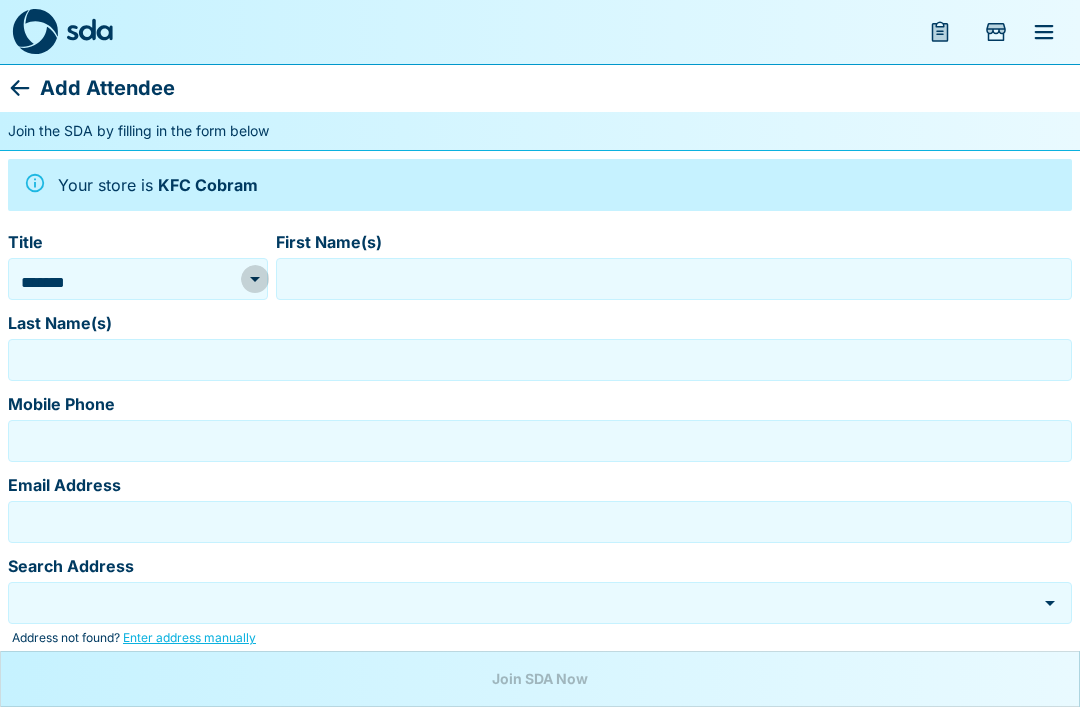 click 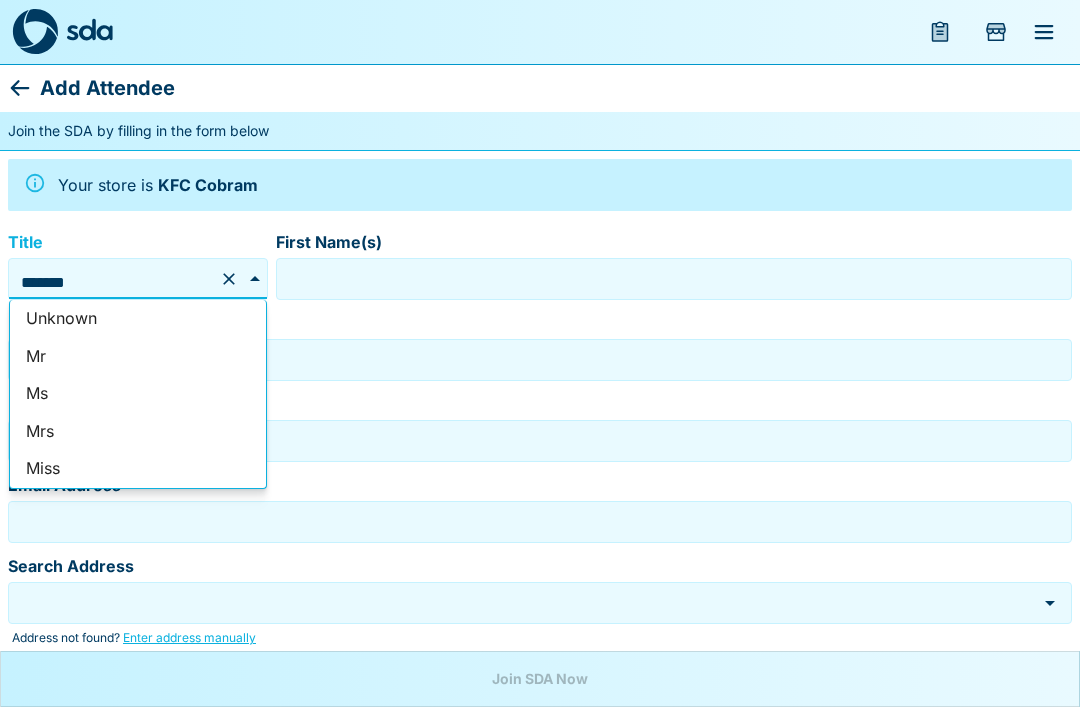 click on "Mr" at bounding box center (138, 357) 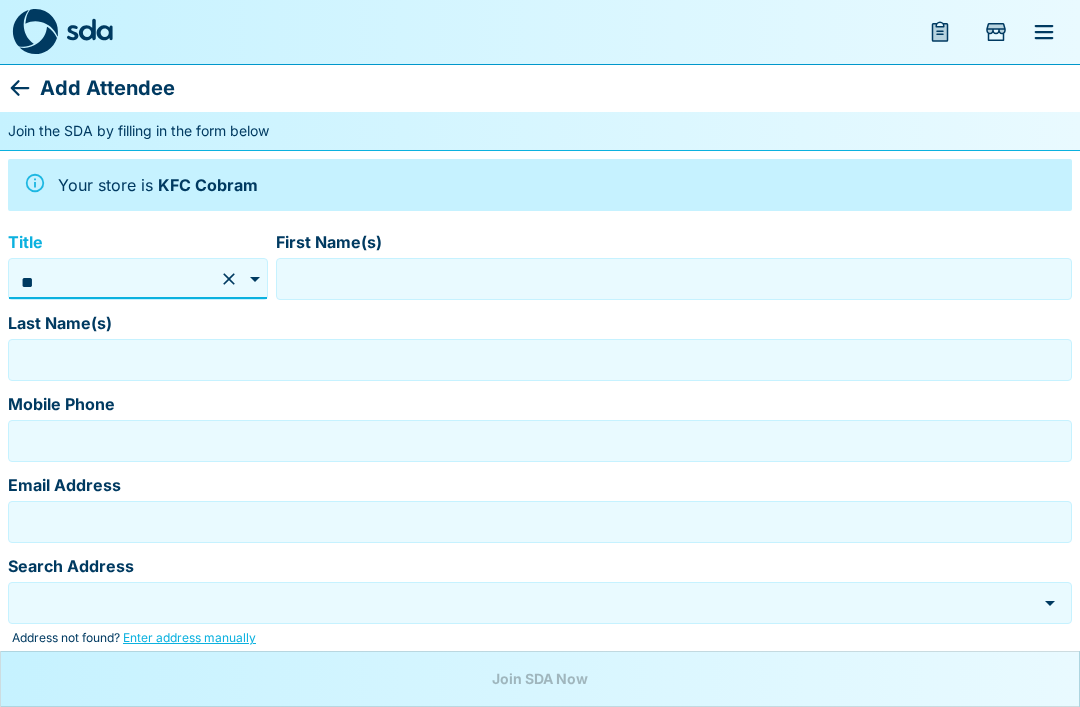 click on "First Name(s)" at bounding box center [674, 279] 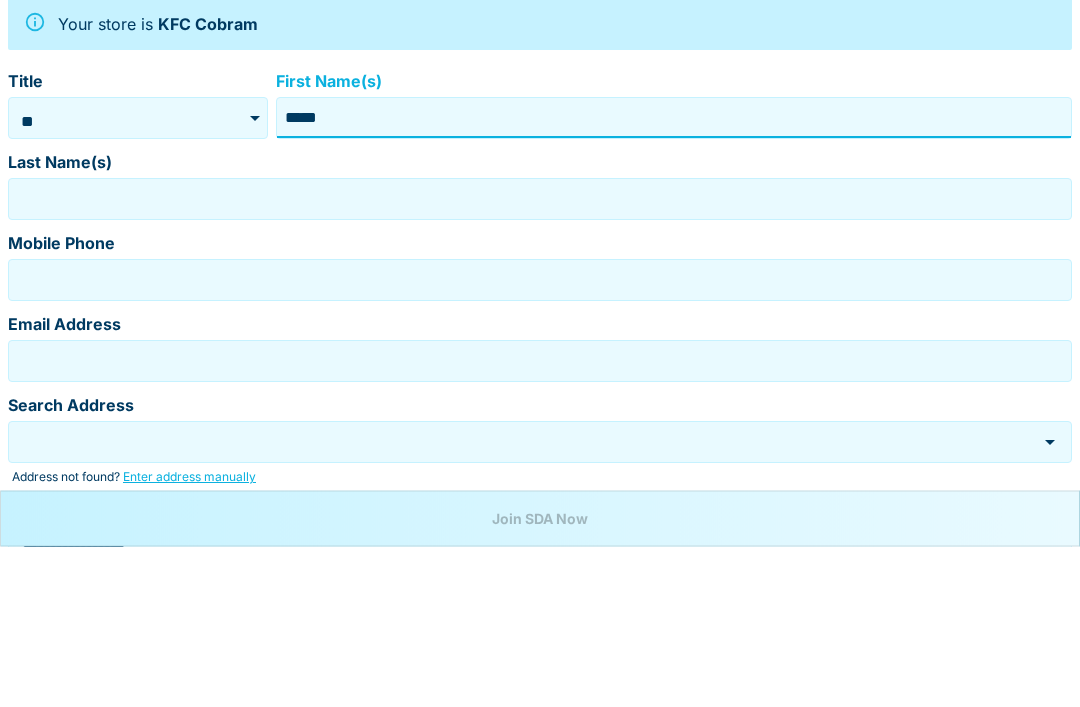 type on "*****" 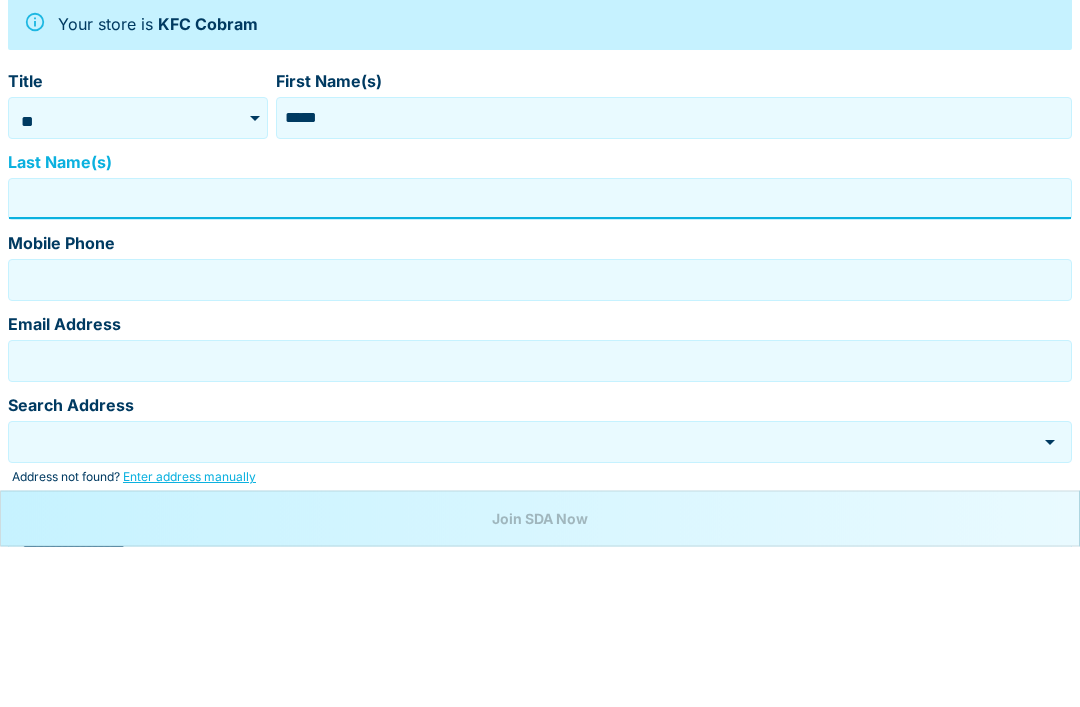 click on "Last Name(s)" at bounding box center (540, 360) 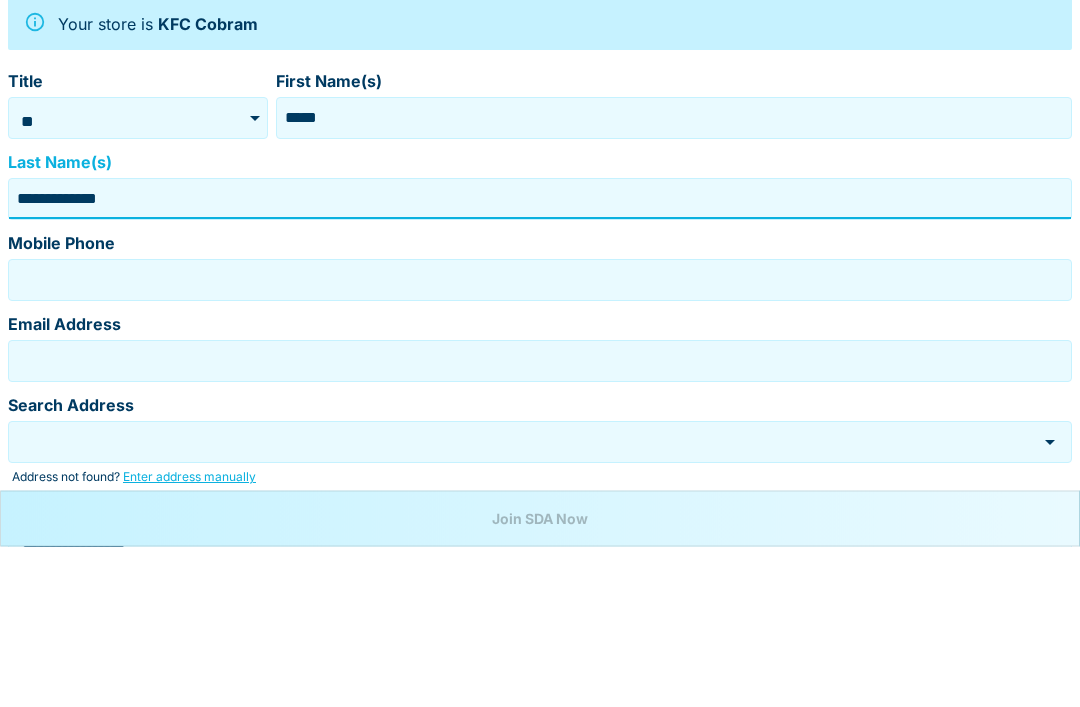 type on "**********" 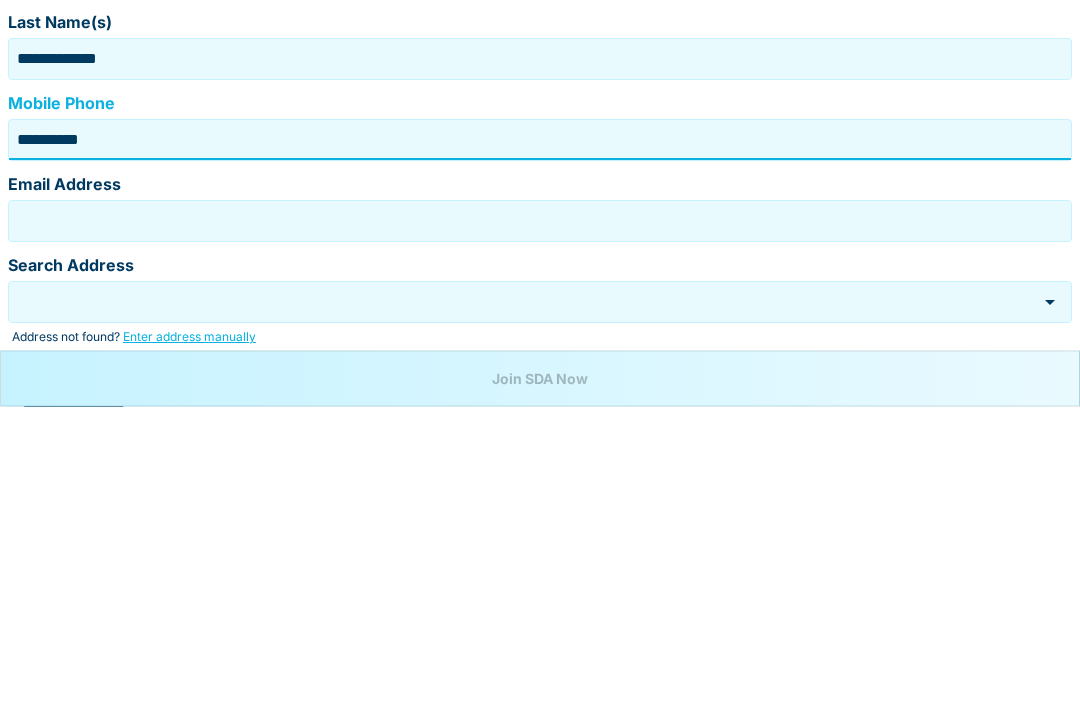 click on "Email Address" at bounding box center (540, 522) 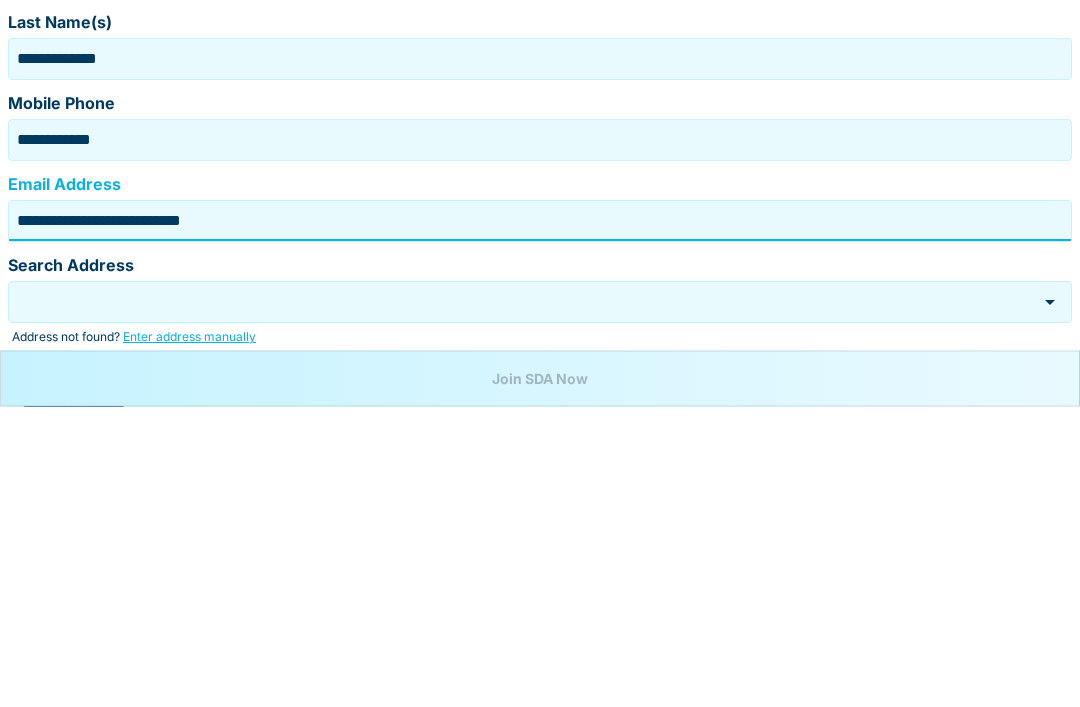 type on "**********" 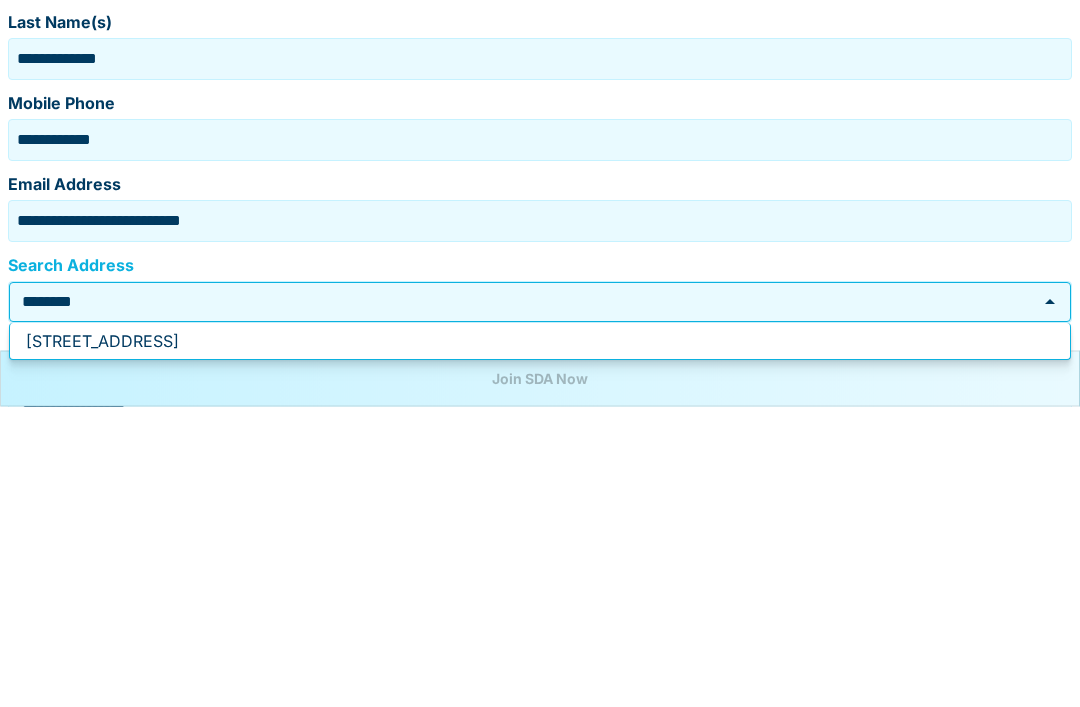 click on "59 Coish Ave, BENALLA VIC 3672" at bounding box center (540, 642) 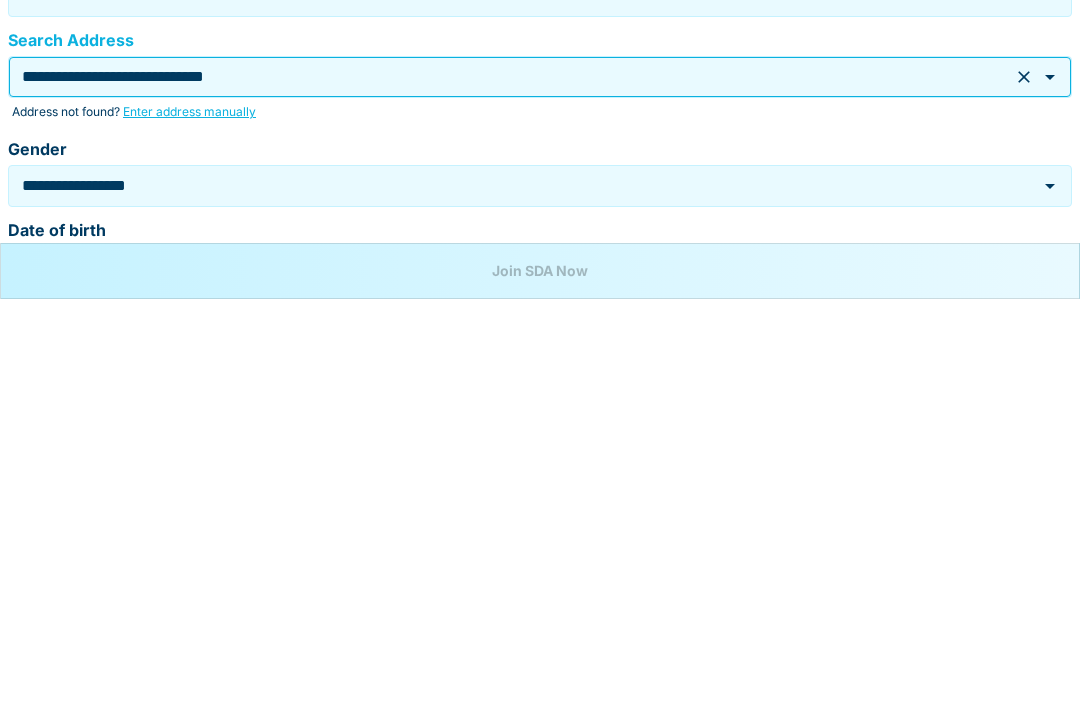 scroll, scrollTop: 120, scrollLeft: 0, axis: vertical 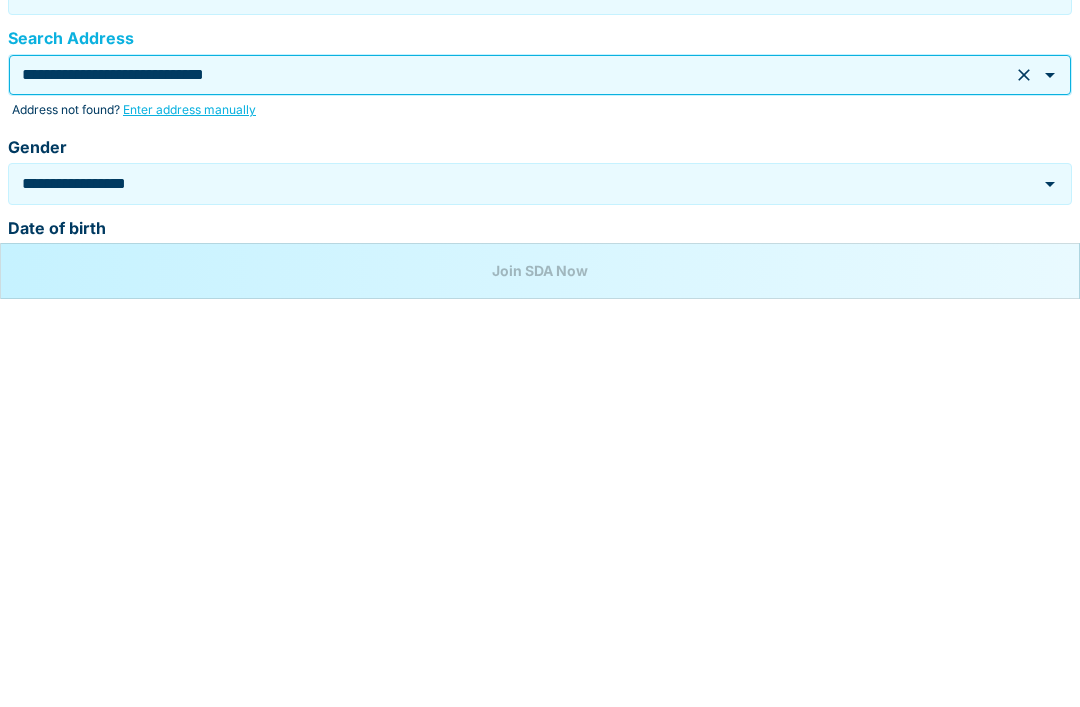click on "**********" at bounding box center [512, 591] 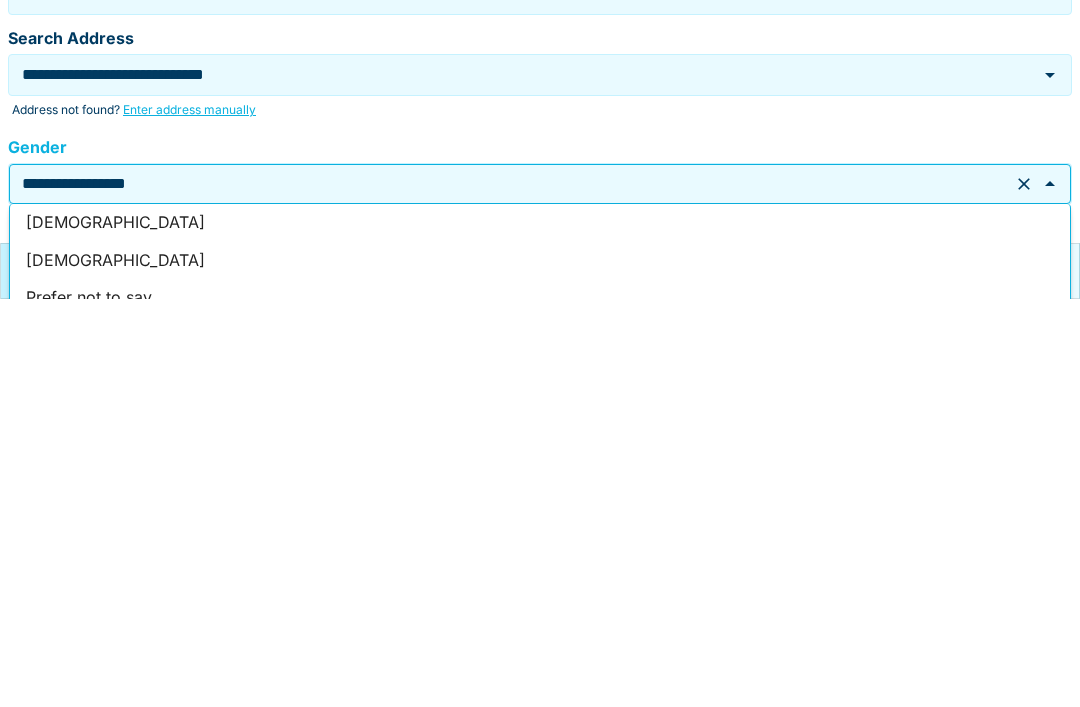click on "[DEMOGRAPHIC_DATA]" at bounding box center [540, 631] 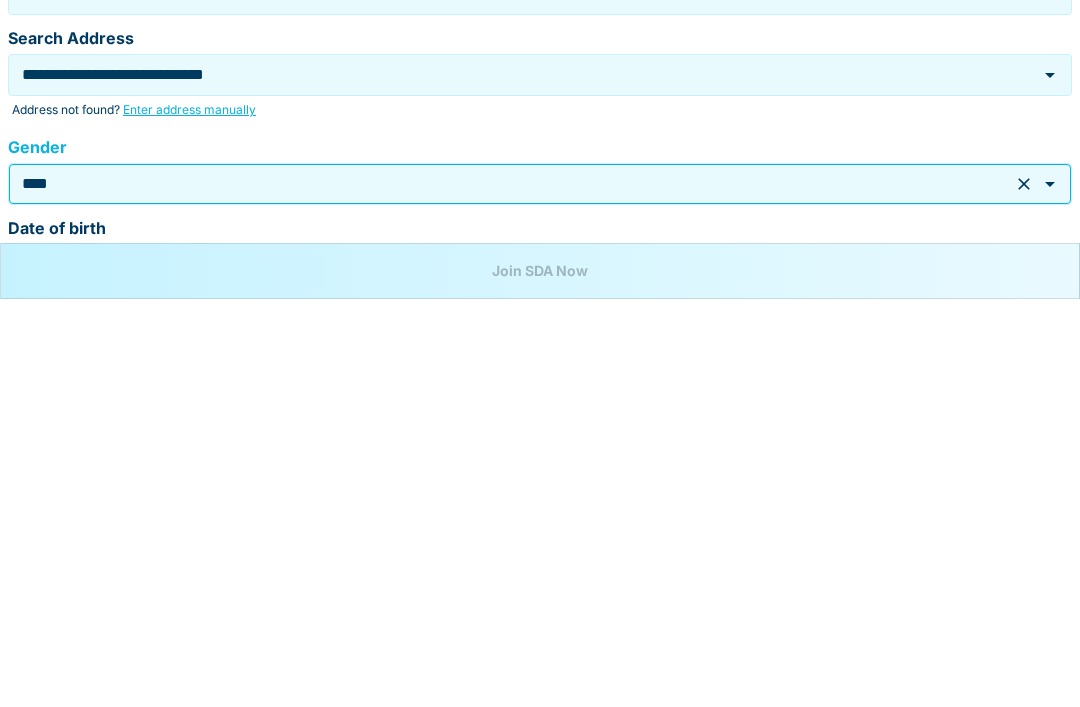 click on "Date of birth" at bounding box center [540, 668] 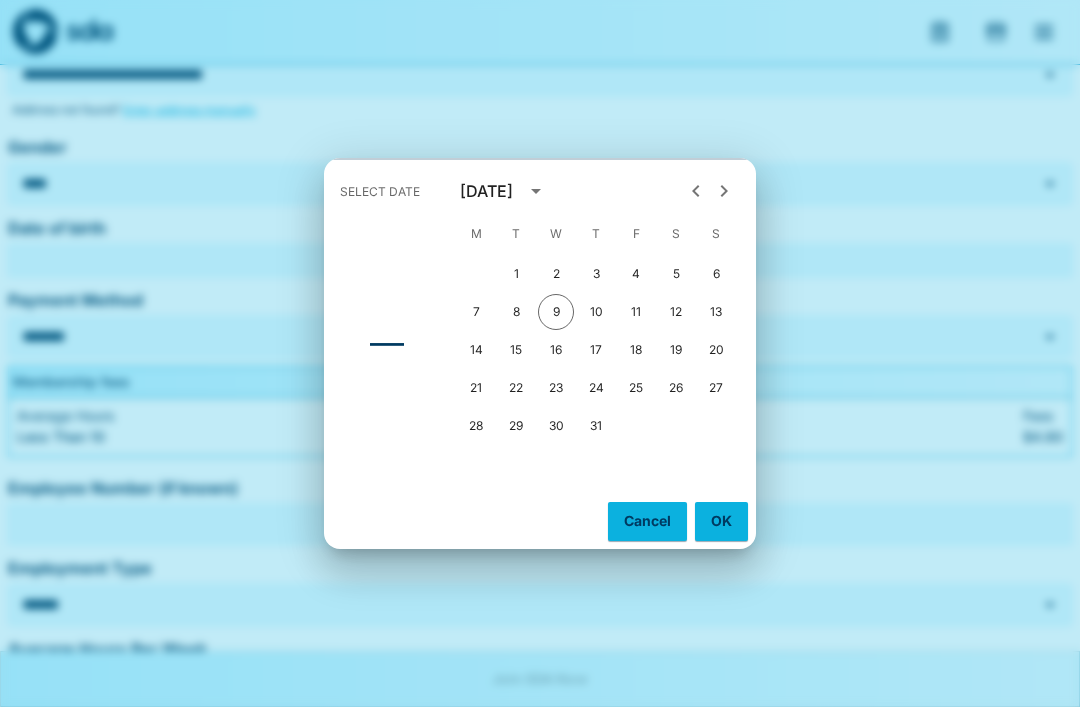 click 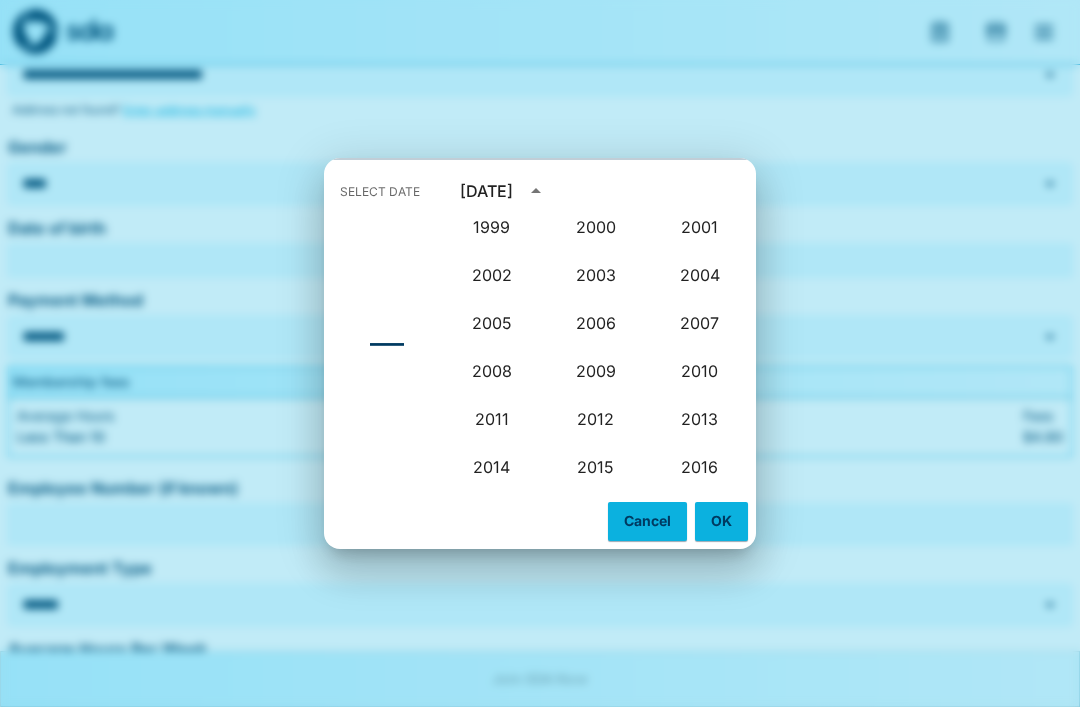 scroll, scrollTop: 1593, scrollLeft: 0, axis: vertical 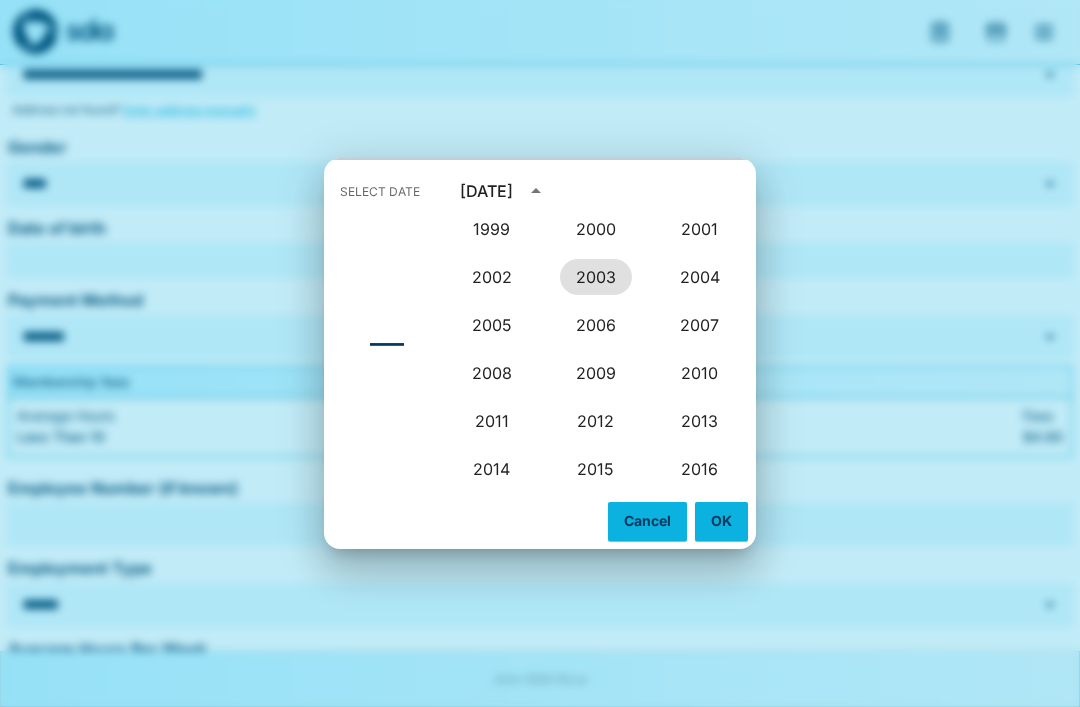 click on "2003" at bounding box center [596, 277] 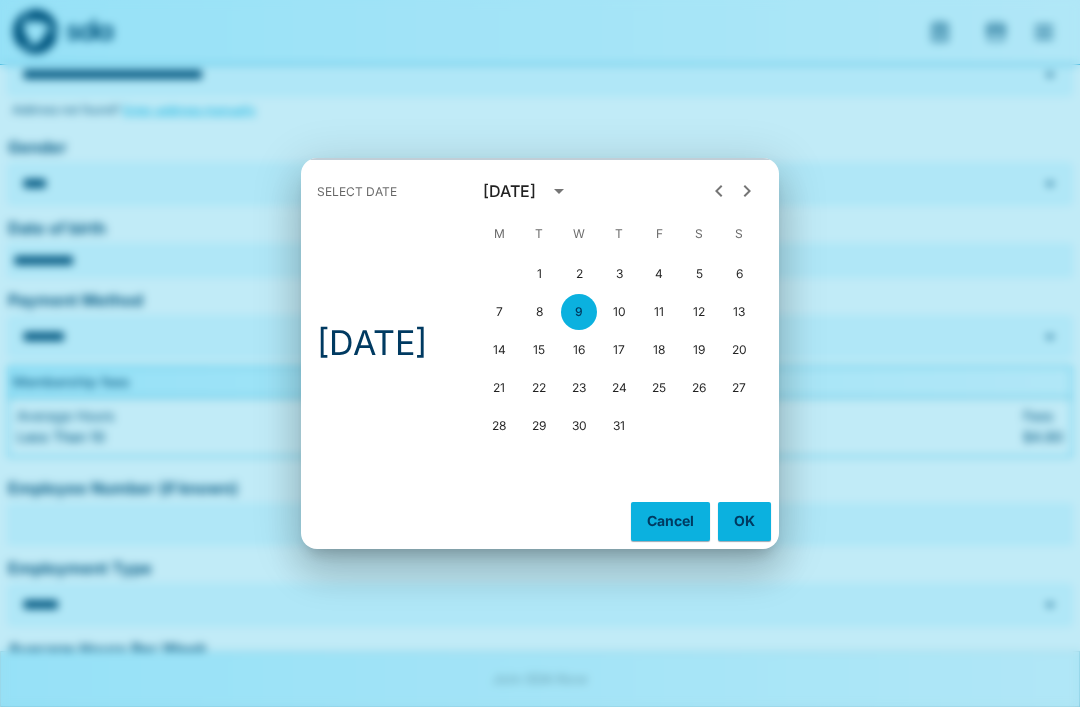 click on "7" at bounding box center [499, 312] 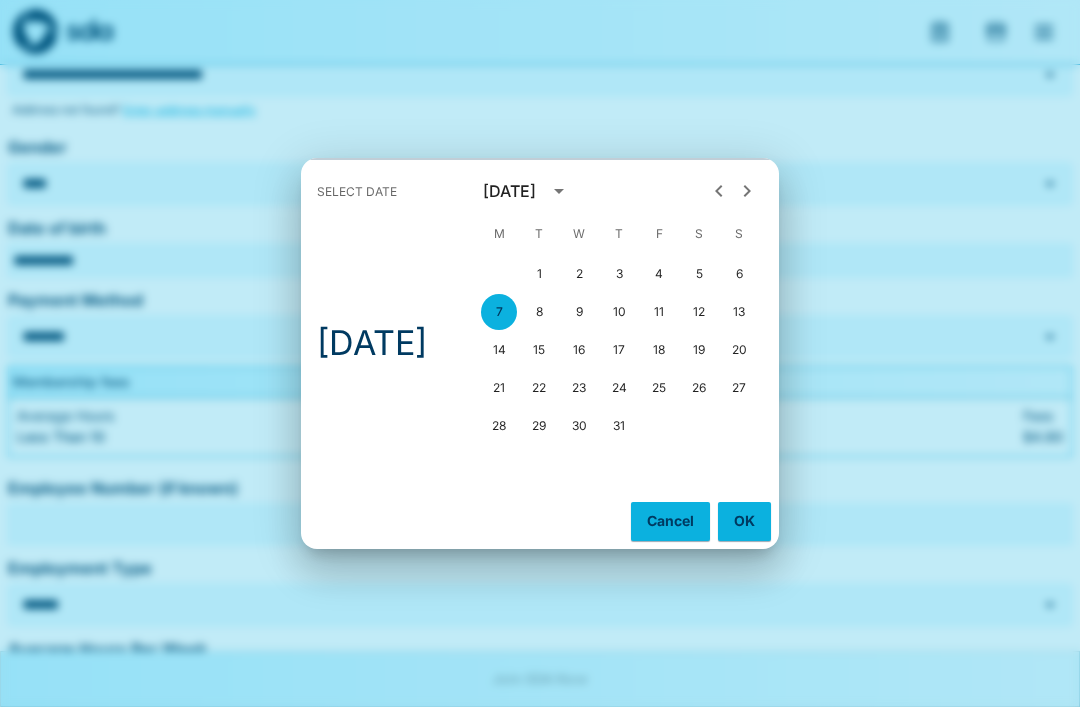 click on "July 2003" at bounding box center [509, 191] 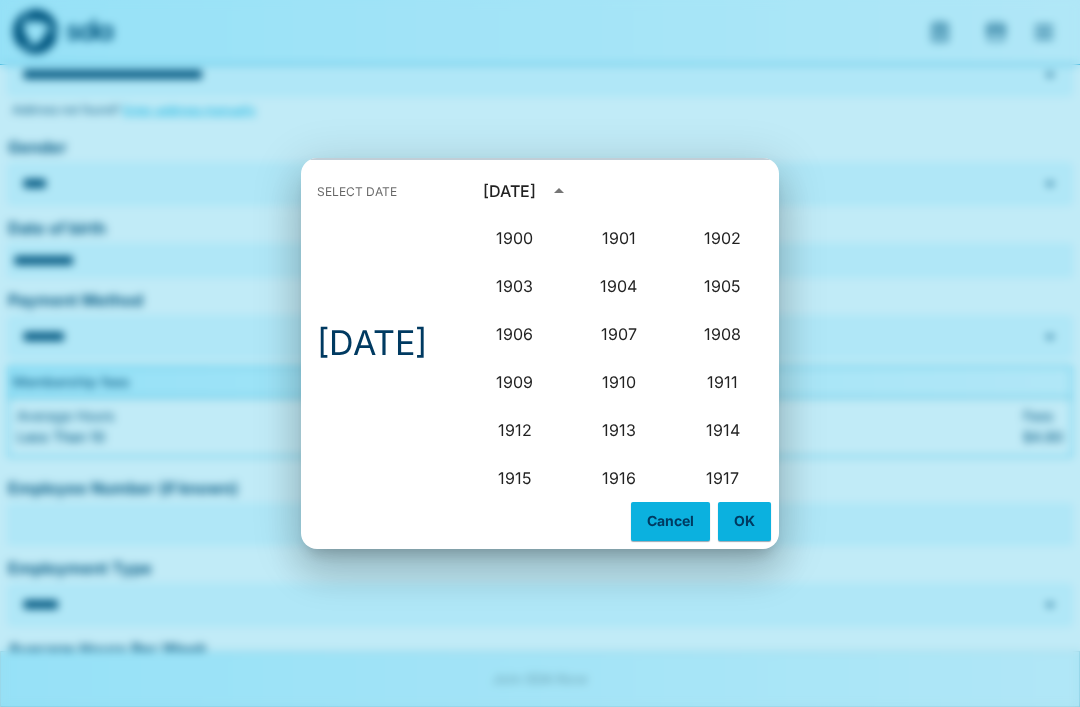 scroll, scrollTop: 1516, scrollLeft: 0, axis: vertical 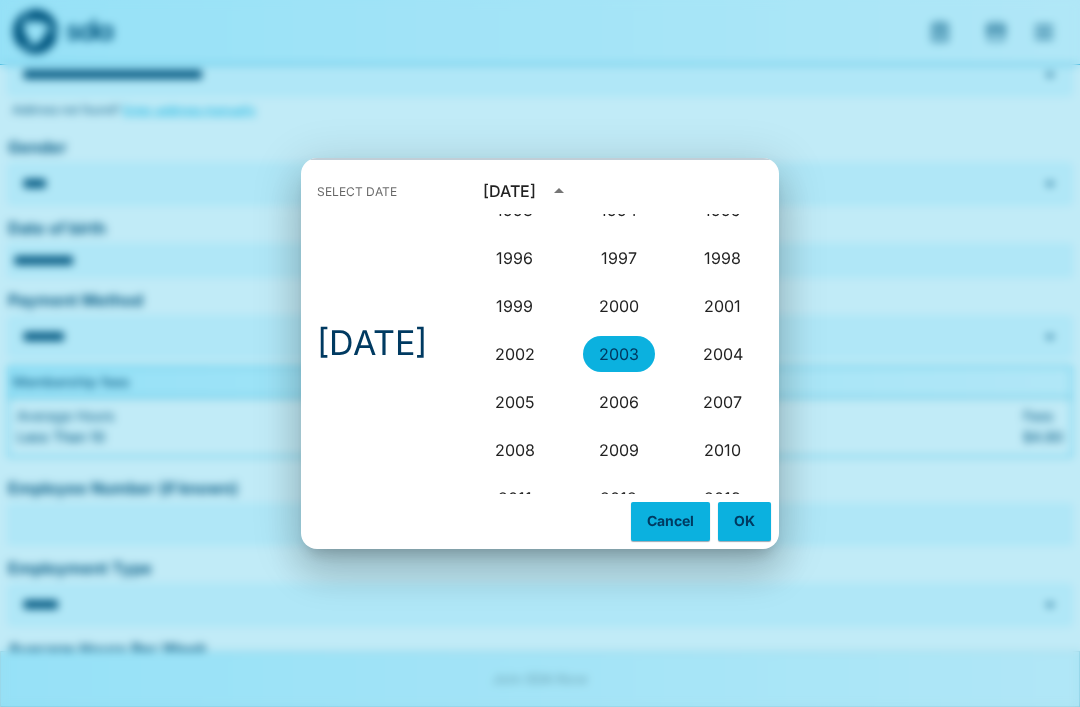 click on "July 2003" at bounding box center (509, 191) 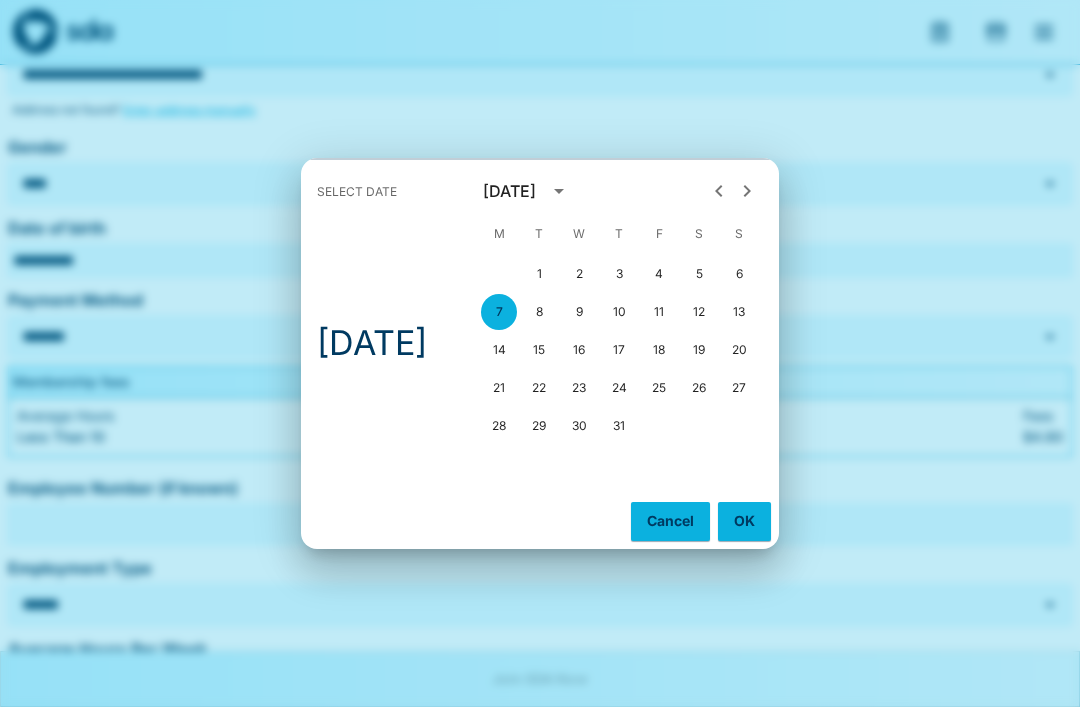 click on "Mon, Jul 7" at bounding box center [372, 343] 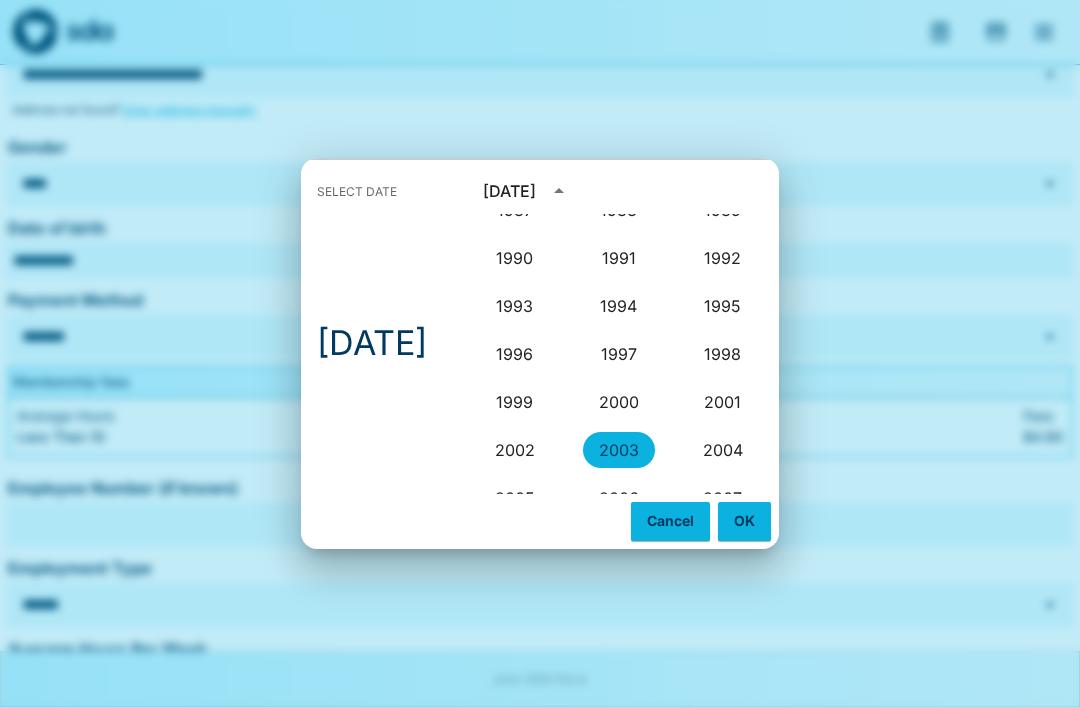scroll, scrollTop: 1418, scrollLeft: 0, axis: vertical 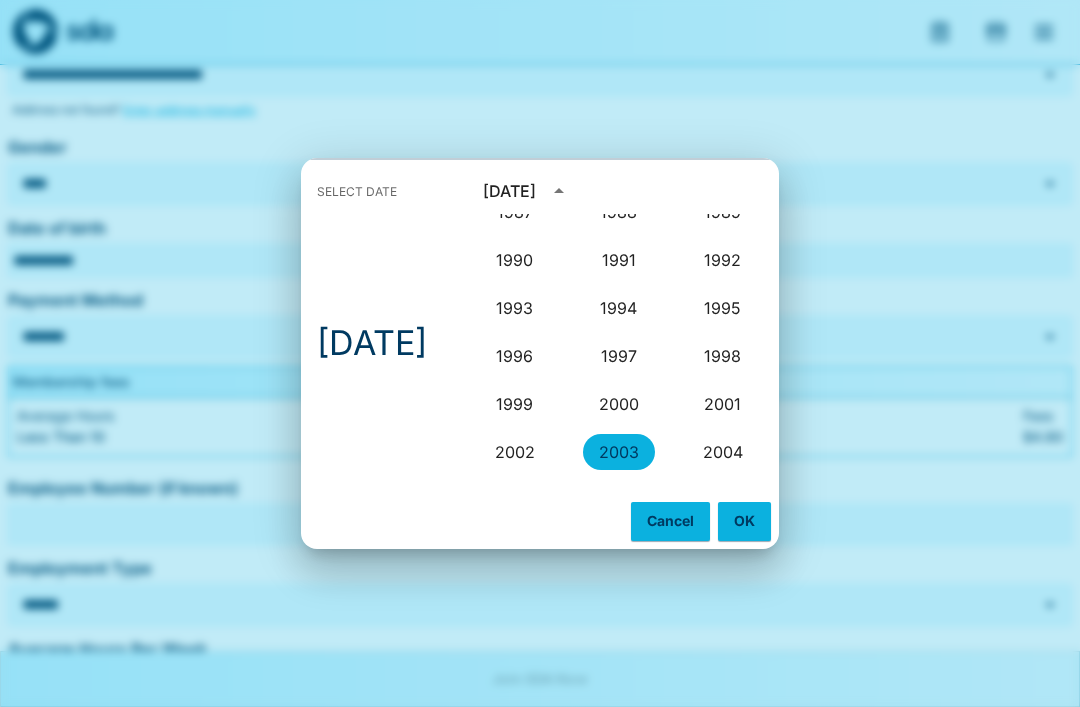 click 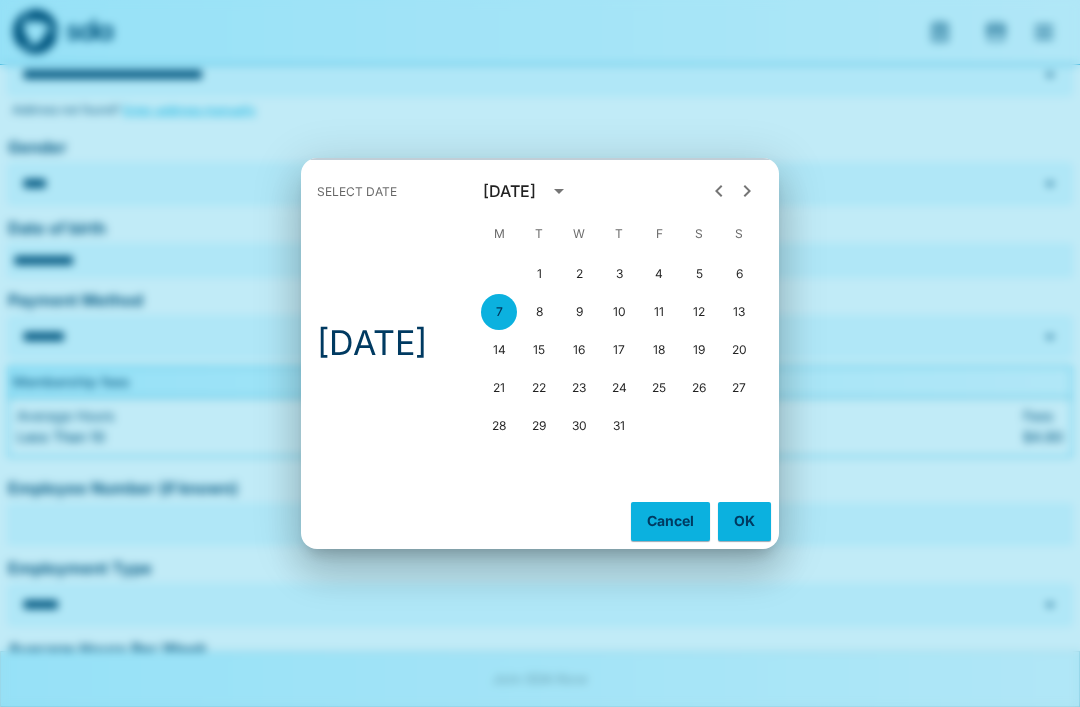 click on "July 2003 M T W T F S S 1 2 3 4 5 6 7 8 9 10 11 12 13 14 15 16 17 18 19 20 21 22 23 24 25 26 27 28 29 30 31" at bounding box center [619, 327] 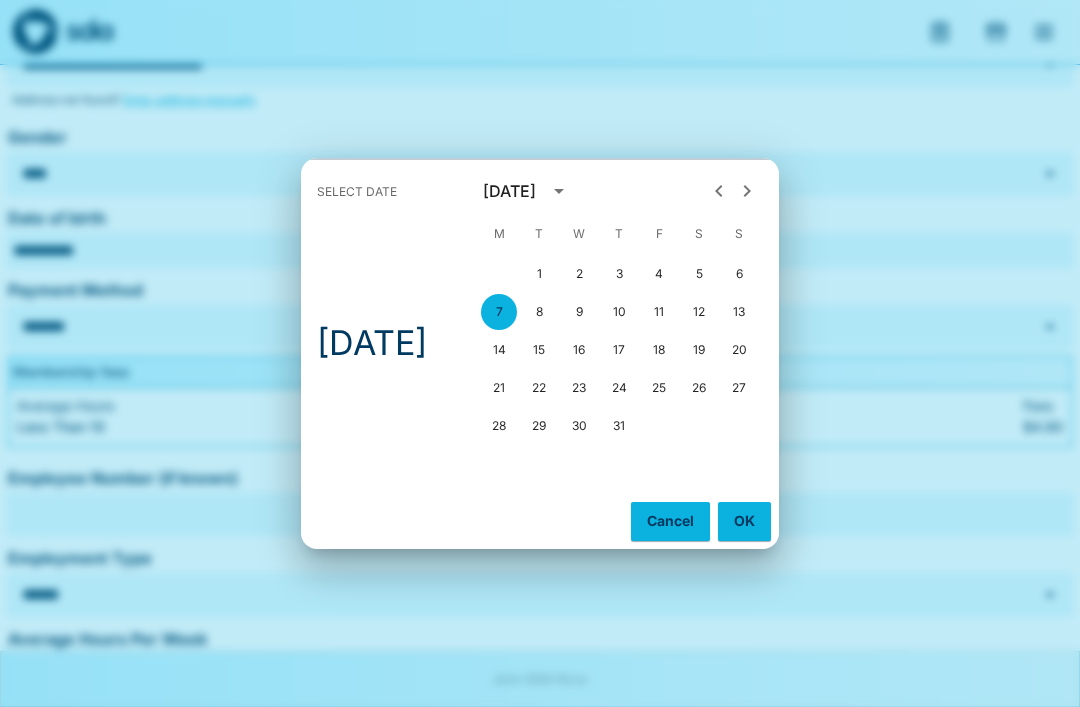 click at bounding box center (747, 191) 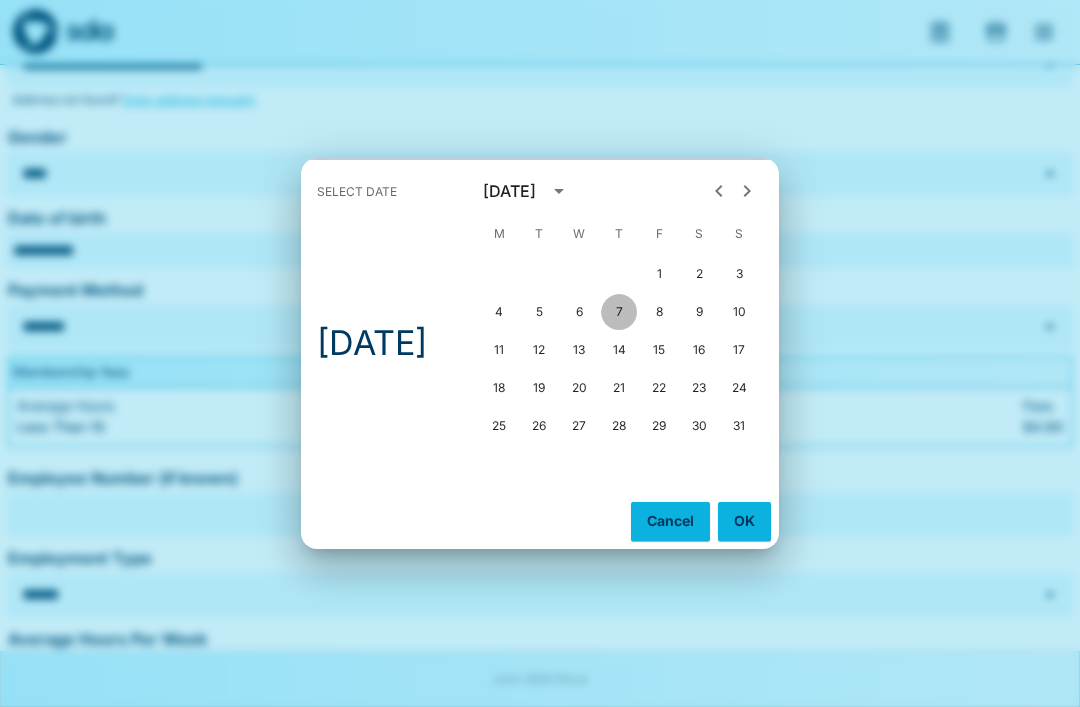 click on "7" at bounding box center (619, 312) 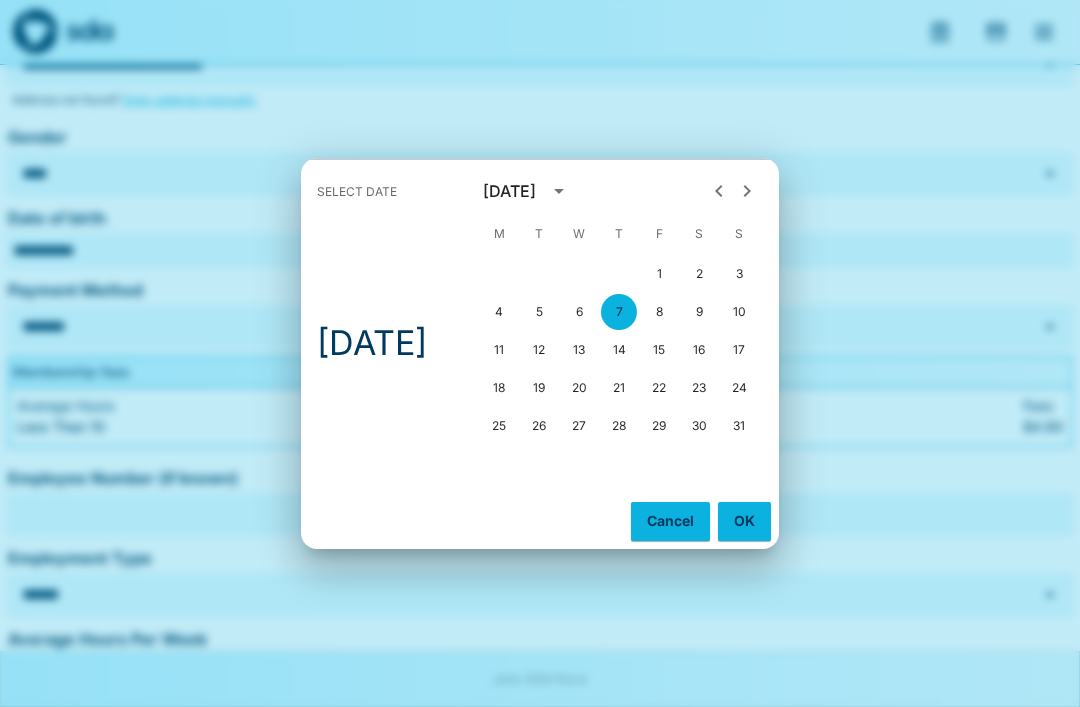 click on "OK" at bounding box center [744, 521] 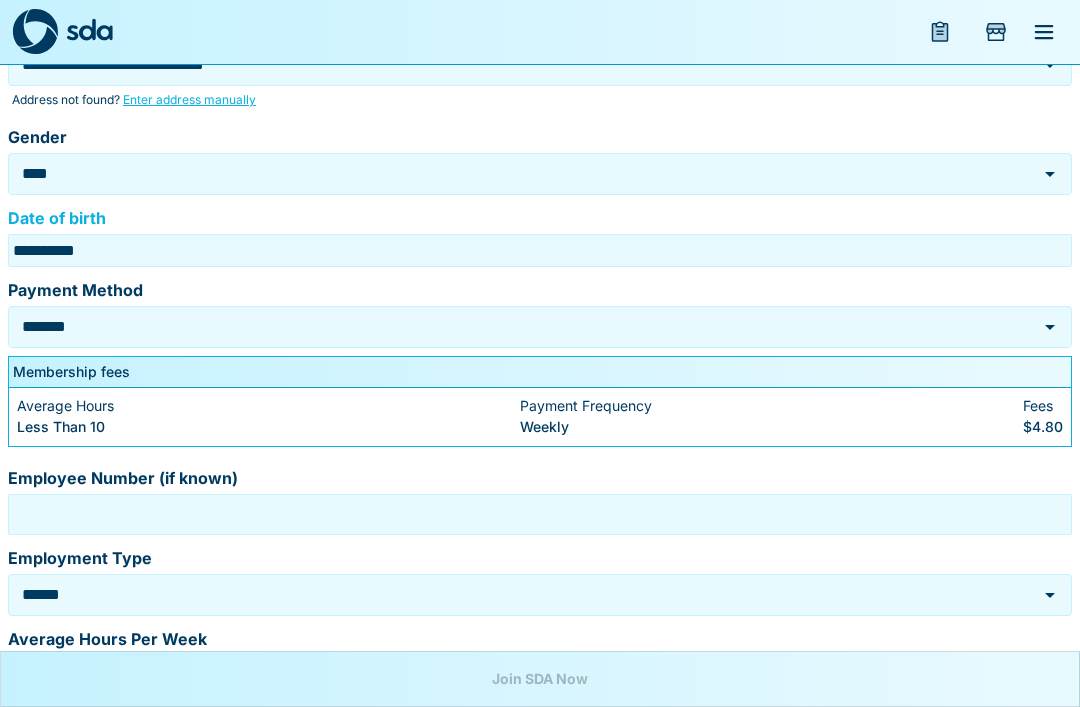 scroll, scrollTop: 537, scrollLeft: 0, axis: vertical 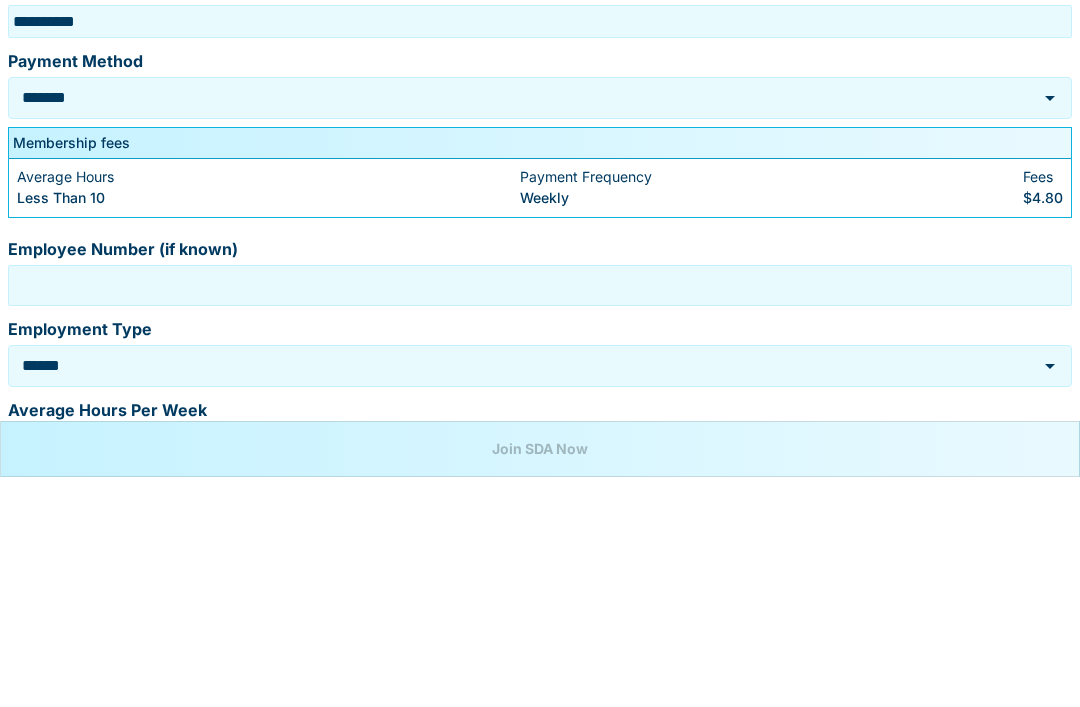 click on "Employee Number (if known)" at bounding box center [540, 515] 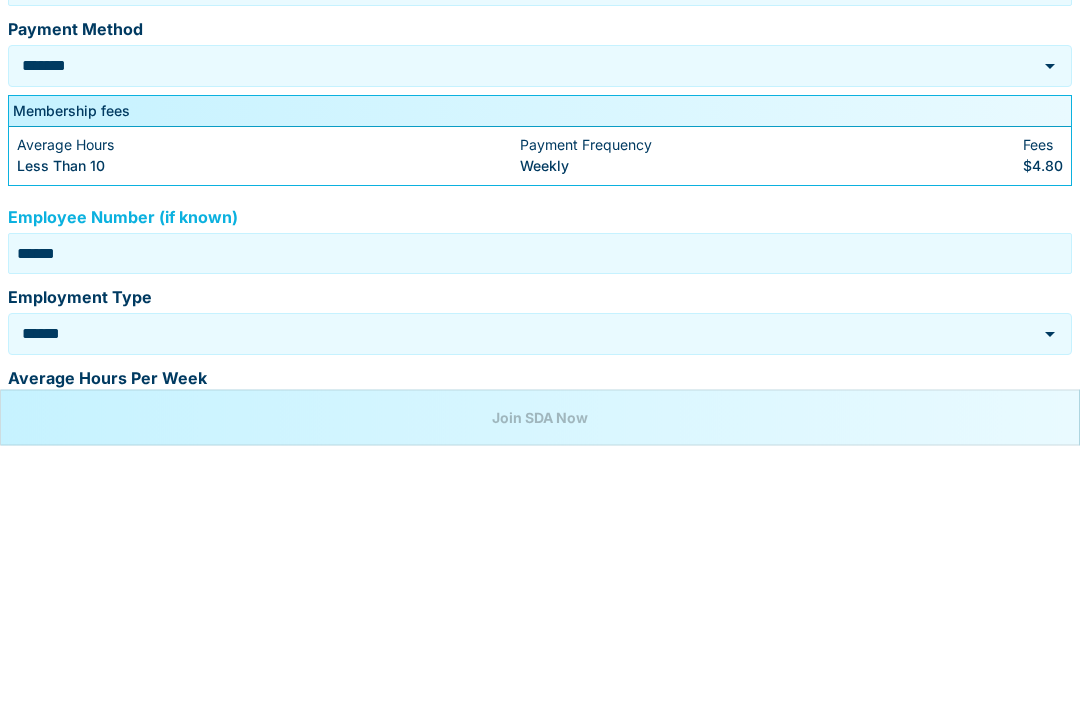 scroll, scrollTop: 580, scrollLeft: 0, axis: vertical 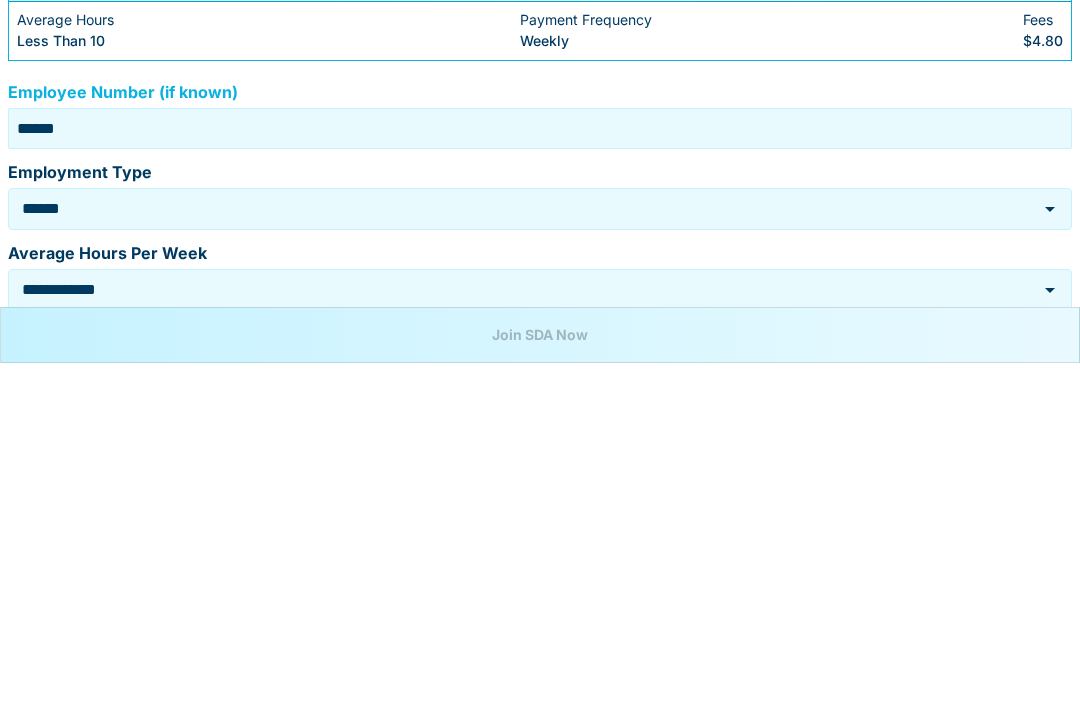 type on "******" 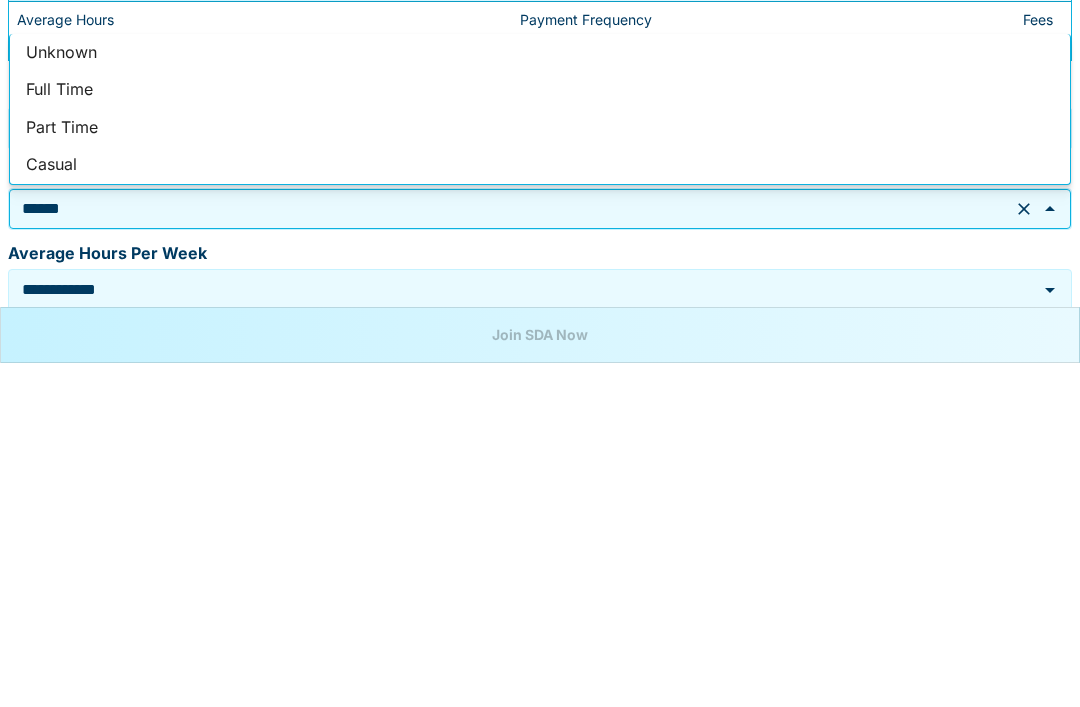 click on "Full Time" at bounding box center (540, 434) 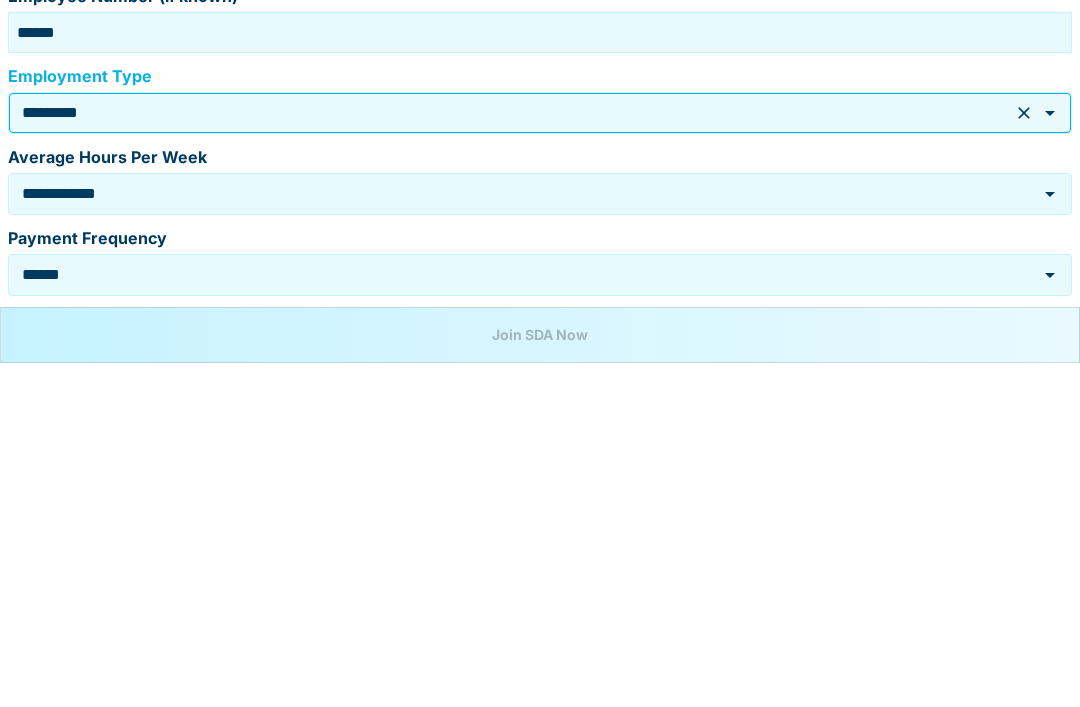 scroll, scrollTop: 681, scrollLeft: 0, axis: vertical 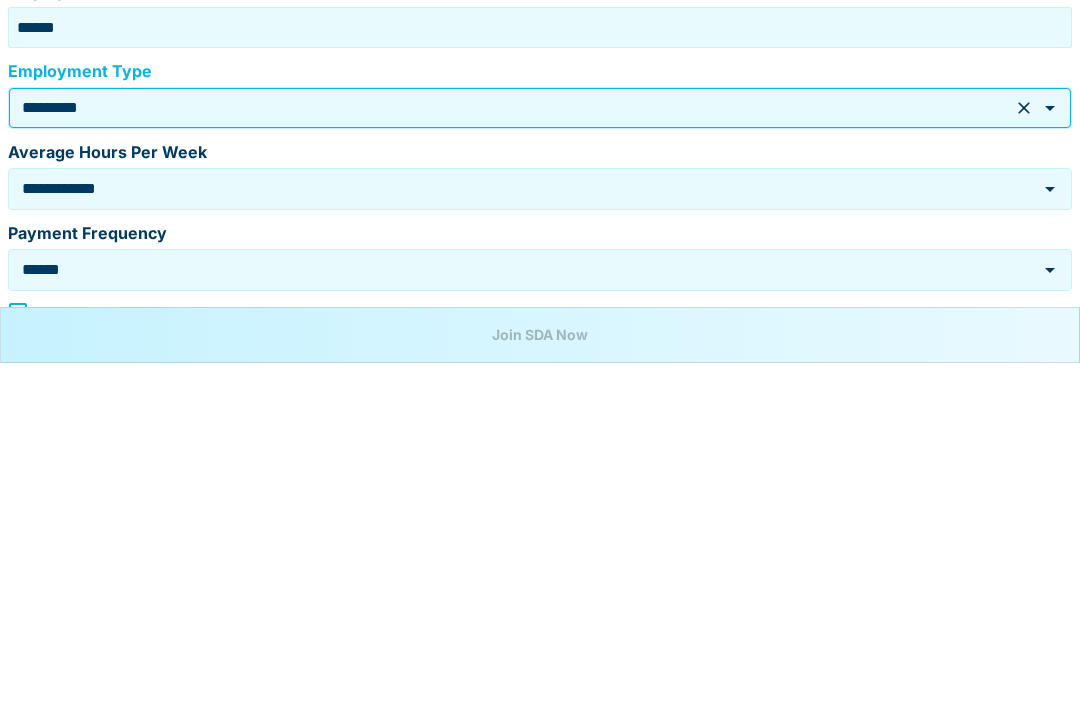 click on "**********" at bounding box center (512, 532) 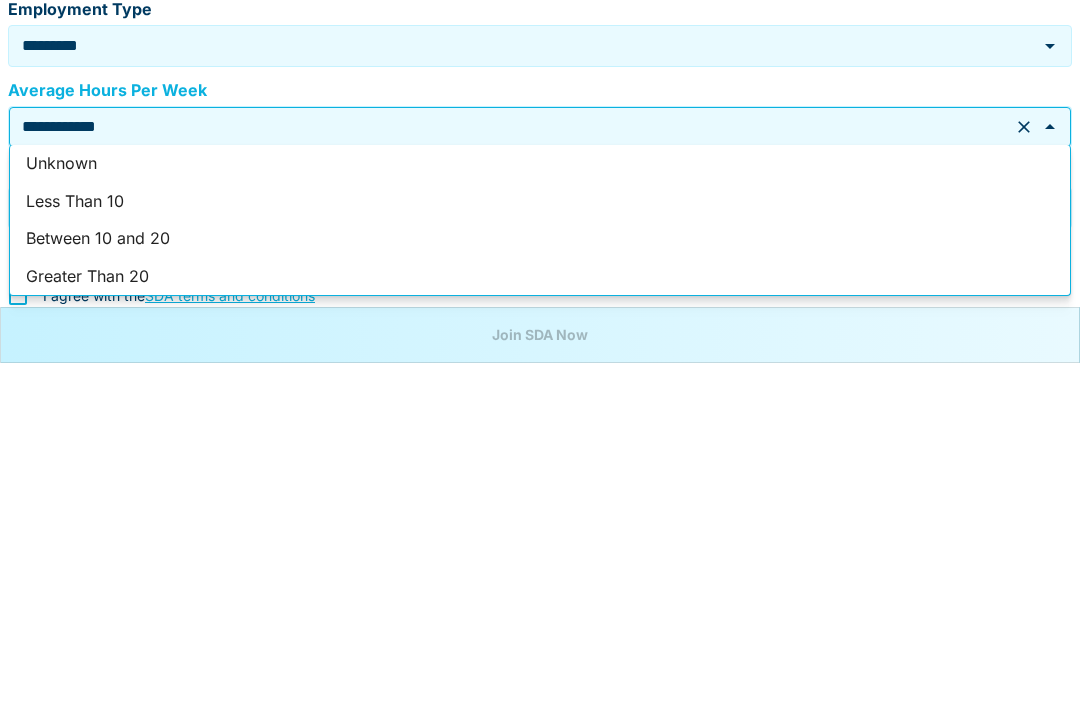 scroll, scrollTop: 753, scrollLeft: 0, axis: vertical 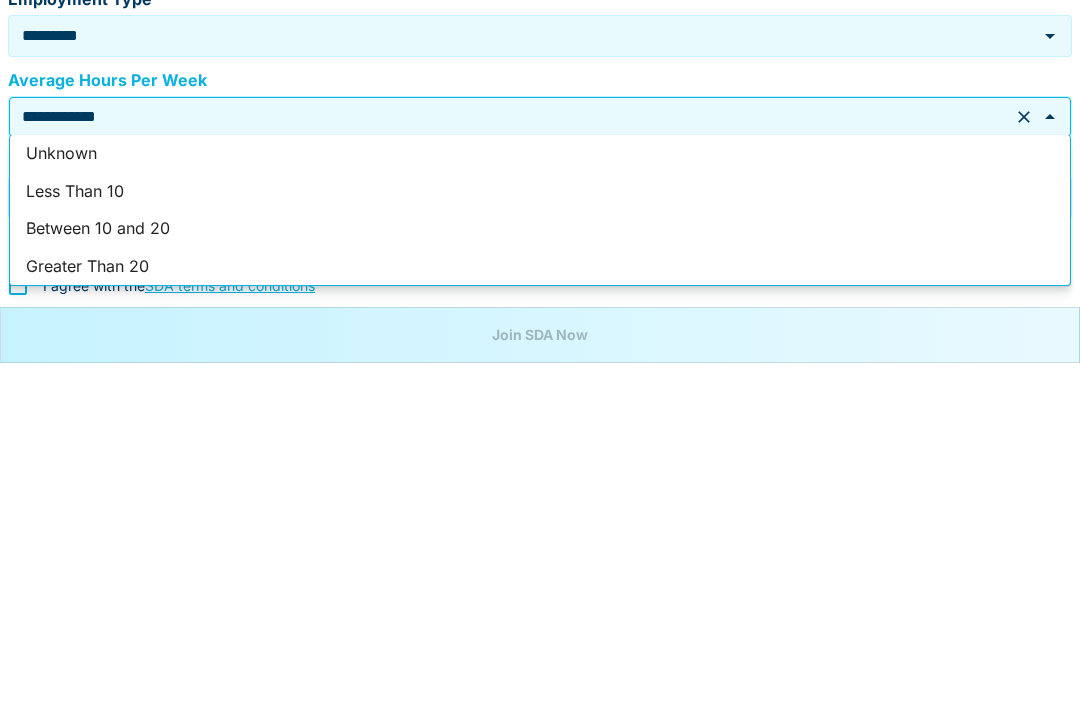 click on "Greater Than 20" at bounding box center (540, 611) 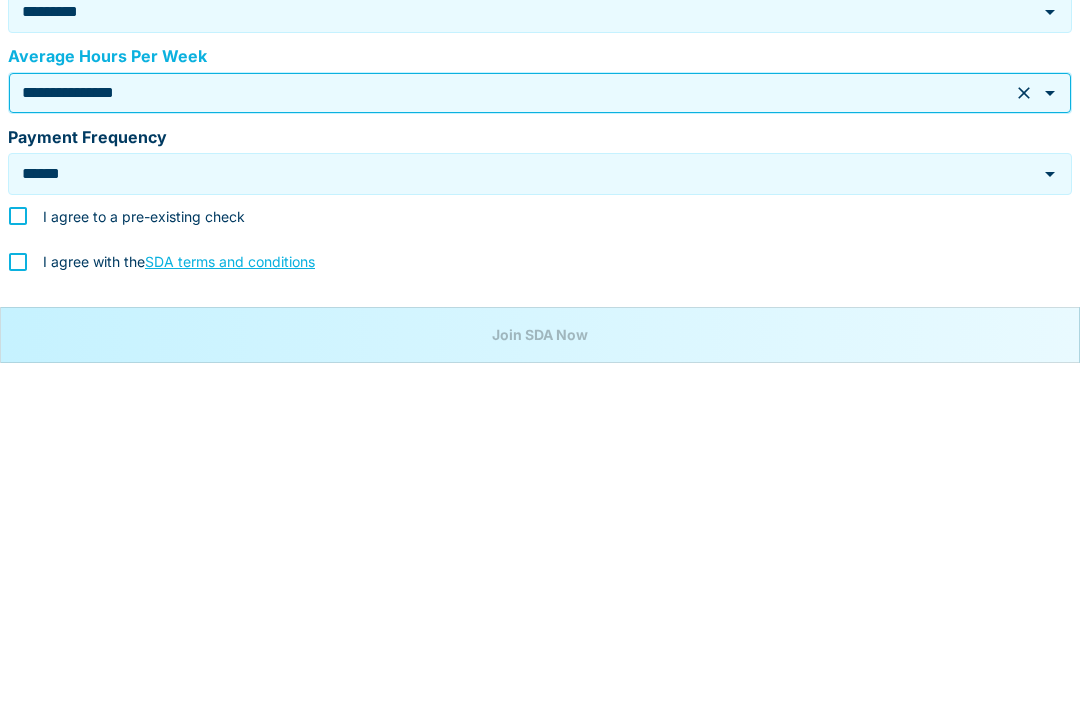 scroll, scrollTop: 713, scrollLeft: 0, axis: vertical 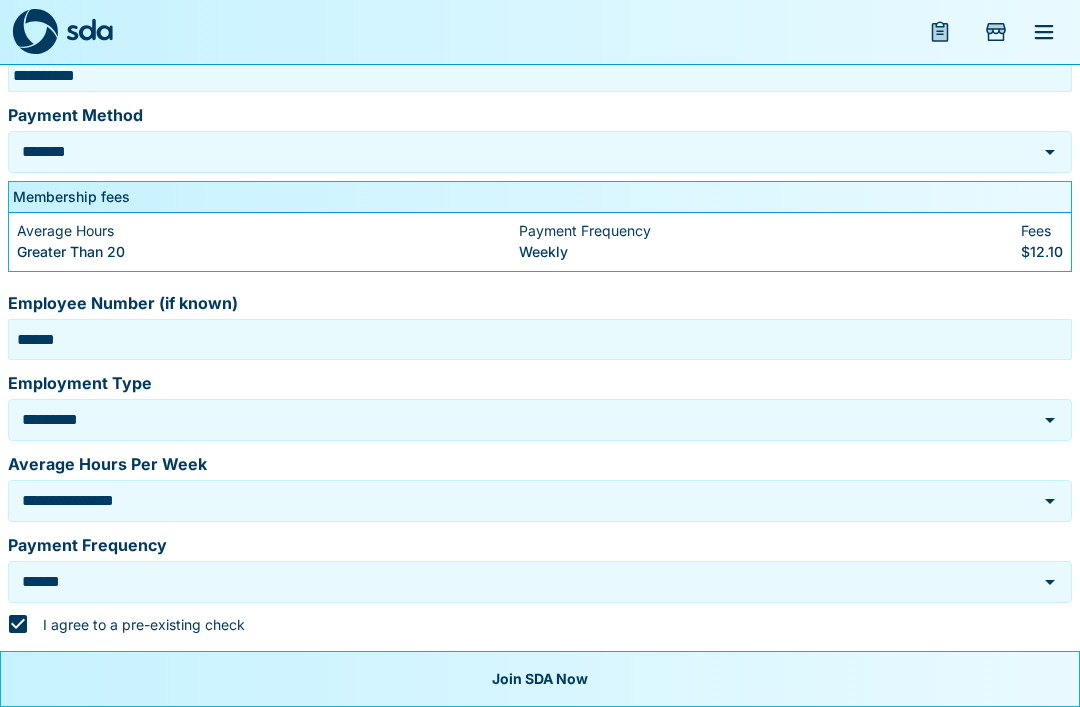 click on "Join SDA Now" at bounding box center [540, 679] 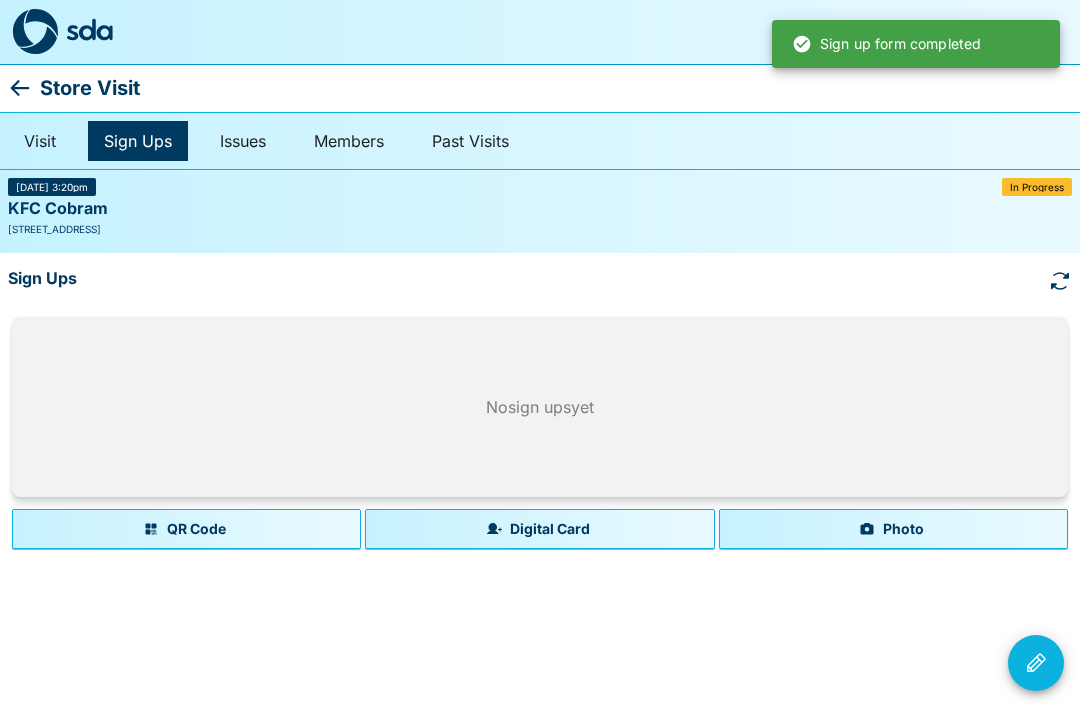 scroll, scrollTop: 0, scrollLeft: 0, axis: both 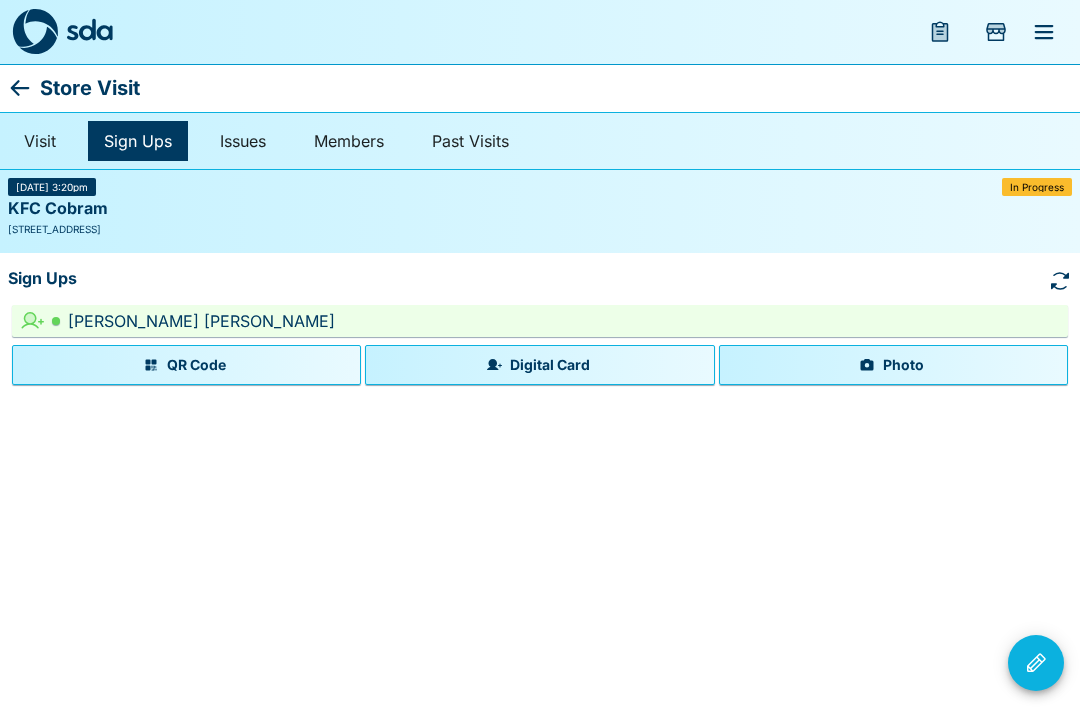 click on "Digital Card" at bounding box center (539, 365) 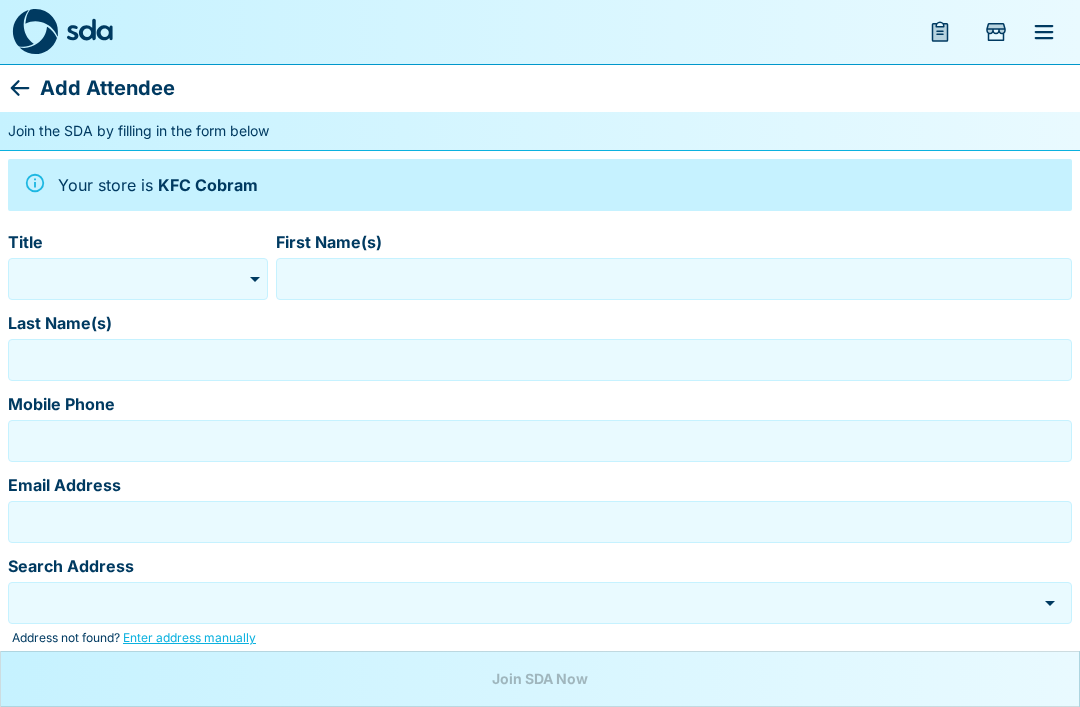 type on "*******" 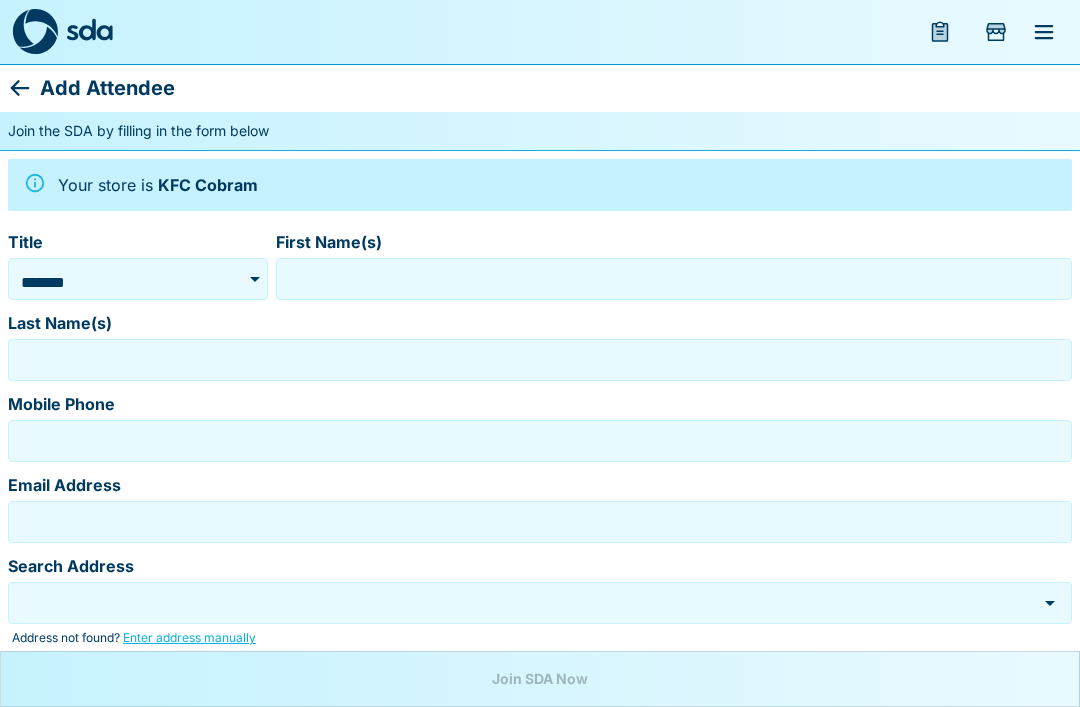 click at bounding box center (241, 279) 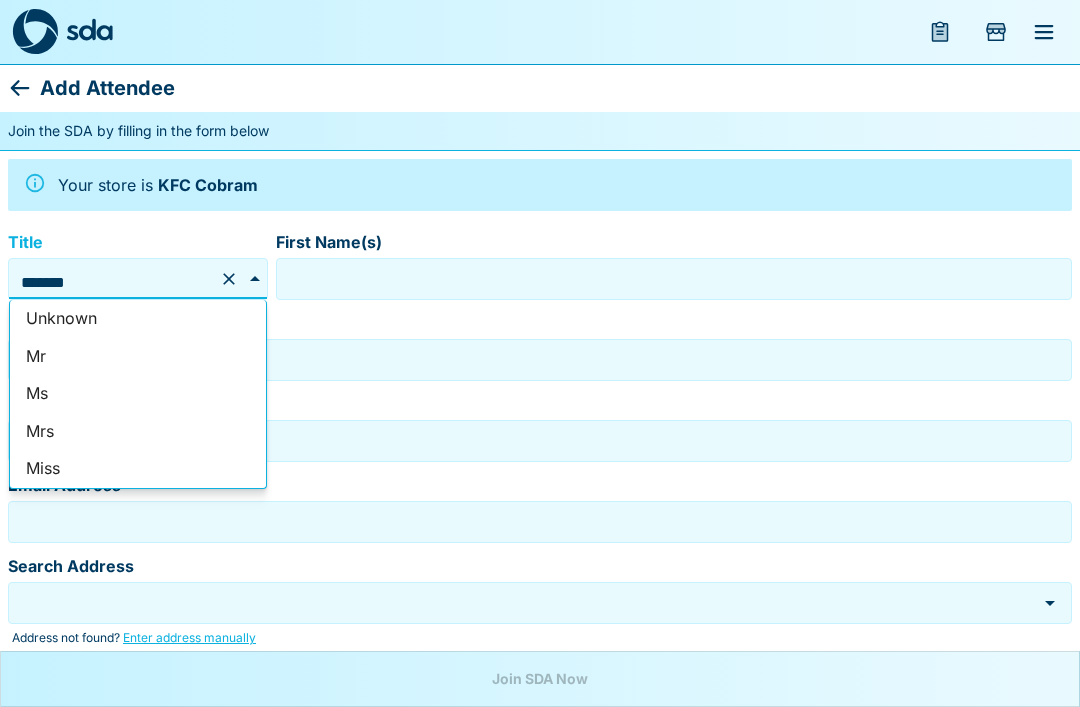 click on "Ms" at bounding box center (138, 394) 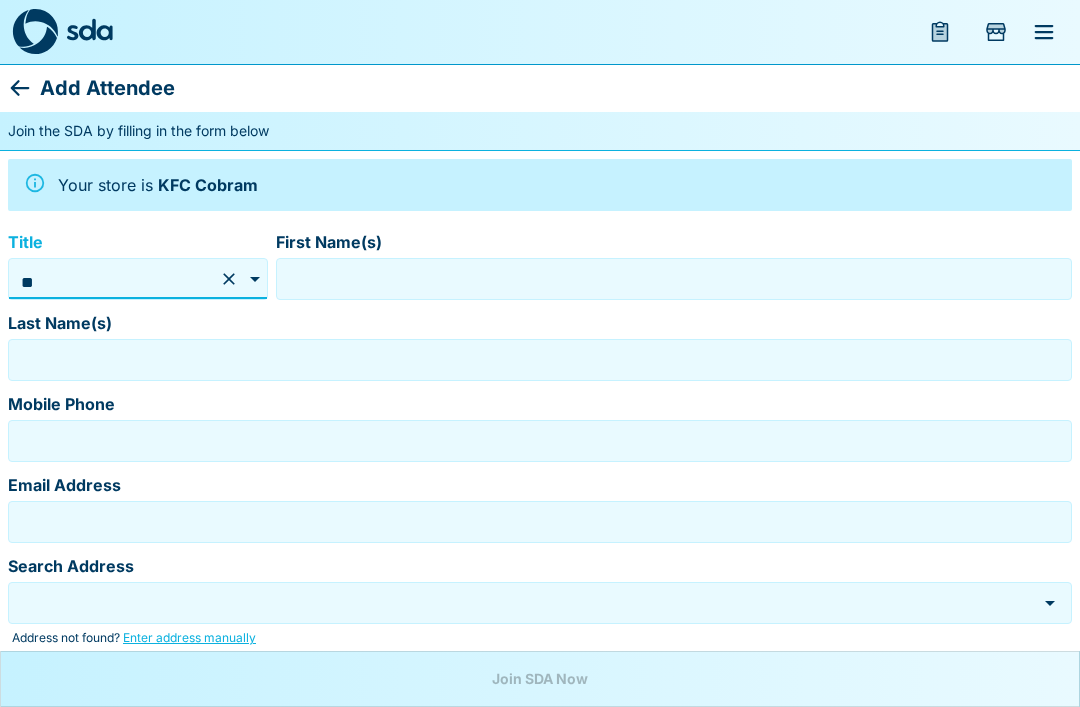 click on "**" at bounding box center (114, 282) 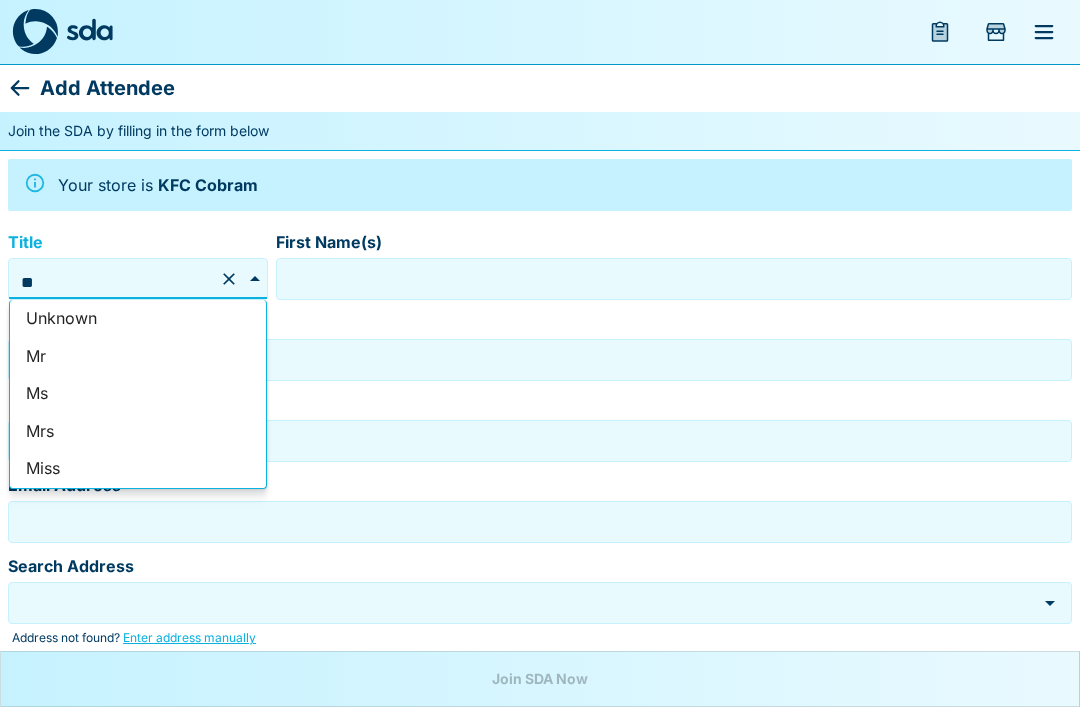 click on "Miss" at bounding box center (138, 469) 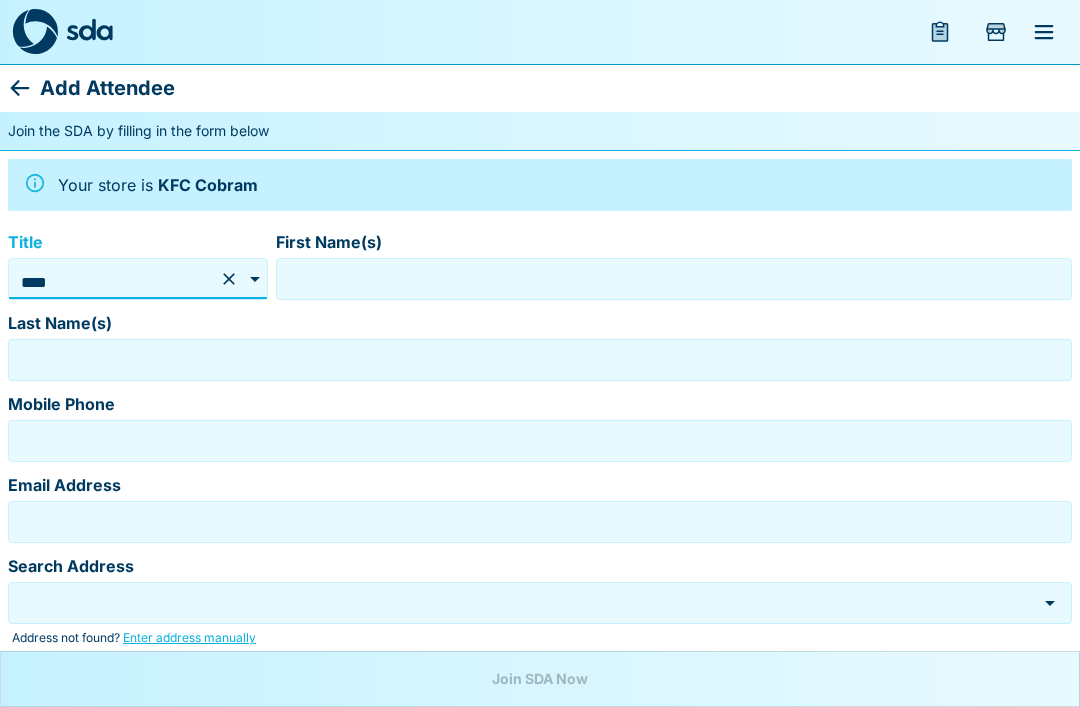 click on "First Name(s)" at bounding box center (674, 279) 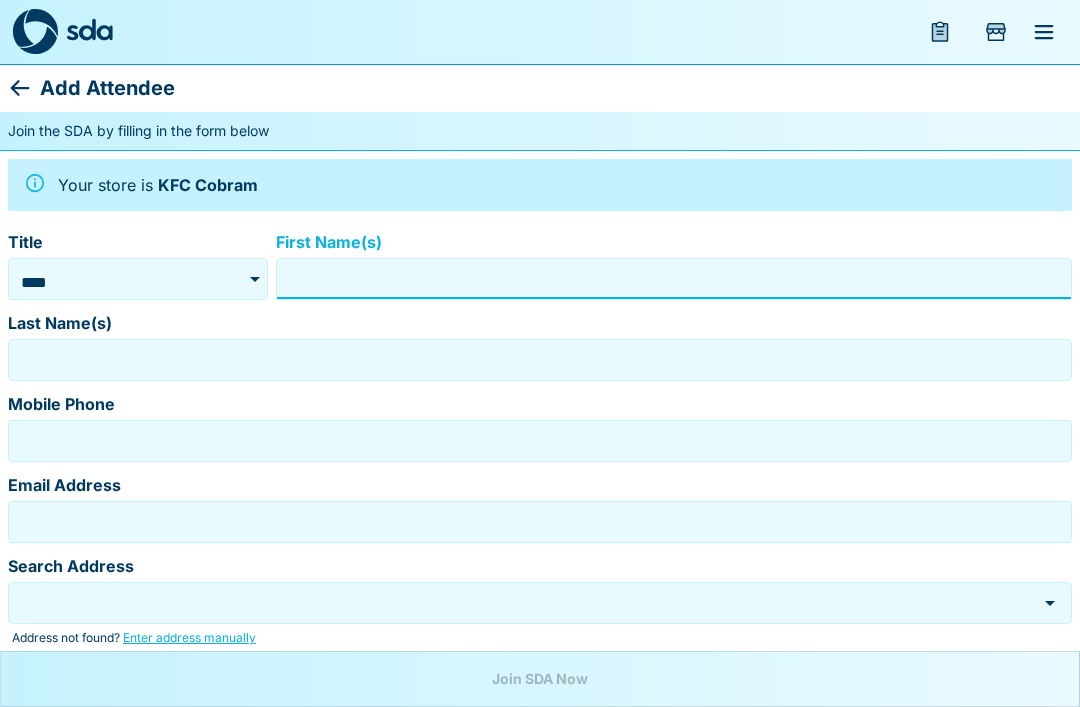 click on "First Name(s)" at bounding box center (674, 279) 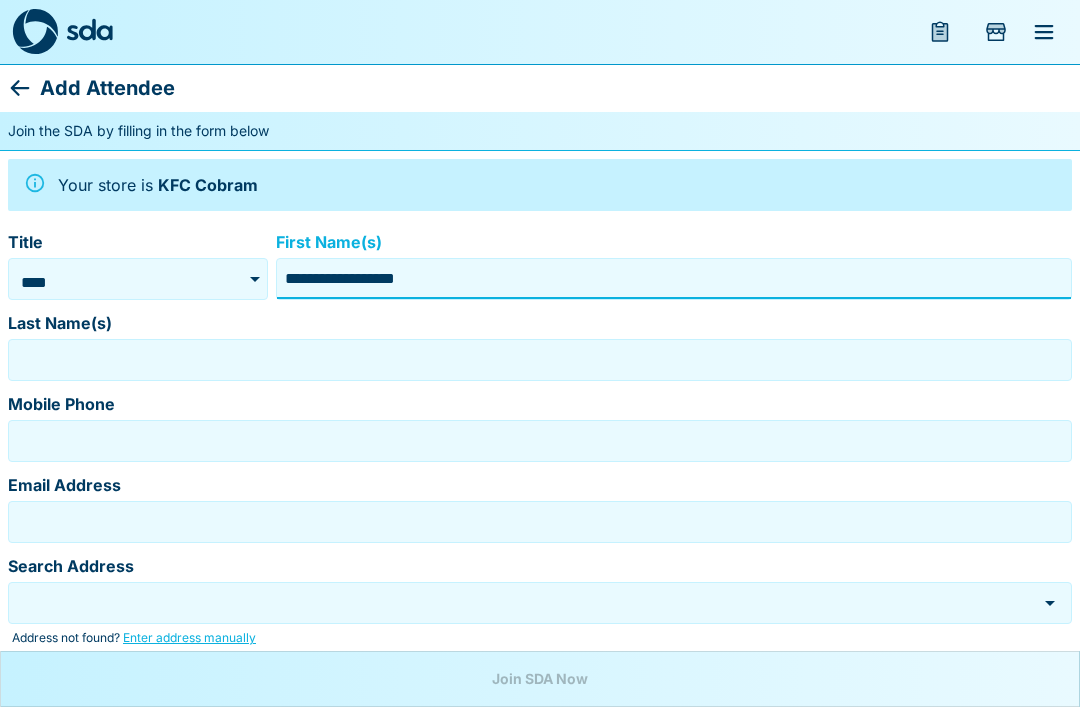 click on "Last Name(s)" at bounding box center (540, 360) 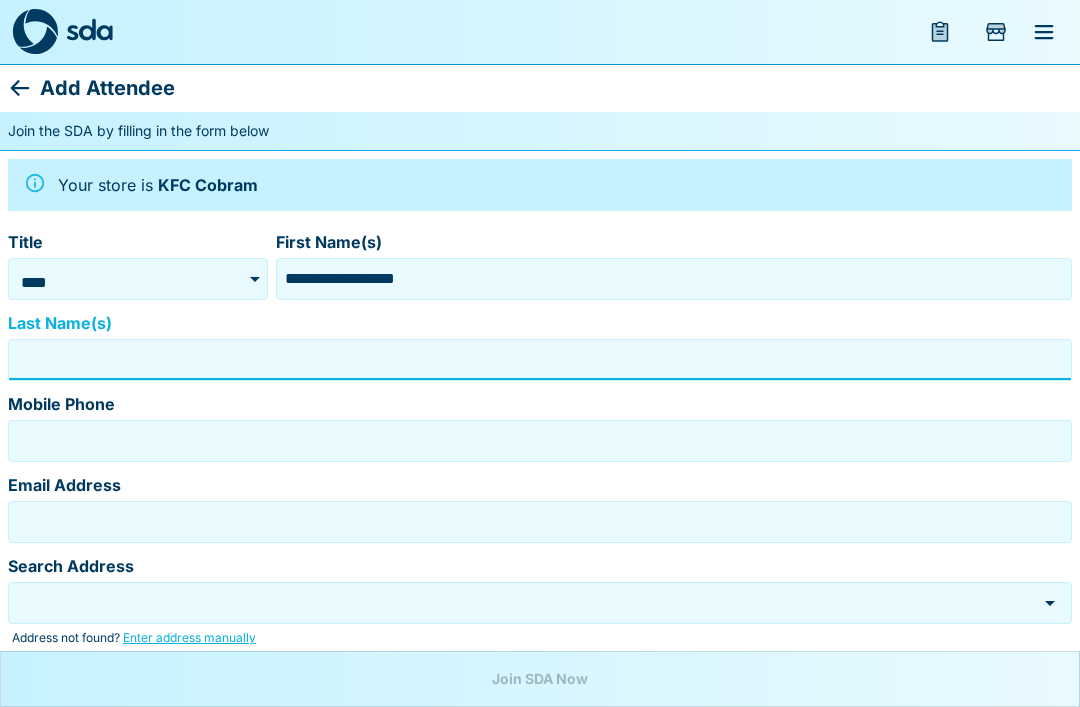 click on "**********" at bounding box center [674, 279] 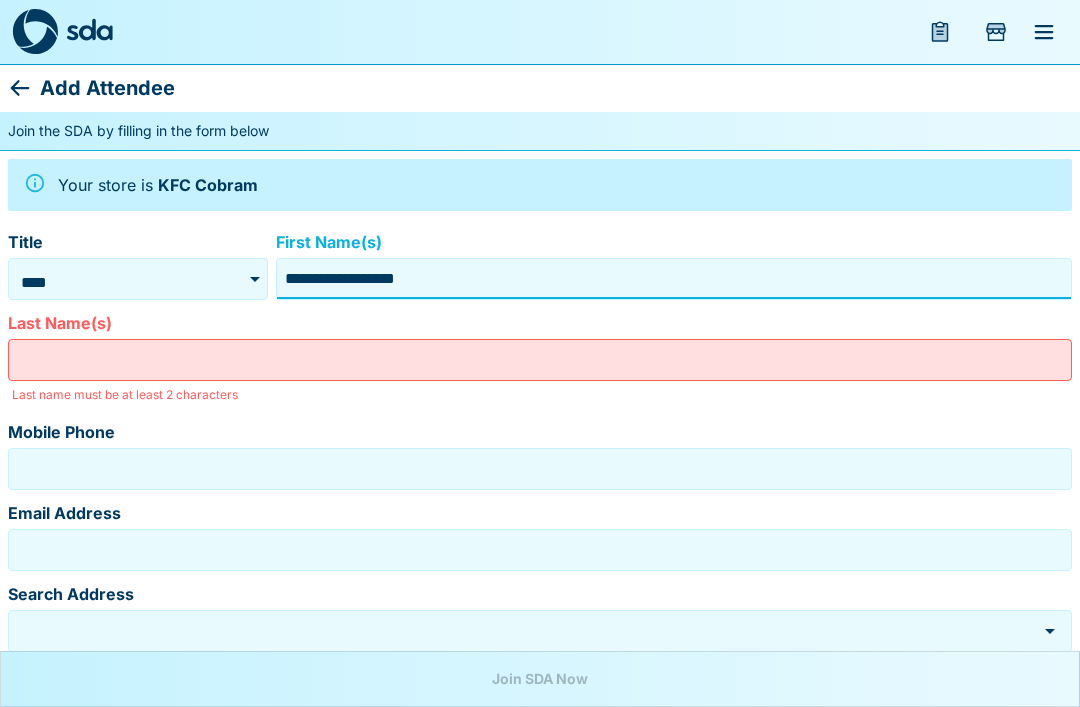 click on "**********" at bounding box center [674, 279] 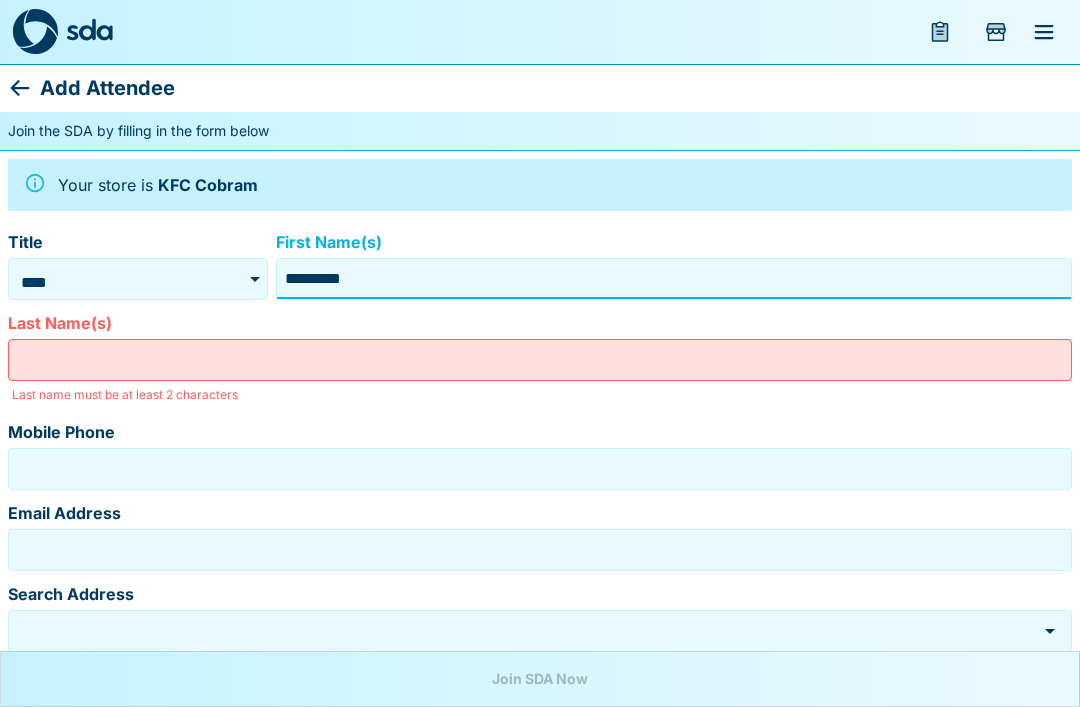 type on "*********" 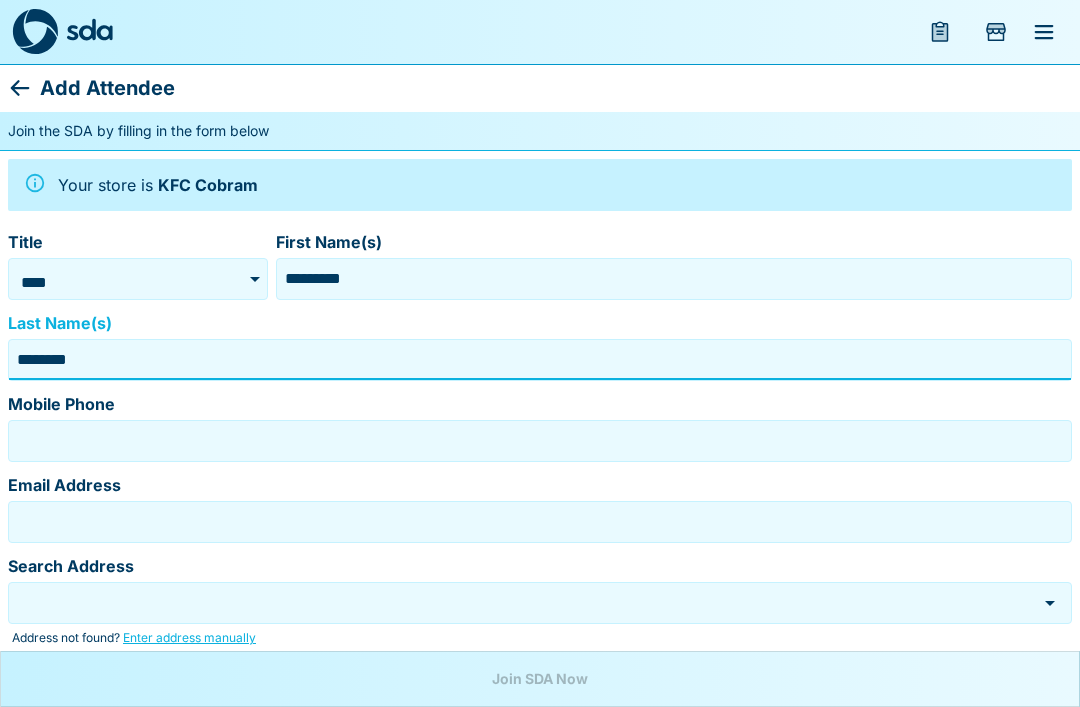type on "********" 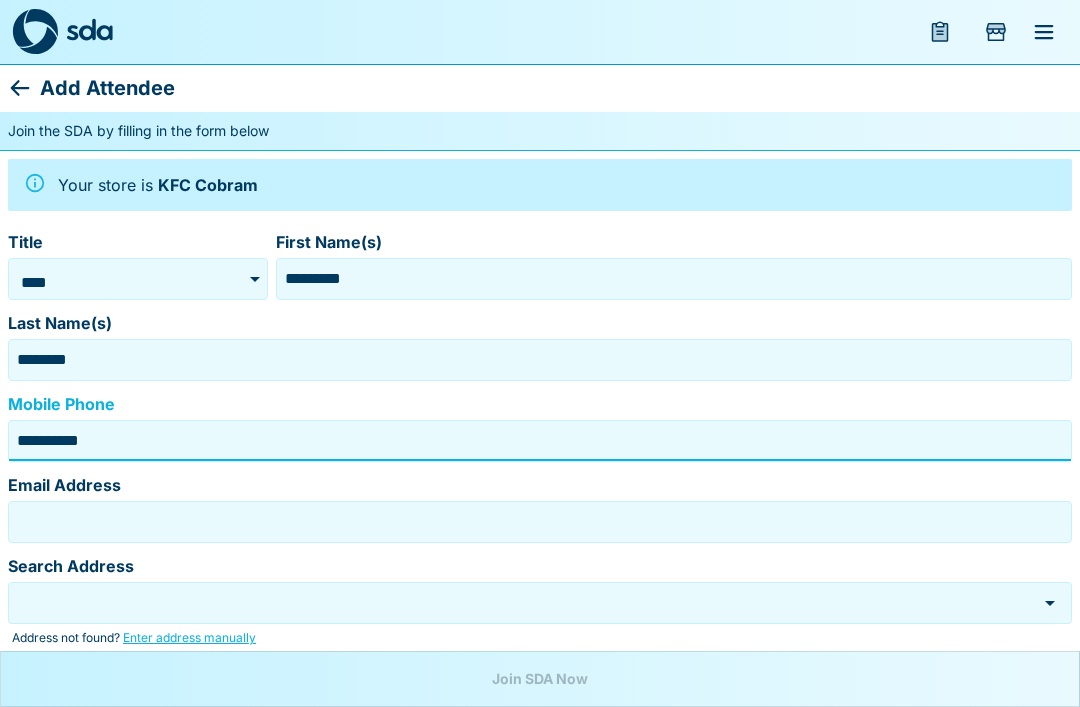 click on "Email Address" at bounding box center [540, 522] 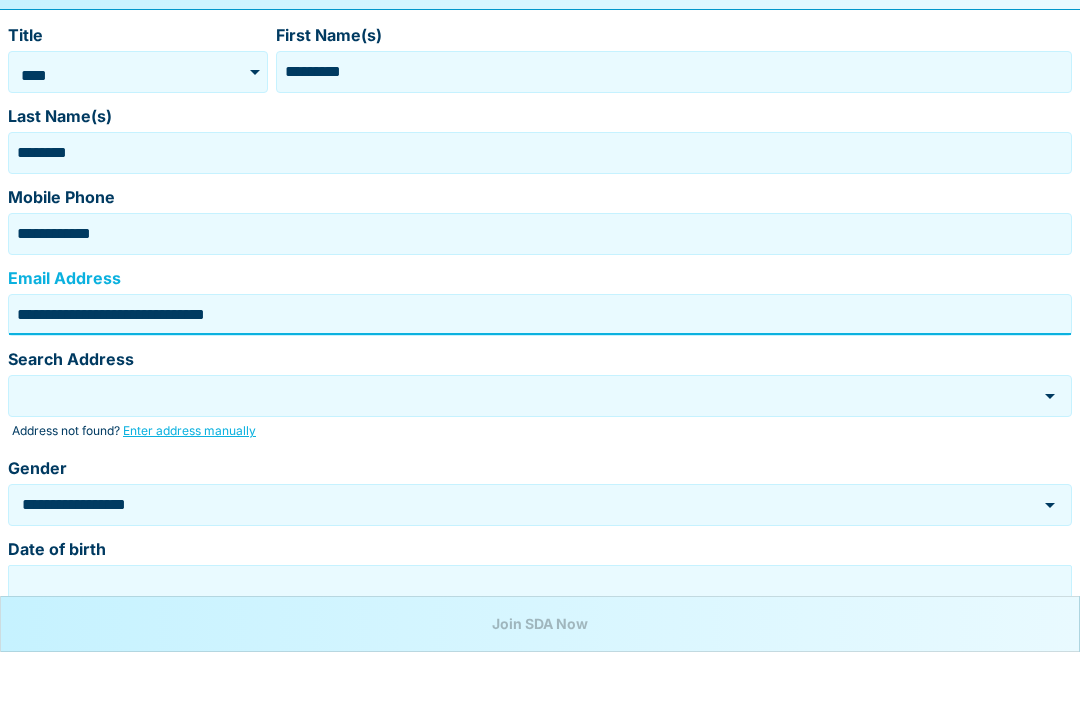 scroll, scrollTop: 162, scrollLeft: 0, axis: vertical 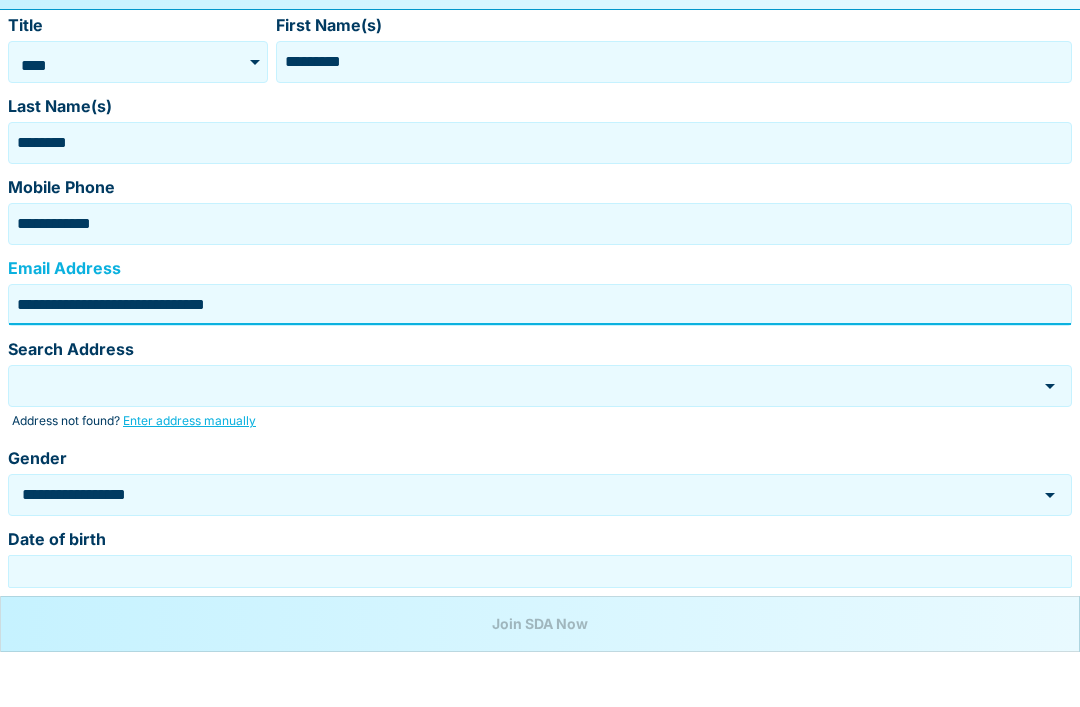 type on "**********" 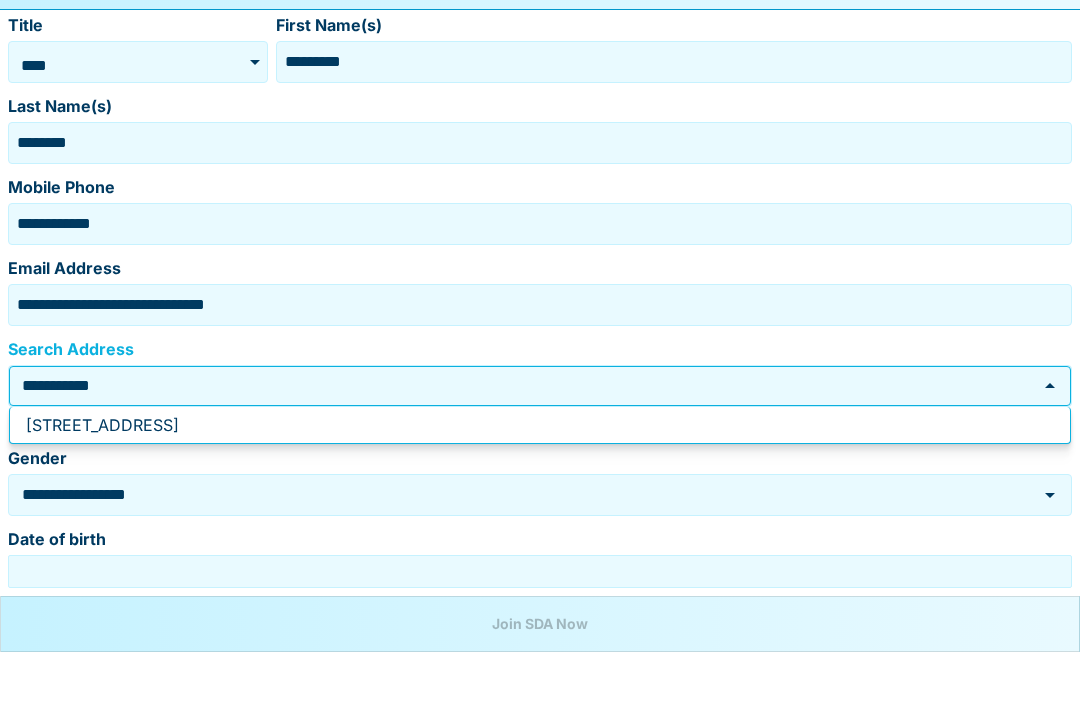 click on "8 Lirrk St, COBRAM VIC 3644" at bounding box center (540, 480) 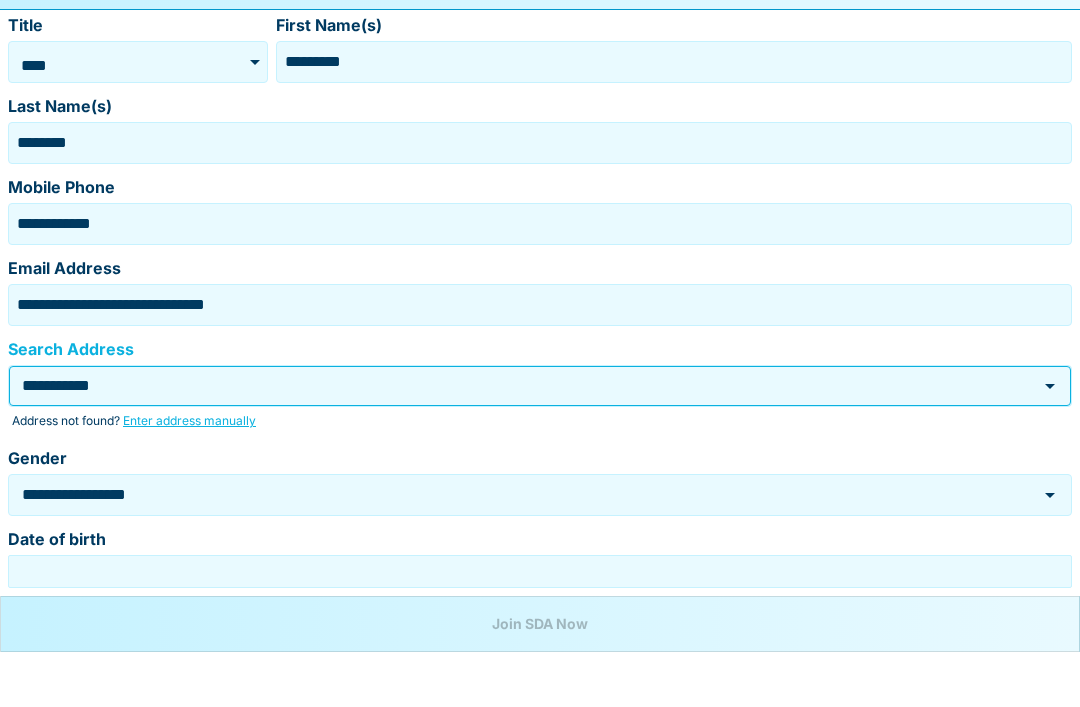 type on "**********" 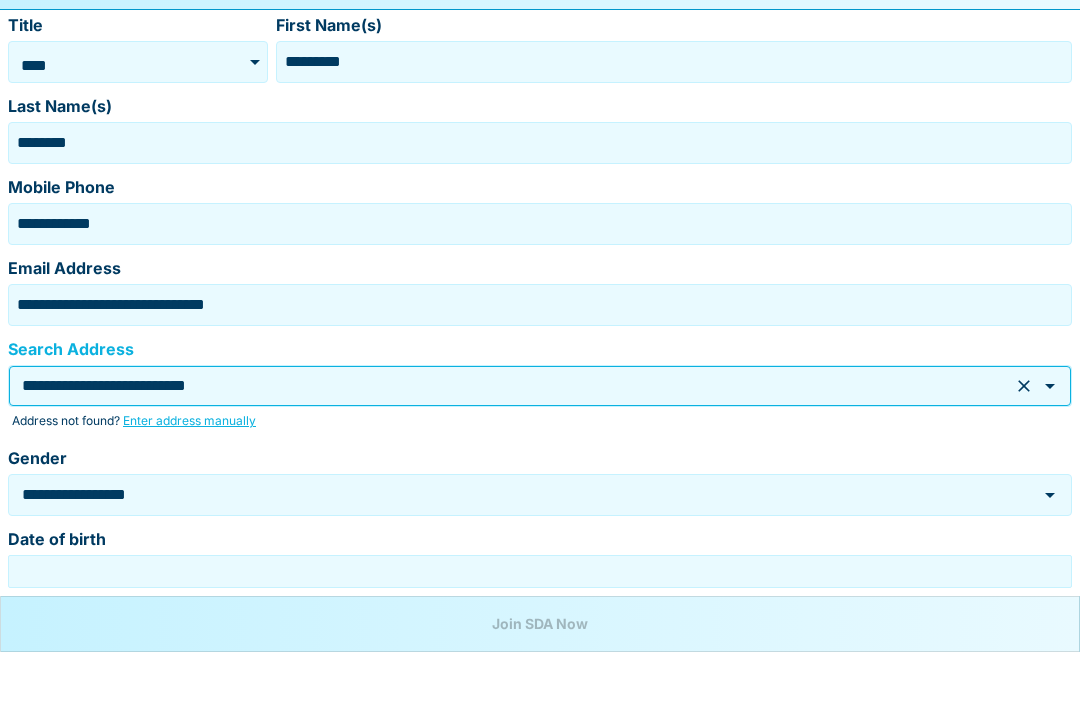 click on "**********" at bounding box center (512, 549) 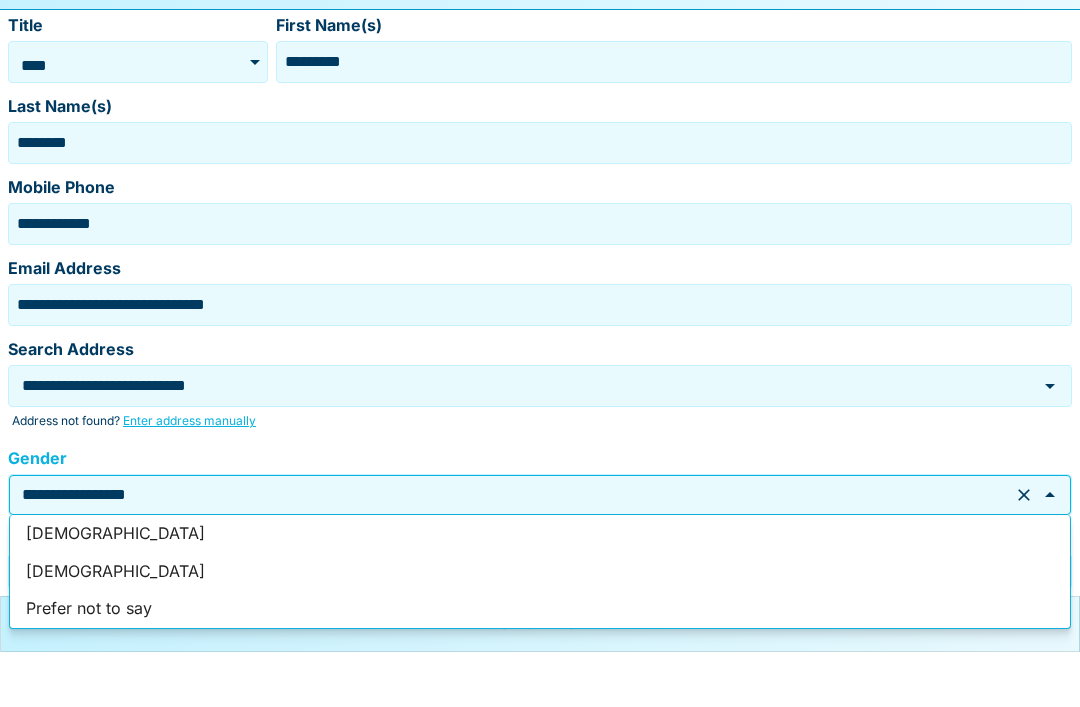 click on "[DEMOGRAPHIC_DATA]" at bounding box center [540, 627] 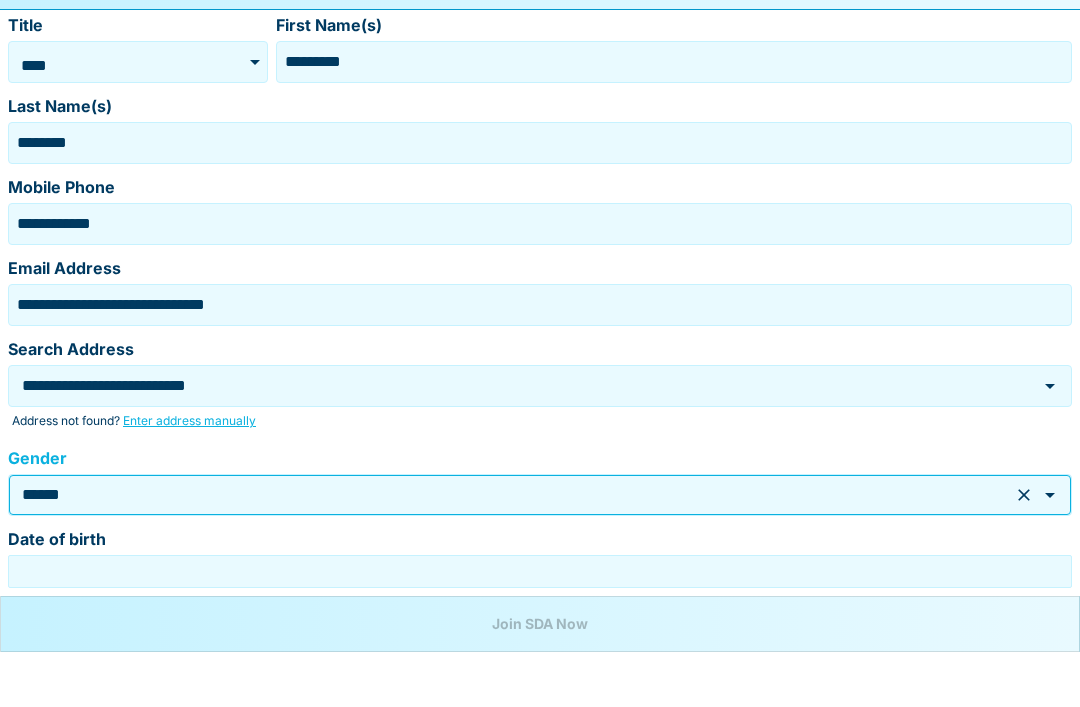 click on "Date of birth" at bounding box center [540, 626] 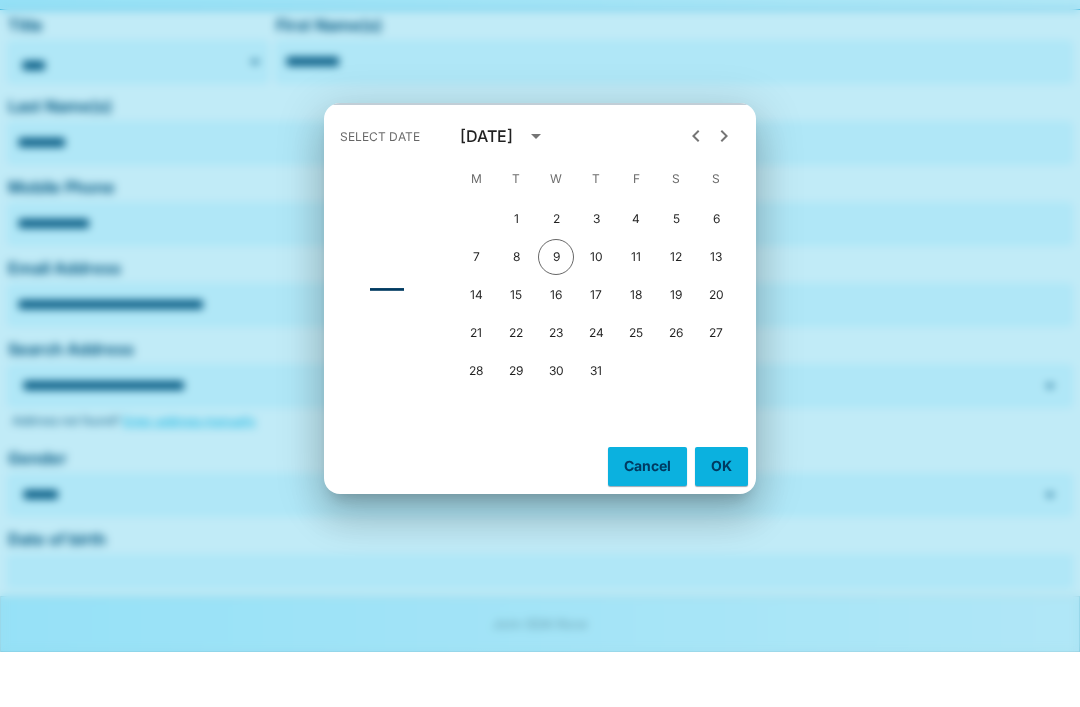 scroll, scrollTop: 218, scrollLeft: 0, axis: vertical 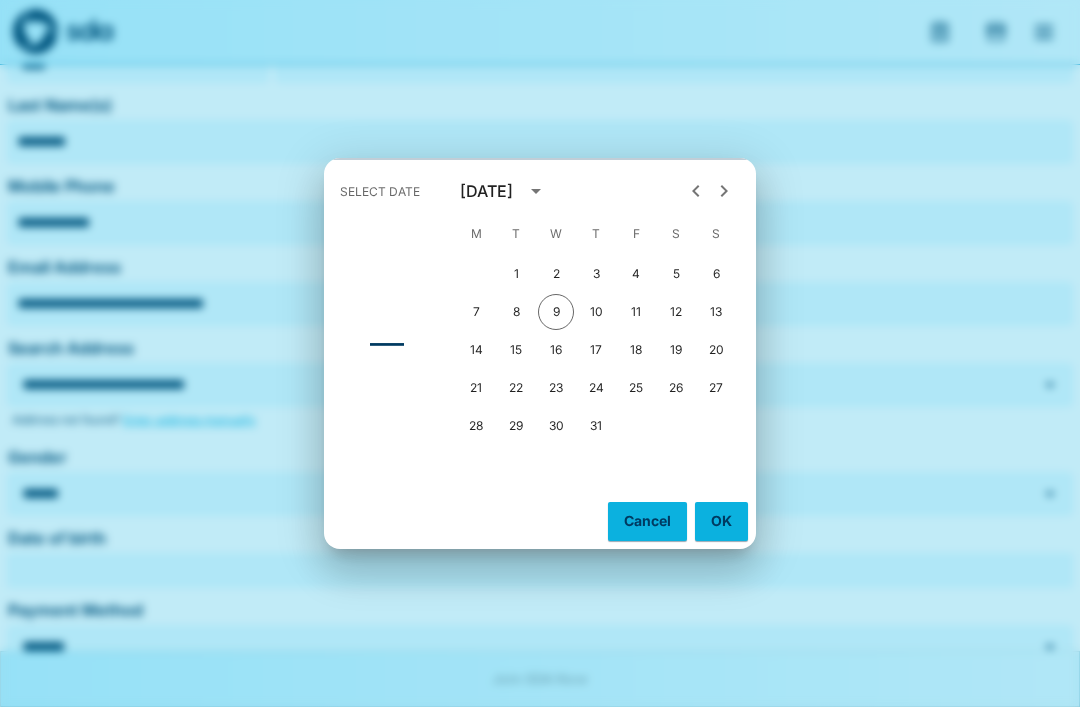 click on "16" at bounding box center (556, 350) 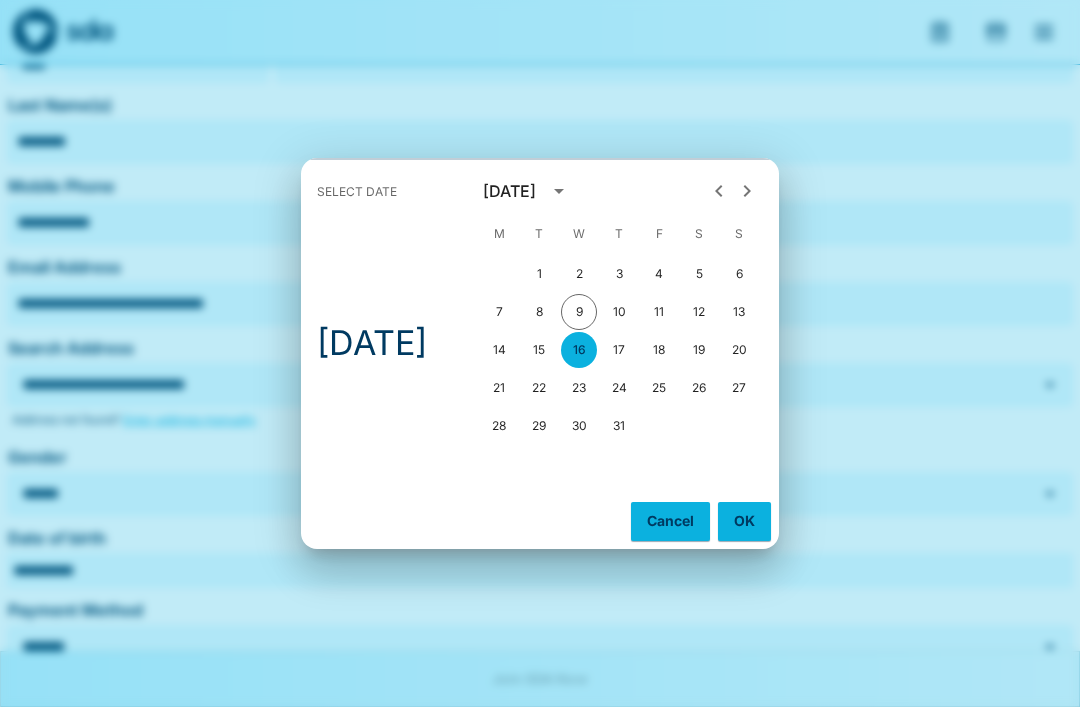 click 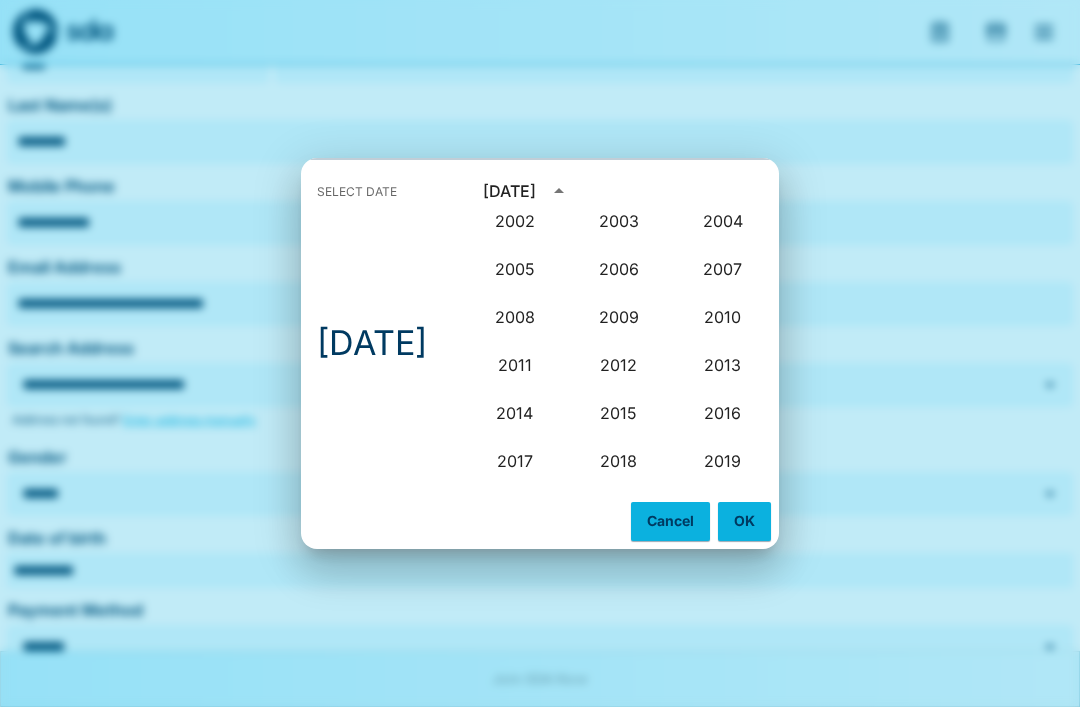 scroll, scrollTop: 1647, scrollLeft: 0, axis: vertical 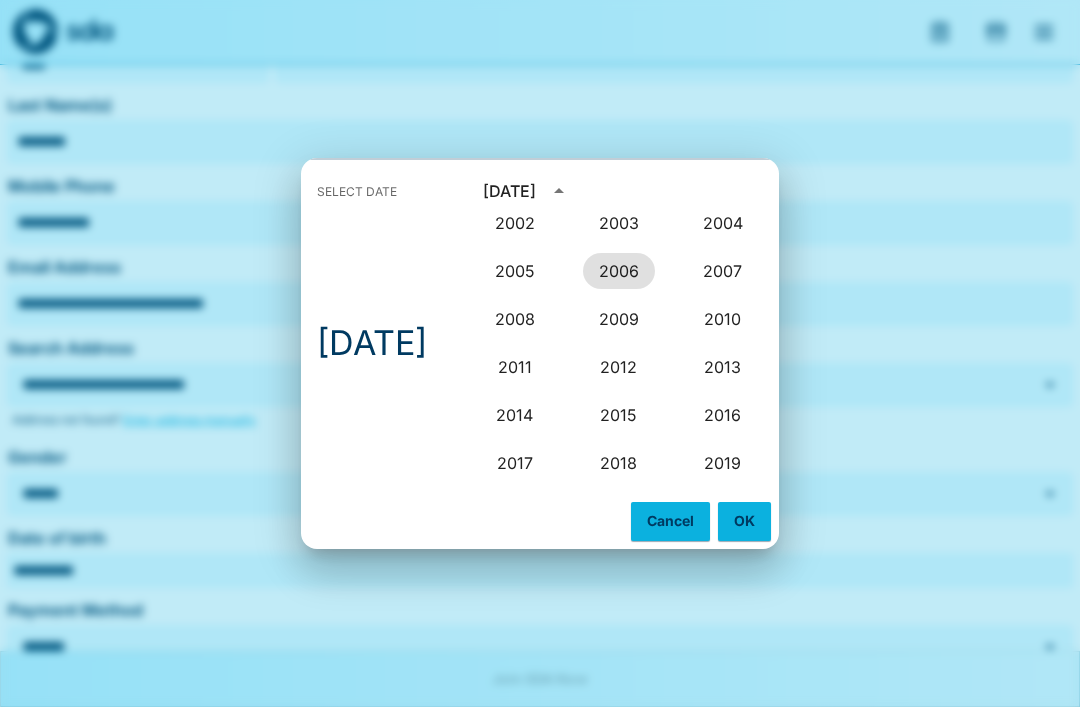 click on "2006" at bounding box center [619, 271] 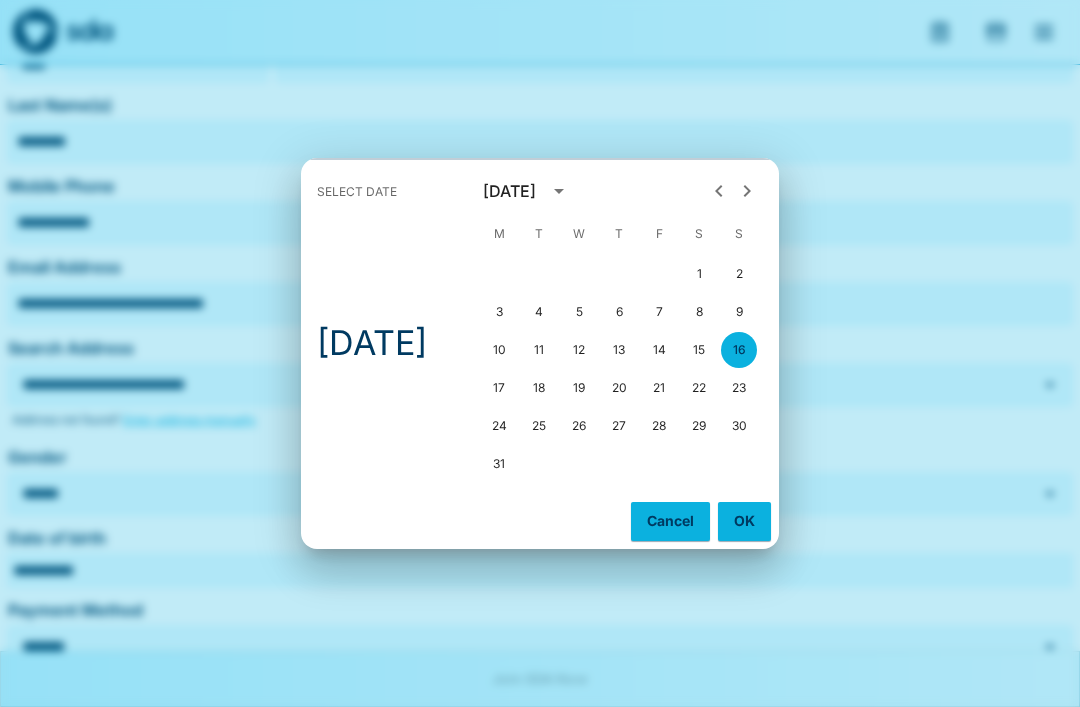 click 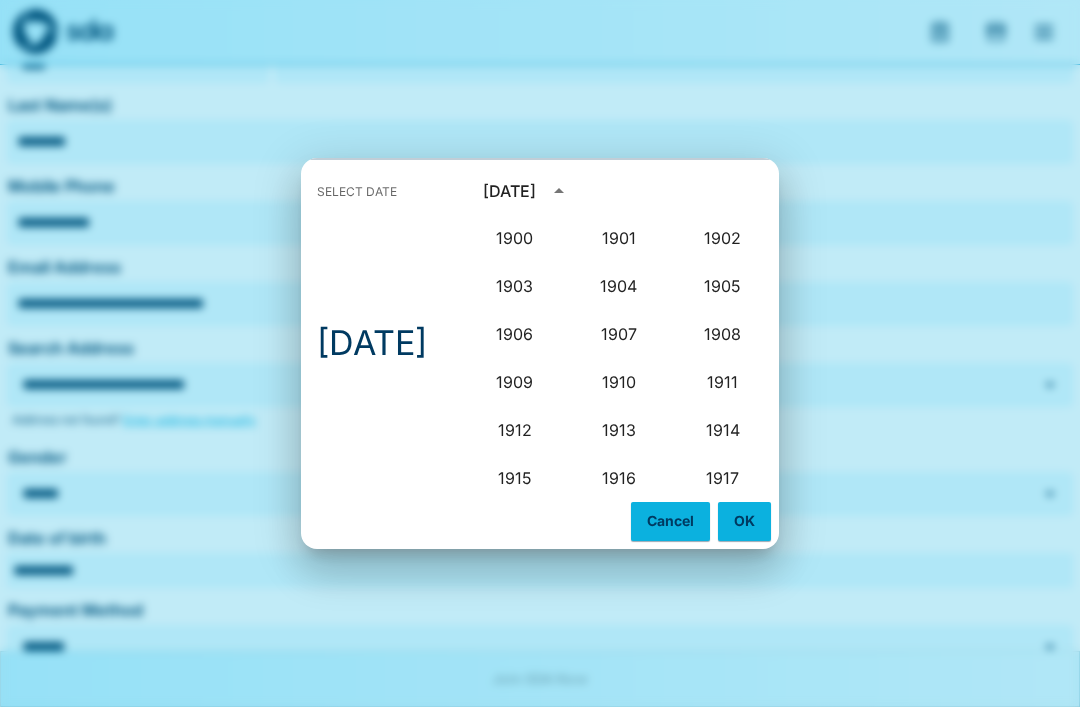 scroll, scrollTop: 1564, scrollLeft: 0, axis: vertical 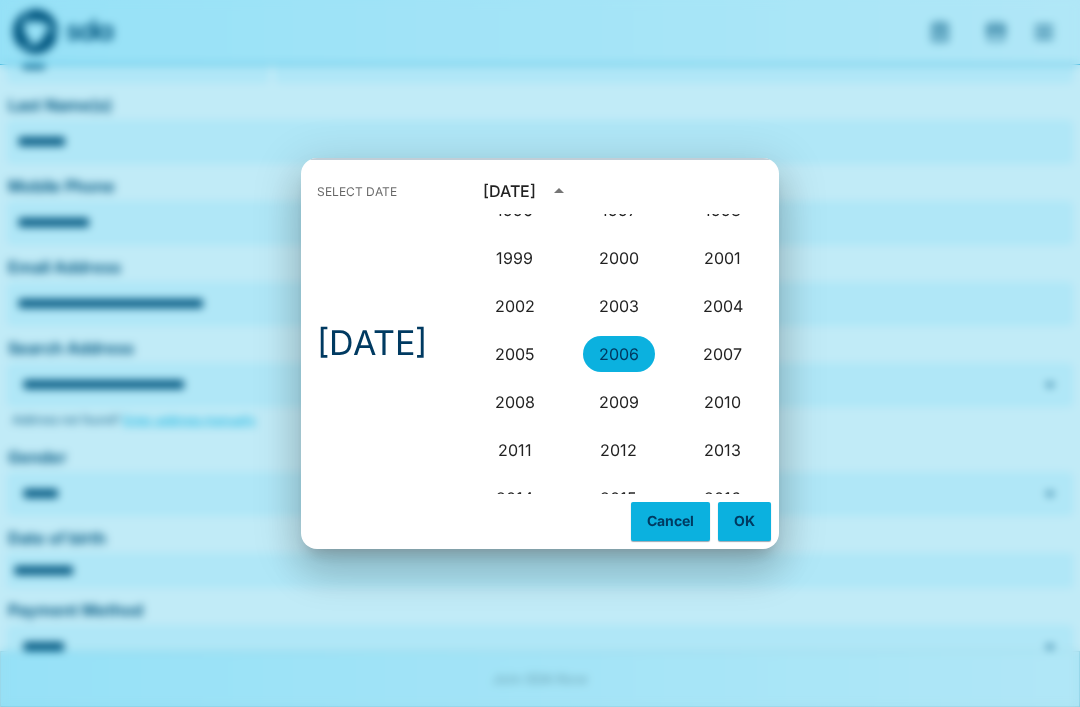 click on "Sun, Jul 16" at bounding box center (372, 343) 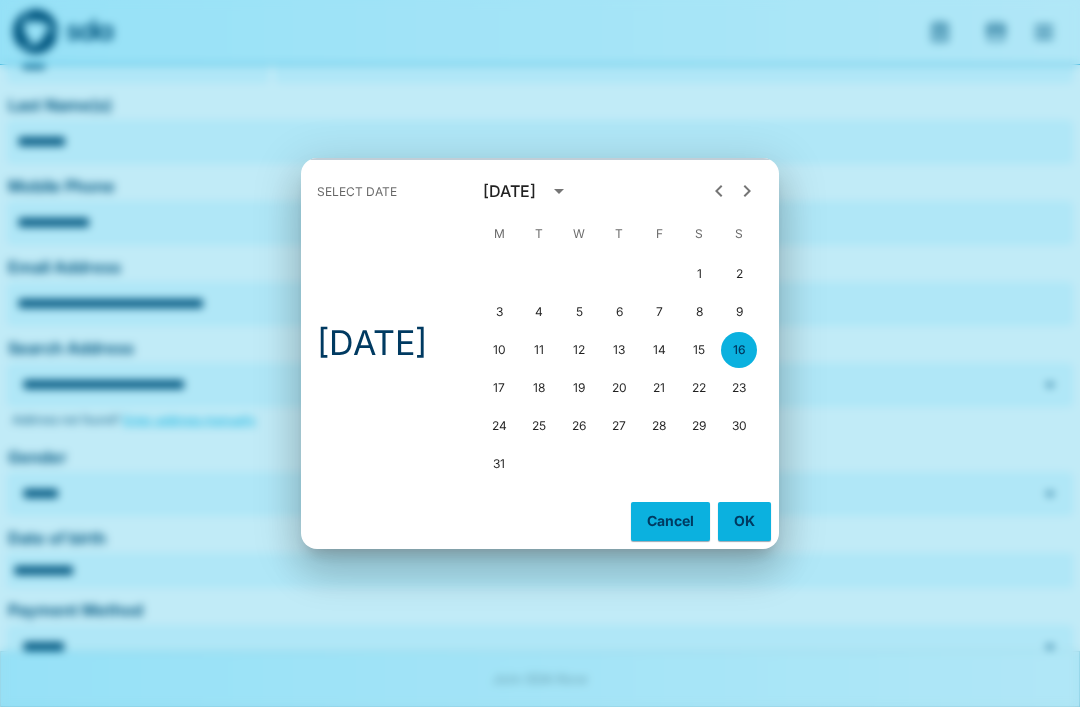 click 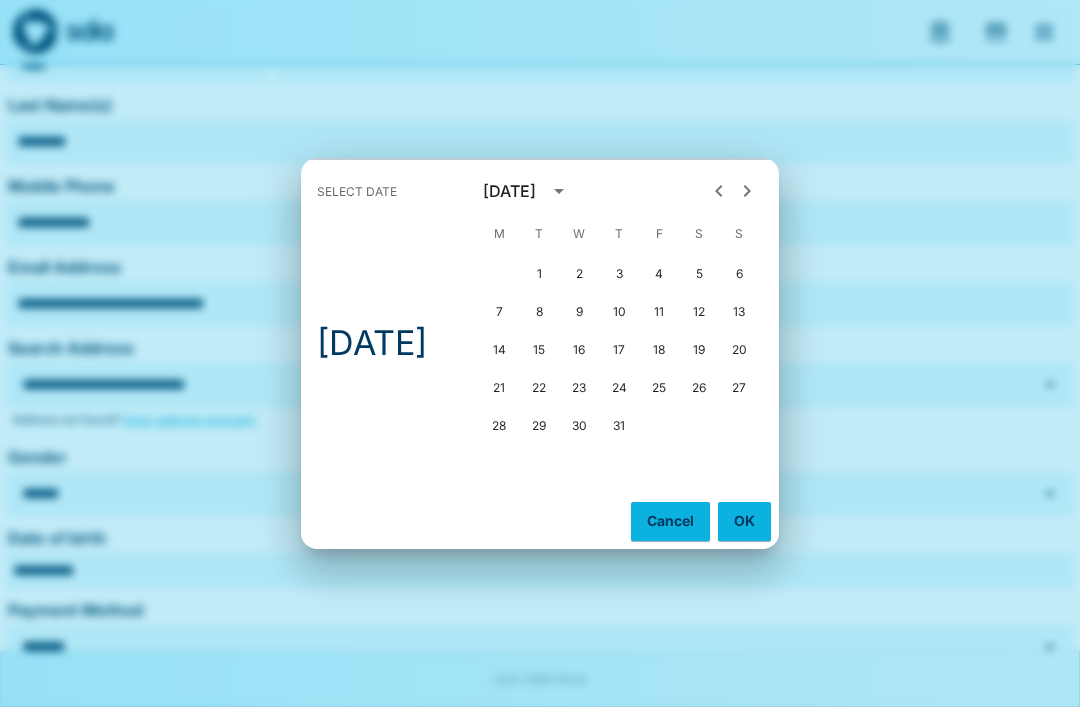 click 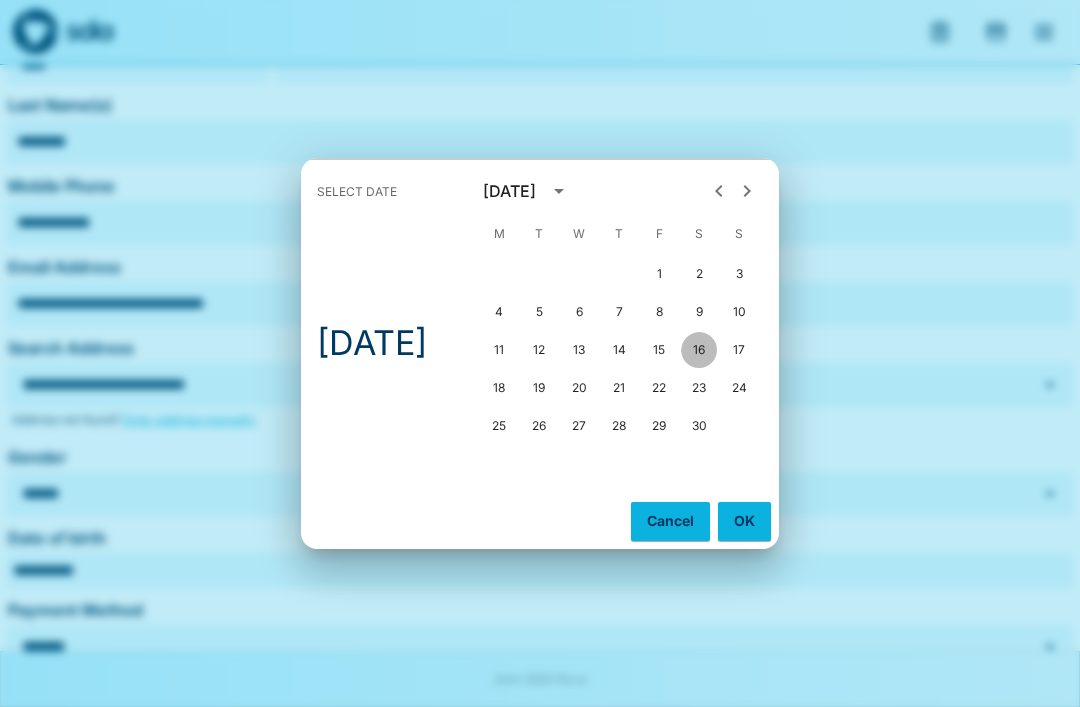 click on "16" at bounding box center (699, 350) 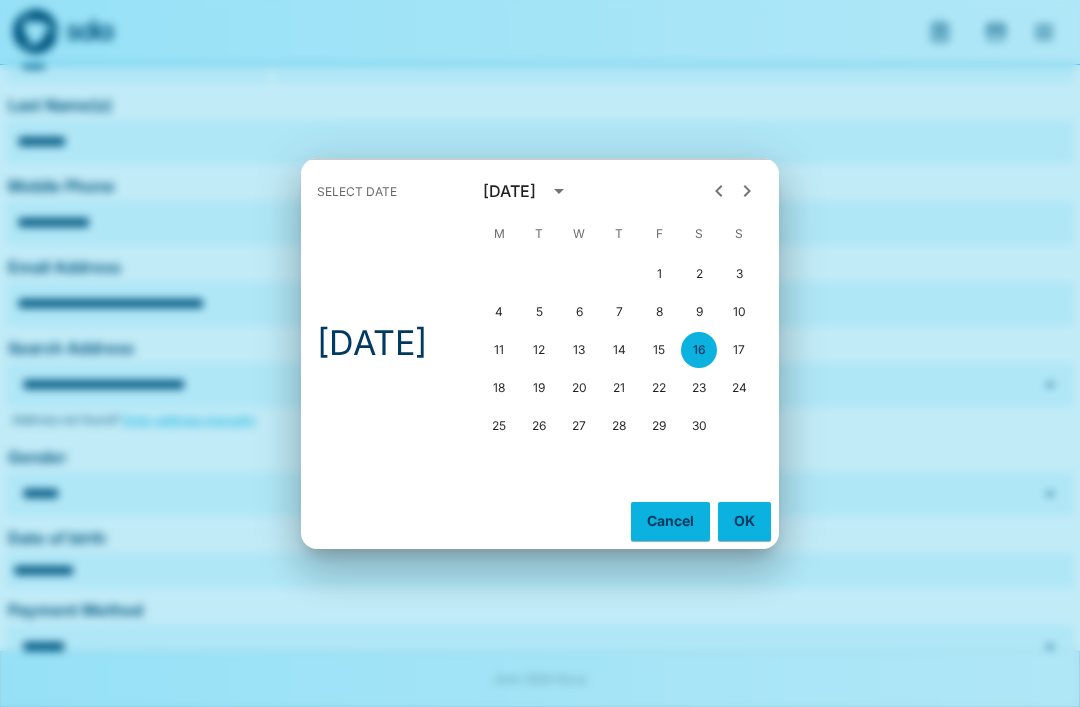 click on "OK" at bounding box center [744, 521] 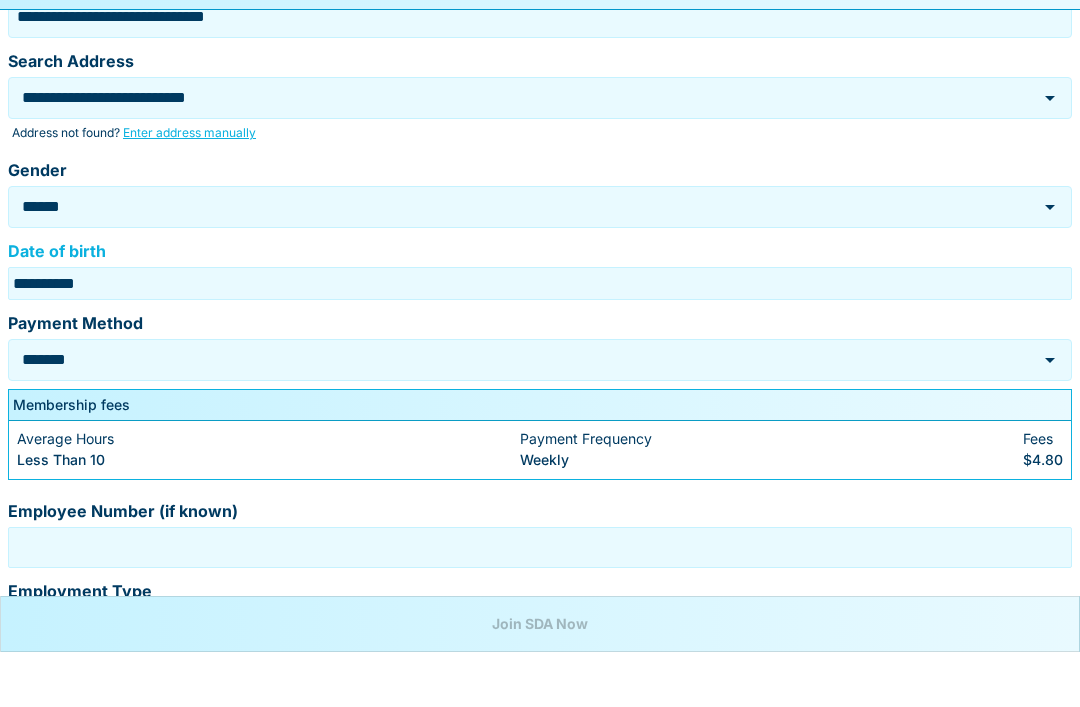 scroll, scrollTop: 461, scrollLeft: 0, axis: vertical 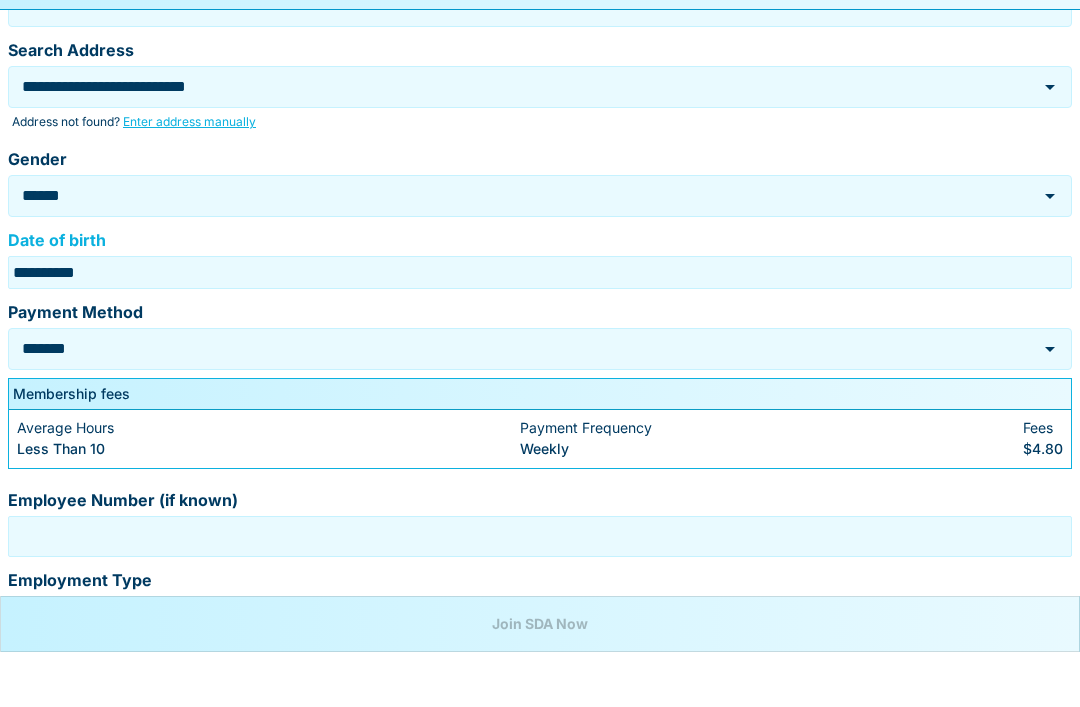 click on "*******" at bounding box center (512, 403) 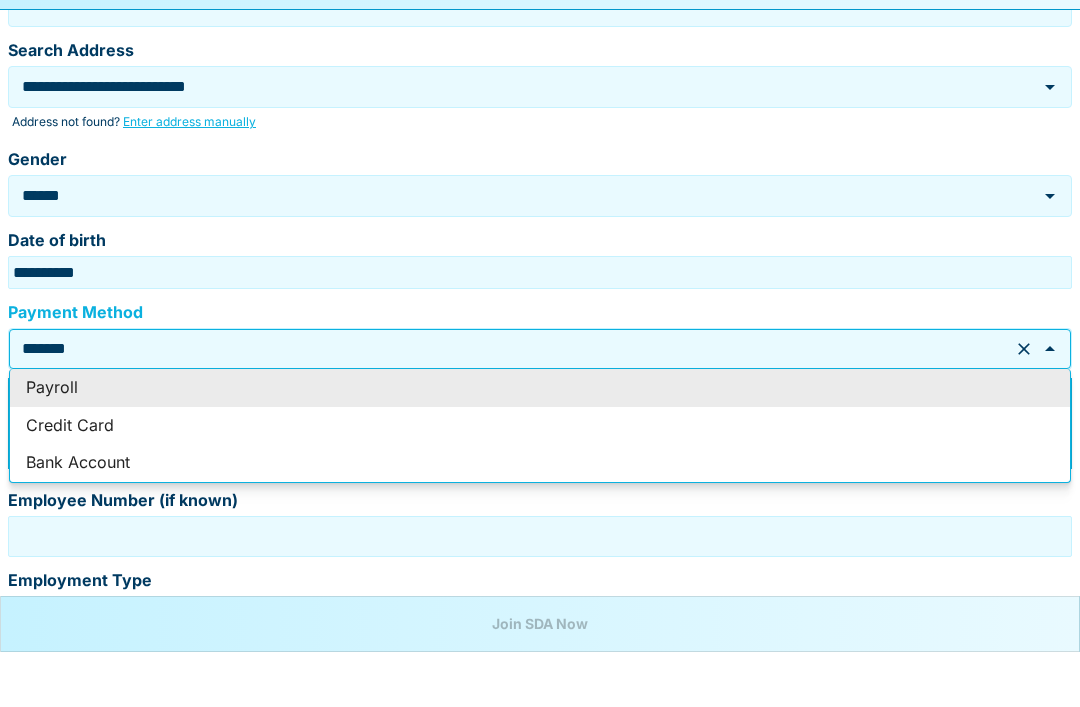 click on "Employee Number (if known)" at bounding box center [540, 591] 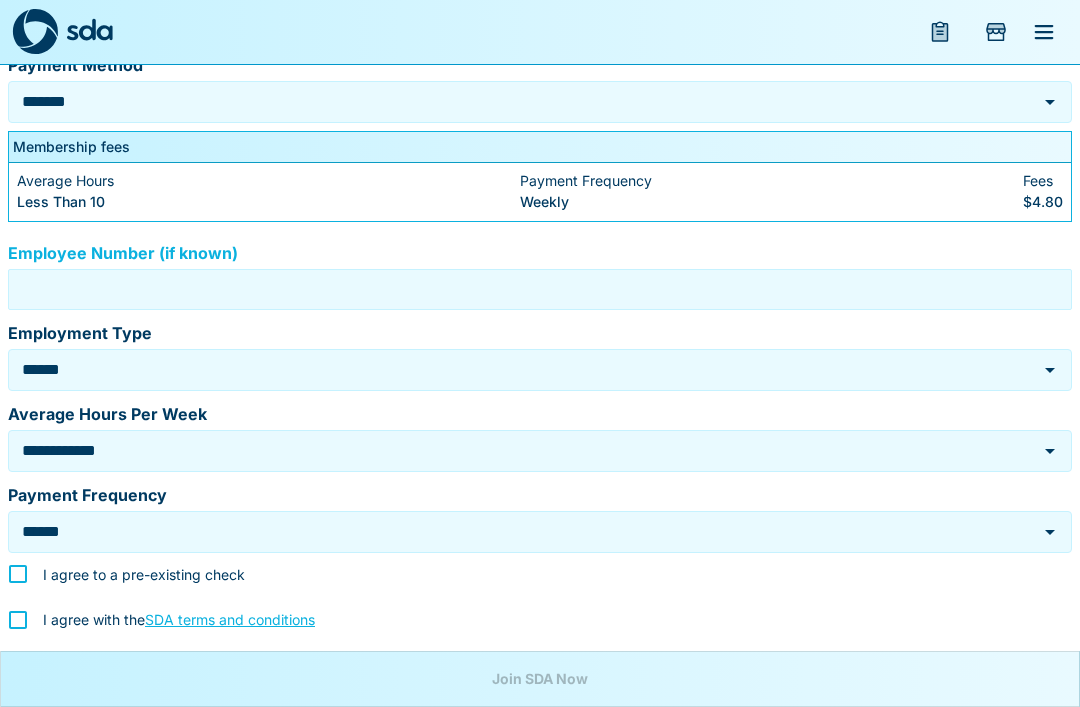 scroll, scrollTop: 768, scrollLeft: 0, axis: vertical 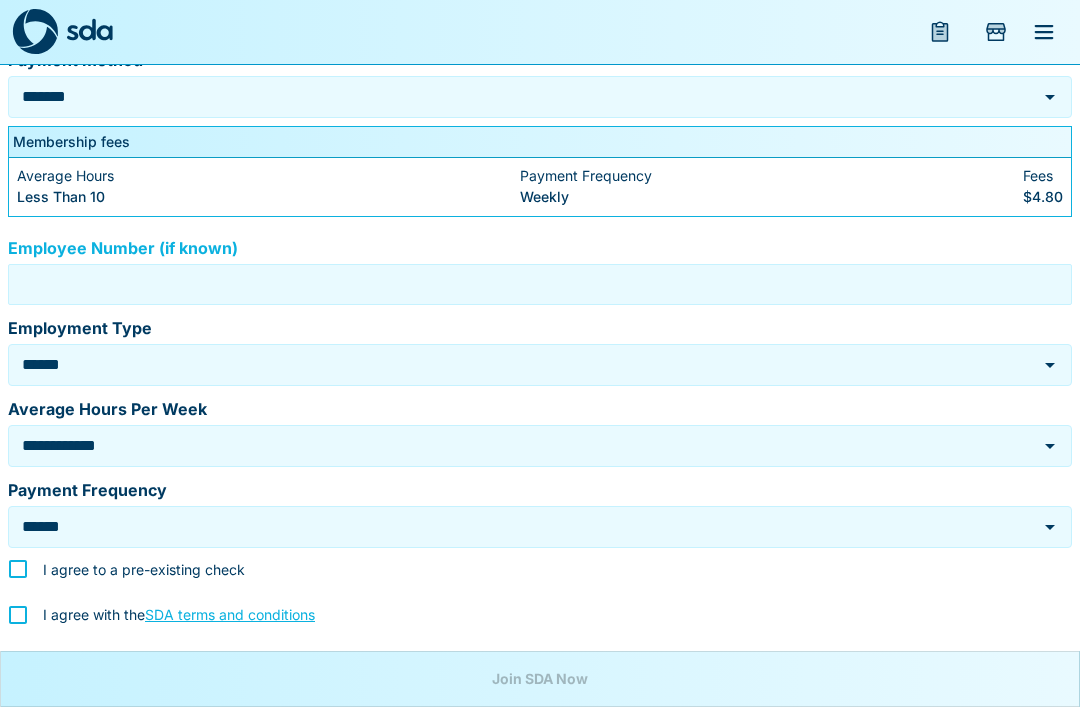 click on "**********" at bounding box center (512, 445) 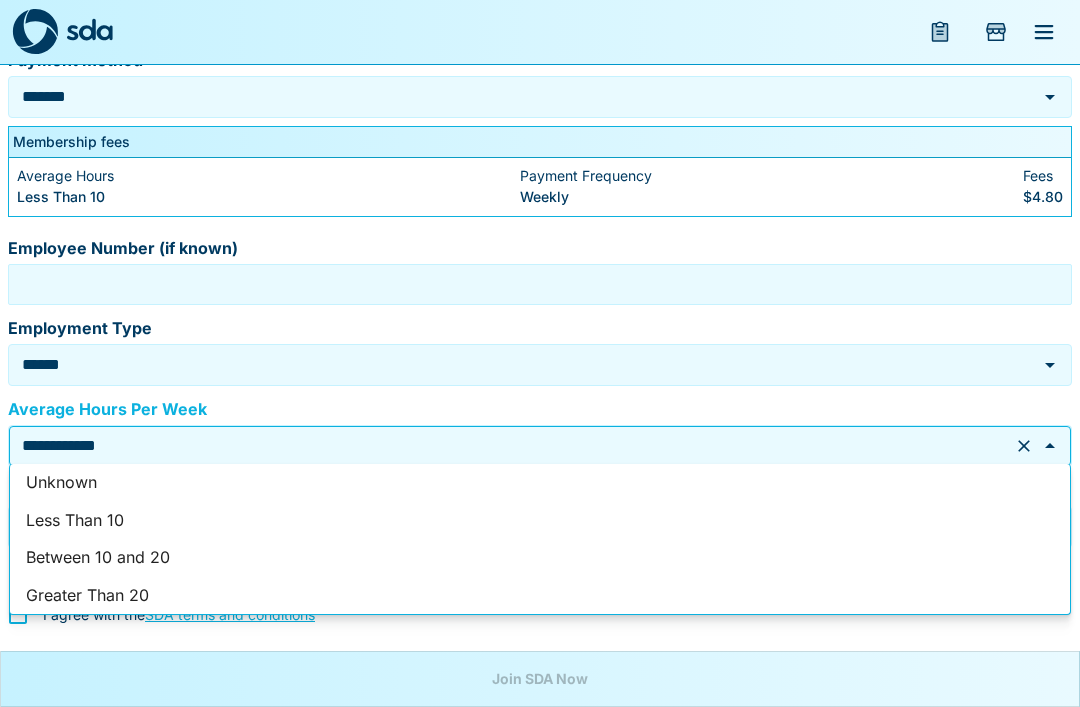 click on "Between 10 and 20" at bounding box center [540, 558] 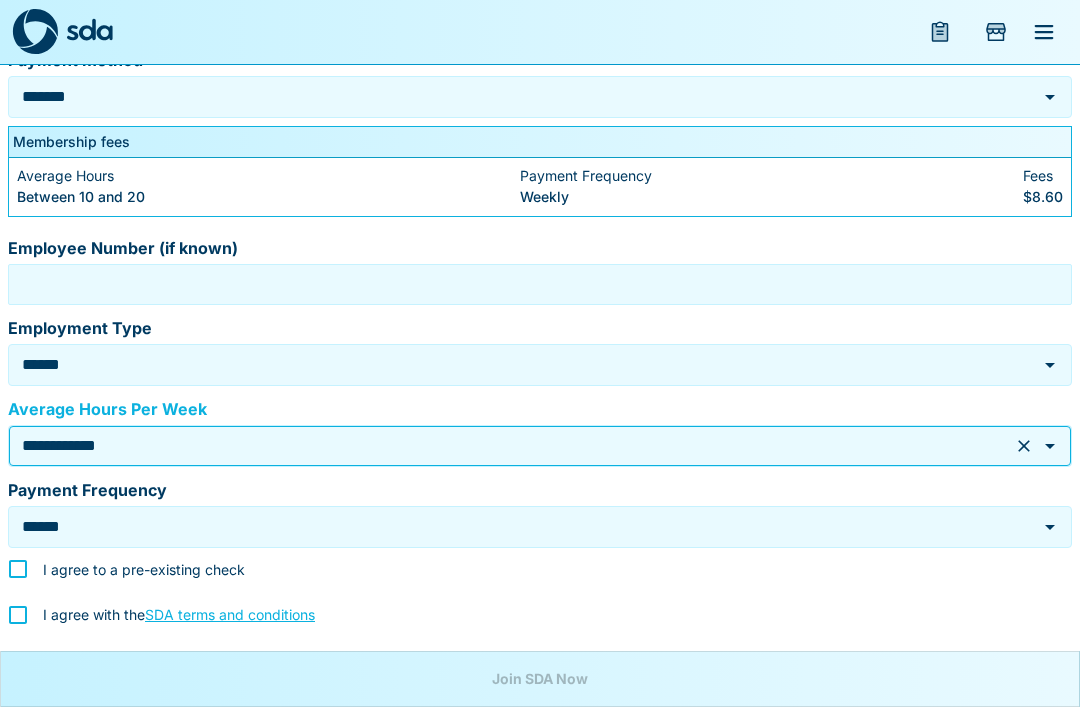 type on "**********" 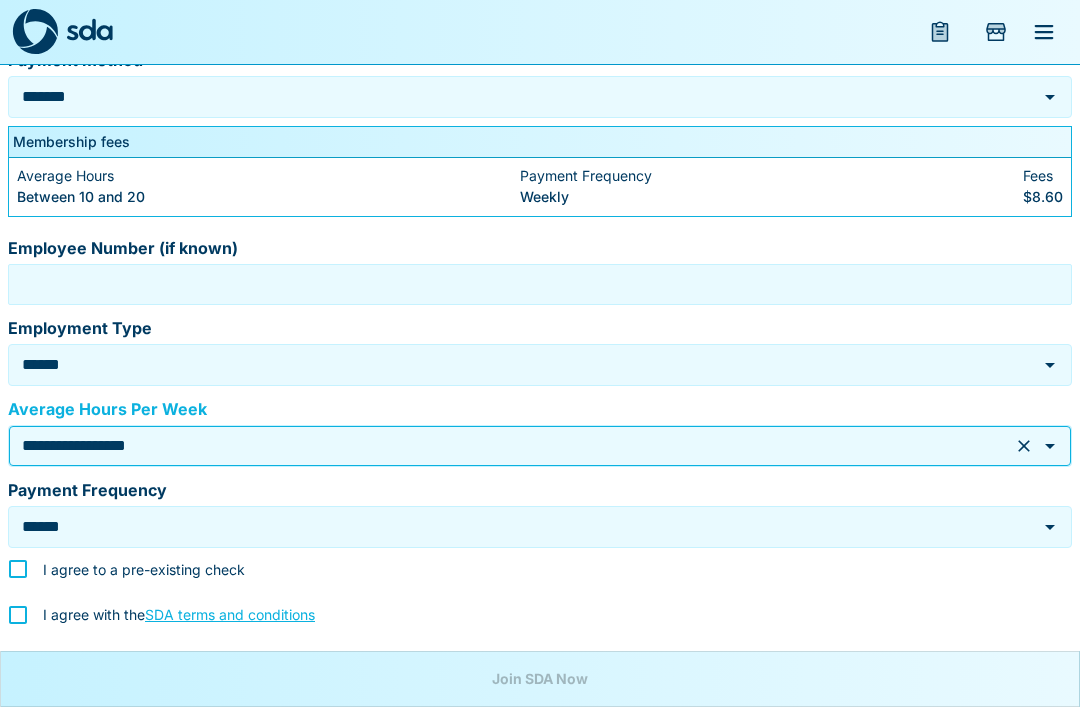 click on "Employee Number (if known)" at bounding box center (540, 284) 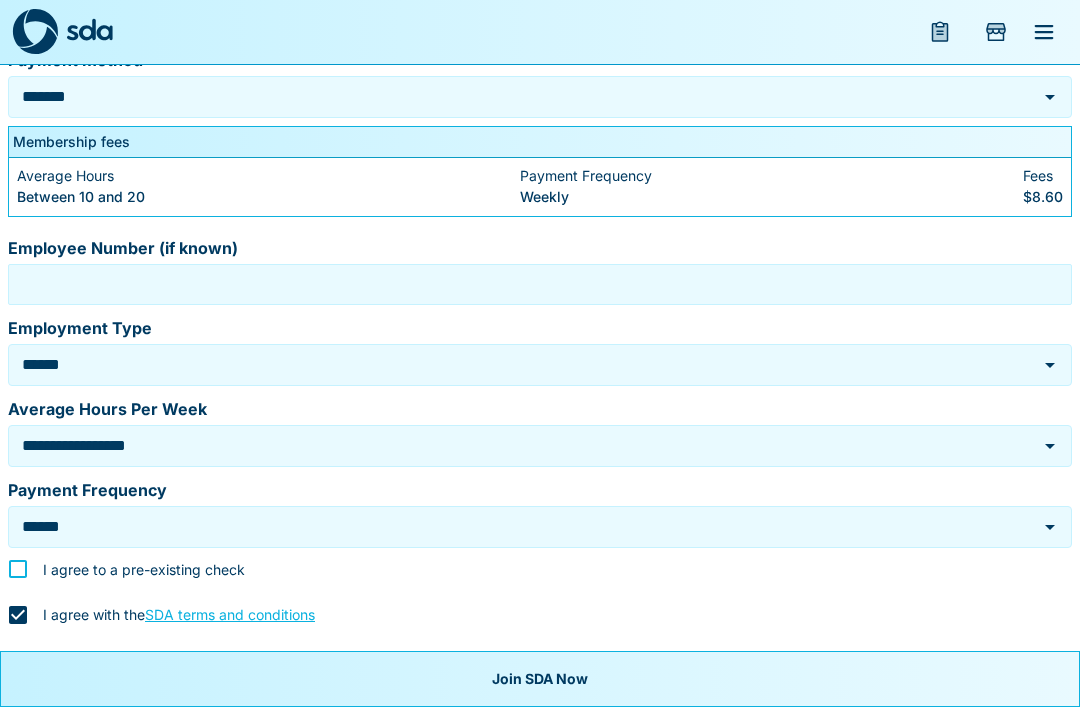 scroll, scrollTop: 713, scrollLeft: 0, axis: vertical 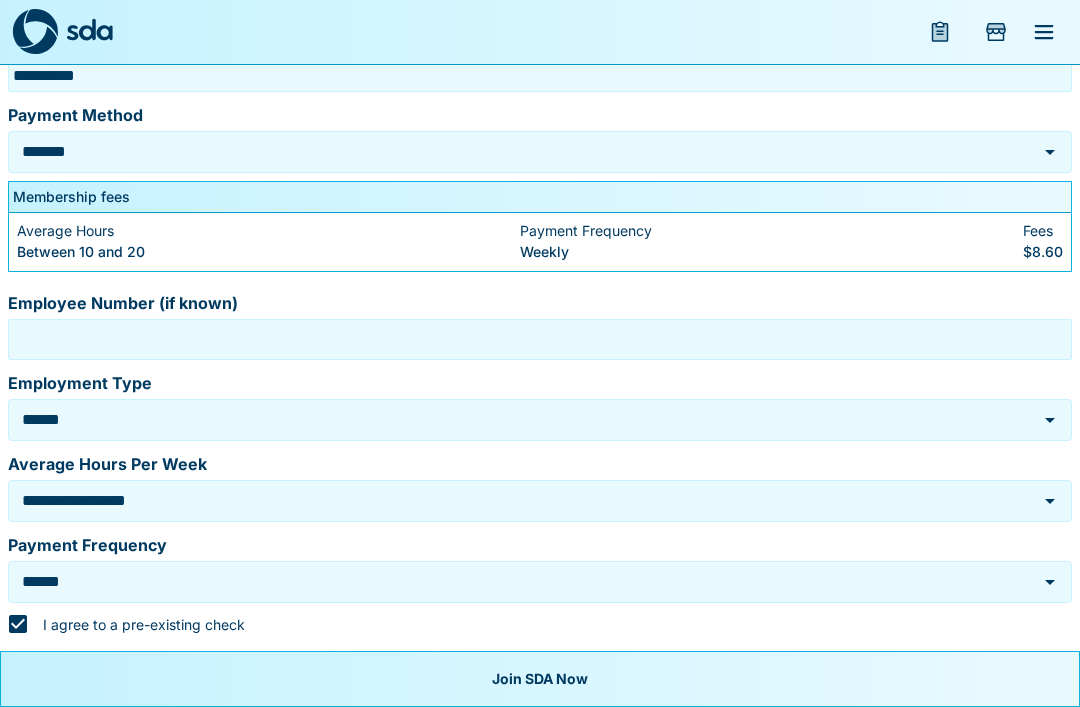 click on "Join SDA Now" at bounding box center [540, 679] 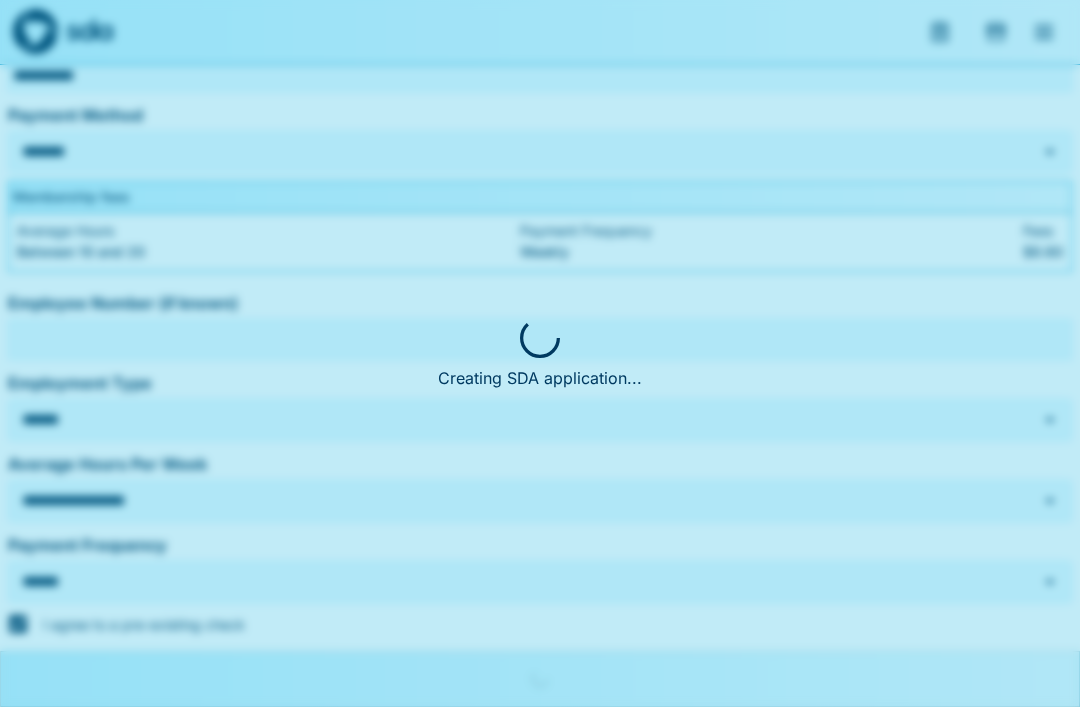 scroll, scrollTop: 0, scrollLeft: 0, axis: both 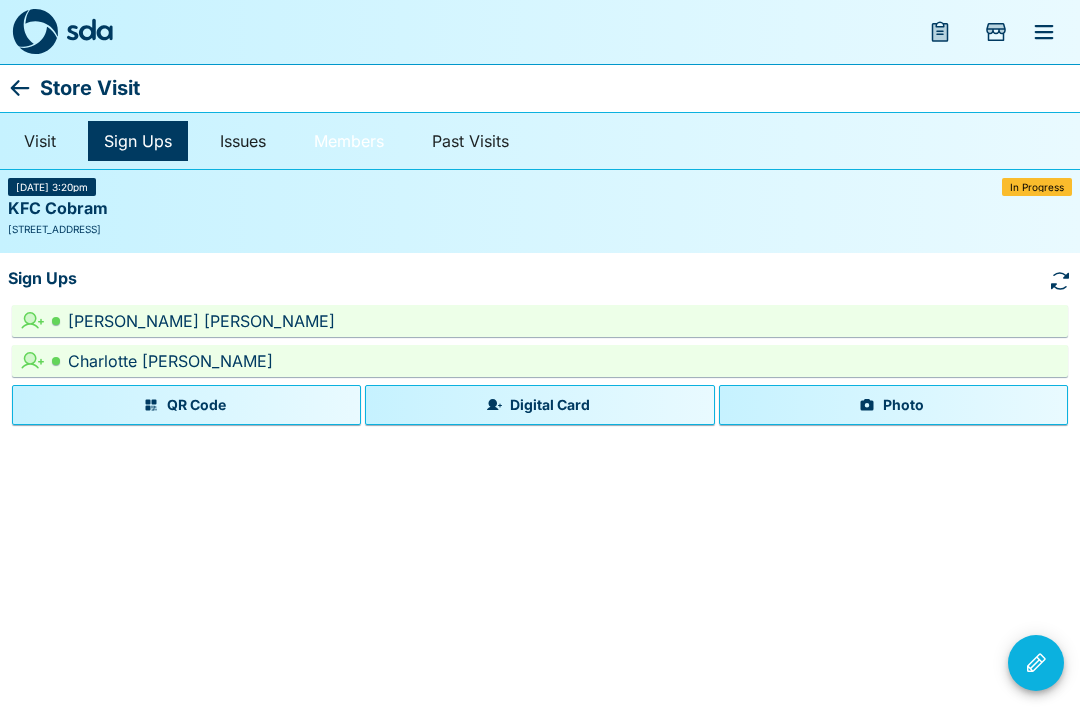 click on "Members" at bounding box center (349, 141) 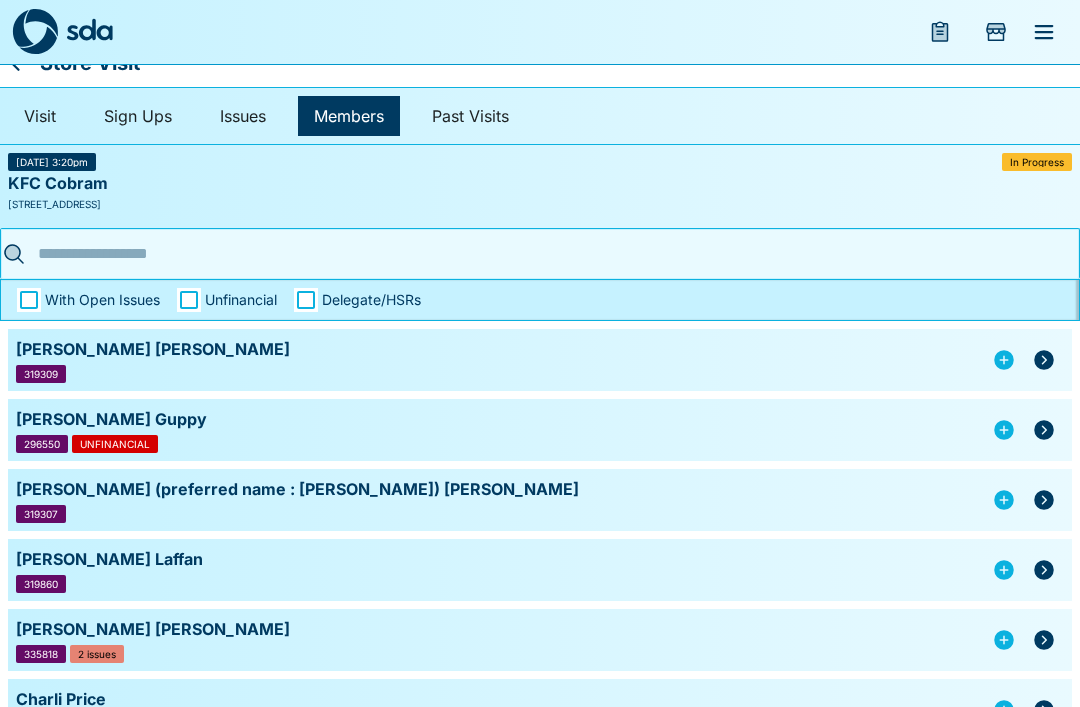 scroll, scrollTop: 80, scrollLeft: 0, axis: vertical 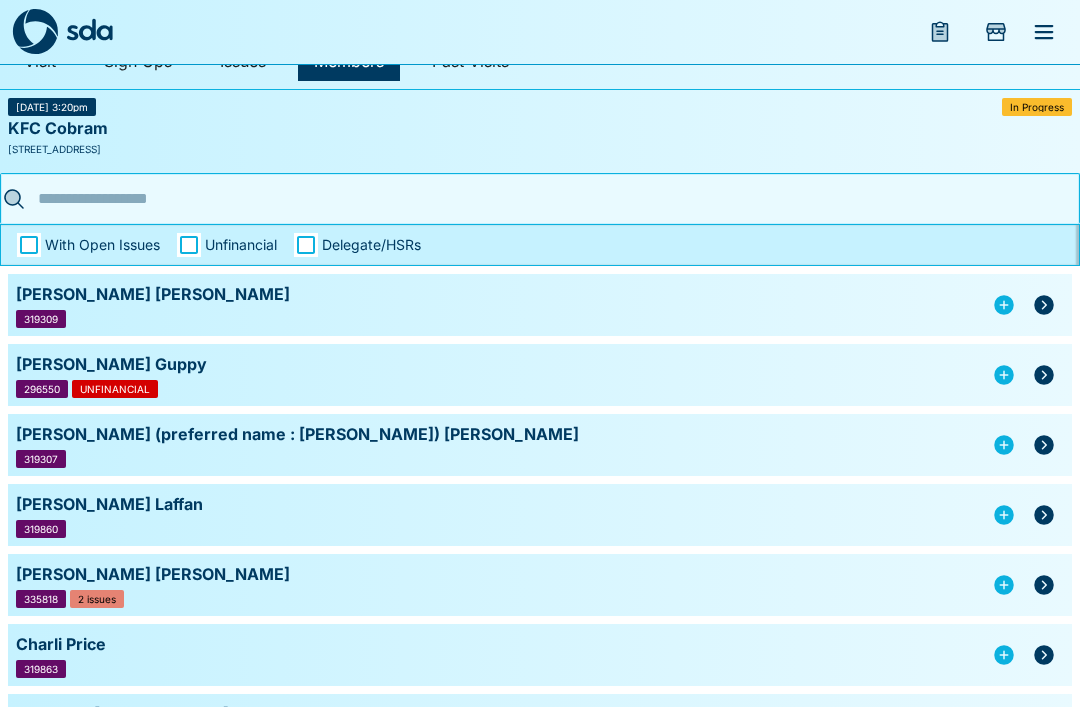 click at bounding box center (1044, 375) 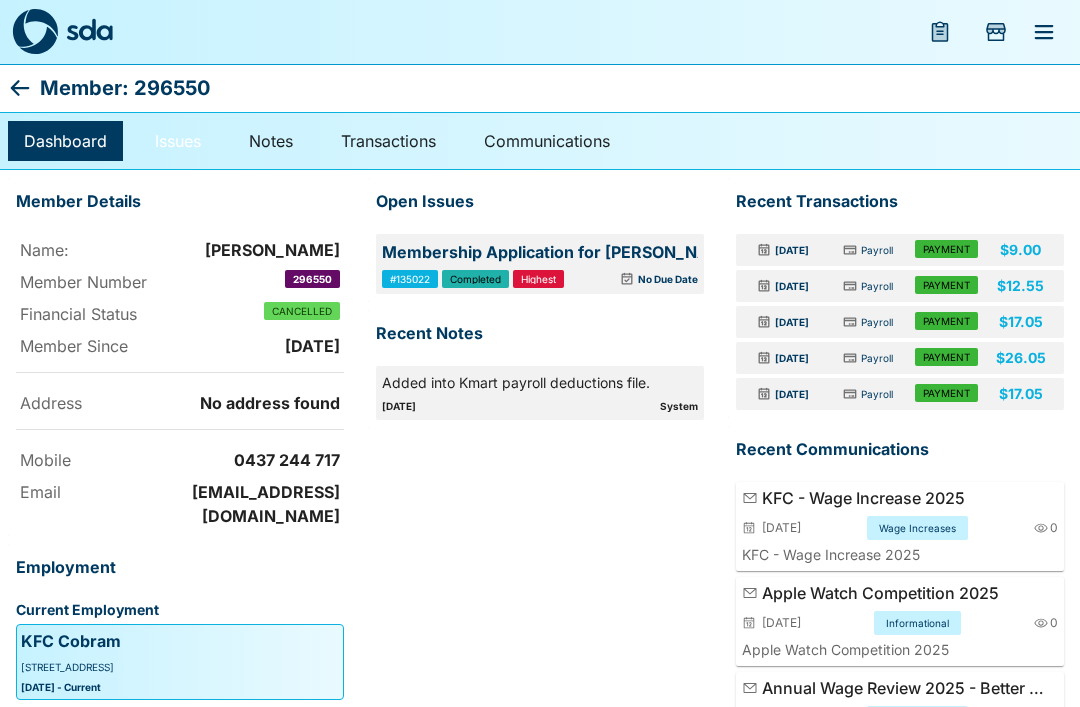 click on "Issues" at bounding box center [178, 141] 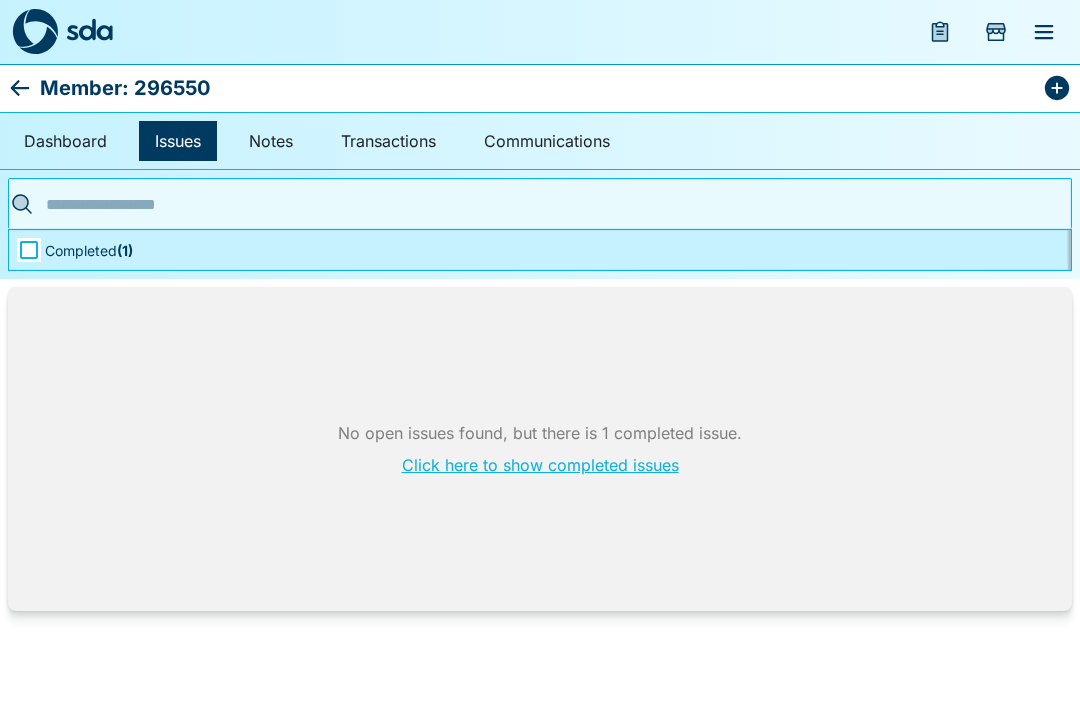 click on "Completed  ( 1 )" at bounding box center [89, 250] 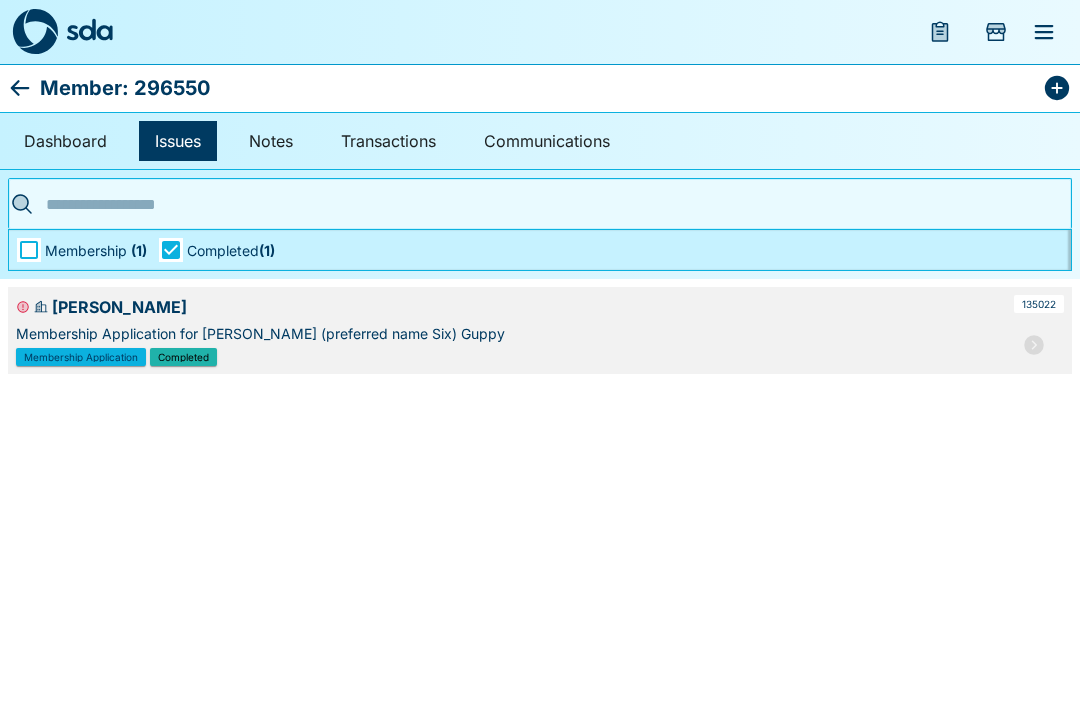click on "Membership Application for Meg (preferred name Six) Guppy" at bounding box center (513, 333) 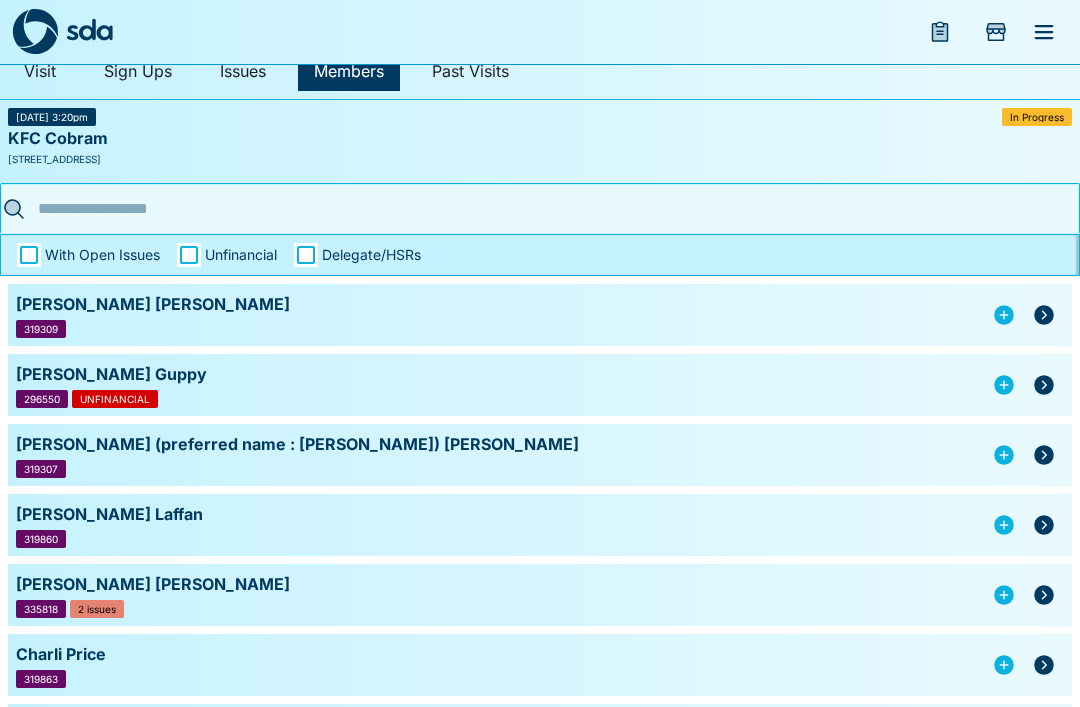 scroll, scrollTop: 80, scrollLeft: 0, axis: vertical 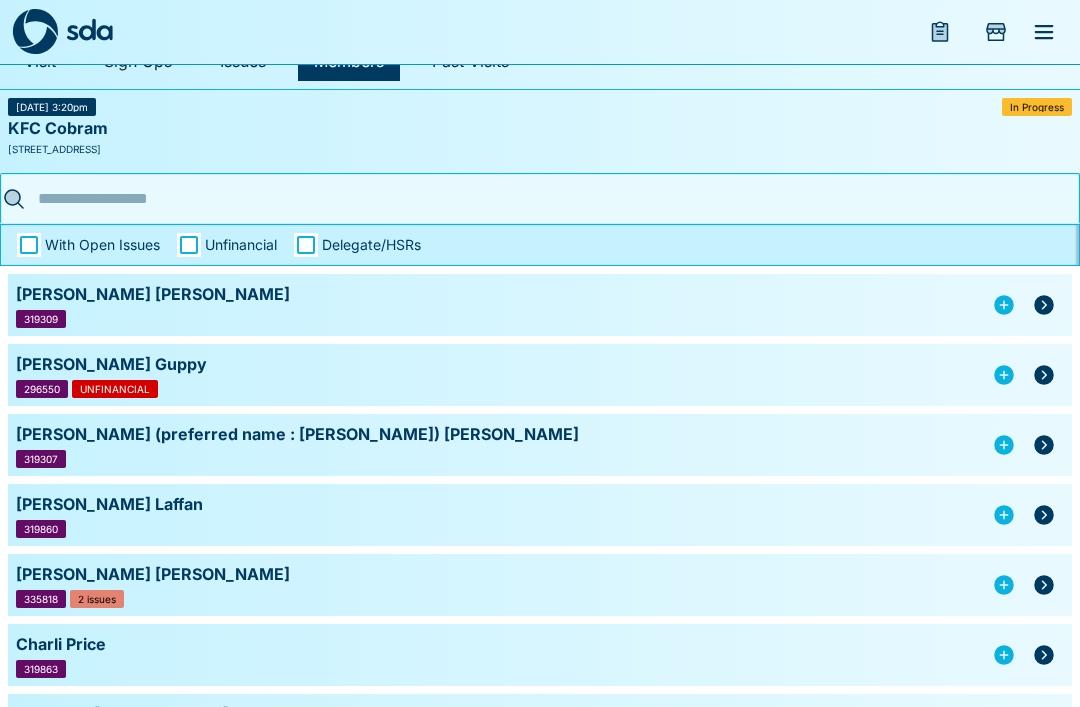 click on "Caitlin (preferred name : lewis)   Harris 319307" at bounding box center [540, 445] 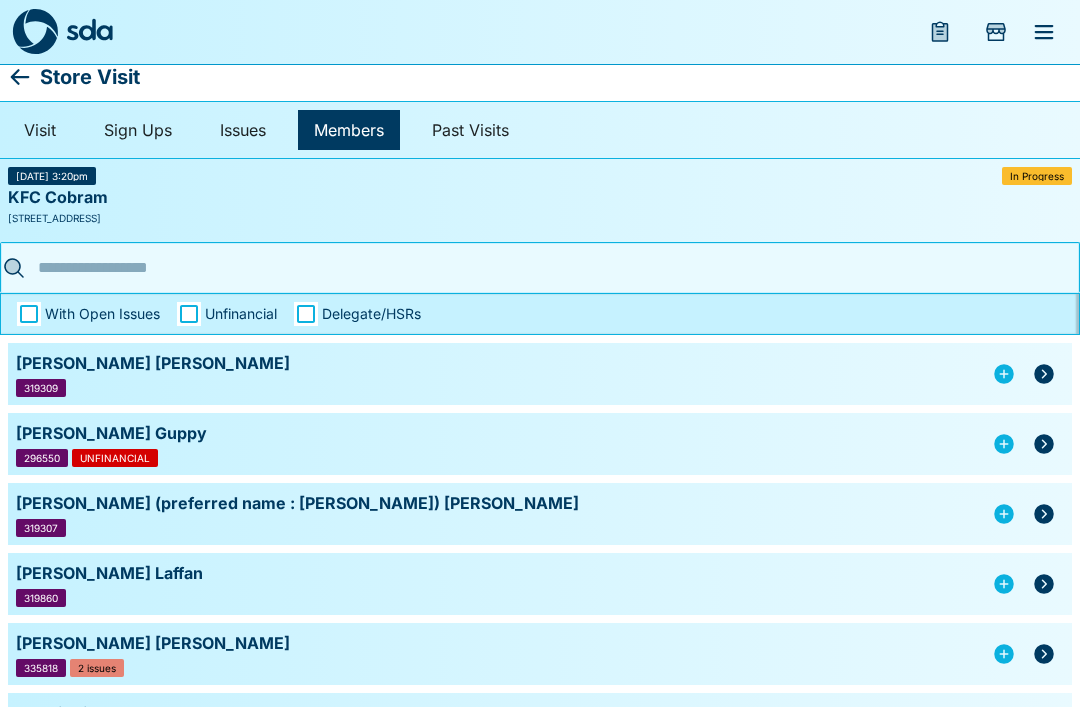 scroll, scrollTop: 0, scrollLeft: 0, axis: both 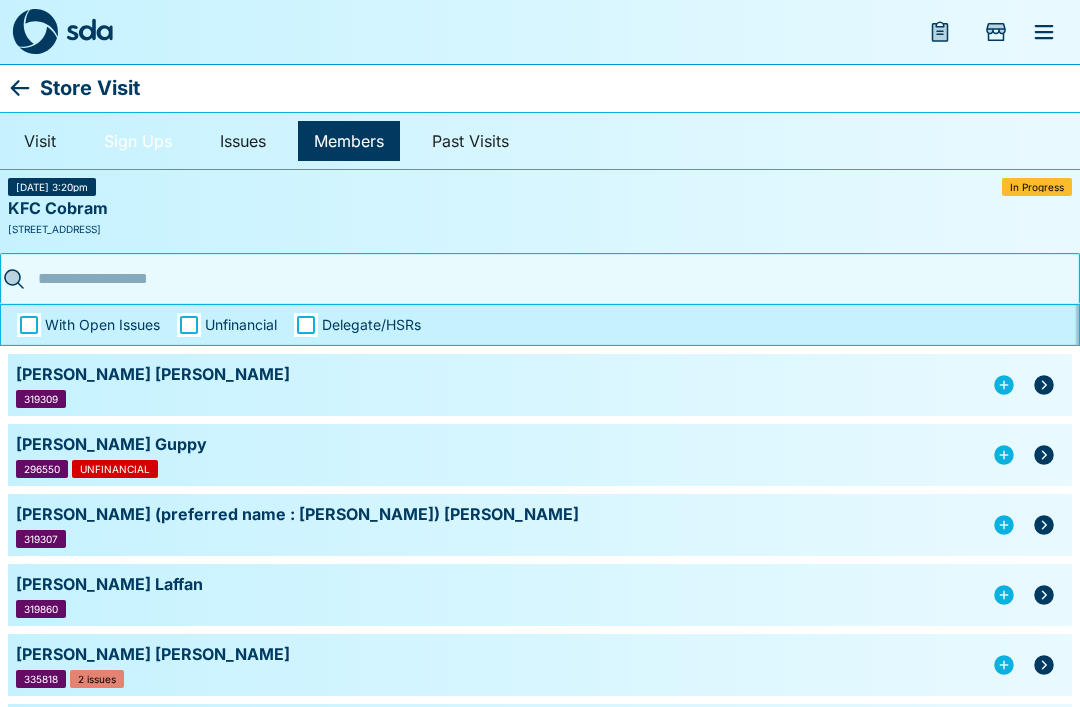 click on "Sign Ups" at bounding box center (138, 141) 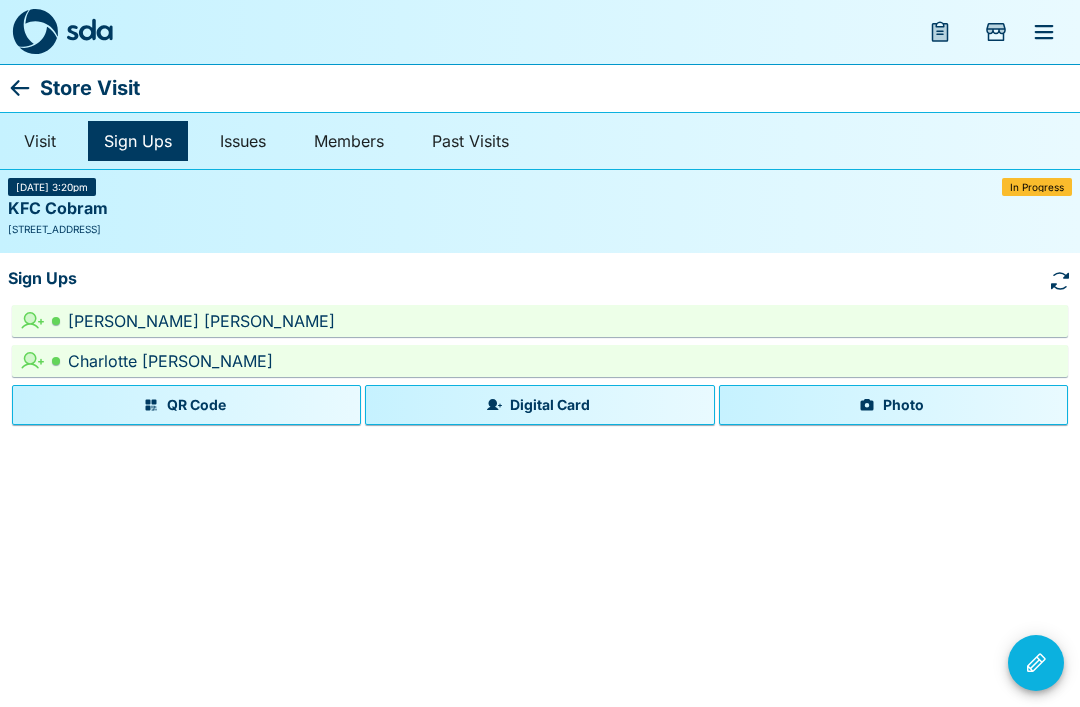 click on "Digital Card" at bounding box center (539, 405) 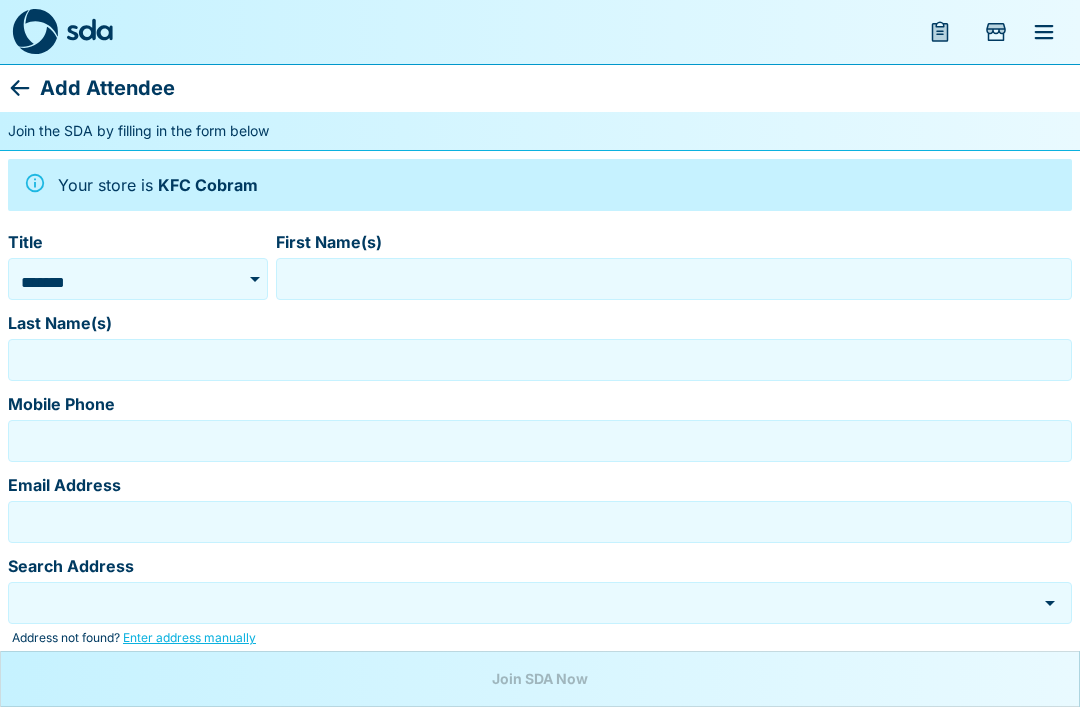 click on "Mobile Phone" at bounding box center (540, 421) 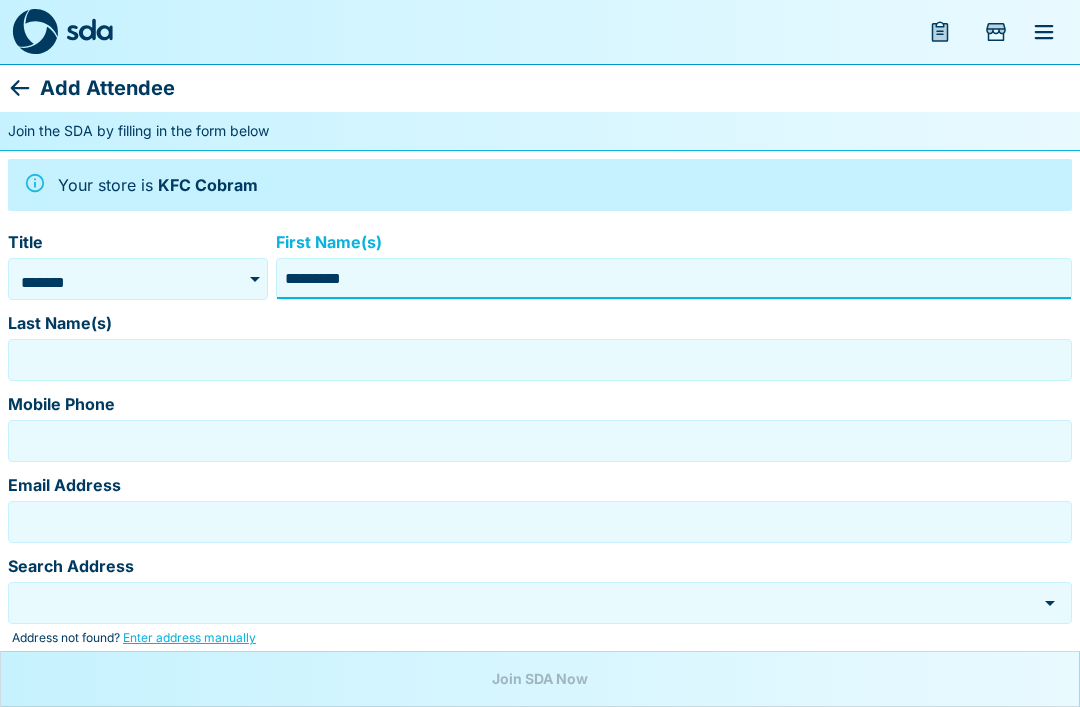type on "*********" 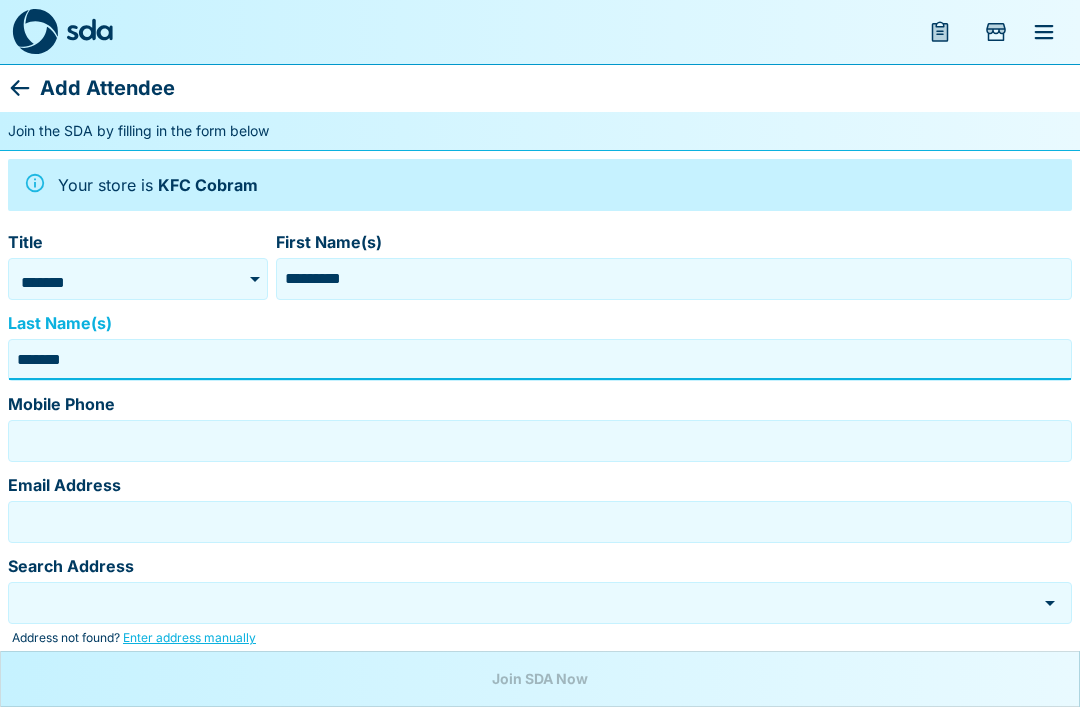 type on "*******" 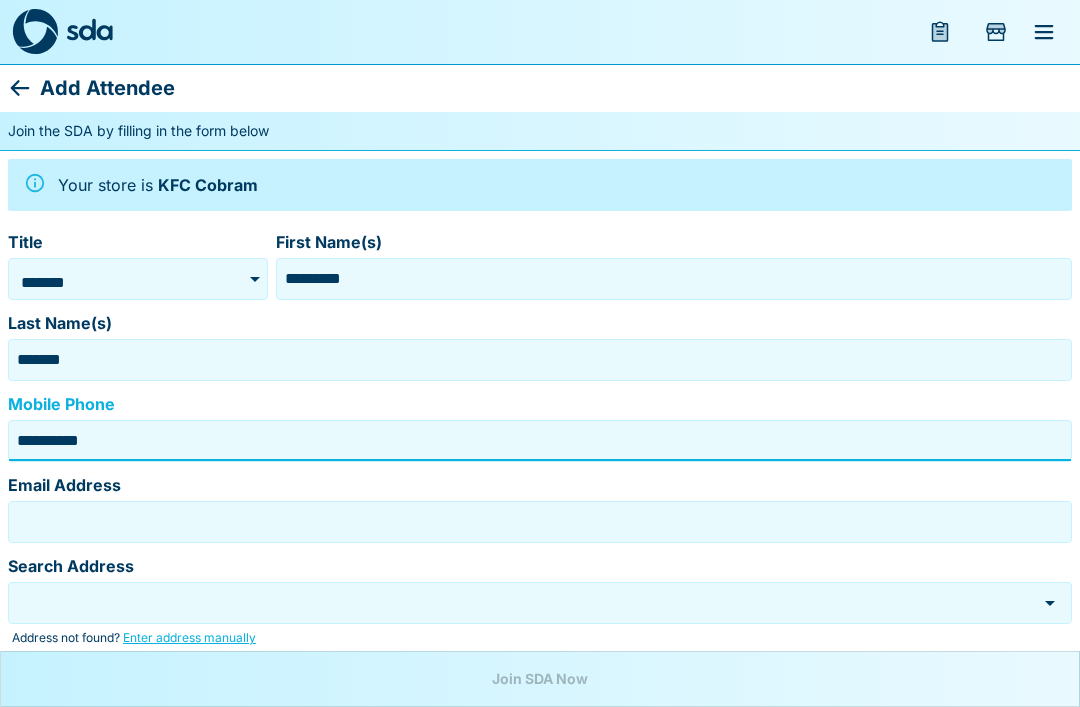 click on "Email Address" at bounding box center (540, 522) 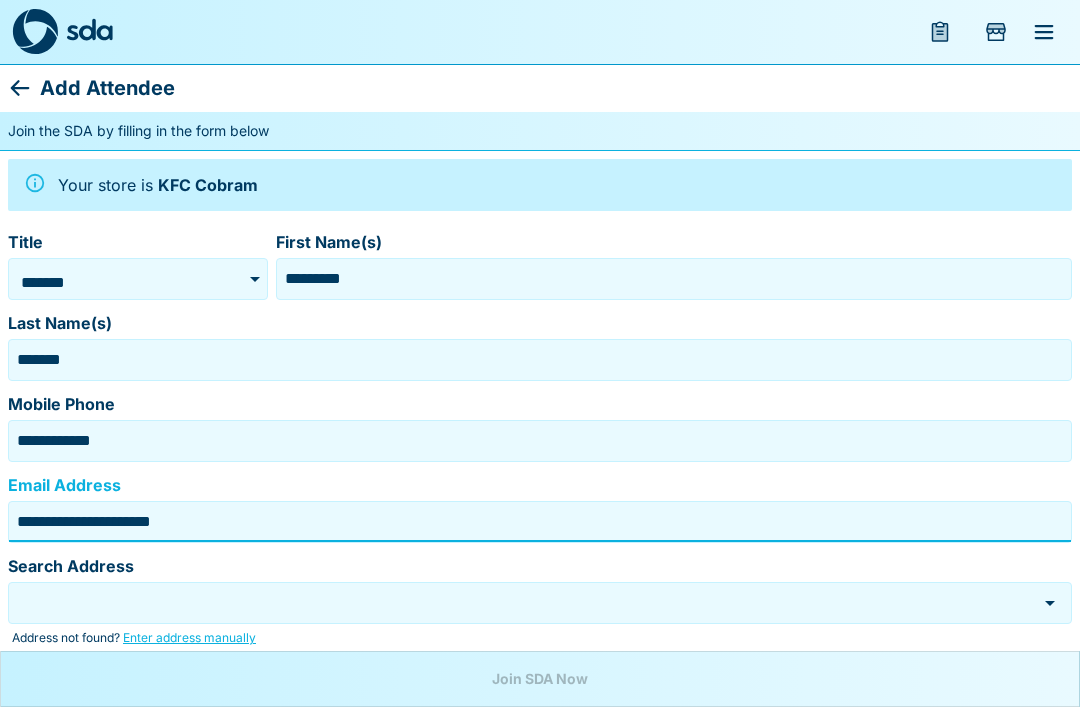 click on "Search Address" at bounding box center (540, 603) 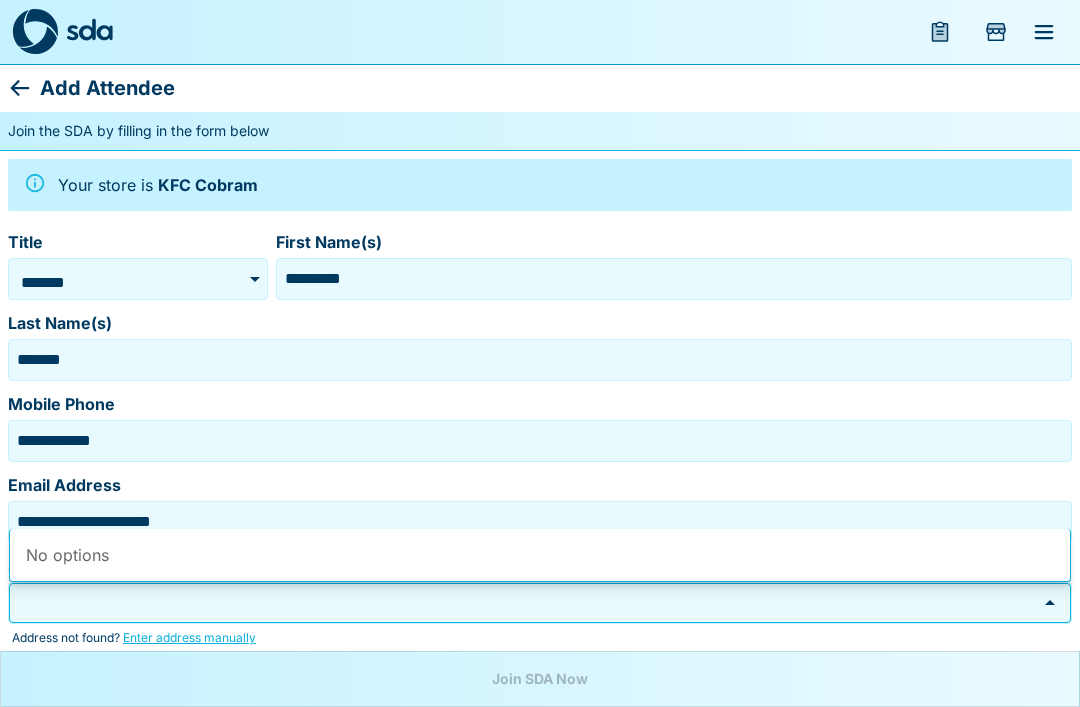 scroll, scrollTop: 221, scrollLeft: 0, axis: vertical 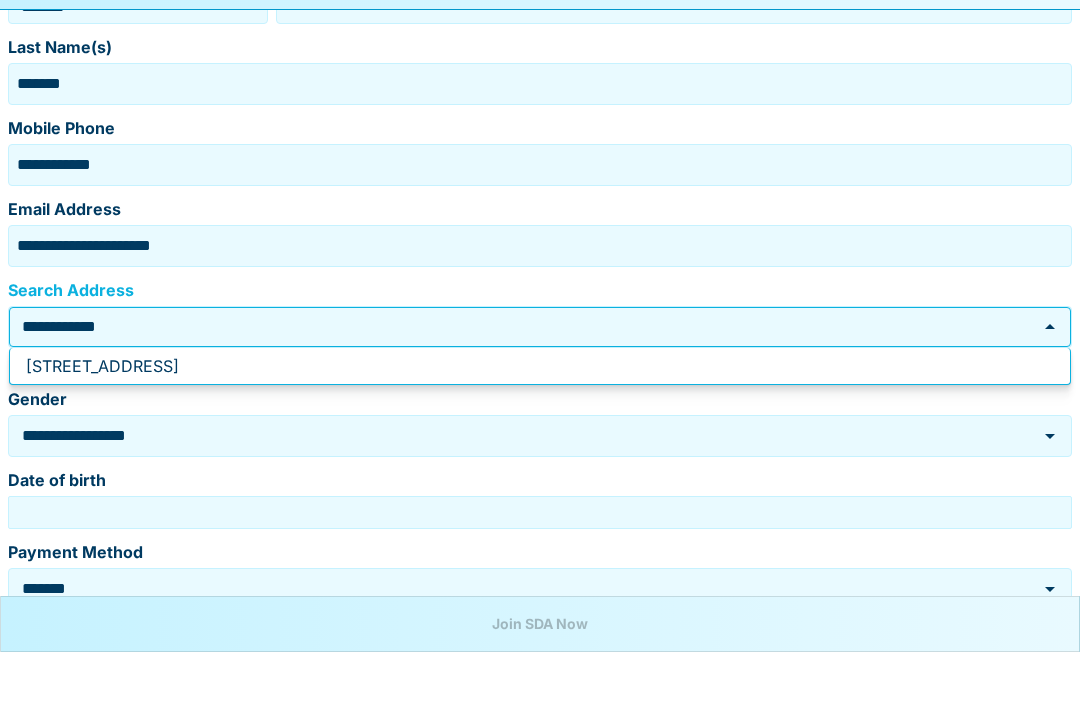 click on "40 Warkil St, COBRAM VIC 3644" at bounding box center (540, 421) 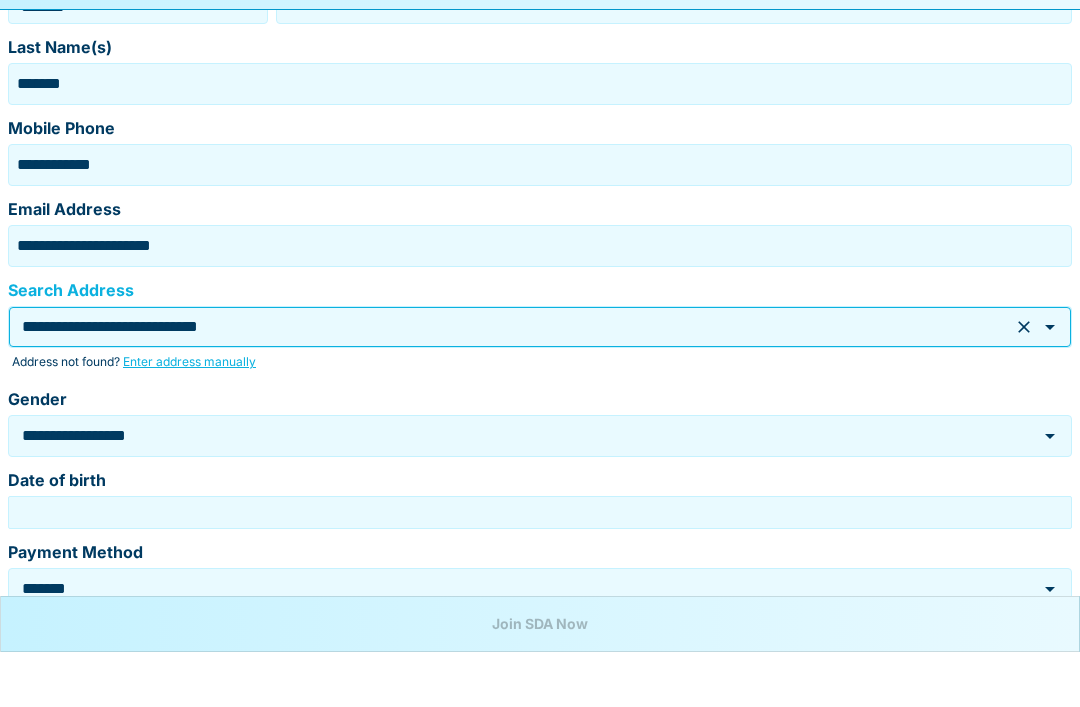 click on "**********" at bounding box center [512, 490] 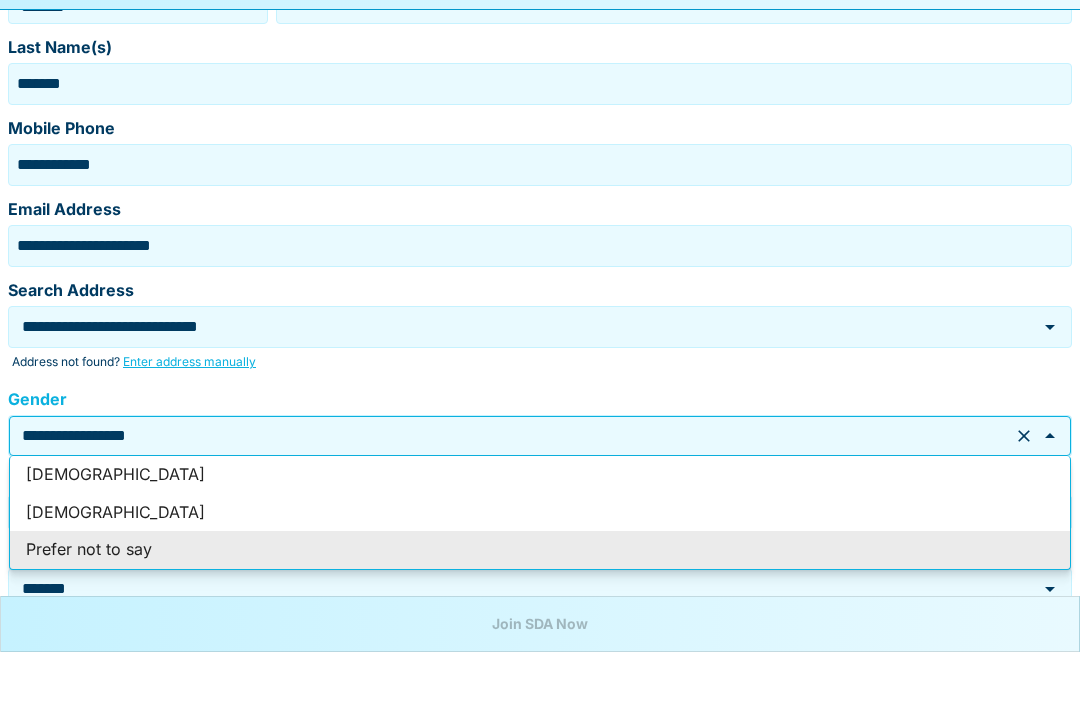 click on "[DEMOGRAPHIC_DATA]" at bounding box center [540, 568] 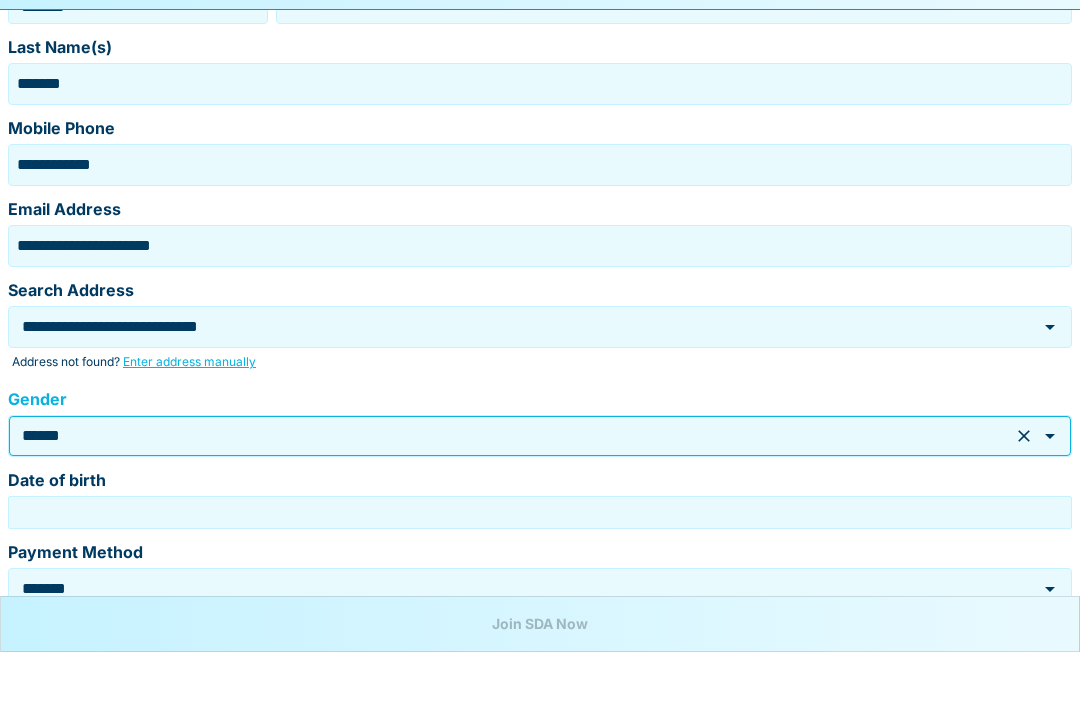 click on "Date of birth" at bounding box center [540, 567] 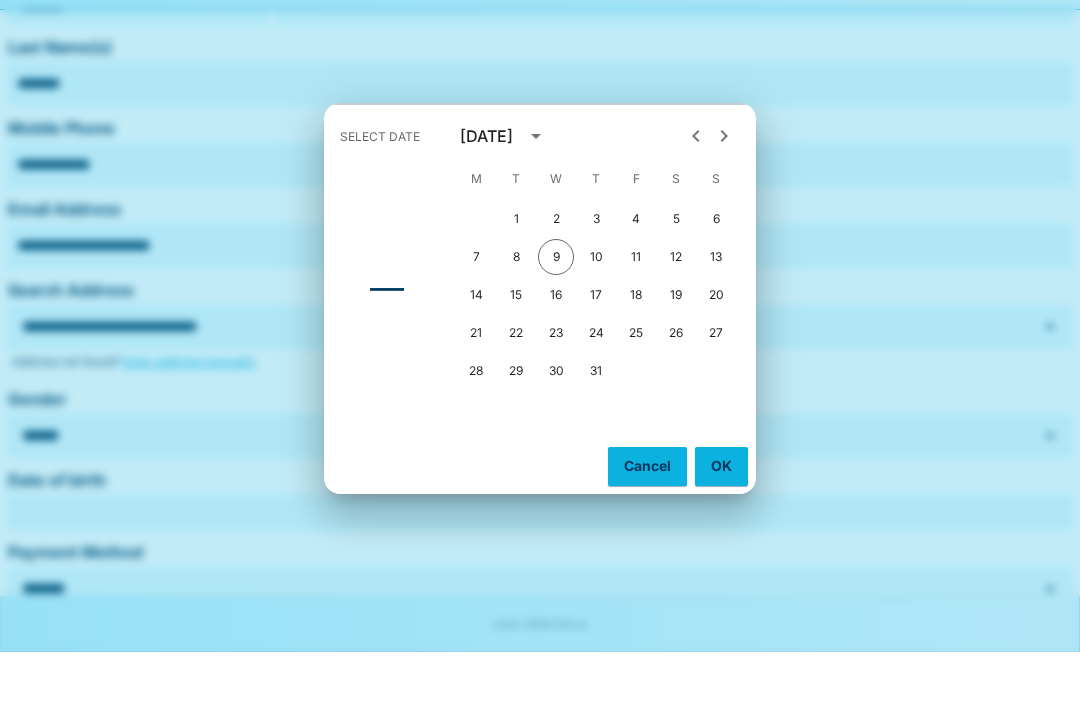 scroll, scrollTop: 277, scrollLeft: 0, axis: vertical 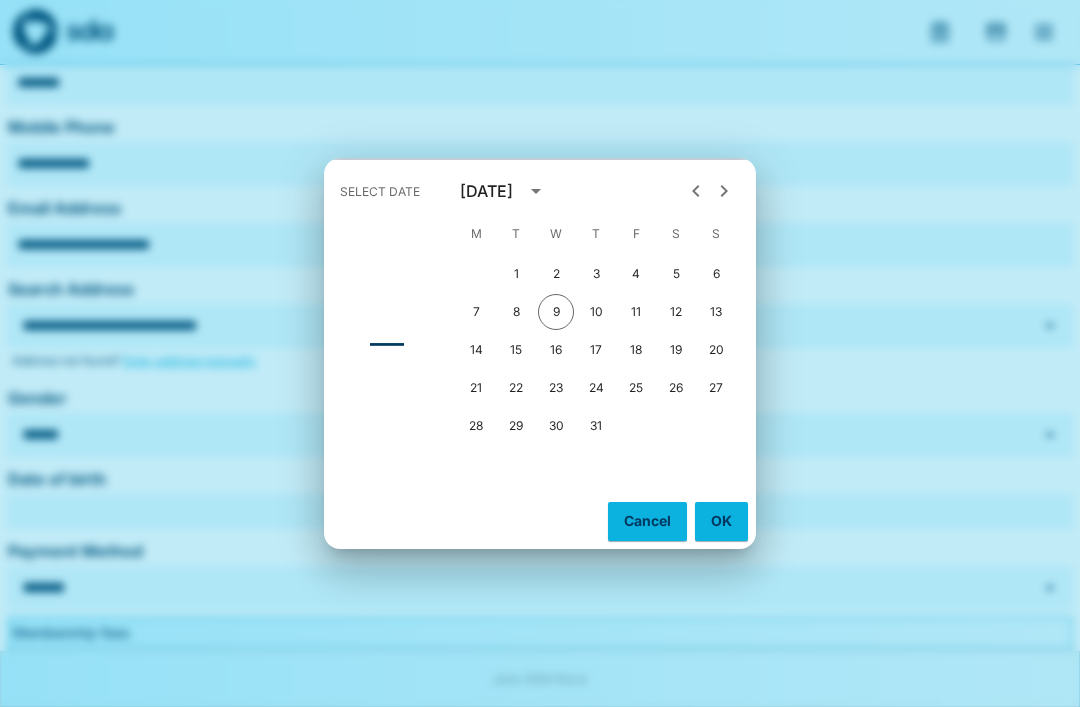 click on "[DATE]" at bounding box center [486, 191] 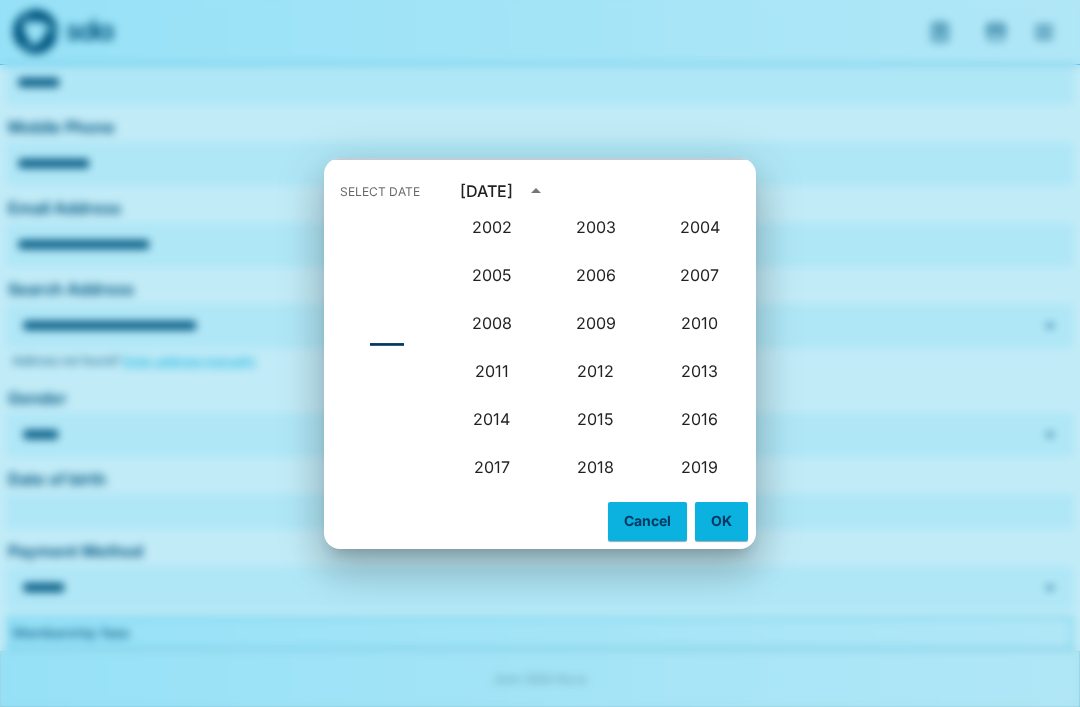 scroll, scrollTop: 1645, scrollLeft: 0, axis: vertical 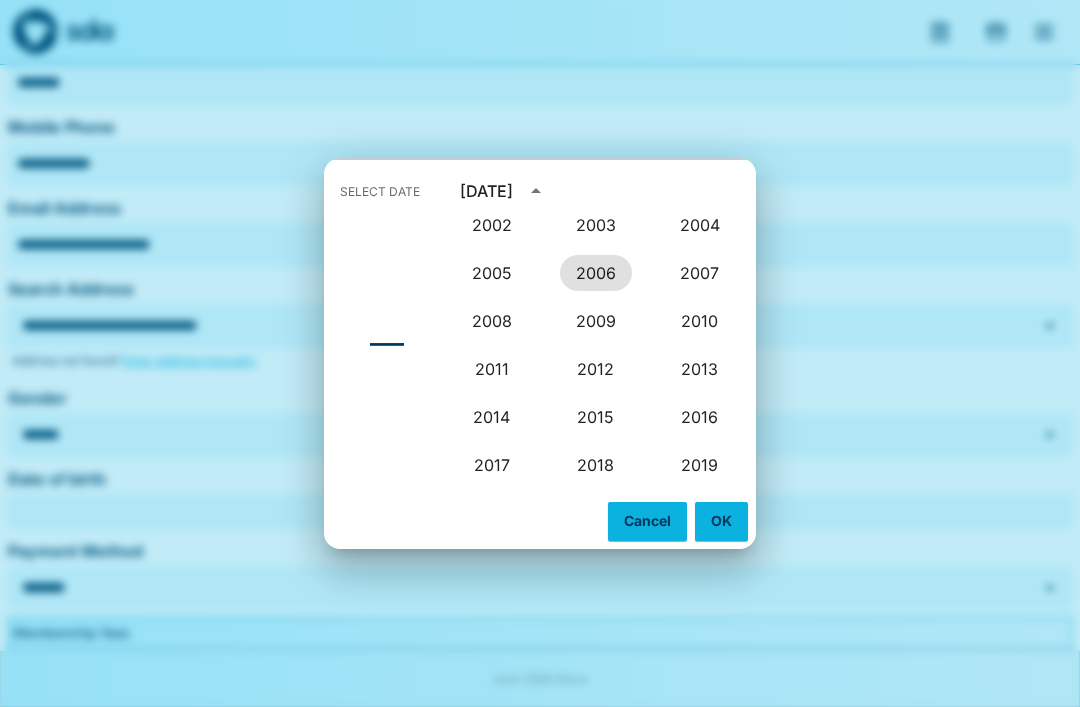 click on "2006" at bounding box center [596, 273] 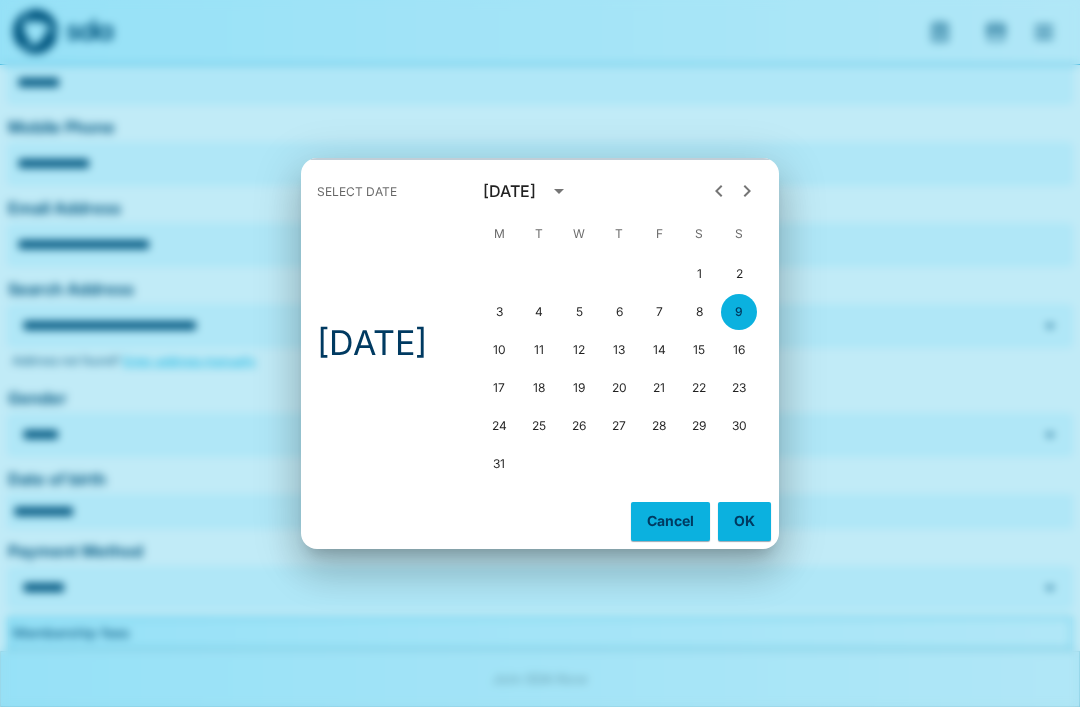 click on "21" at bounding box center [659, 388] 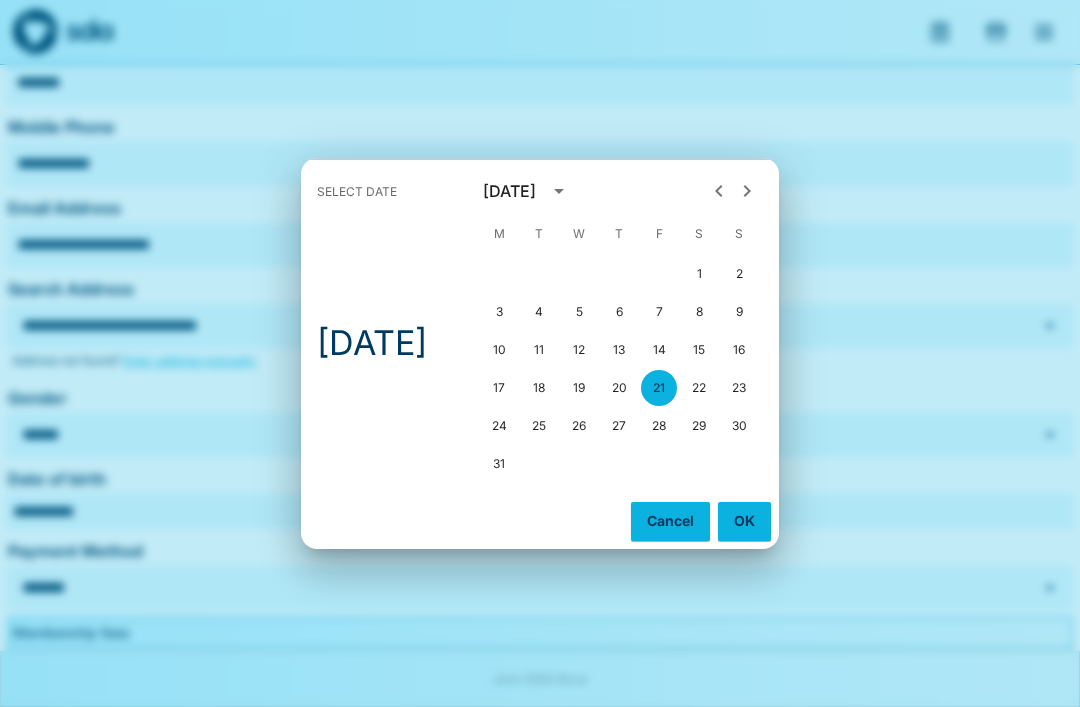 click at bounding box center (719, 191) 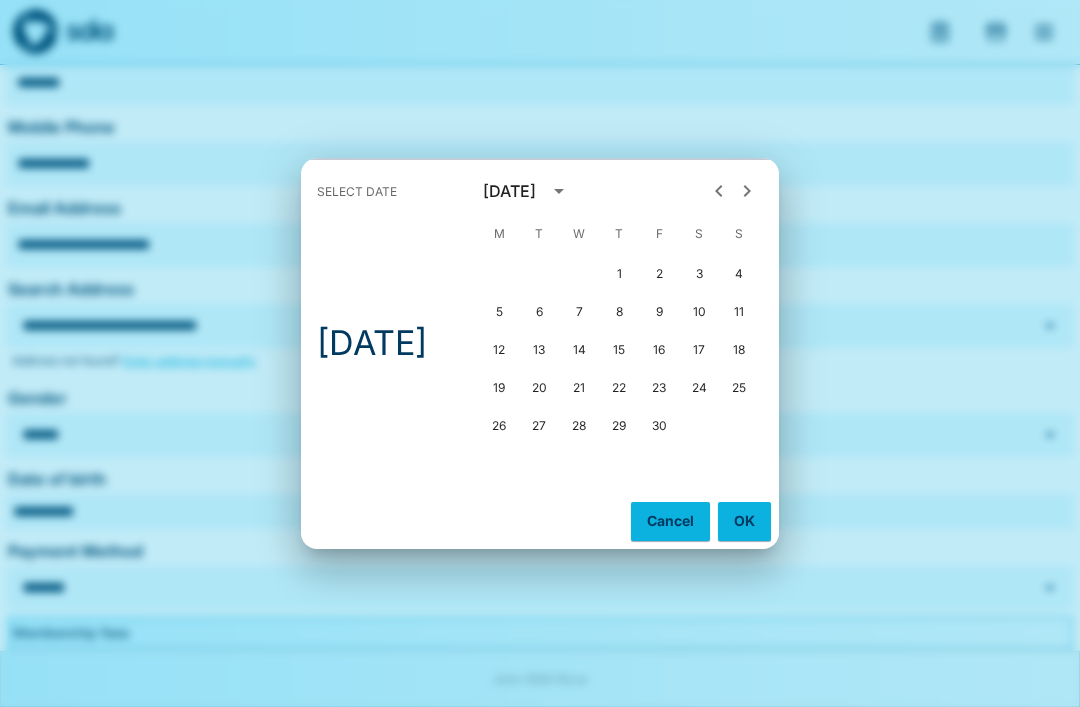 click 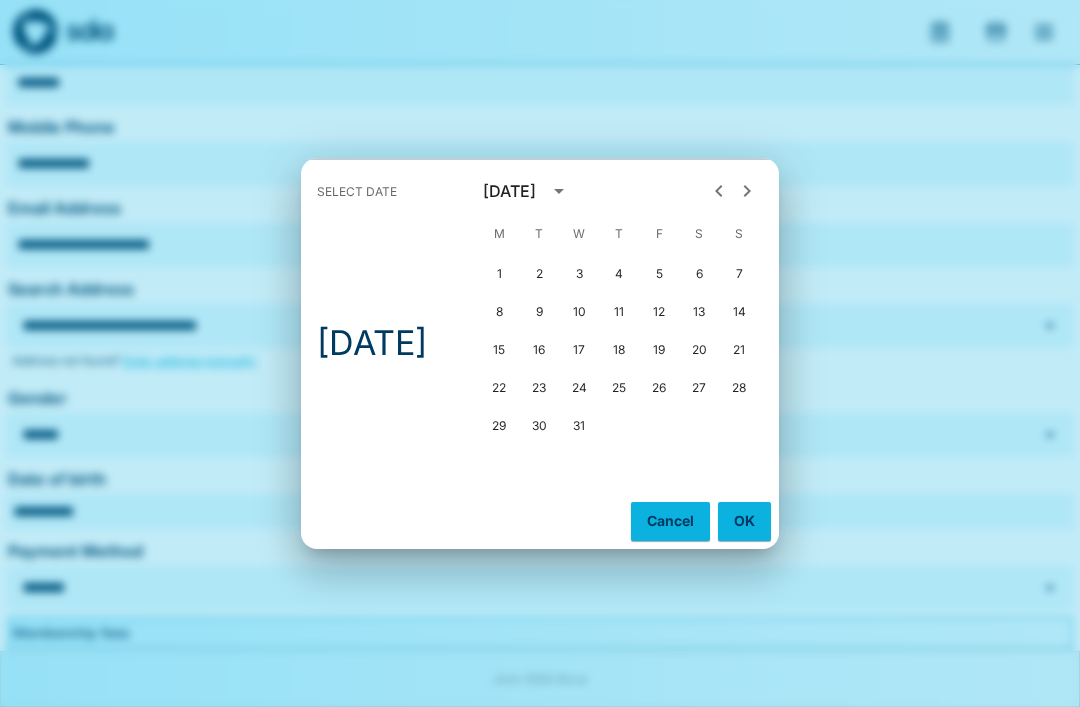 click at bounding box center [747, 191] 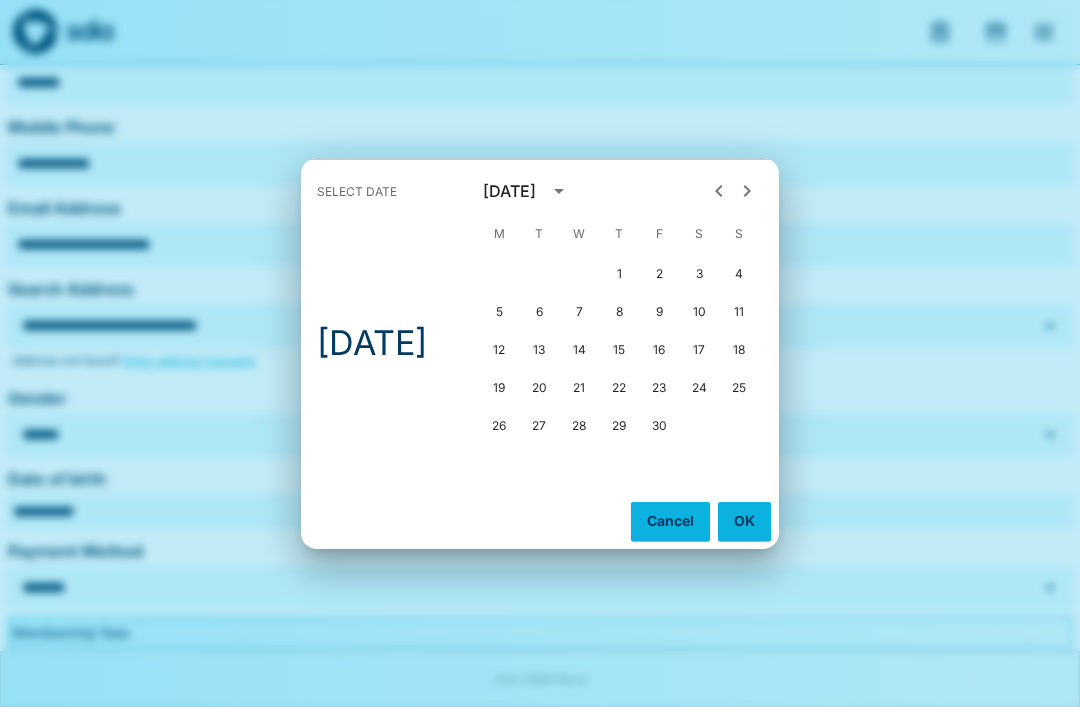 click 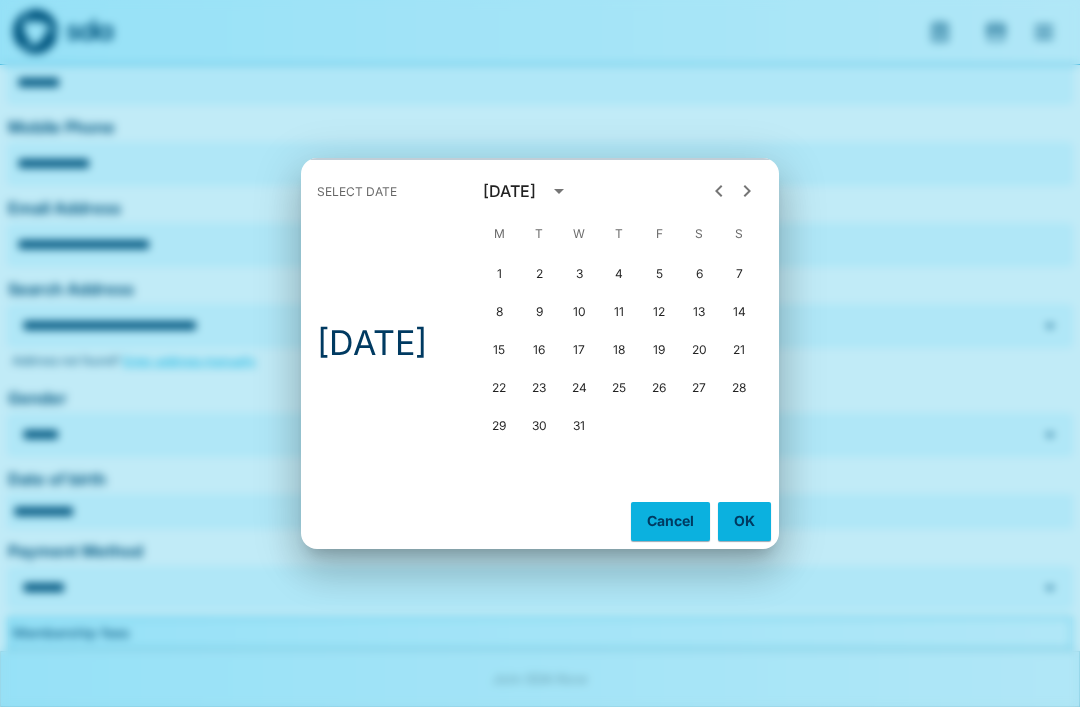 click 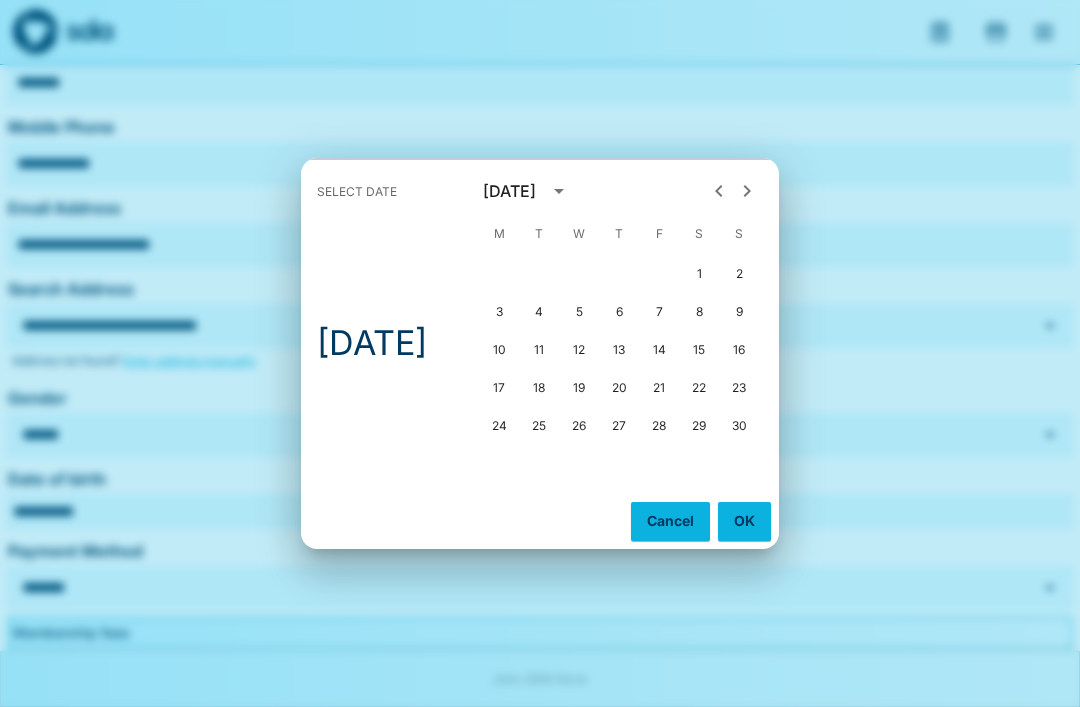 click 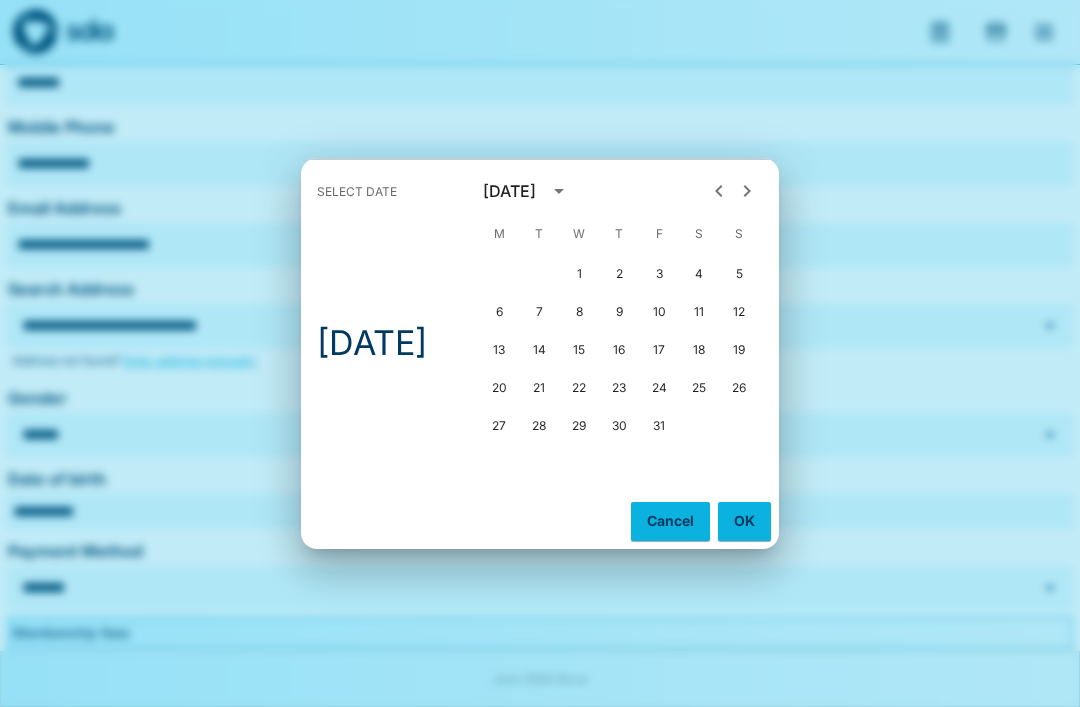 click at bounding box center [719, 191] 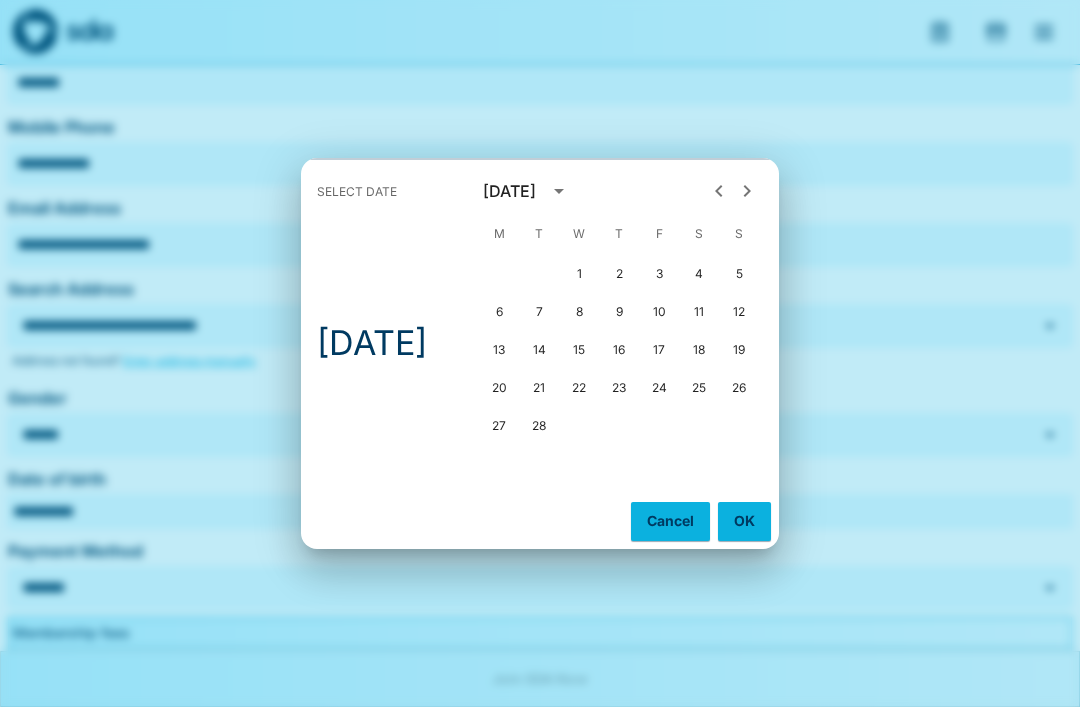 click on "21" at bounding box center [539, 388] 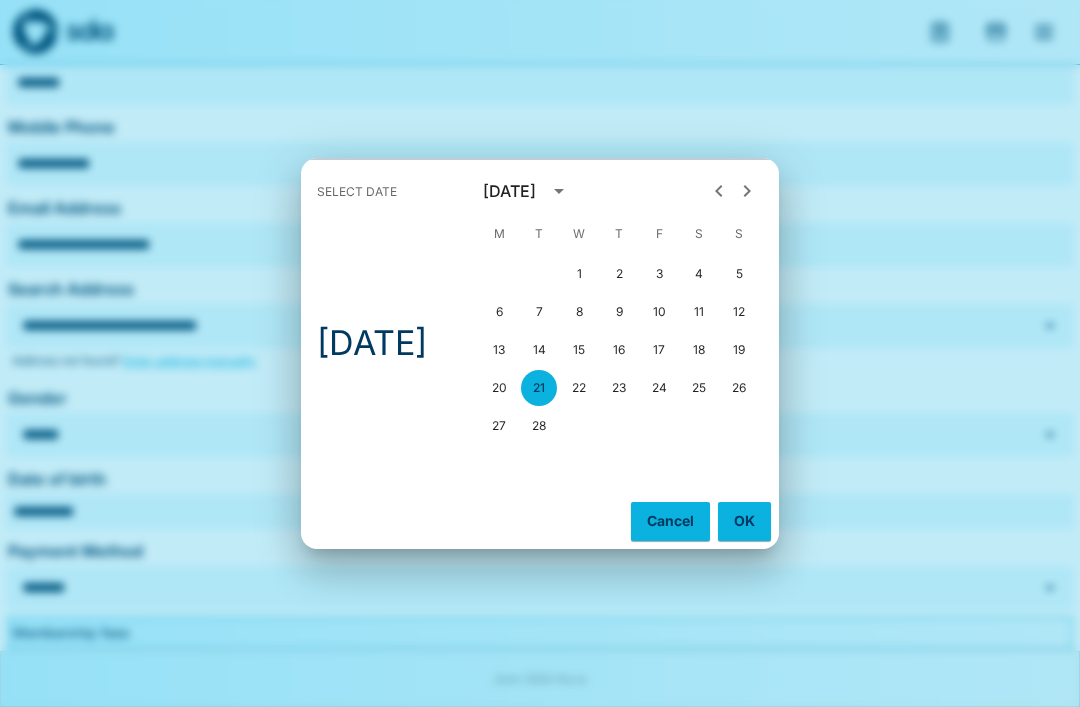 click on "OK" at bounding box center (744, 521) 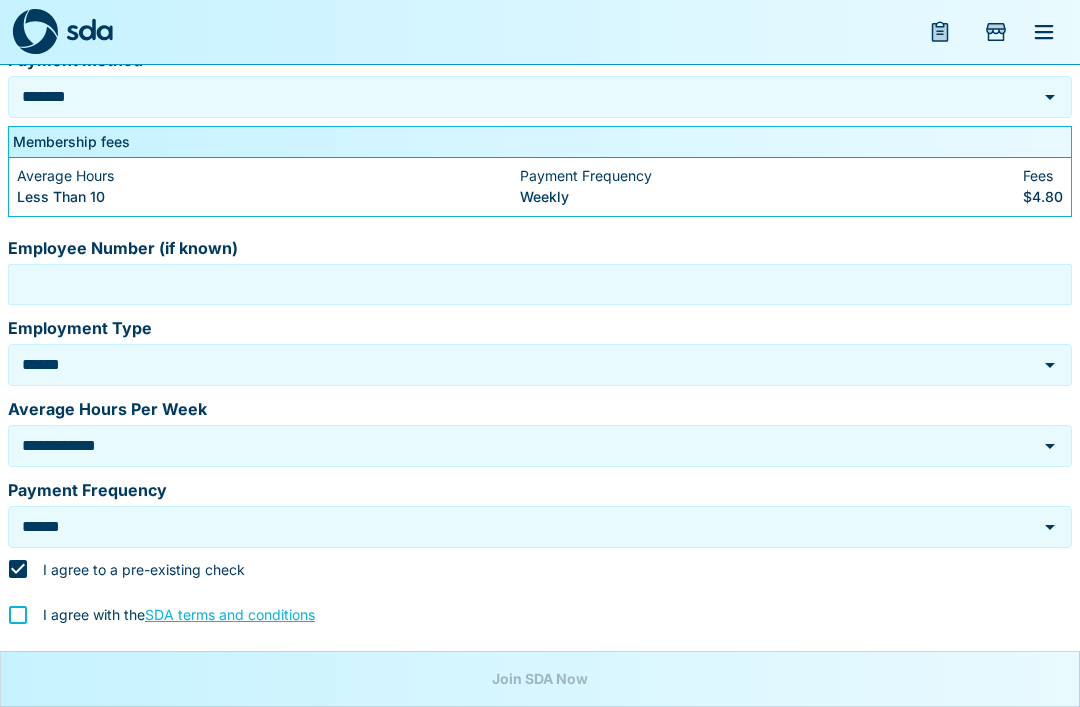 scroll, scrollTop: 713, scrollLeft: 0, axis: vertical 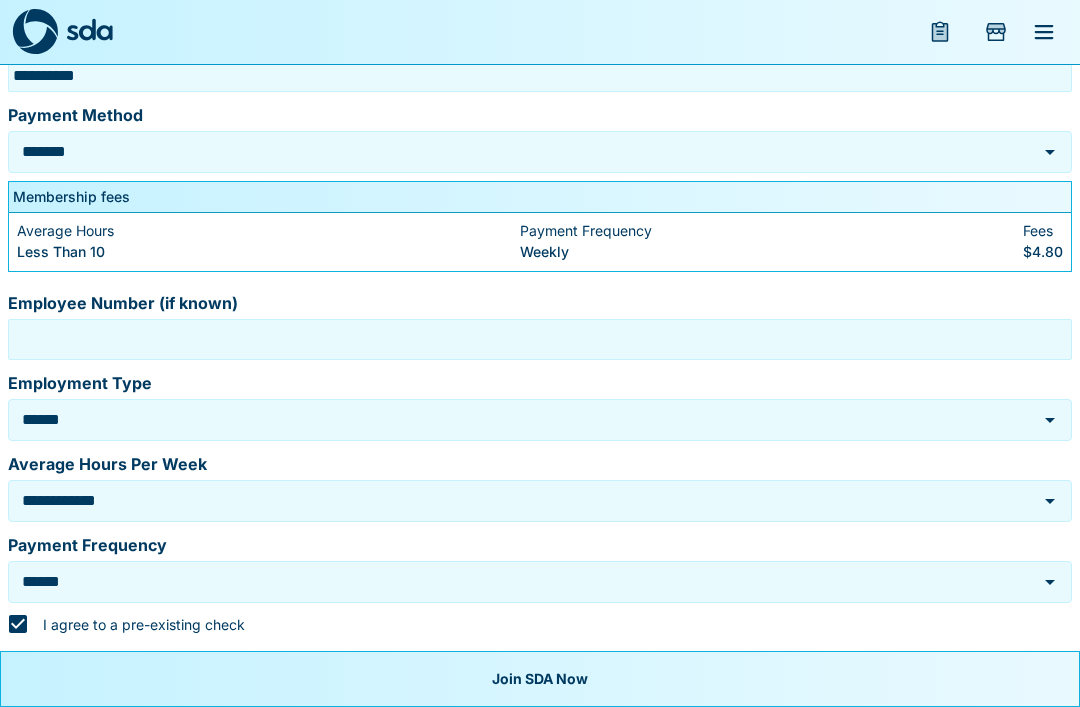 click on "Join SDA Now" at bounding box center [540, 679] 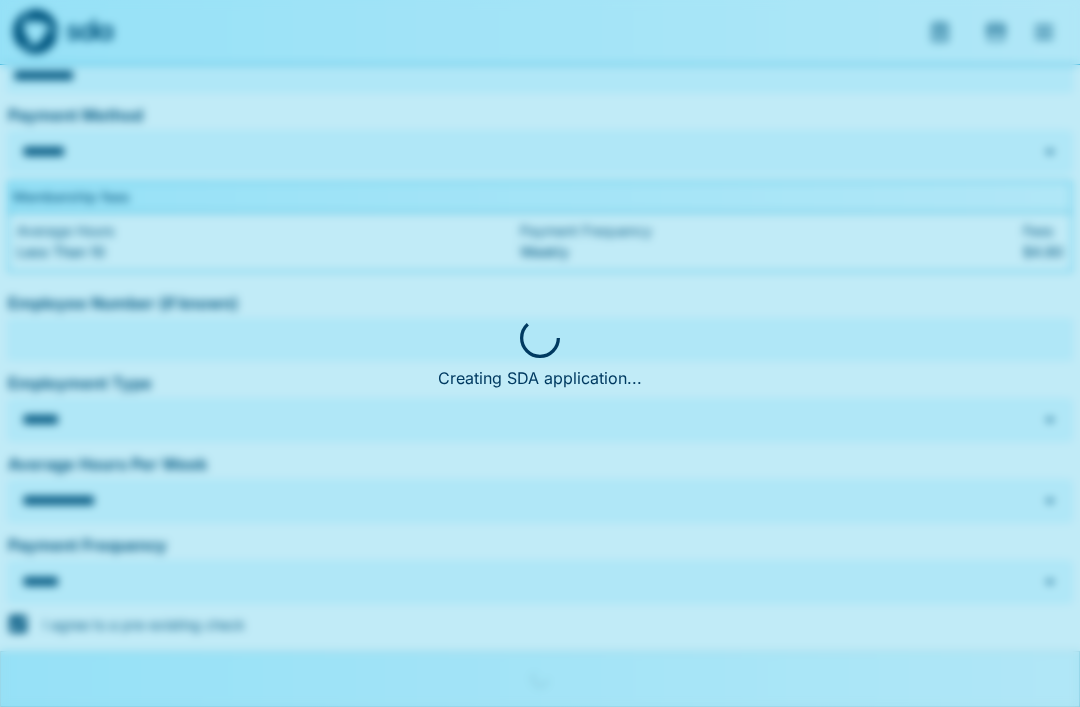 scroll, scrollTop: 0, scrollLeft: 0, axis: both 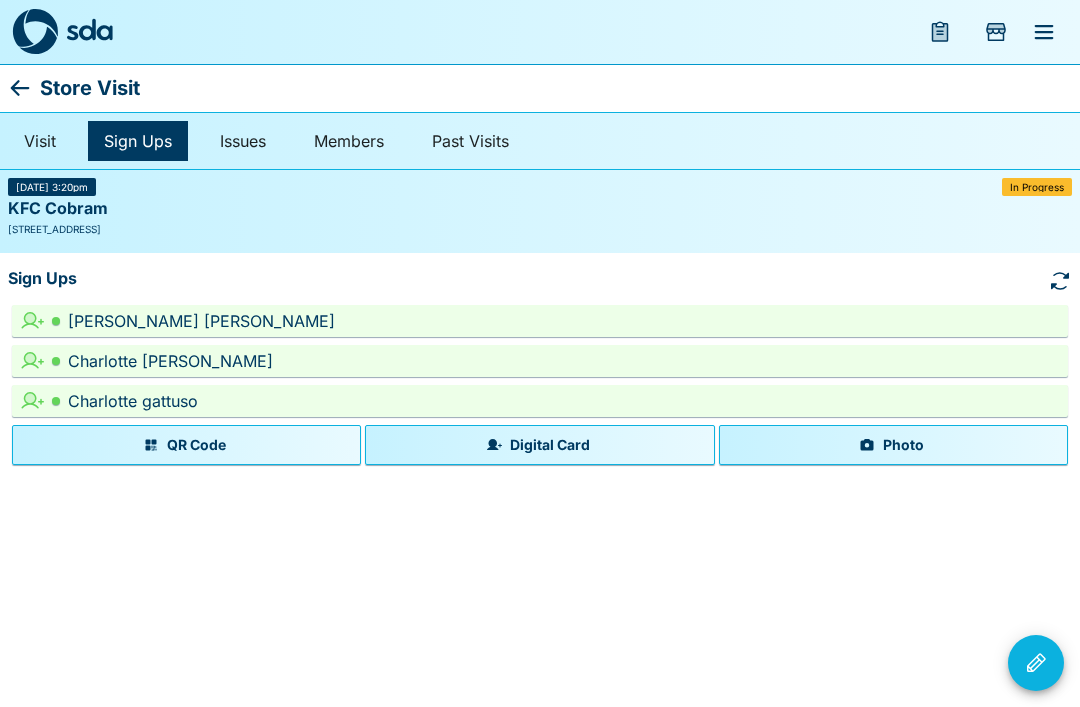 click on "Digital Card" at bounding box center [539, 445] 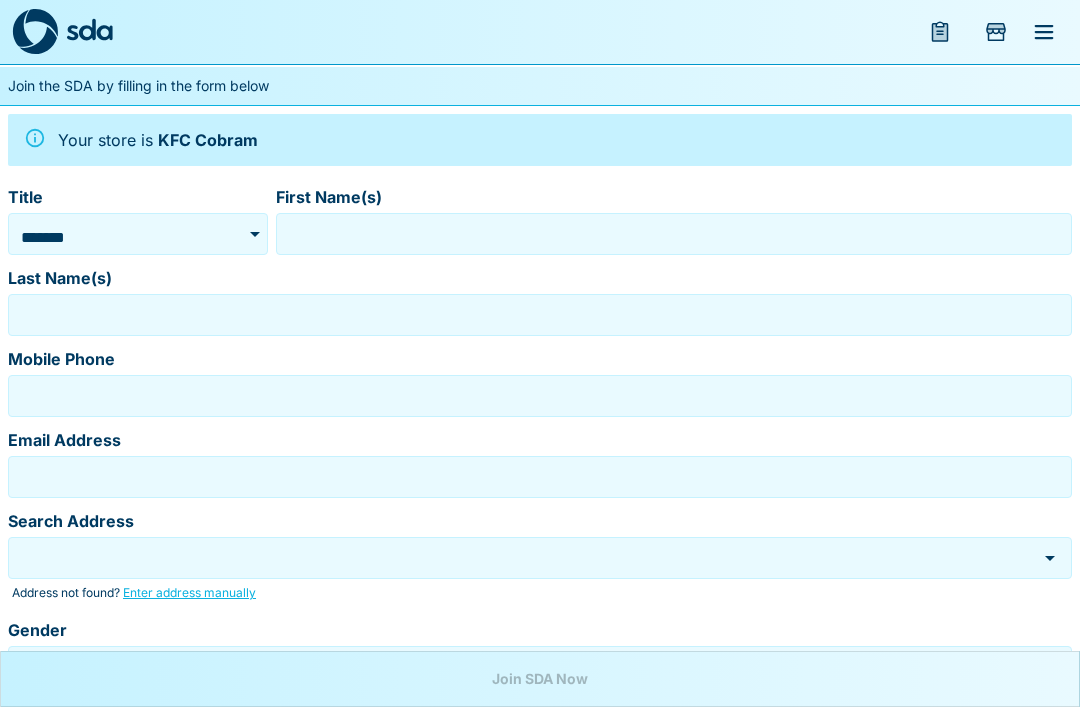 scroll, scrollTop: 46, scrollLeft: 0, axis: vertical 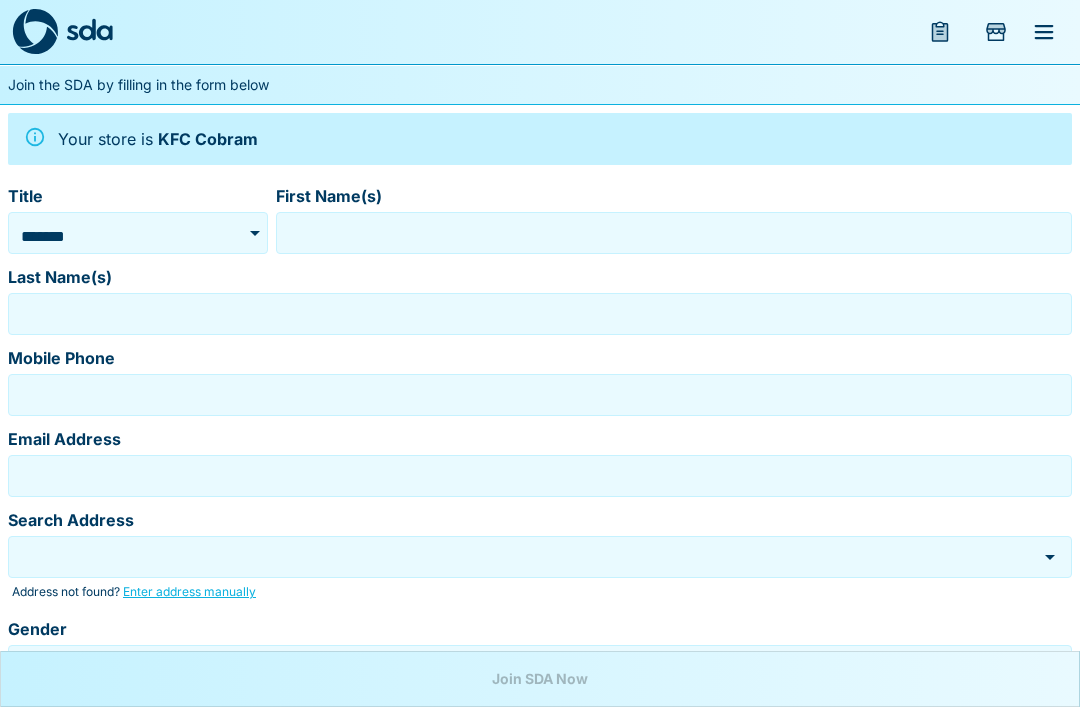 click on "First Name(s)" at bounding box center [674, 233] 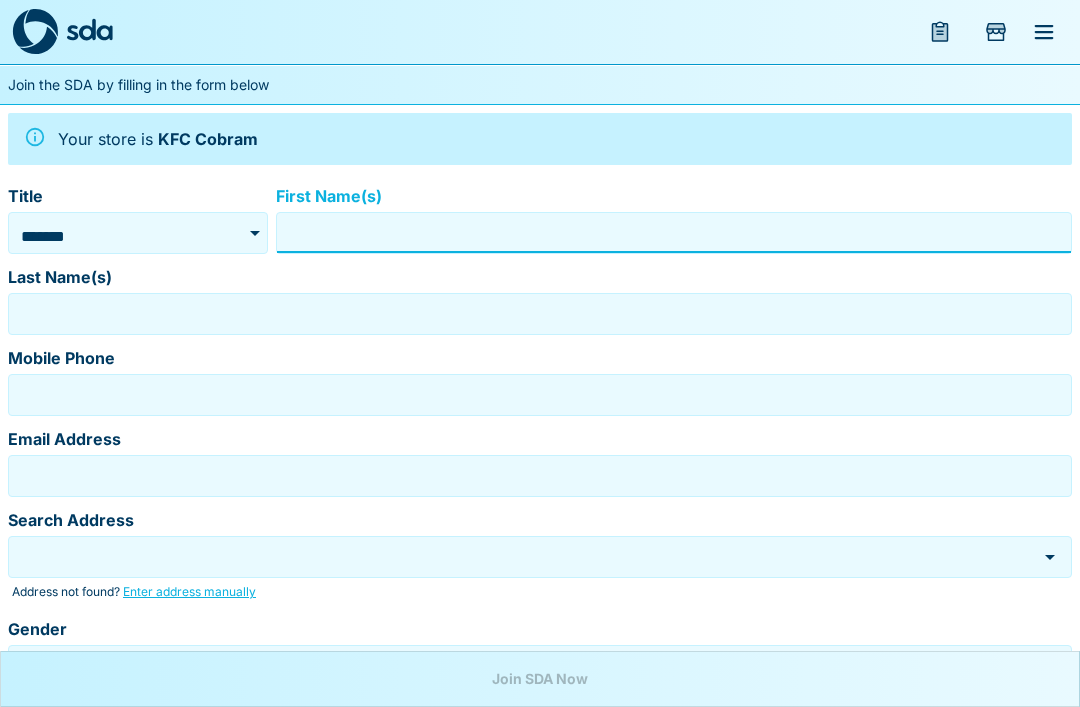 click on "First Name(s)" at bounding box center (674, 233) 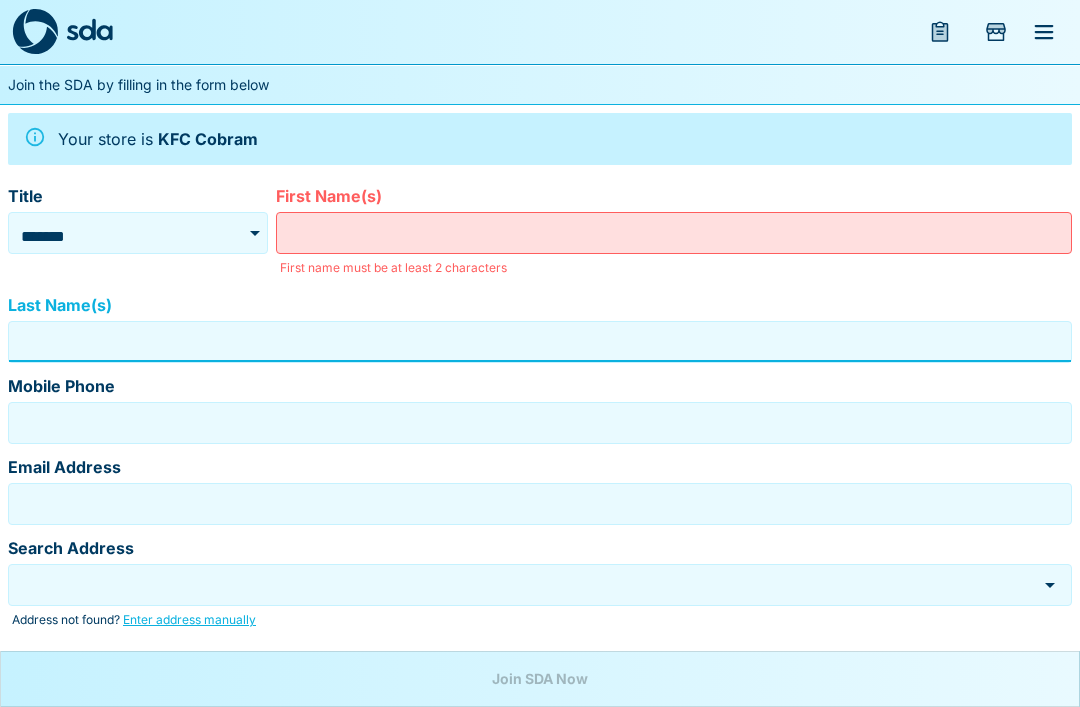 click on "First Name(s)" at bounding box center (674, 233) 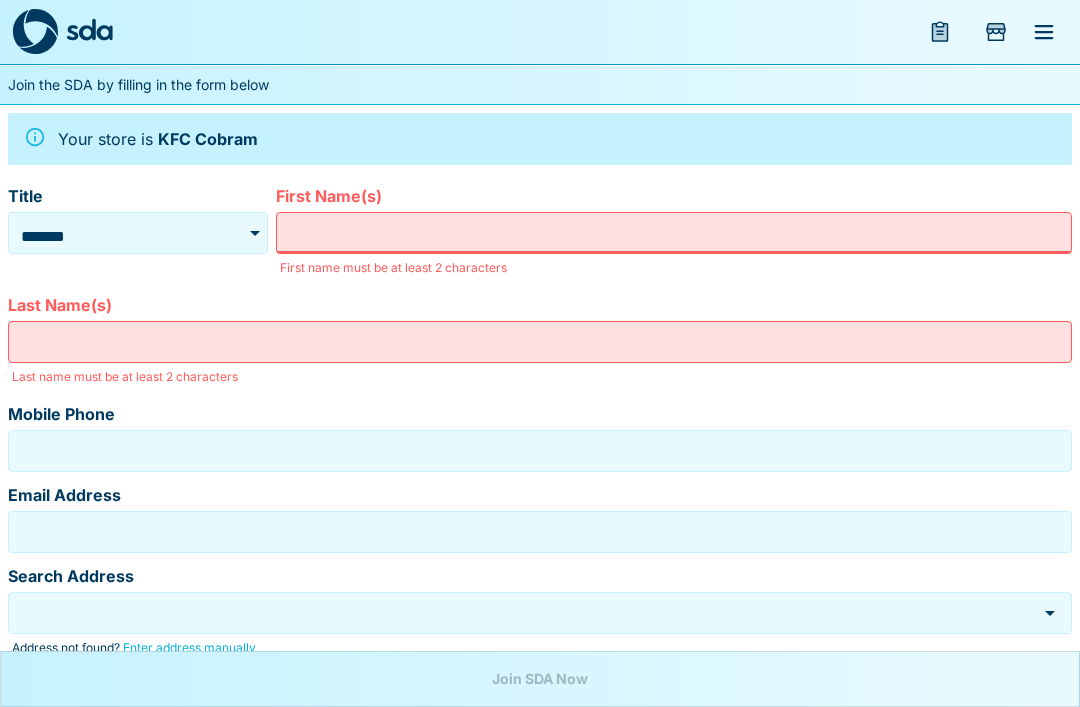 click on "Search Address" at bounding box center (525, 612) 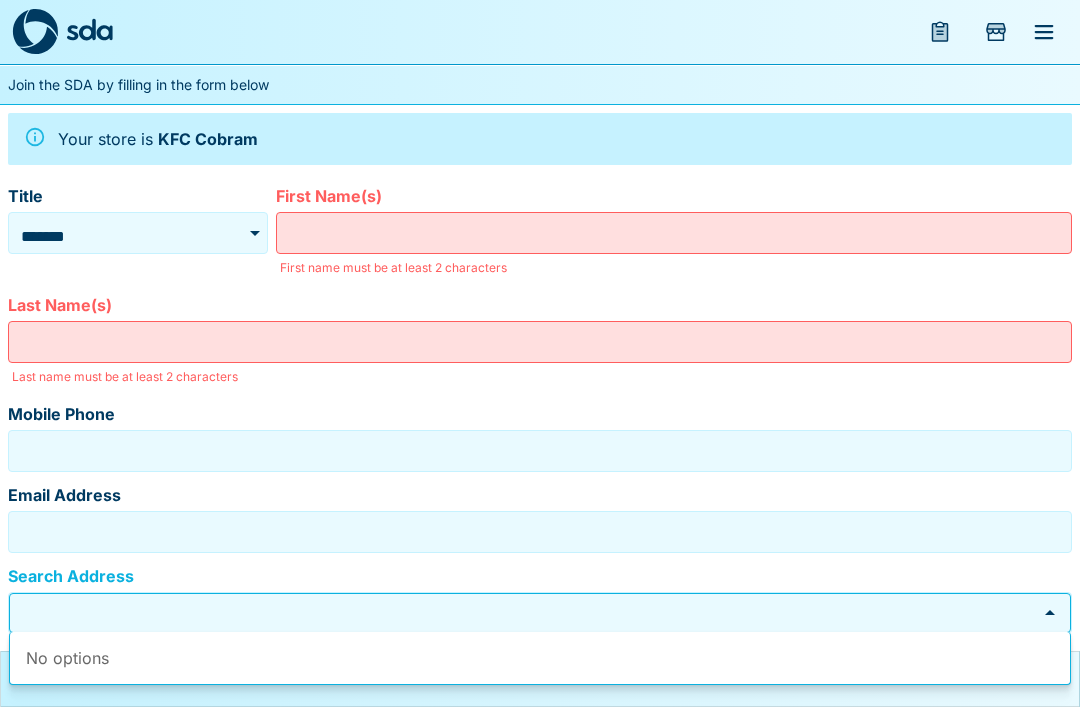 click on "First Name(s)" at bounding box center [674, 233] 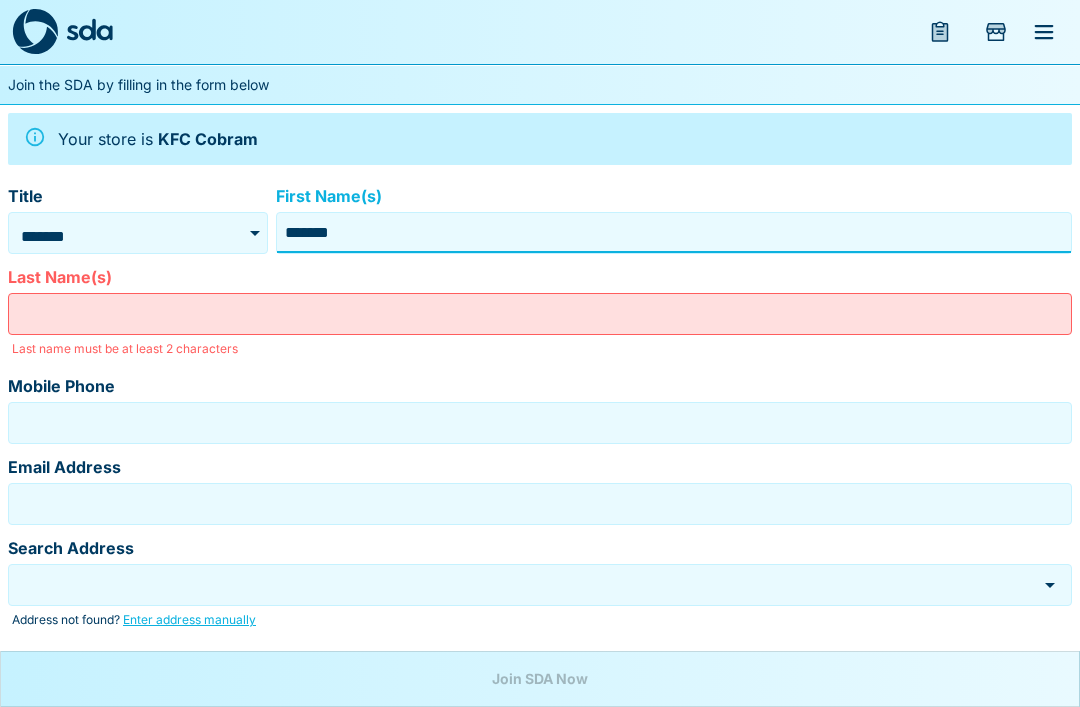 type on "*******" 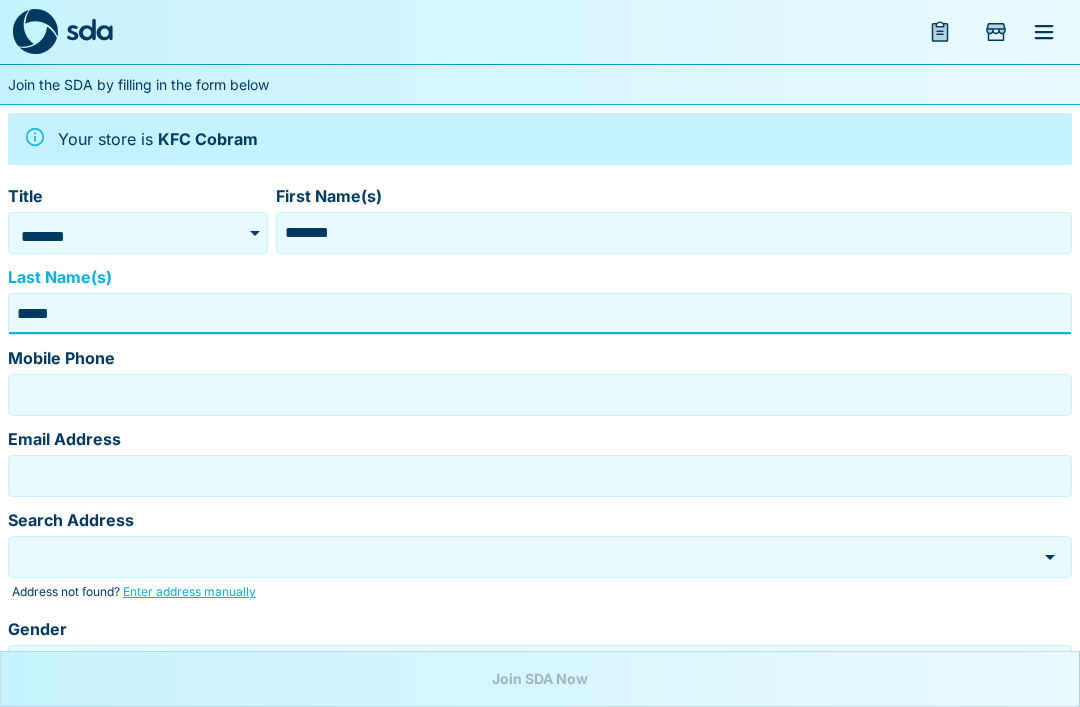 type on "*****" 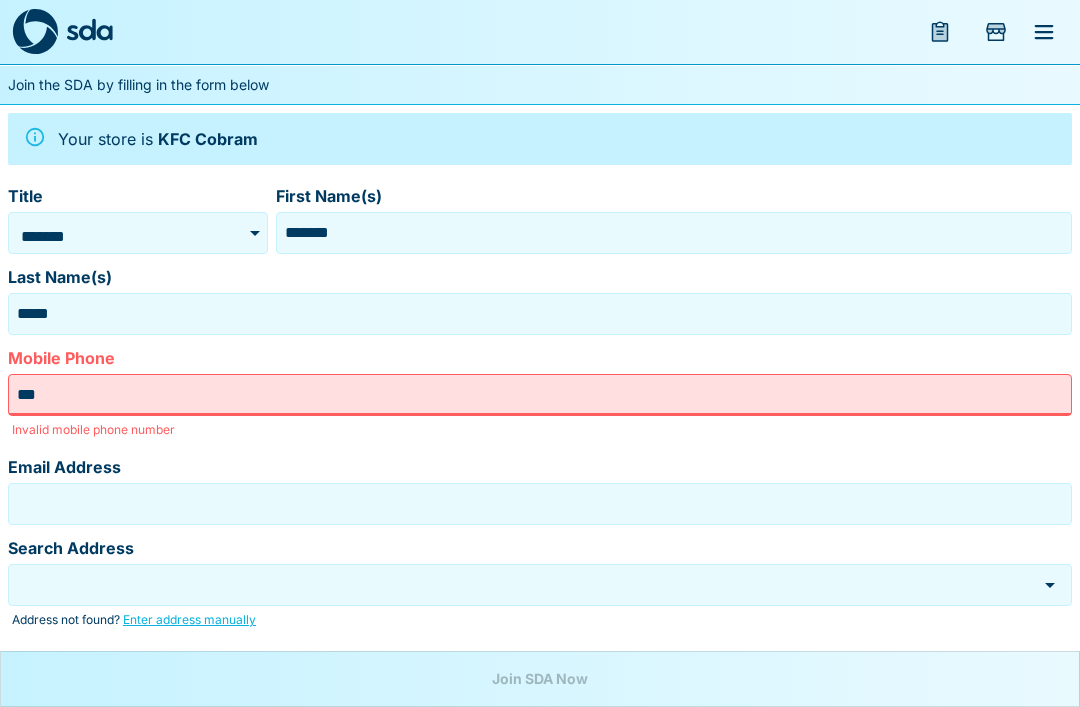 click on "Gender" at bounding box center [540, 657] 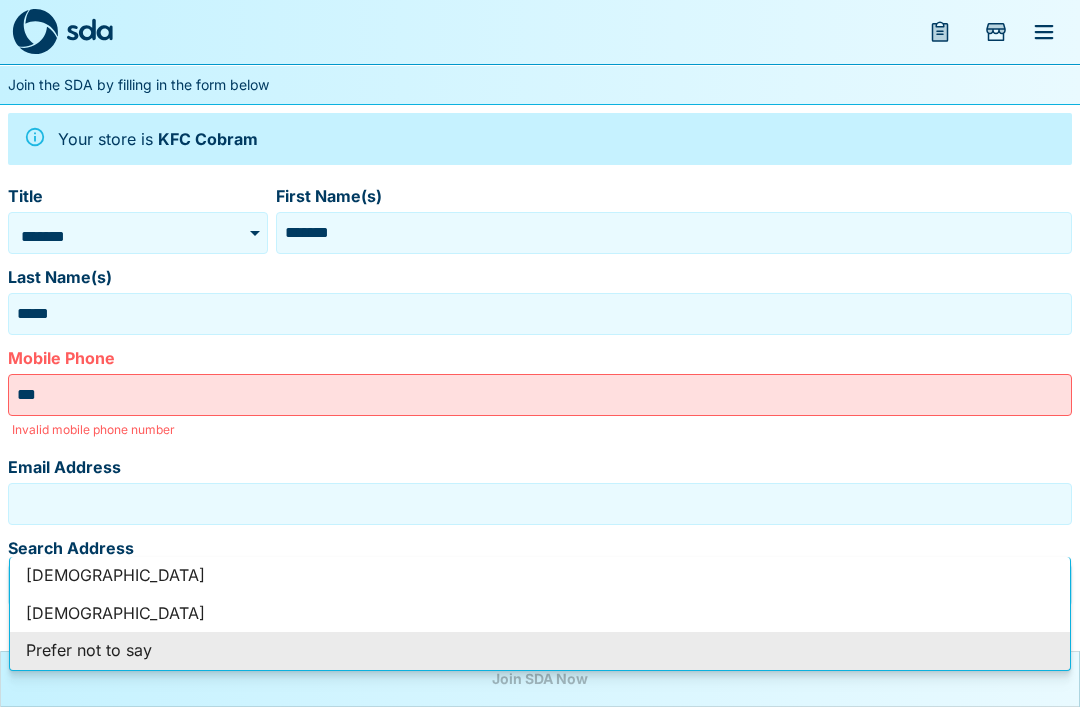 scroll, scrollTop: 356, scrollLeft: 0, axis: vertical 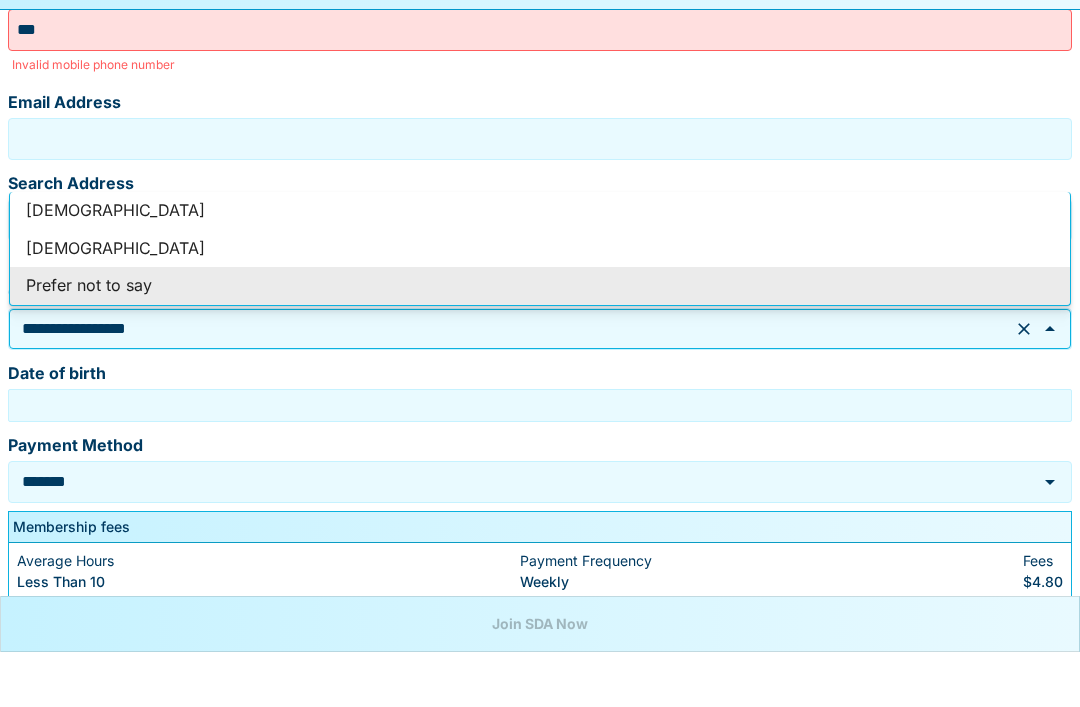 type on "*" 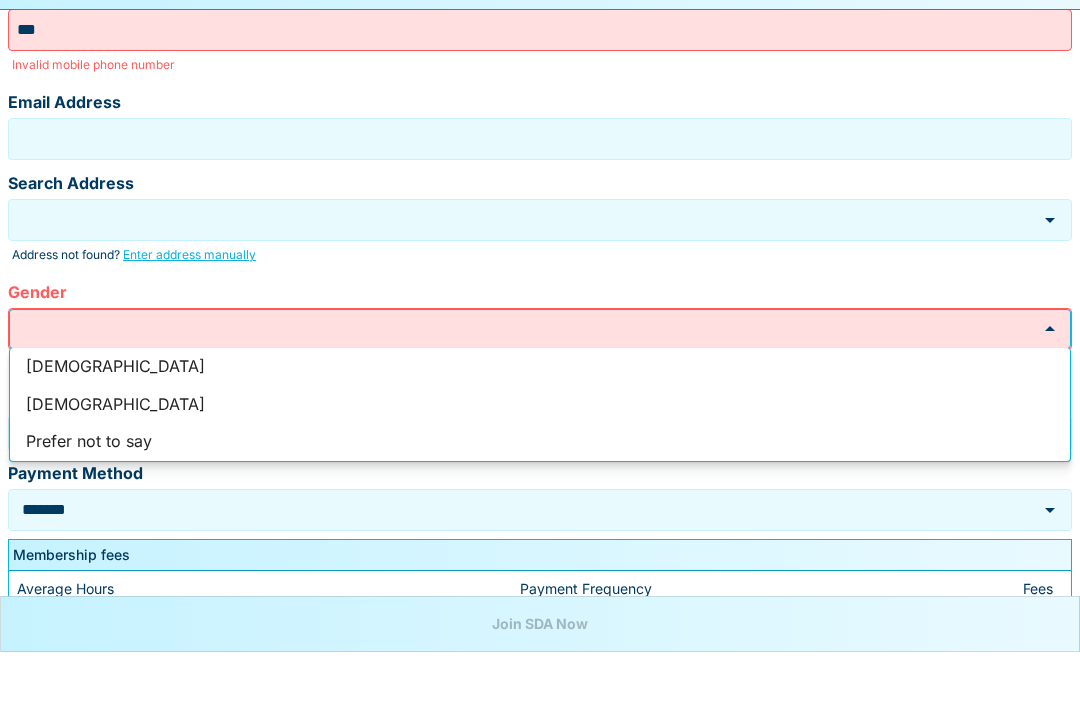 type 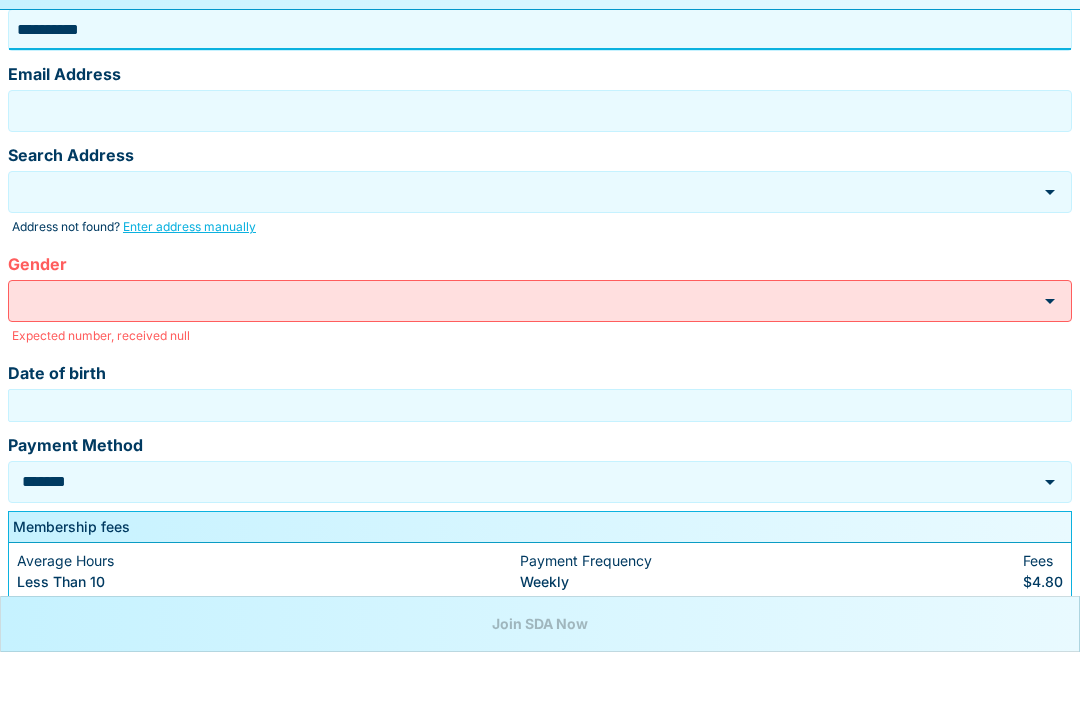click on "Email Address" at bounding box center (540, 166) 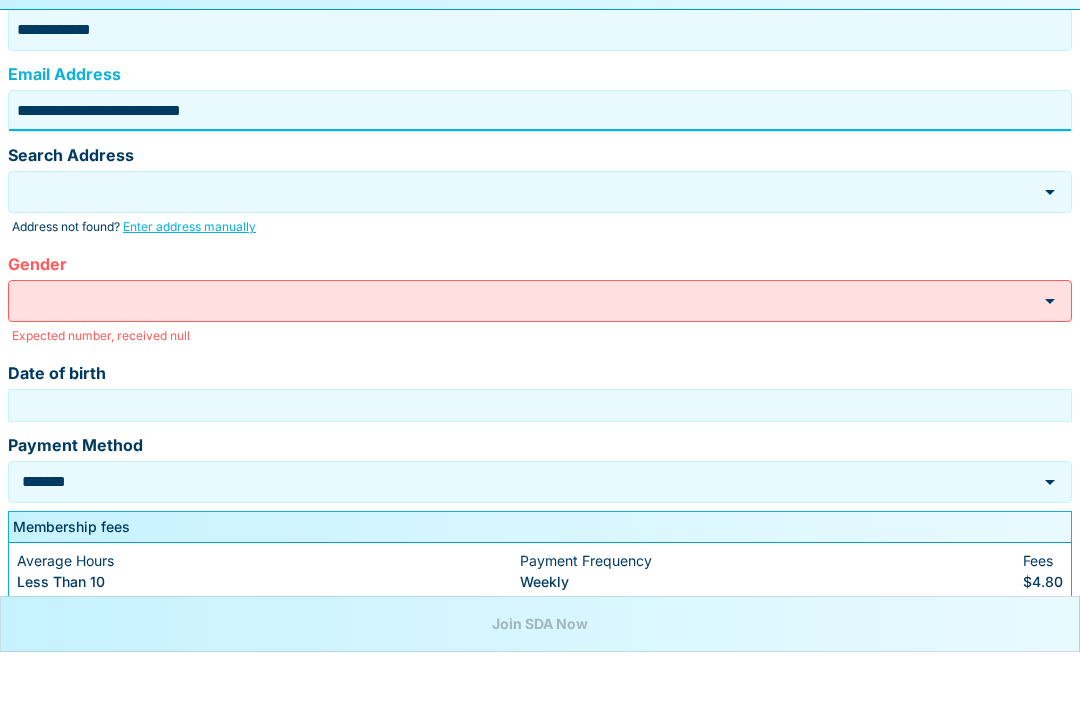 type on "**********" 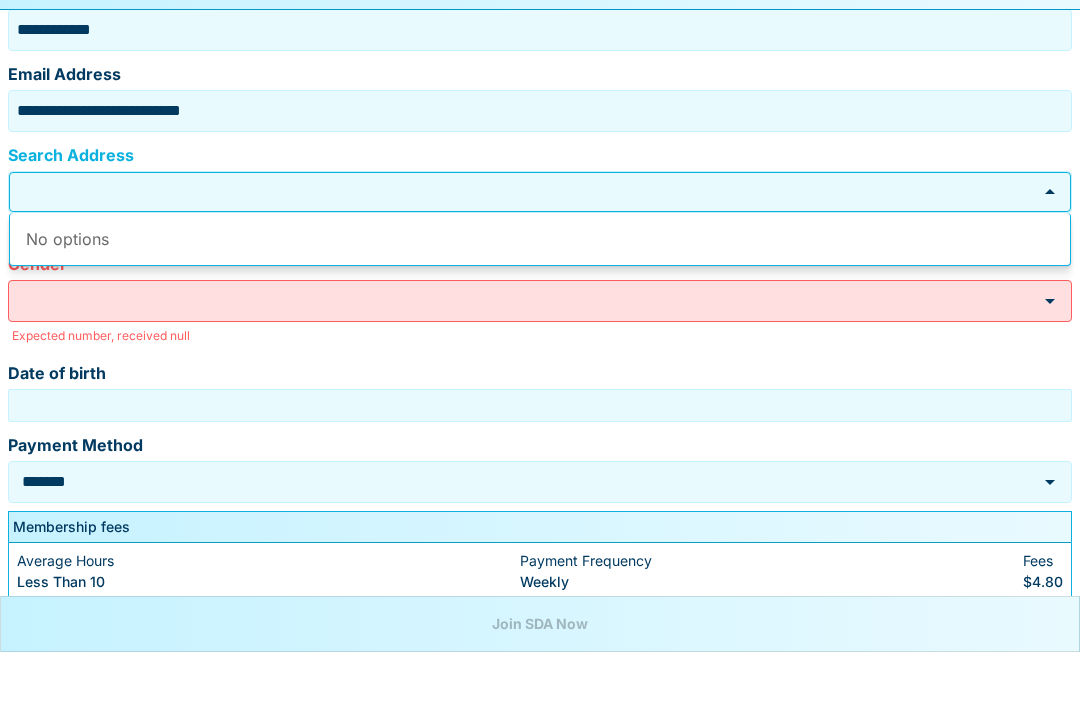 click on "**********" at bounding box center (540, 441) 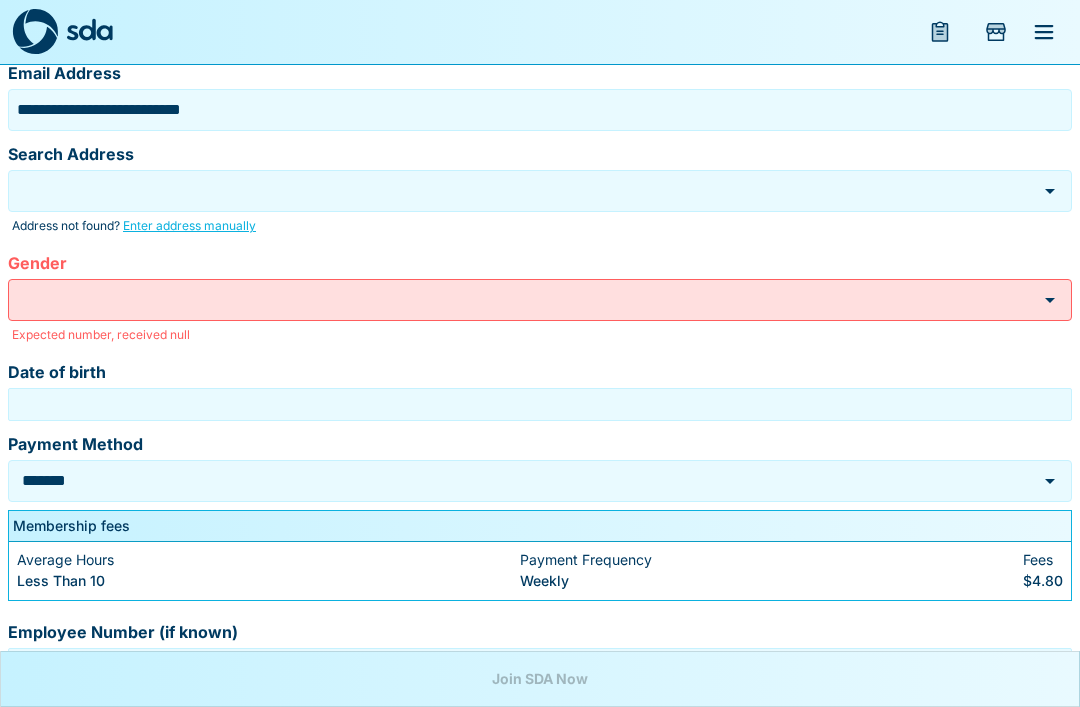click on "Search Address" at bounding box center (525, 190) 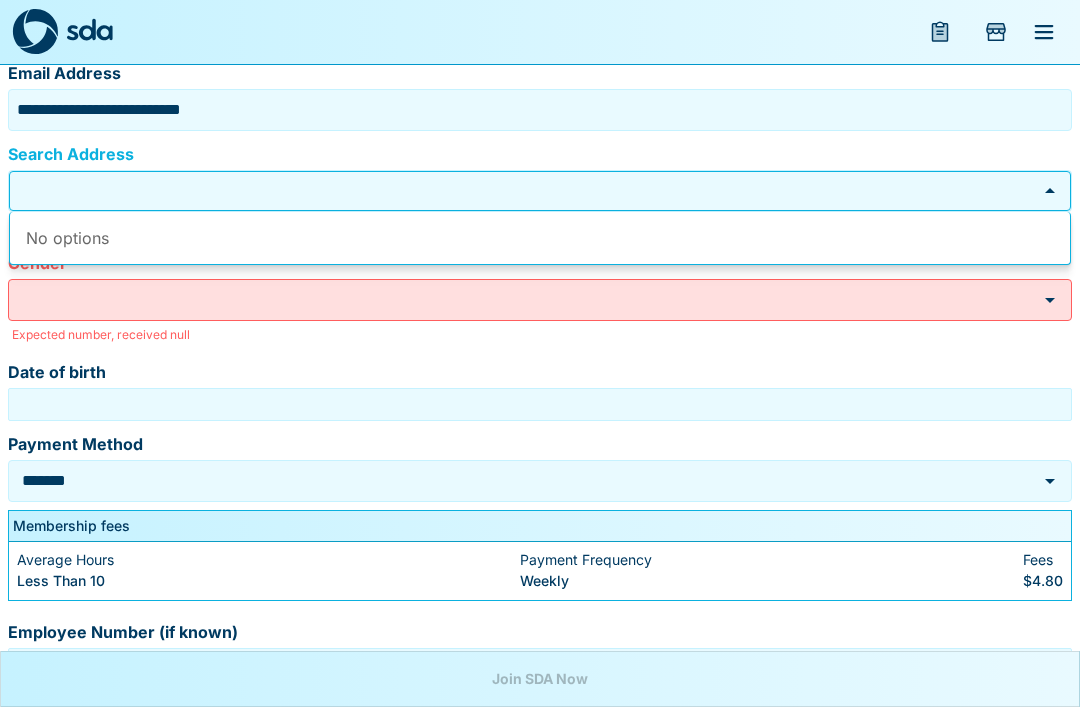 scroll, scrollTop: 411, scrollLeft: 0, axis: vertical 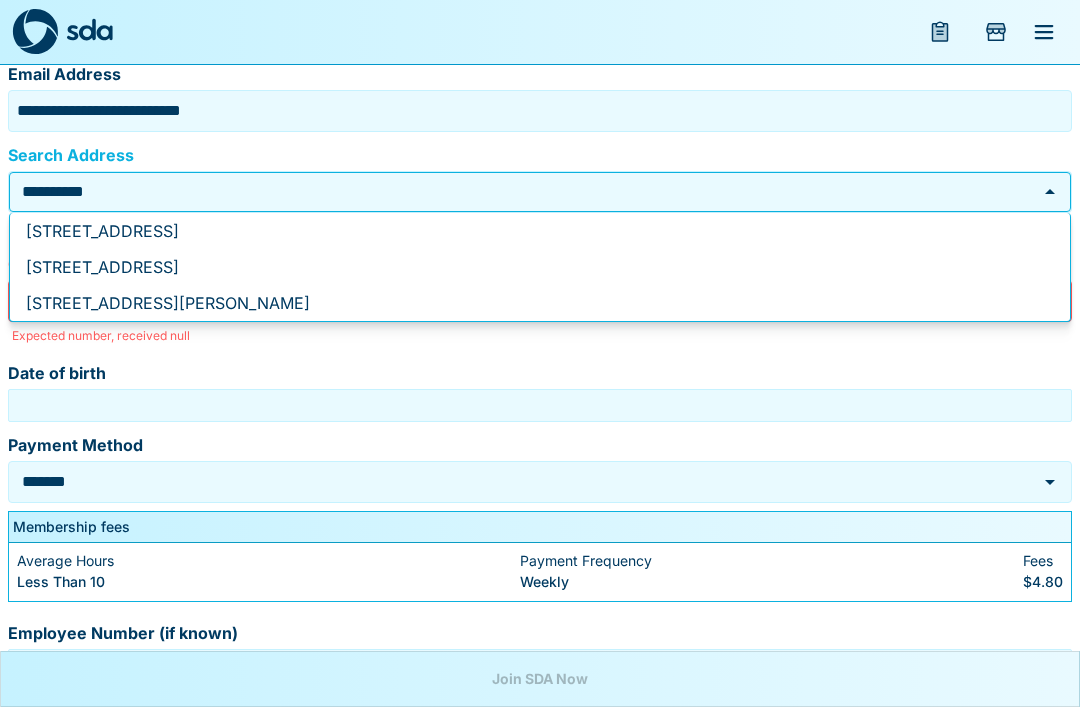 click on "295 Union Rd, KATANDRA WEST VIC 3634" at bounding box center (540, 303) 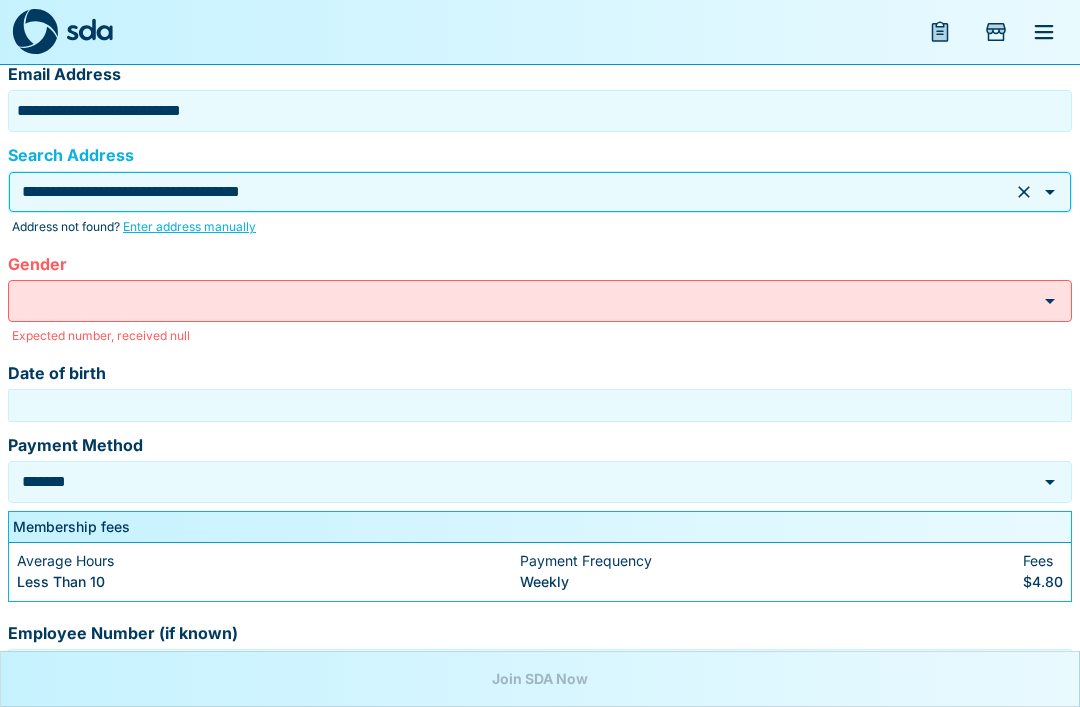 click on "Gender" at bounding box center [525, 300] 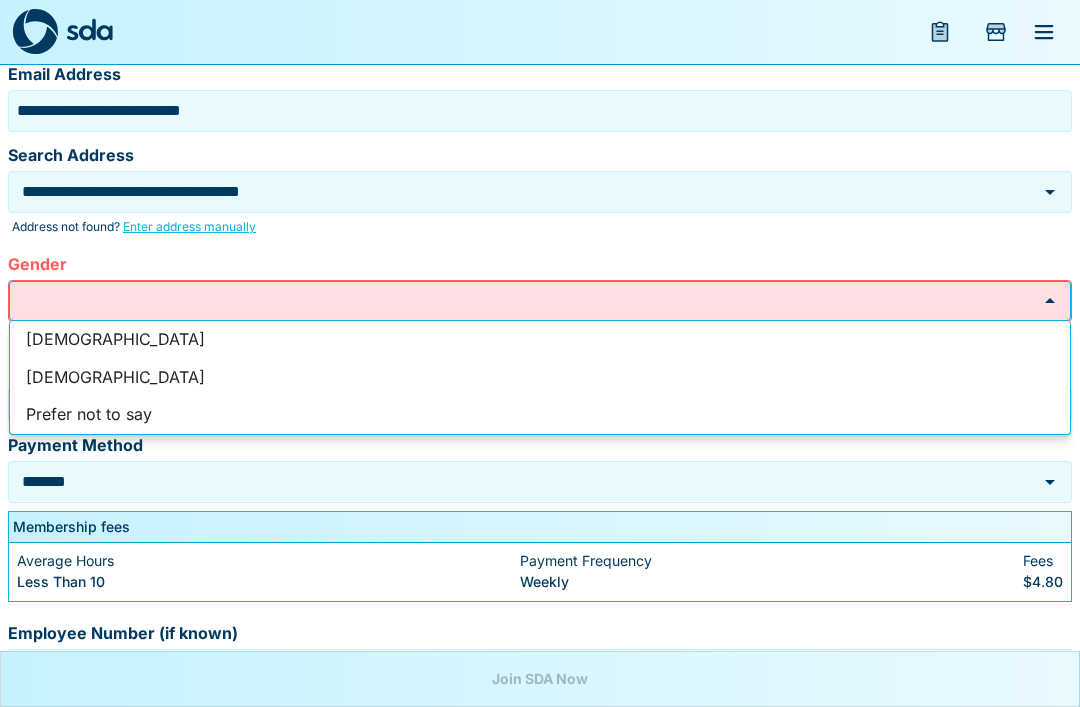 click on "[DEMOGRAPHIC_DATA]" at bounding box center (540, 378) 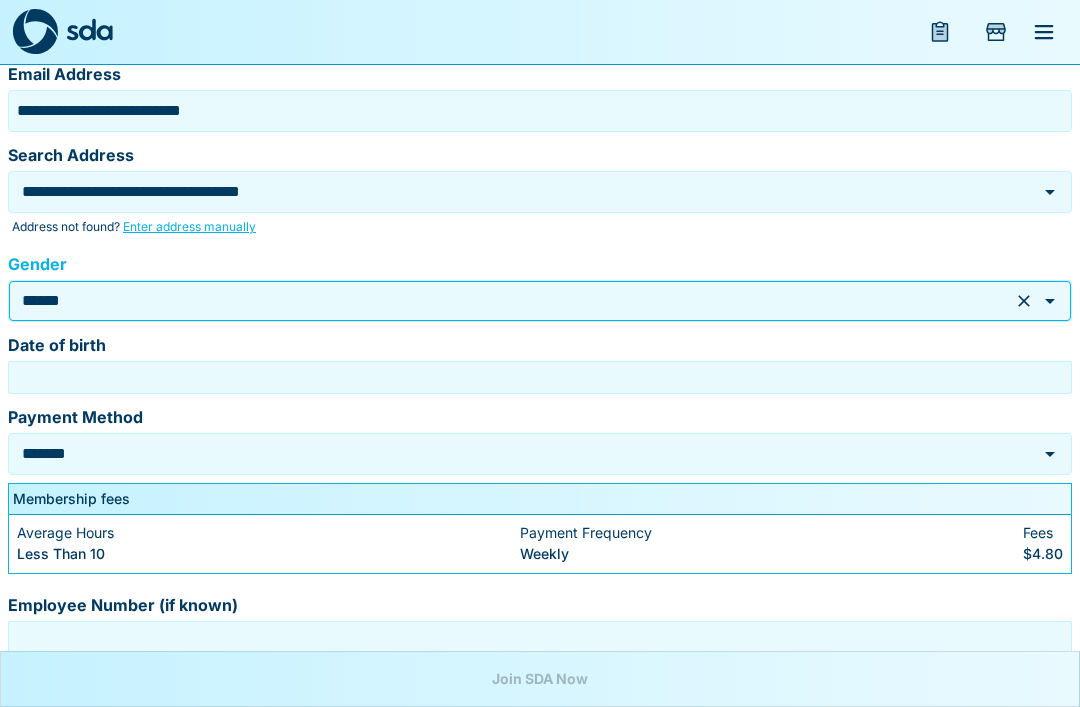 click on "Date of birth" at bounding box center (540, 377) 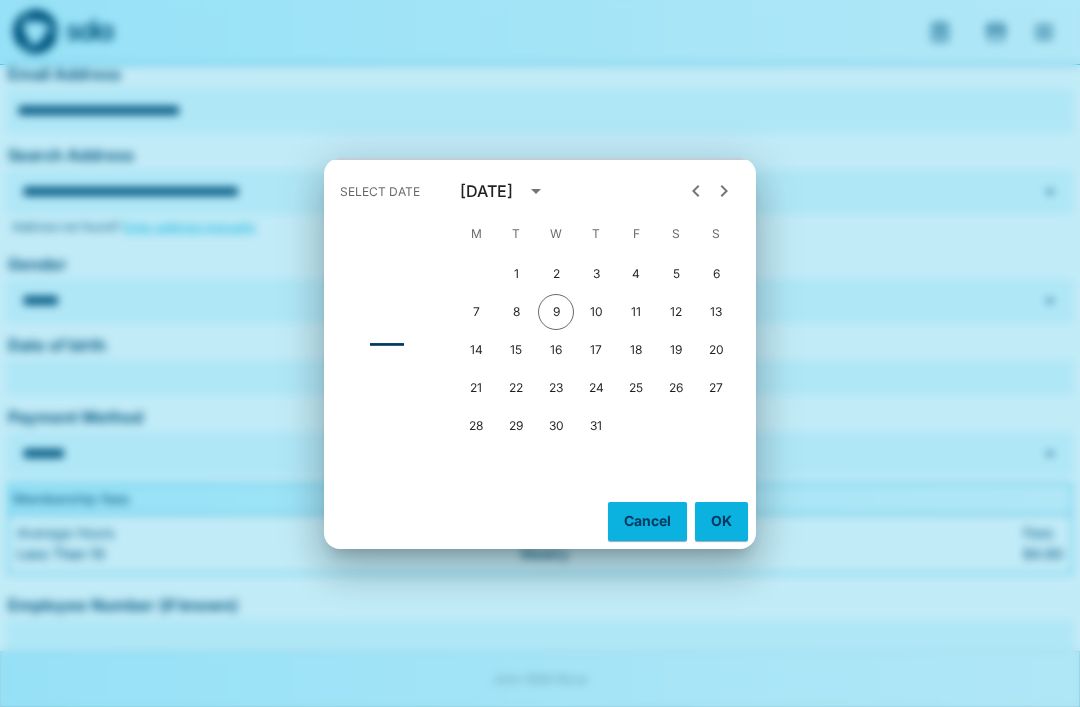 scroll, scrollTop: 412, scrollLeft: 0, axis: vertical 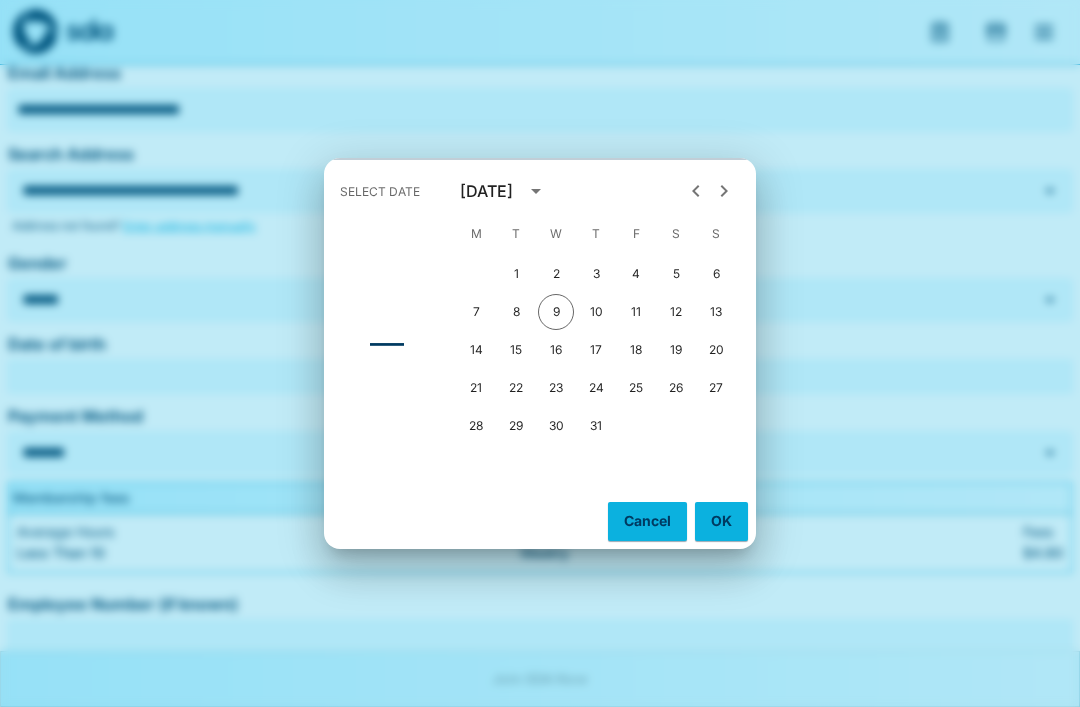 click 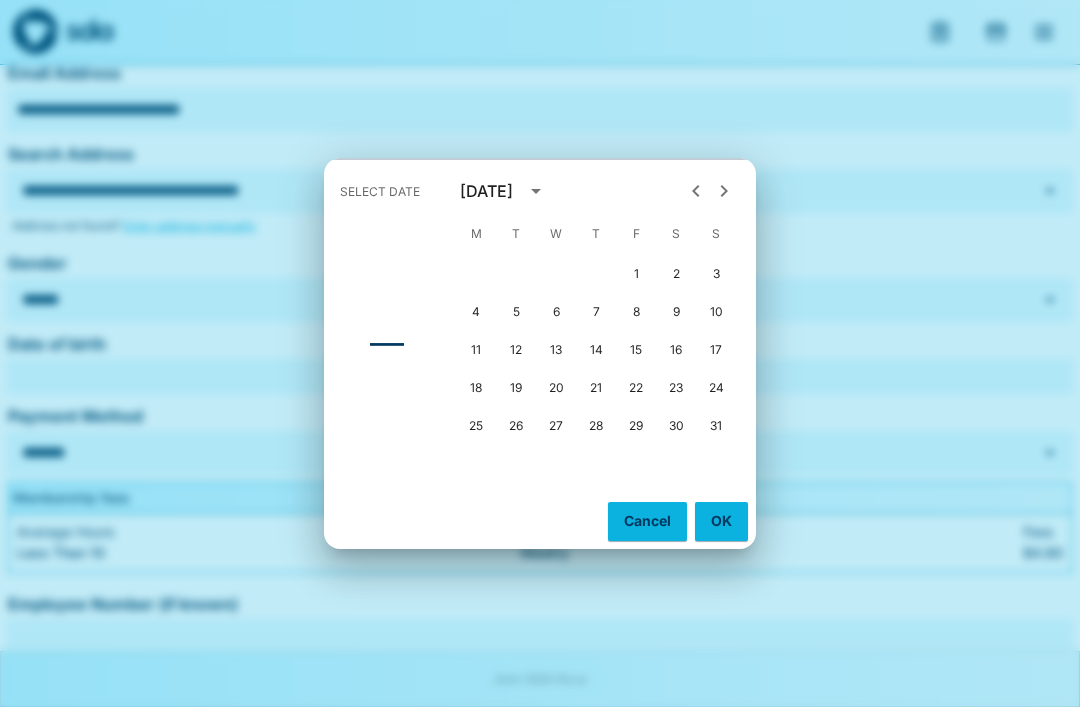 click 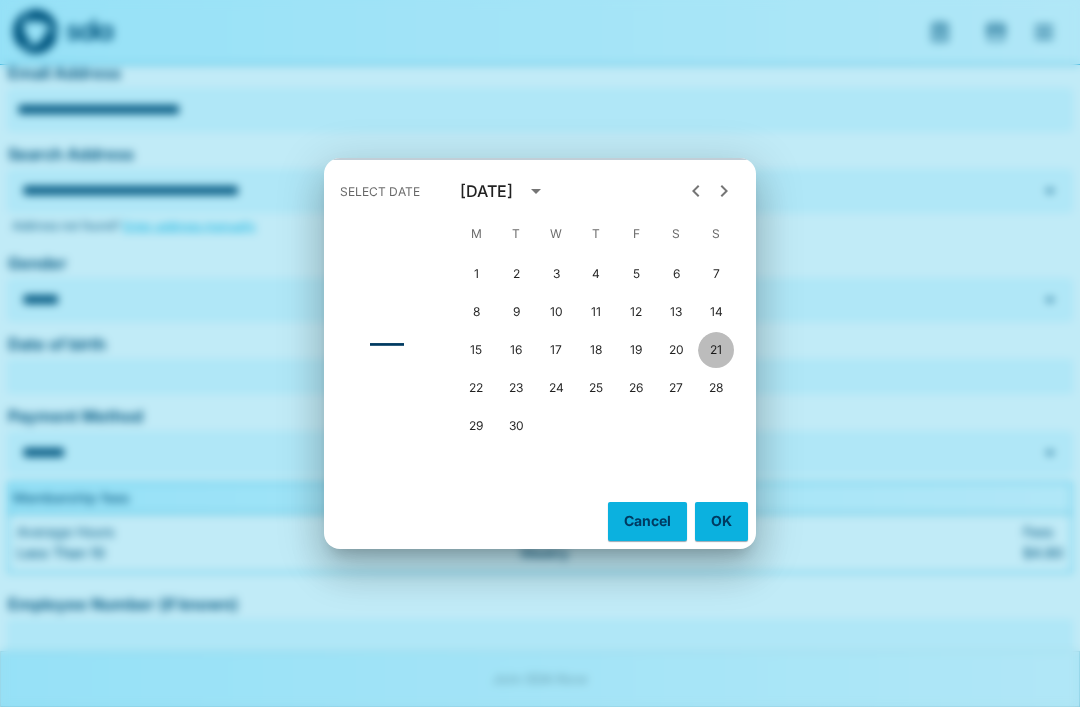 click on "21" at bounding box center (716, 350) 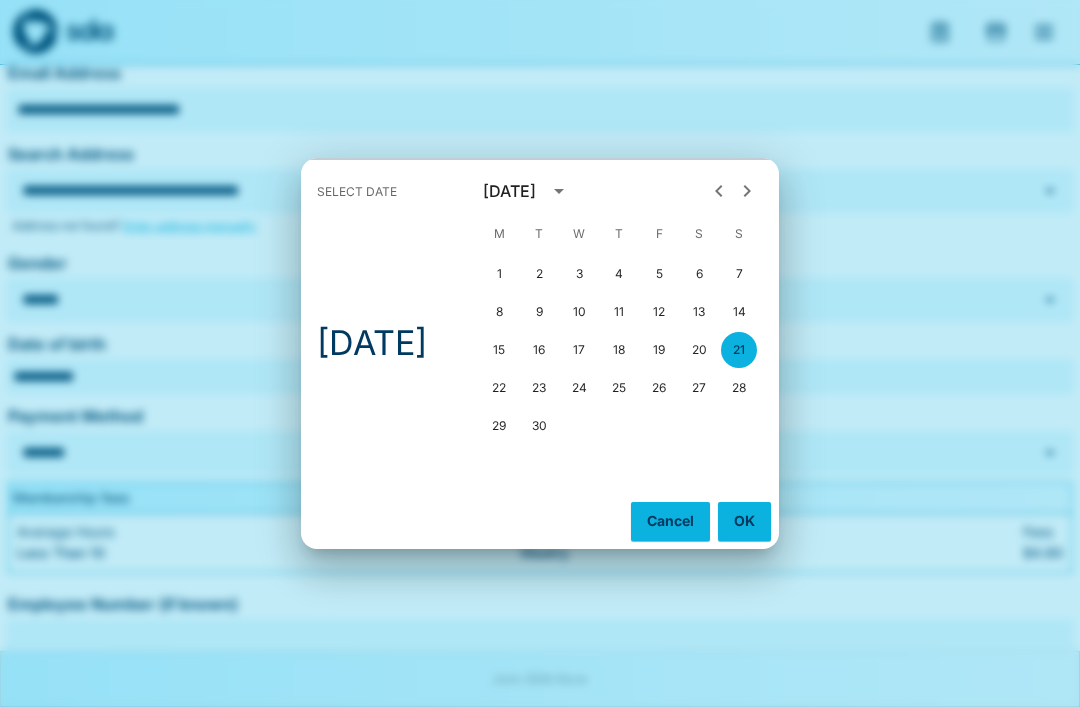 click on "September 2025" at bounding box center (512, 191) 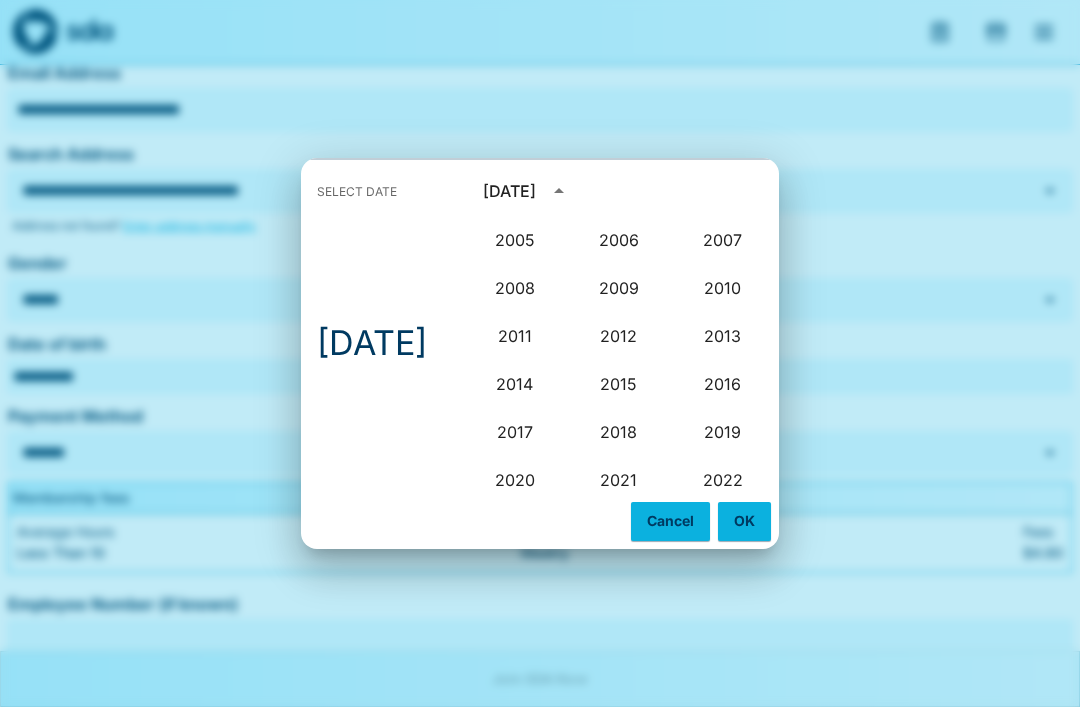 scroll, scrollTop: 1630, scrollLeft: 0, axis: vertical 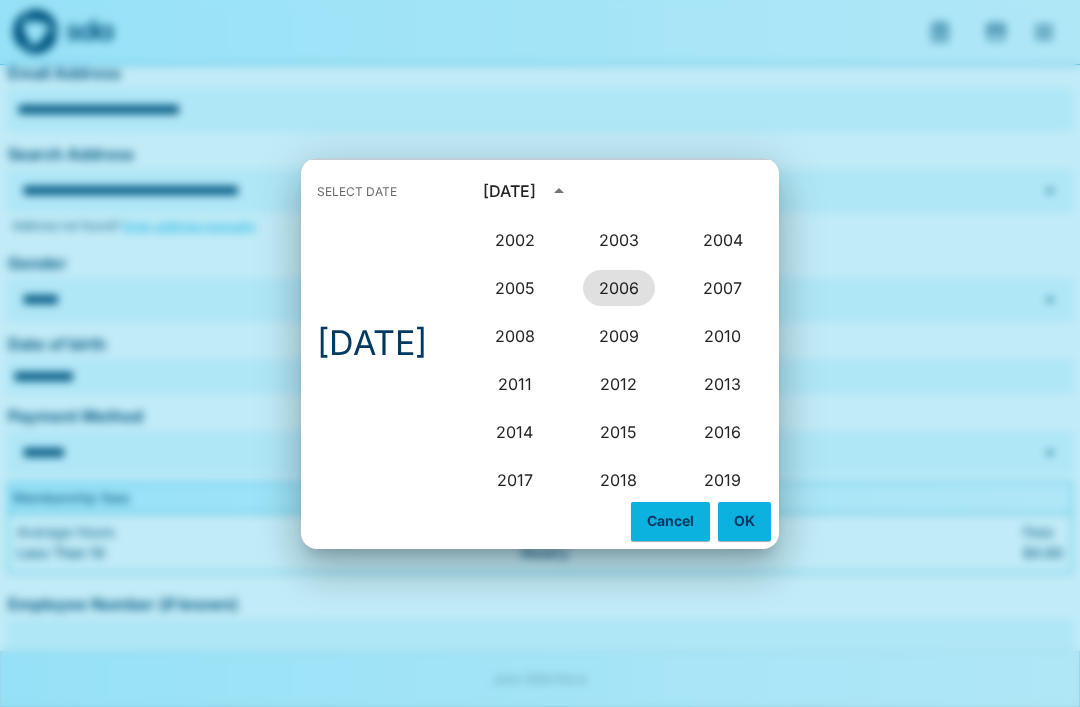 click on "2006" at bounding box center (619, 288) 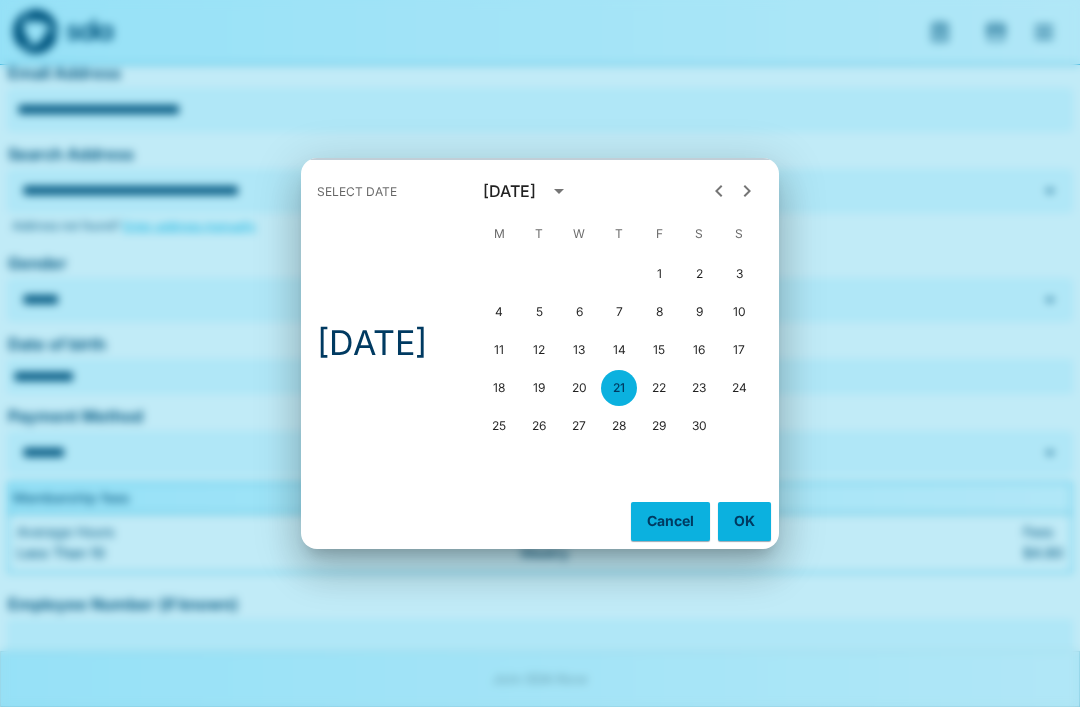 click on "Cancel" at bounding box center [670, 521] 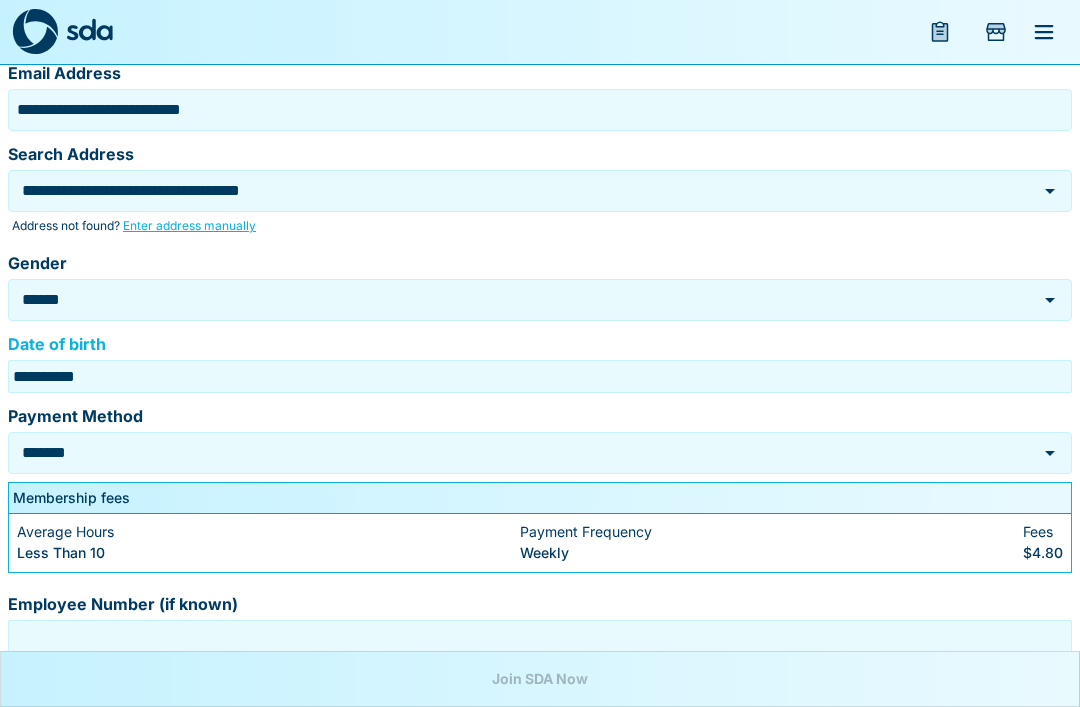 scroll, scrollTop: 411, scrollLeft: 0, axis: vertical 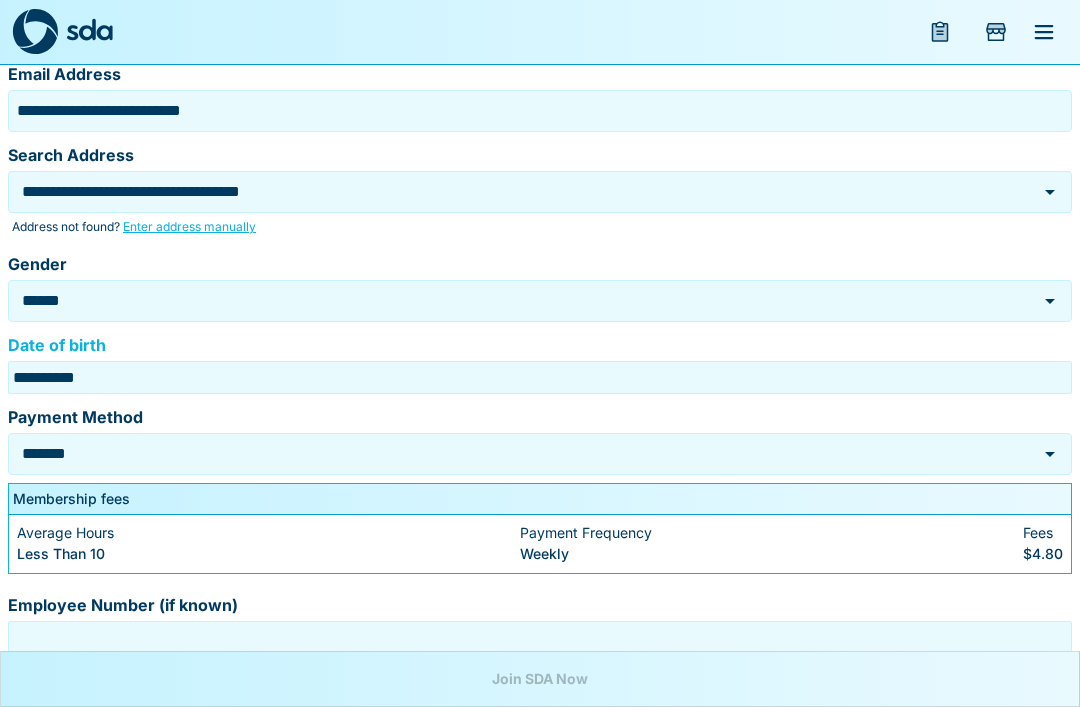 click on "**********" at bounding box center [540, 377] 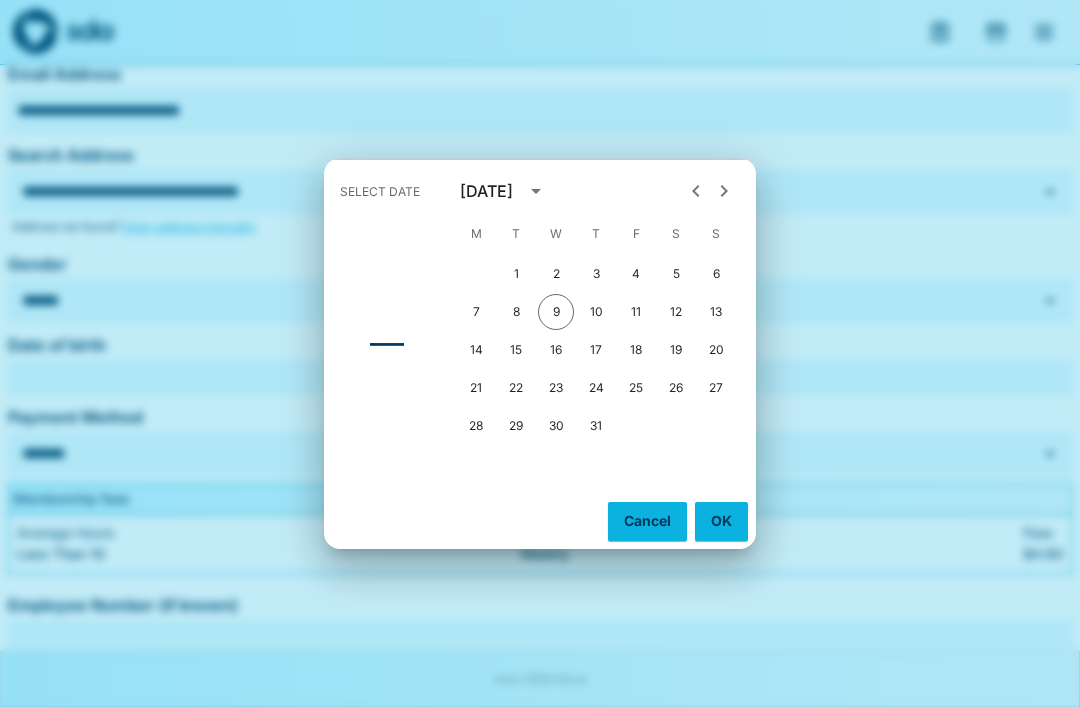 scroll, scrollTop: 412, scrollLeft: 0, axis: vertical 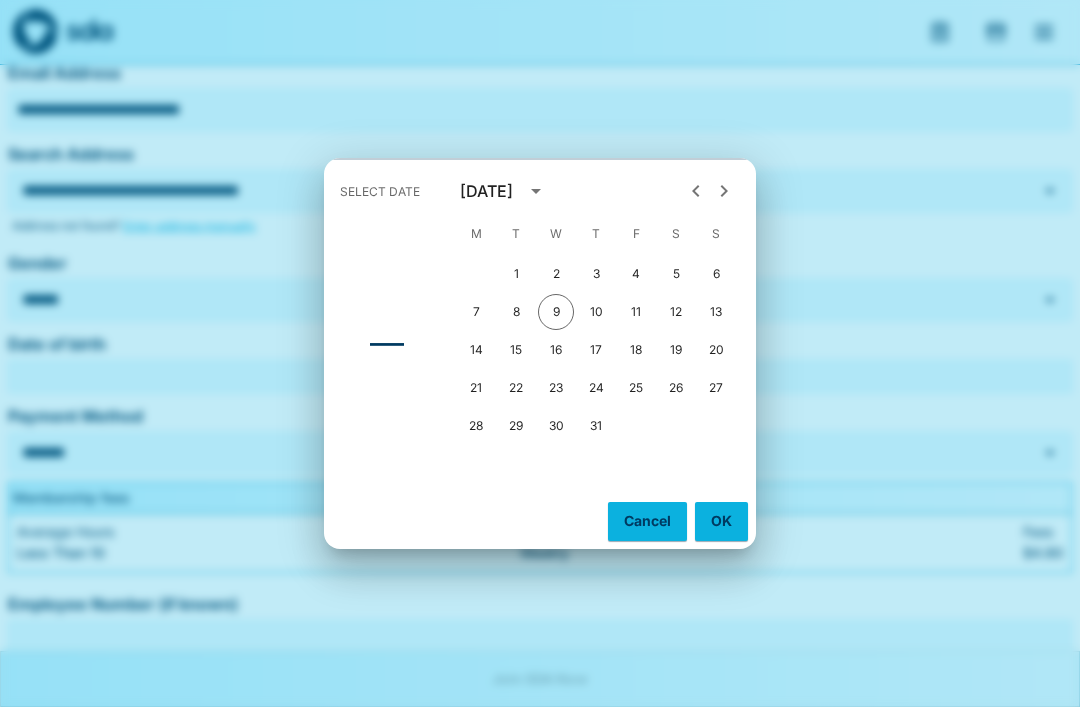click on "Select date –– [DATE] M T W T F S S 1 2 3 4 5 6 7 8 9 10 11 12 13 14 15 16 17 18 19 20 21 22 23 24 25 26 27 28 29 30 31 Cancel OK" at bounding box center (540, 353) 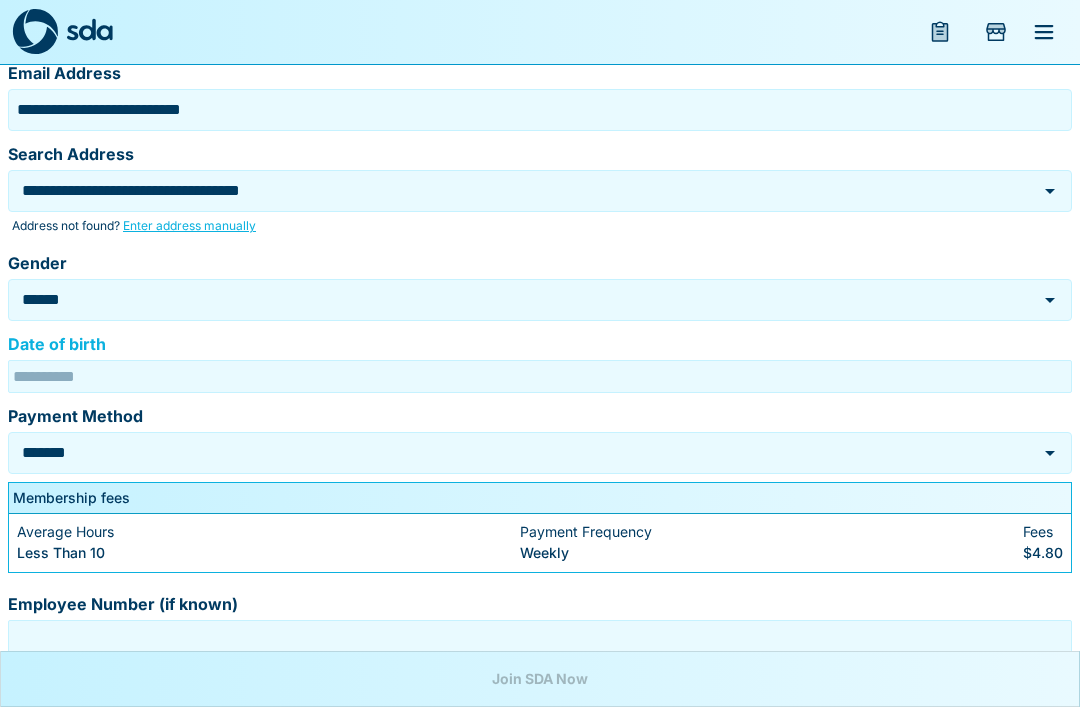 scroll, scrollTop: 411, scrollLeft: 0, axis: vertical 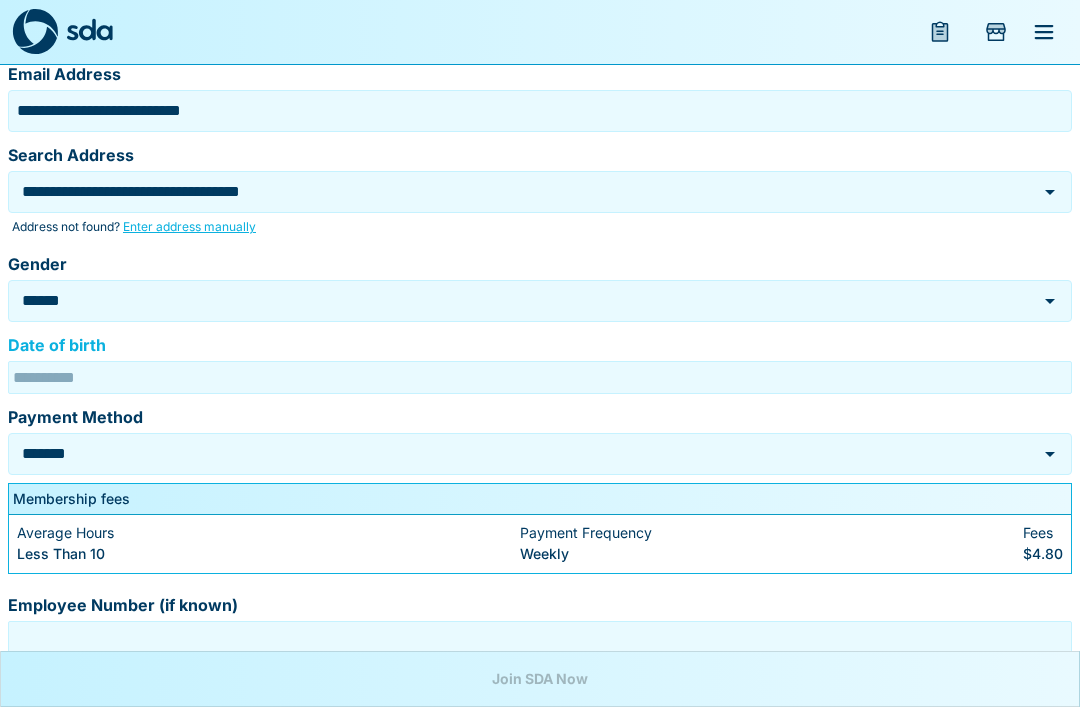 click on "Date of birth" at bounding box center [540, 377] 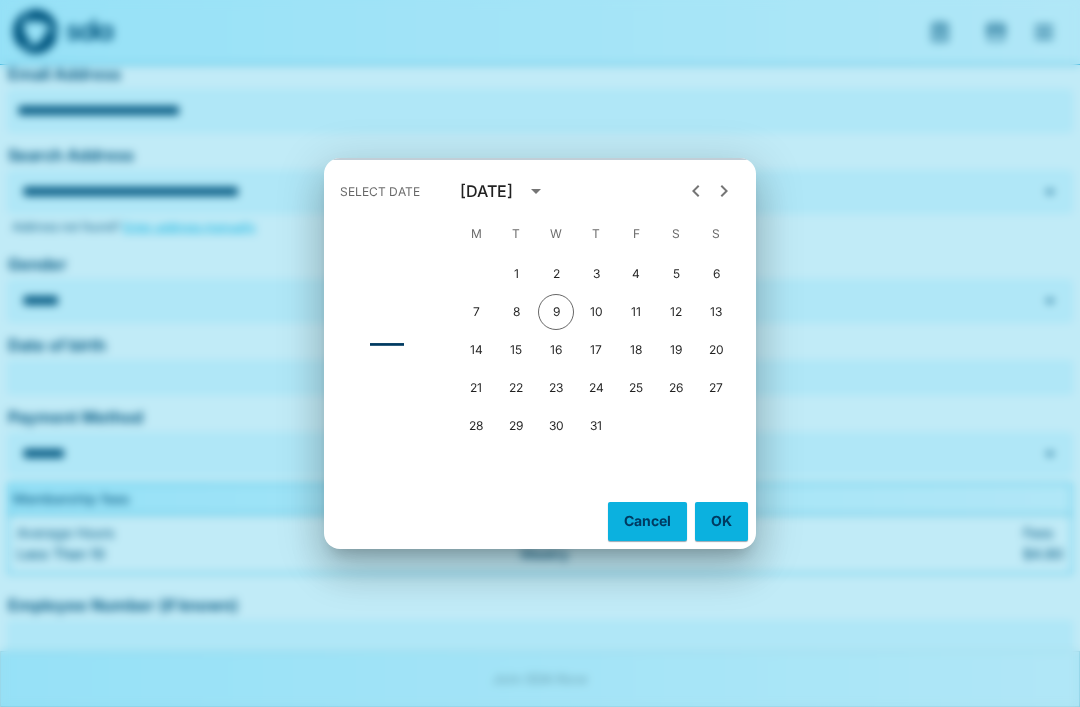 scroll, scrollTop: 412, scrollLeft: 0, axis: vertical 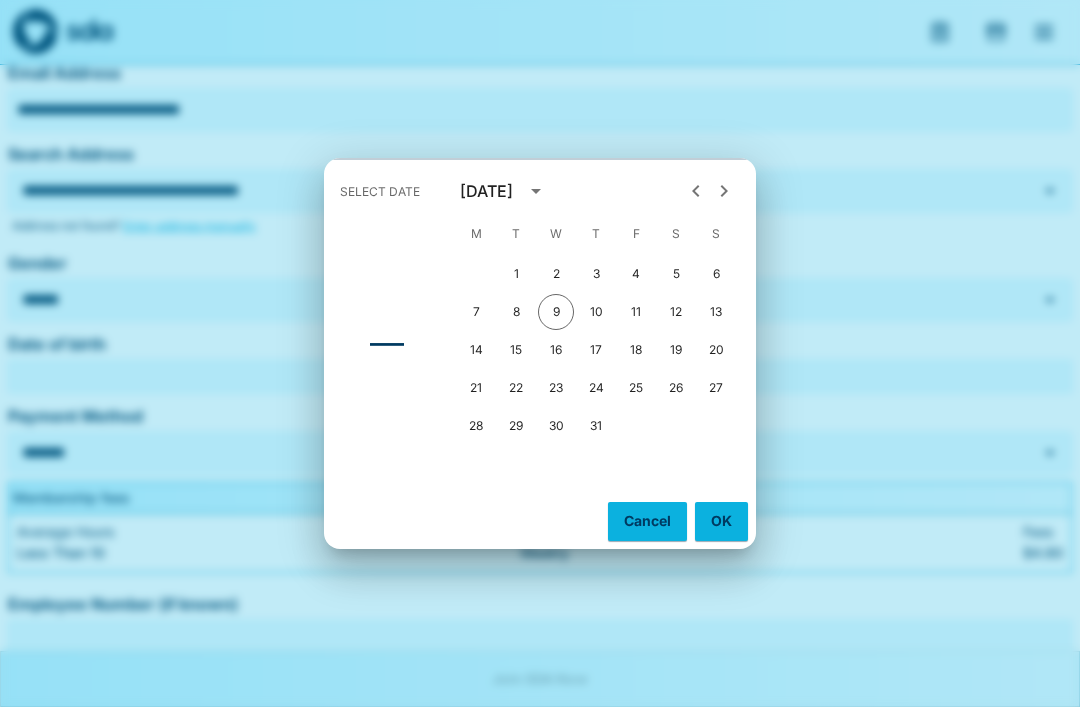 click 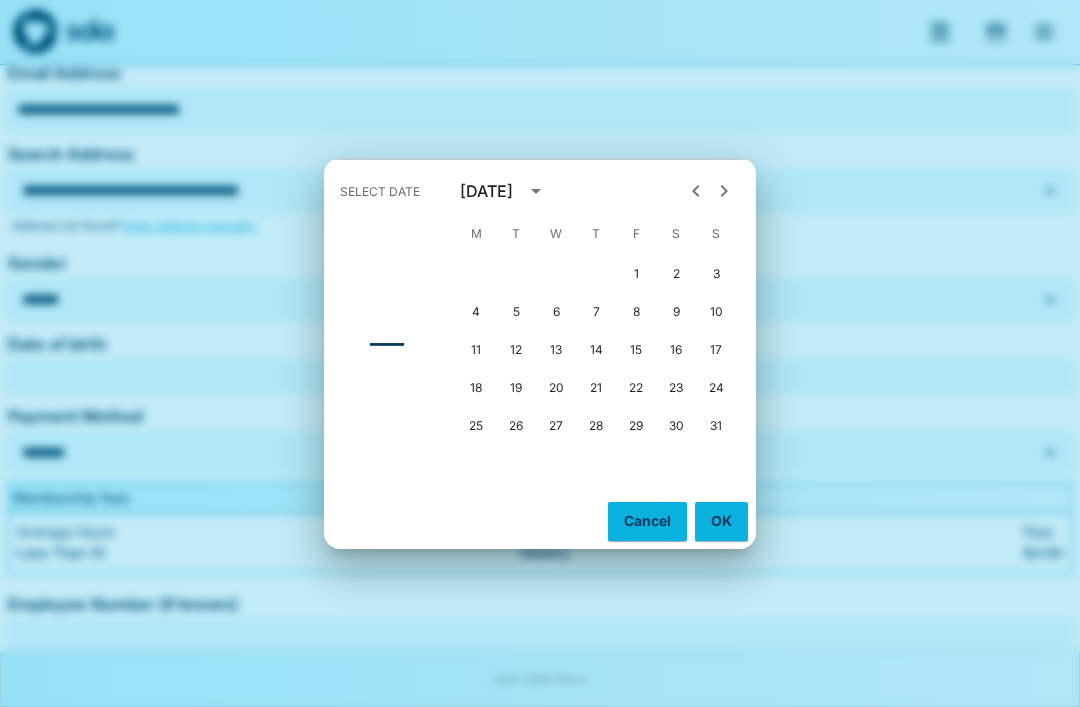 click 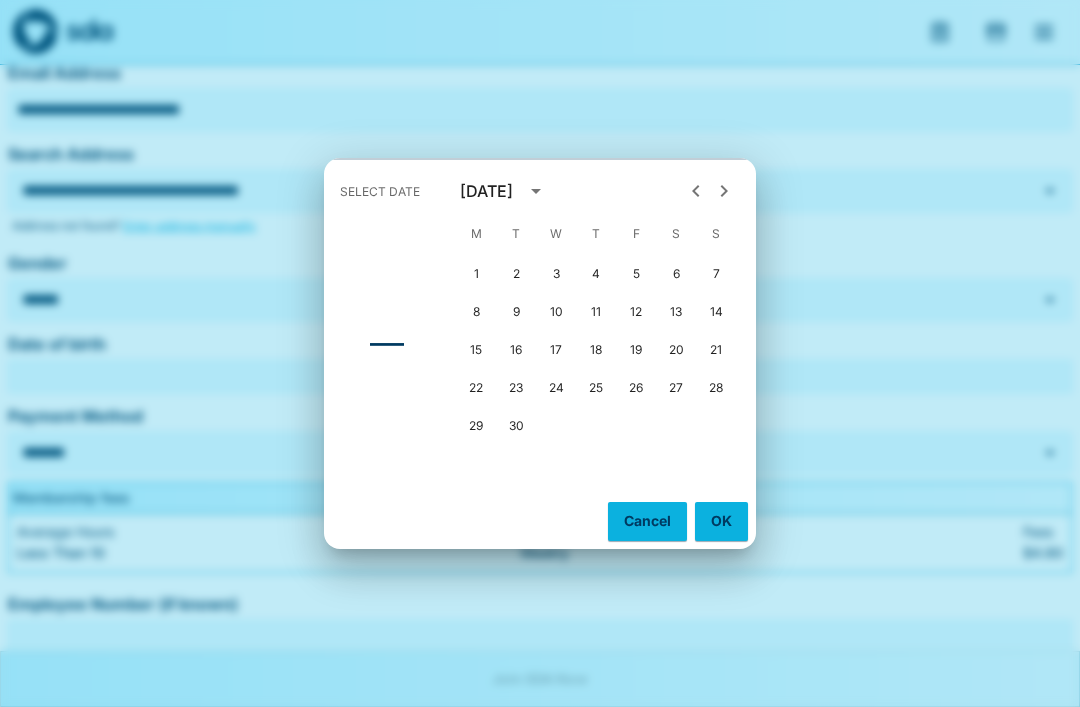 click on "21" at bounding box center (716, 350) 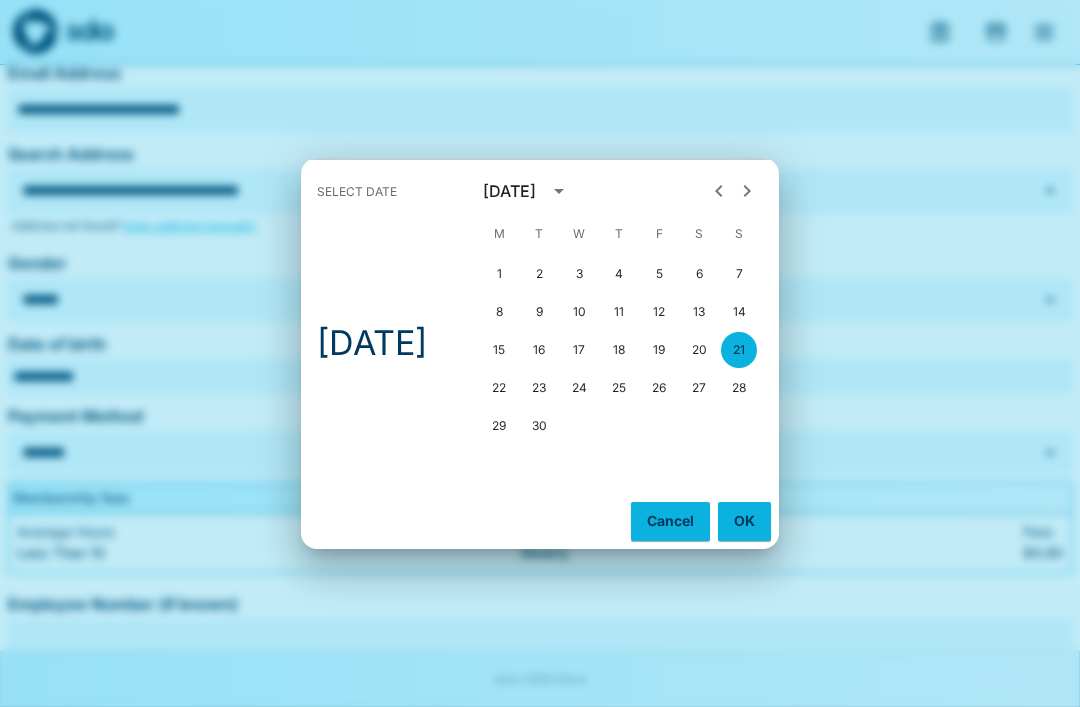 click on "OK" at bounding box center [744, 521] 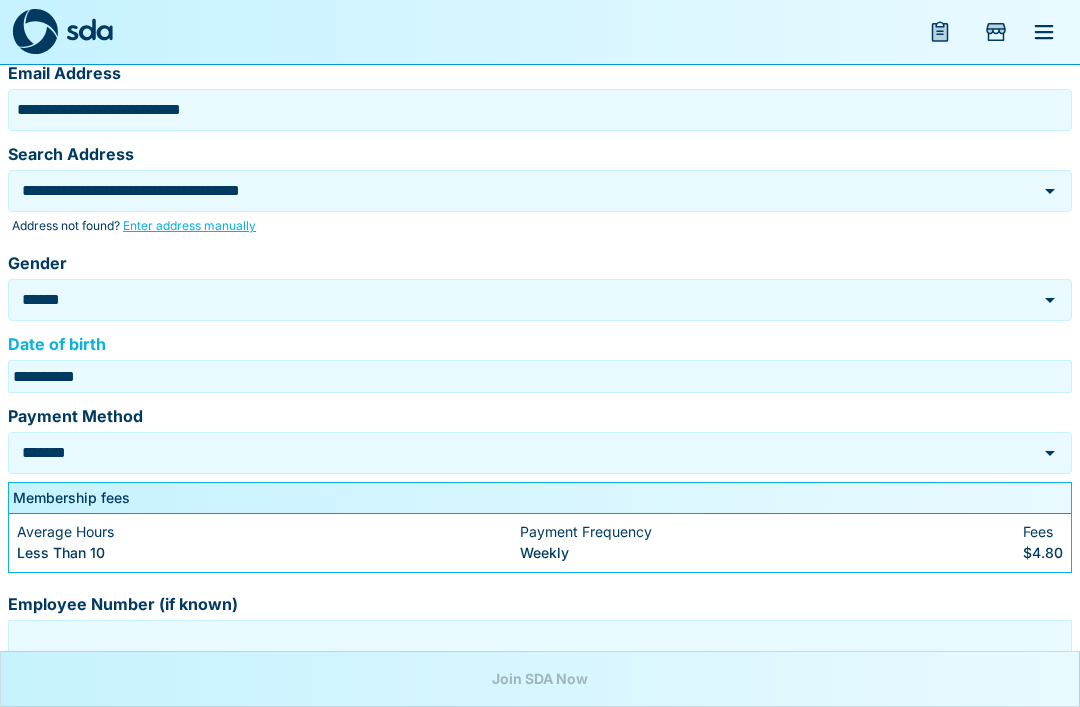 scroll, scrollTop: 411, scrollLeft: 0, axis: vertical 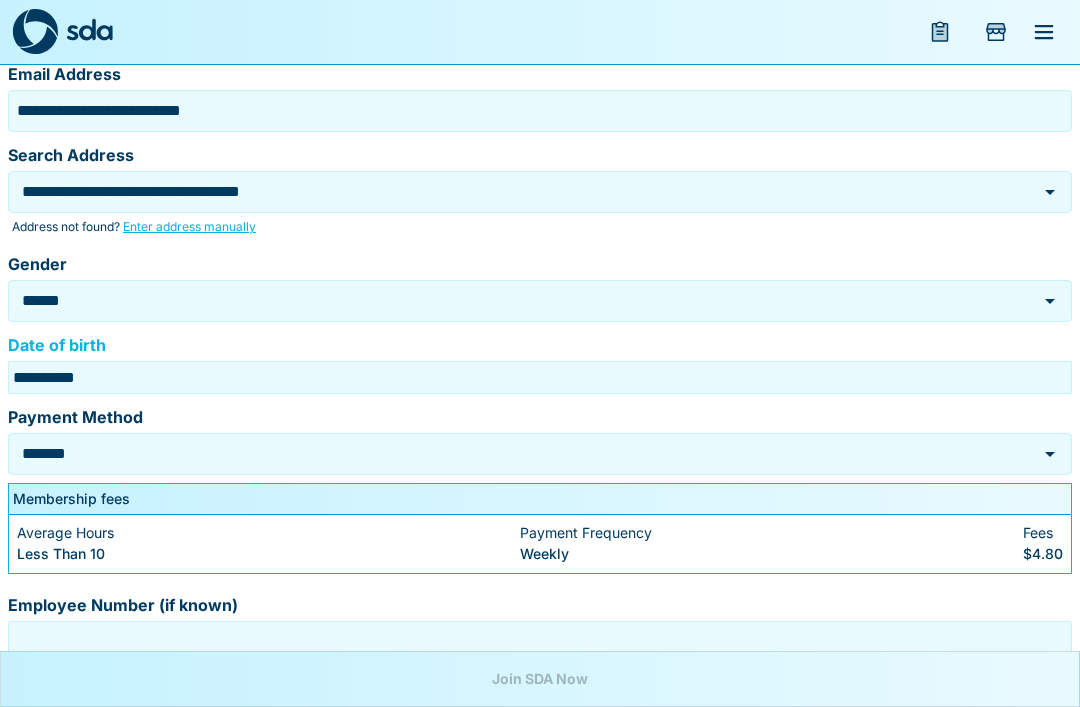 click on "**********" at bounding box center [540, 377] 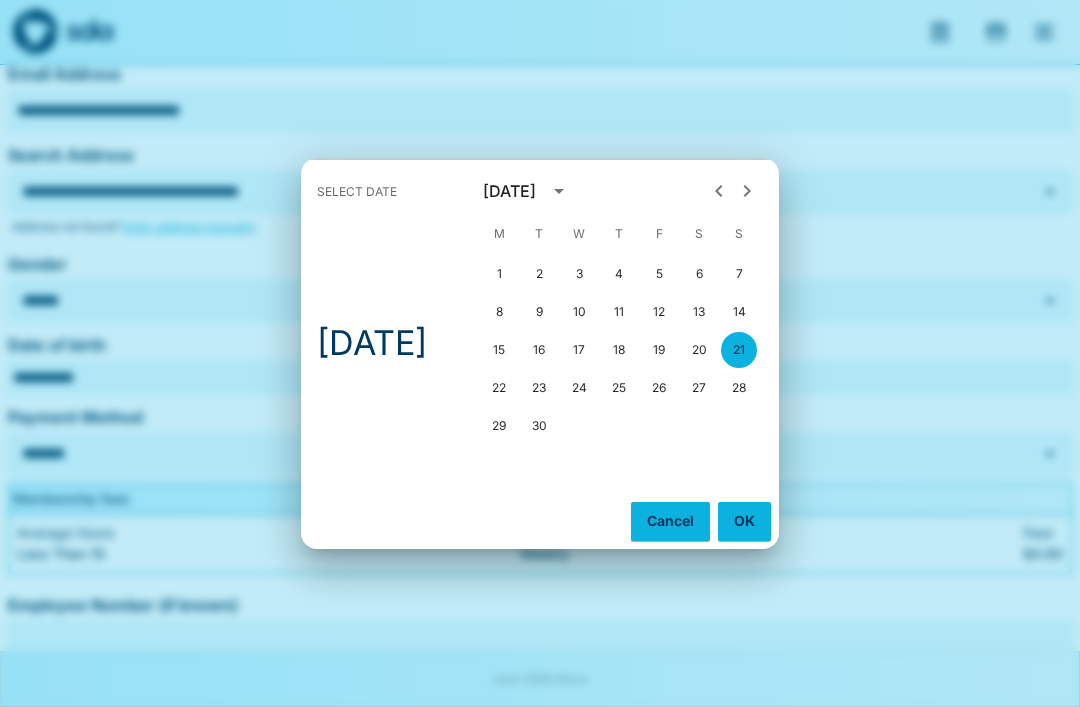 scroll, scrollTop: 412, scrollLeft: 0, axis: vertical 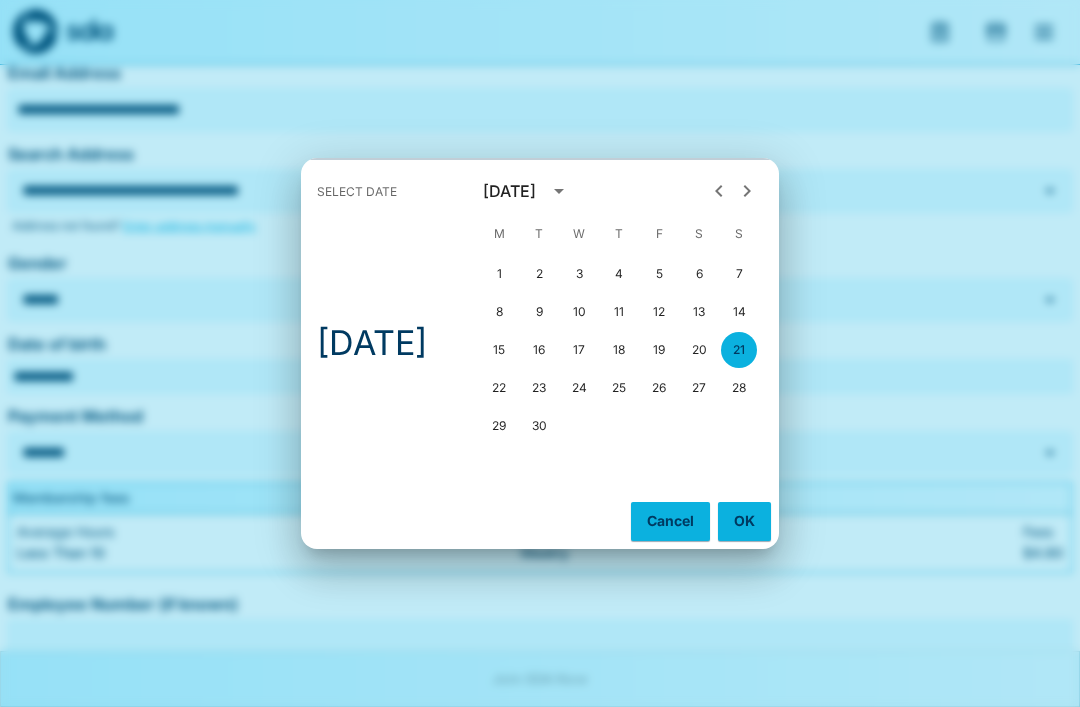 click 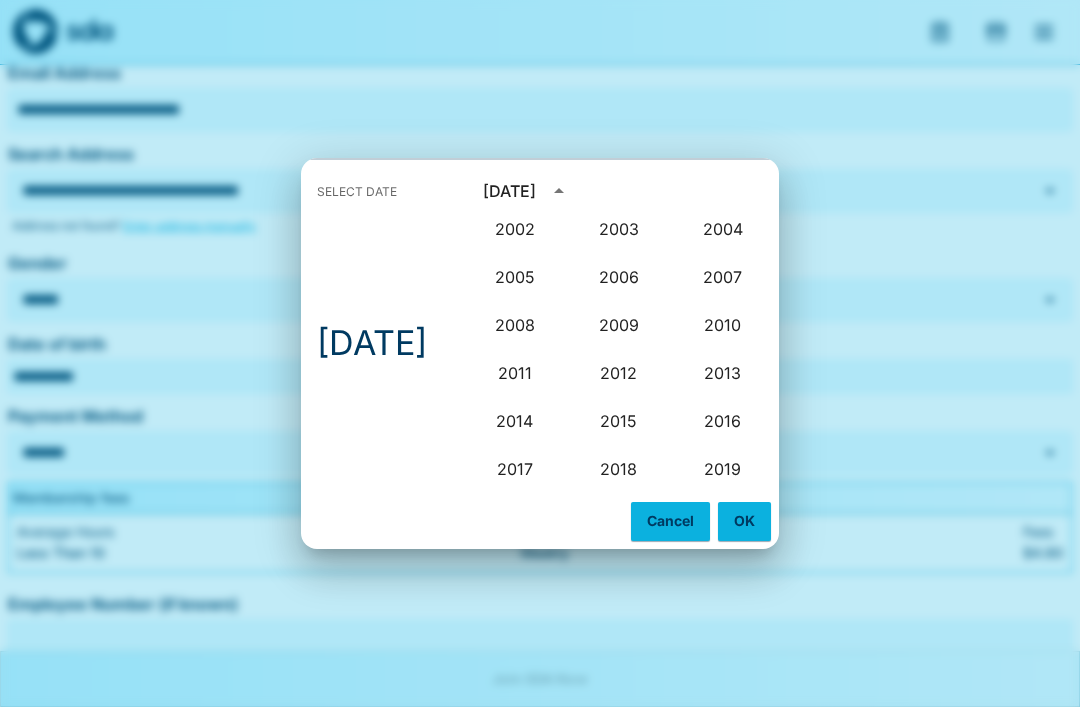 scroll, scrollTop: 1642, scrollLeft: 0, axis: vertical 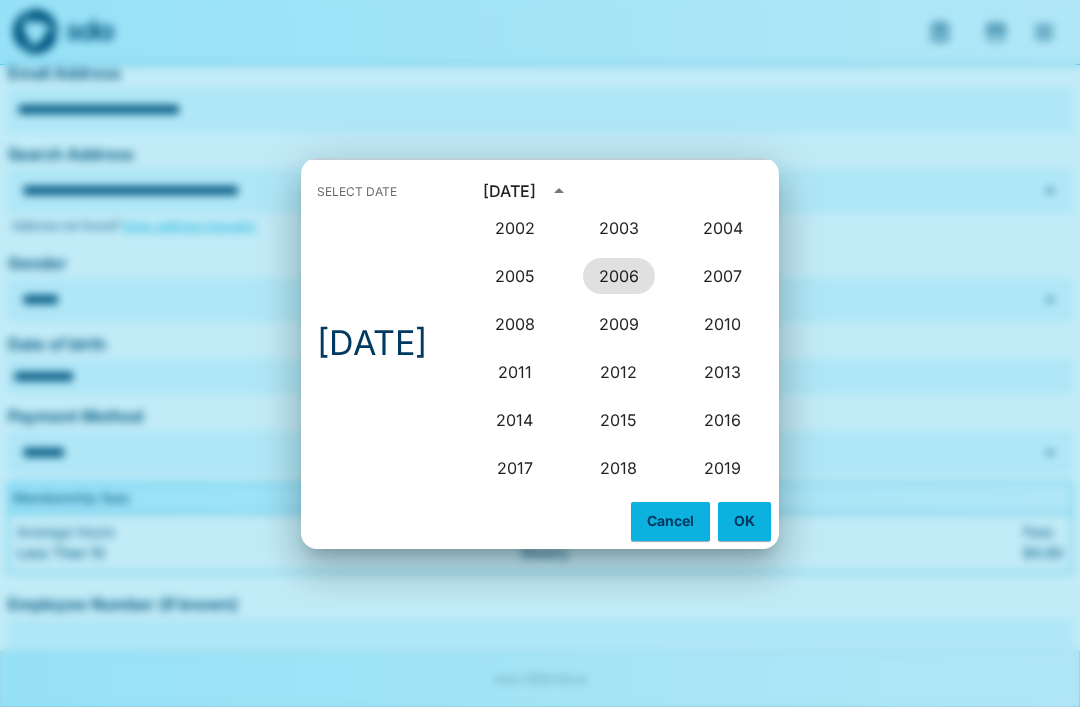 click on "2006" at bounding box center (619, 276) 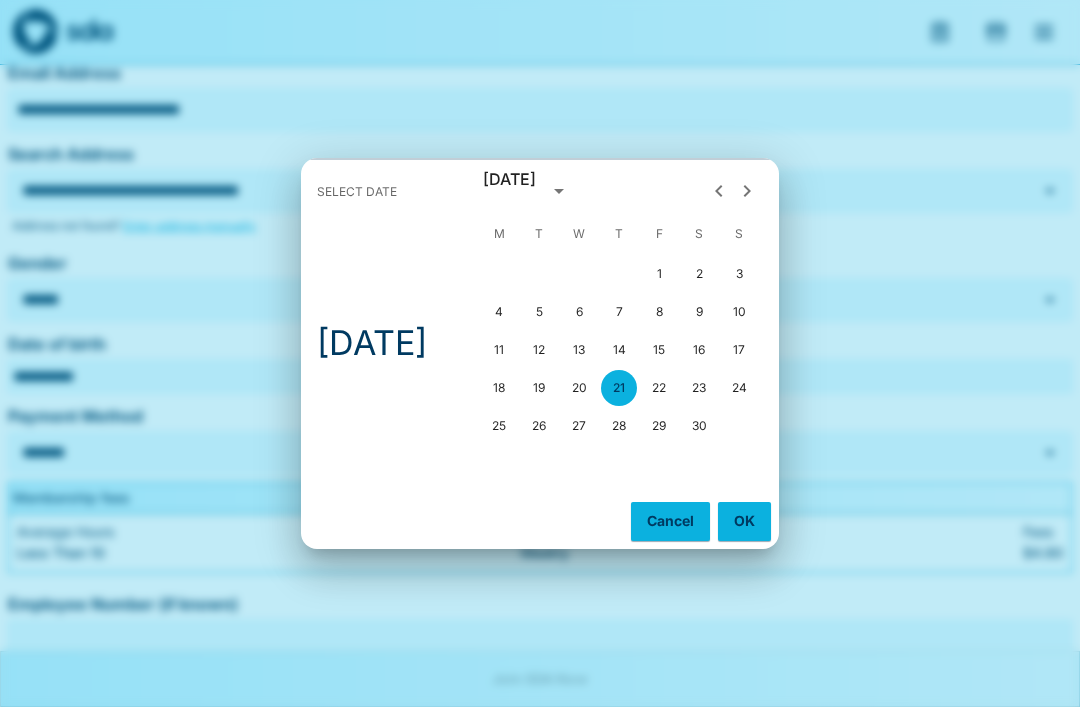 type on "**********" 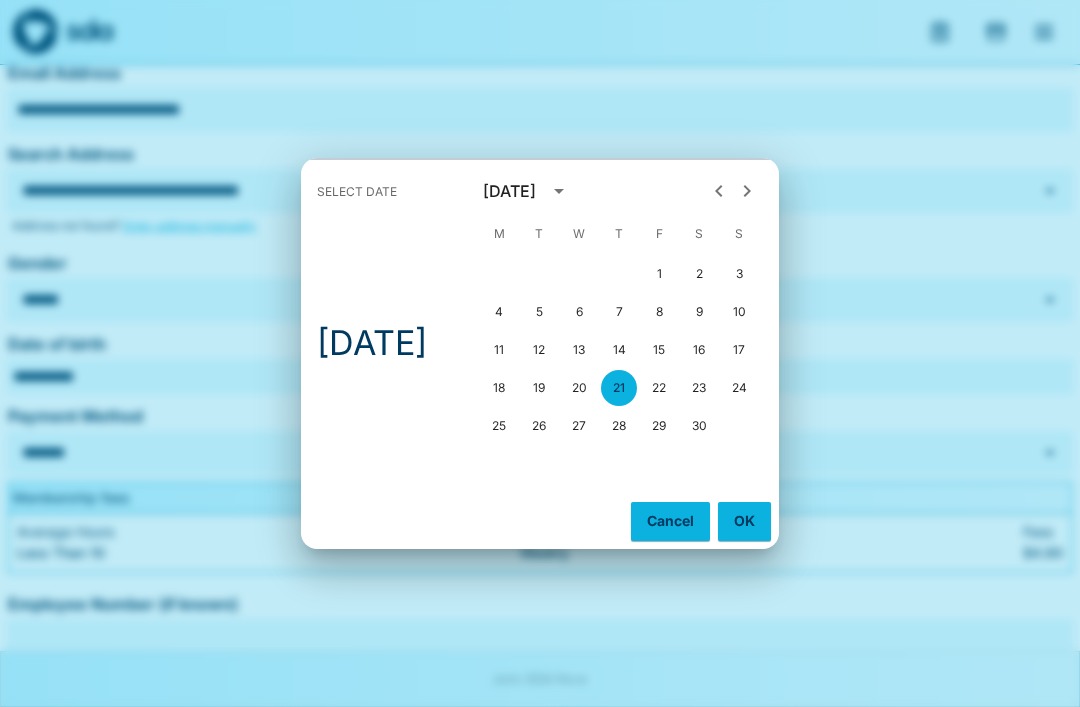 click on "OK" at bounding box center [744, 521] 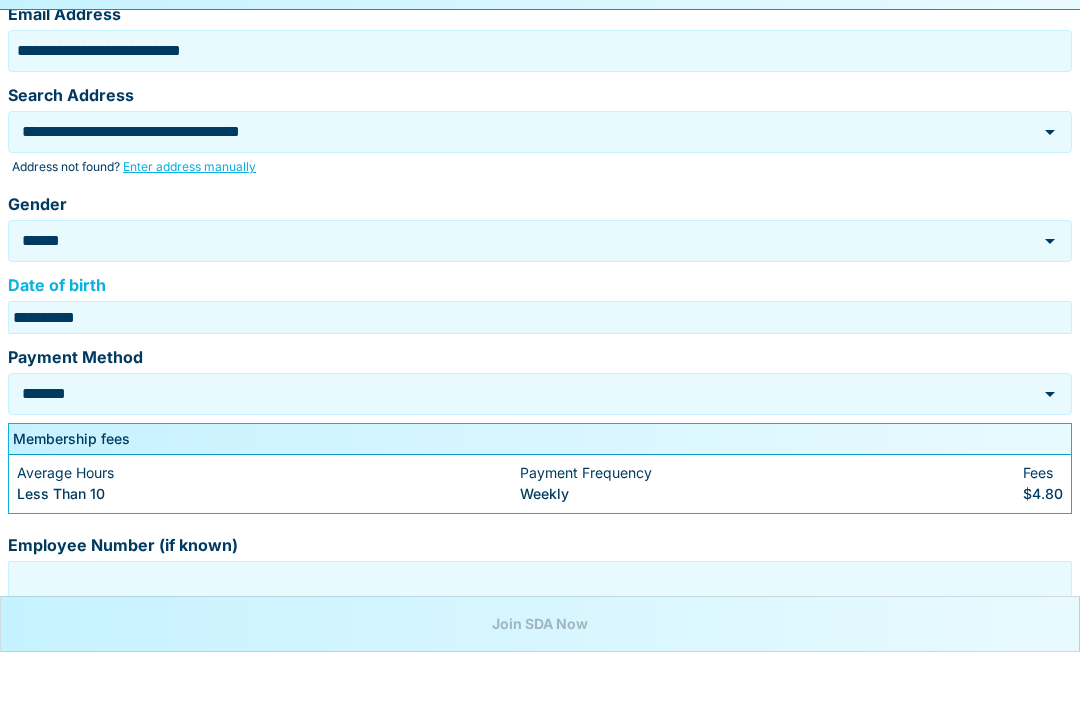 scroll, scrollTop: 417, scrollLeft: 0, axis: vertical 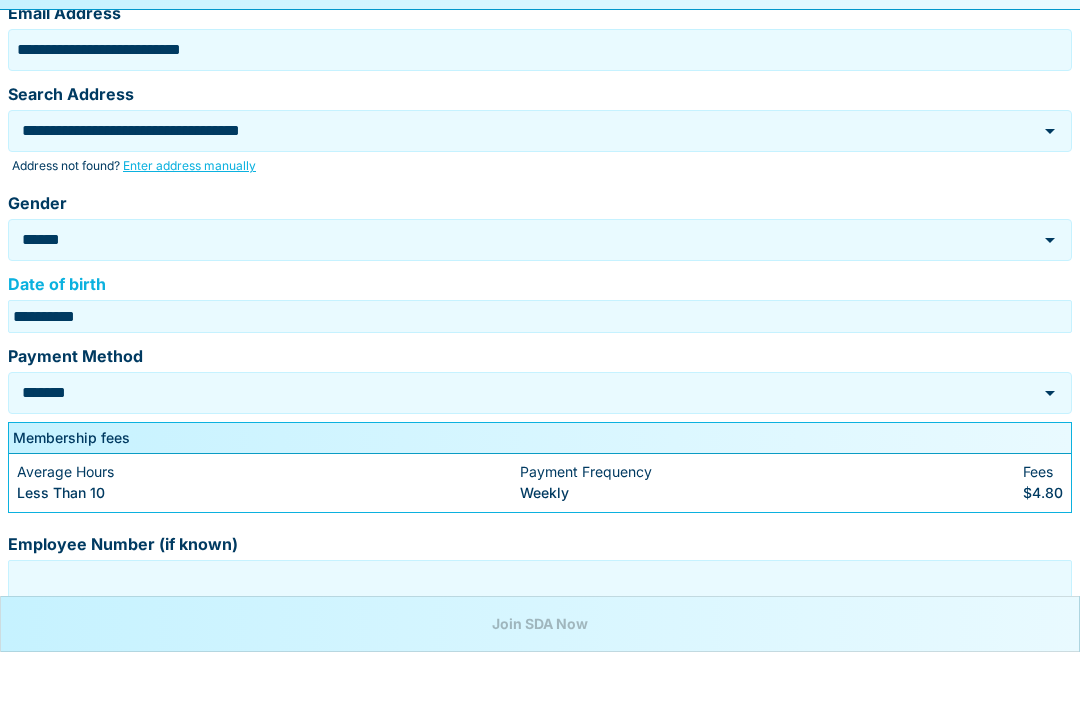 click on "*******" at bounding box center [512, 447] 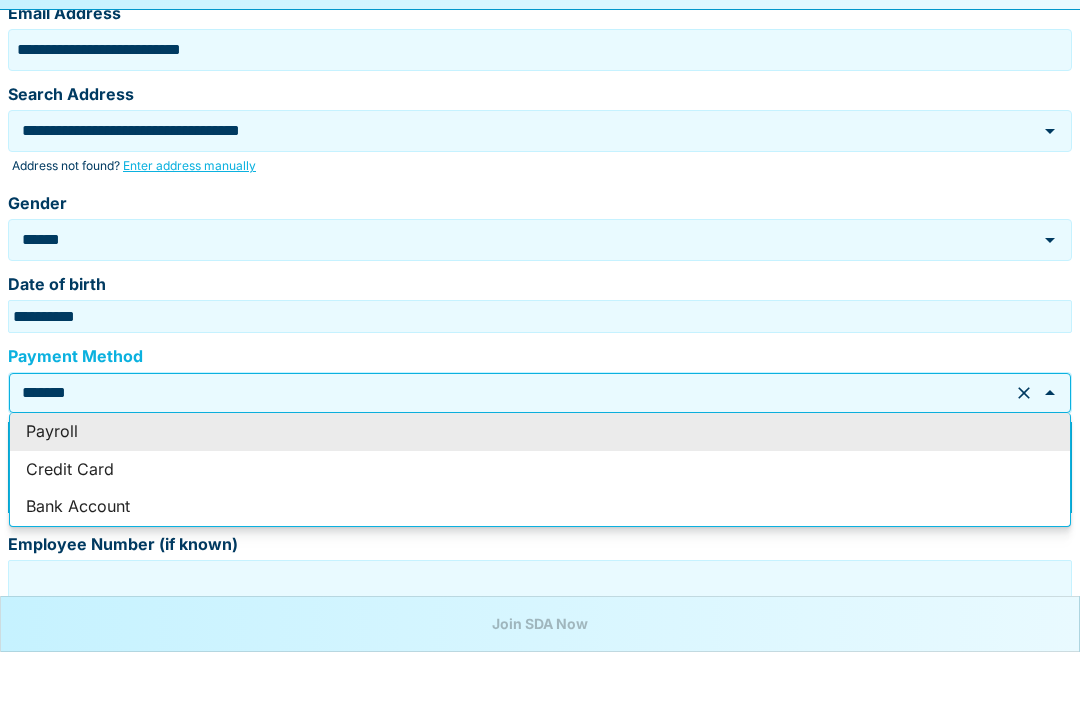 click 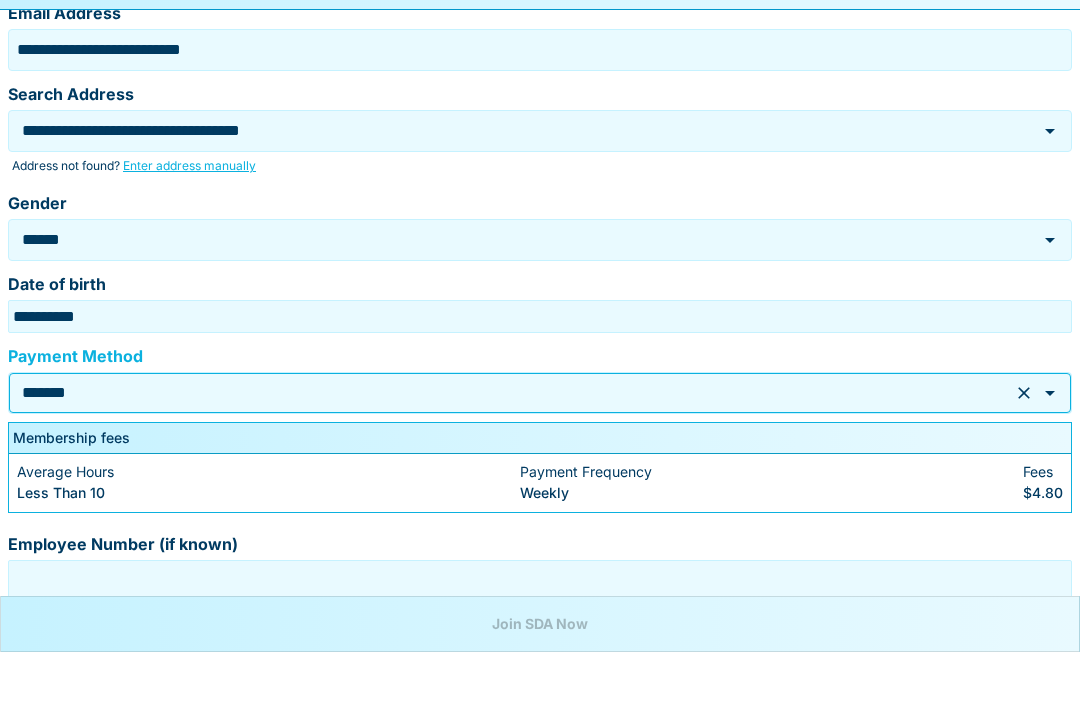 click on "Payment Method" at bounding box center (540, 411) 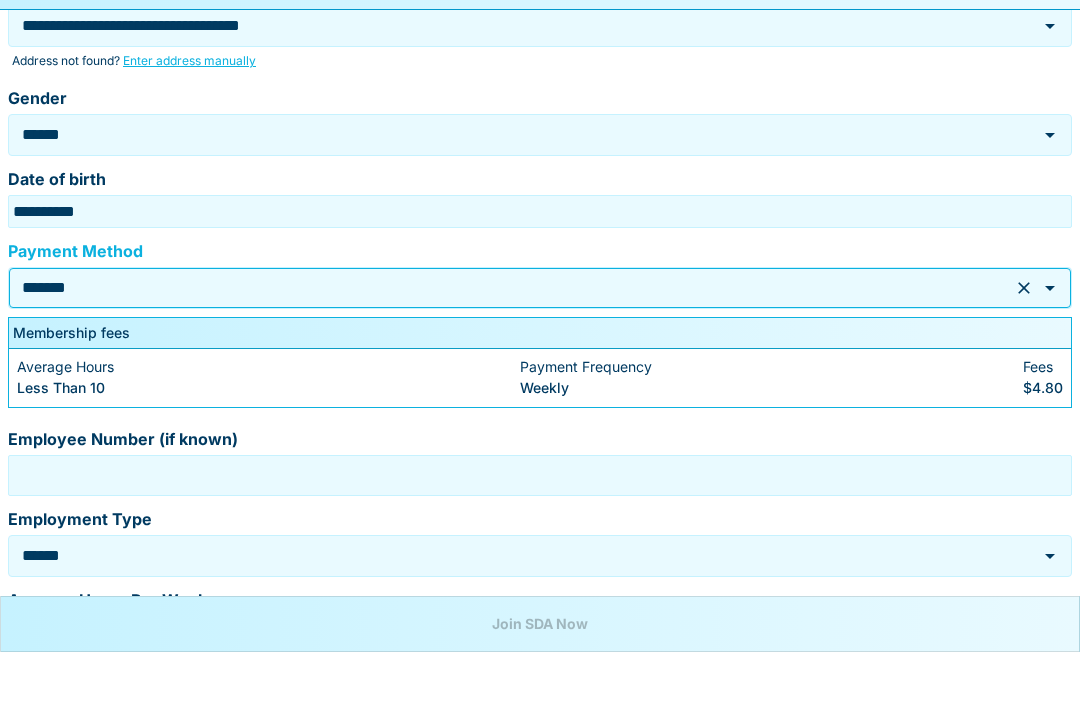 scroll, scrollTop: 545, scrollLeft: 0, axis: vertical 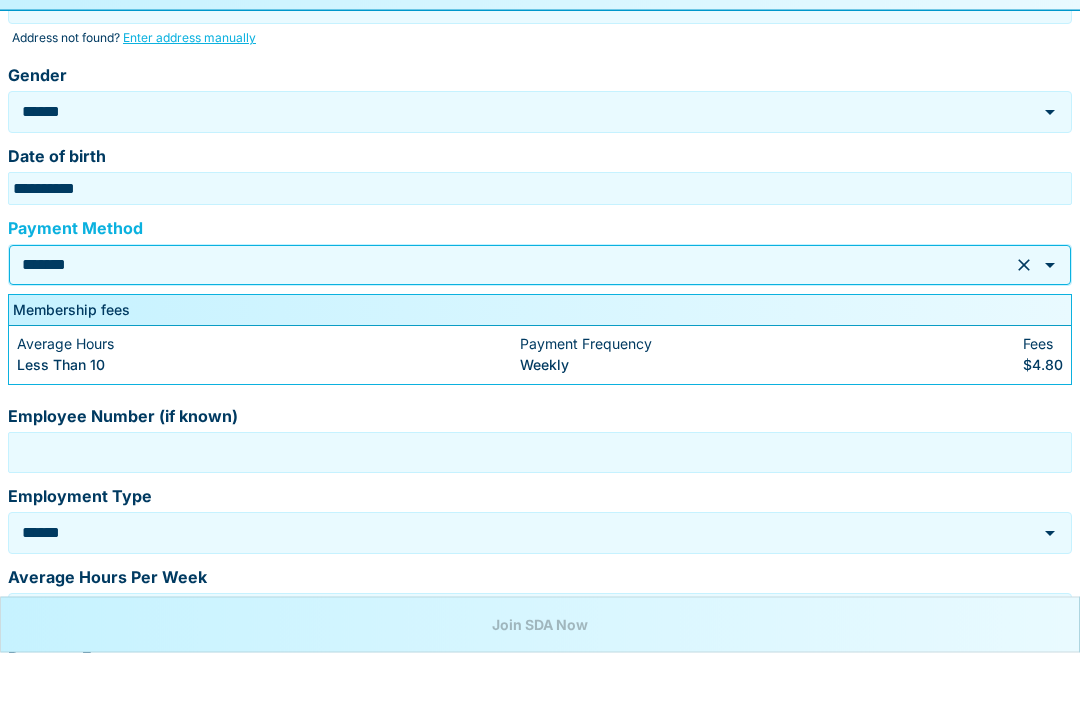 click on "Employee Number (if known) Employee Number (if known)" at bounding box center (540, 488) 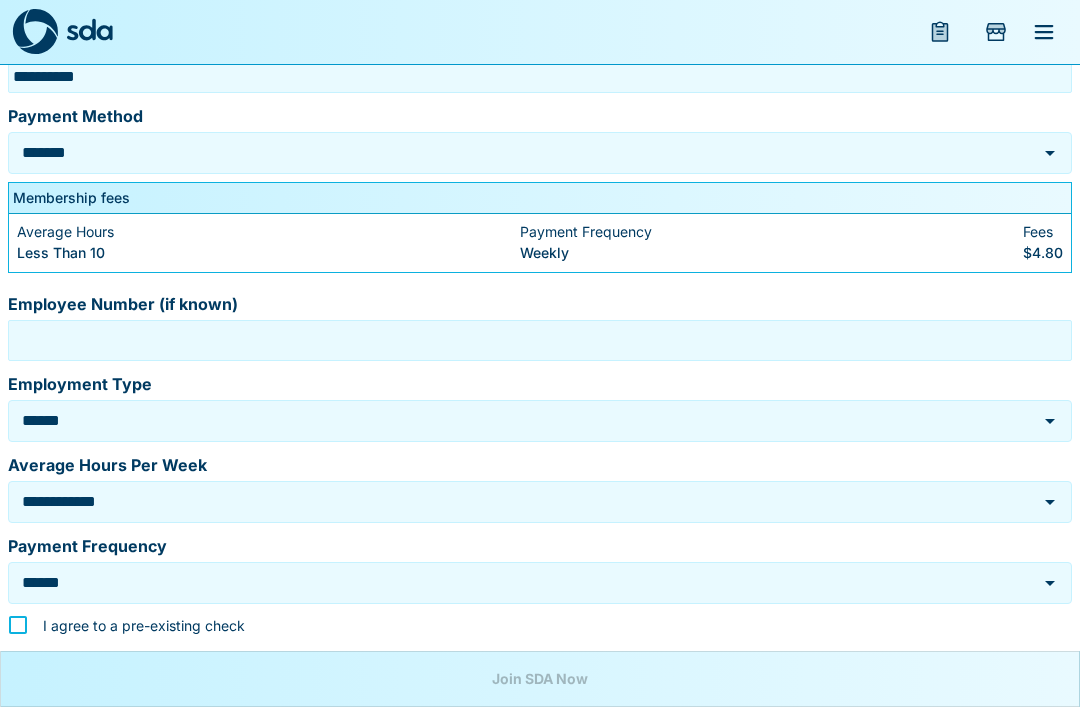 scroll, scrollTop: 713, scrollLeft: 0, axis: vertical 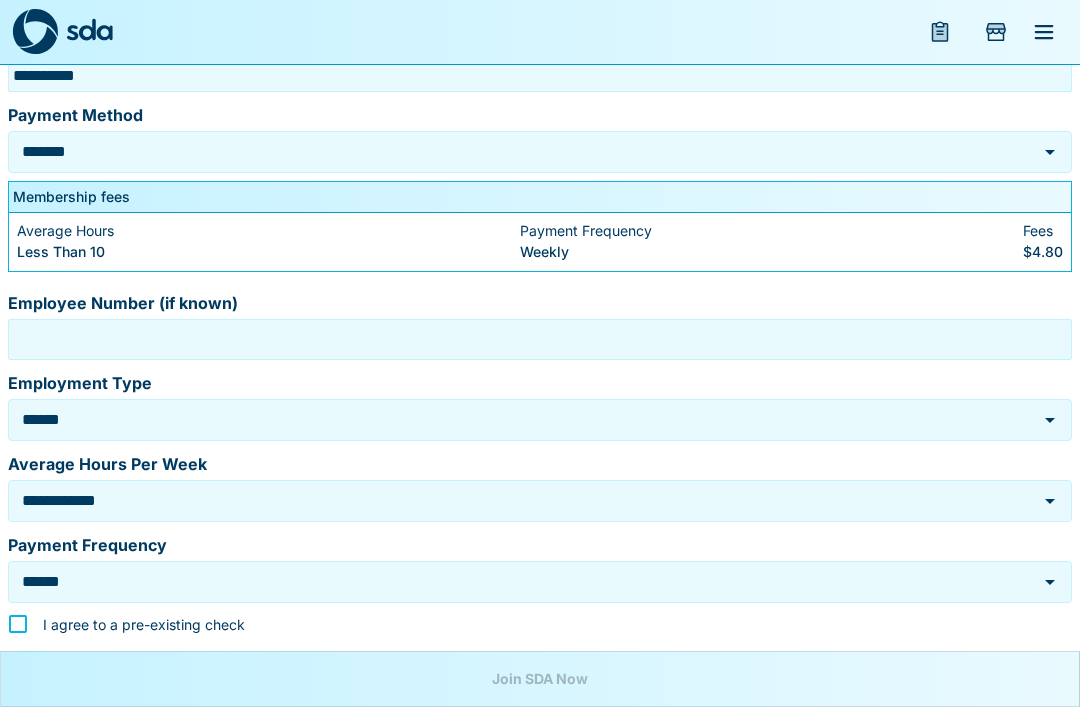 click 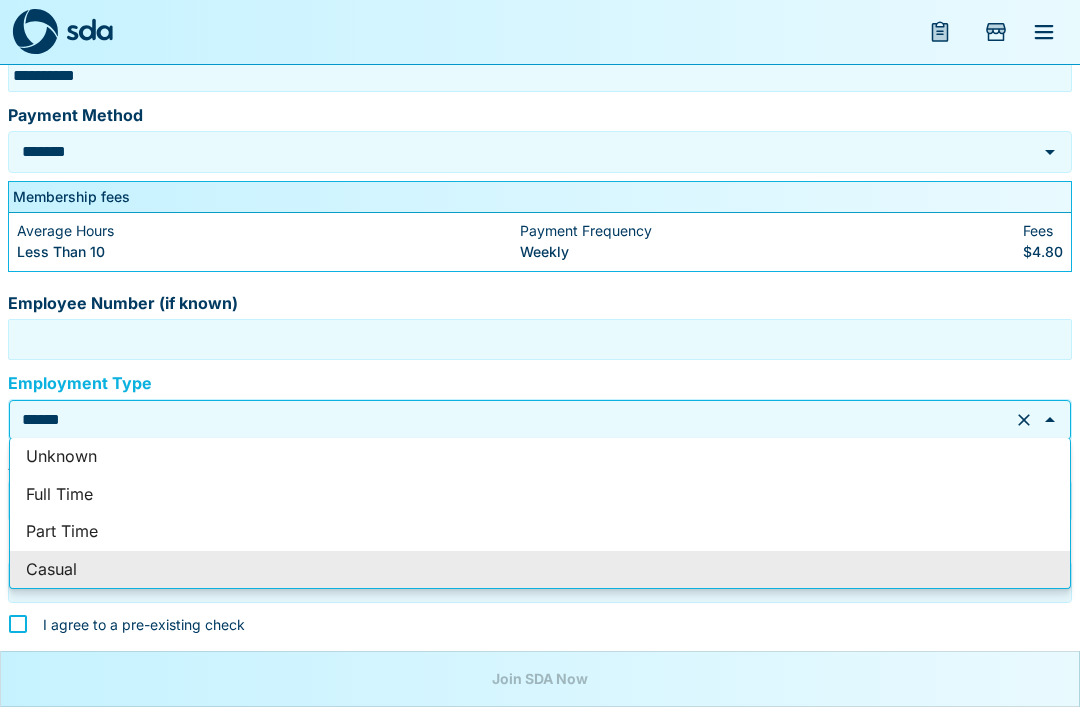 click 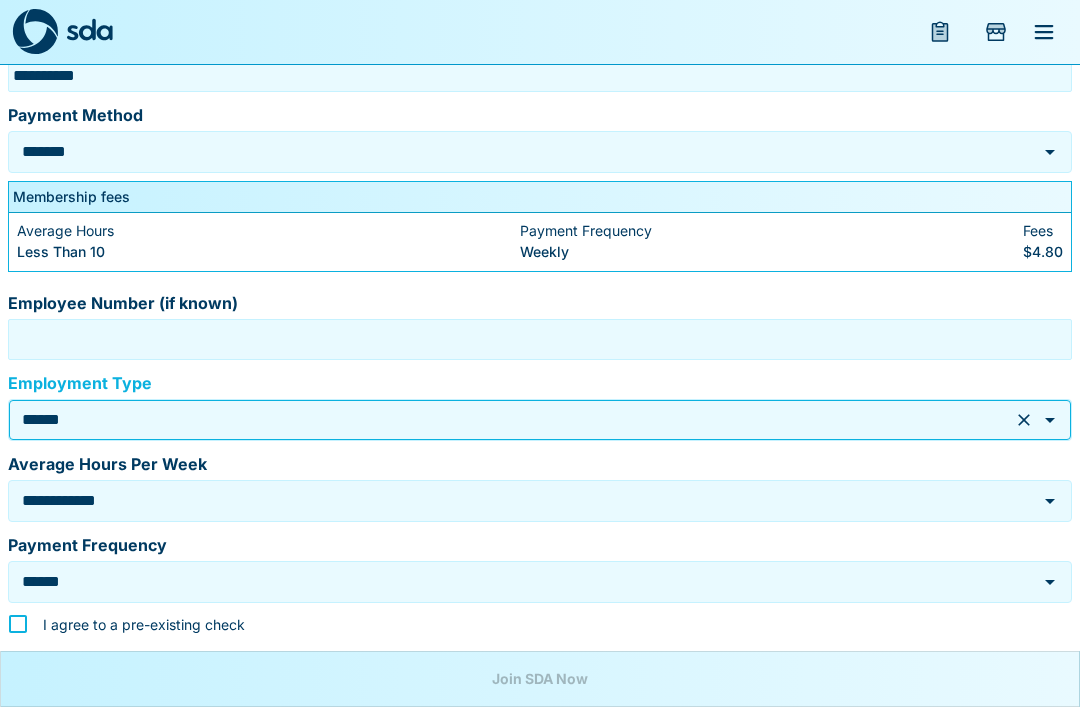click on "Average Hours Per Week" at bounding box center [540, 464] 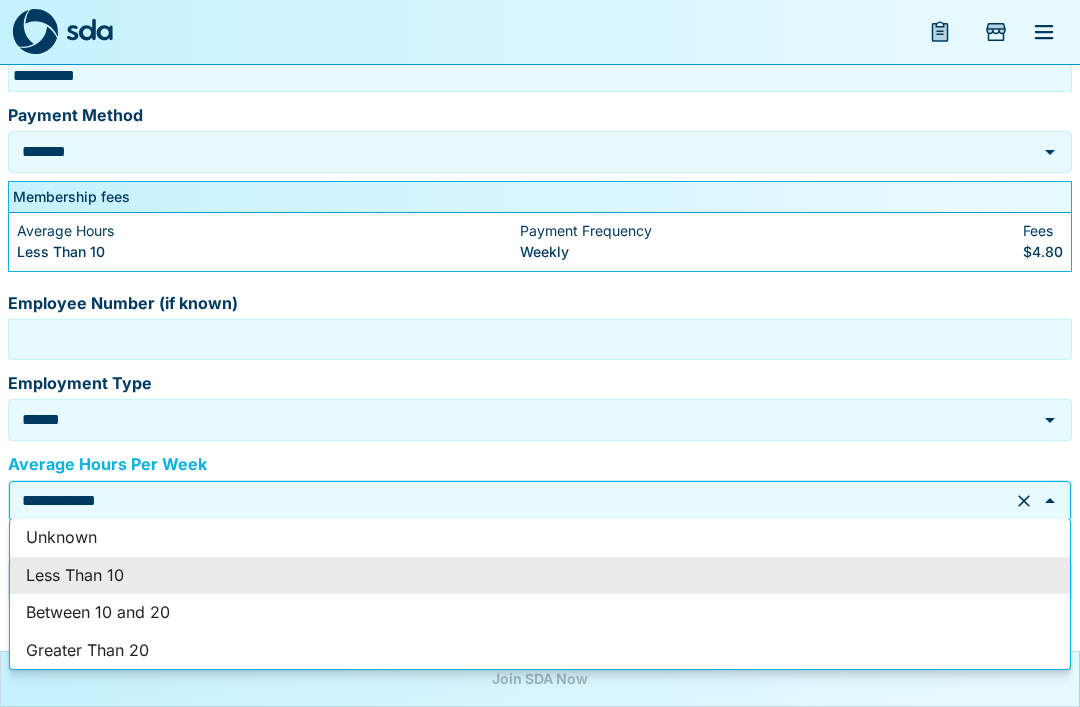 click on "Employment Type" at bounding box center (540, 383) 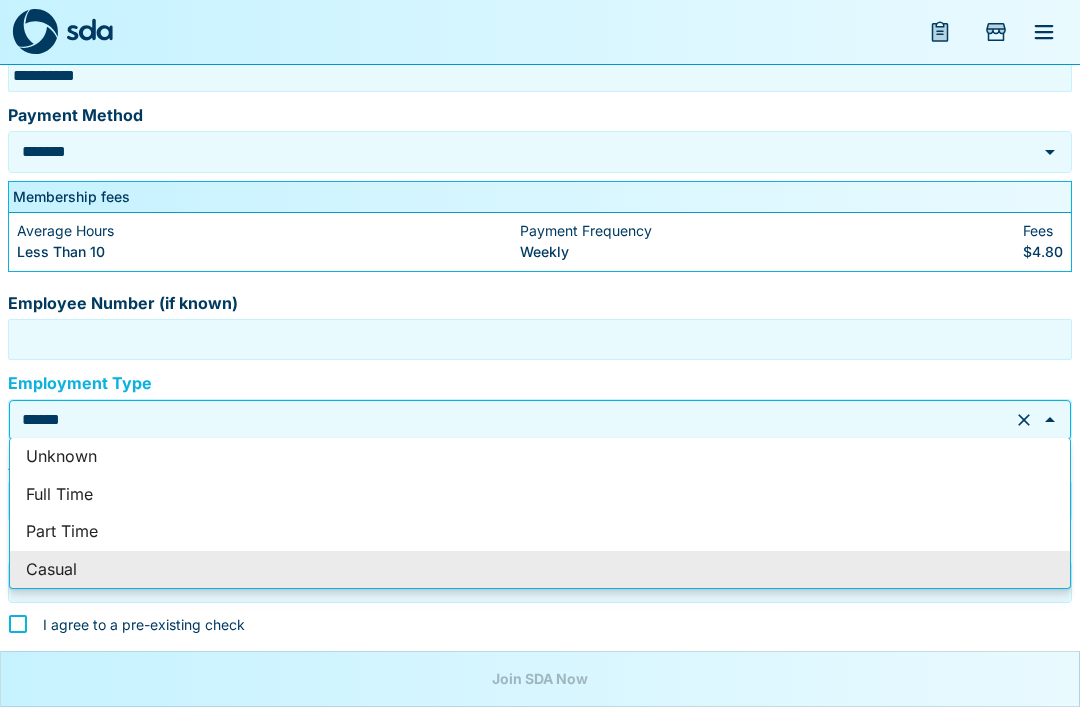 click on "Employee Number (if known) Employee Number (if known)" at bounding box center (540, 320) 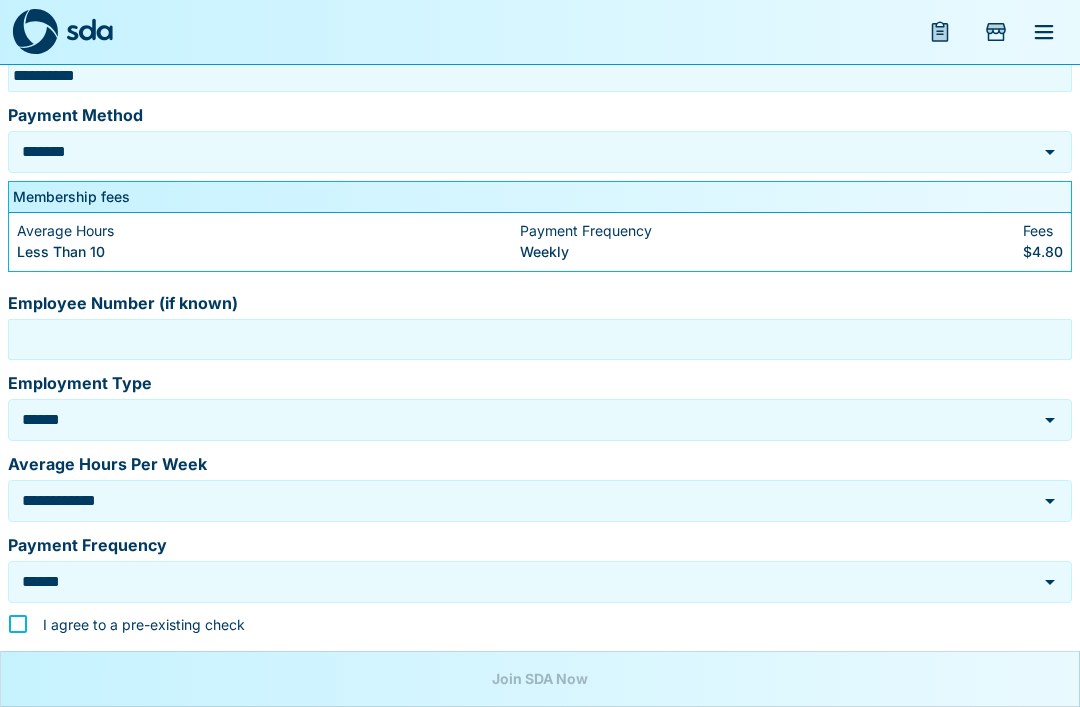 click at bounding box center [1036, 501] 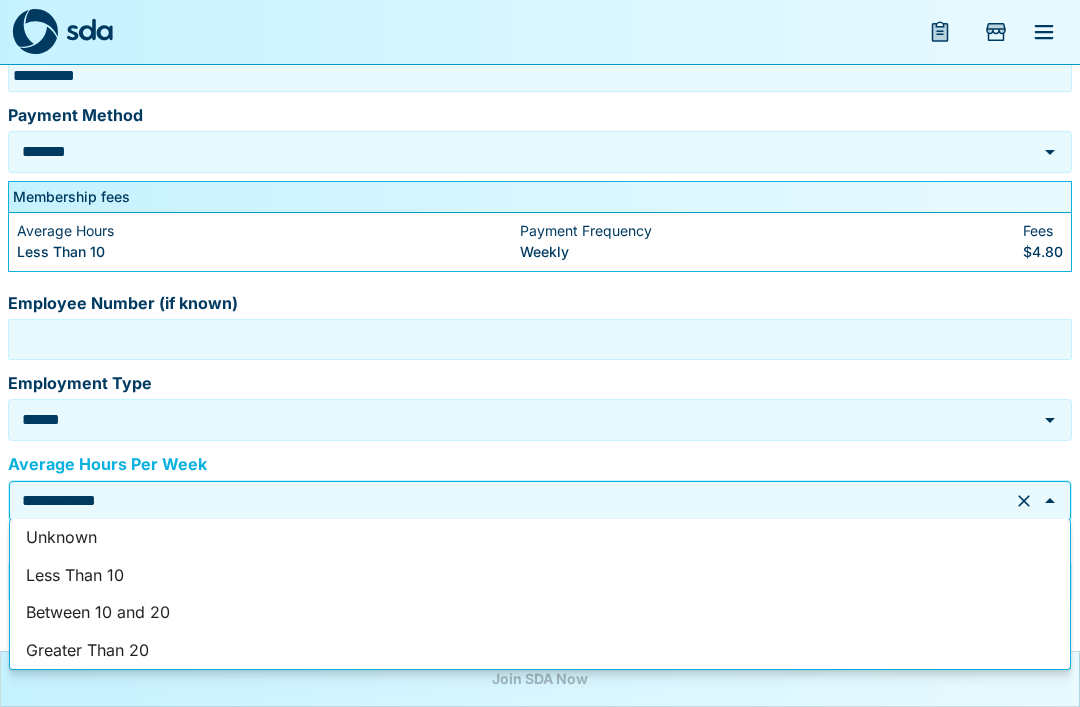 click on "Greater Than 20" at bounding box center [540, 651] 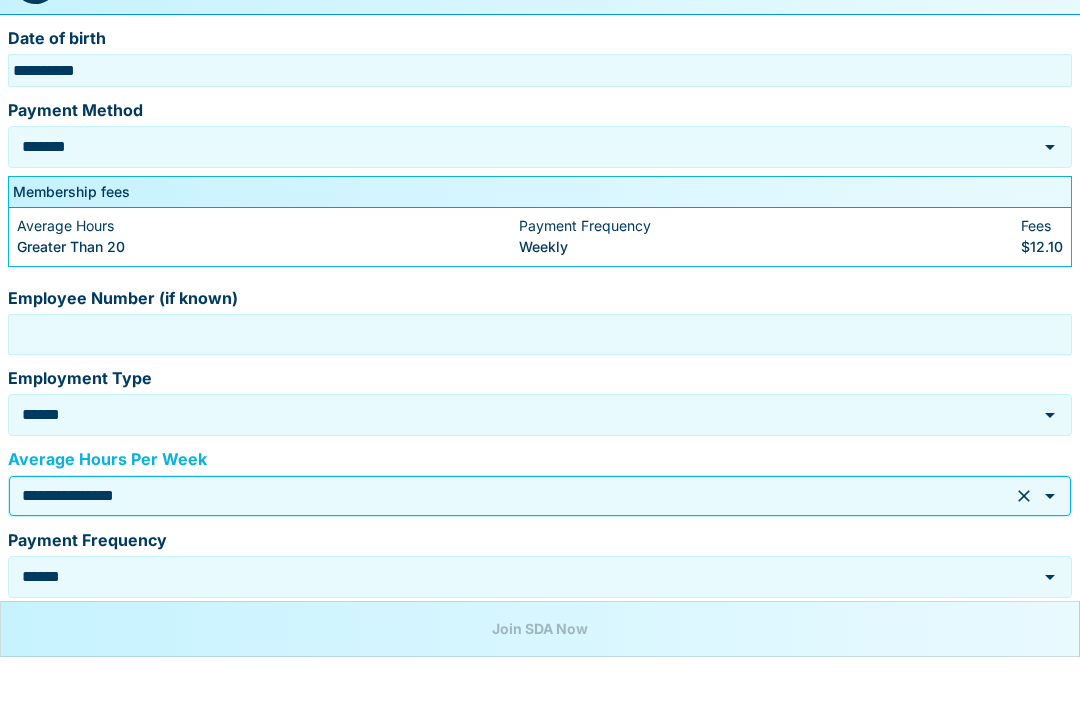 scroll, scrollTop: 760, scrollLeft: 0, axis: vertical 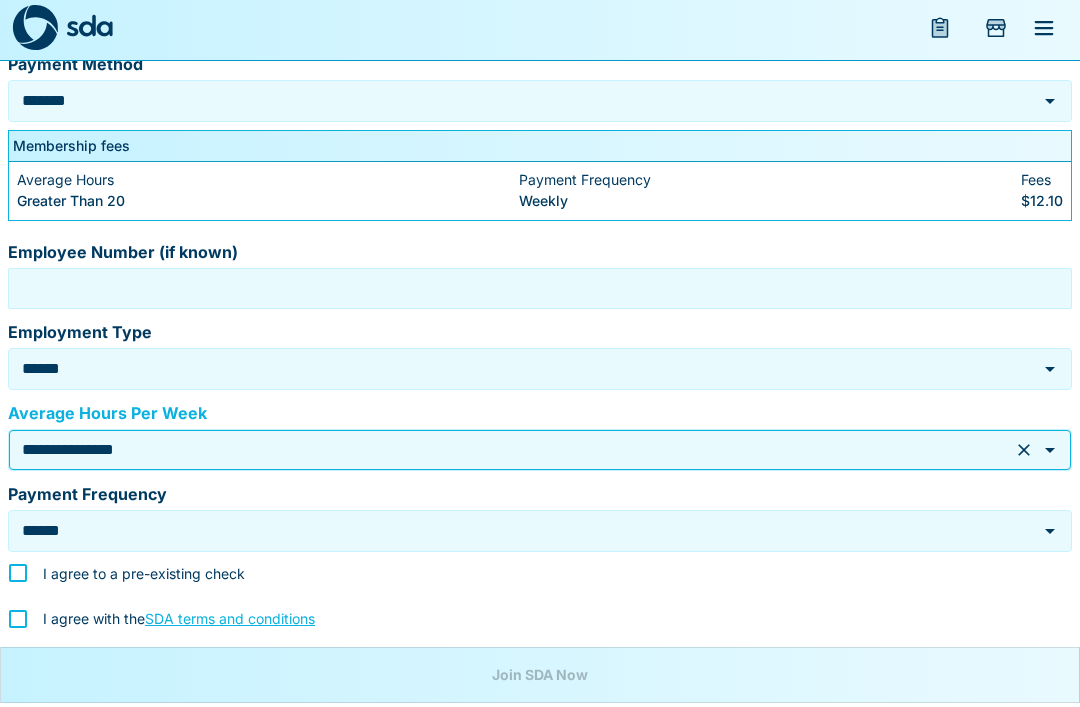 click 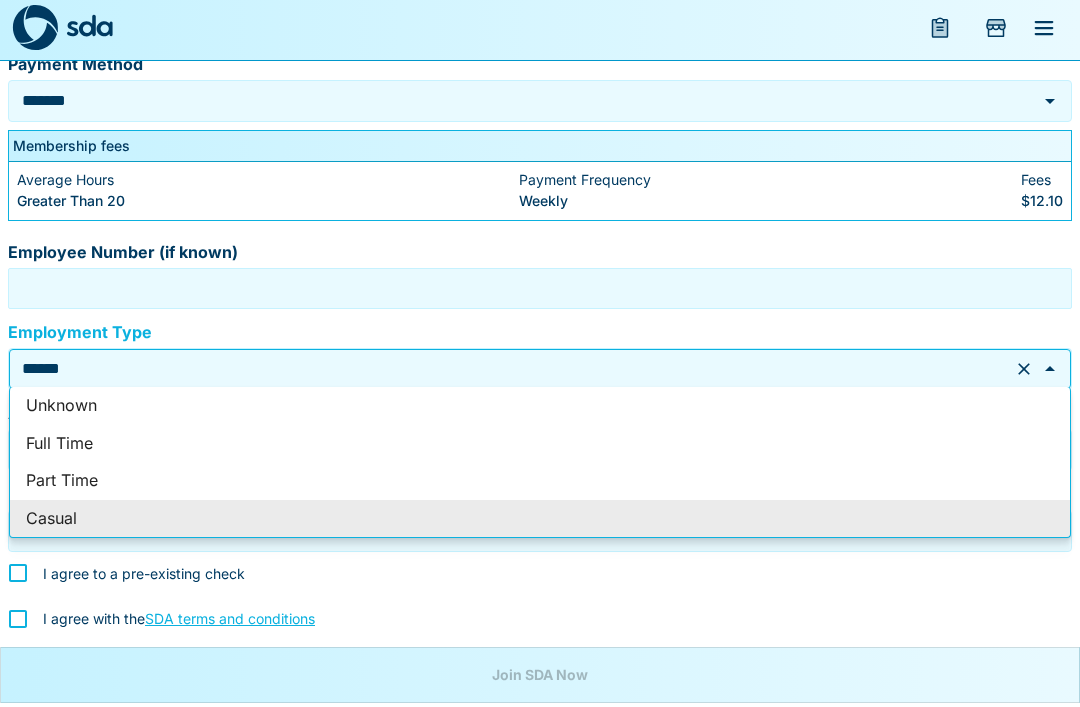 click 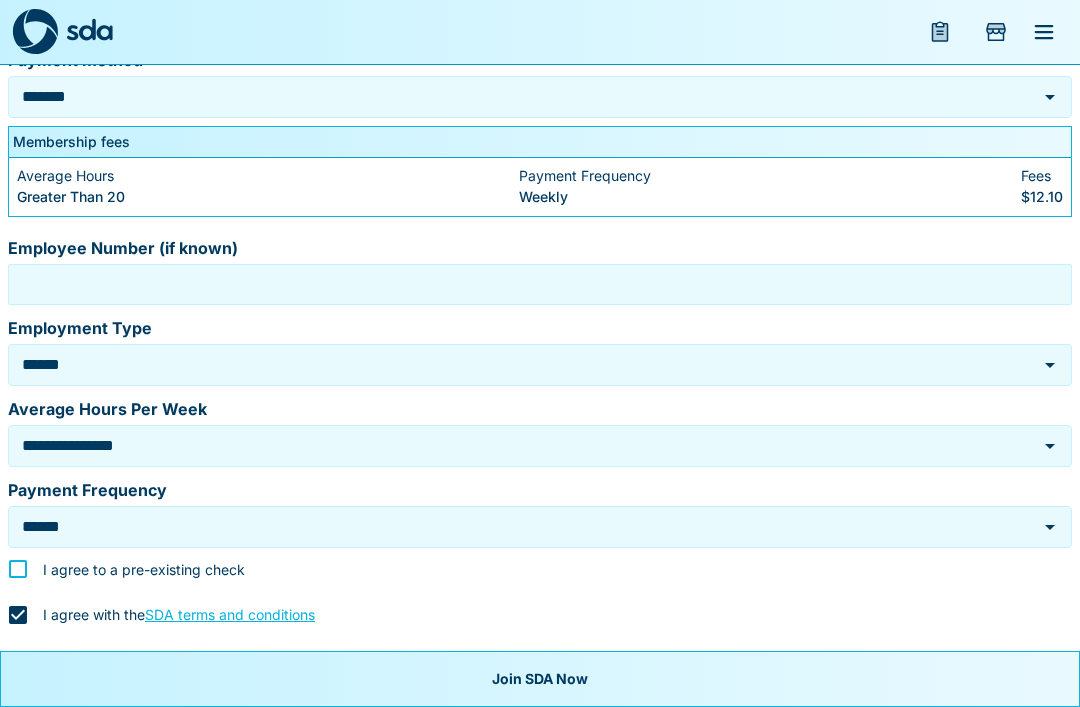 scroll, scrollTop: 713, scrollLeft: 0, axis: vertical 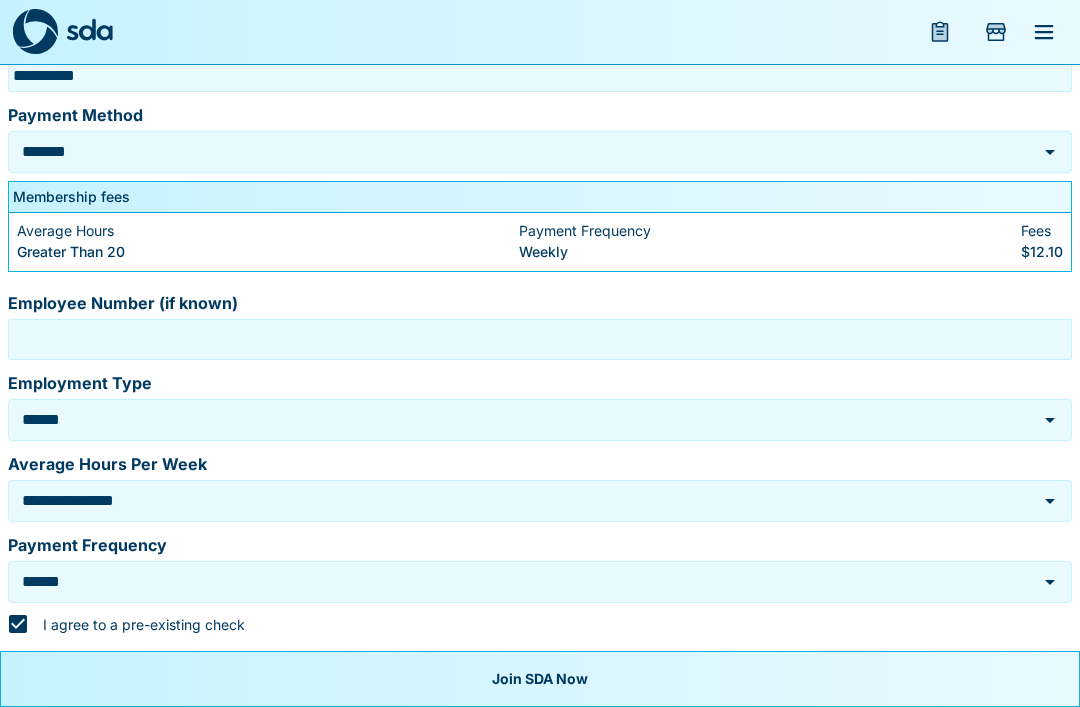 click on "Join SDA Now" at bounding box center [540, 679] 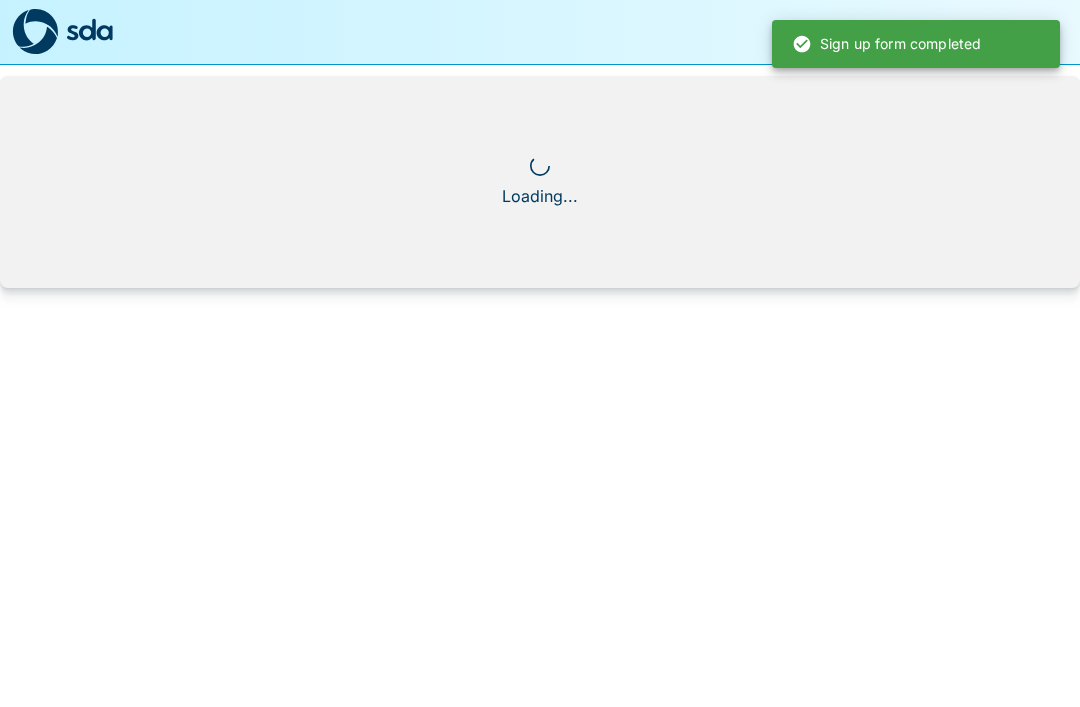 scroll, scrollTop: 0, scrollLeft: 0, axis: both 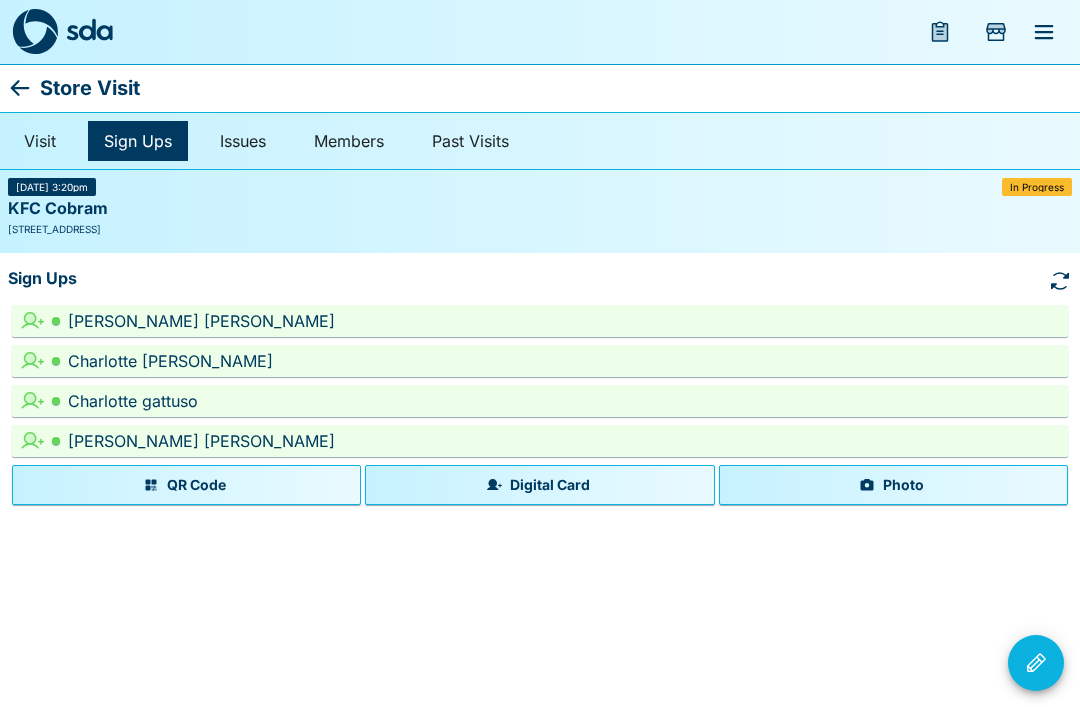 click on "Store Visit Visit Sign Ups Issues Members Past Visits Wed, 09 Jul @ 3:20pm In Progress KFC Cobram 97 Punt Rd, Cobram VIC 3644 Sign Ups Blair   Maclean-Boyer Charlotte   whitford Charlotte   gattuso chelsea   harry QR Code Digital Card Photo Complete Visit Cancel Visit" at bounding box center (540, 258) 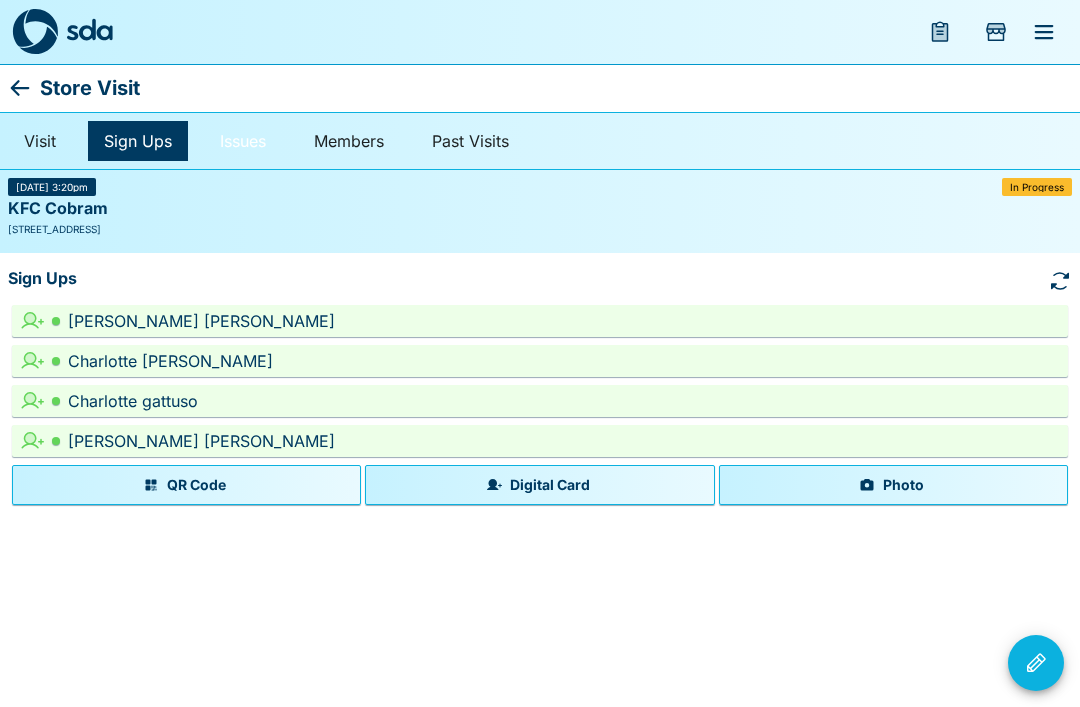 click on "Issues" at bounding box center (243, 141) 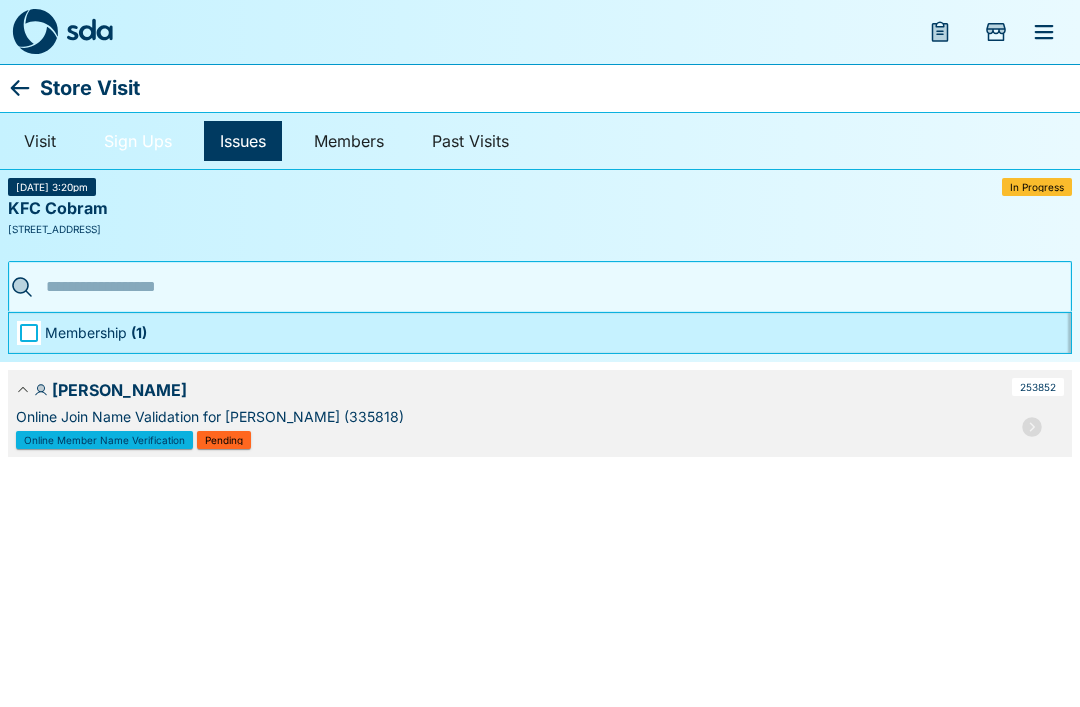 click on "Sign Ups" at bounding box center (138, 141) 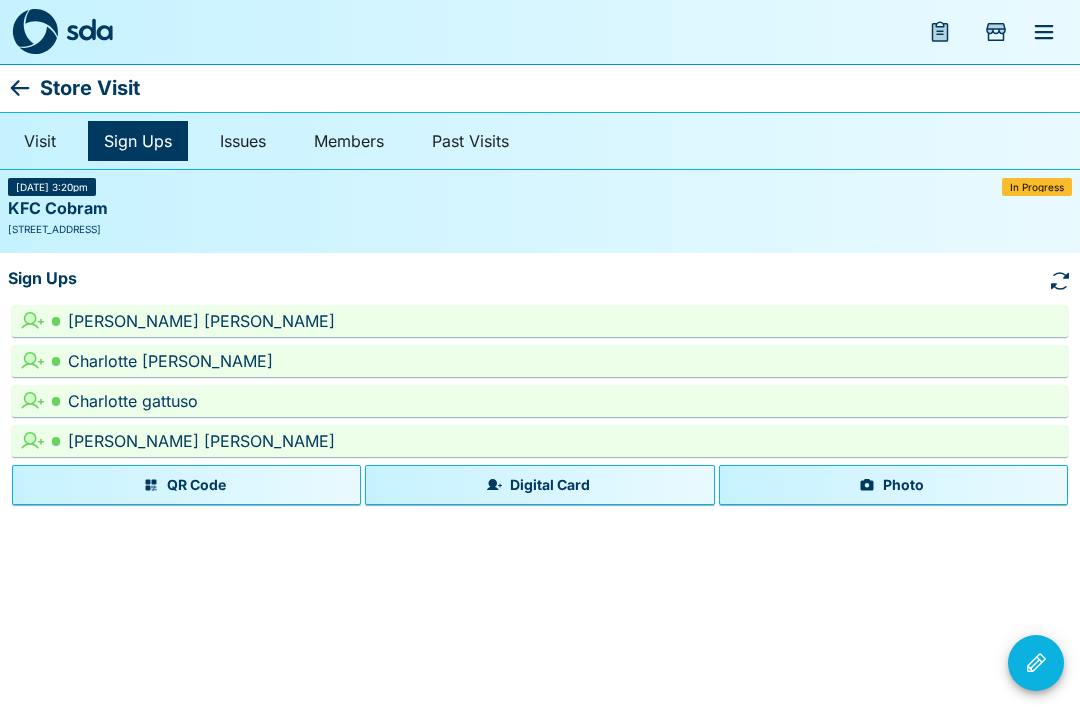 click on "Digital Card" at bounding box center (539, 485) 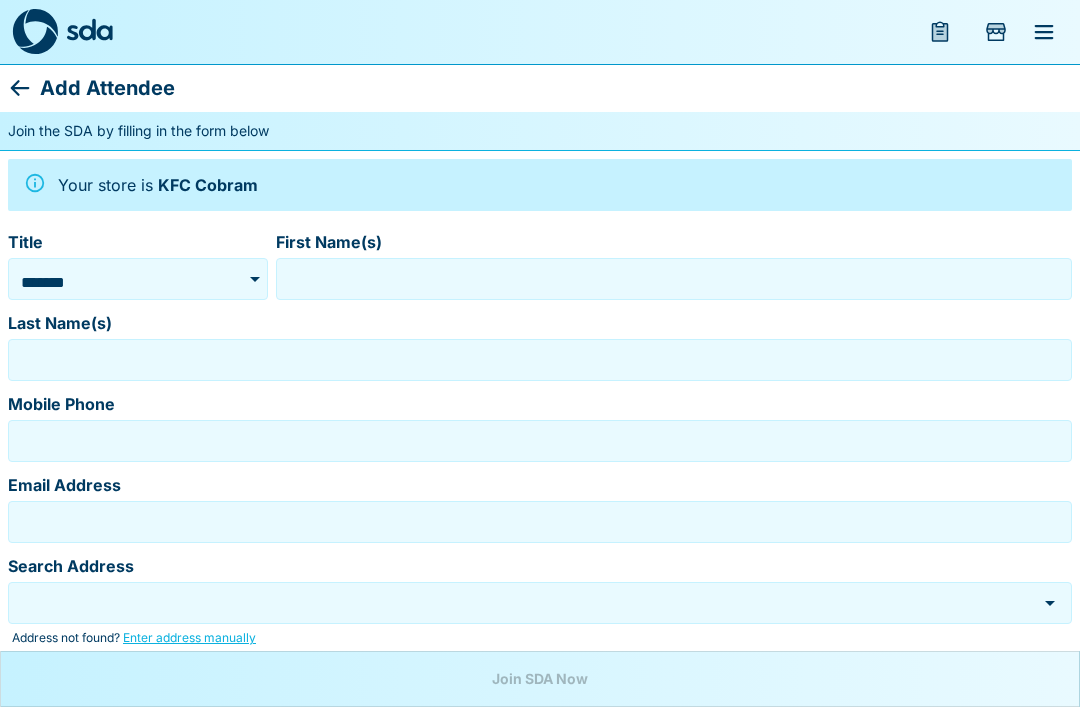 click on "*******" at bounding box center (114, 282) 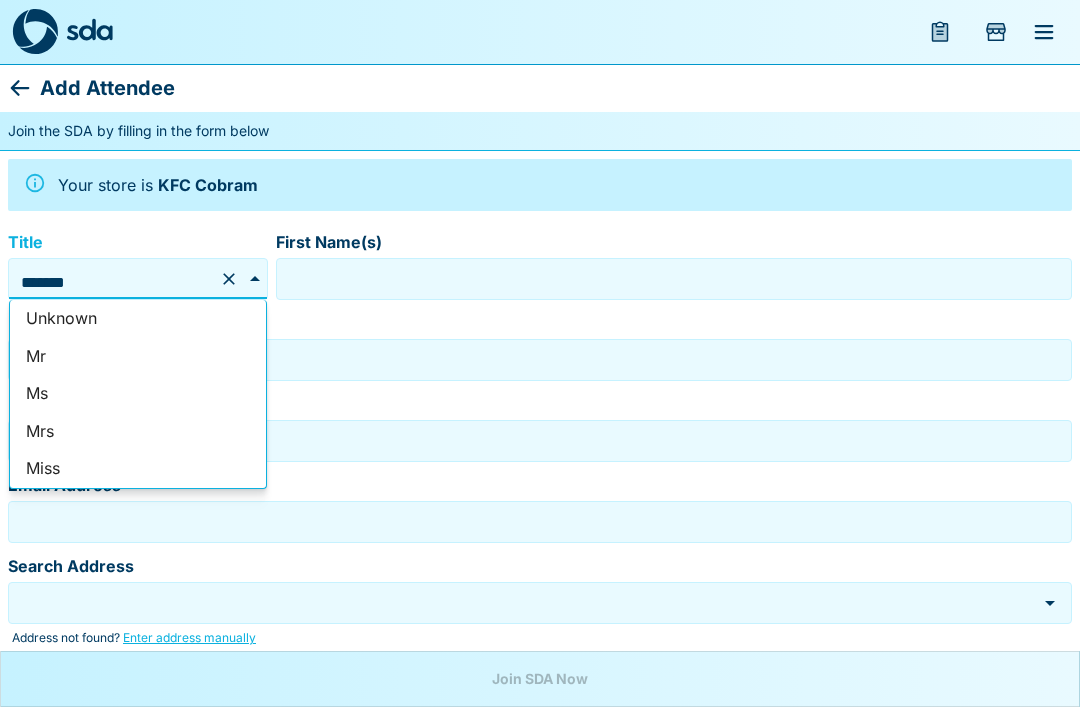 click on "Ms" at bounding box center [138, 394] 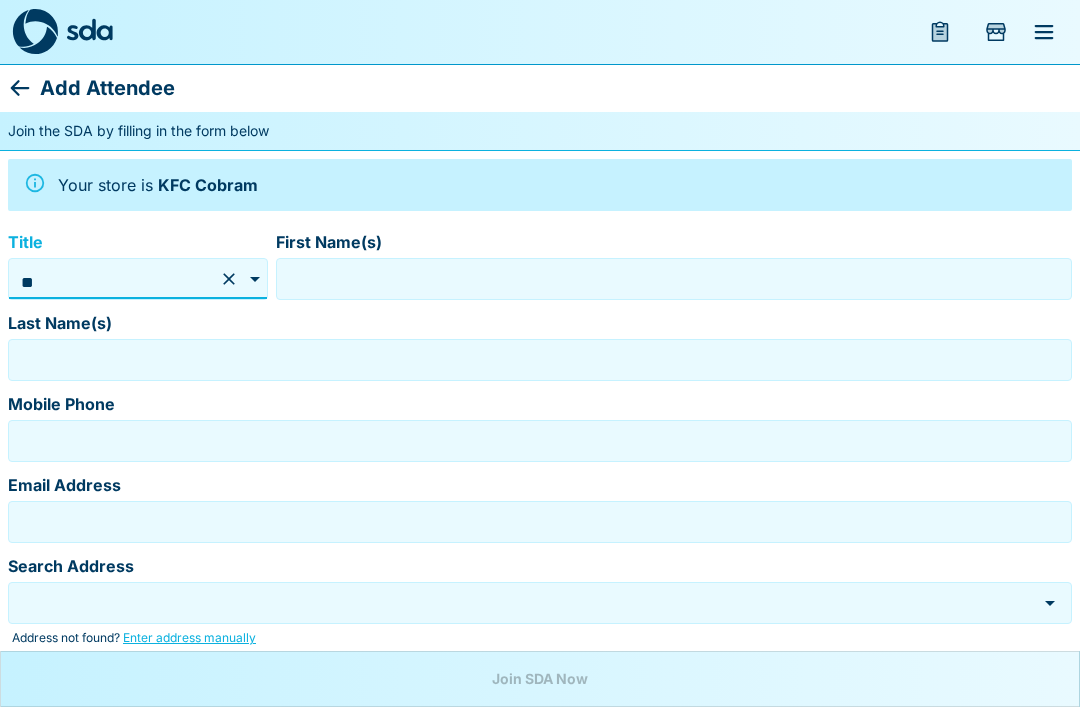 click on "First Name(s)" at bounding box center [674, 279] 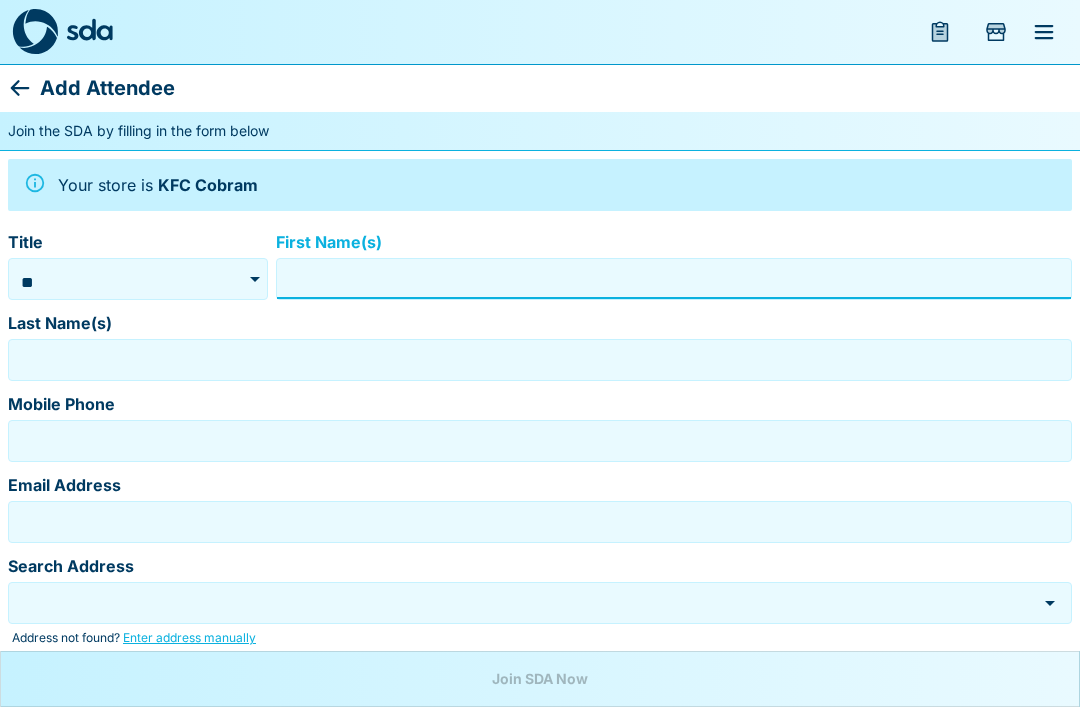 click on "First Name(s)" at bounding box center [674, 279] 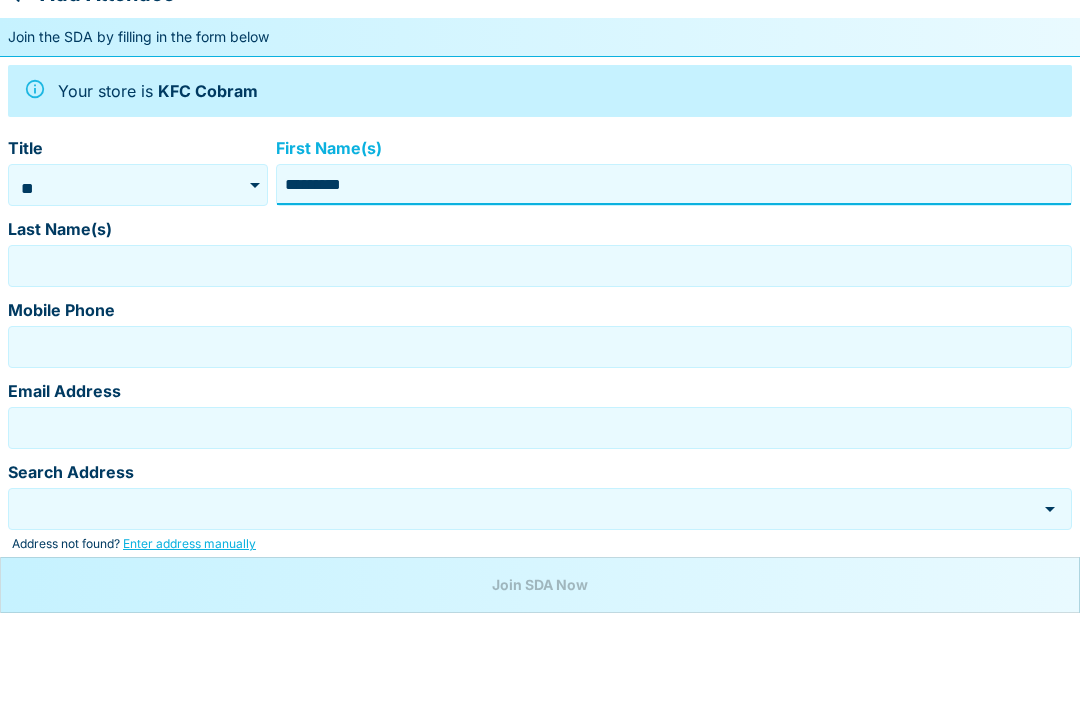 type on "********" 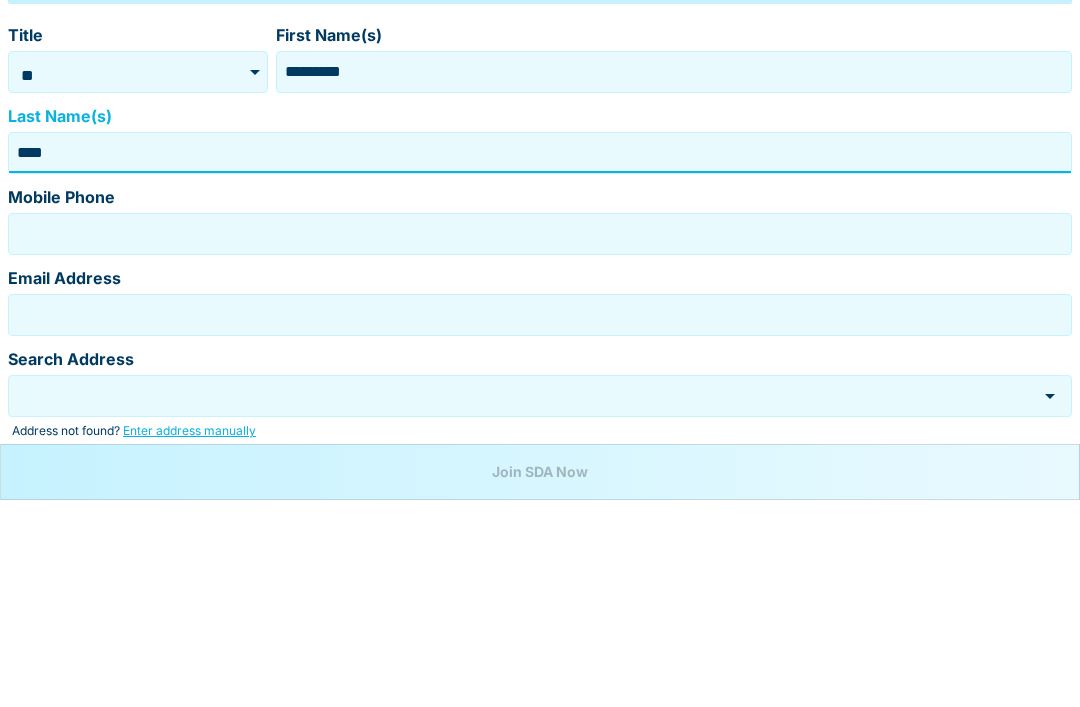 type on "****" 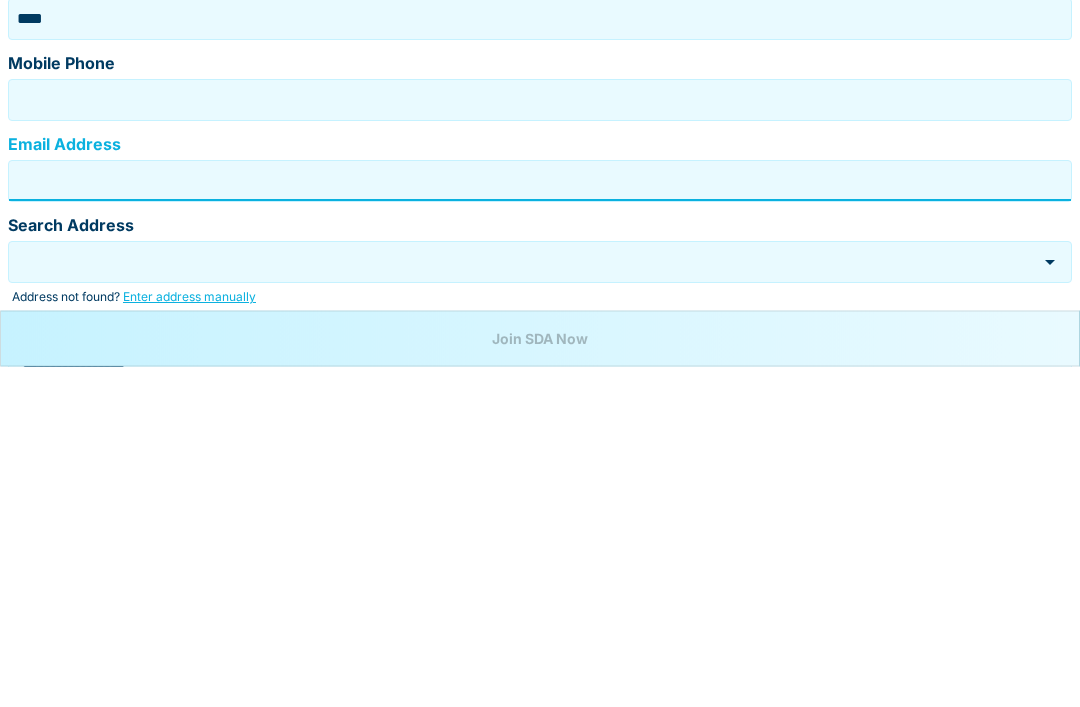 click on "Mobile Phone" at bounding box center (540, 441) 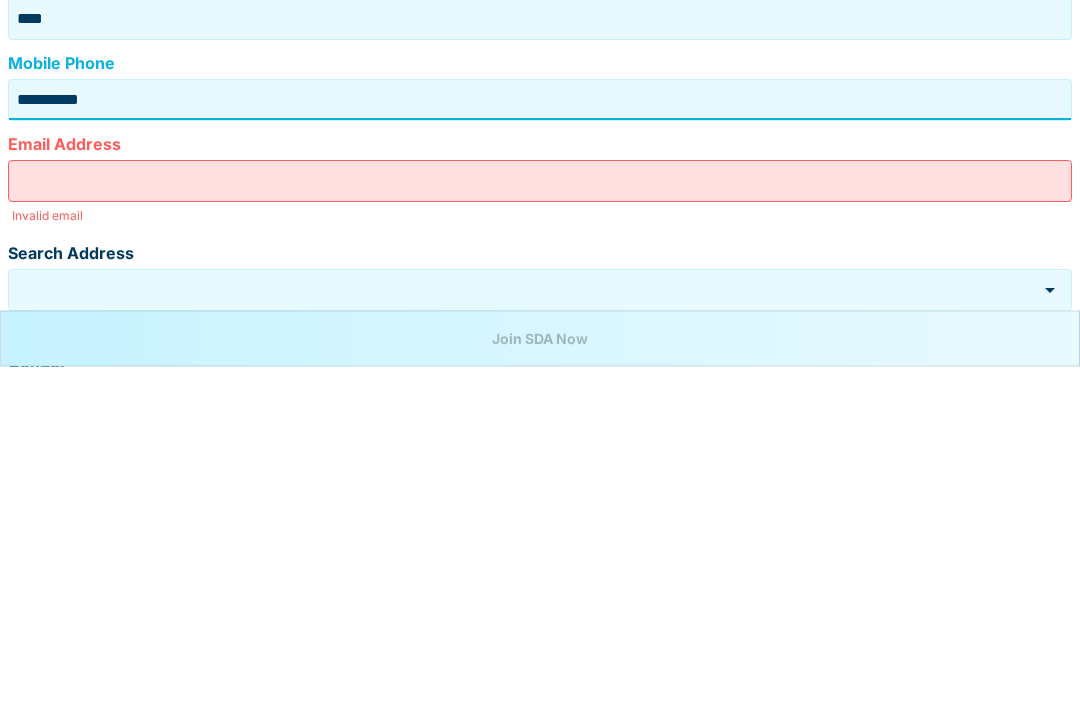 click on "Email Address" at bounding box center (540, 522) 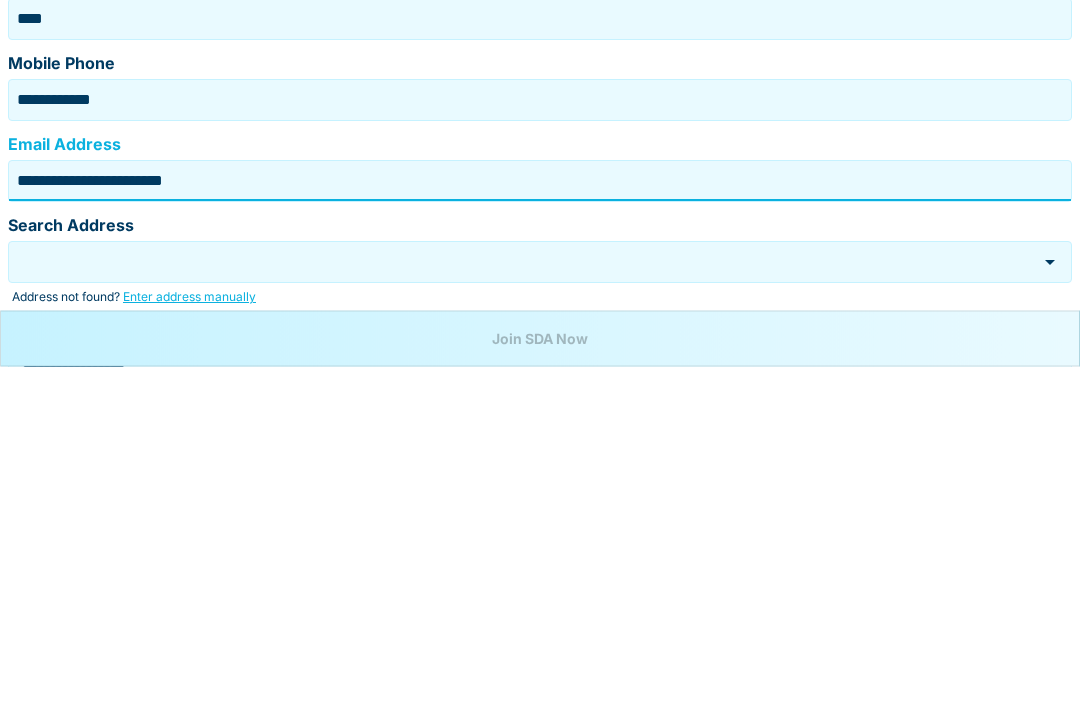 click on "Search Address" at bounding box center (540, 603) 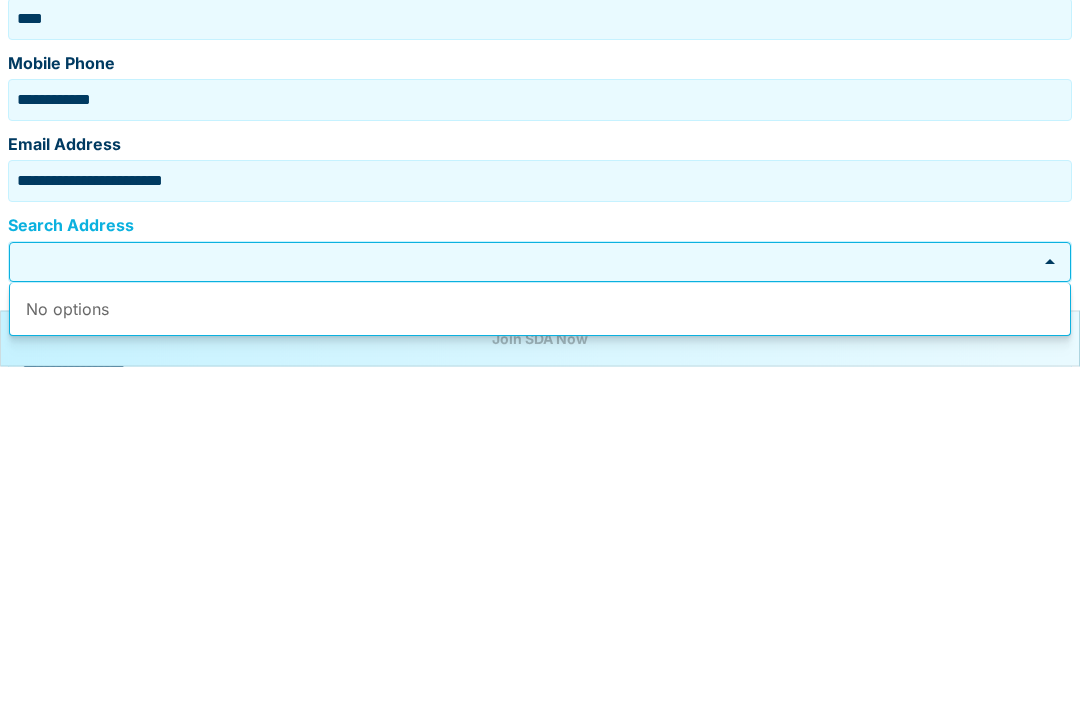 click on "**********" at bounding box center (540, 522) 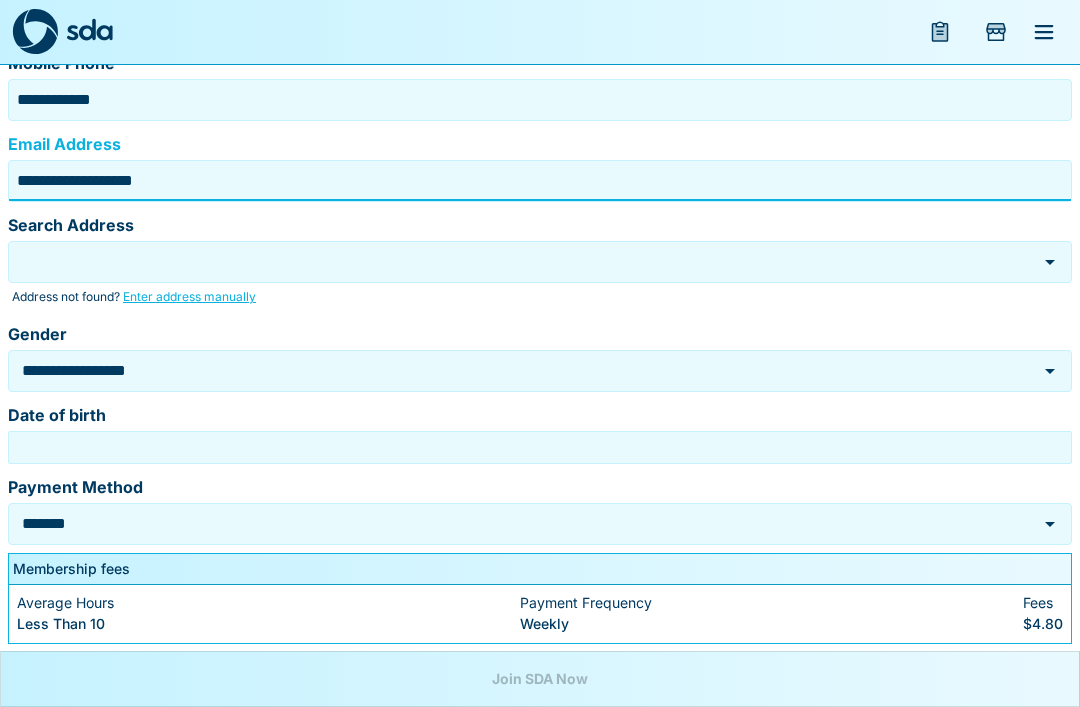 scroll, scrollTop: 340, scrollLeft: 0, axis: vertical 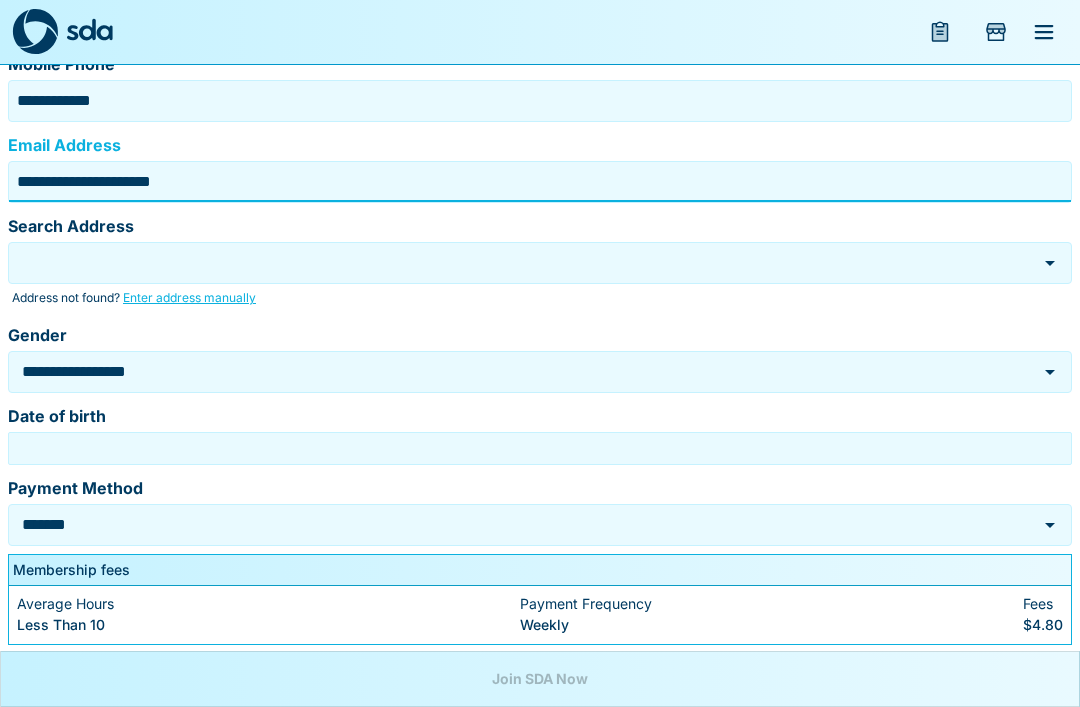 click on "Search Address" at bounding box center (540, 263) 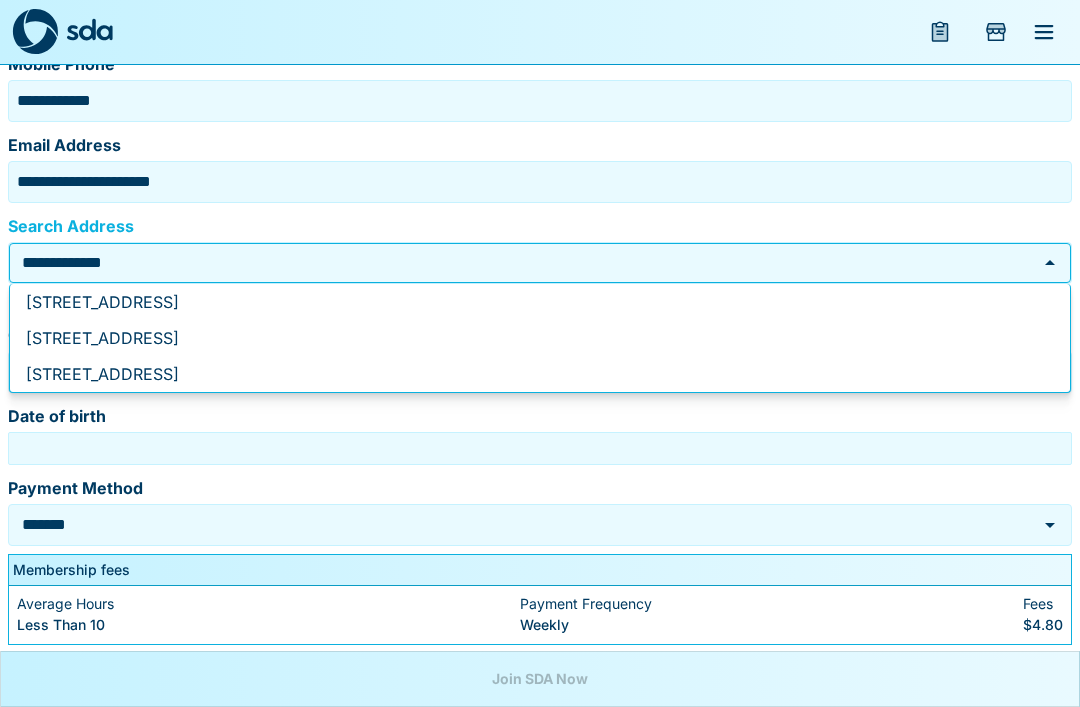 click on "16 Manse Rd, COBRAM VIC 3644" at bounding box center [102, 338] 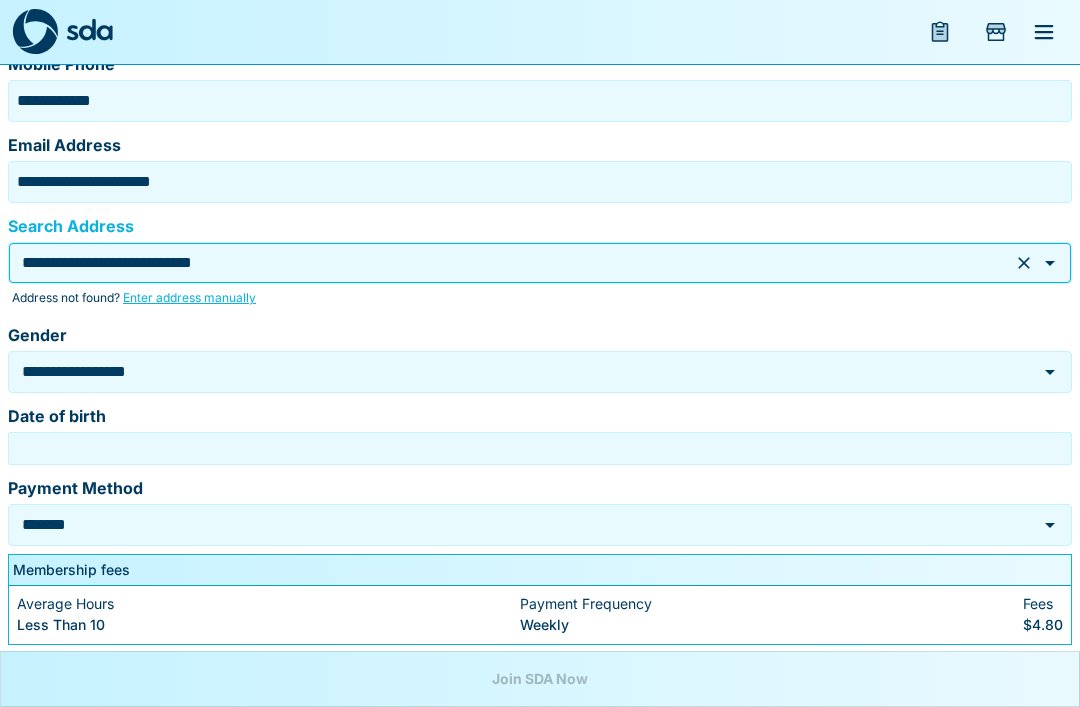 click on "**********" at bounding box center [512, 371] 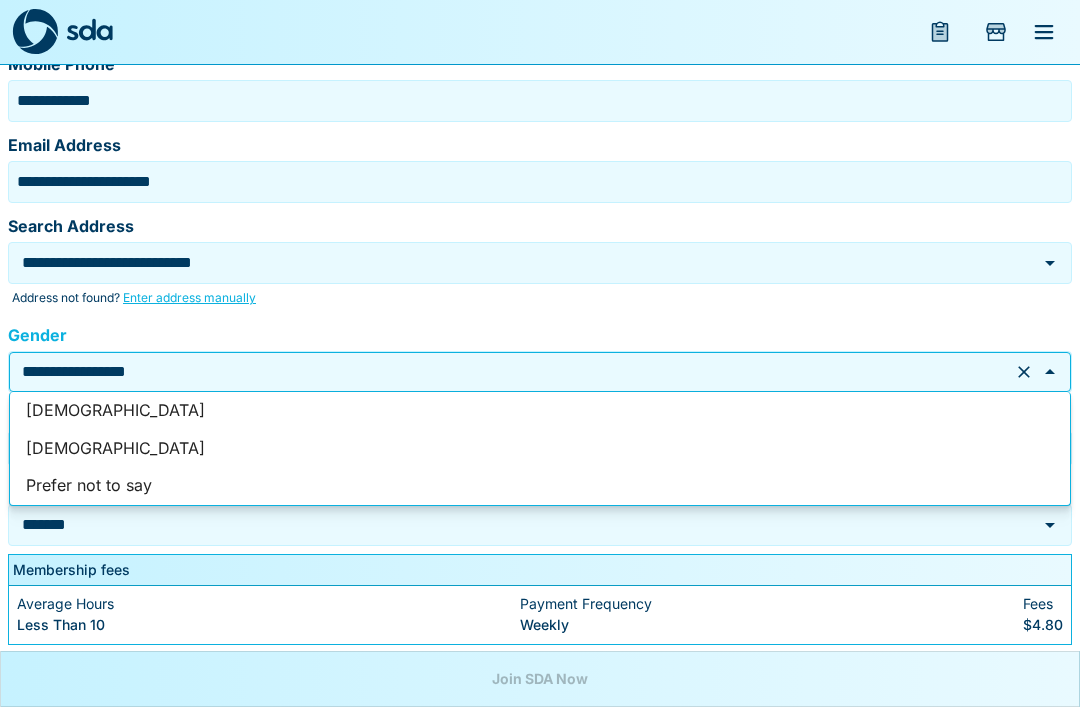 click on "[DEMOGRAPHIC_DATA]" at bounding box center [540, 449] 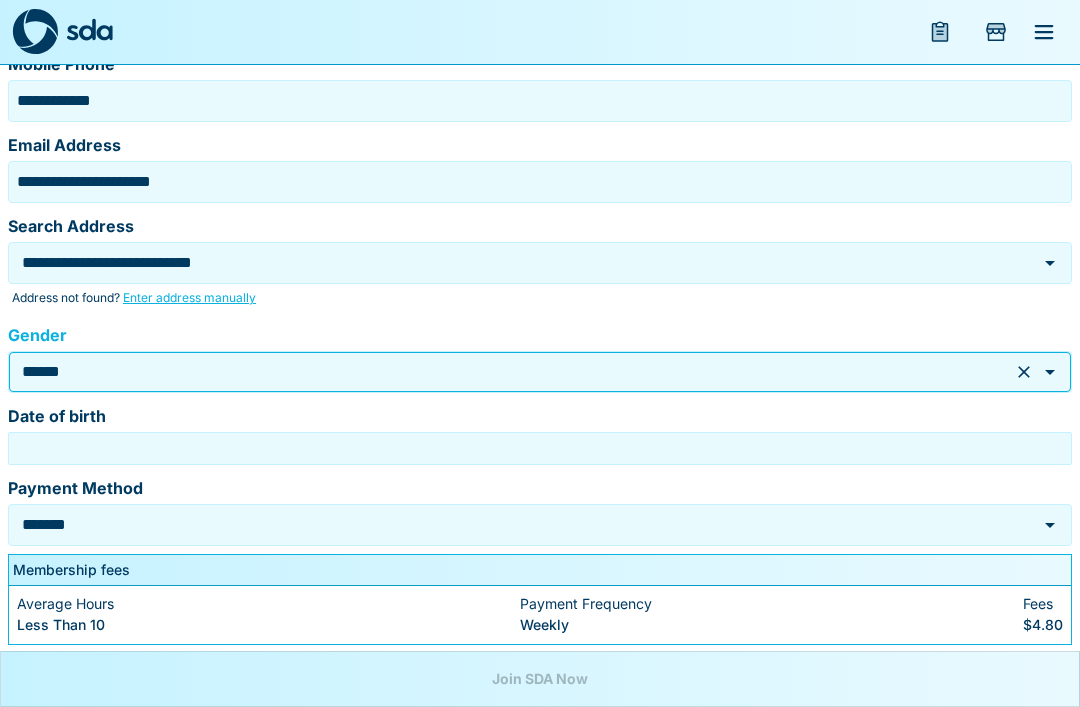 click on "Date of birth" at bounding box center [540, 448] 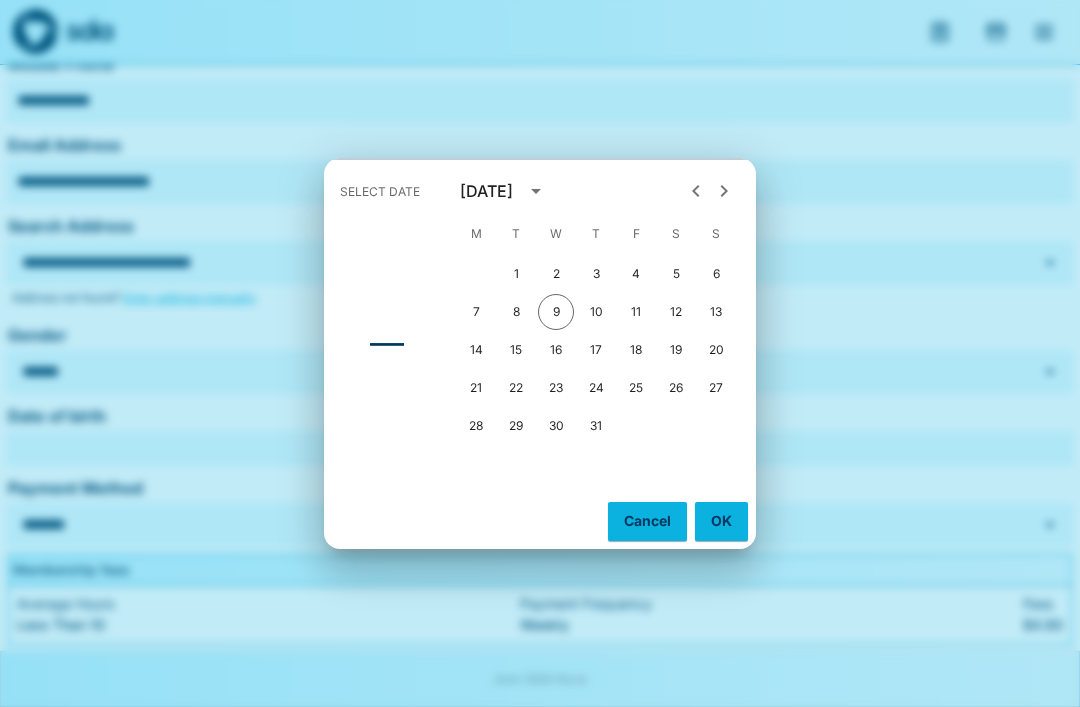 scroll, scrollTop: 341, scrollLeft: 0, axis: vertical 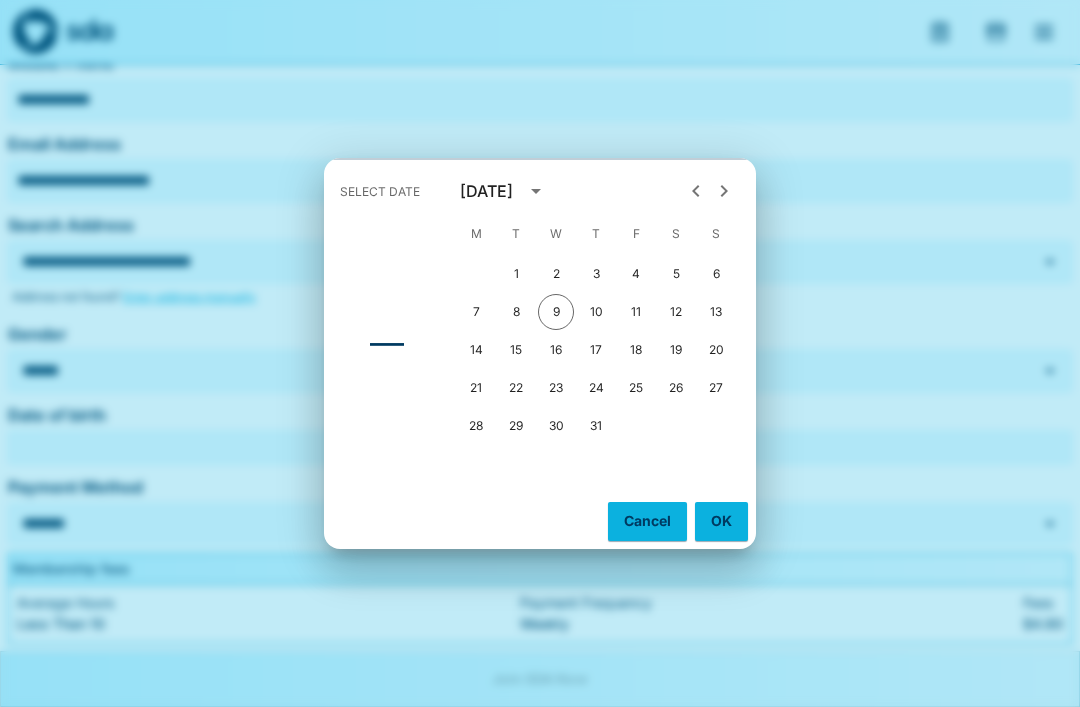 click 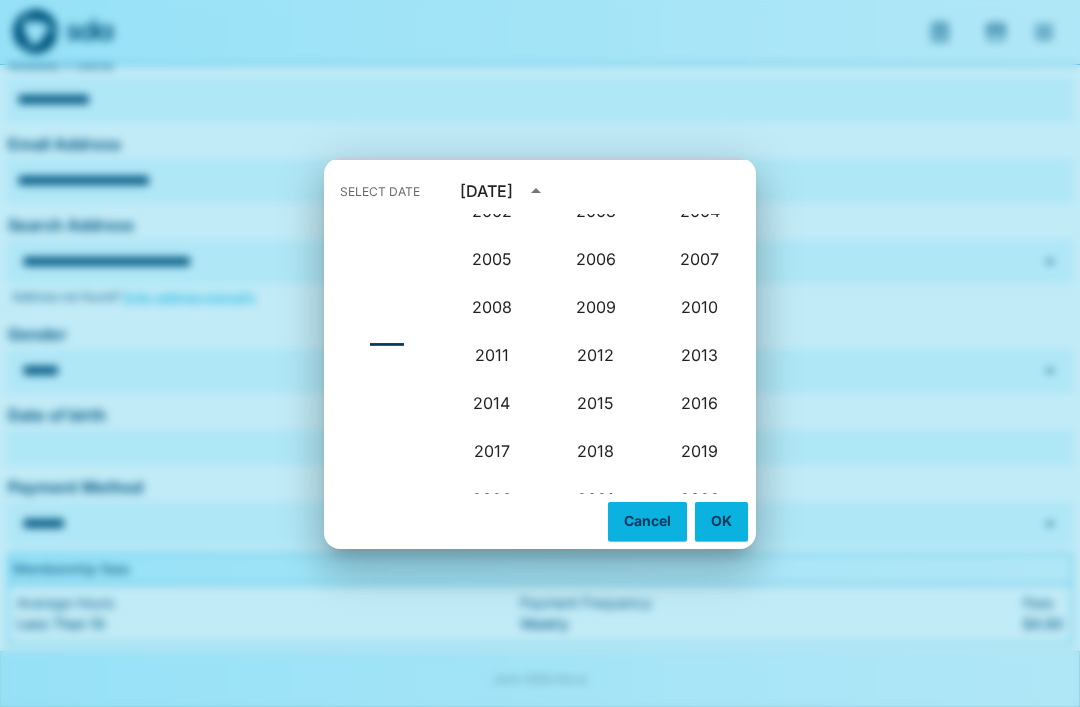 scroll, scrollTop: 1655, scrollLeft: 0, axis: vertical 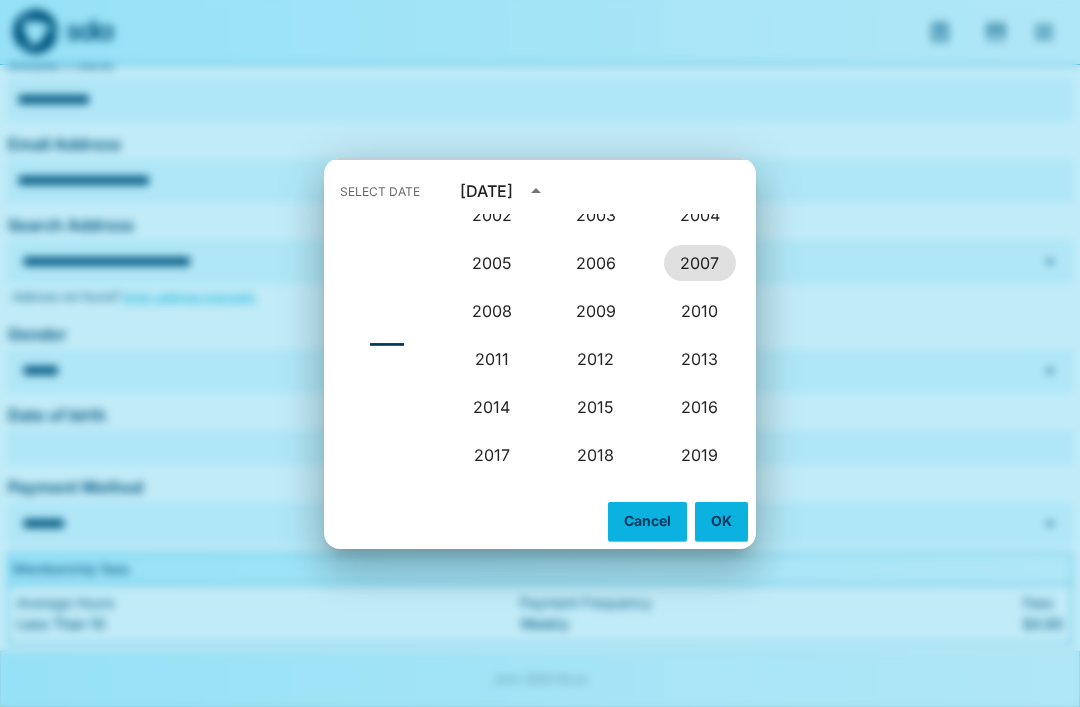 click on "2007" at bounding box center [700, 263] 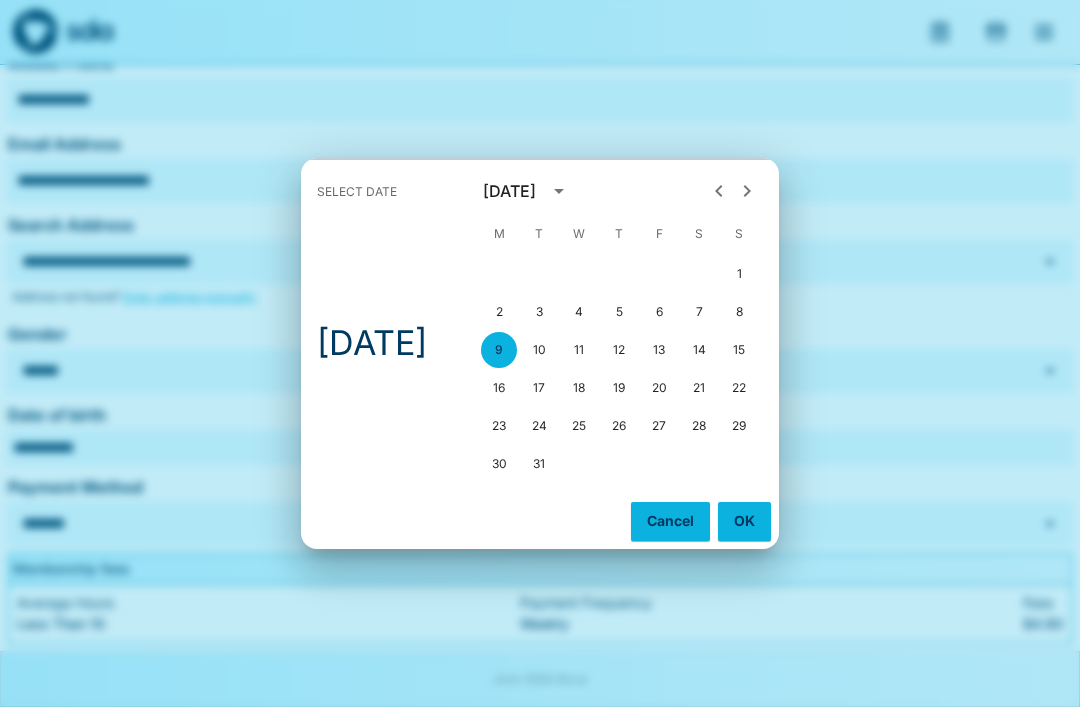 click 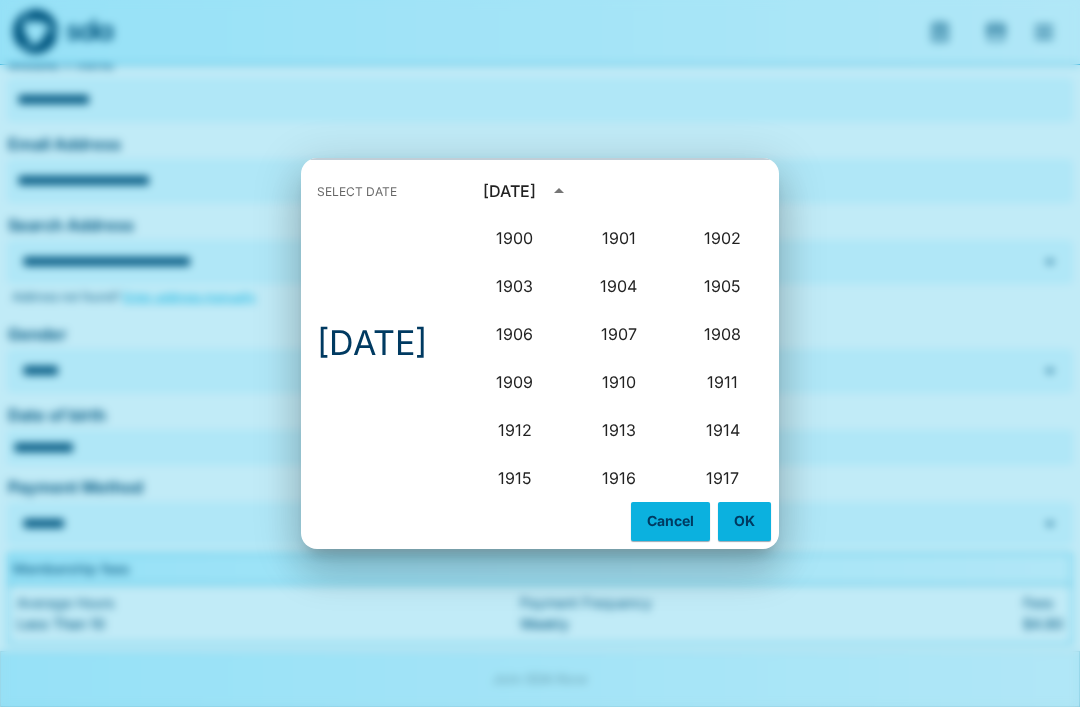 scroll, scrollTop: 1564, scrollLeft: 0, axis: vertical 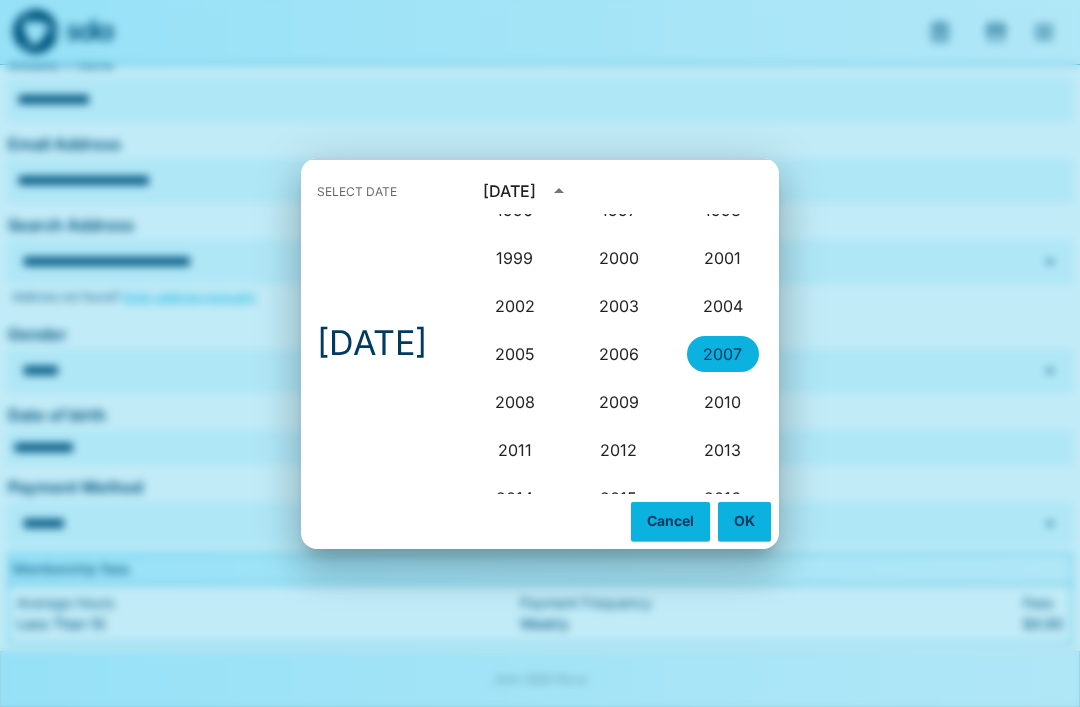 click on "July 2007" at bounding box center [509, 191] 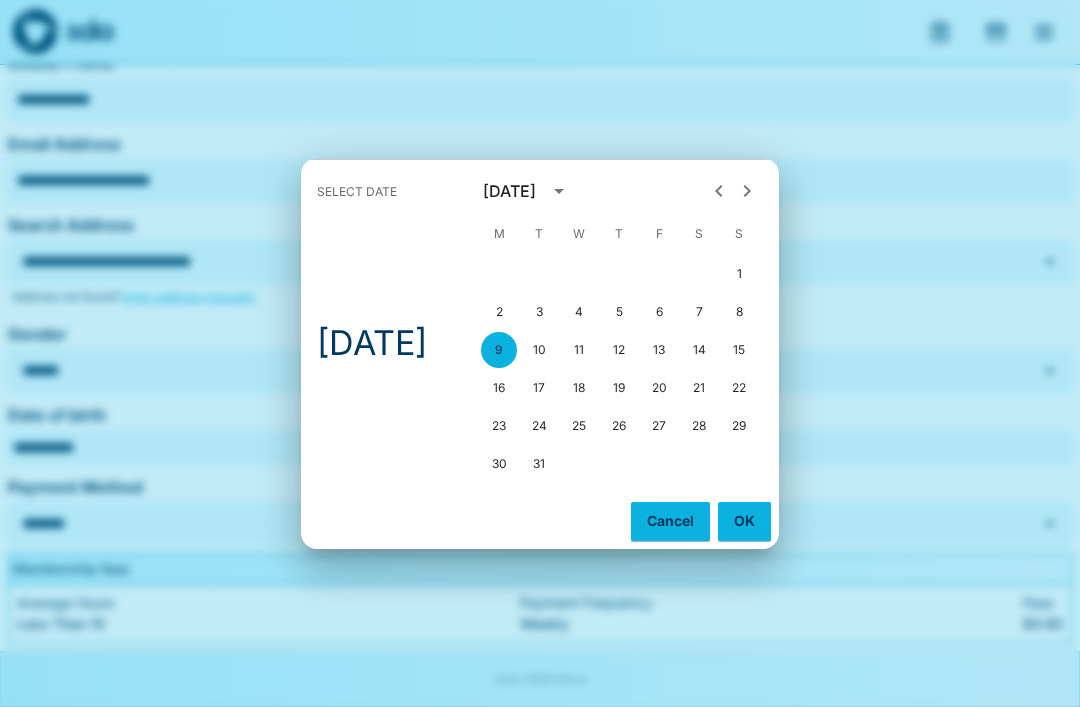 click 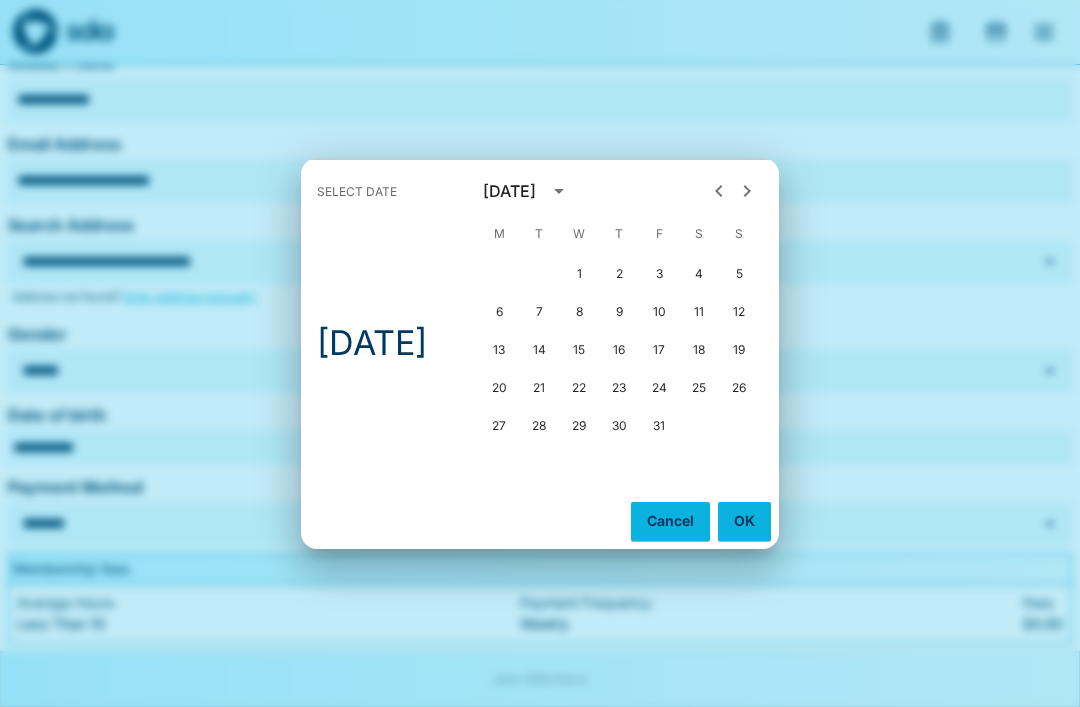 click 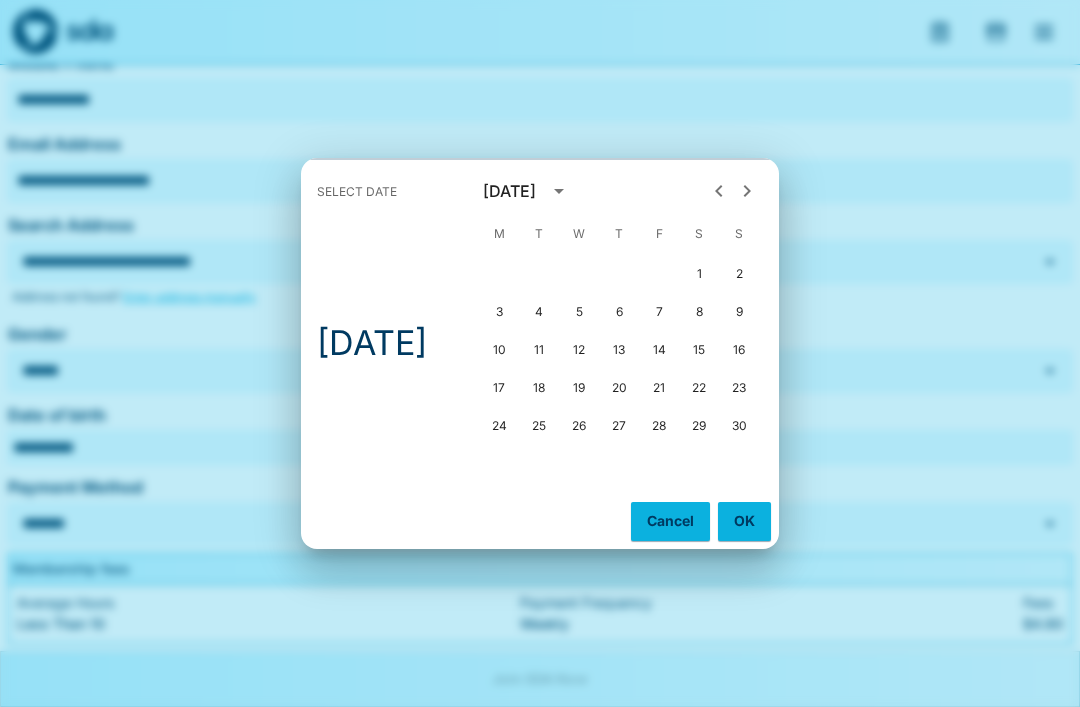 click 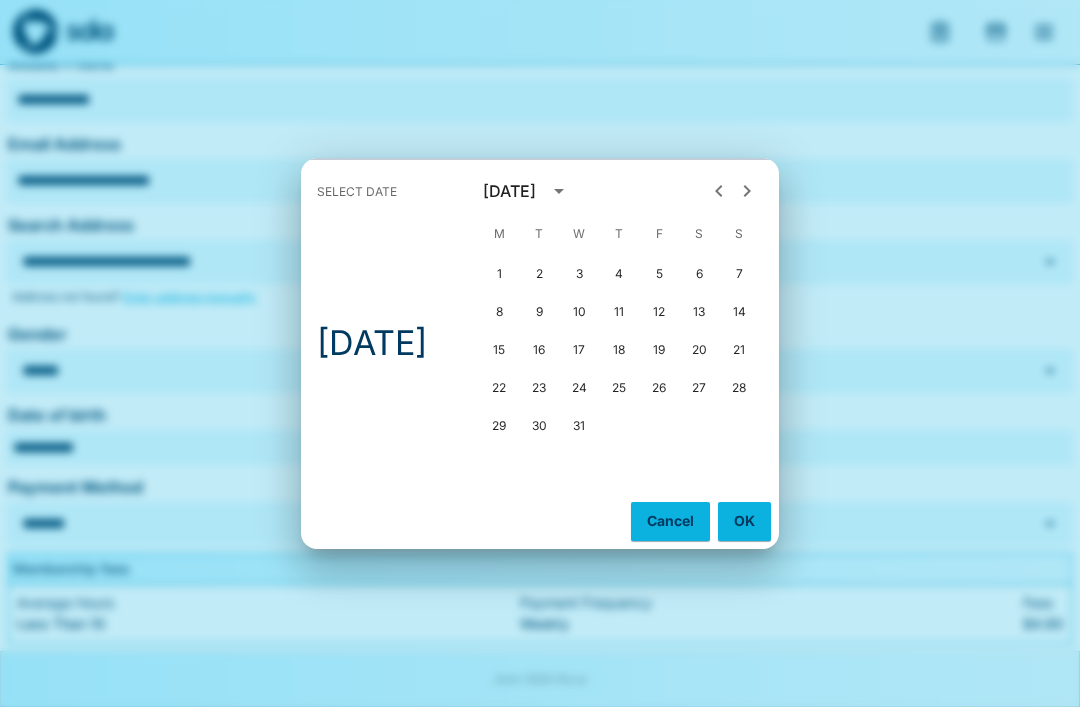 click 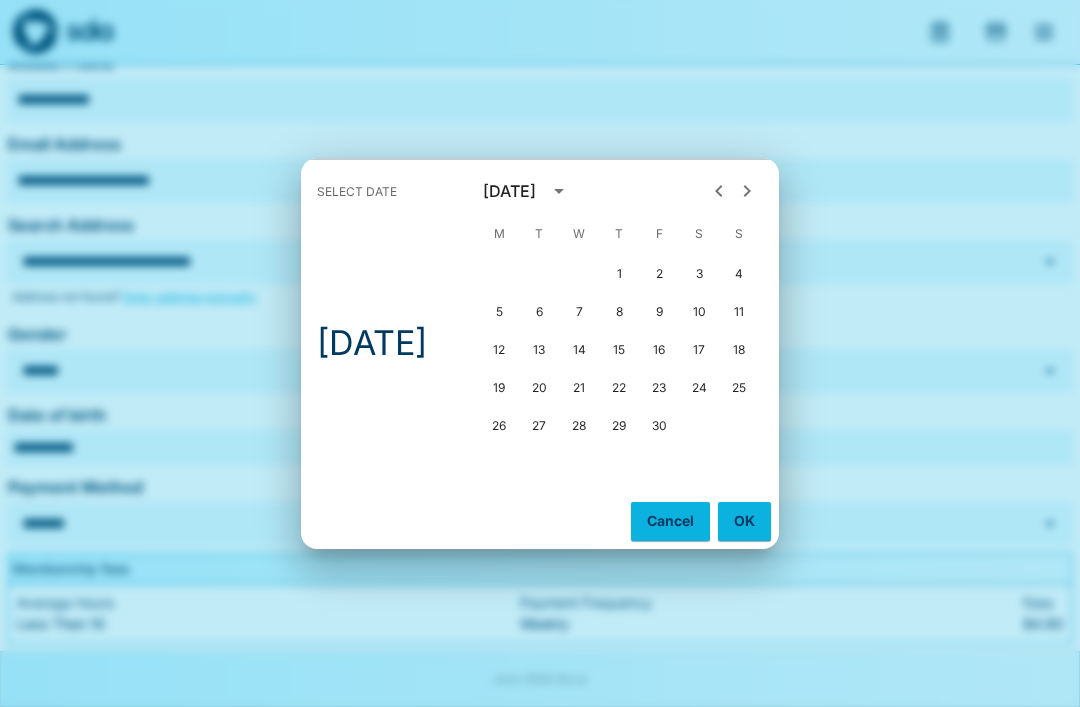 click 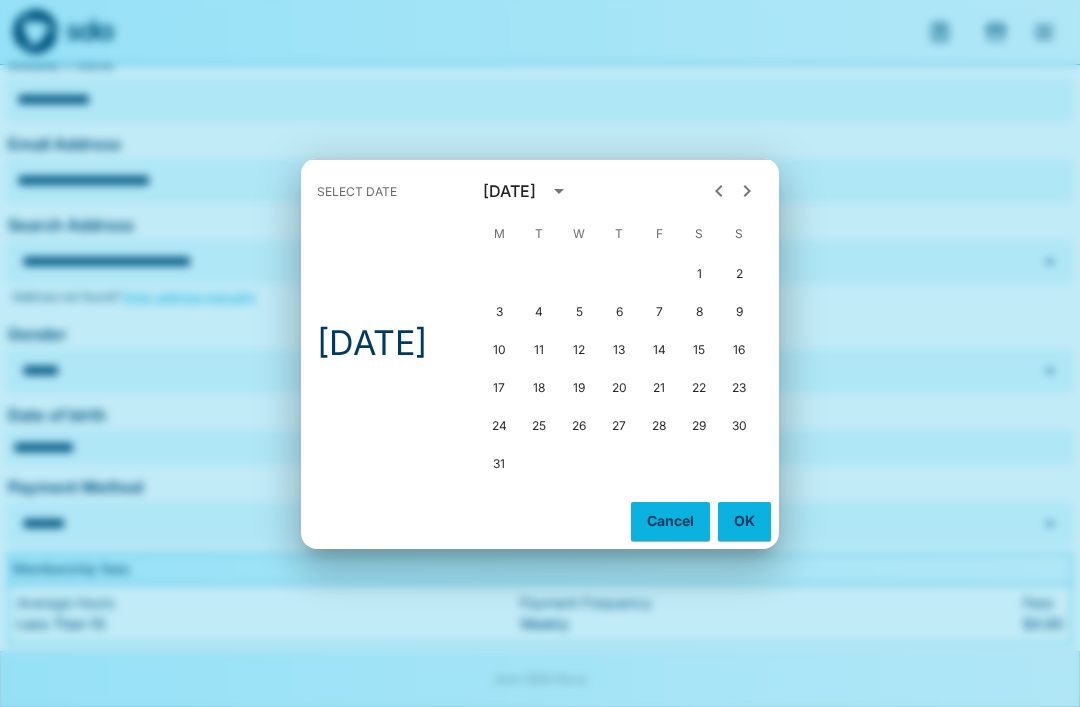 click on "3" at bounding box center (499, 312) 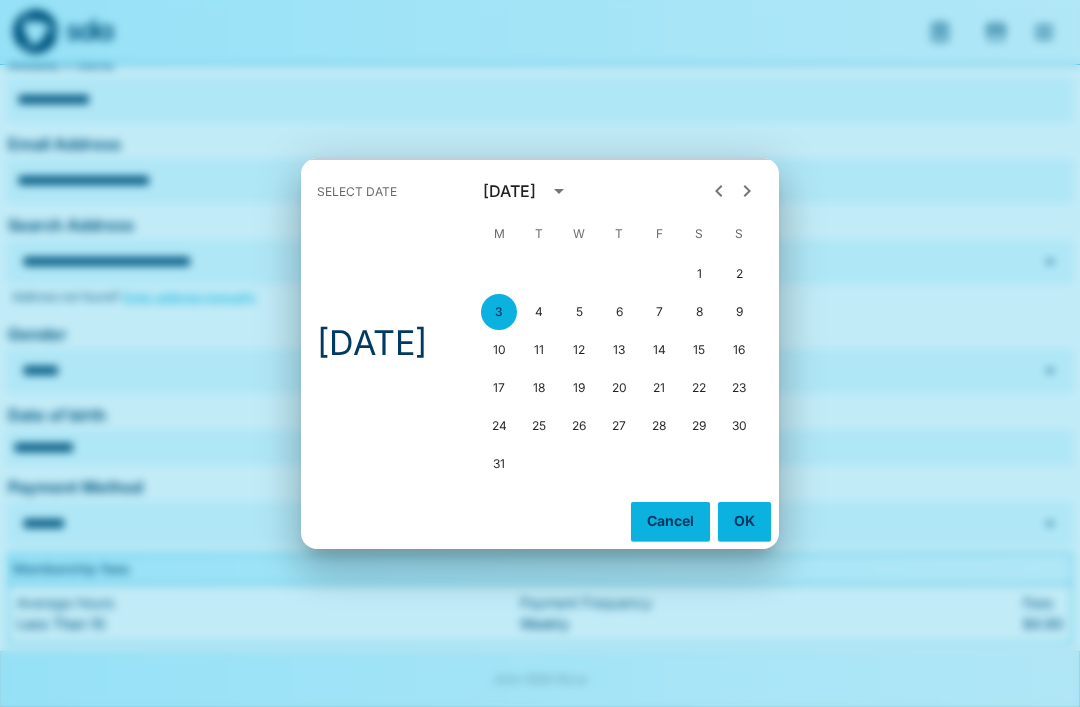 click on "OK" at bounding box center [744, 521] 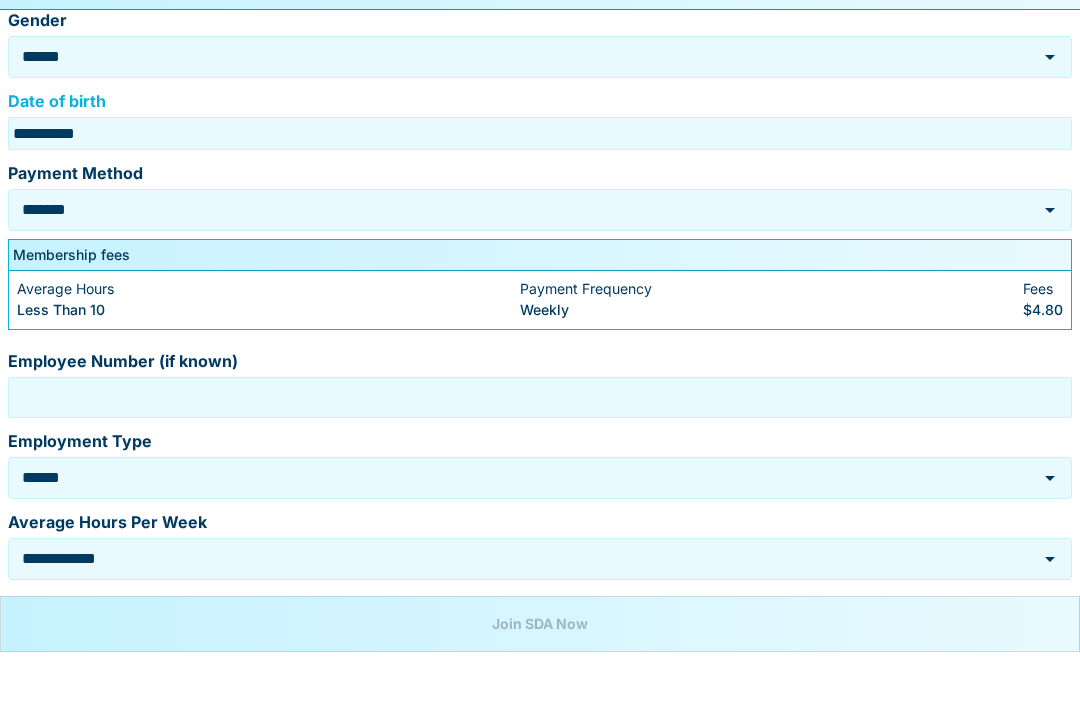 scroll, scrollTop: 607, scrollLeft: 0, axis: vertical 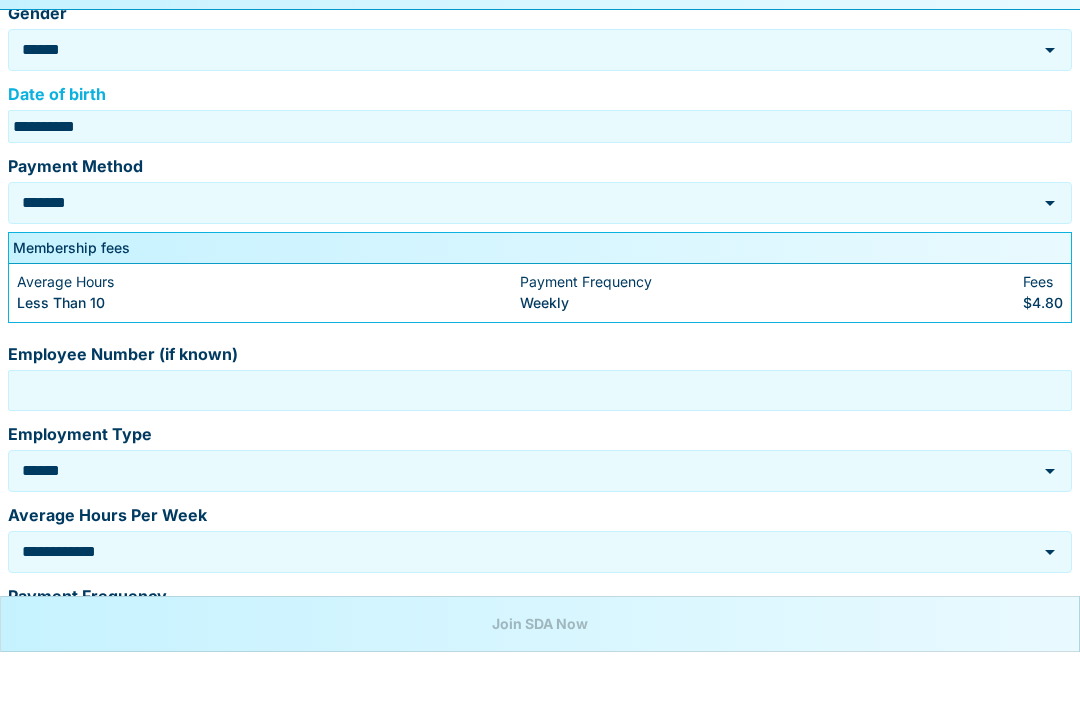 click on "******* Payment Method" at bounding box center [540, 258] 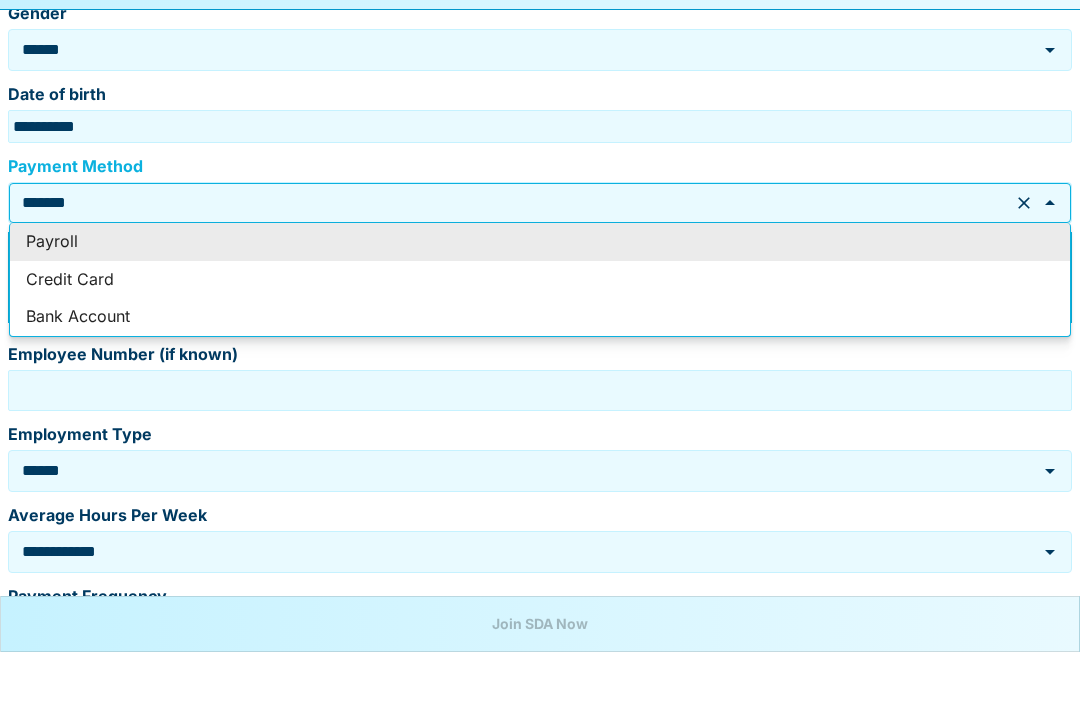 click on "*******" at bounding box center (512, 257) 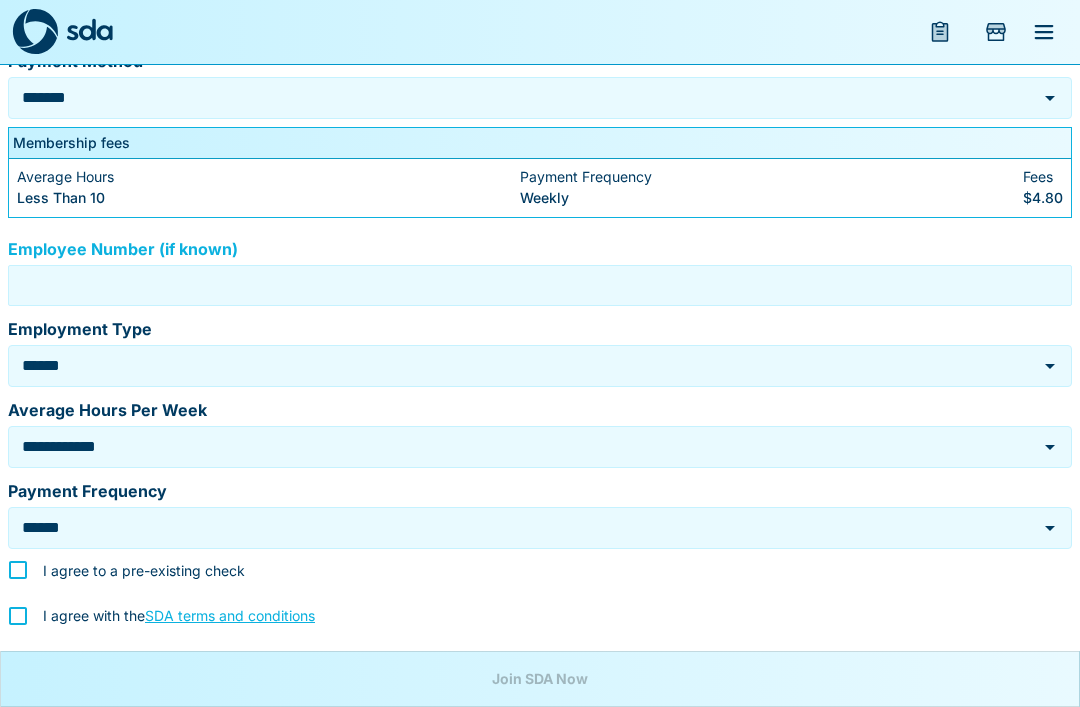 scroll, scrollTop: 768, scrollLeft: 0, axis: vertical 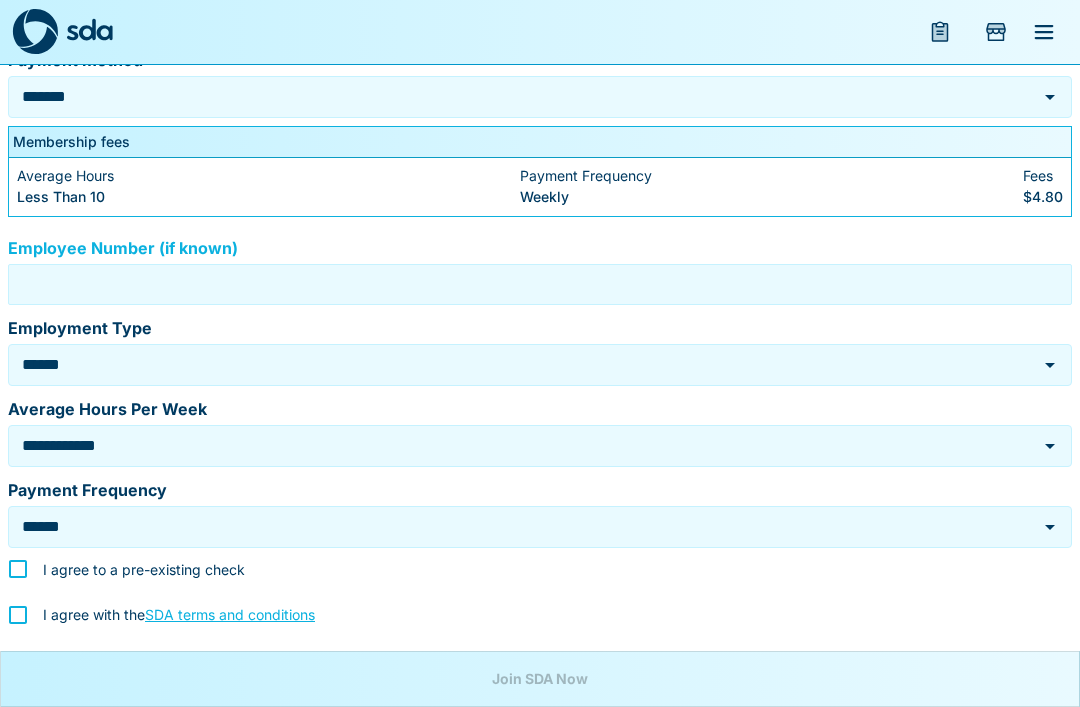 click on "Employee Number (if known)" at bounding box center (540, 284) 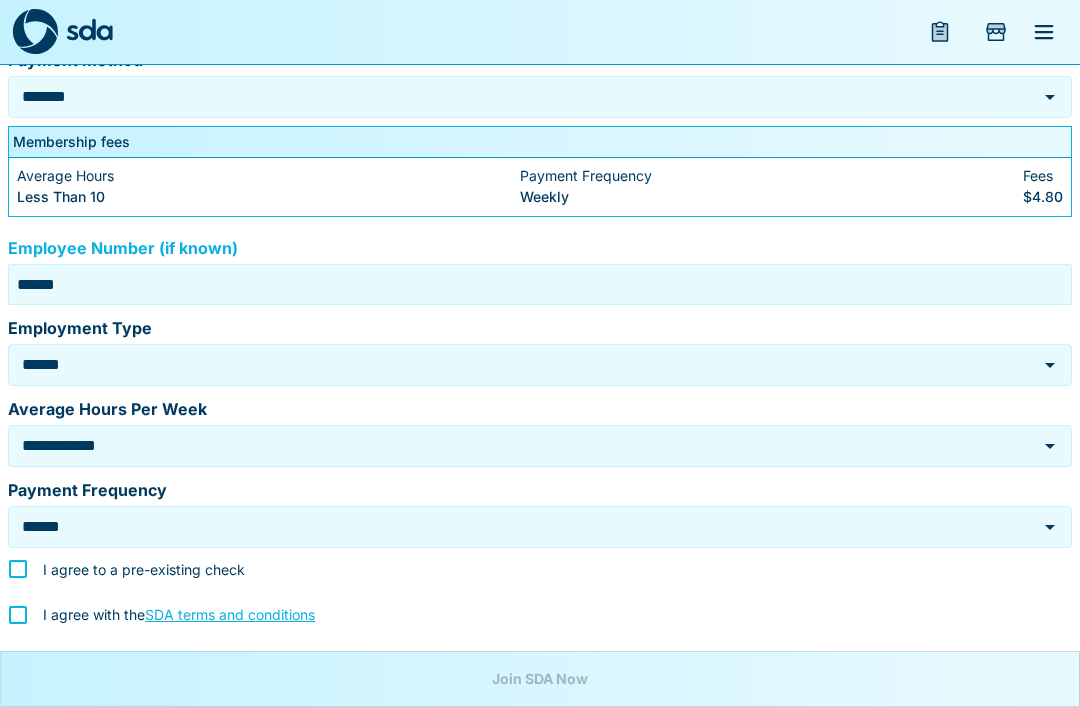 type on "******" 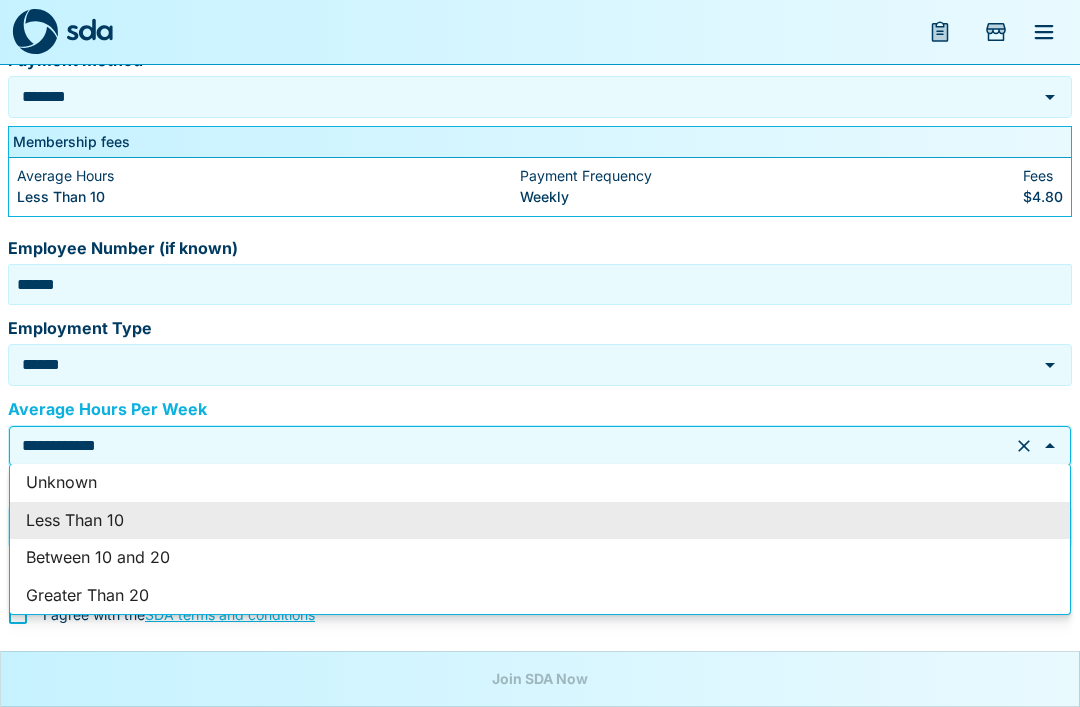 click on "Between 10 and 20" at bounding box center [540, 558] 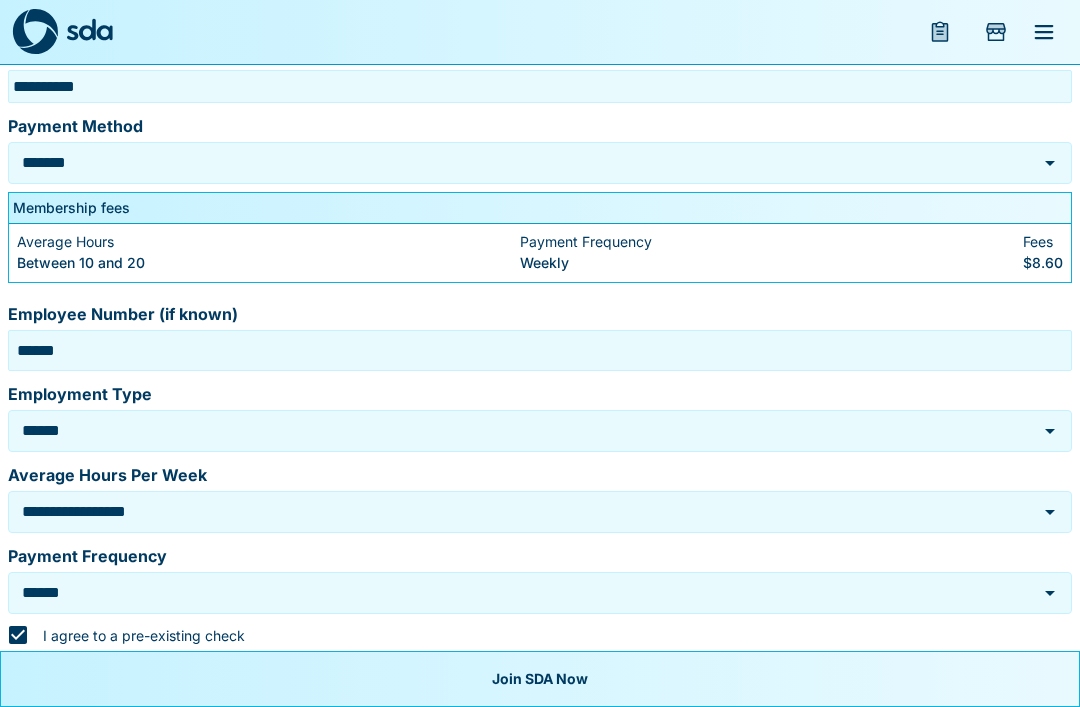 scroll, scrollTop: 713, scrollLeft: 0, axis: vertical 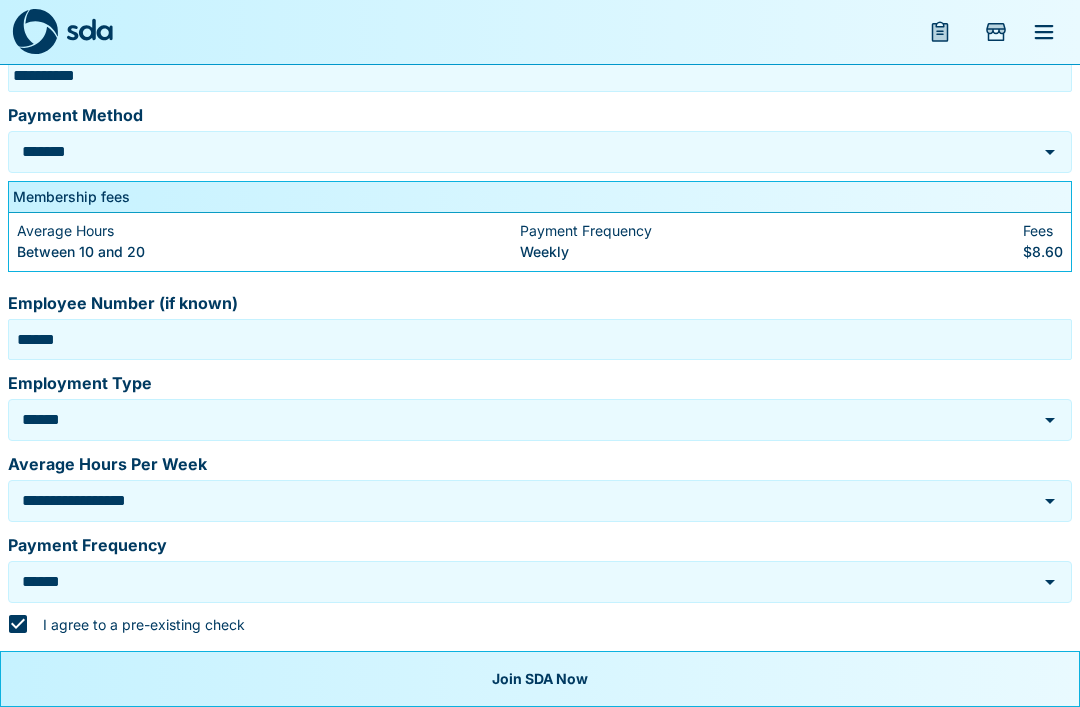 click on "Join SDA Now" at bounding box center (540, 679) 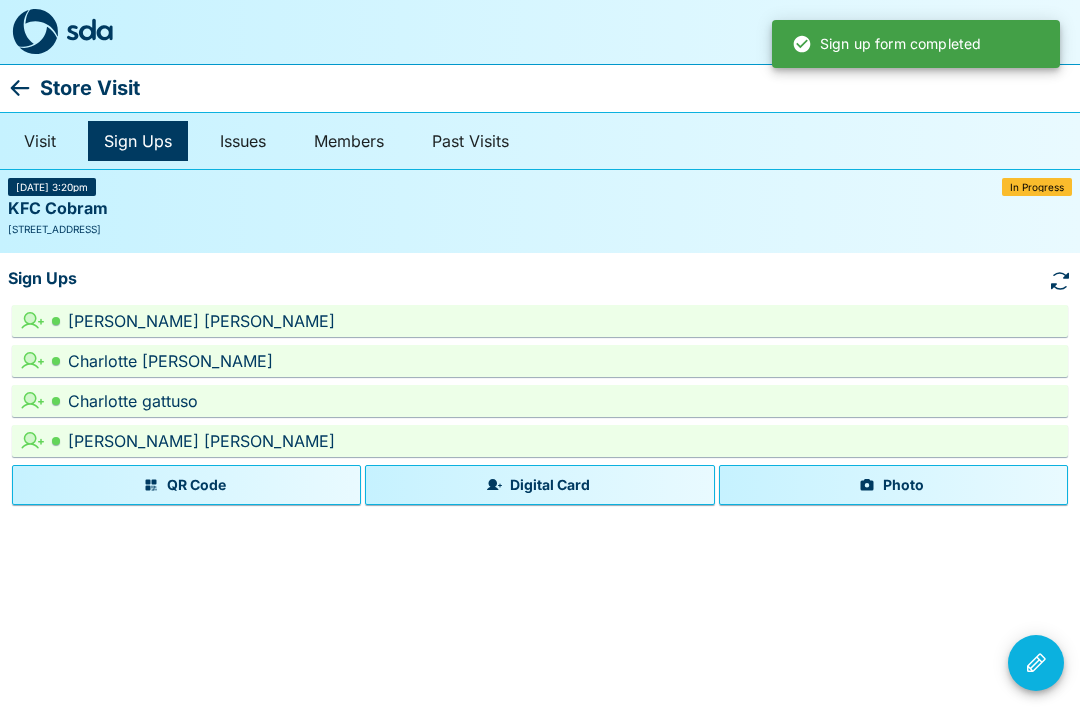 scroll, scrollTop: 0, scrollLeft: 0, axis: both 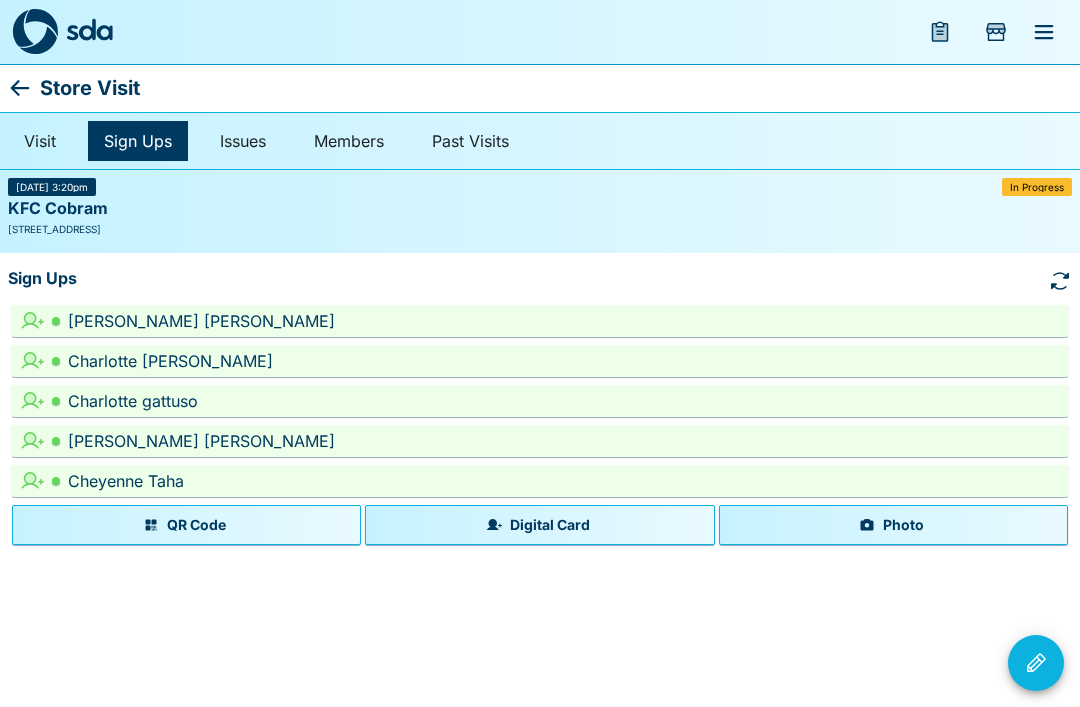 click on "Digital Card" at bounding box center [539, 525] 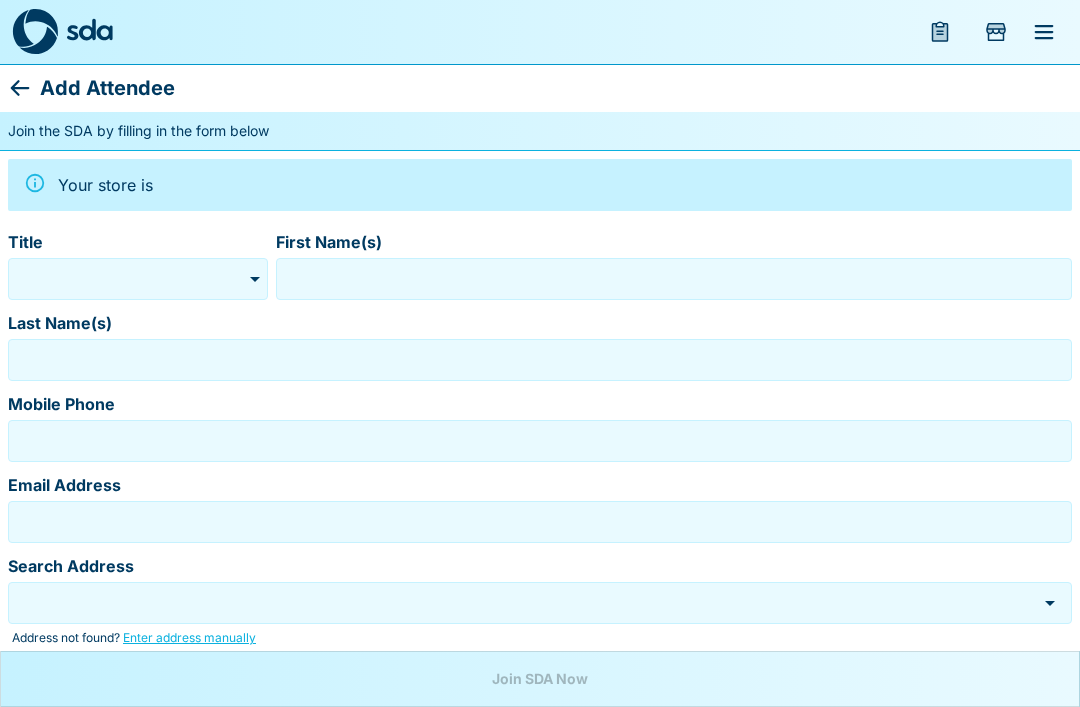 type on "*******" 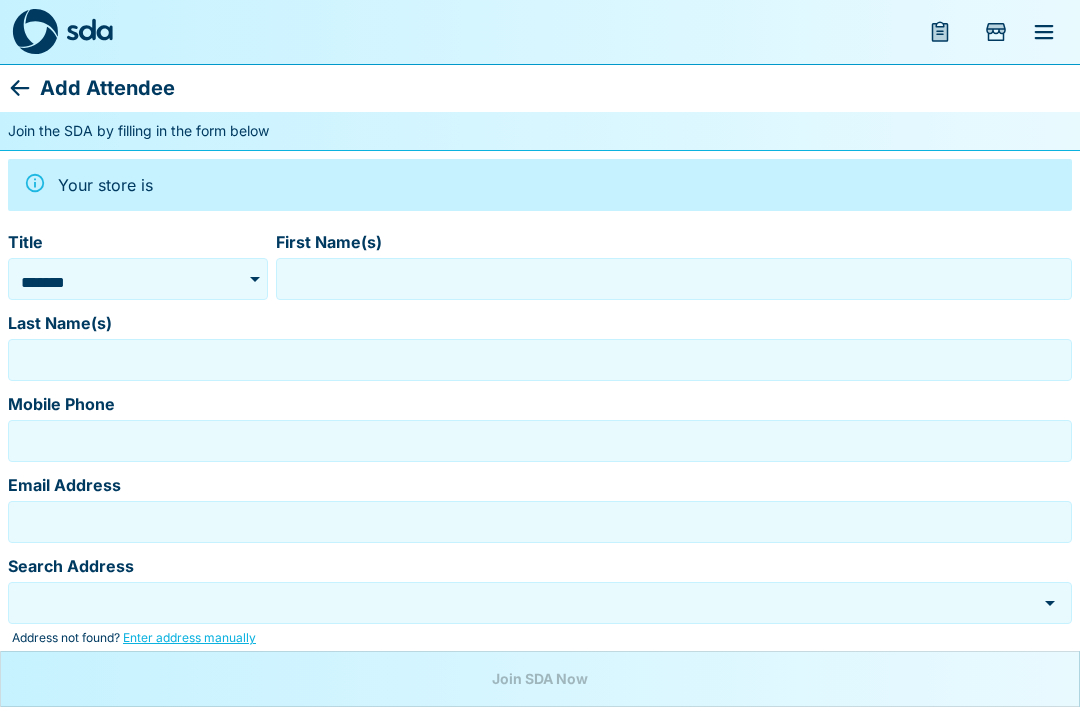 type on "*******" 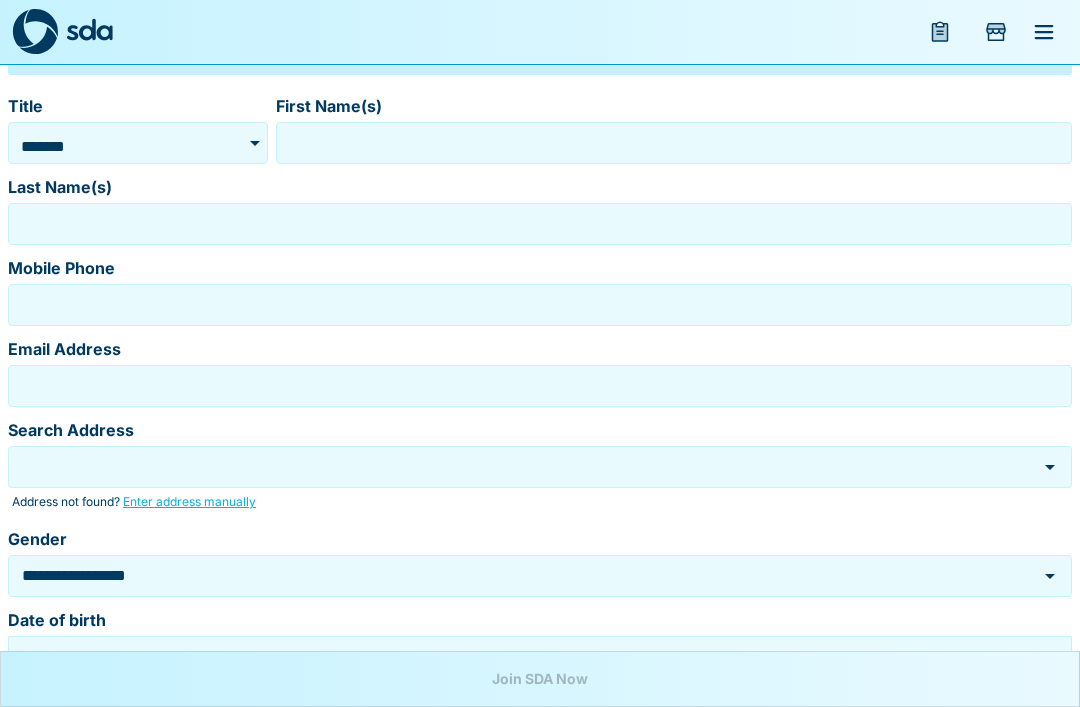 scroll, scrollTop: 0, scrollLeft: 0, axis: both 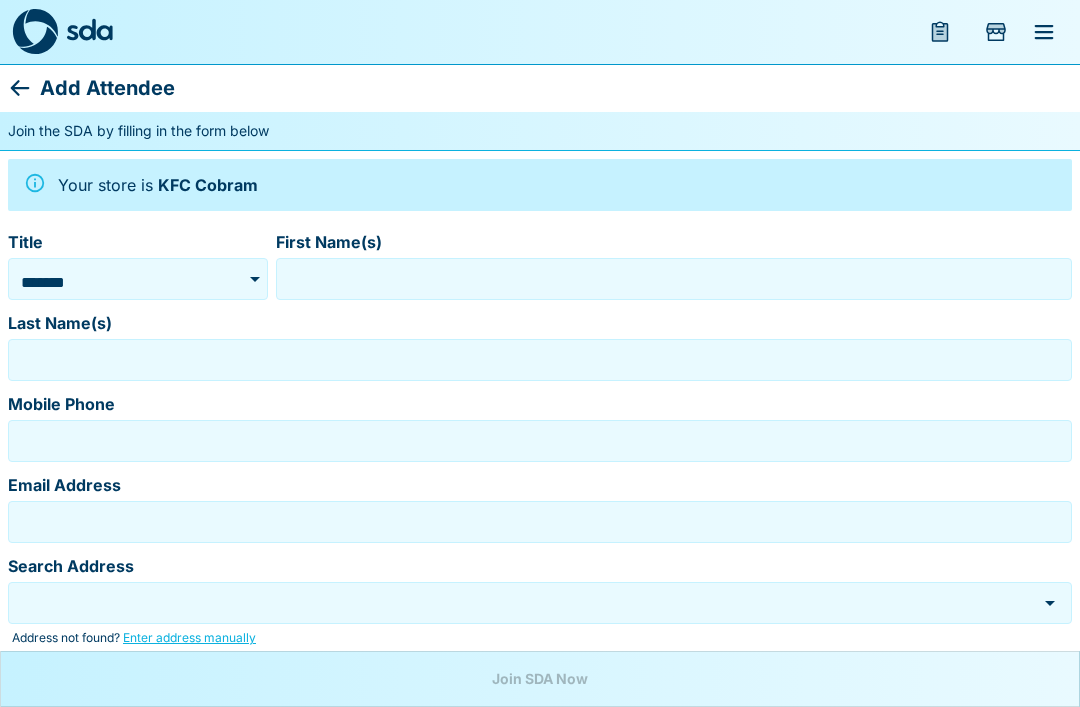 click on "First Name(s)" at bounding box center [674, 242] 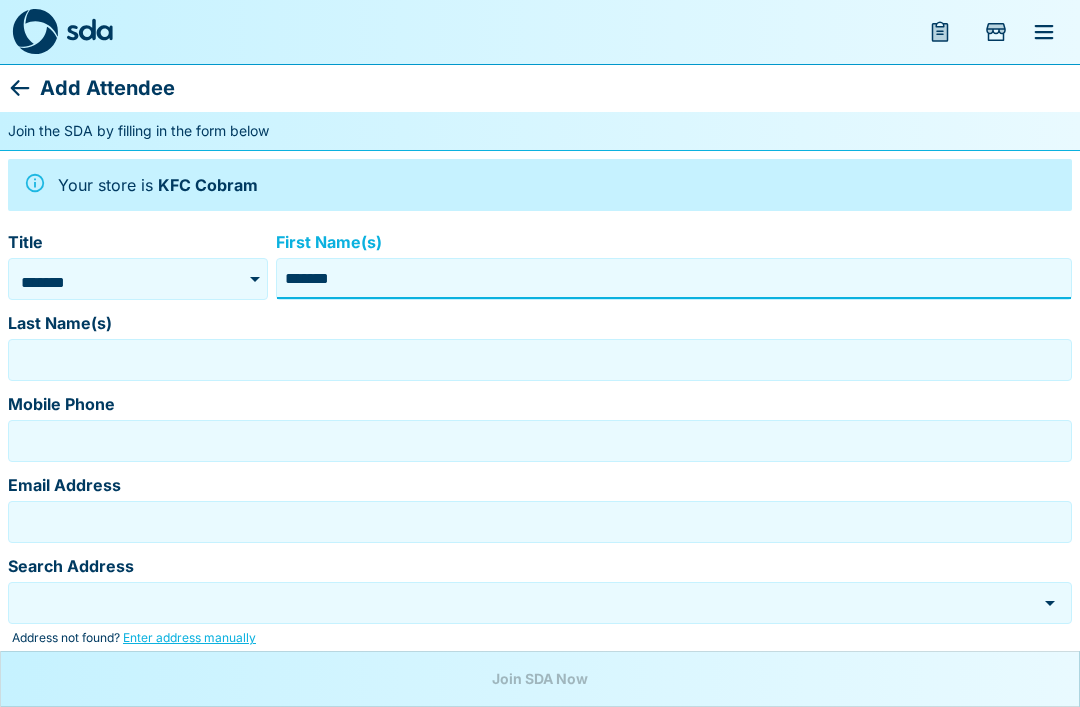 click on "*******" at bounding box center [138, 279] 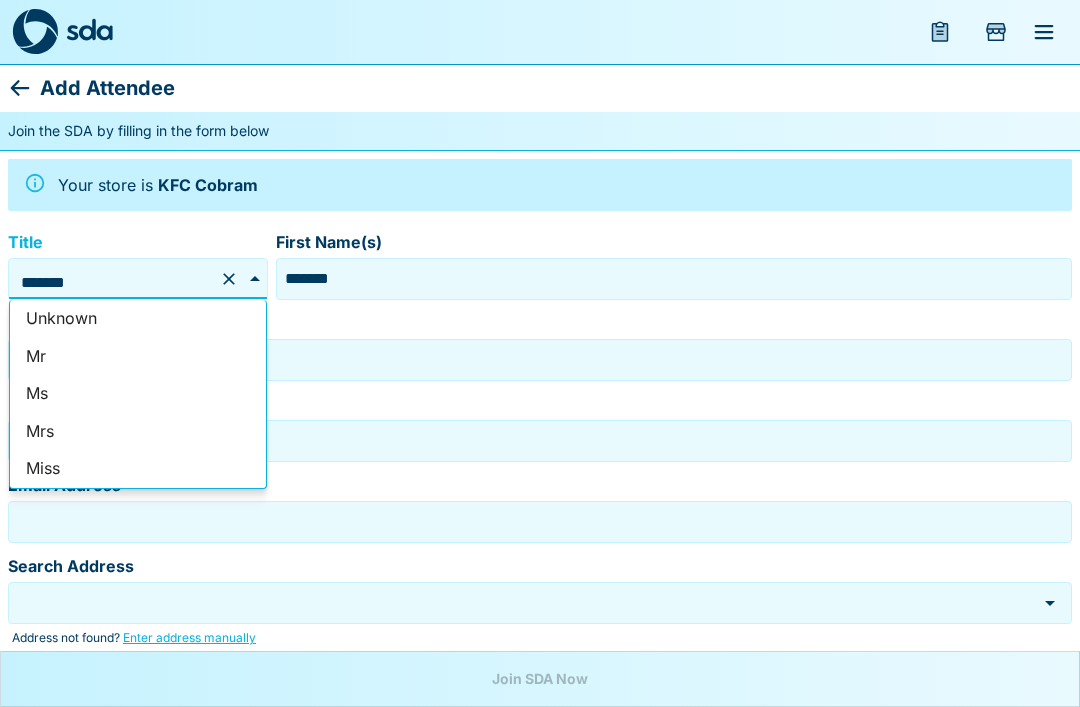 click on "Ms" at bounding box center (138, 394) 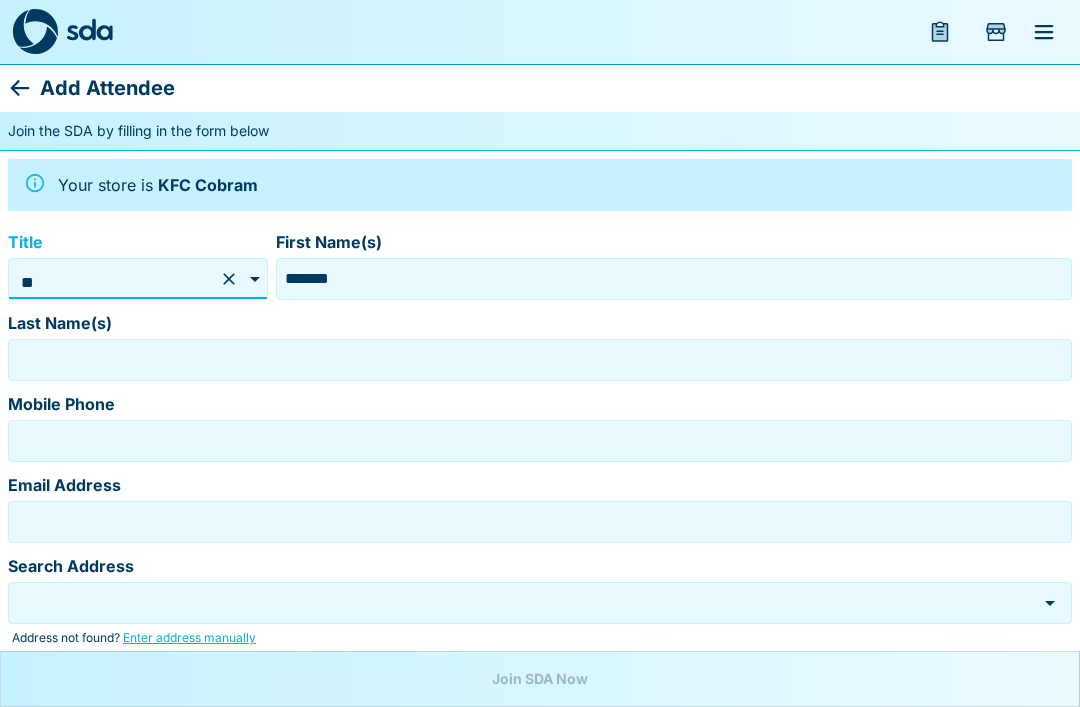 click on "Mobile Phone" at bounding box center (540, 404) 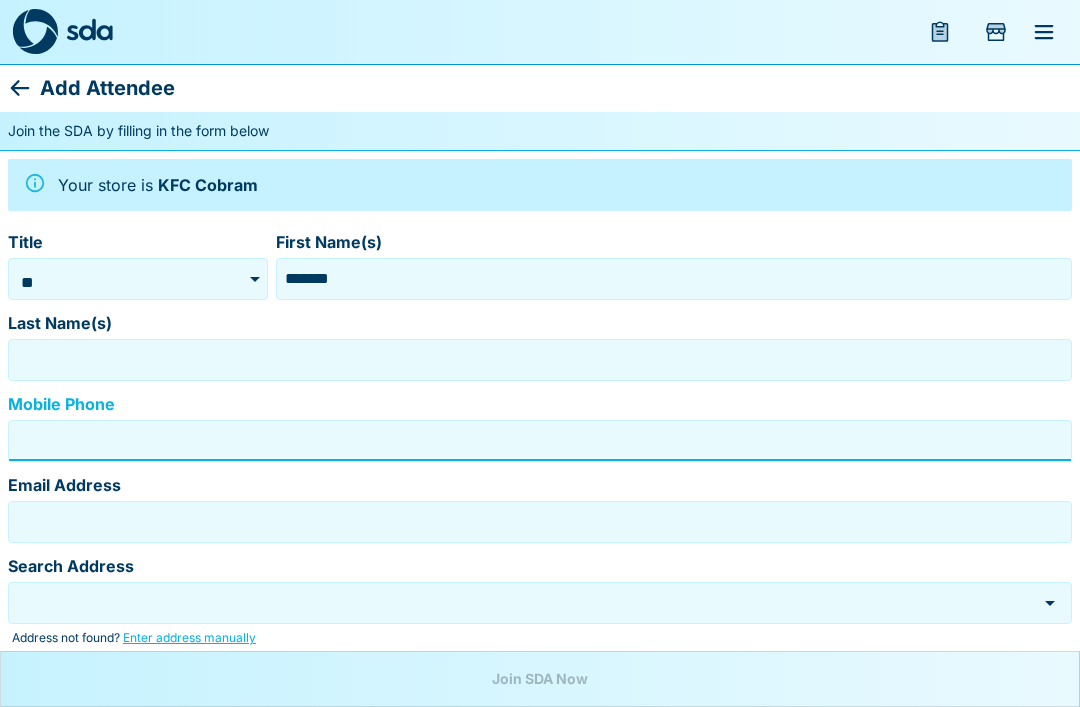 click on "Last Name(s)" at bounding box center [540, 360] 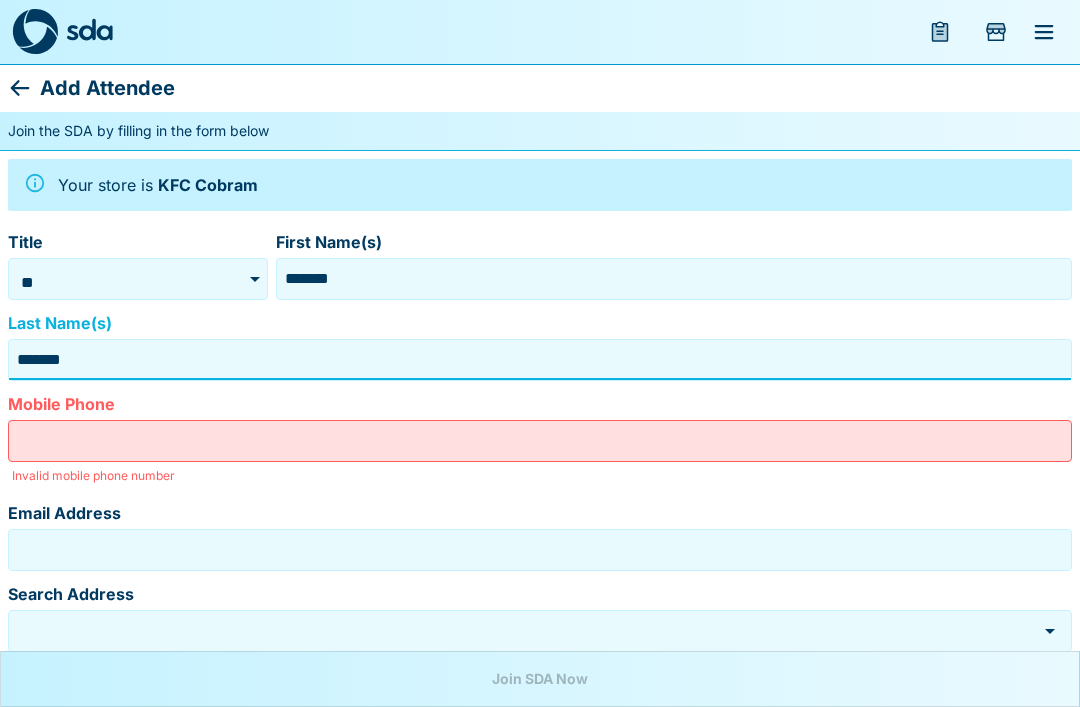 type on "*******" 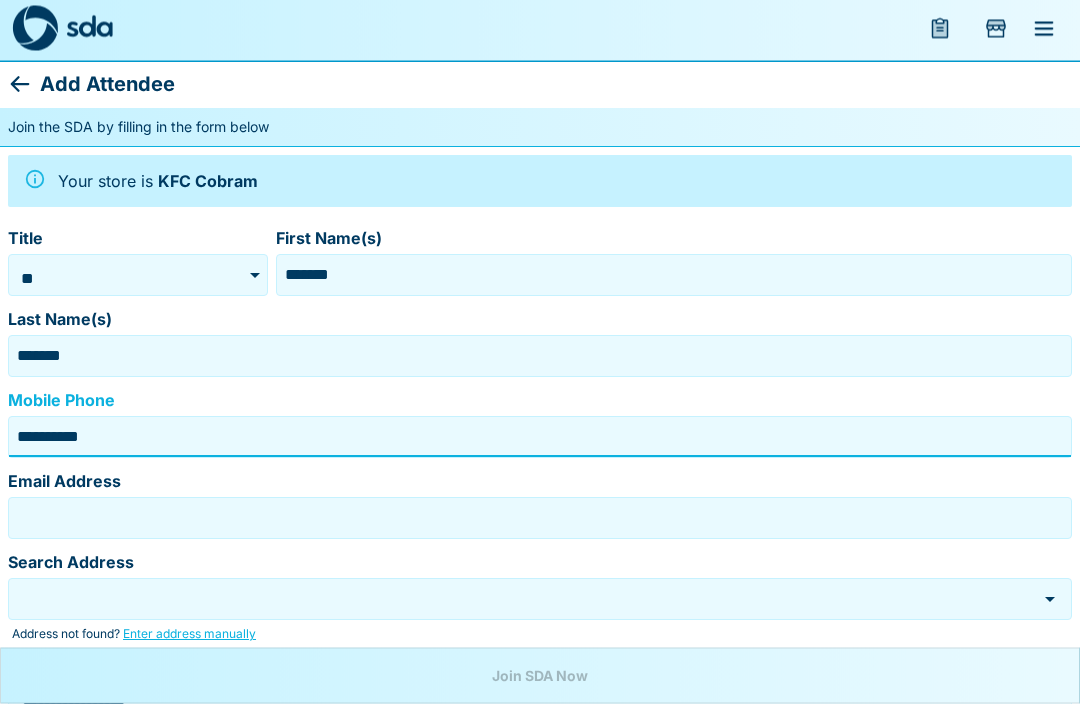 click on "Email Address" at bounding box center (540, 522) 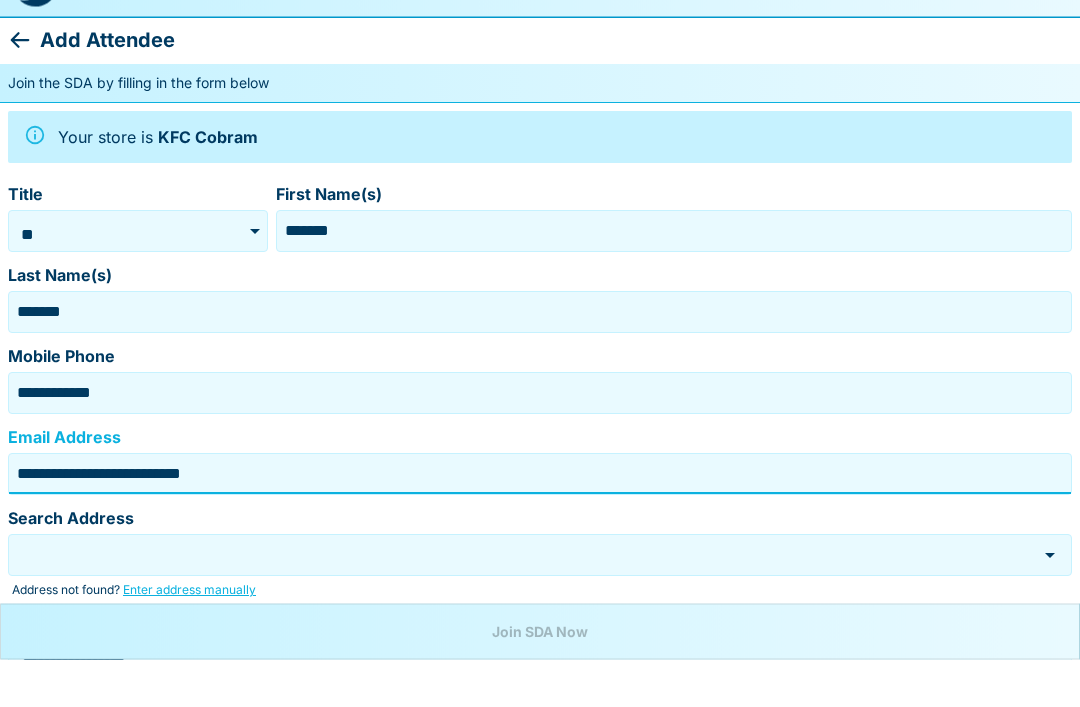 scroll, scrollTop: 14, scrollLeft: 0, axis: vertical 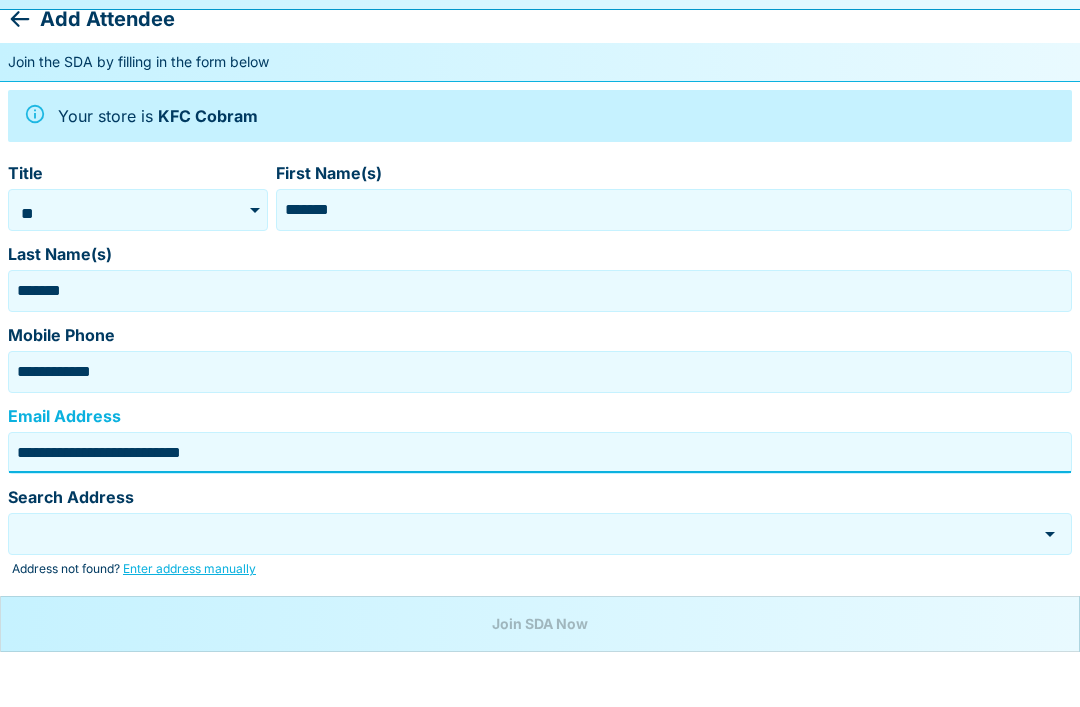 type on "**********" 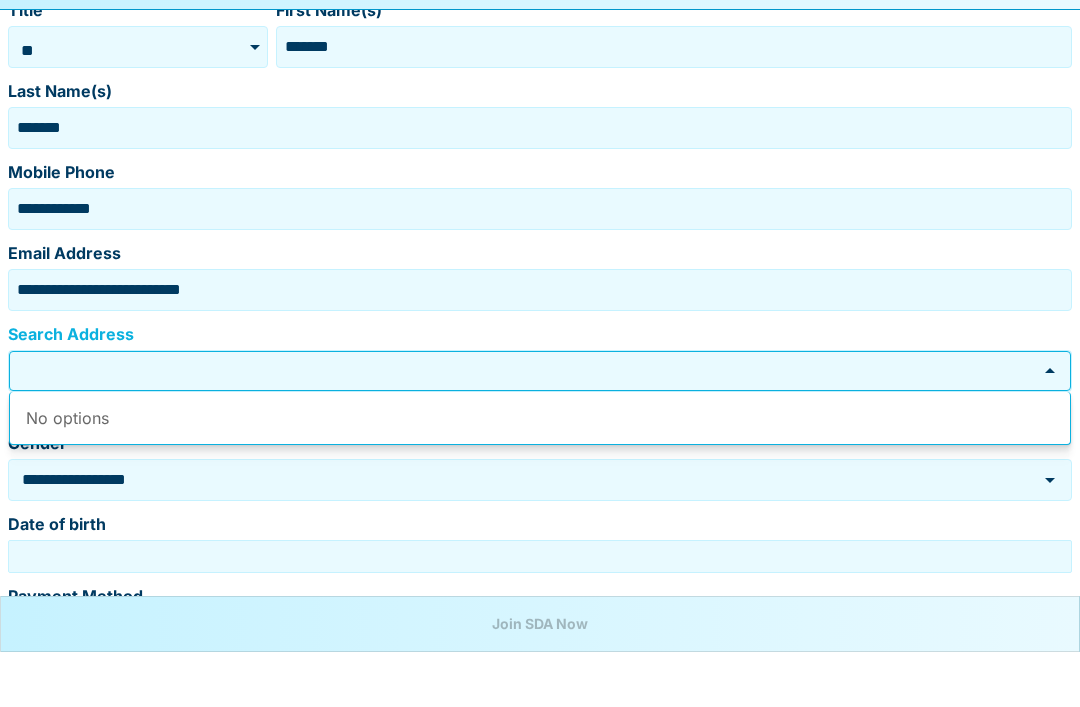 scroll, scrollTop: 184, scrollLeft: 0, axis: vertical 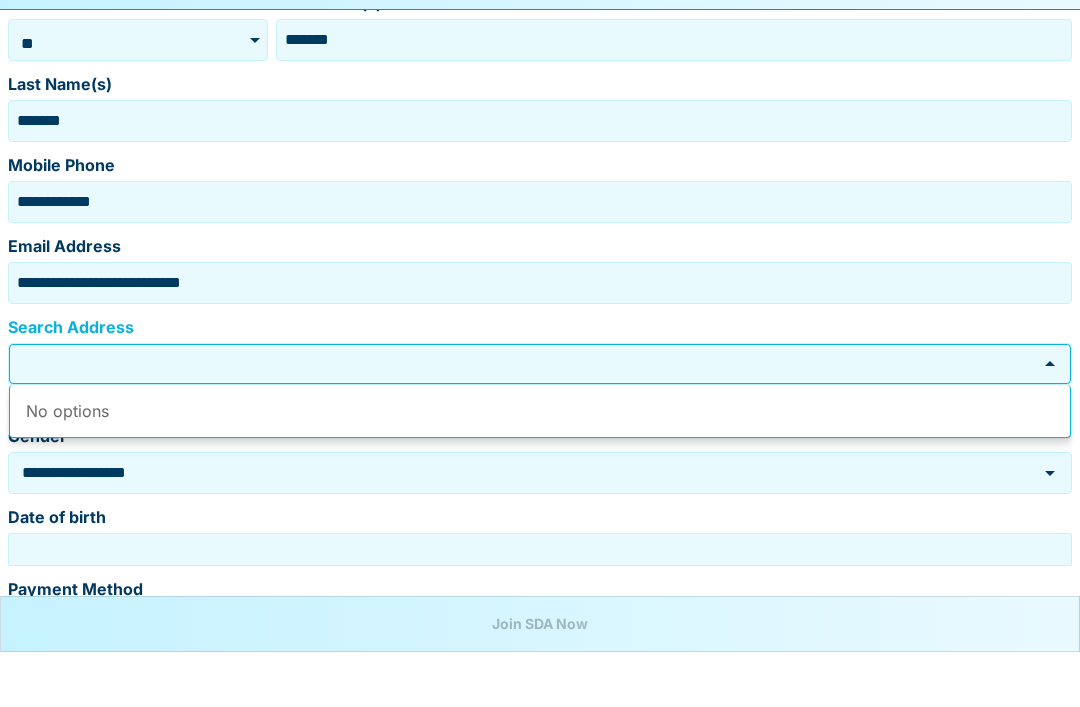 click on "**********" at bounding box center (540, 599) 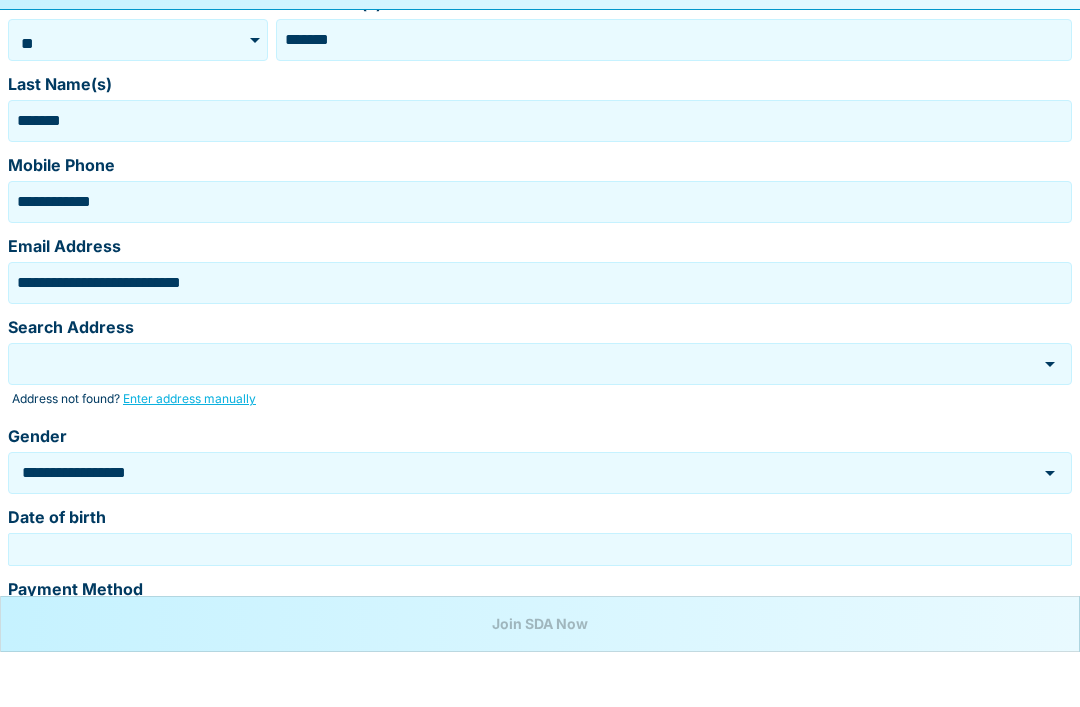 scroll, scrollTop: 239, scrollLeft: 0, axis: vertical 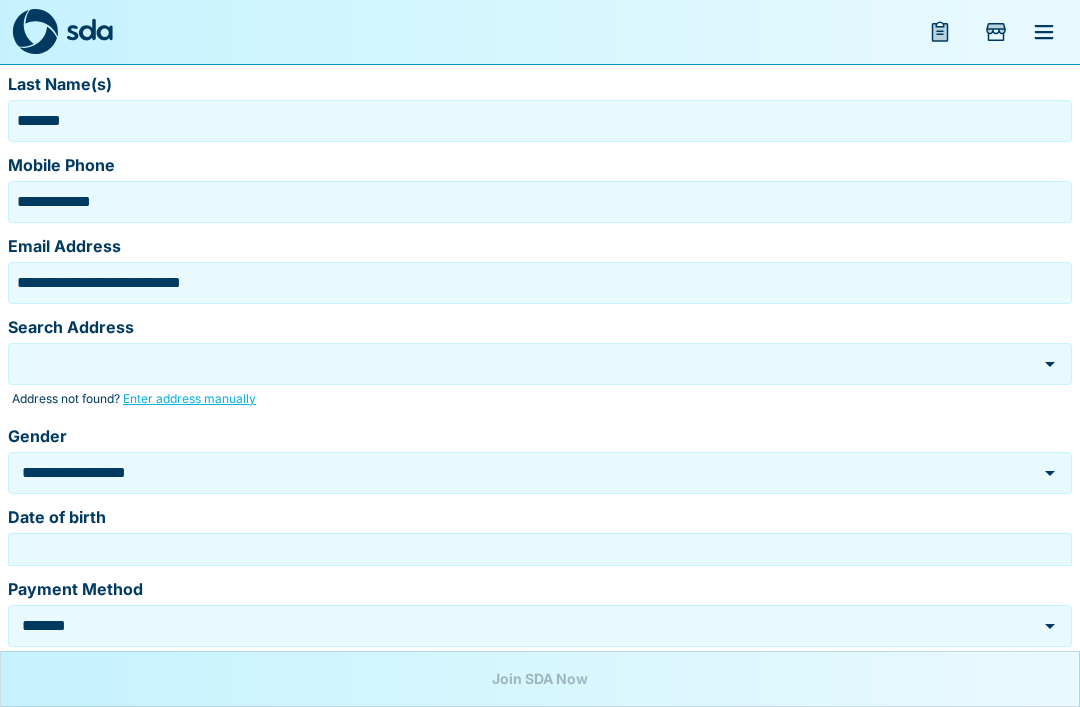 click on "Search Address" at bounding box center (525, 363) 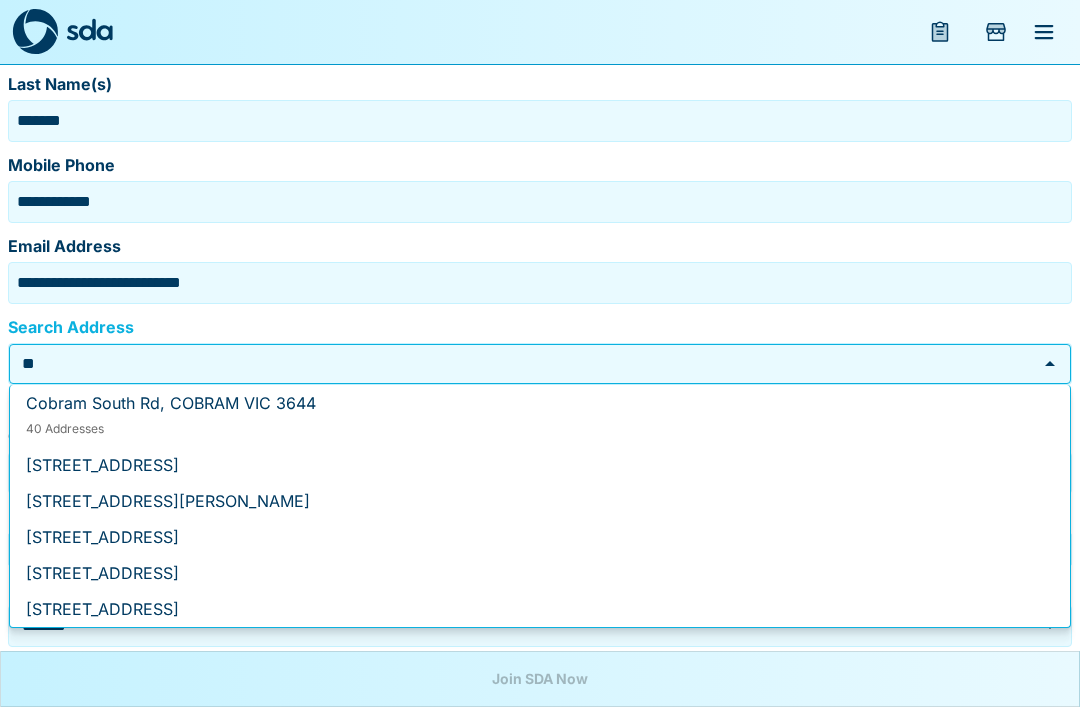 type on "*" 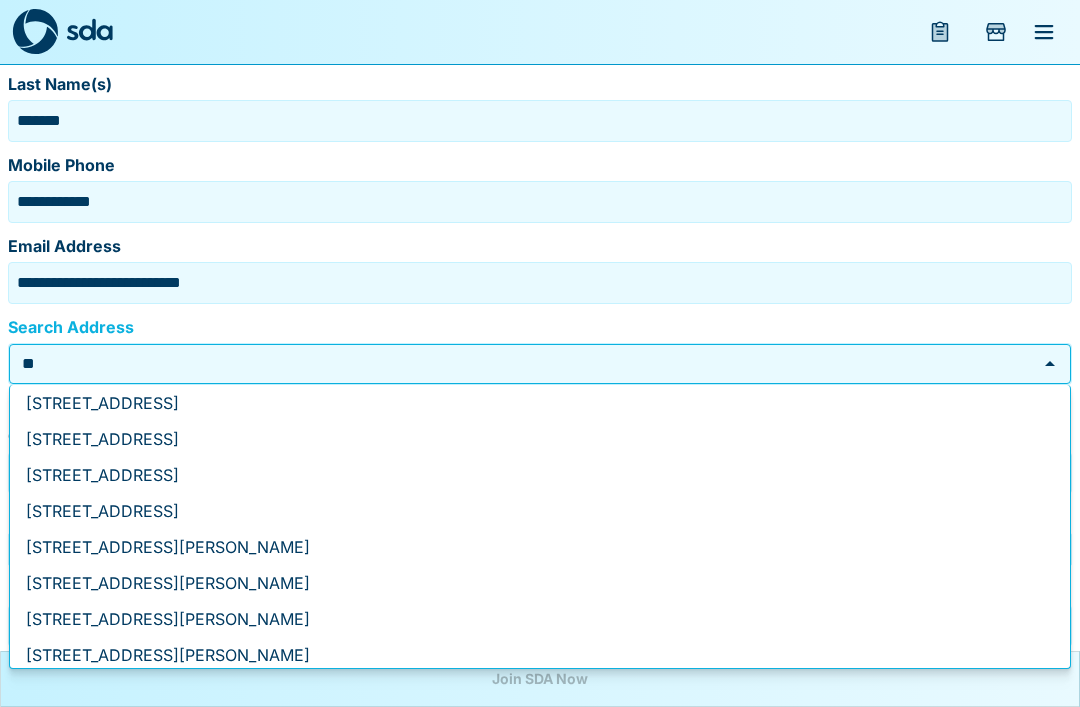 type on "*" 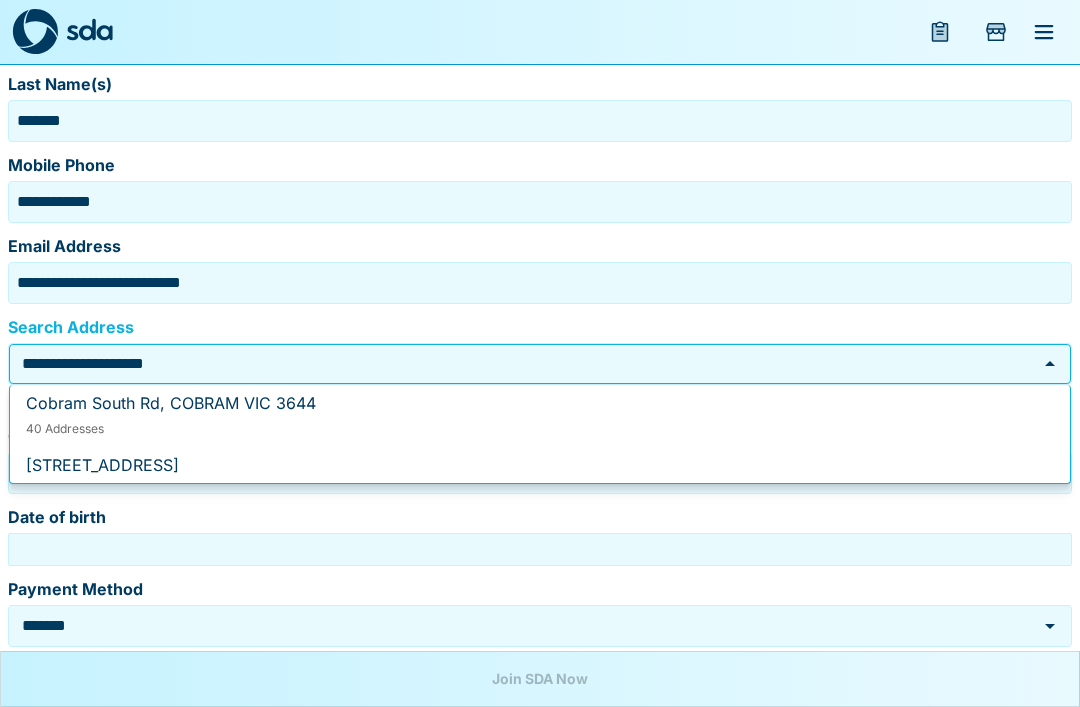 click on "Cobram South Rd, COBRAM VIC 3644" at bounding box center (171, 403) 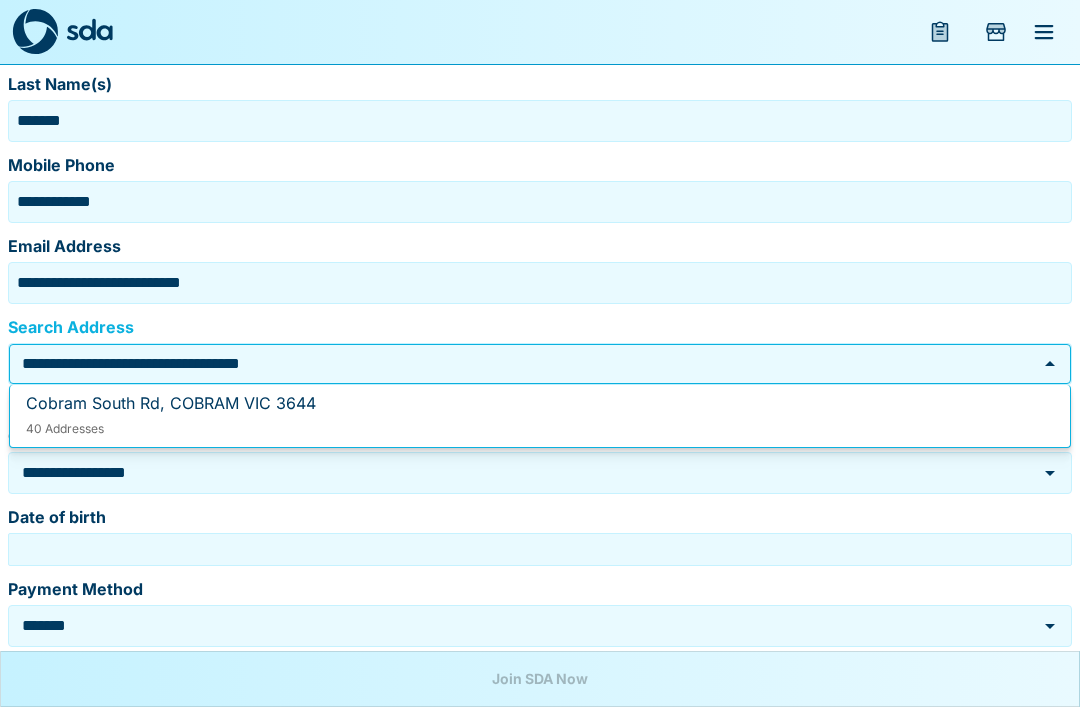 type on "**********" 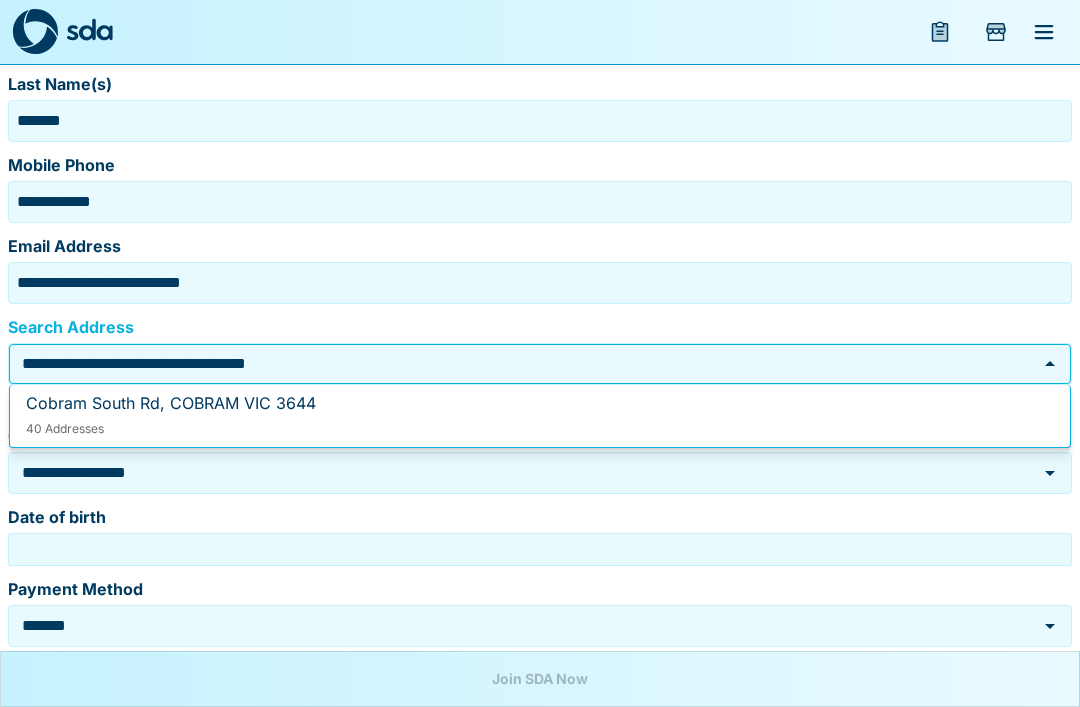 click on "**********" at bounding box center [525, 363] 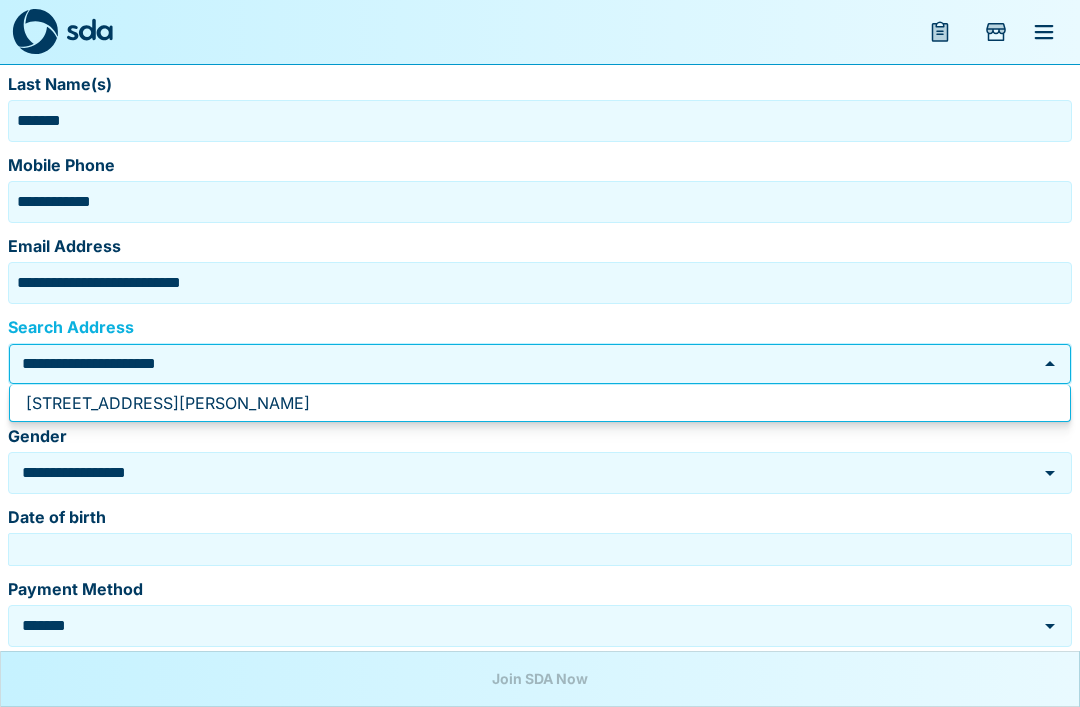 click on "13 Collis St, NUMURKAH VIC 3636" at bounding box center (168, 403) 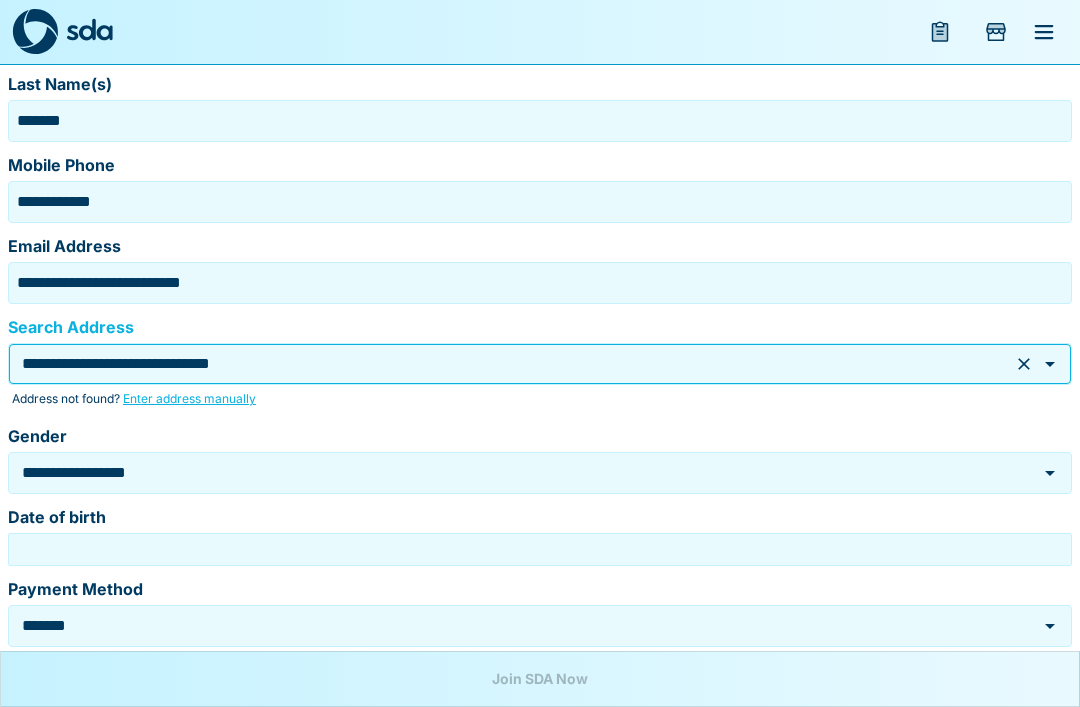 click on "**********" at bounding box center (512, 472) 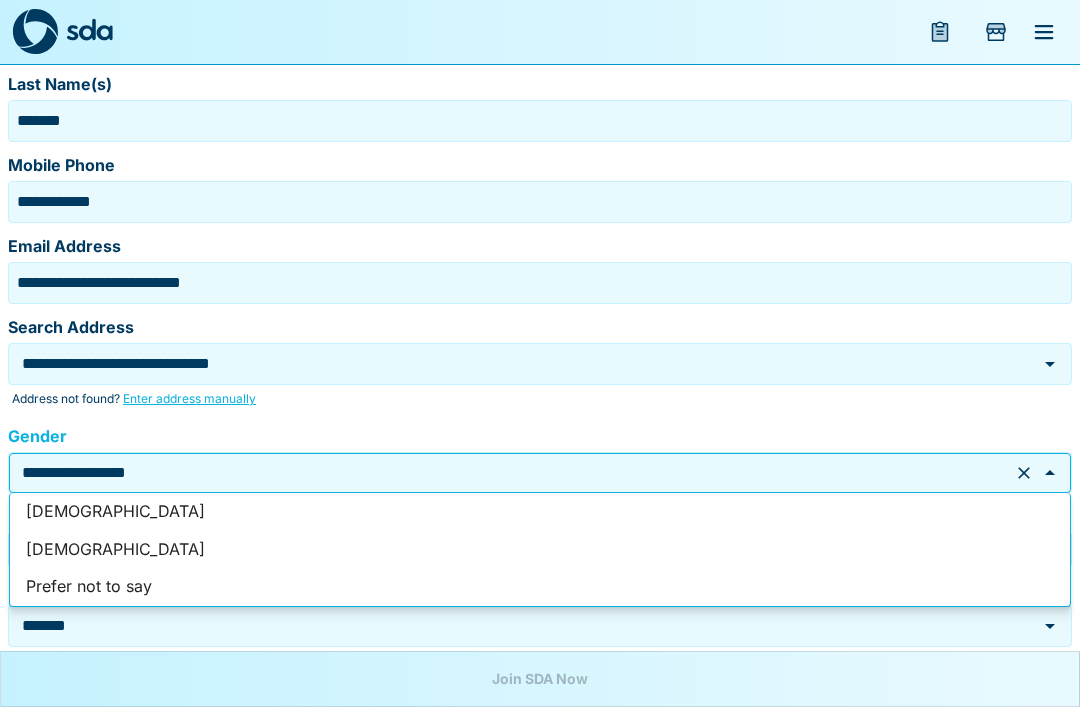 click on "[DEMOGRAPHIC_DATA]" at bounding box center [540, 550] 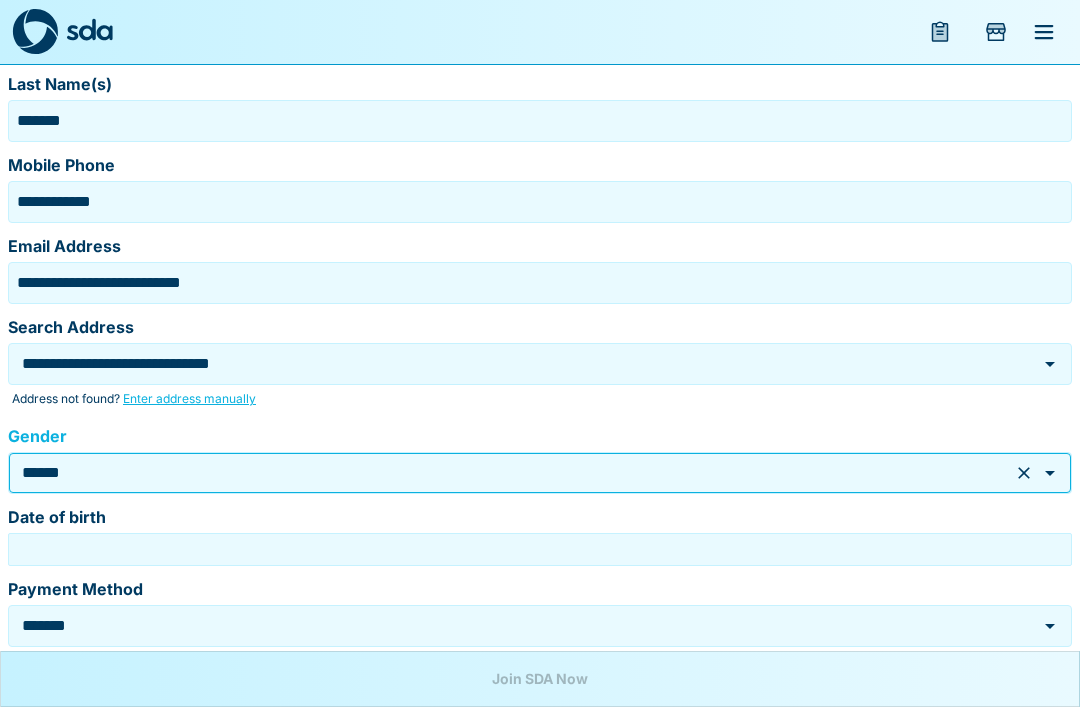 click on "Date of birth" at bounding box center (540, 549) 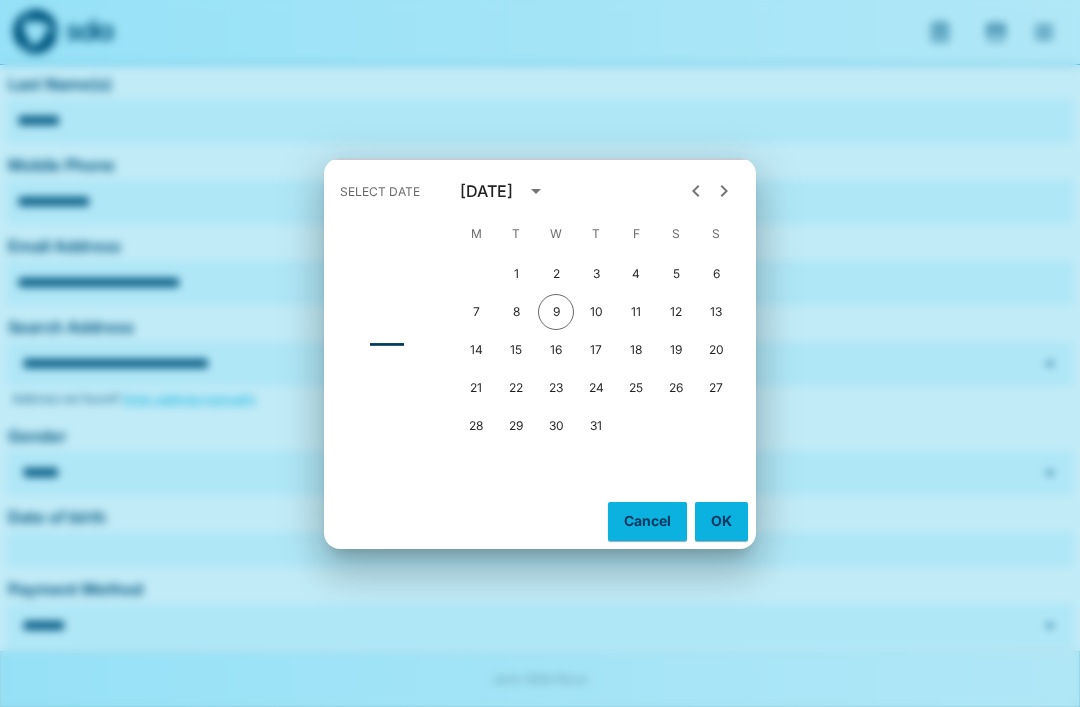 click on "[DATE]" at bounding box center [486, 191] 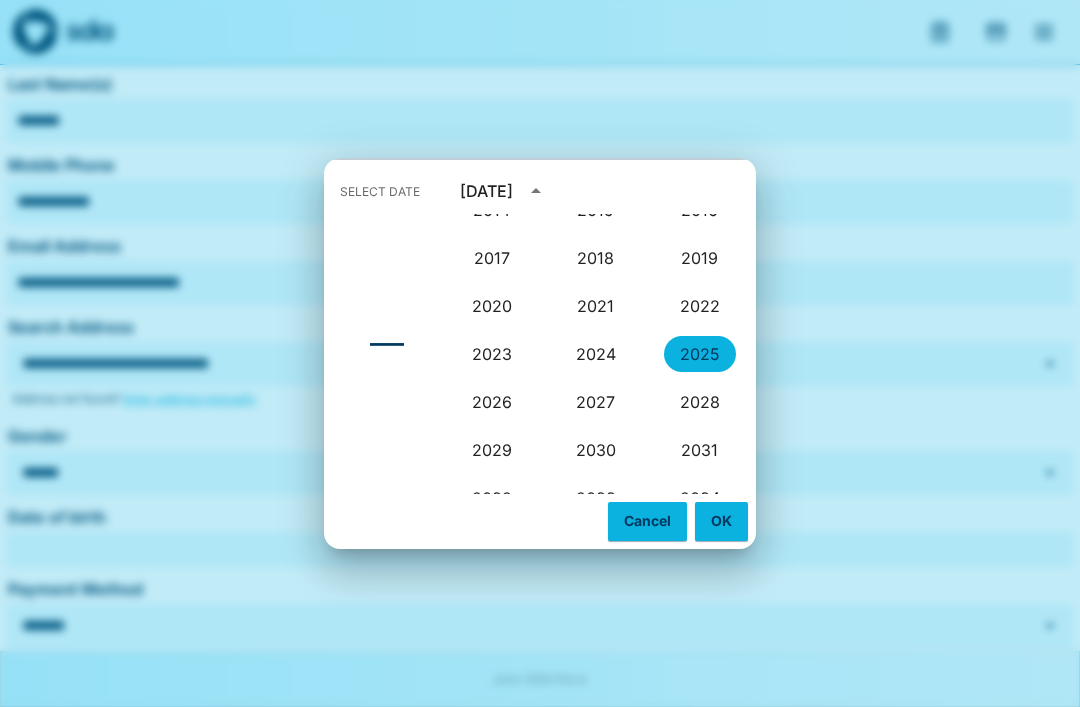 type 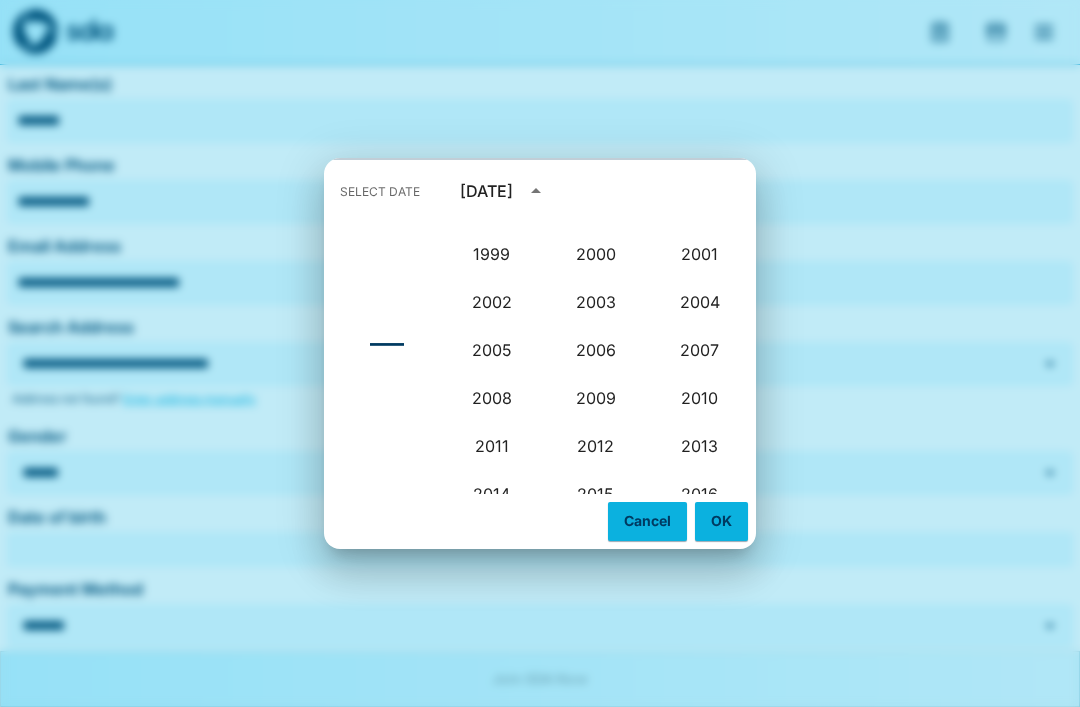 scroll, scrollTop: 1567, scrollLeft: 0, axis: vertical 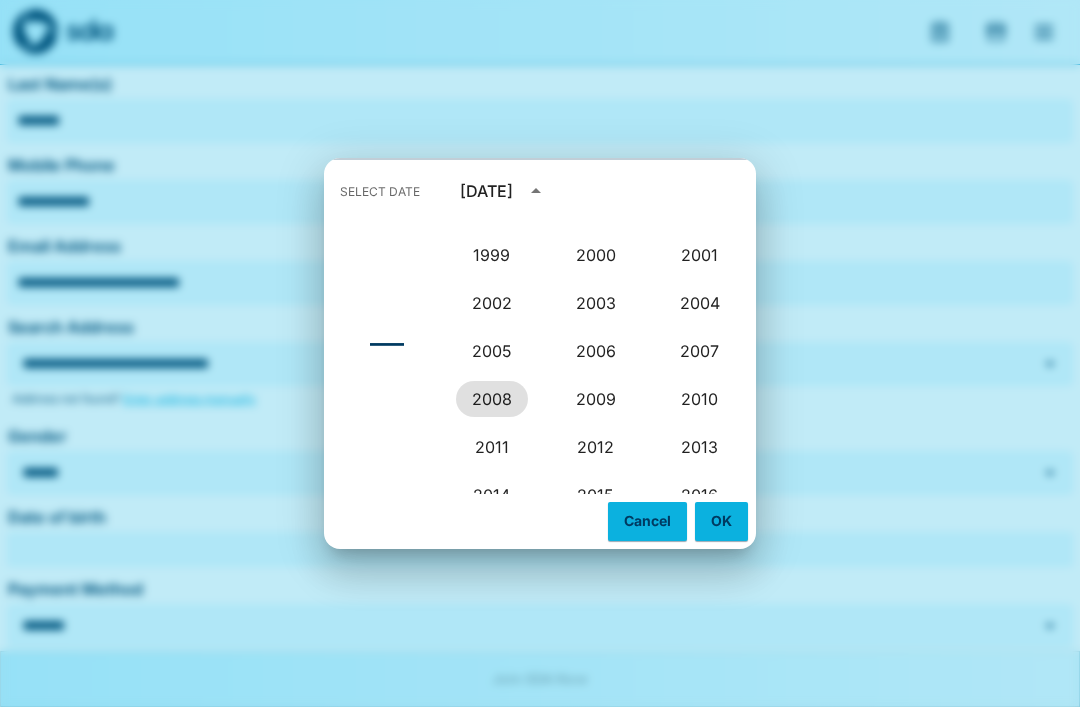 click on "2008" at bounding box center [492, 399] 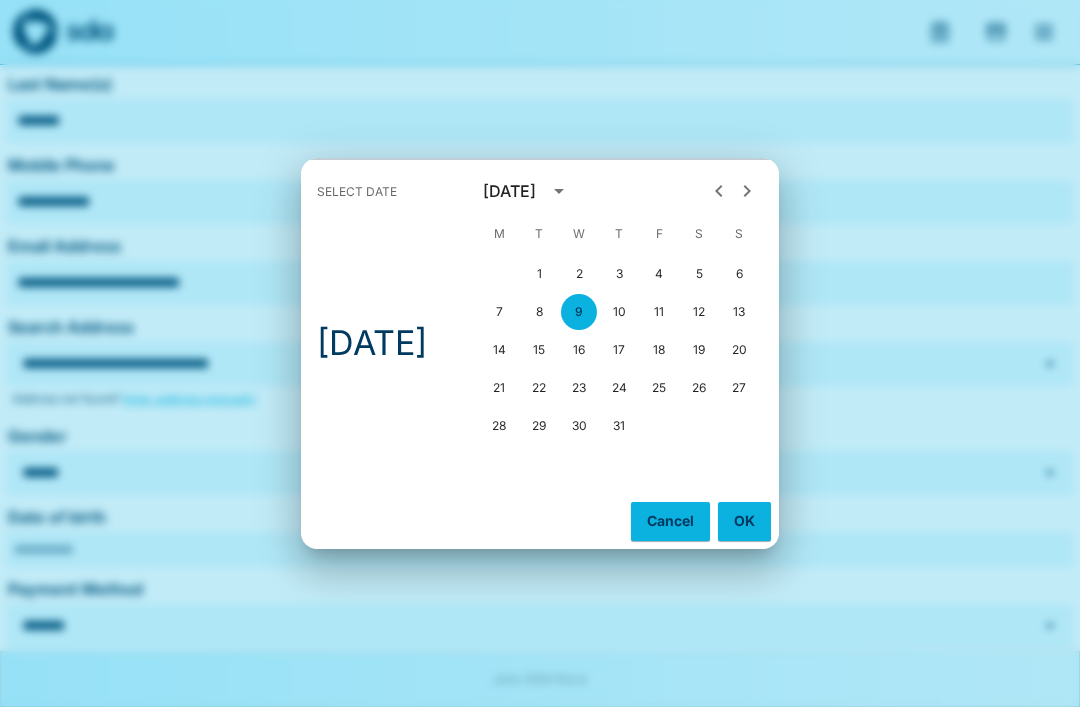 type on "**********" 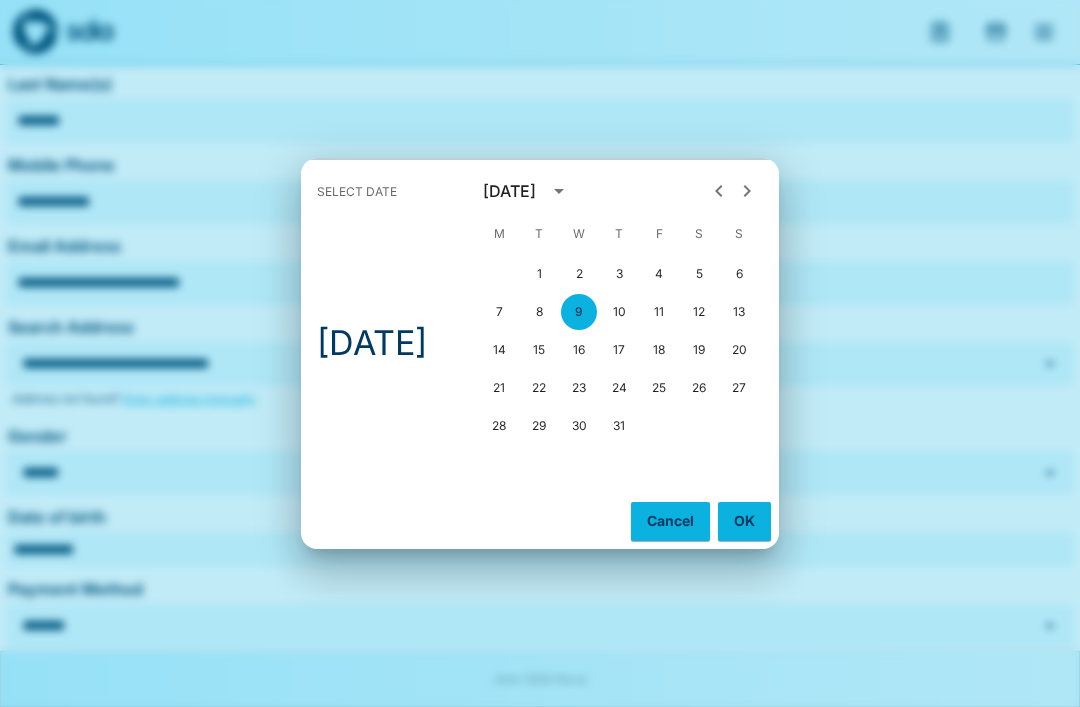 type 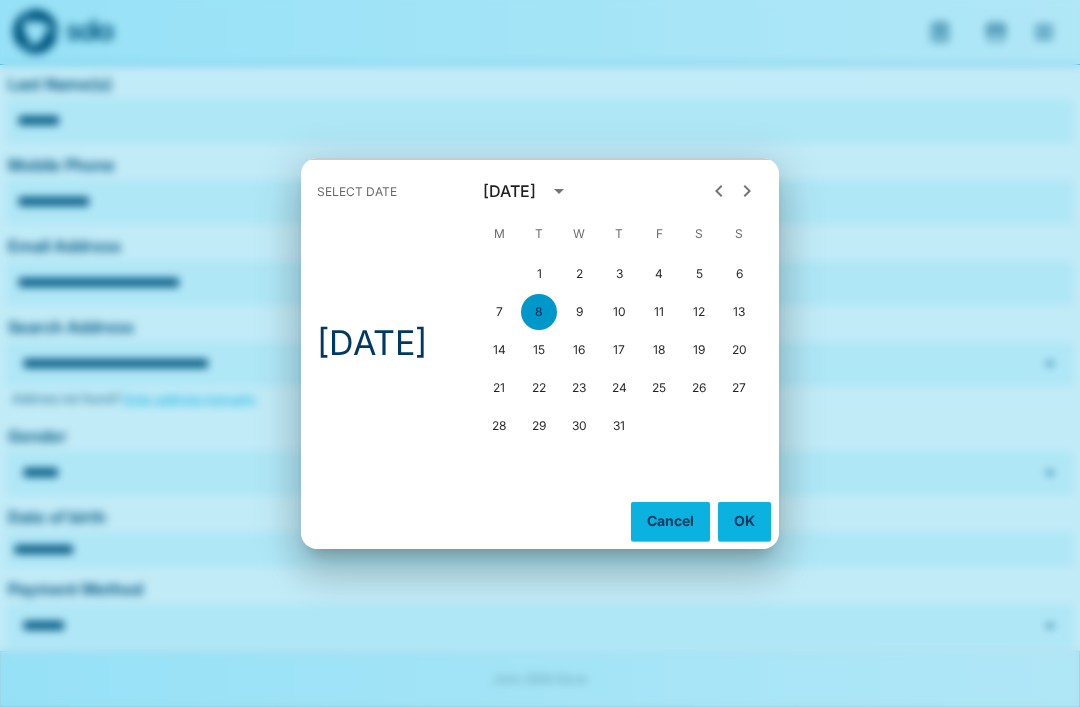type 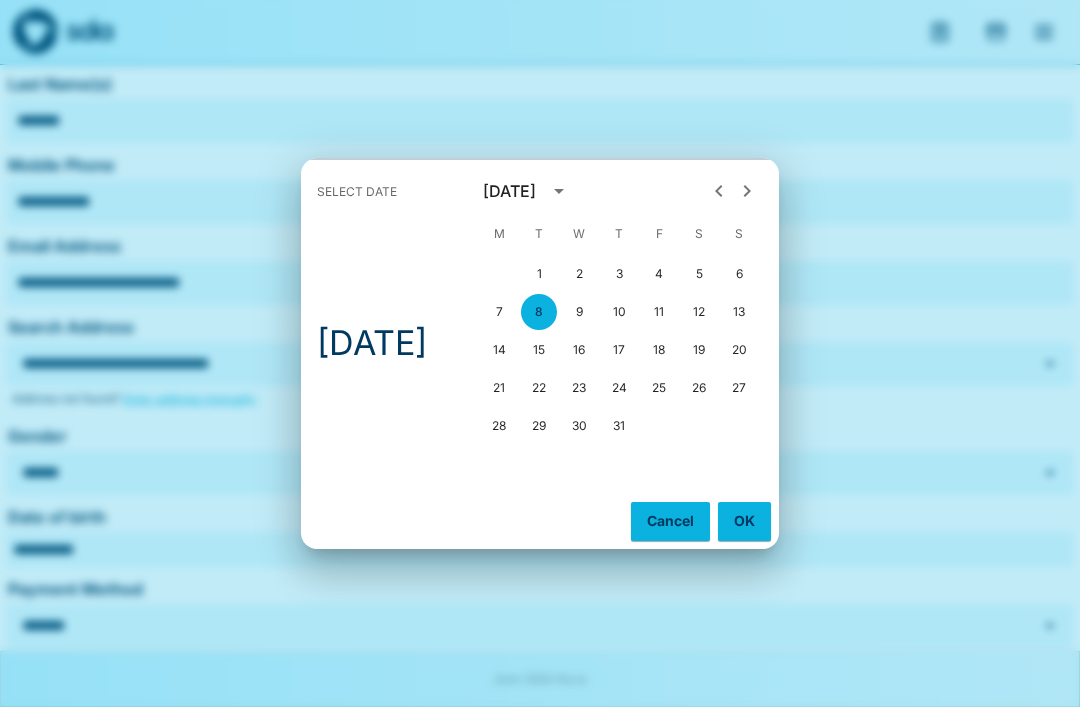 click on "July 2008" at bounding box center (509, 191) 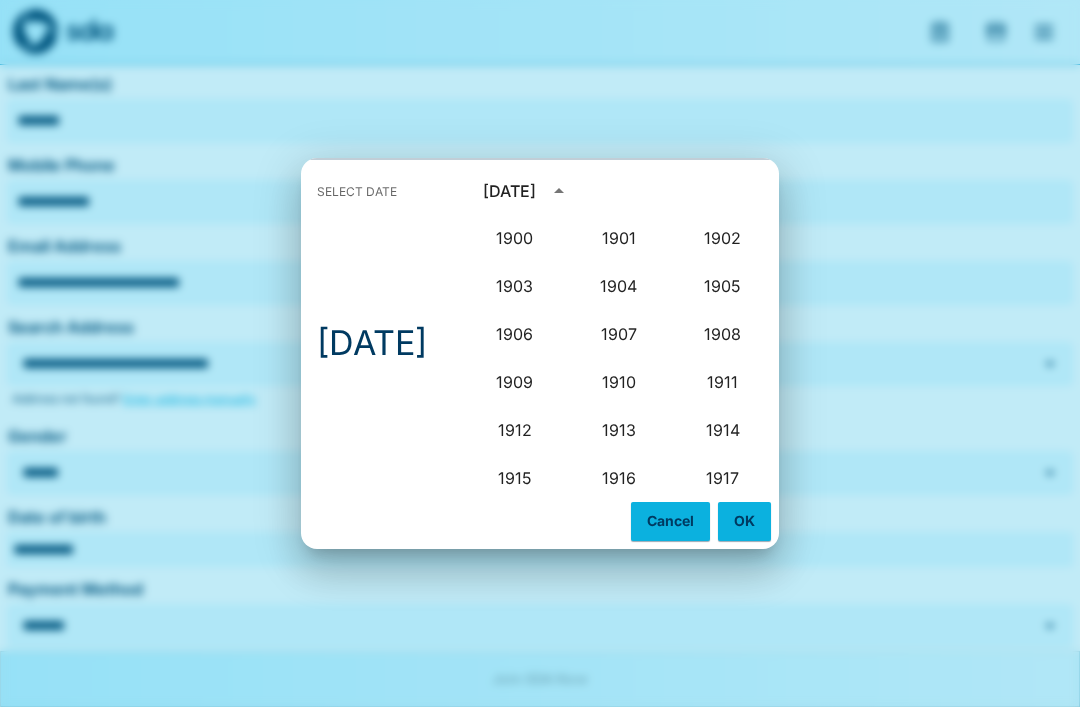 scroll, scrollTop: 1612, scrollLeft: 0, axis: vertical 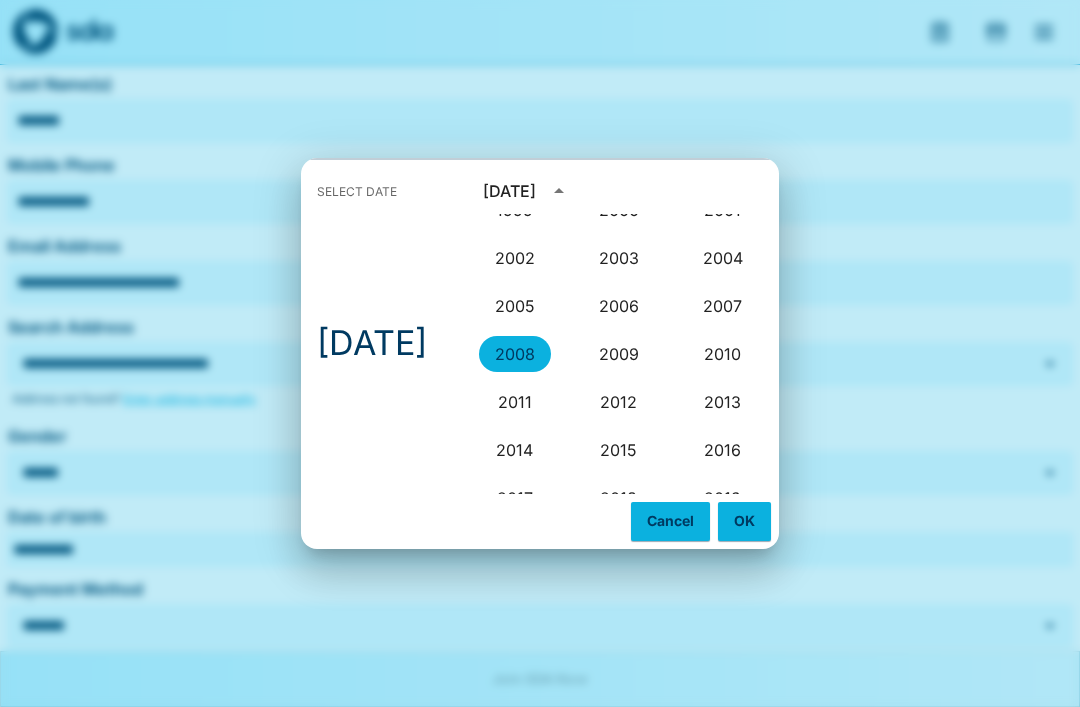 type 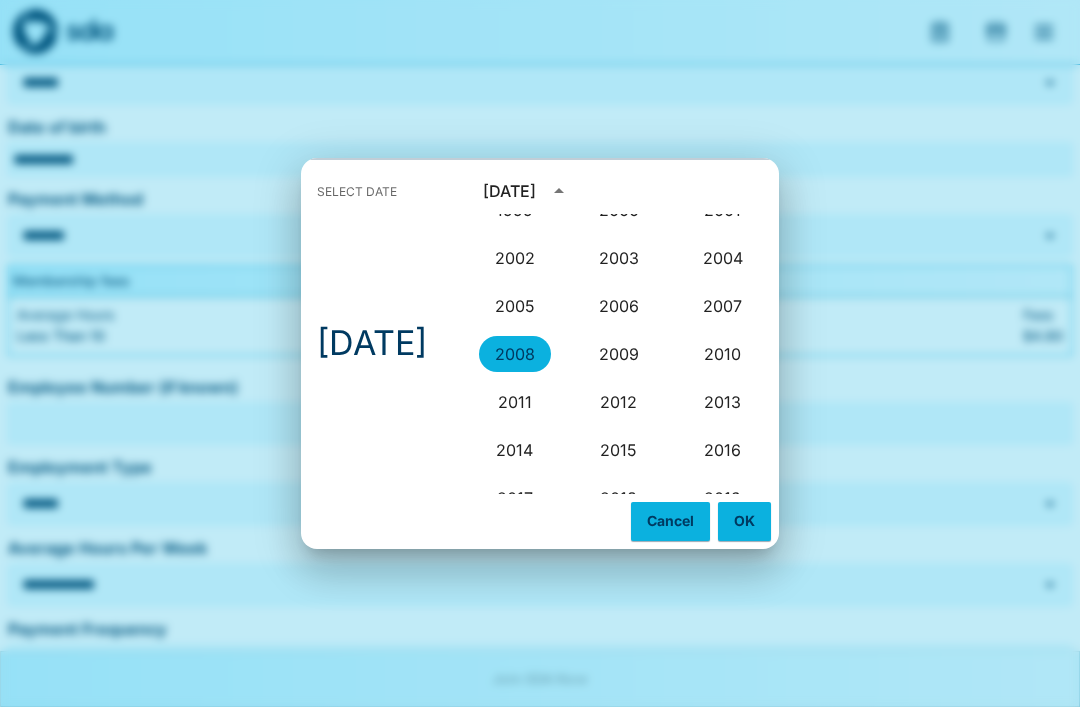 scroll, scrollTop: 713, scrollLeft: 0, axis: vertical 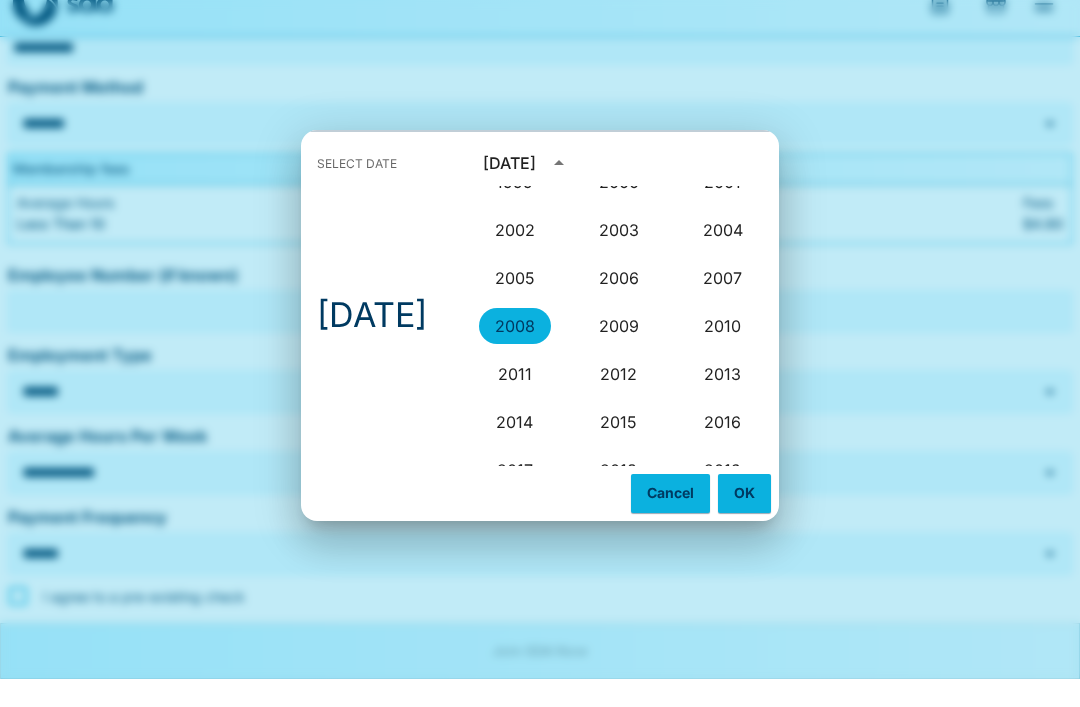 click on "July 2008" at bounding box center (529, 191) 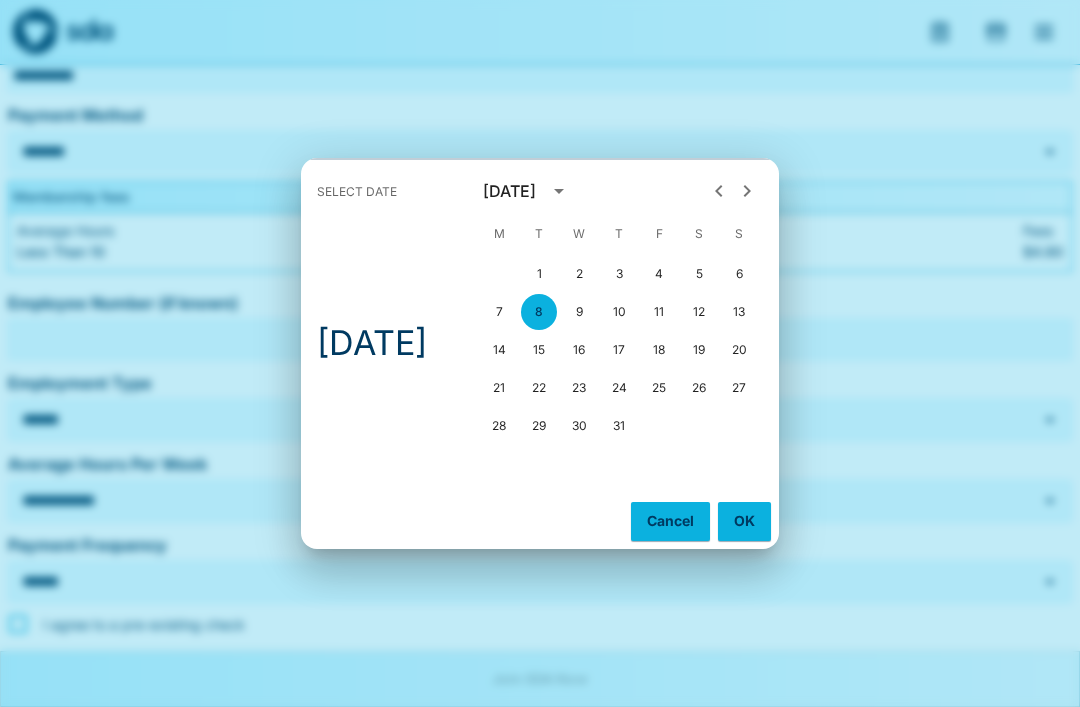 click on "July 2008" at bounding box center [509, 191] 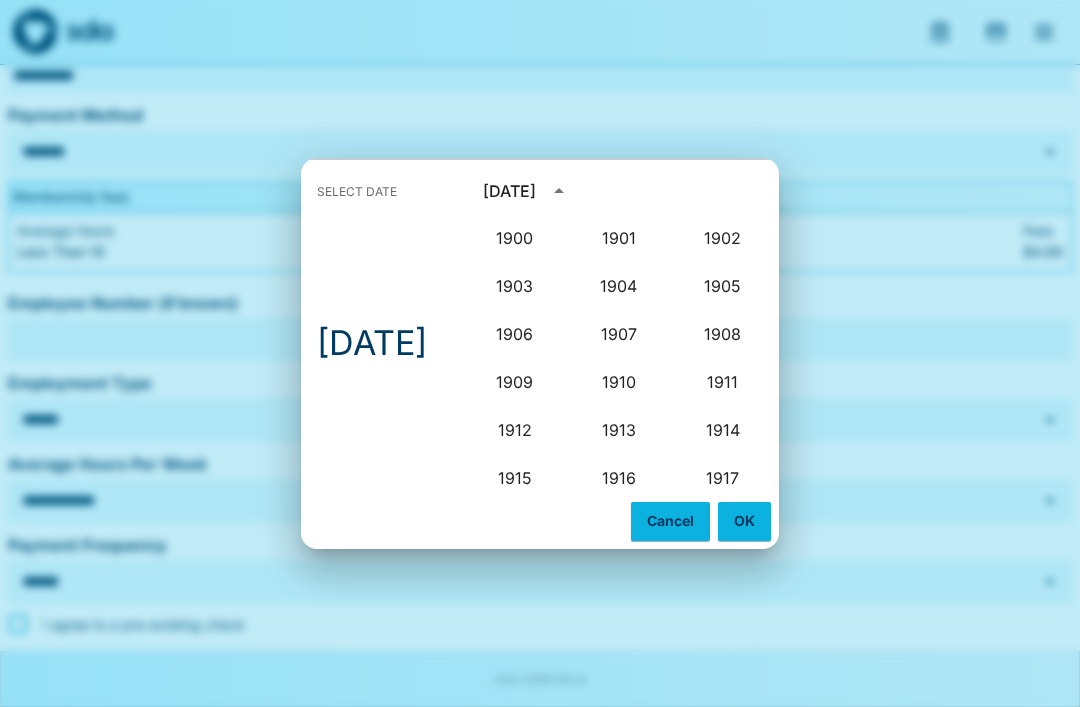 scroll, scrollTop: 1612, scrollLeft: 0, axis: vertical 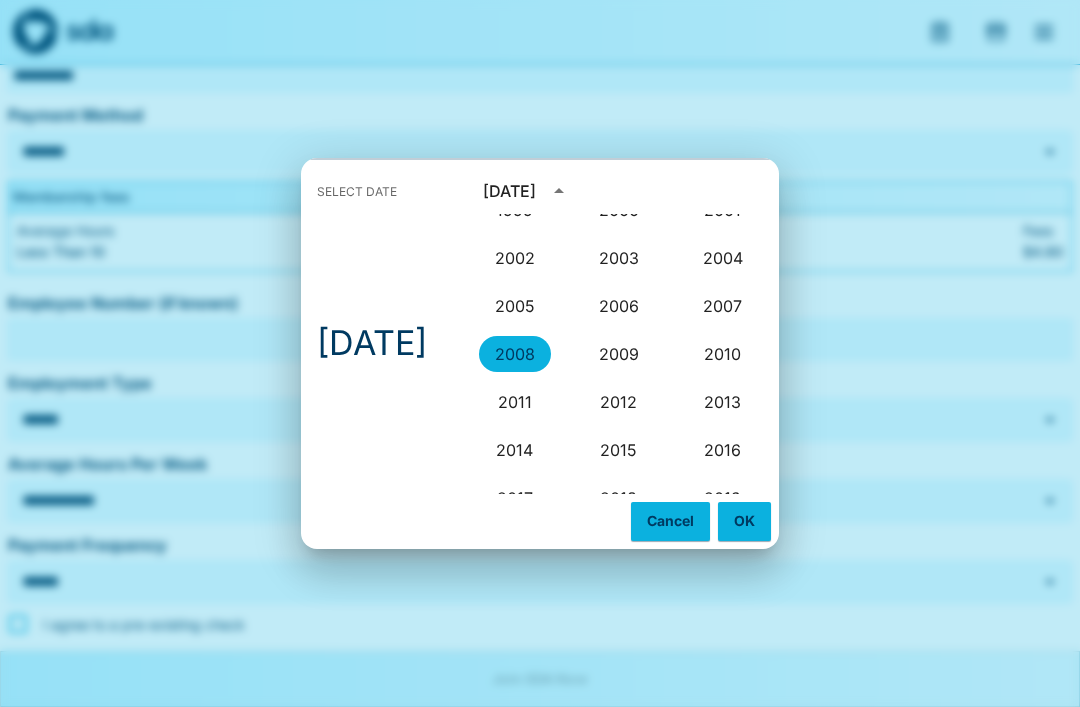 type 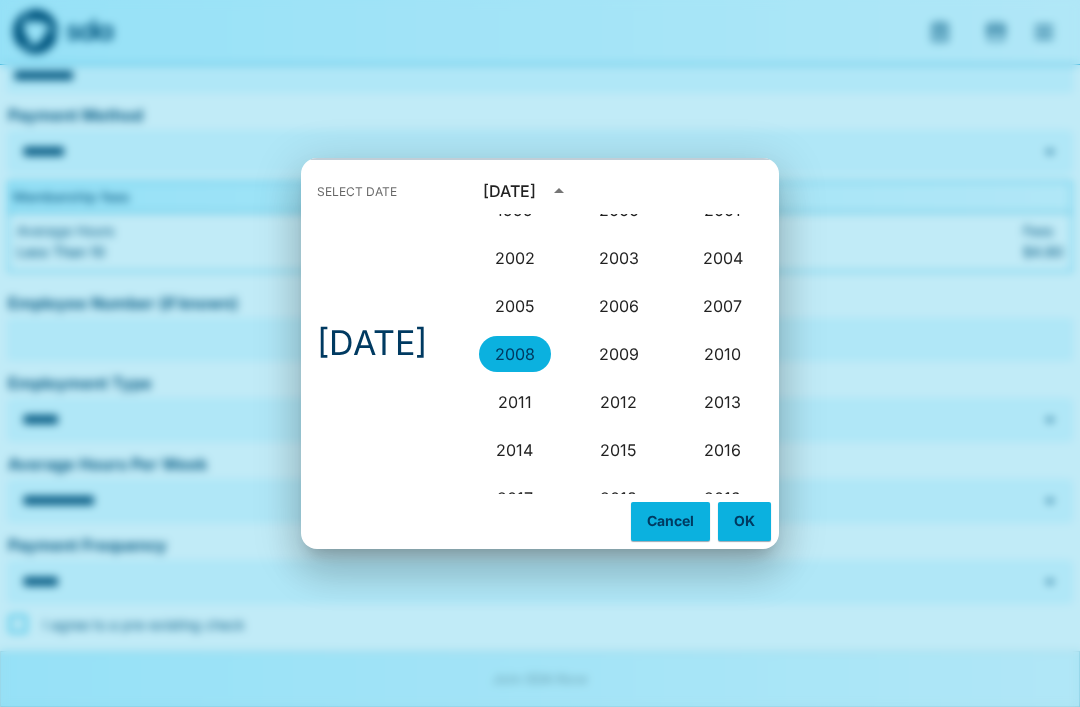 click on "July 2008" at bounding box center [509, 191] 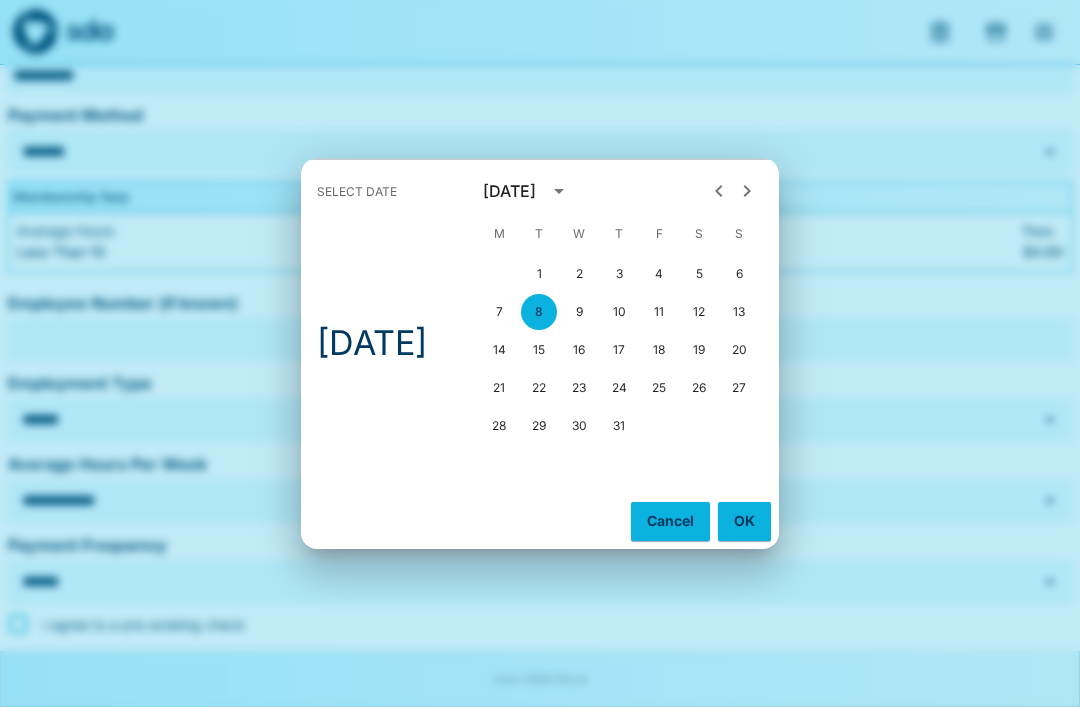 type 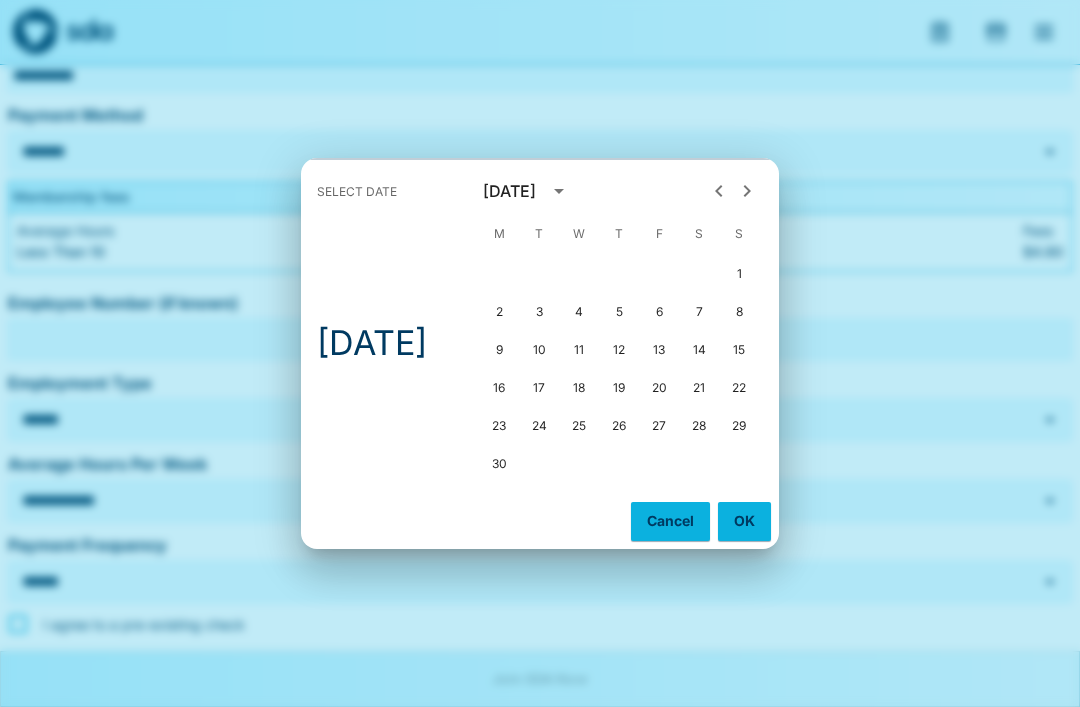 click 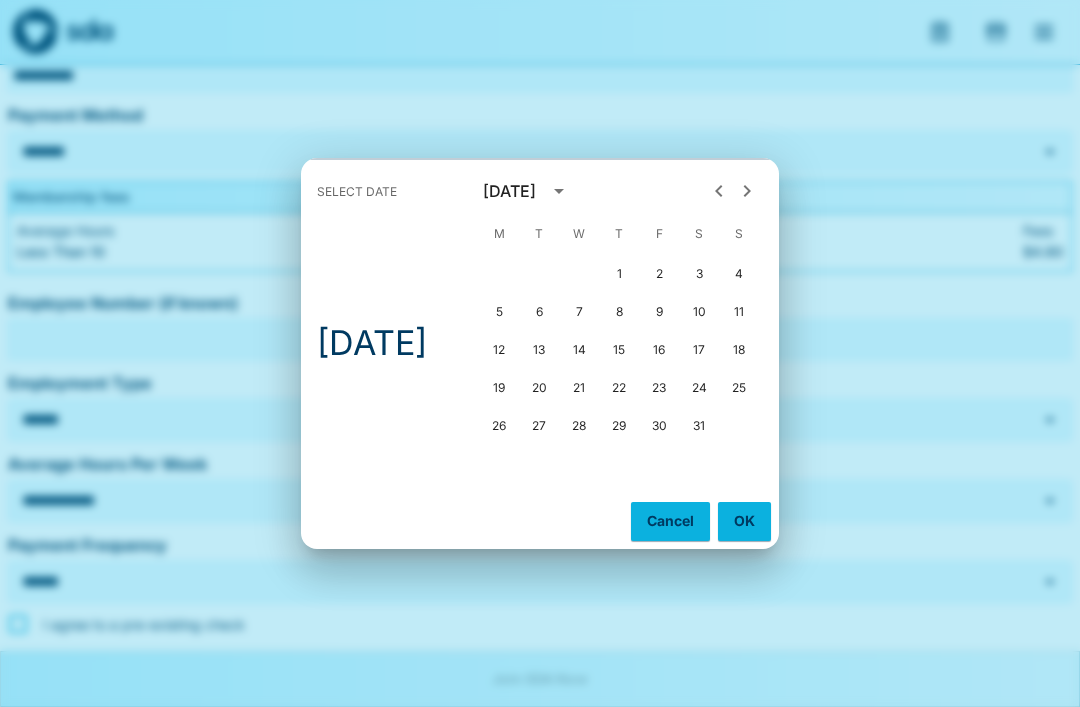 click 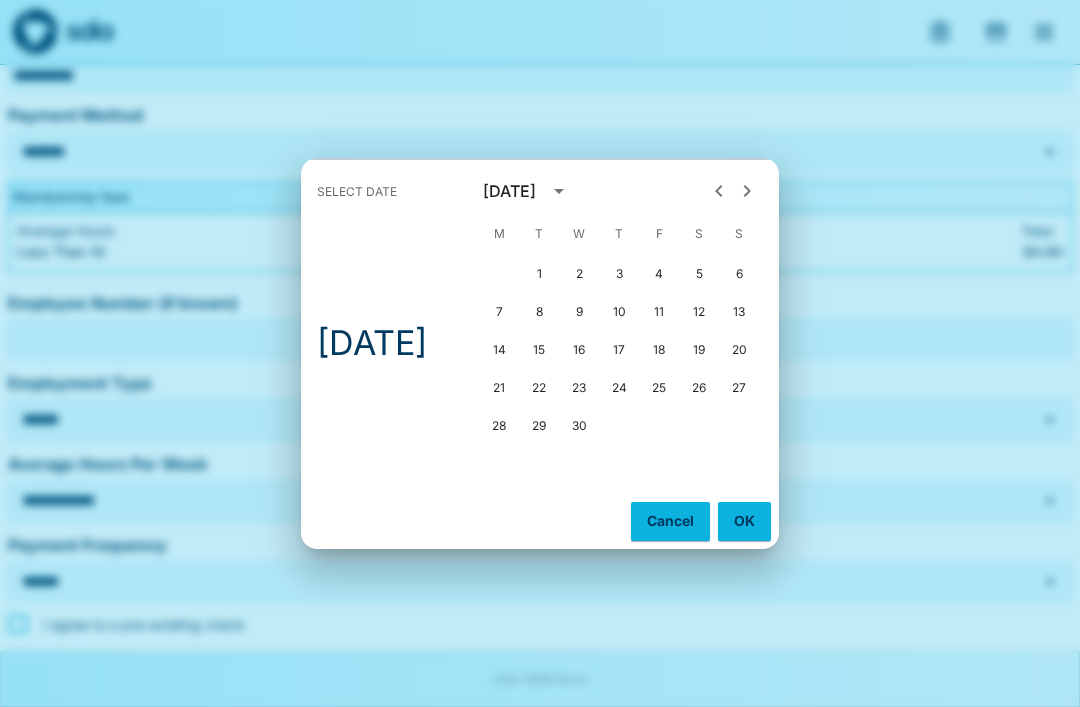click 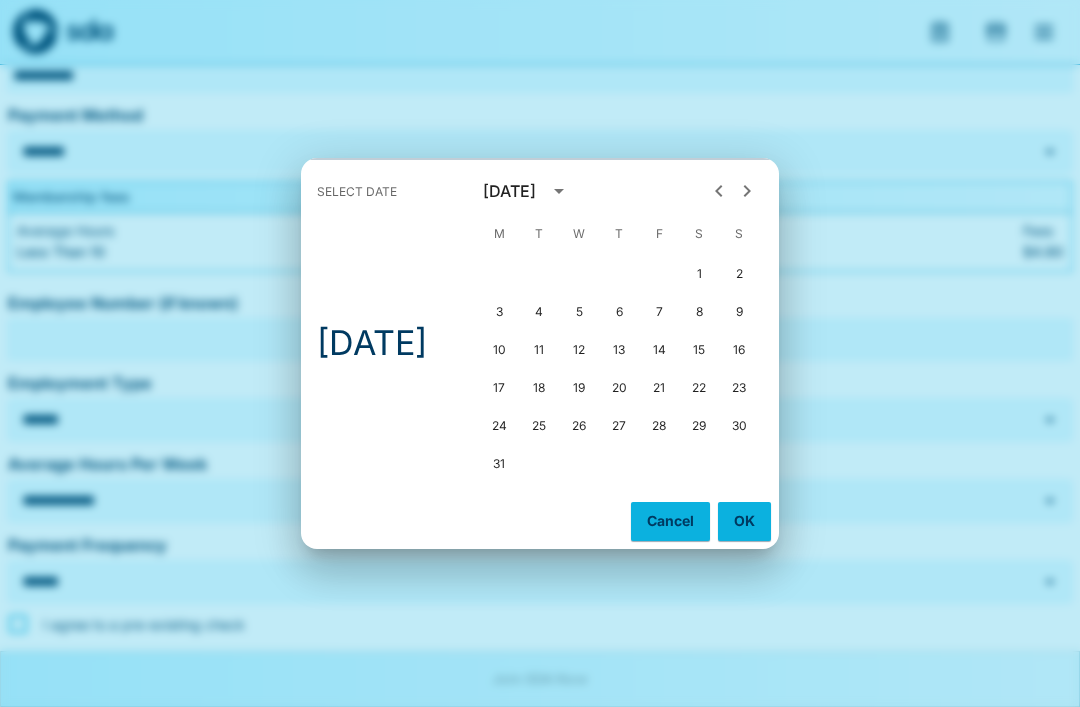 click 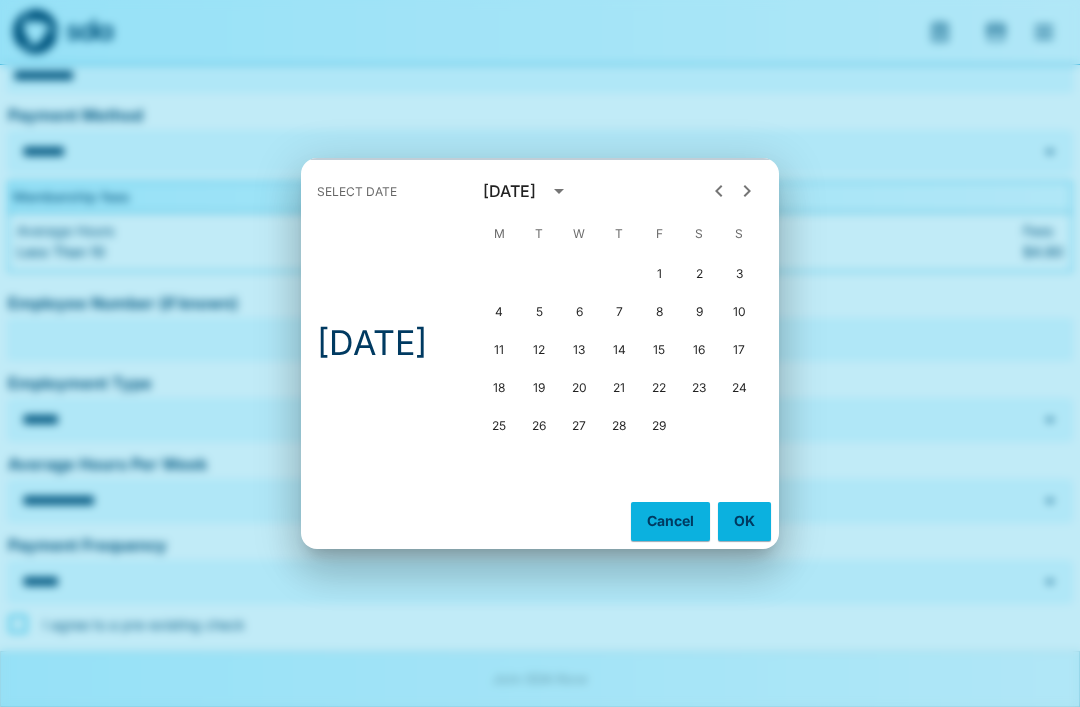 type 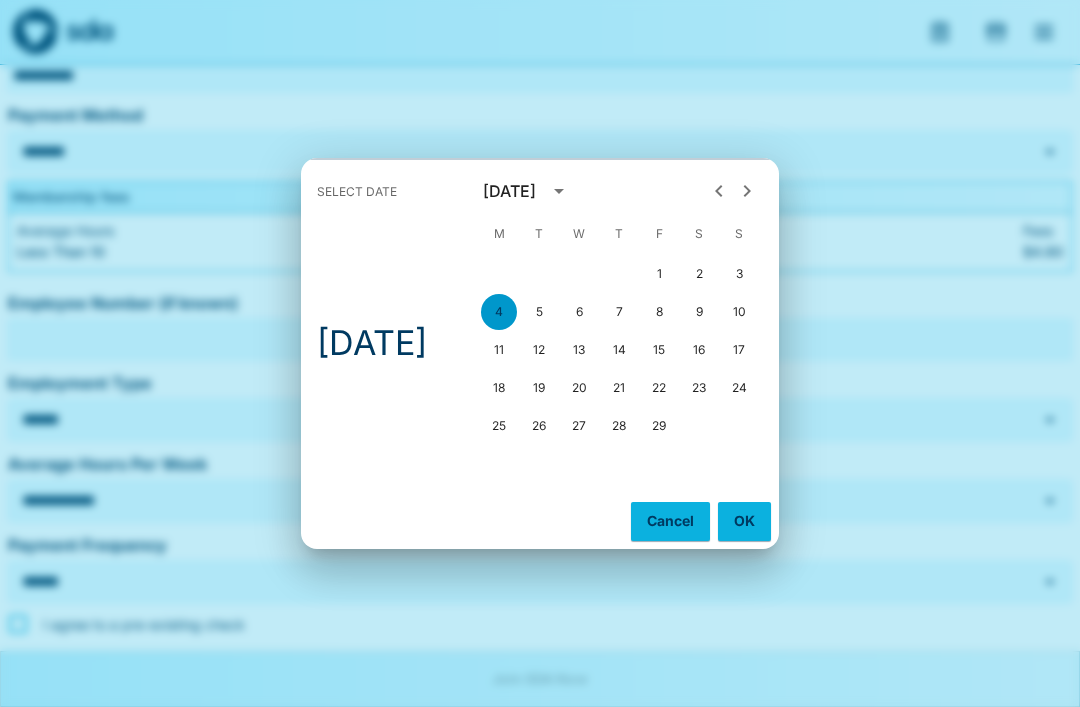 type 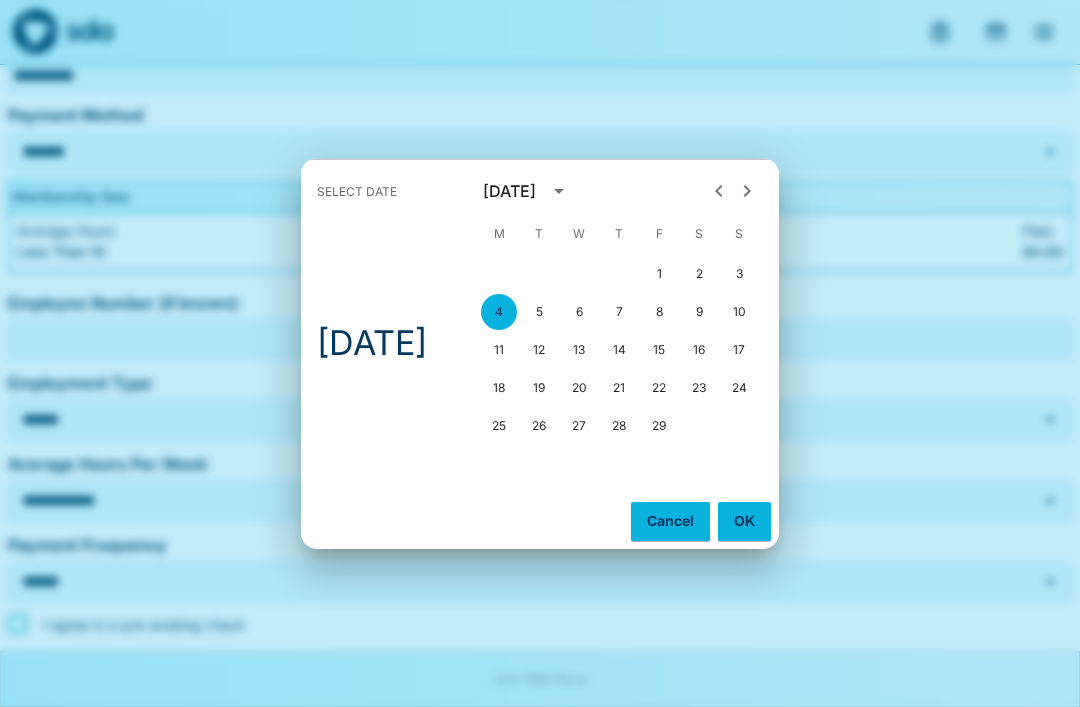 click on "OK" at bounding box center [744, 521] 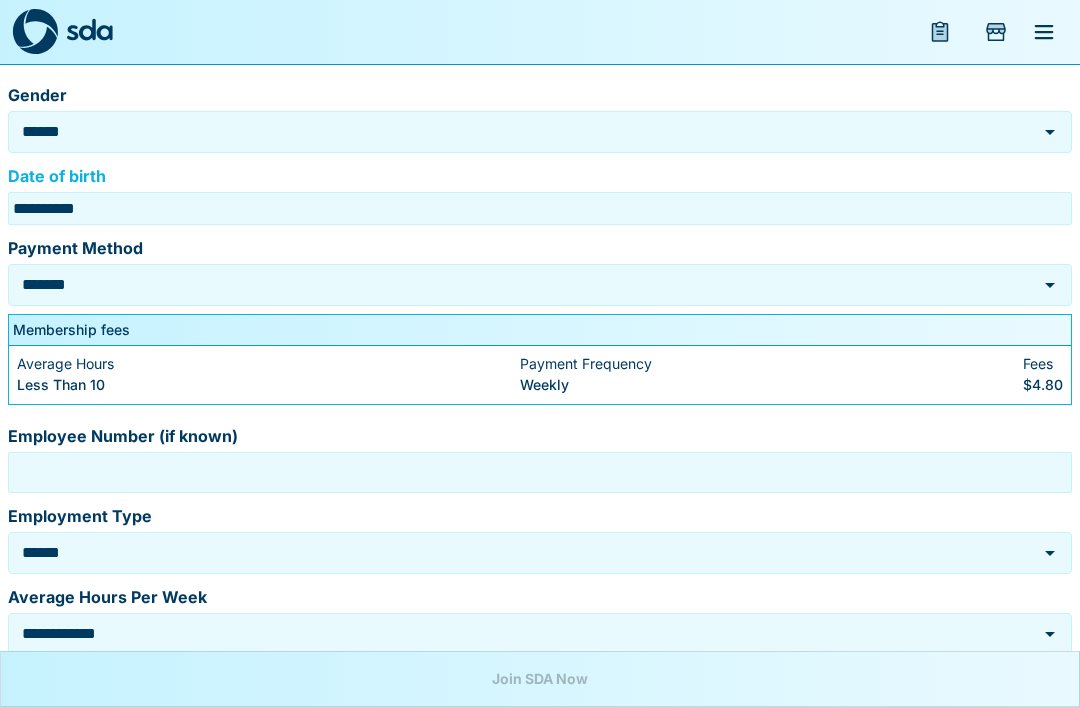 scroll, scrollTop: 579, scrollLeft: 0, axis: vertical 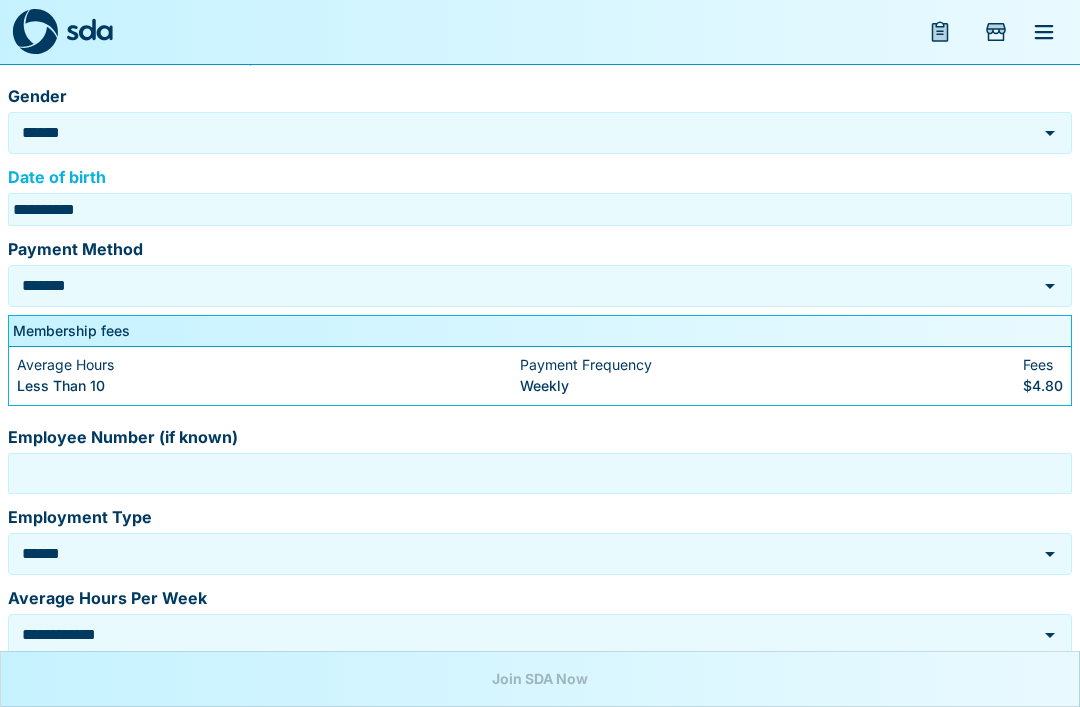 click on "Payment Method" at bounding box center (540, 249) 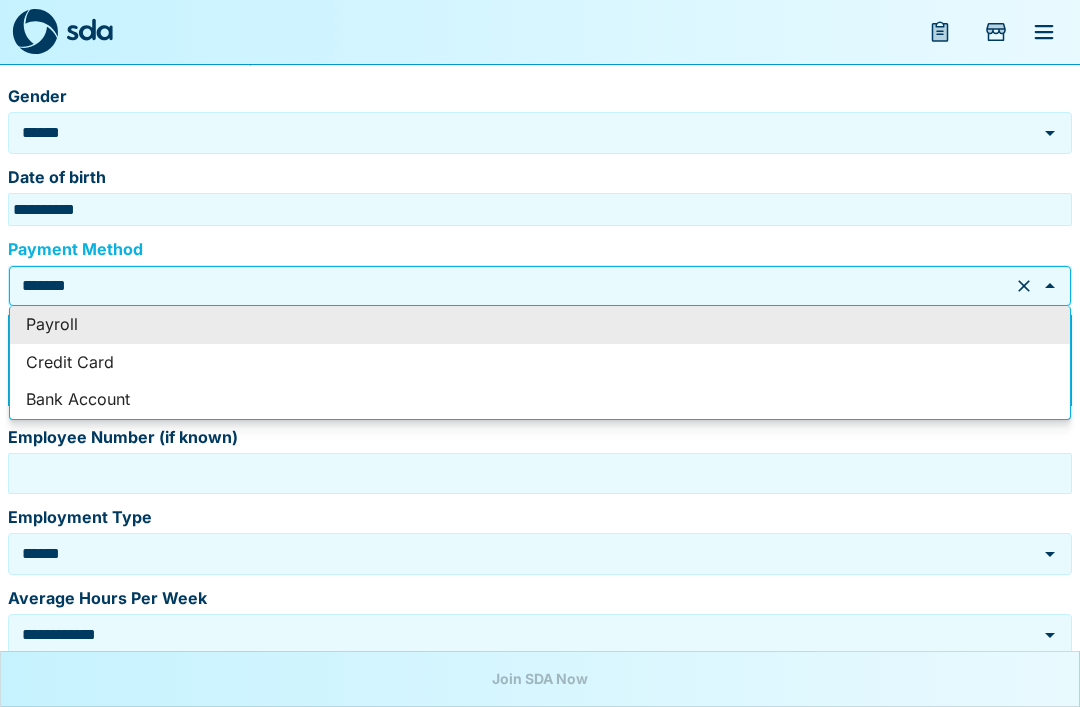 click on "******* Payment Method" at bounding box center [540, 286] 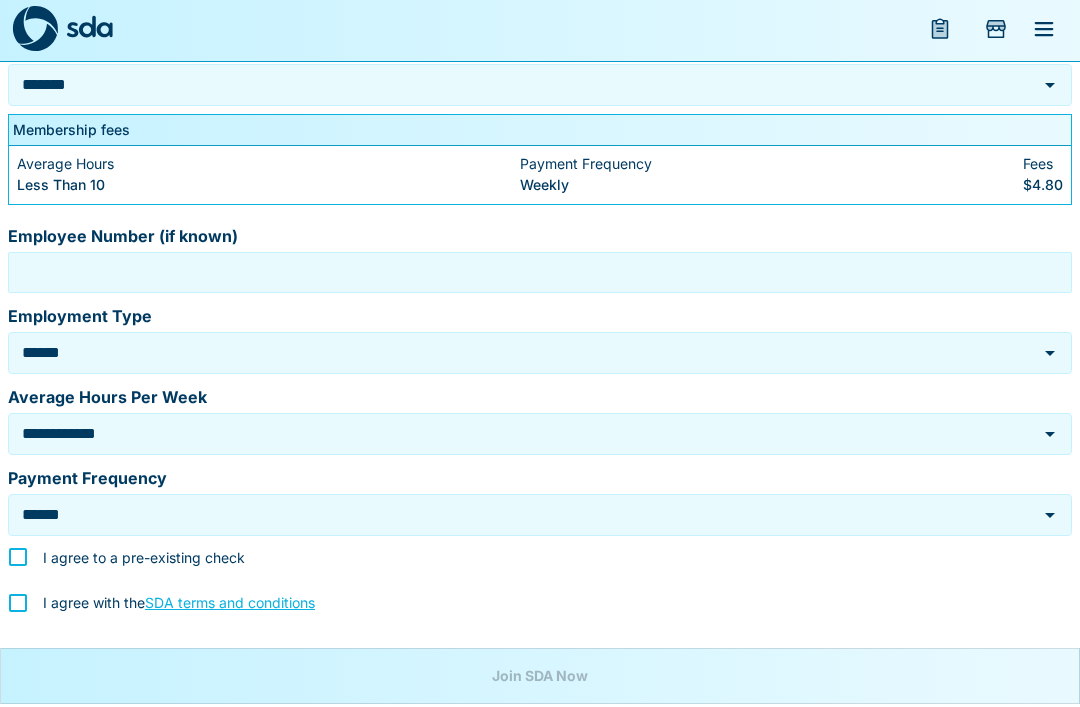 scroll, scrollTop: 749, scrollLeft: 0, axis: vertical 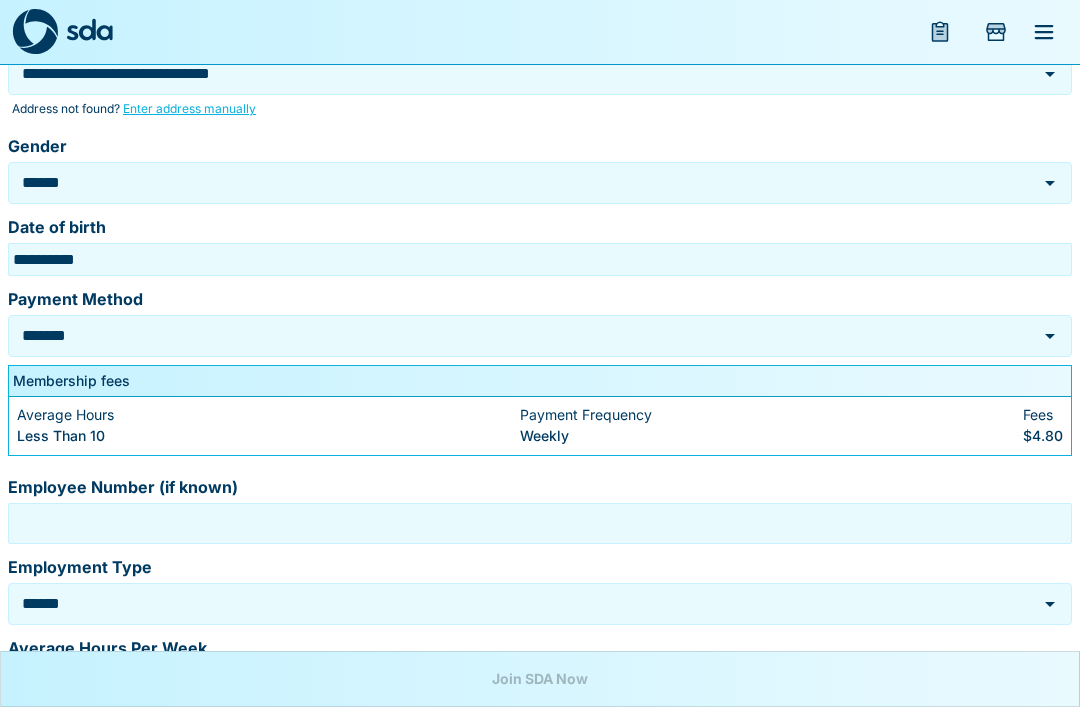 click on "*******" at bounding box center (512, 335) 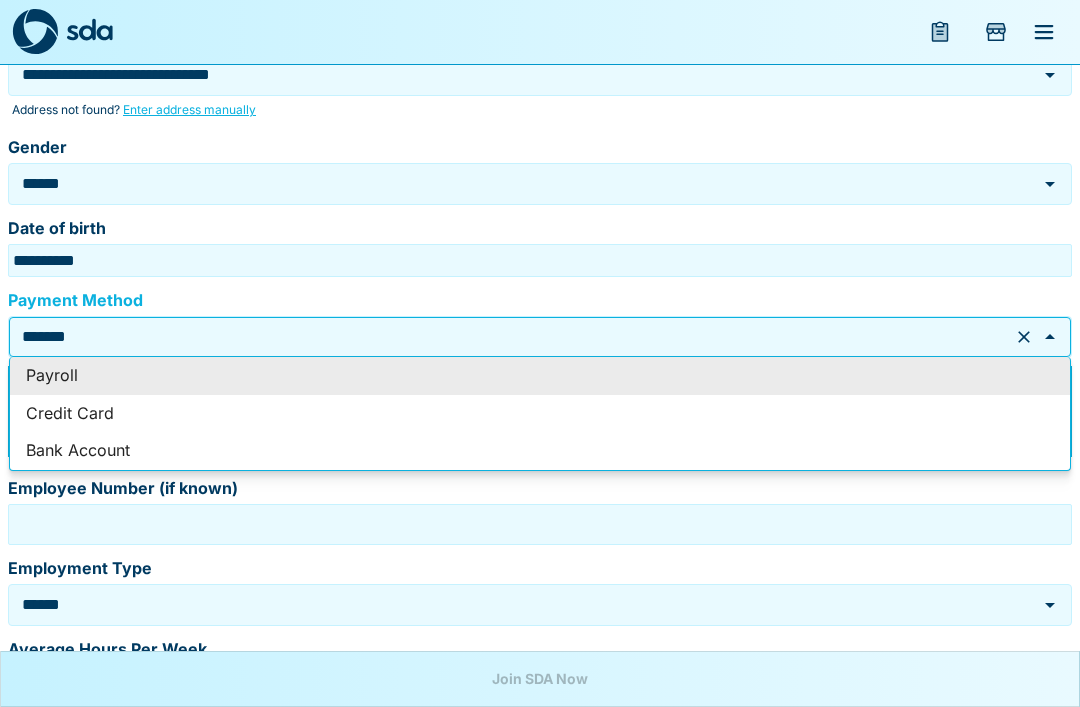 click on "******* Payment Method" at bounding box center (540, 337) 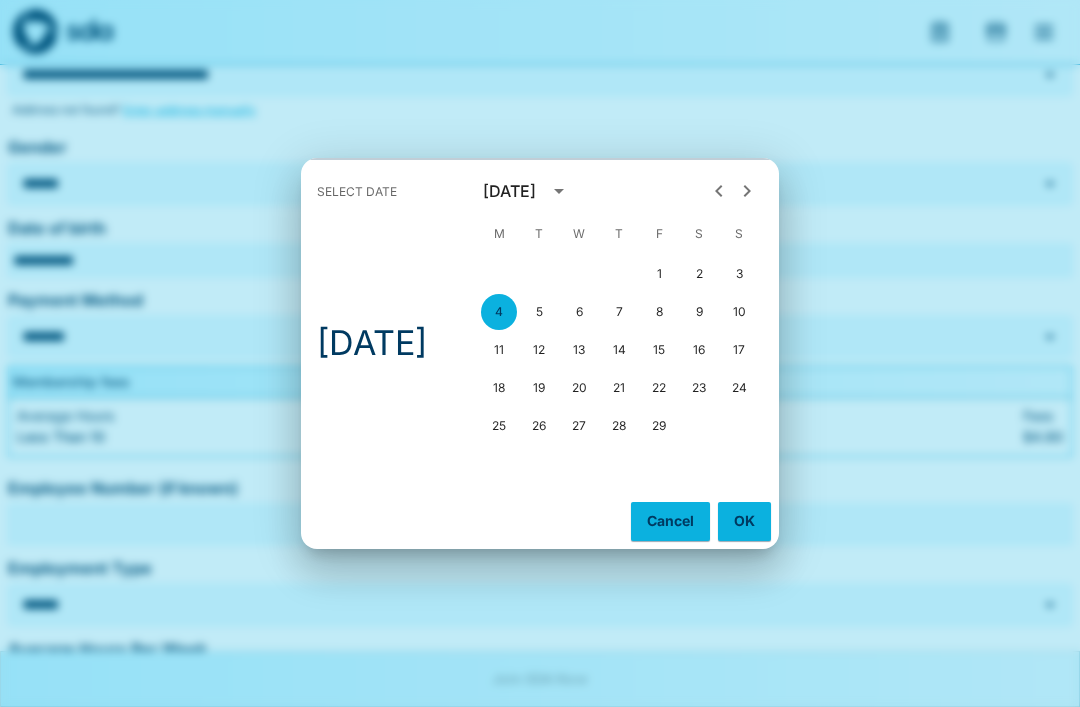 click on "Mon, Feb 4" at bounding box center (380, 343) 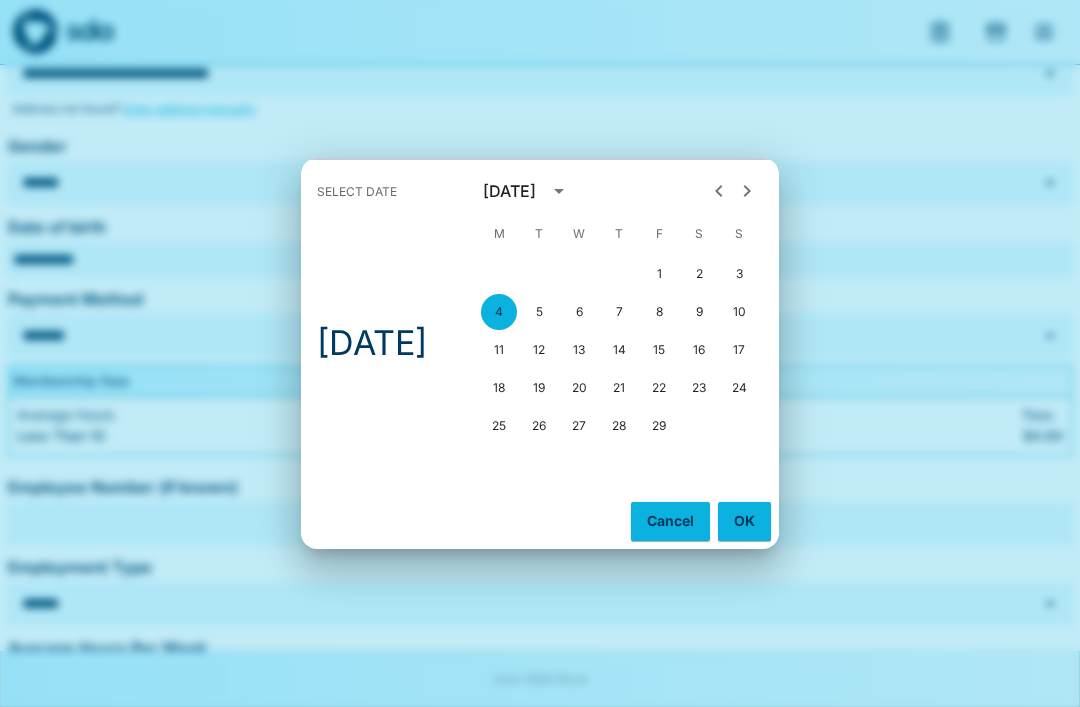 click on "Select date Mon, Feb 4 February 2008 M T W T F S S 1 2 3 4 5 6 7 8 9 10 11 12 13 14 15 16 17 18 19 20 21 22 23 24 25 26 27 28 29 Cancel OK" at bounding box center (540, 353) 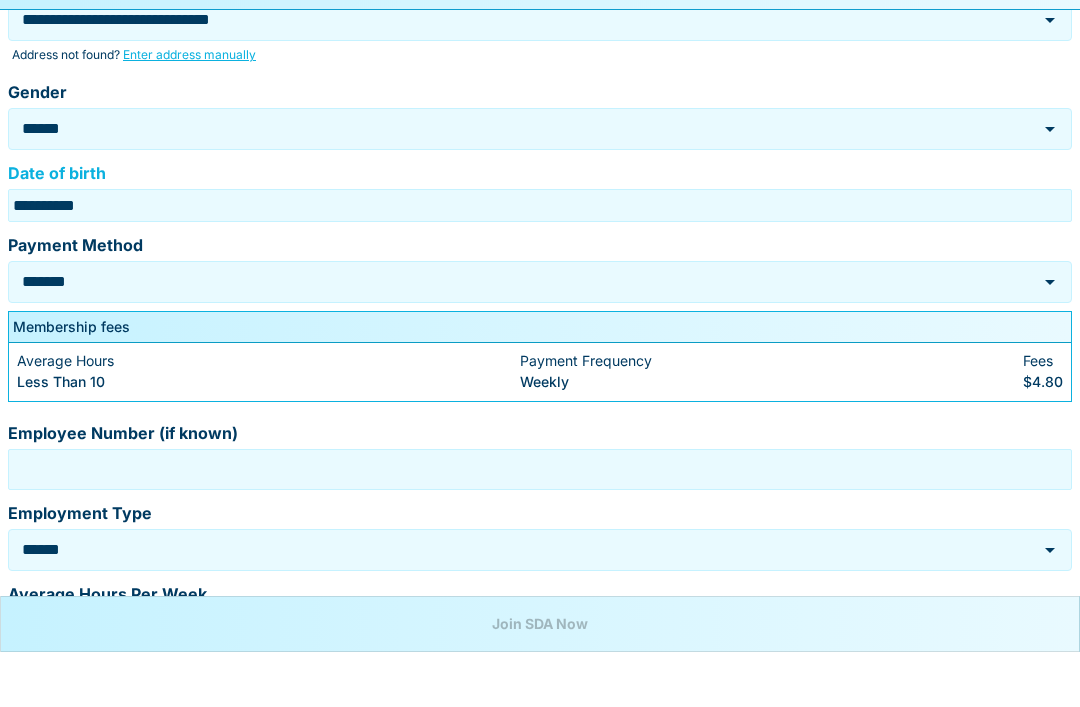 scroll, scrollTop: 532, scrollLeft: 0, axis: vertical 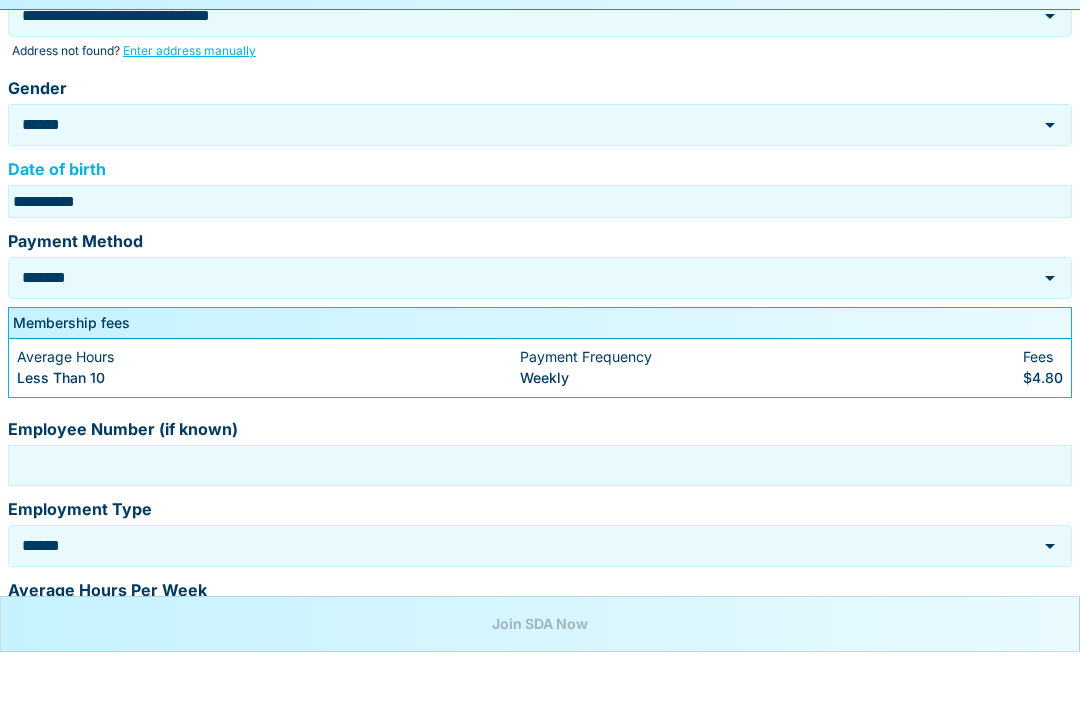 click on "Employee Number (if known)" at bounding box center (540, 520) 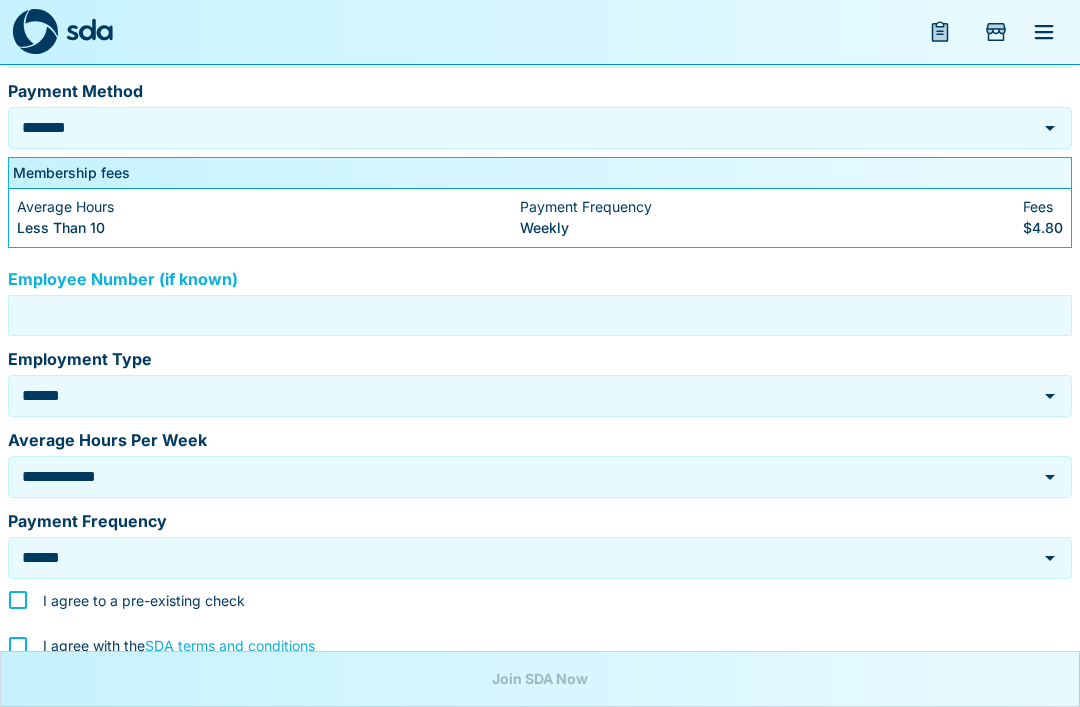 scroll, scrollTop: 732, scrollLeft: 0, axis: vertical 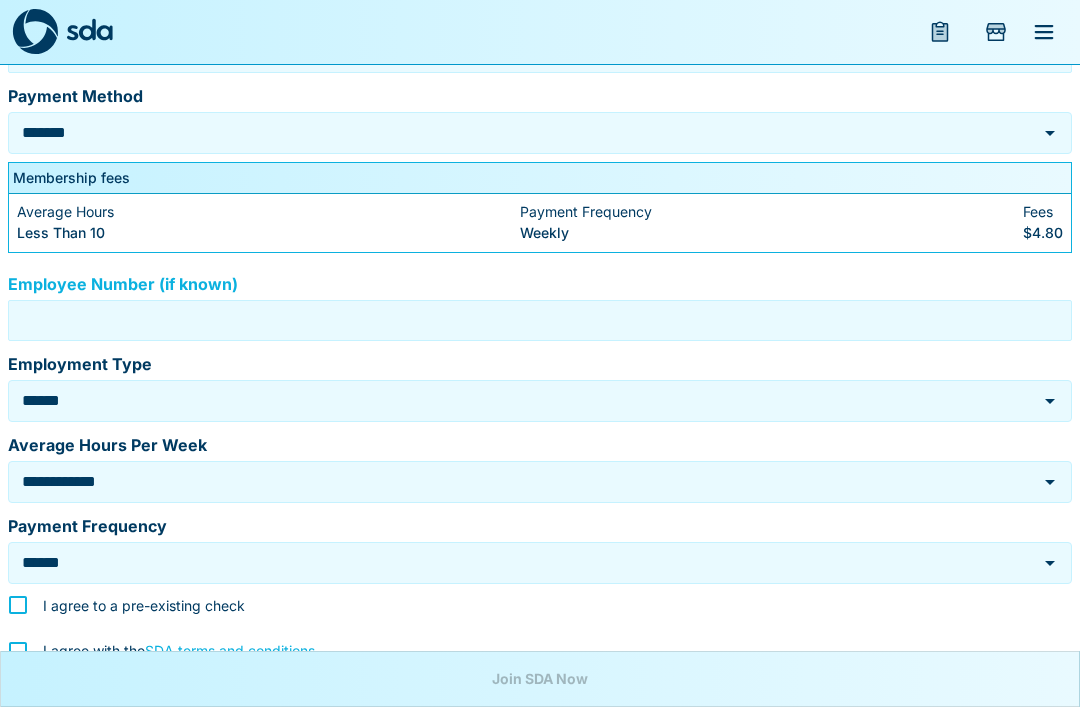 click on "**********" at bounding box center (512, 481) 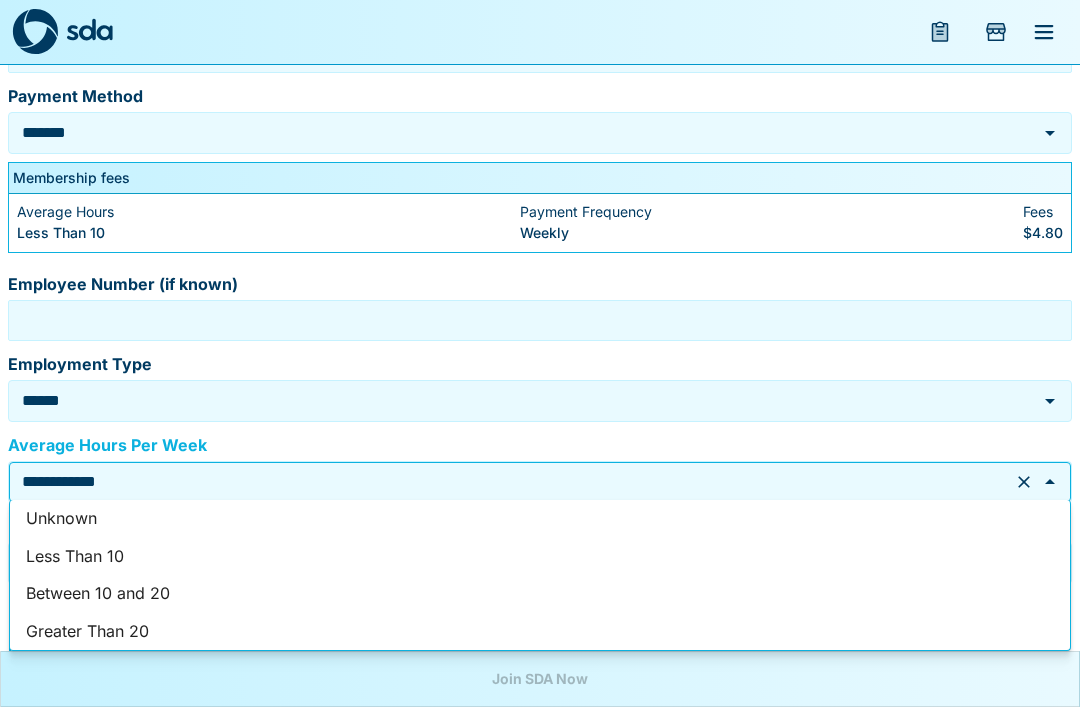 click on "Between 10 and 20" at bounding box center [540, 594] 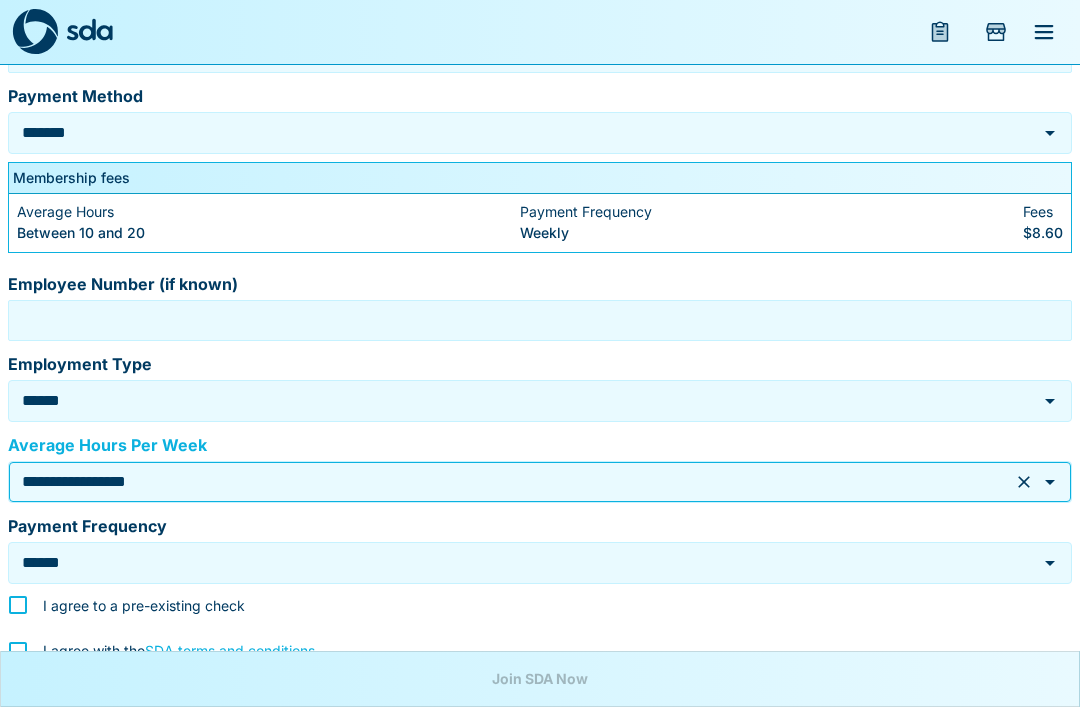 click on "**********" at bounding box center (512, 481) 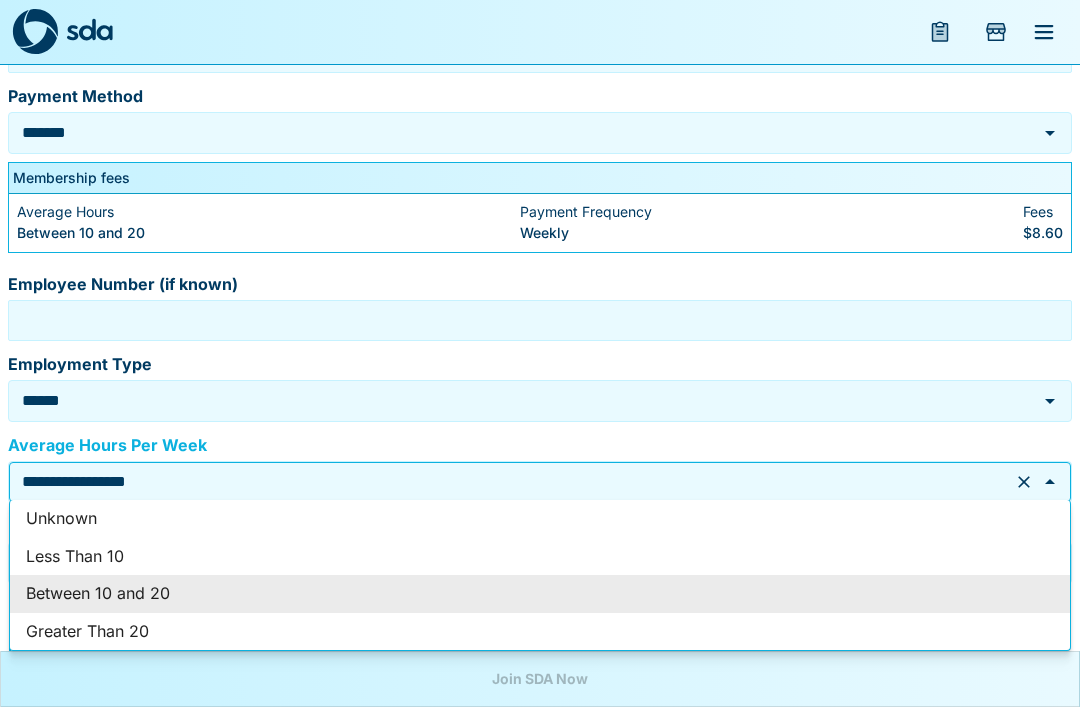 click on "****** Employment Type" at bounding box center (540, 401) 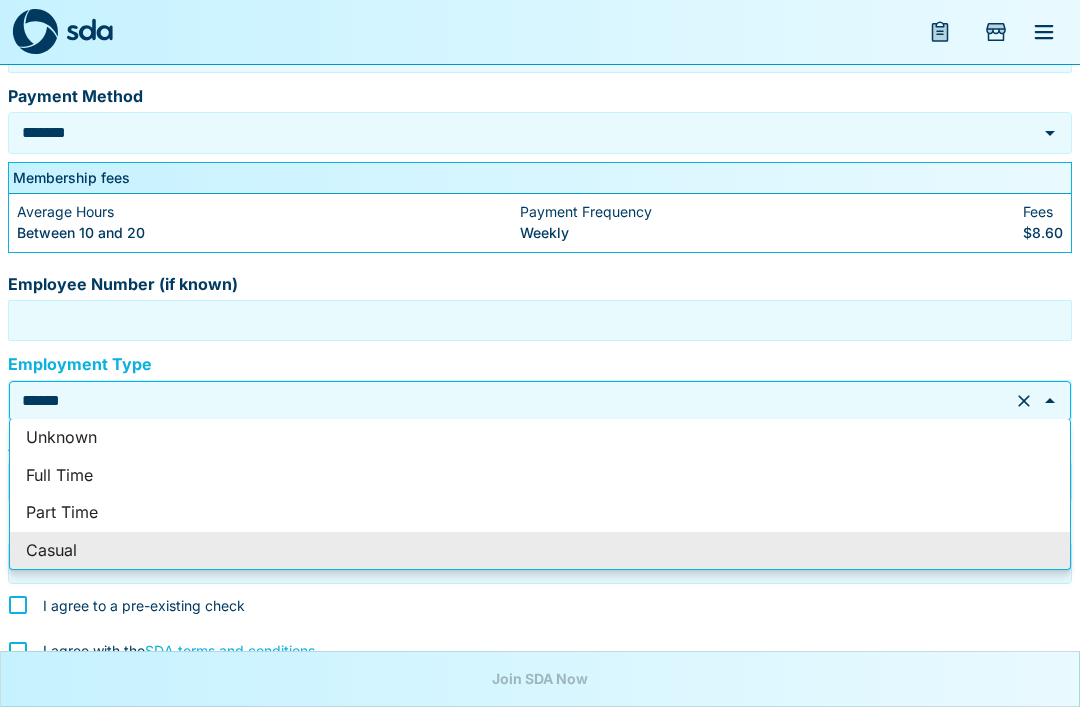 click on "**********" at bounding box center [540, 43] 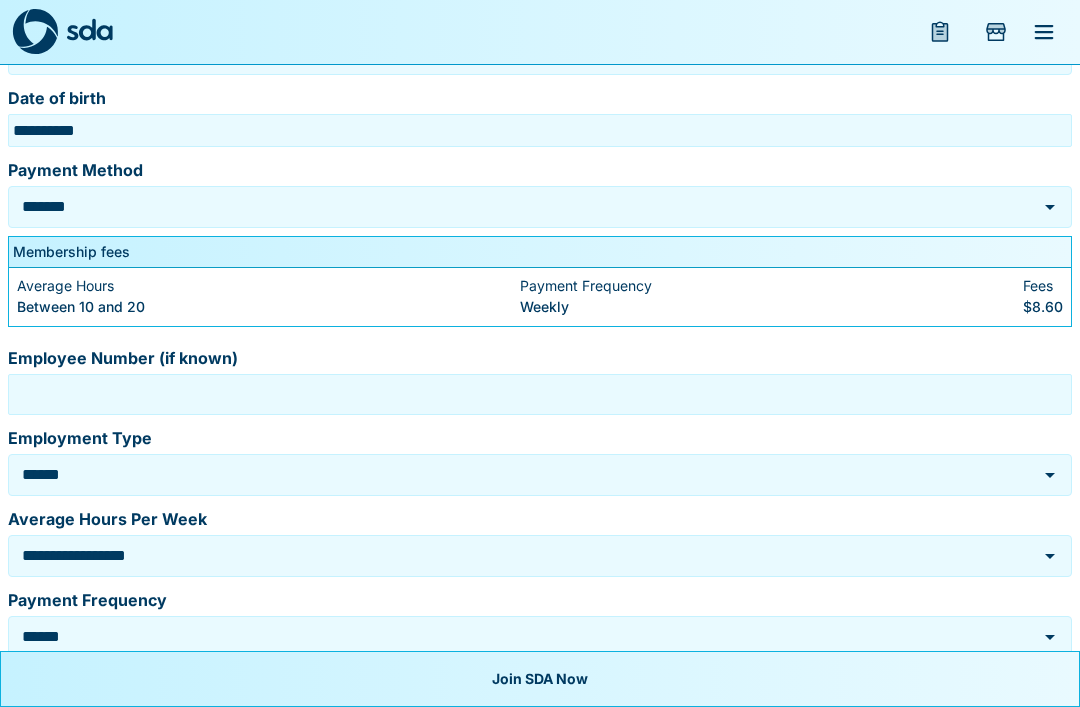 scroll, scrollTop: 713, scrollLeft: 0, axis: vertical 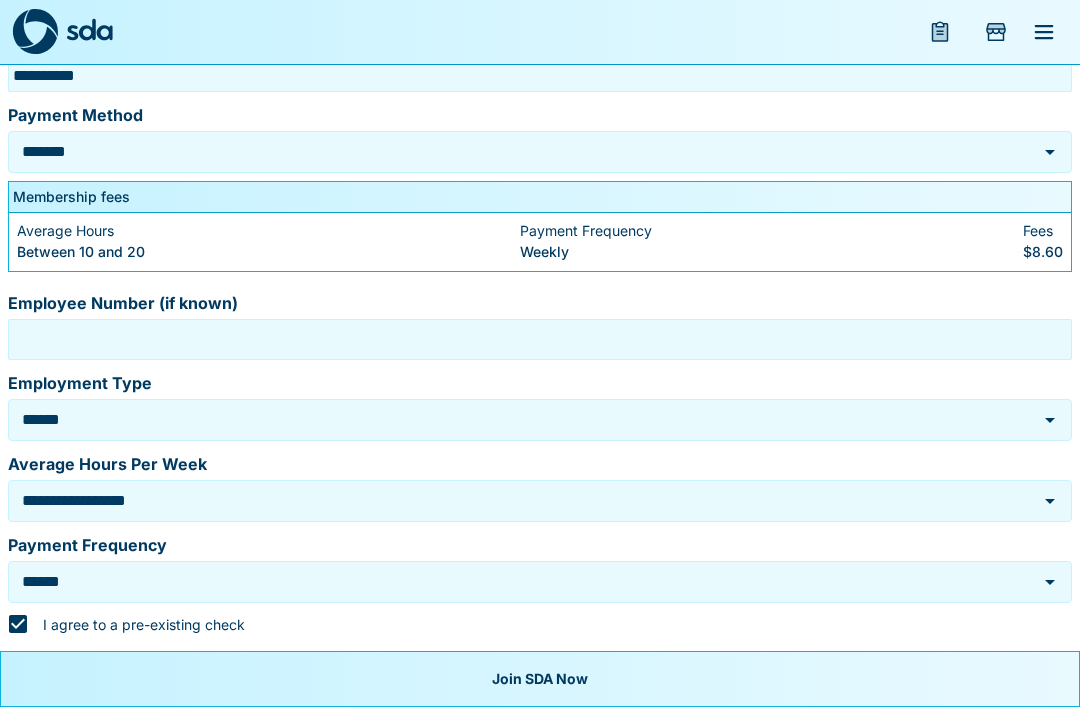 click on "Join SDA Now" at bounding box center [540, 679] 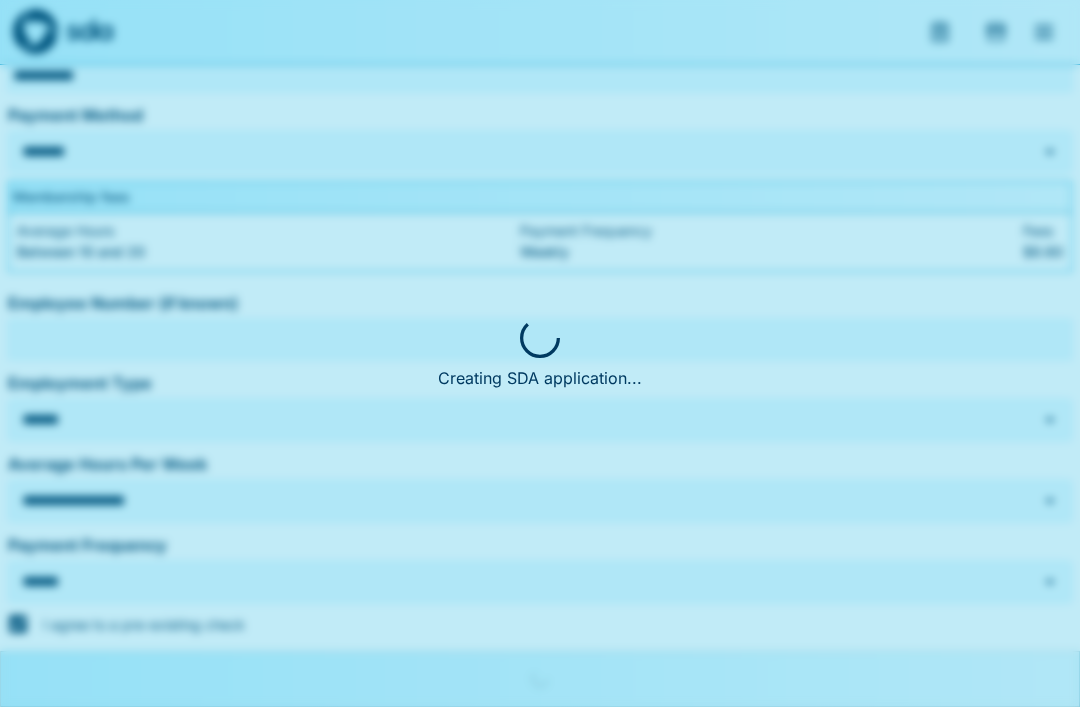 scroll, scrollTop: 0, scrollLeft: 0, axis: both 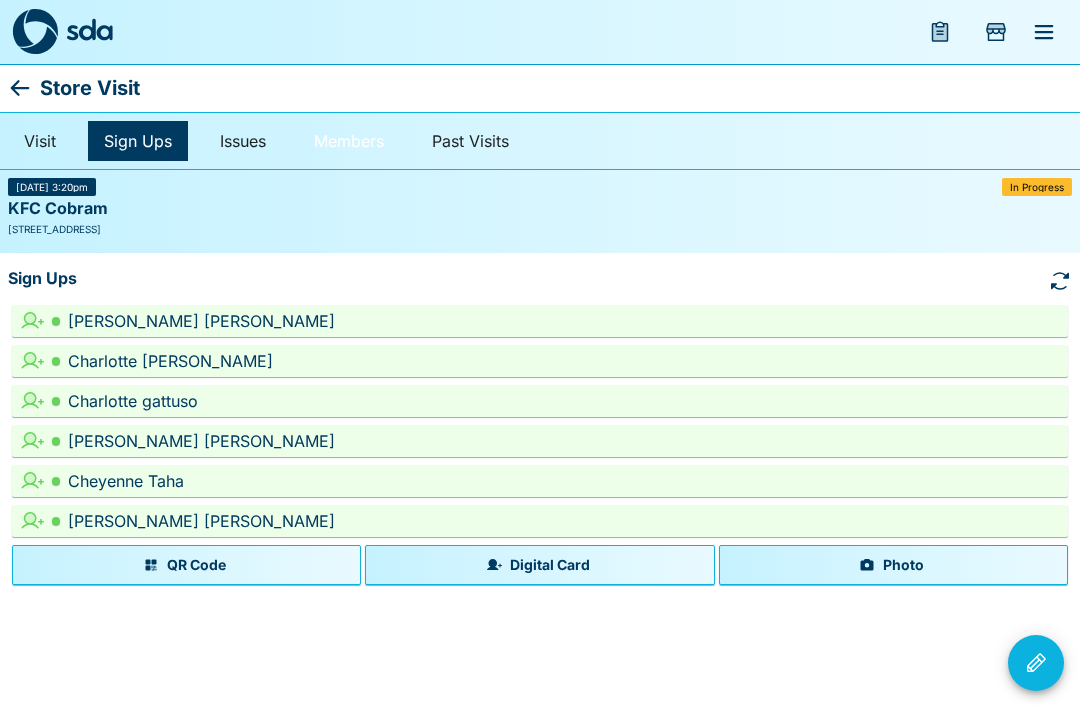 click on "Members" at bounding box center [349, 141] 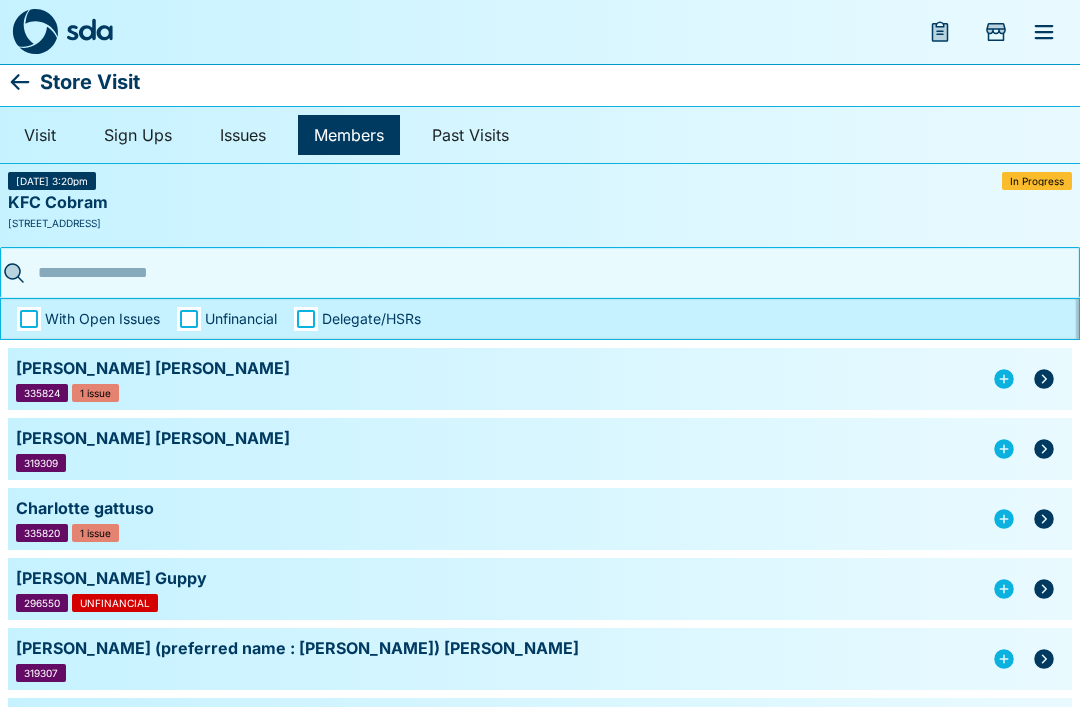 scroll, scrollTop: 0, scrollLeft: 0, axis: both 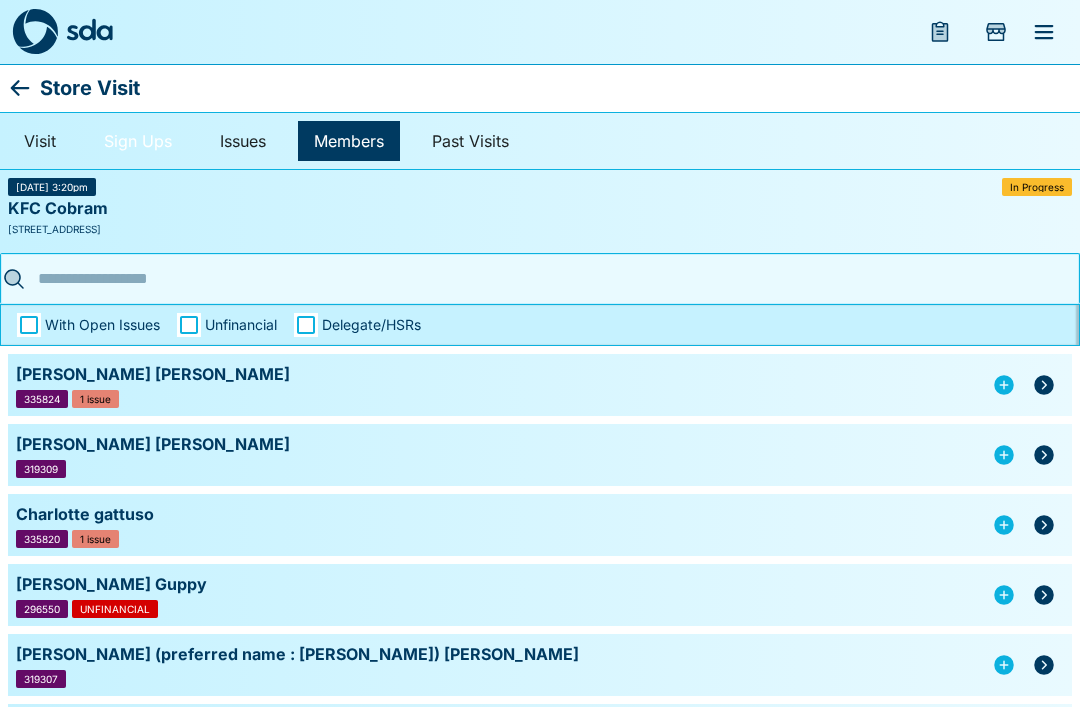 click on "Sign Ups" at bounding box center [138, 141] 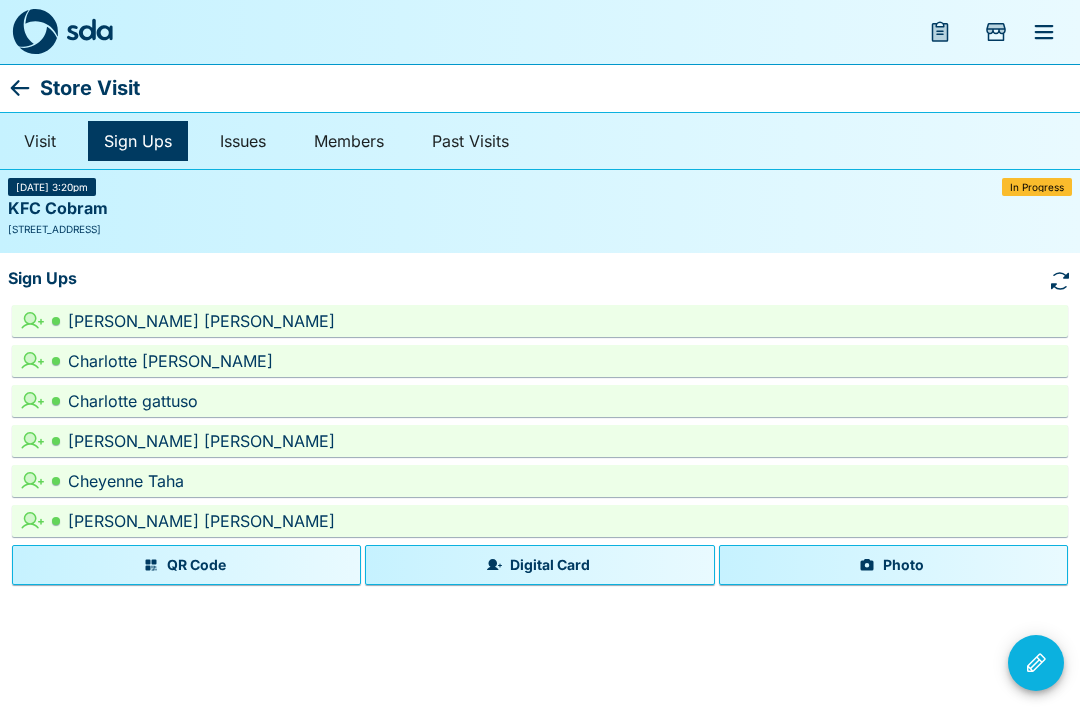 click on "Digital Card" at bounding box center (539, 565) 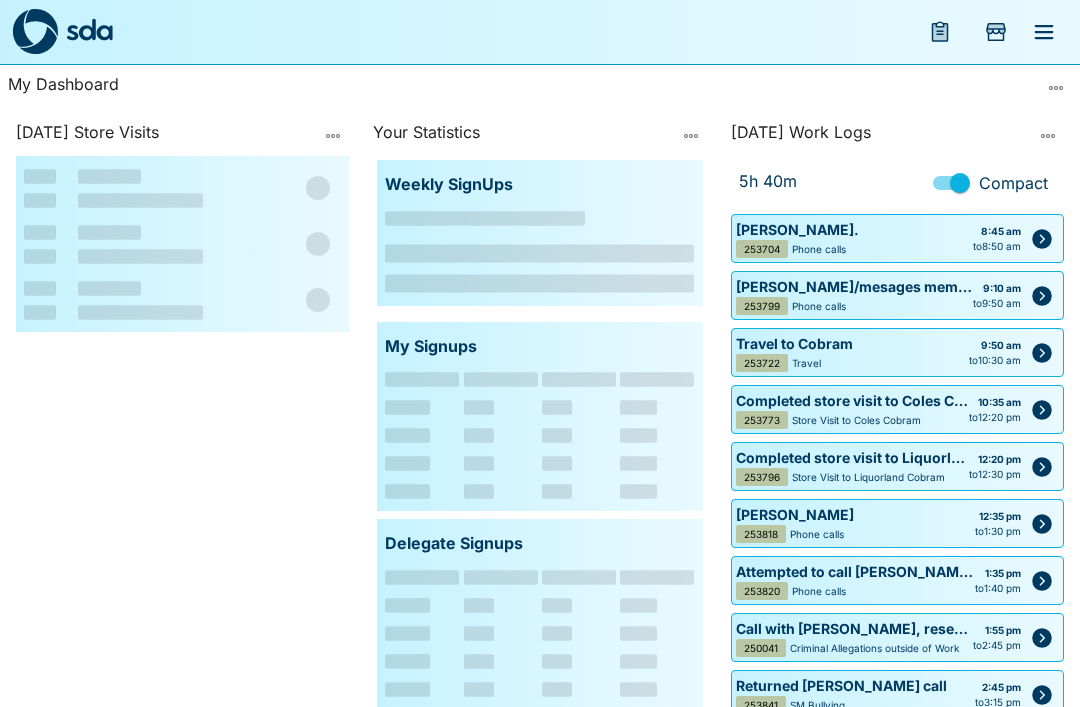 scroll, scrollTop: 0, scrollLeft: 0, axis: both 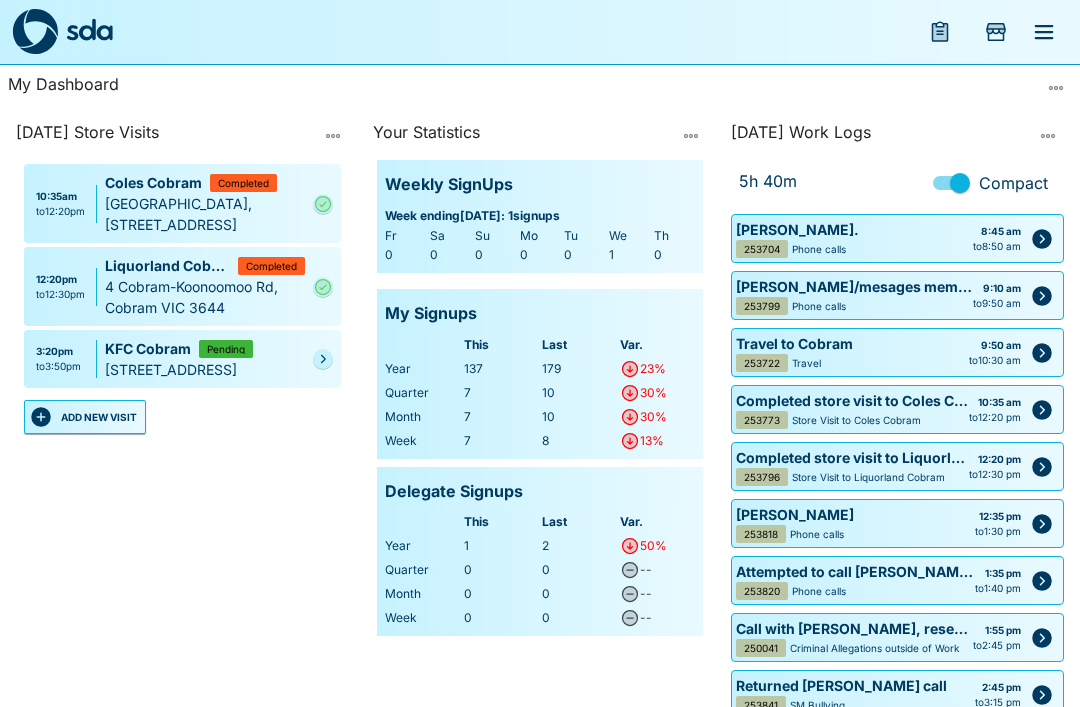 click at bounding box center (323, 359) 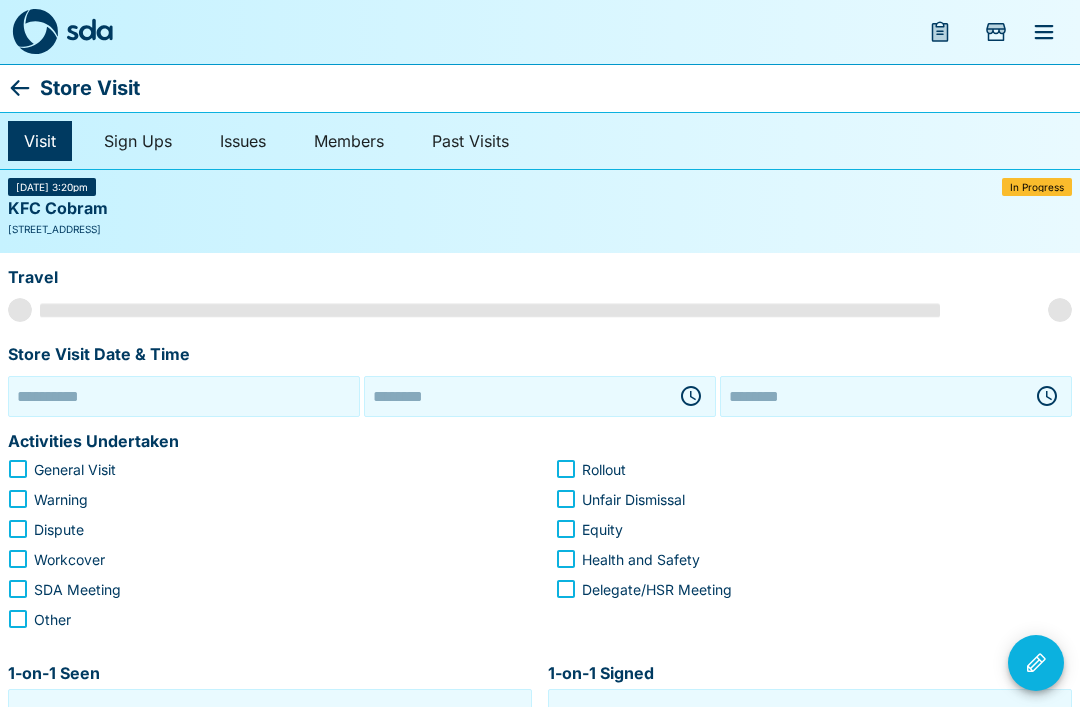type on "**********" 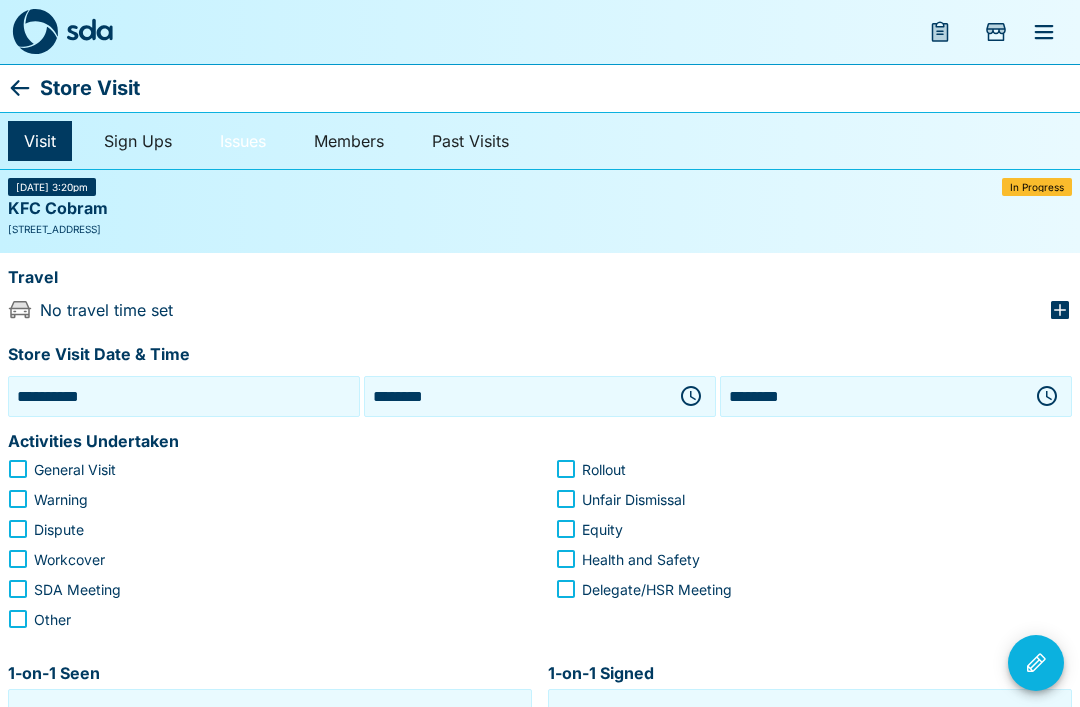 click on "Issues" at bounding box center (243, 141) 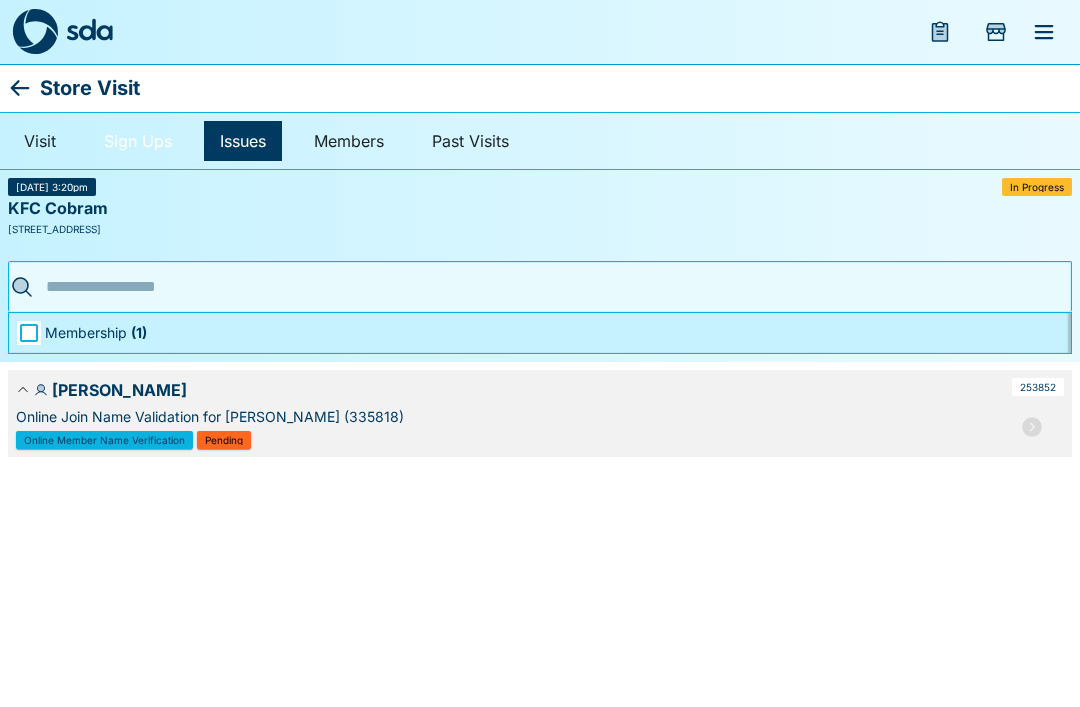 click on "Sign Ups" at bounding box center [138, 141] 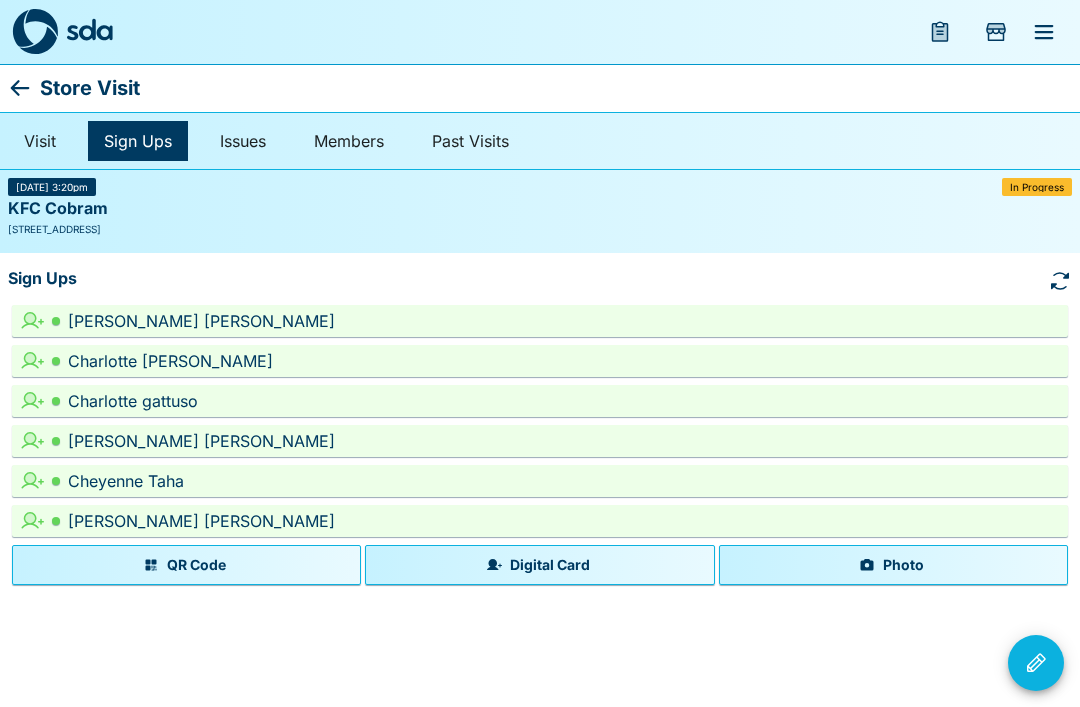 click on "Digital Card" at bounding box center (539, 565) 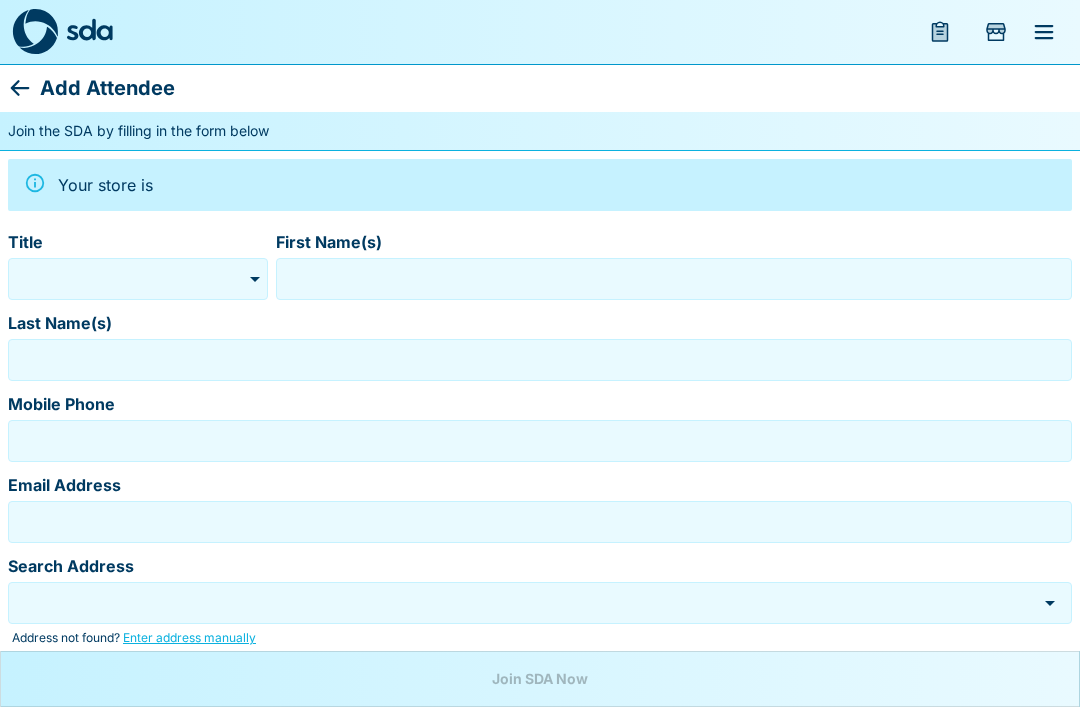 type on "*******" 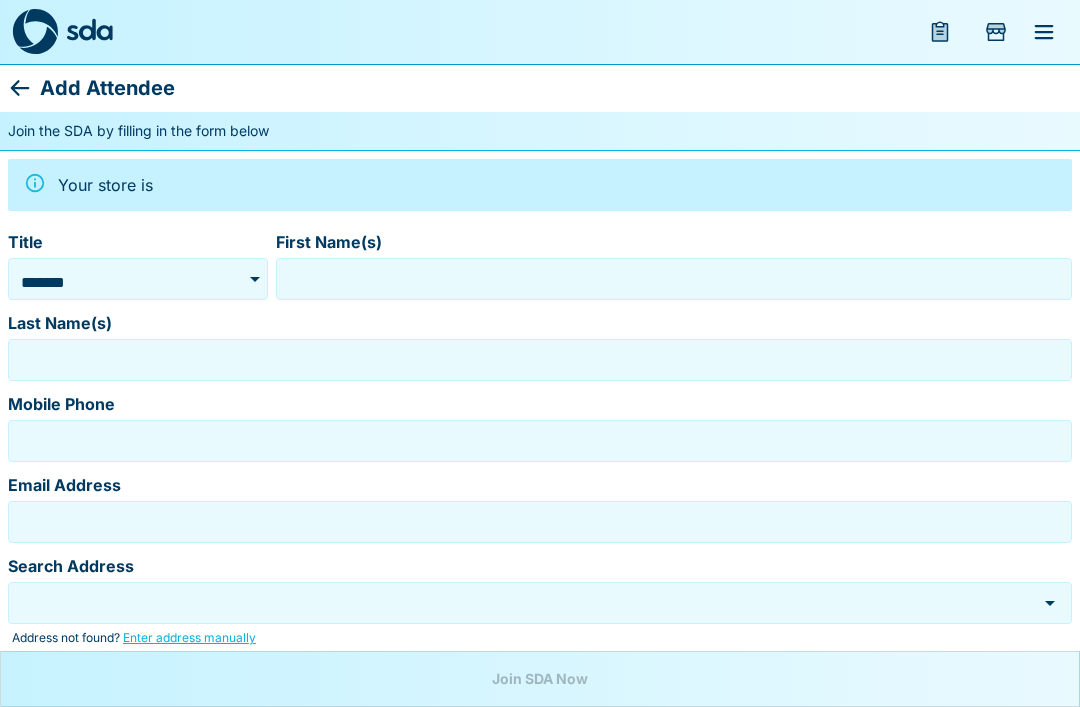 type on "*******" 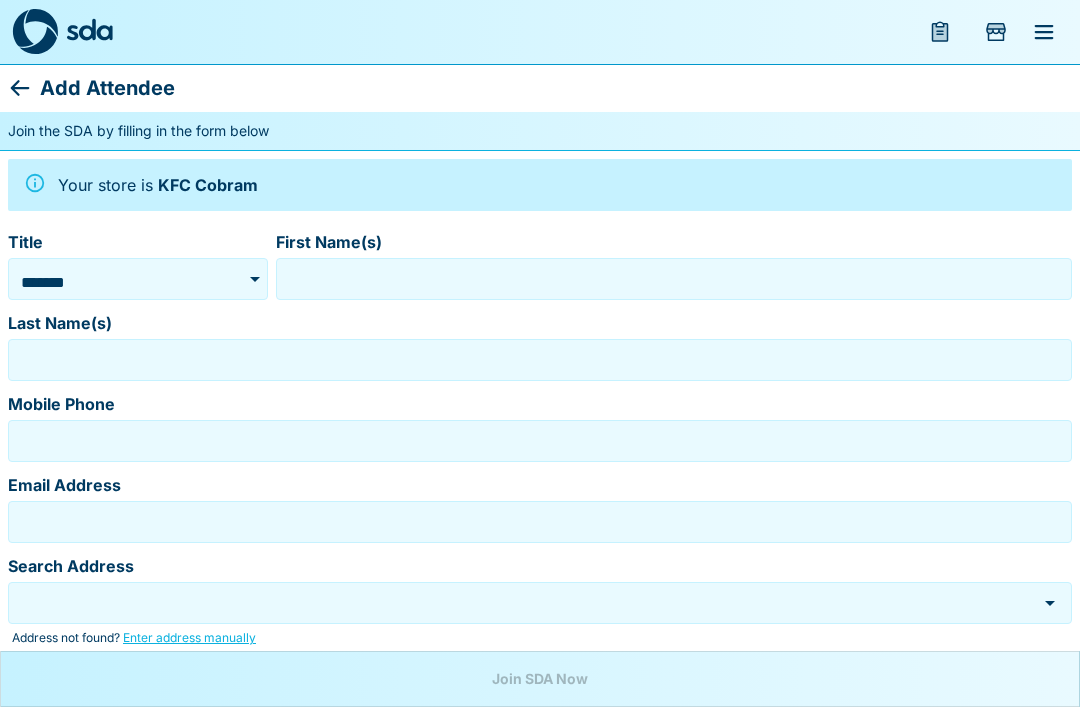 click on "First Name(s)" at bounding box center [674, 279] 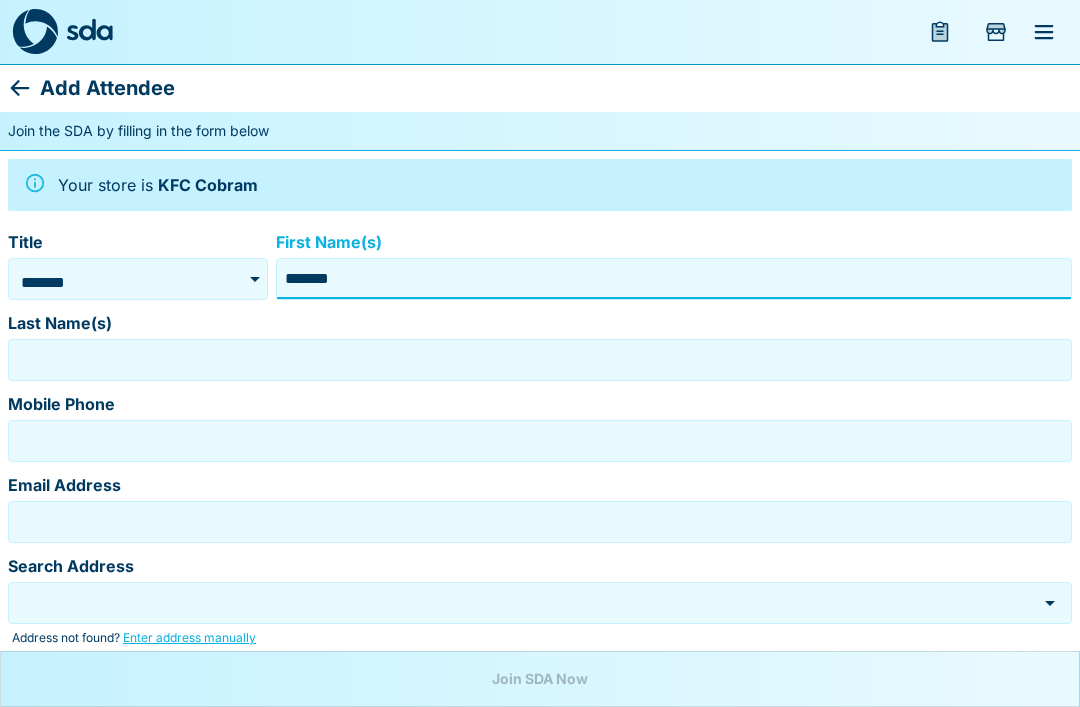 type on "*******" 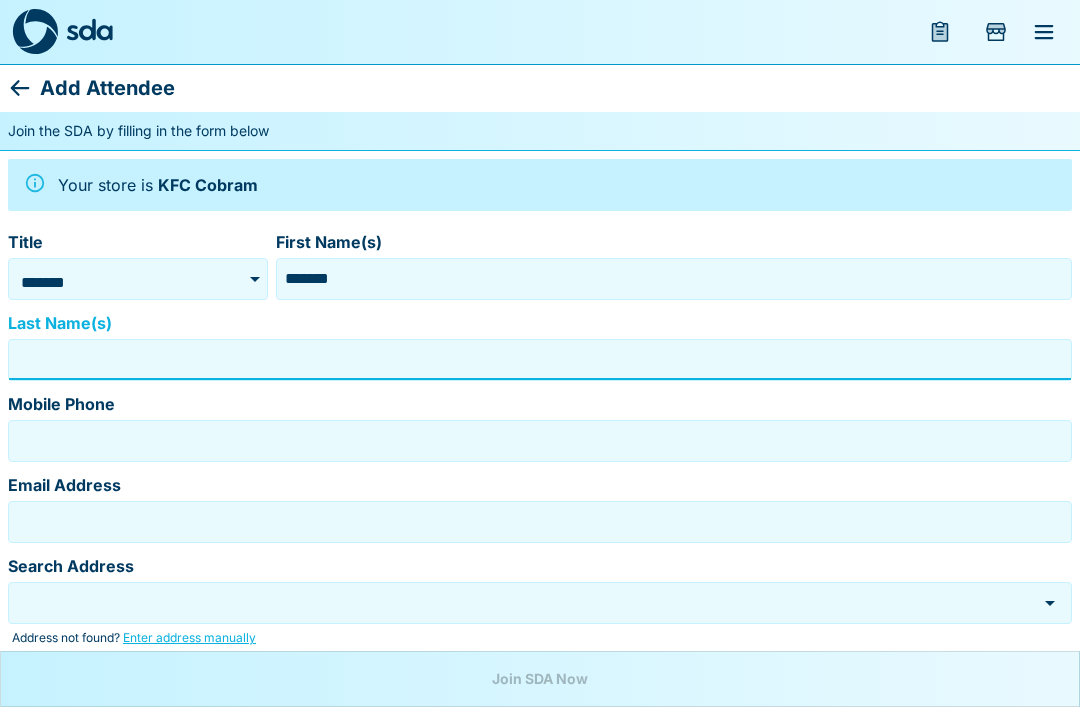 type on "*" 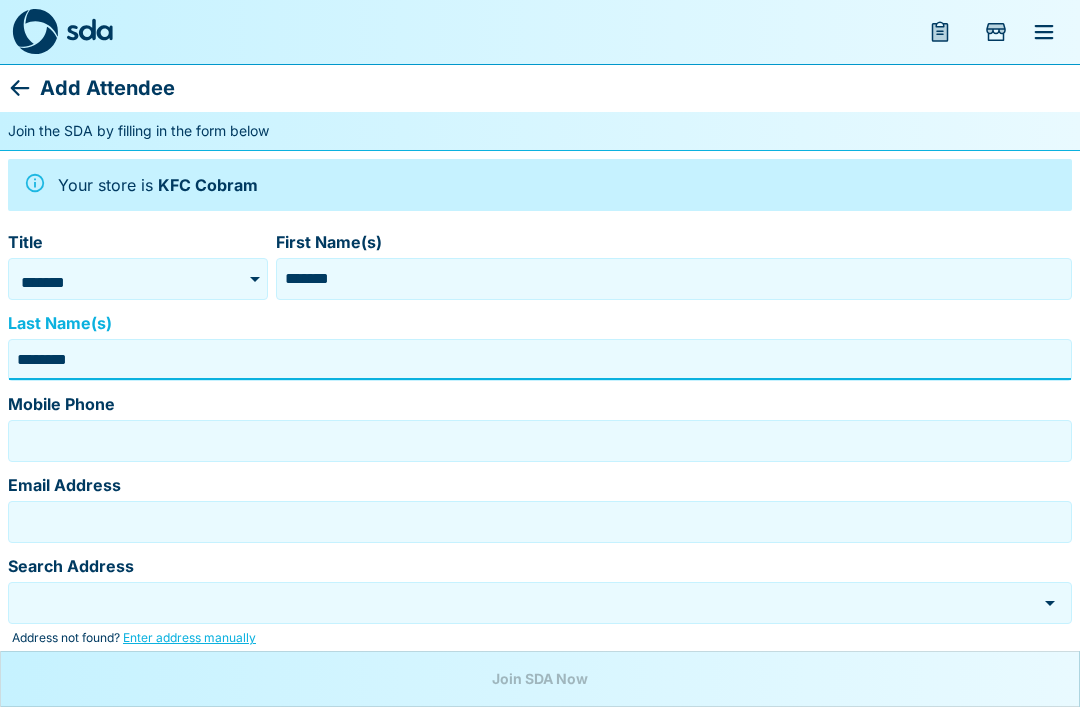 type on "********" 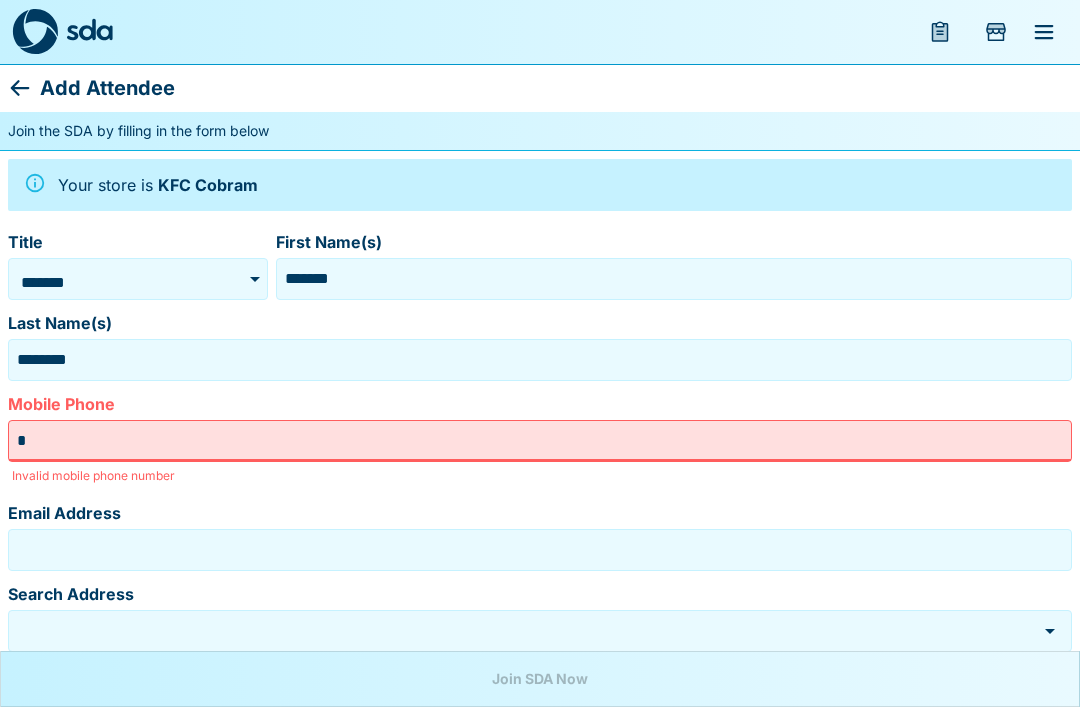 click on "Address not found?   Enter address manually" at bounding box center [540, 666] 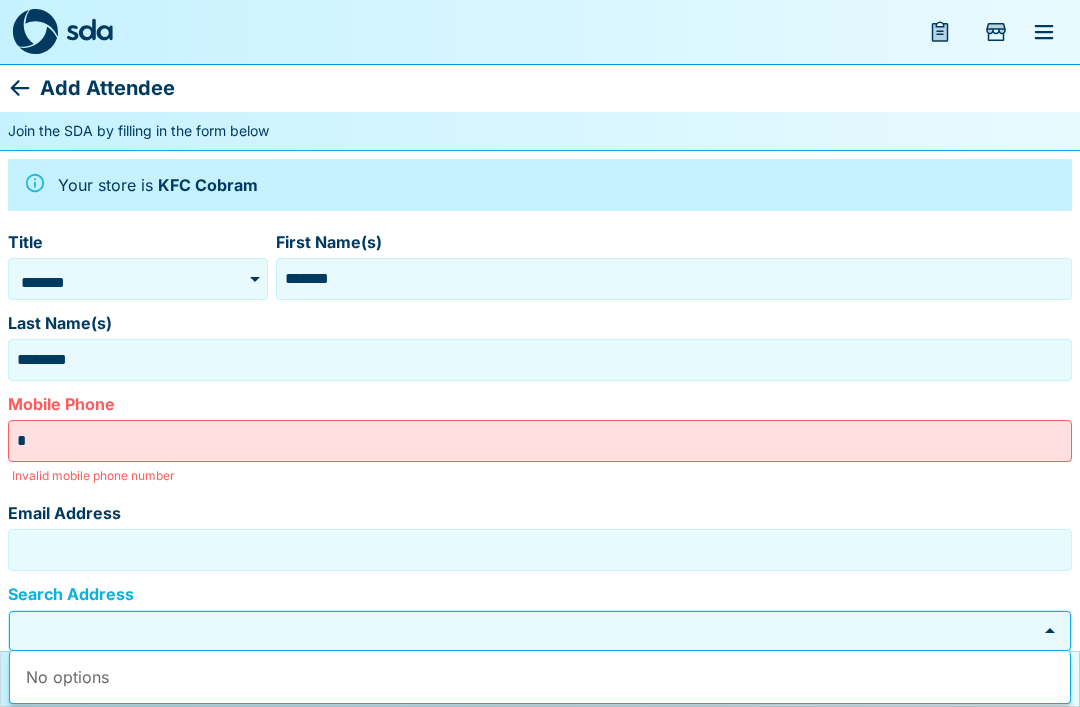 scroll, scrollTop: 248, scrollLeft: 0, axis: vertical 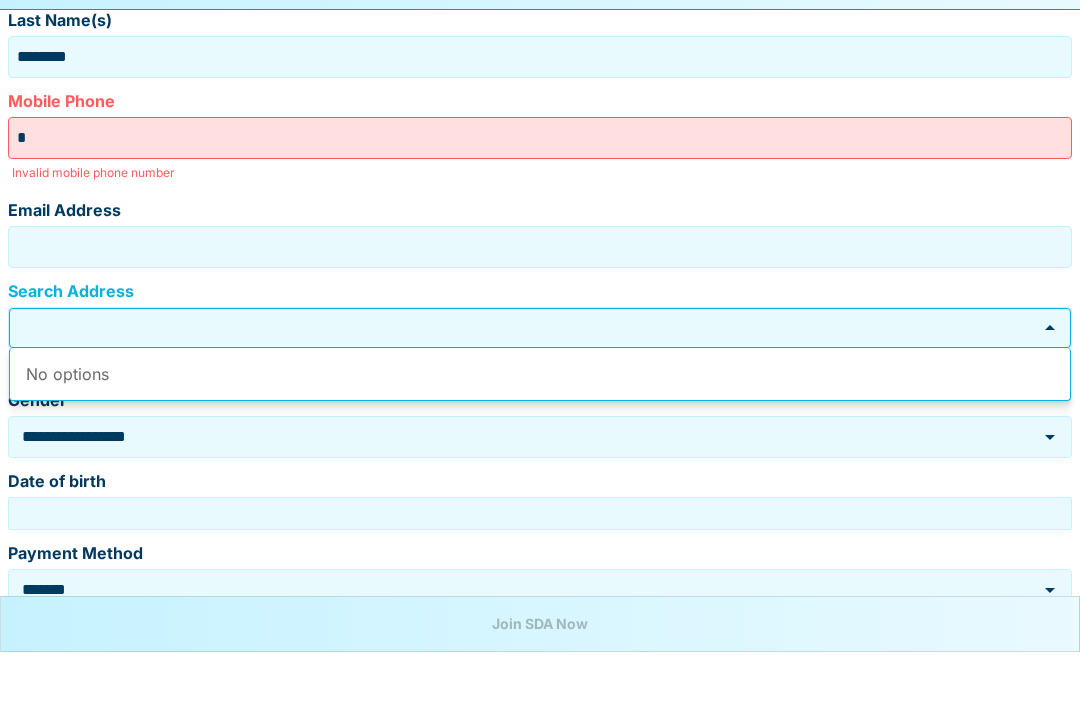 click on "*" at bounding box center (540, 193) 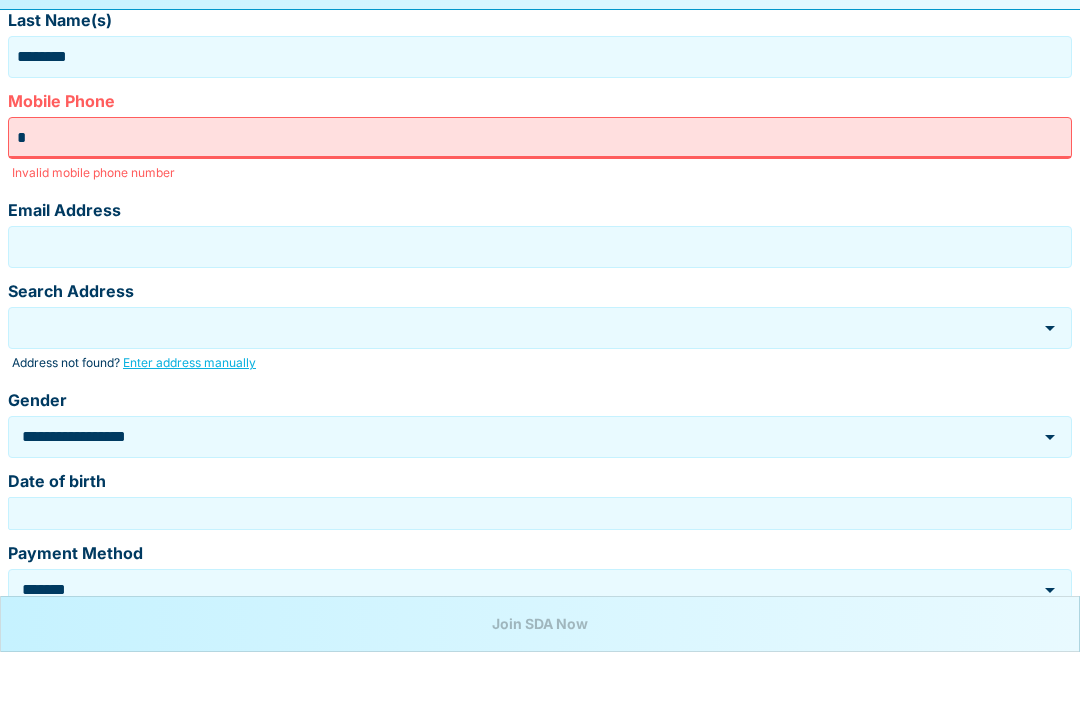 click on "*" at bounding box center [540, 193] 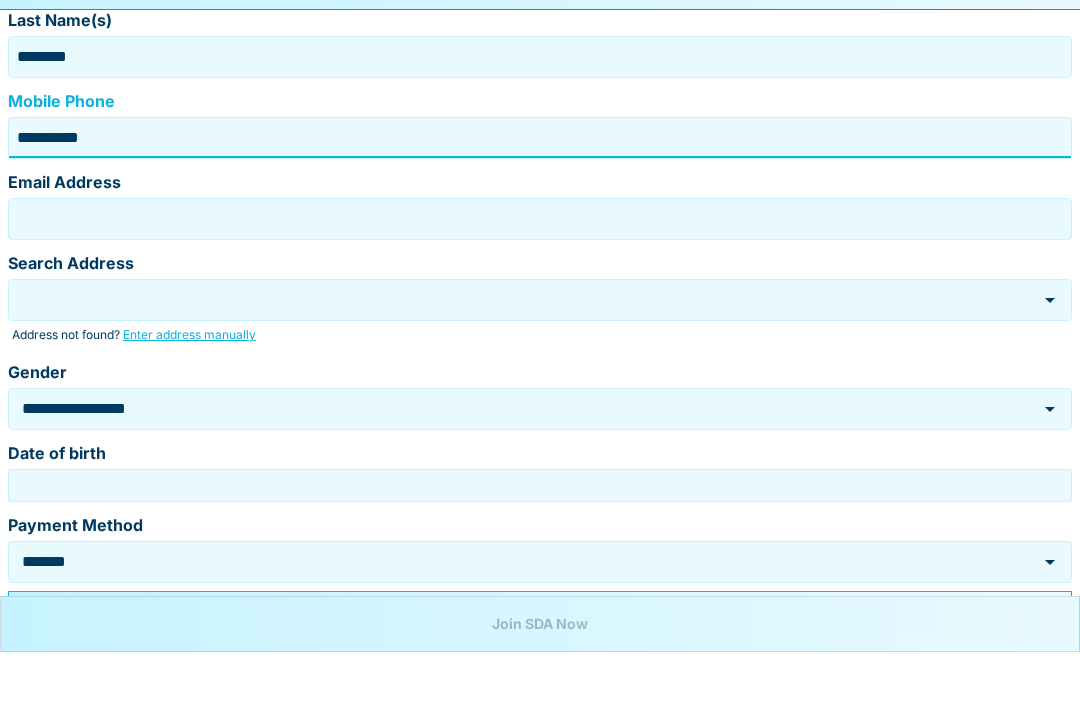 click on "Email Address" at bounding box center (540, 274) 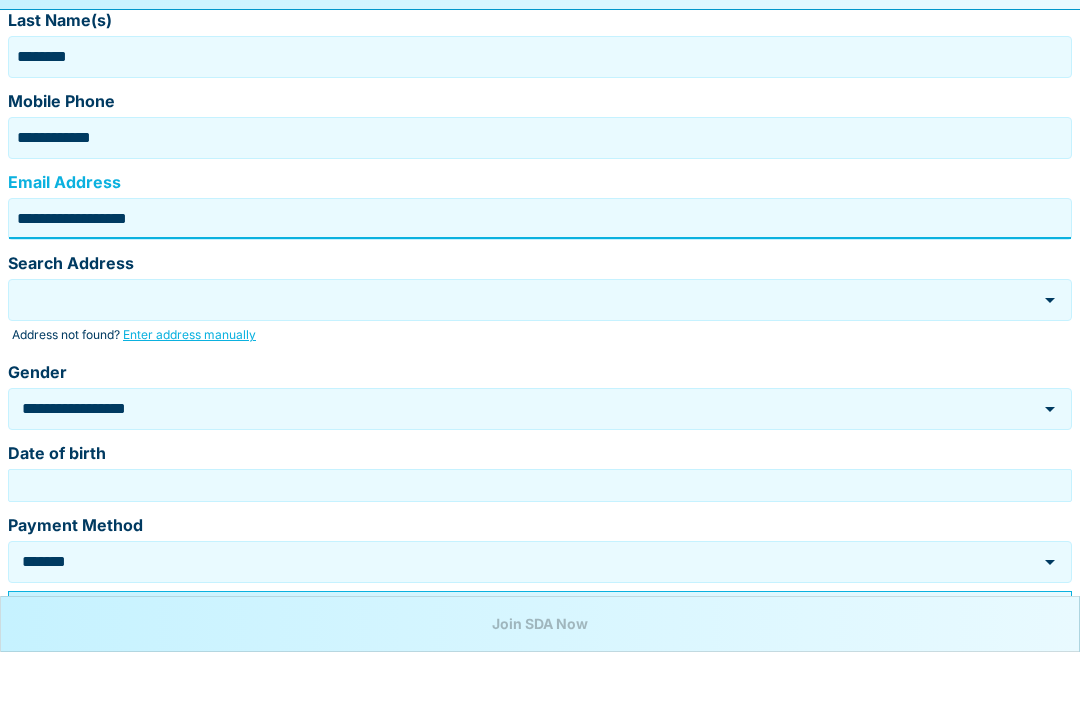 type on "**********" 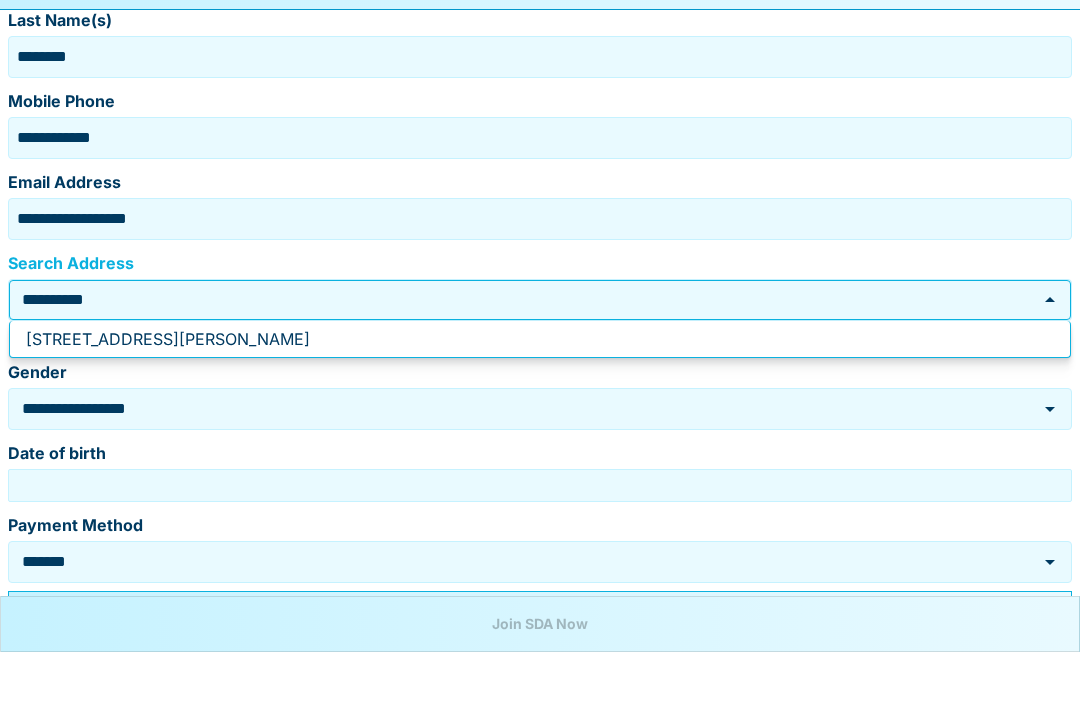 click on "[STREET_ADDRESS][PERSON_NAME]" at bounding box center (168, 394) 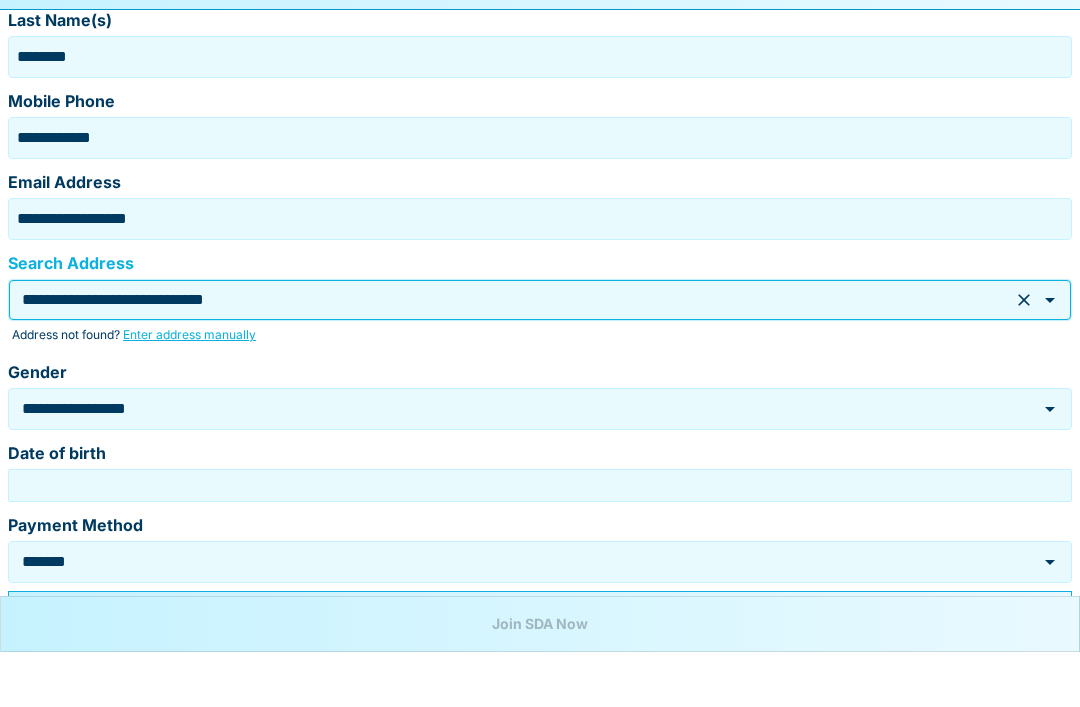 click on "**********" at bounding box center [512, 463] 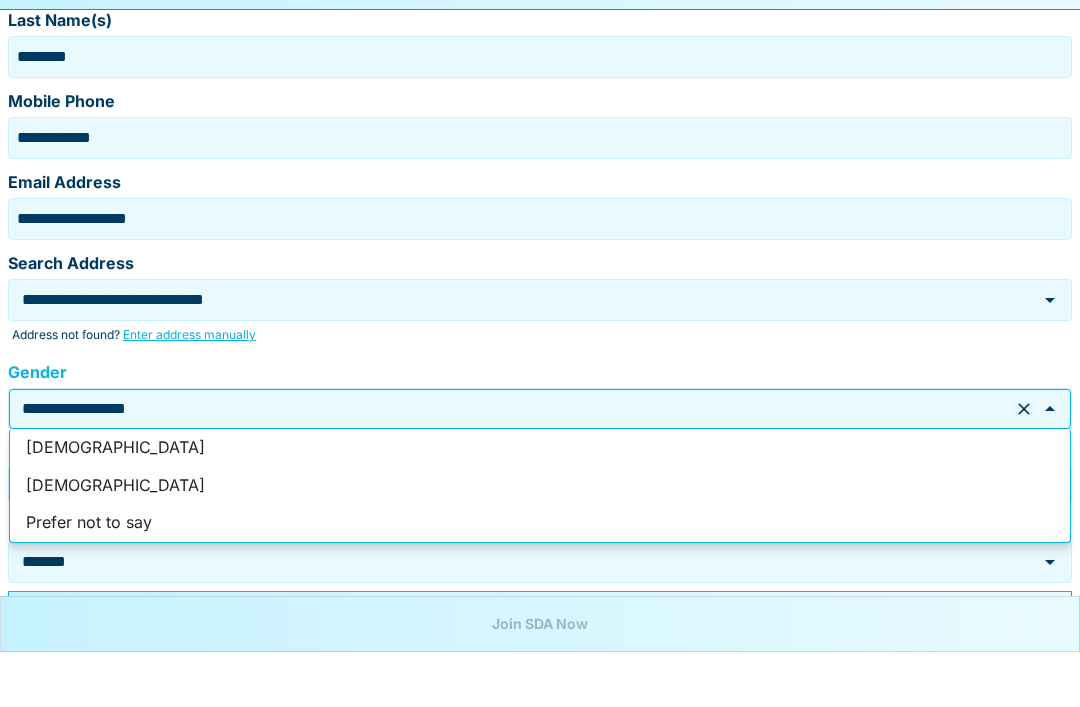 click on "[DEMOGRAPHIC_DATA]" at bounding box center [540, 503] 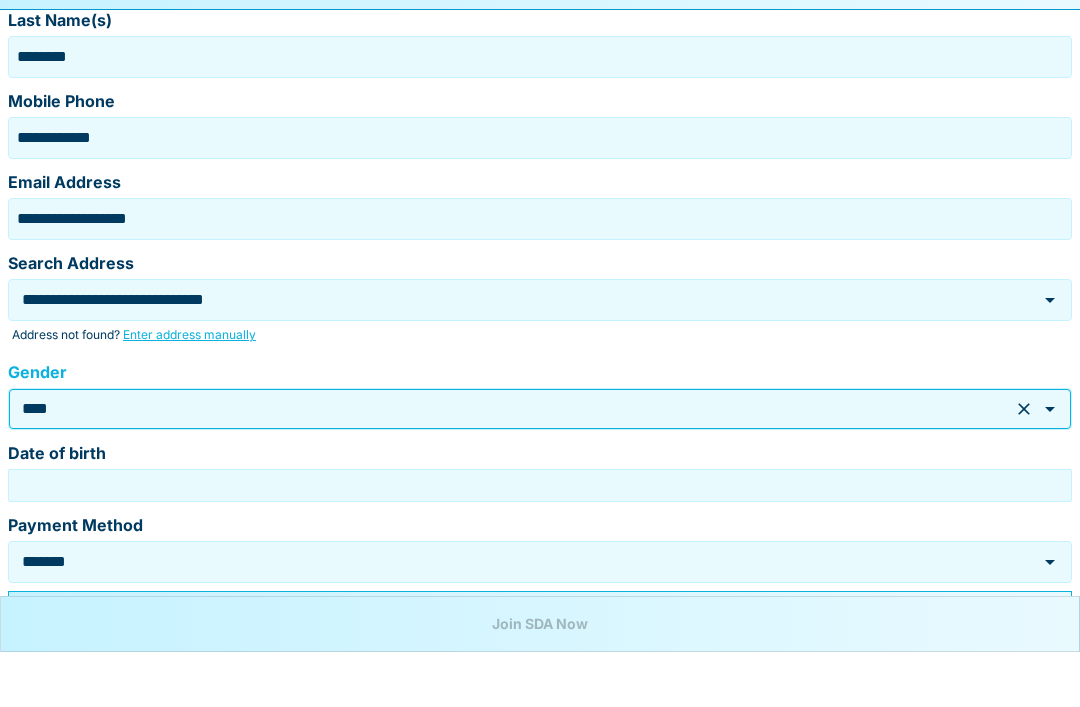 click on "****" at bounding box center (512, 463) 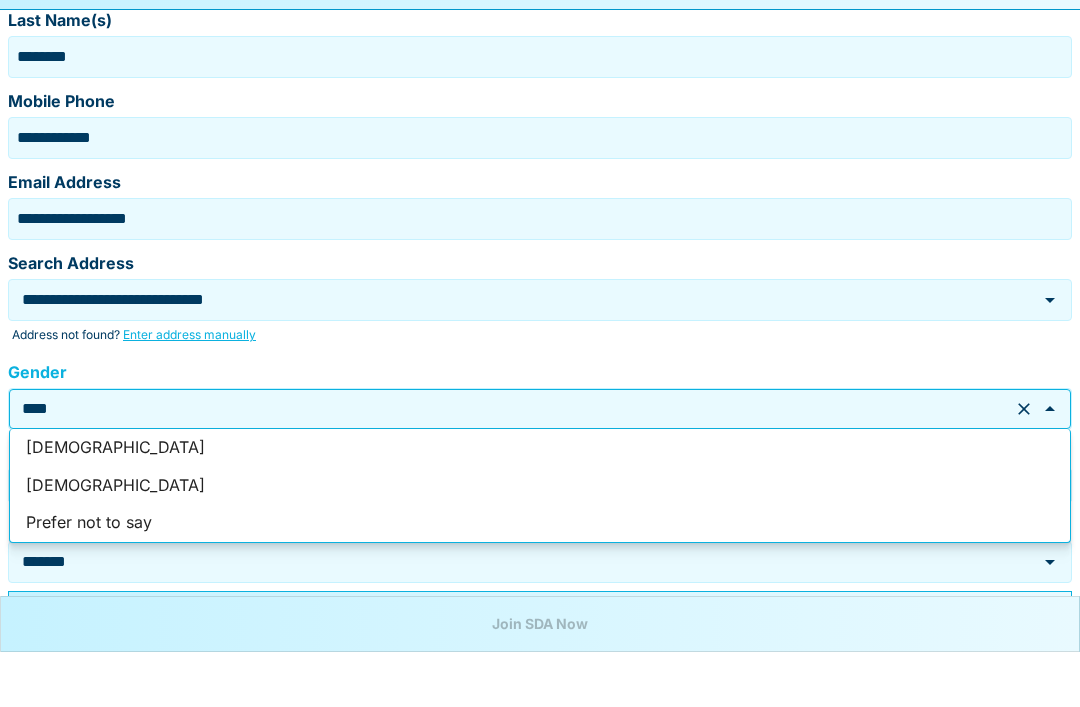 click on "[DEMOGRAPHIC_DATA]" at bounding box center (540, 541) 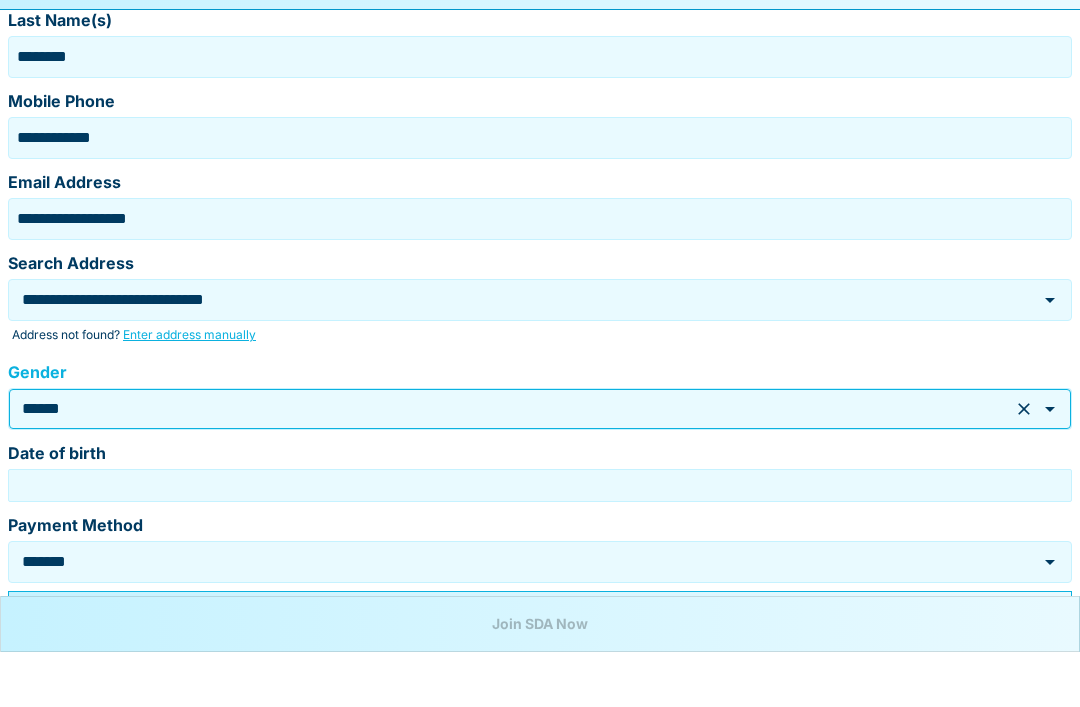 click on "Date of birth" at bounding box center [540, 540] 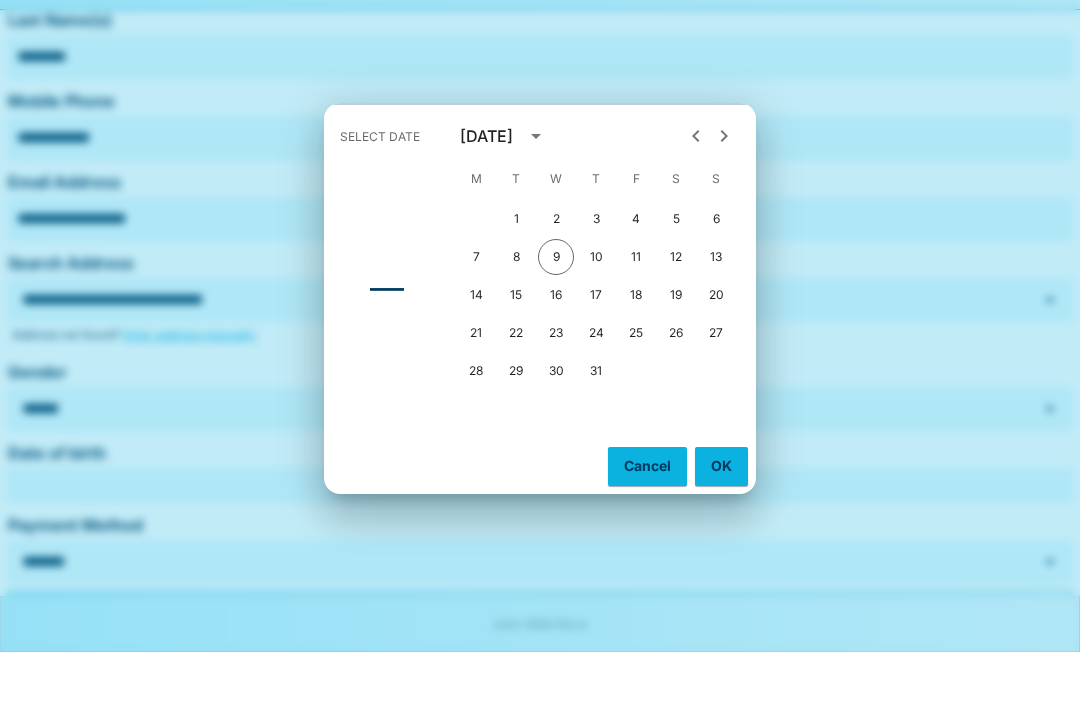 scroll, scrollTop: 304, scrollLeft: 0, axis: vertical 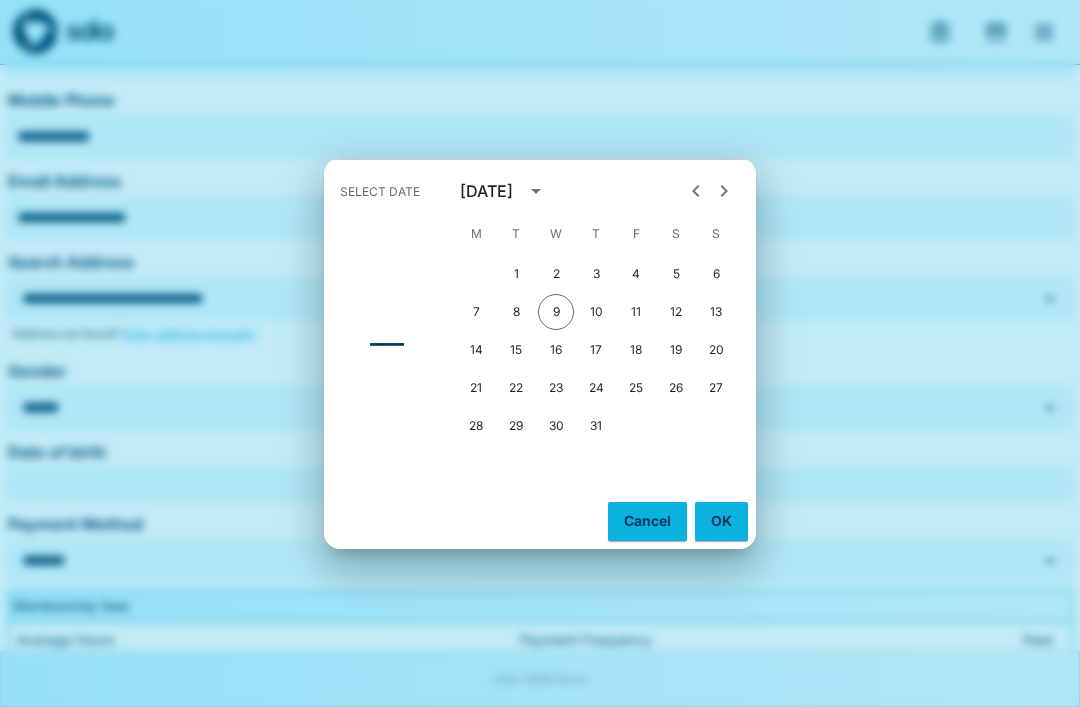 click at bounding box center (536, 191) 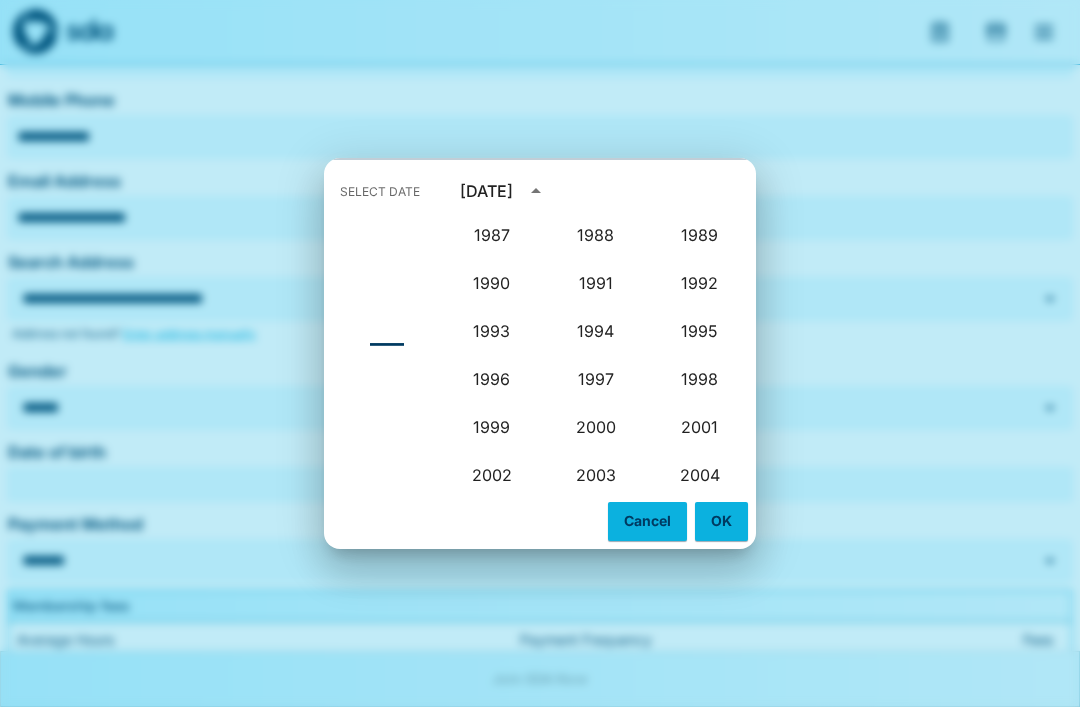 scroll, scrollTop: 1396, scrollLeft: 0, axis: vertical 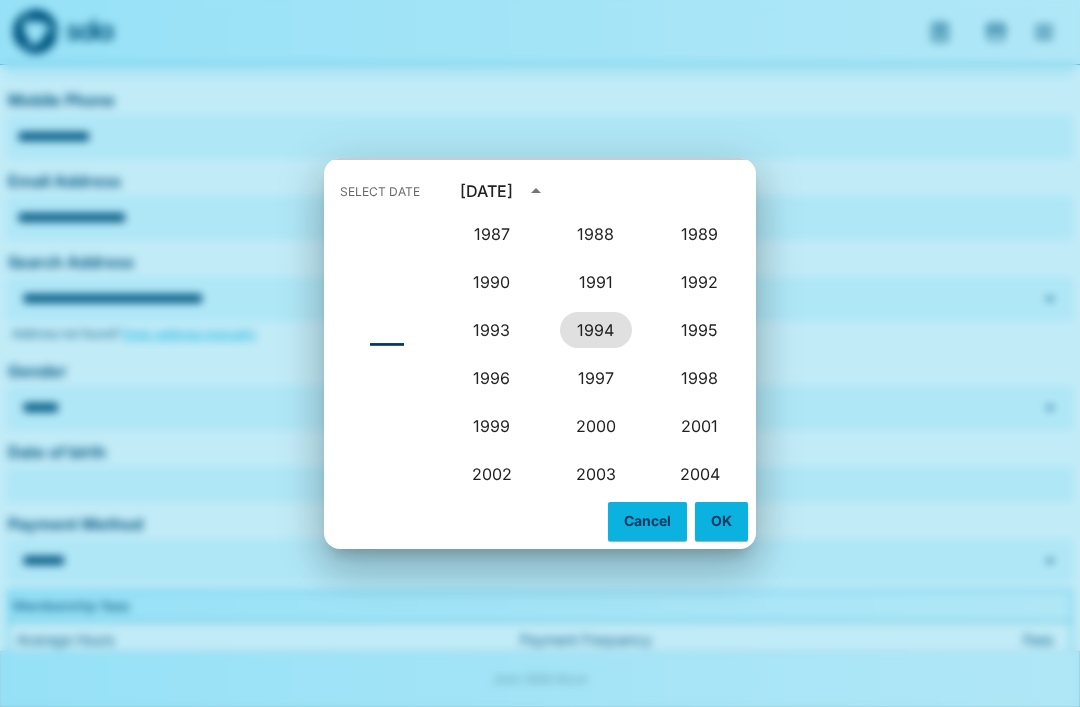 click on "1994" at bounding box center [596, 330] 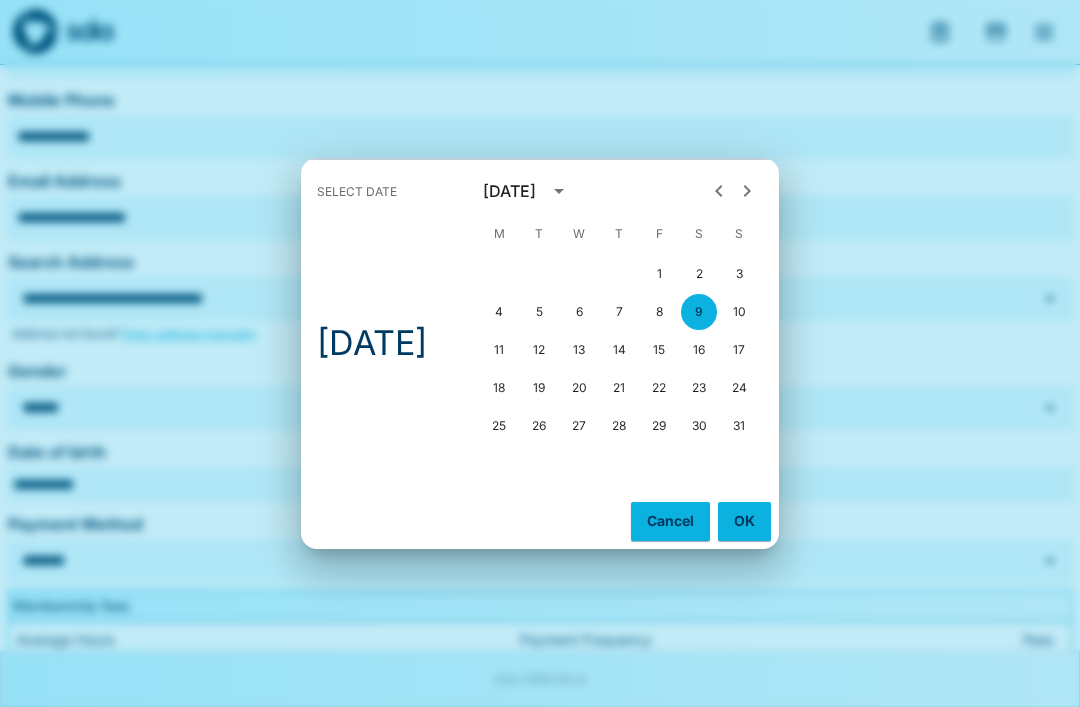 click on "2" at bounding box center [699, 274] 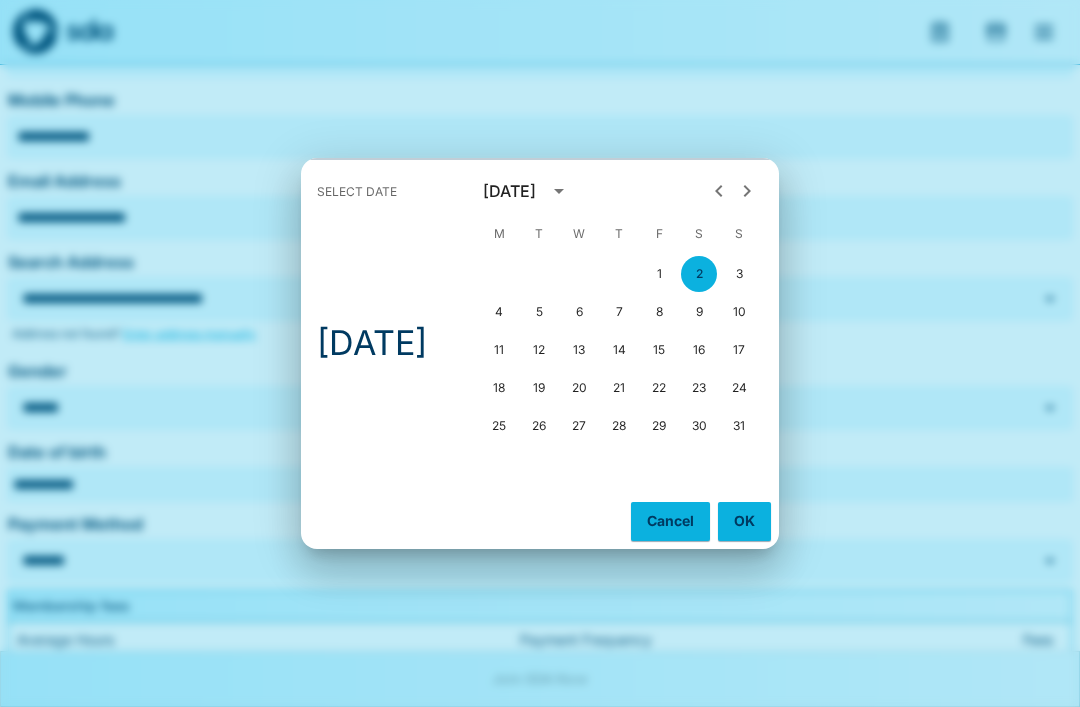 click on "[DATE]" at bounding box center (509, 191) 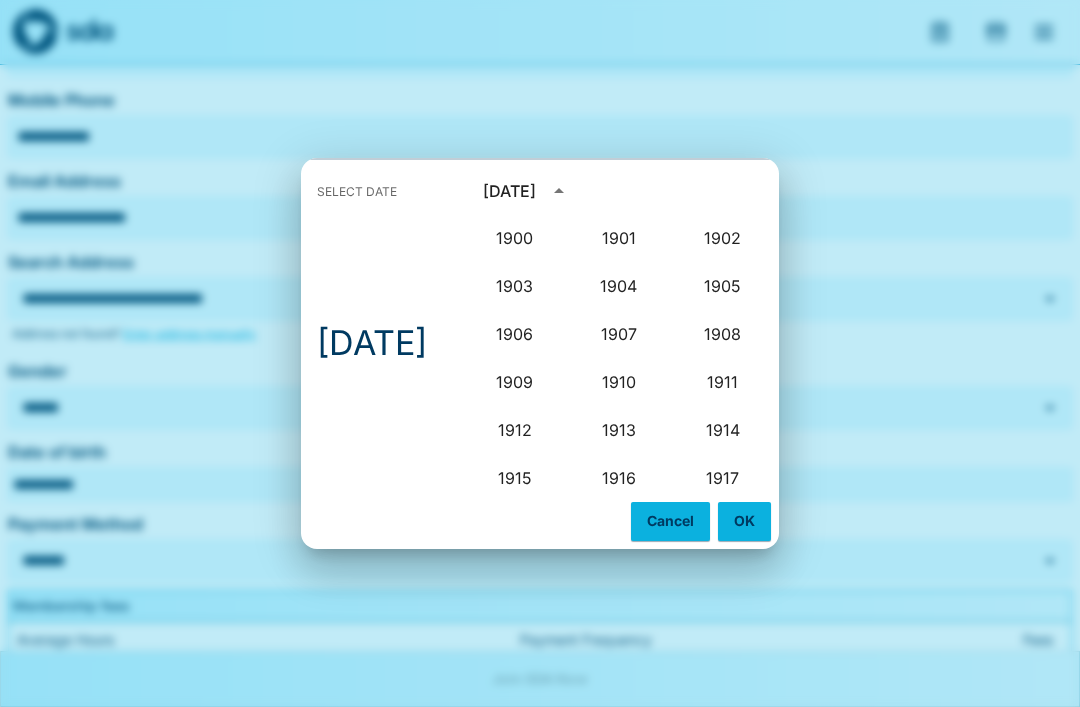 scroll, scrollTop: 1372, scrollLeft: 0, axis: vertical 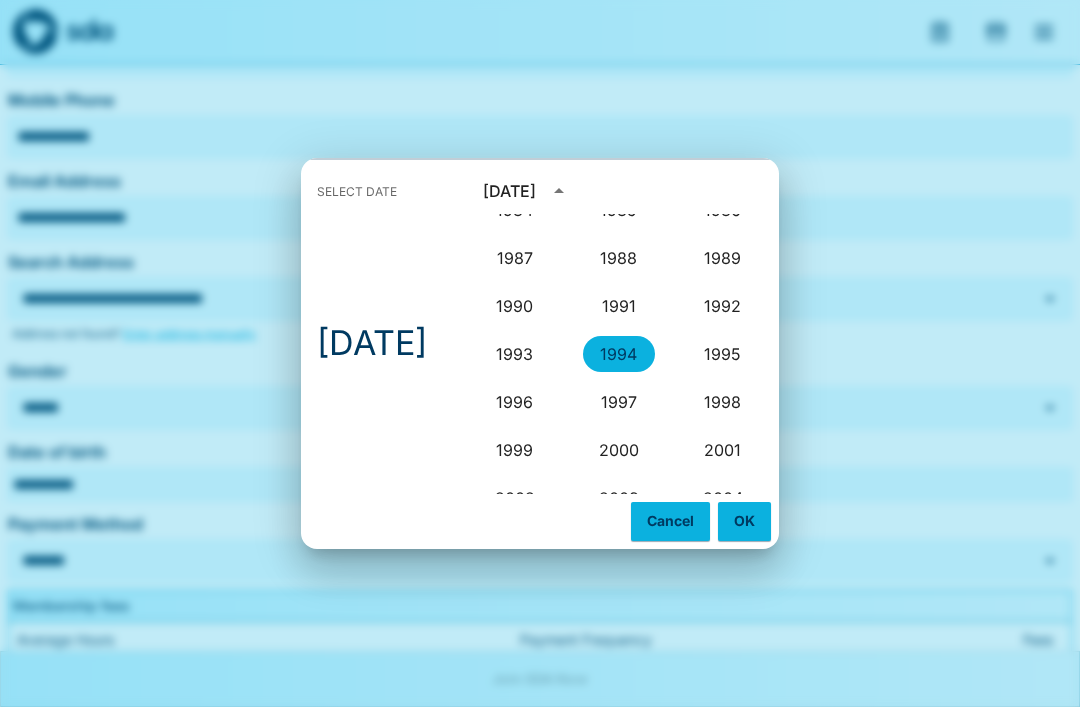 click on "[DATE]" at bounding box center (509, 191) 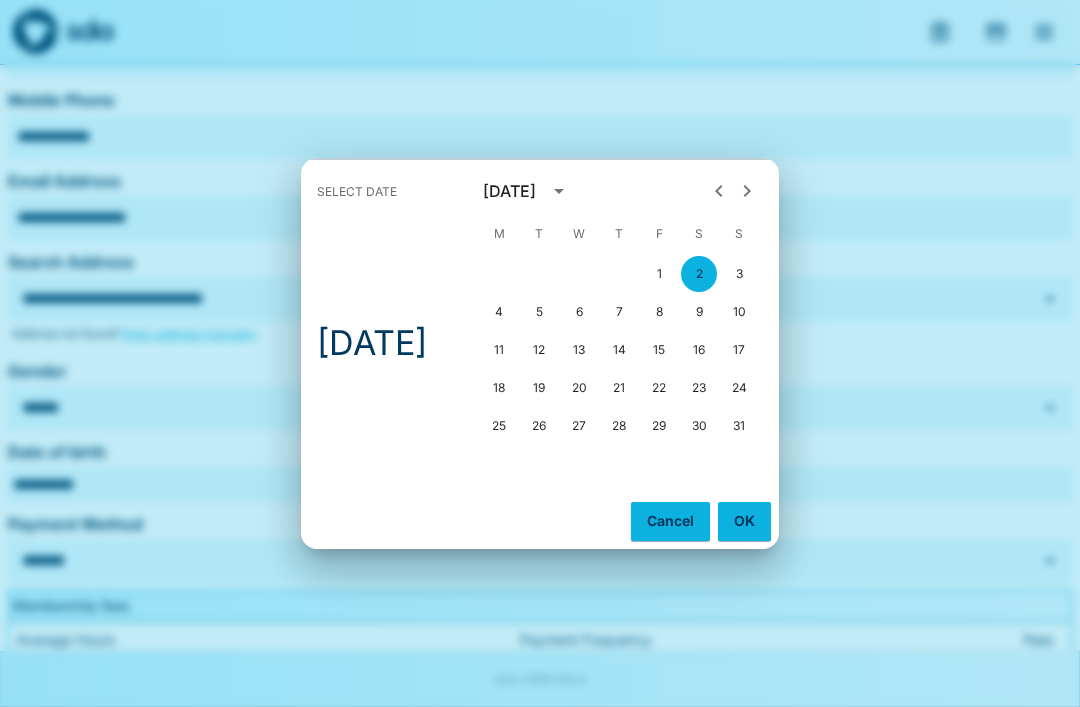 click 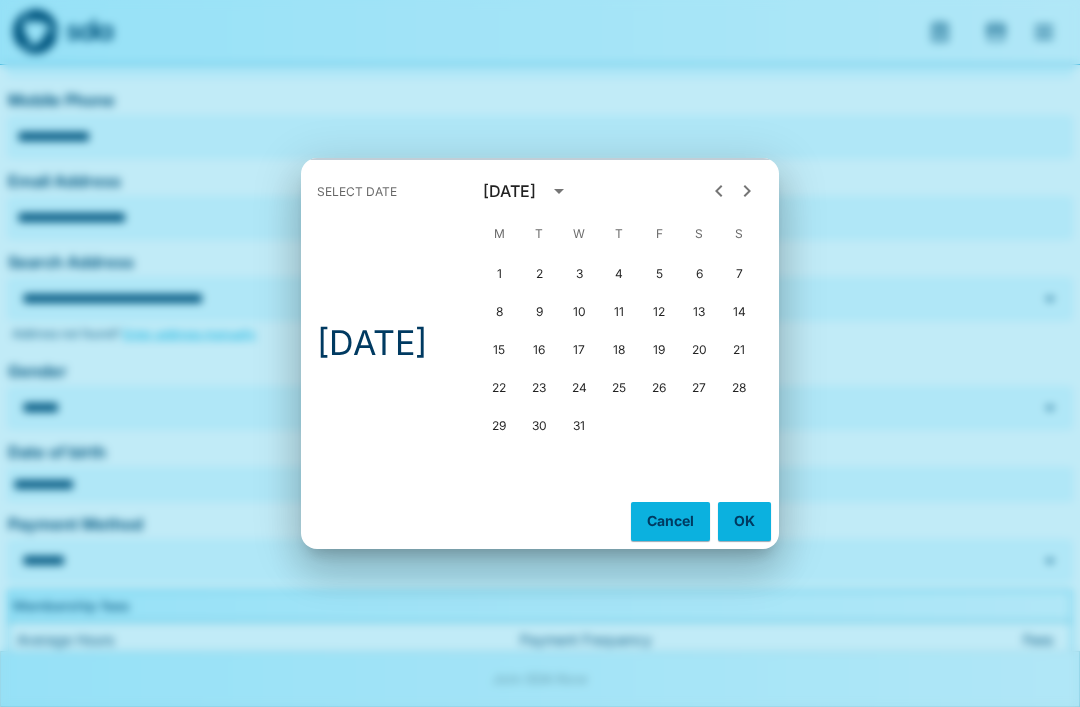 click on "2" at bounding box center (539, 274) 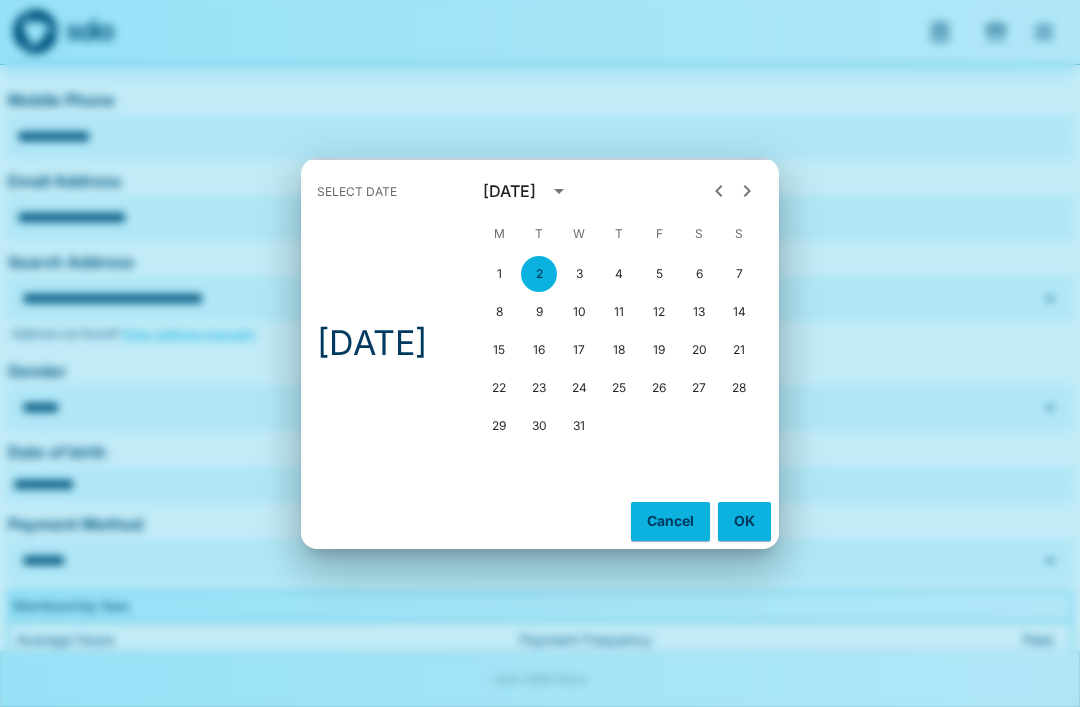 click on "OK" at bounding box center (744, 521) 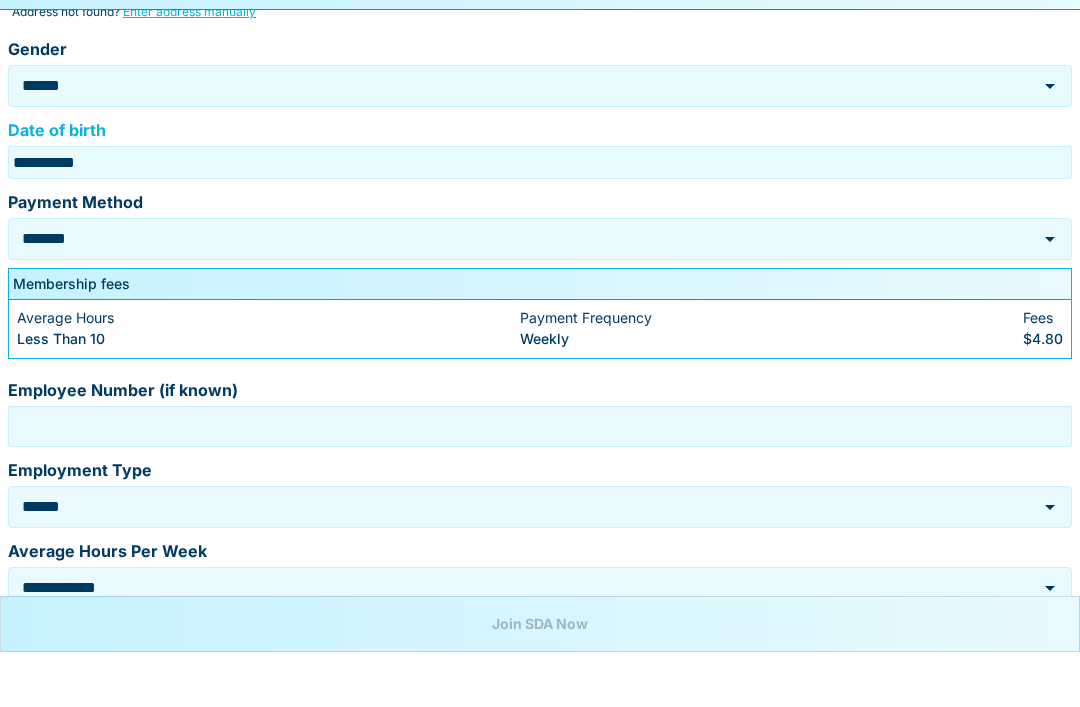 scroll, scrollTop: 574, scrollLeft: 0, axis: vertical 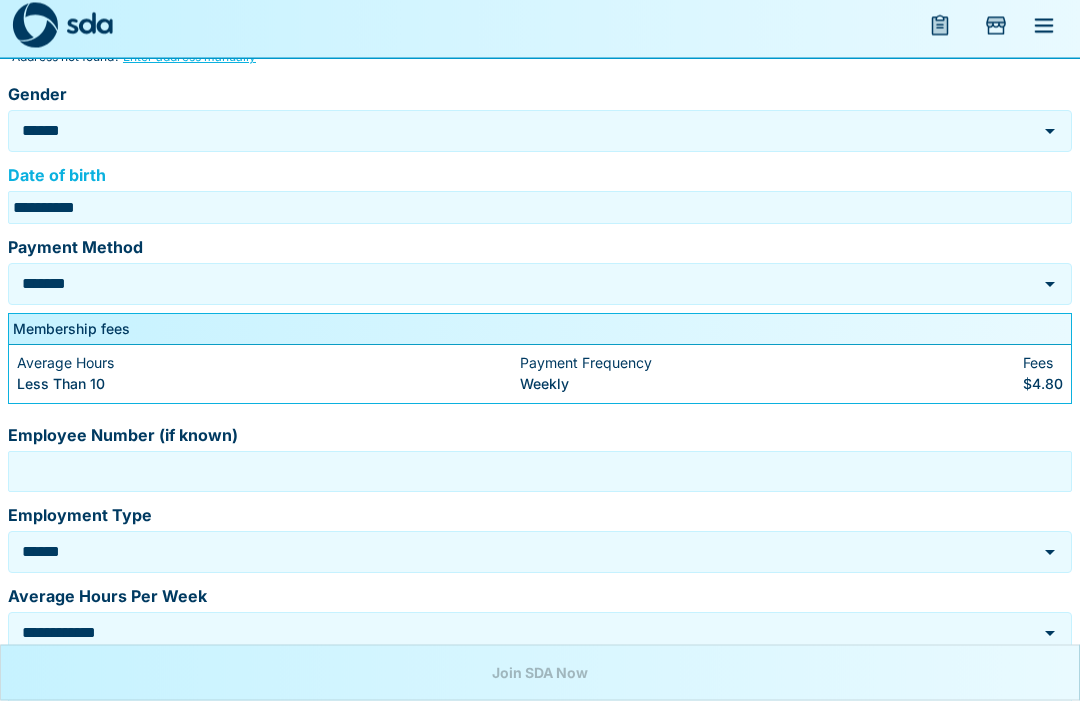 click on "Less Than 10" at bounding box center [268, 391] 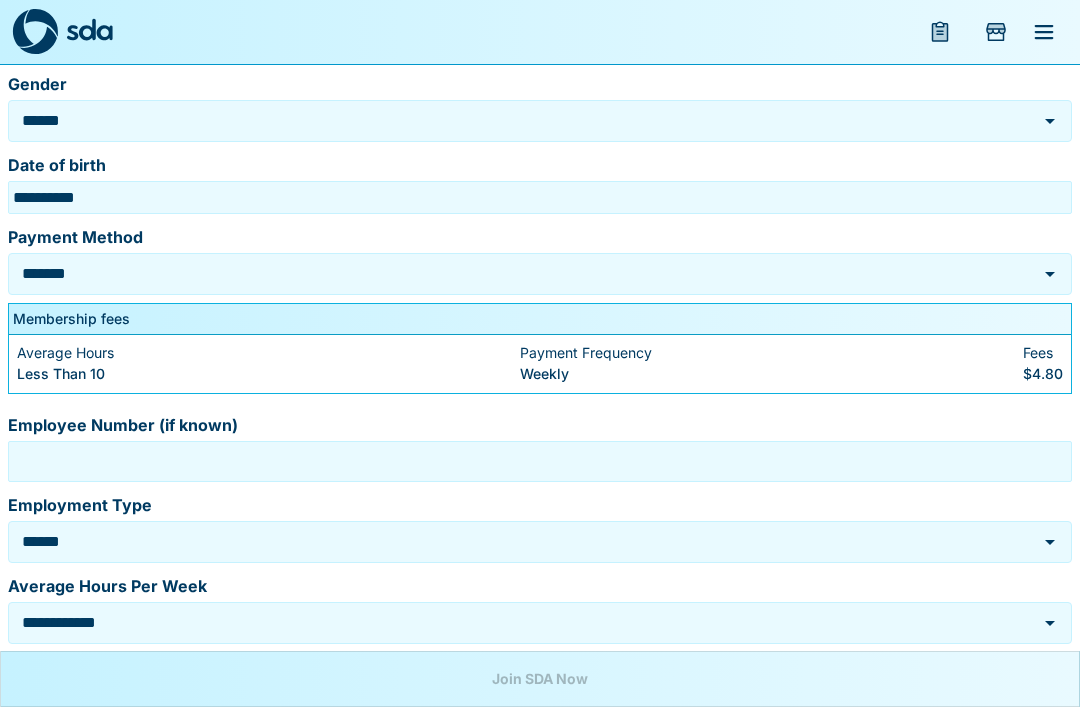 scroll, scrollTop: 638, scrollLeft: 0, axis: vertical 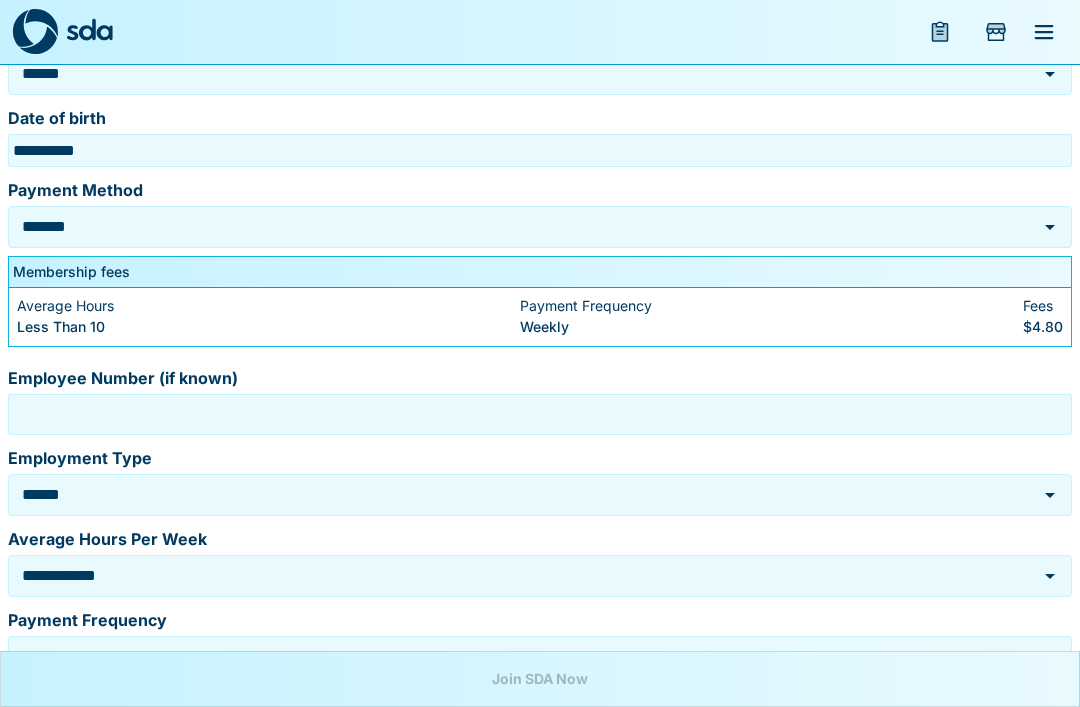 click on "Employee Number (if known)" at bounding box center (540, 414) 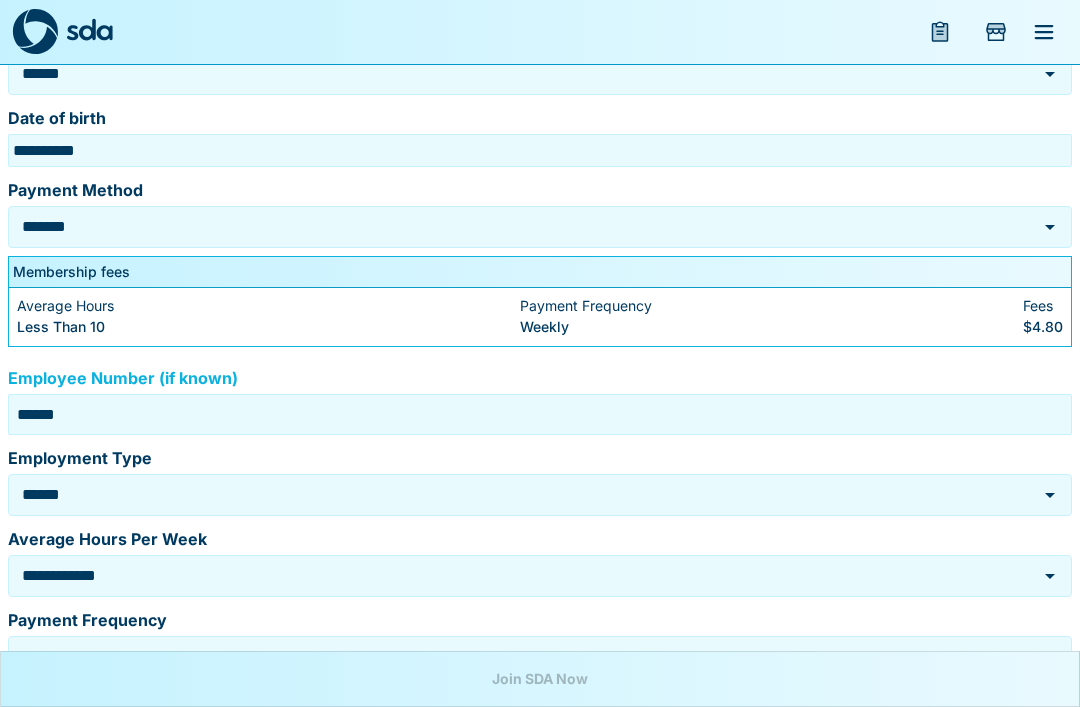 type on "******" 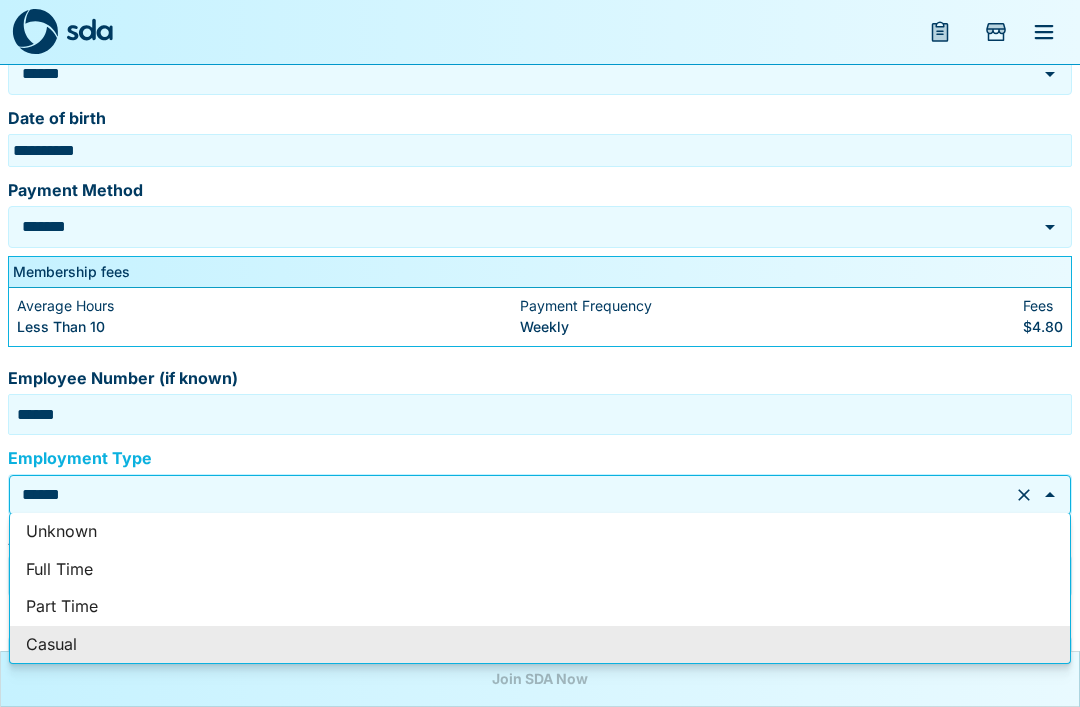 click on "Part Time" at bounding box center (540, 607) 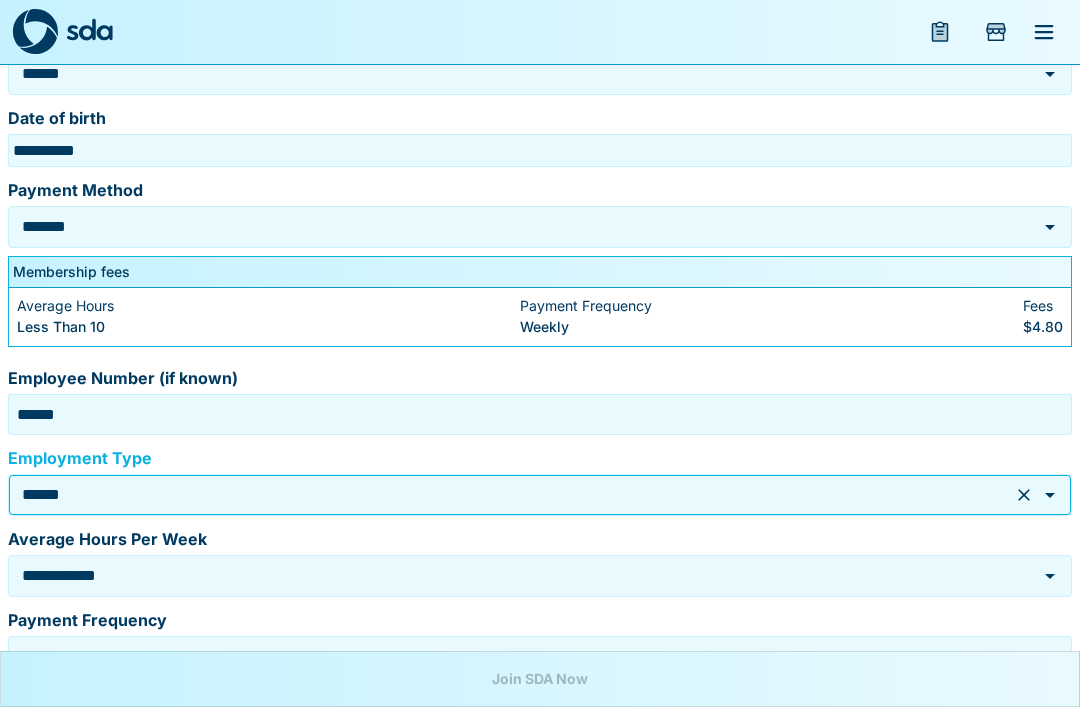 type on "*********" 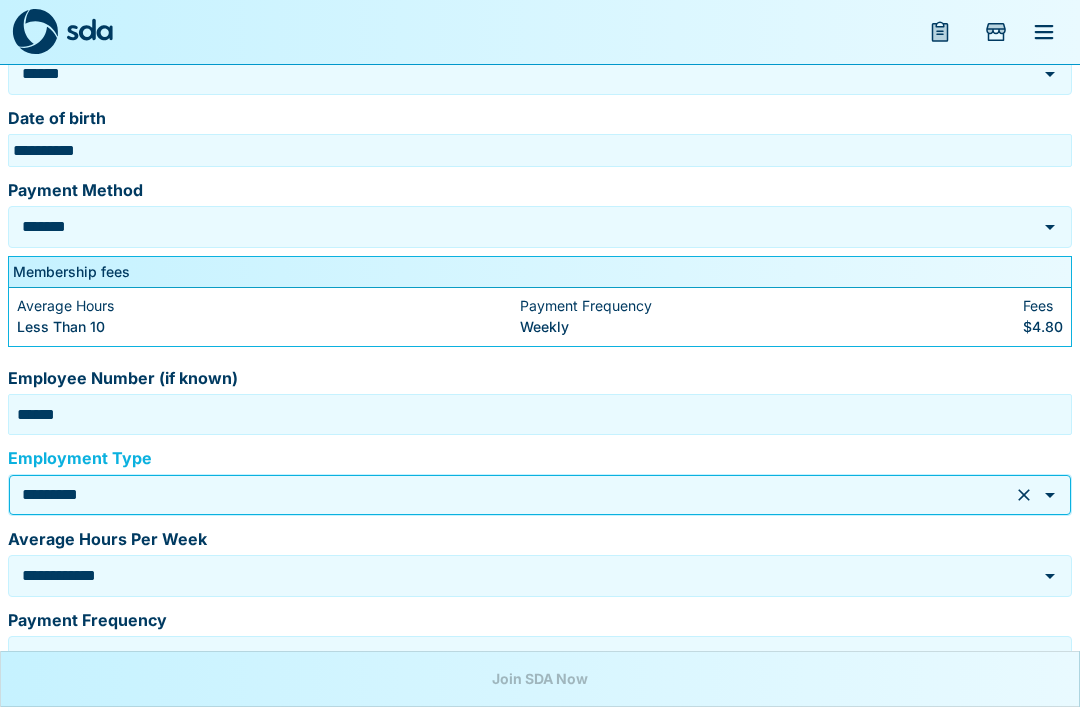 click on "**********" at bounding box center (512, 575) 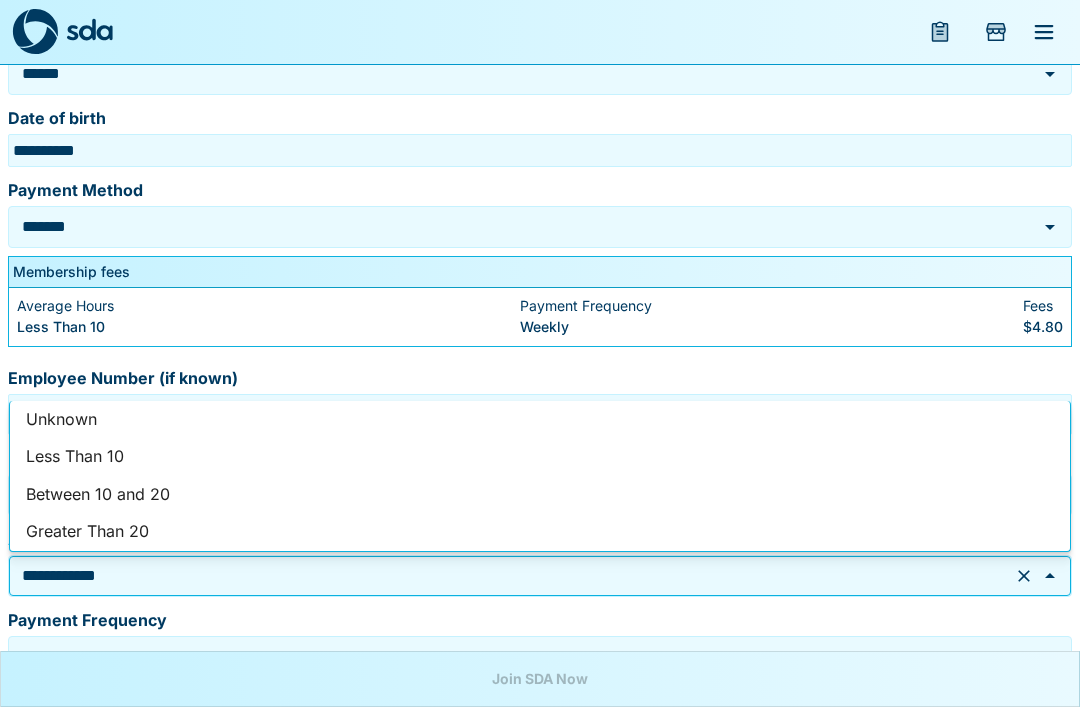 click on "Between 10 and 20" at bounding box center (540, 495) 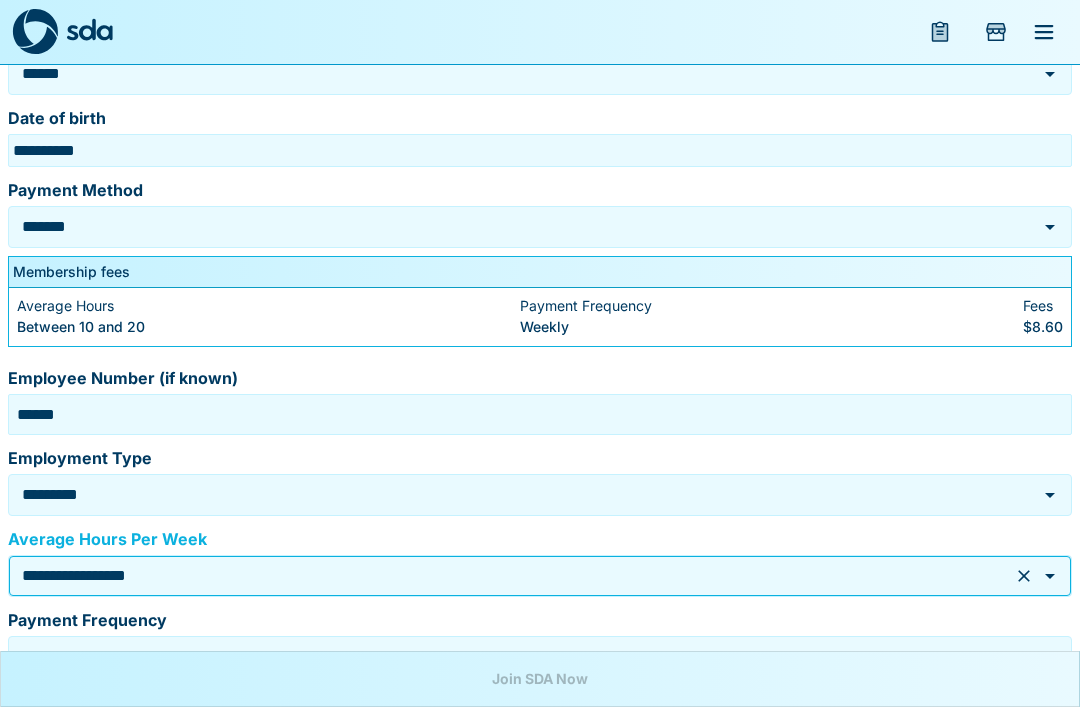 click on "**********" at bounding box center (512, 575) 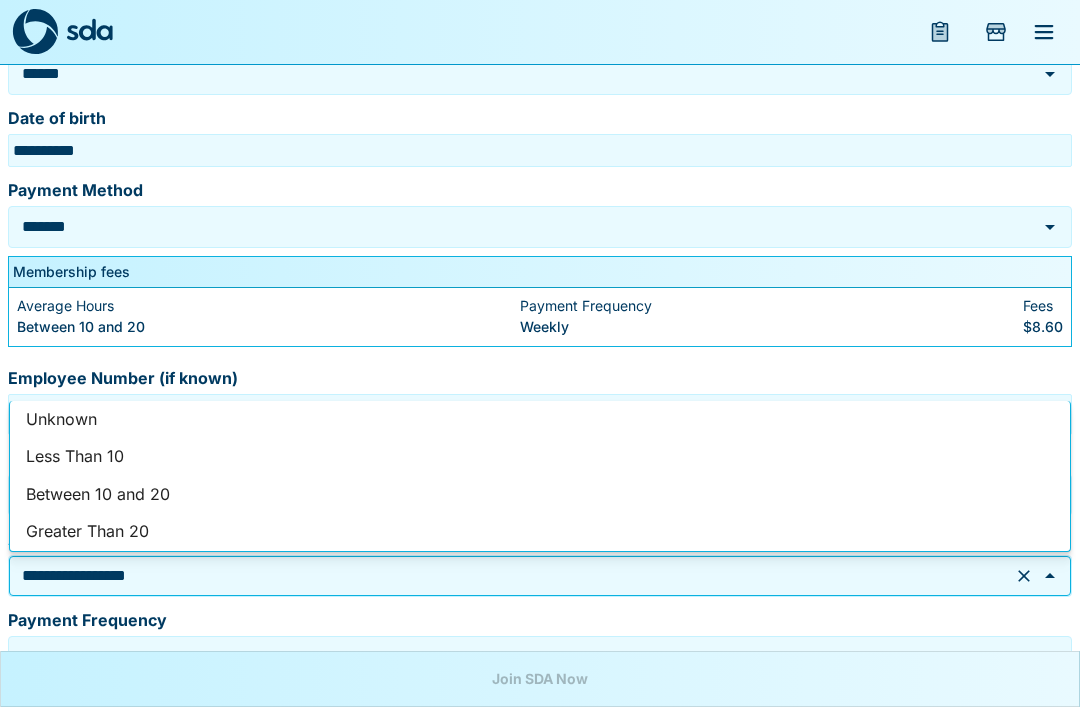 click on "Greater Than 20" at bounding box center (540, 532) 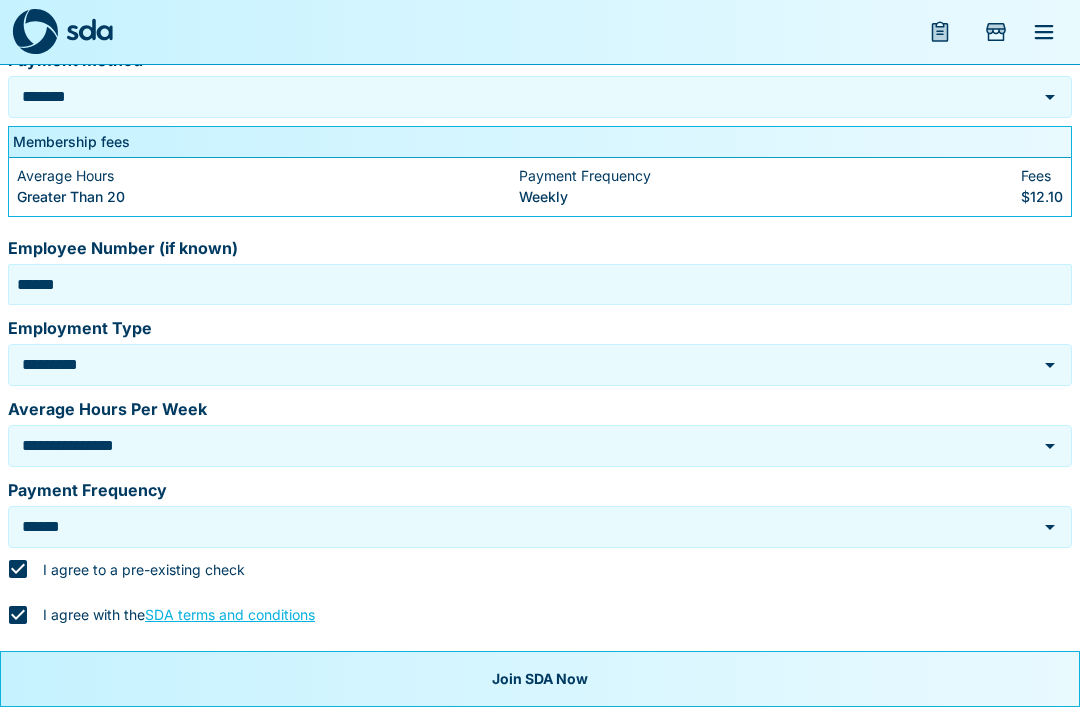 scroll, scrollTop: 713, scrollLeft: 0, axis: vertical 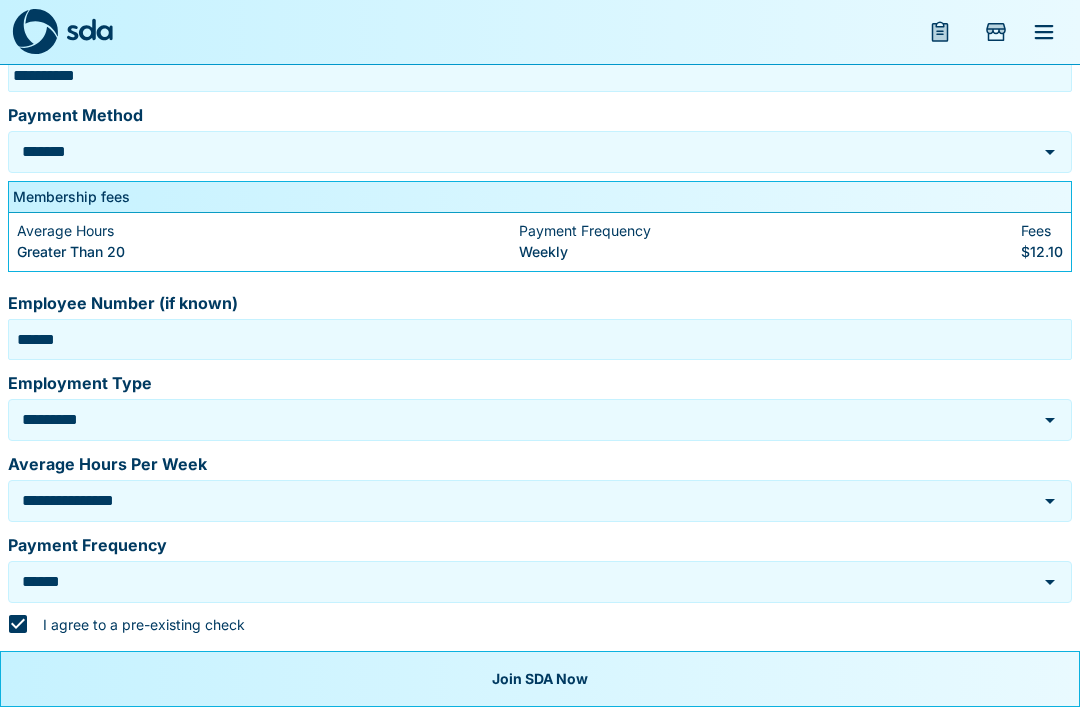 click on "Join SDA Now" at bounding box center (540, 679) 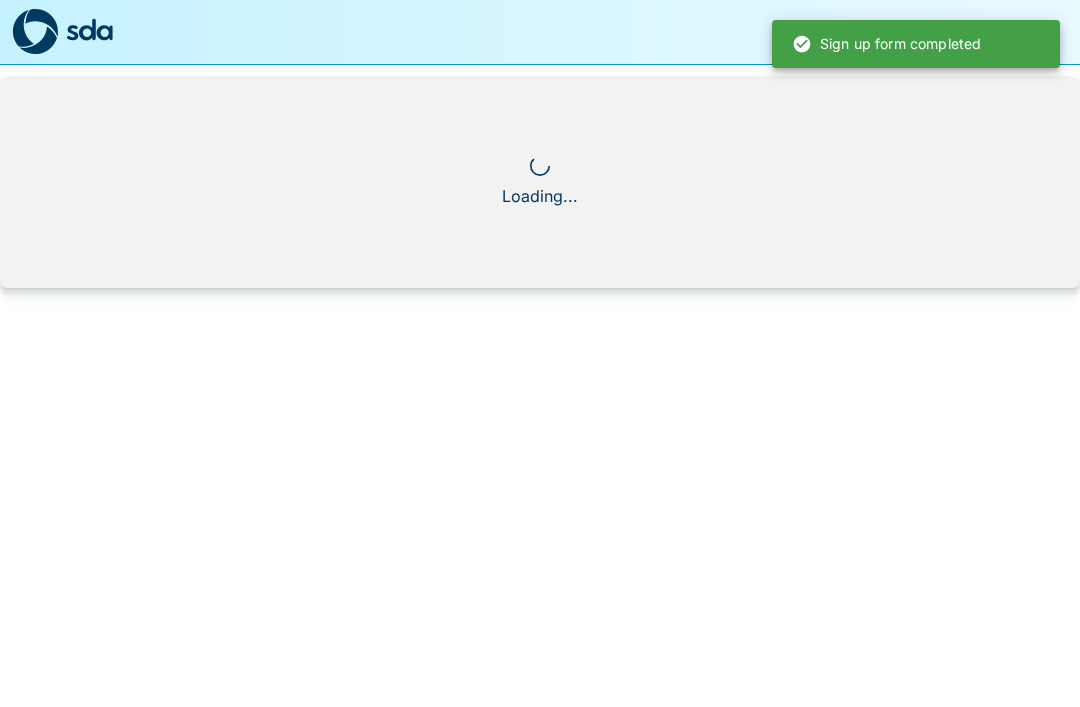 scroll, scrollTop: 0, scrollLeft: 0, axis: both 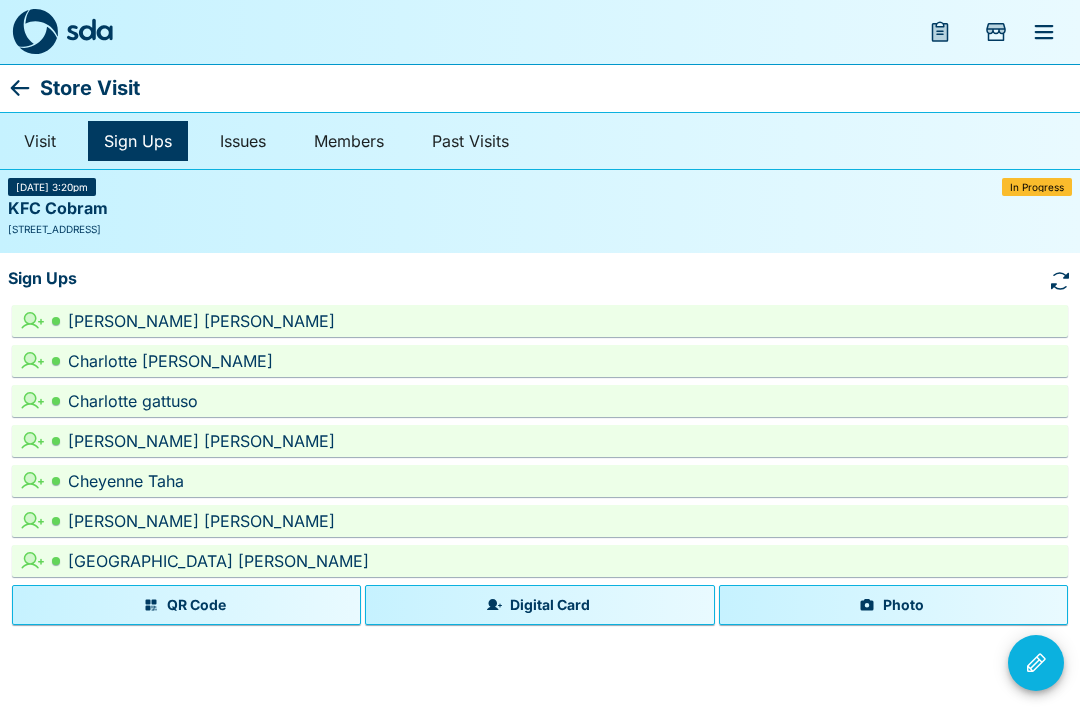click on "Digital Card" at bounding box center (539, 605) 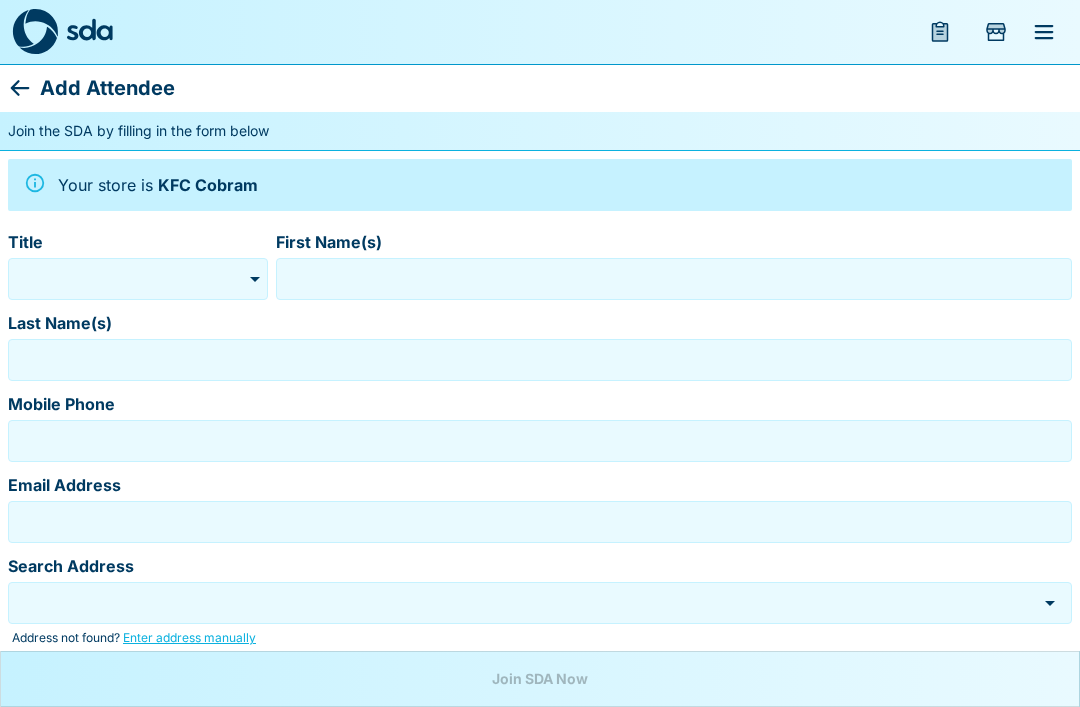 type on "*******" 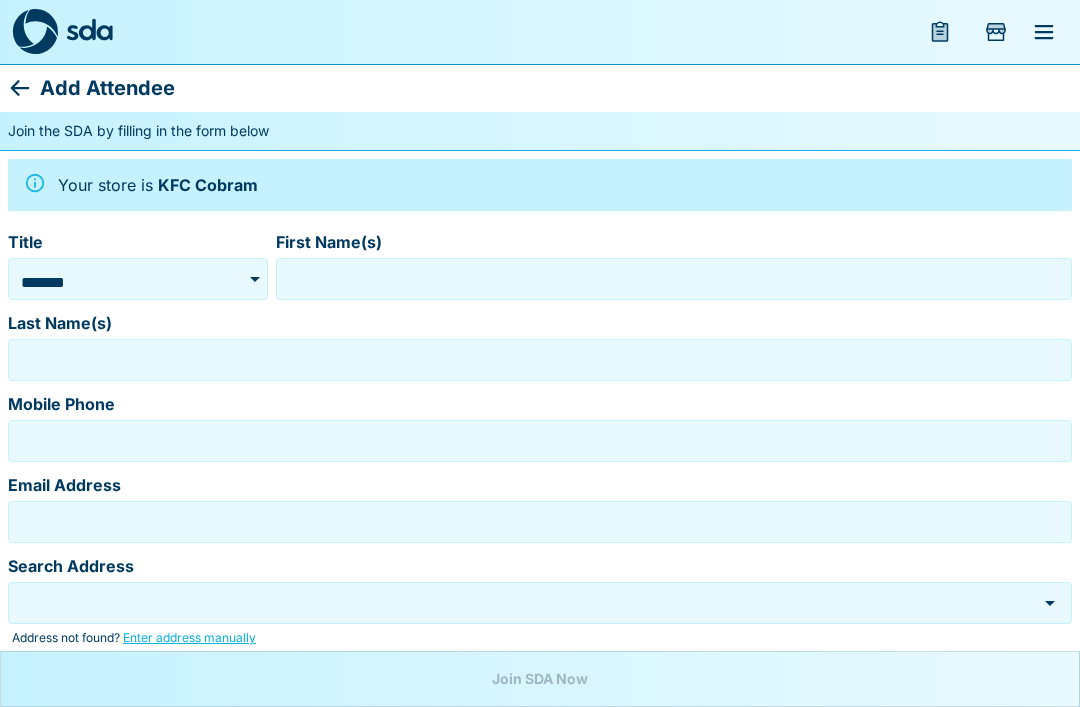 click on "*******" at bounding box center [114, 282] 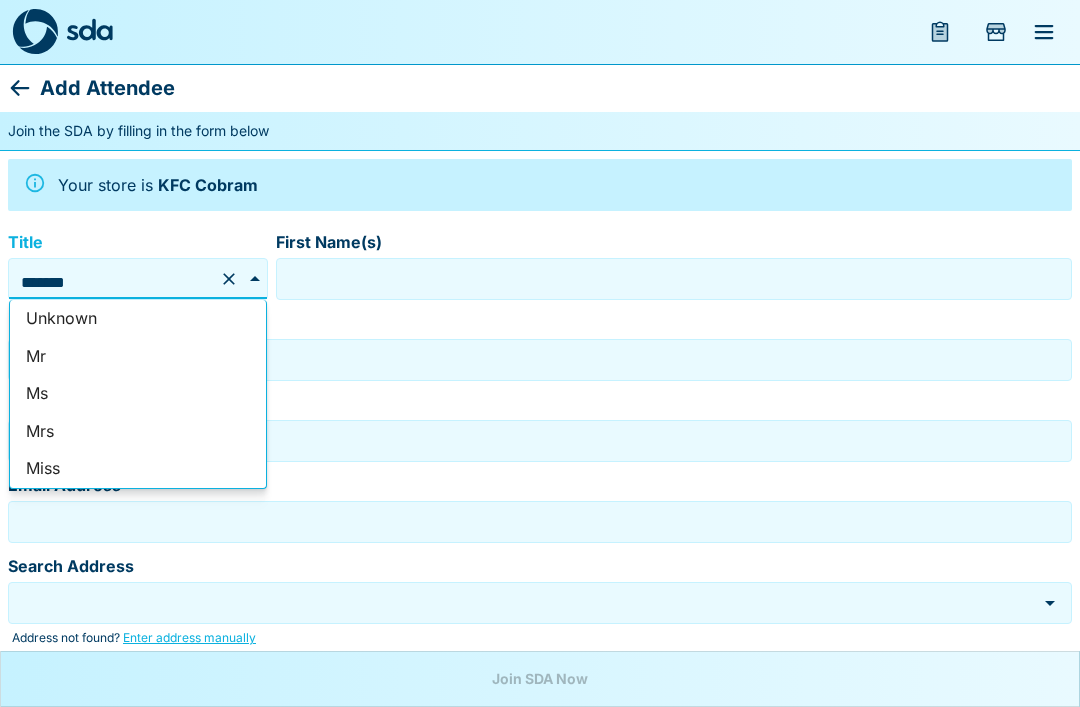 click on "Mr" at bounding box center (138, 357) 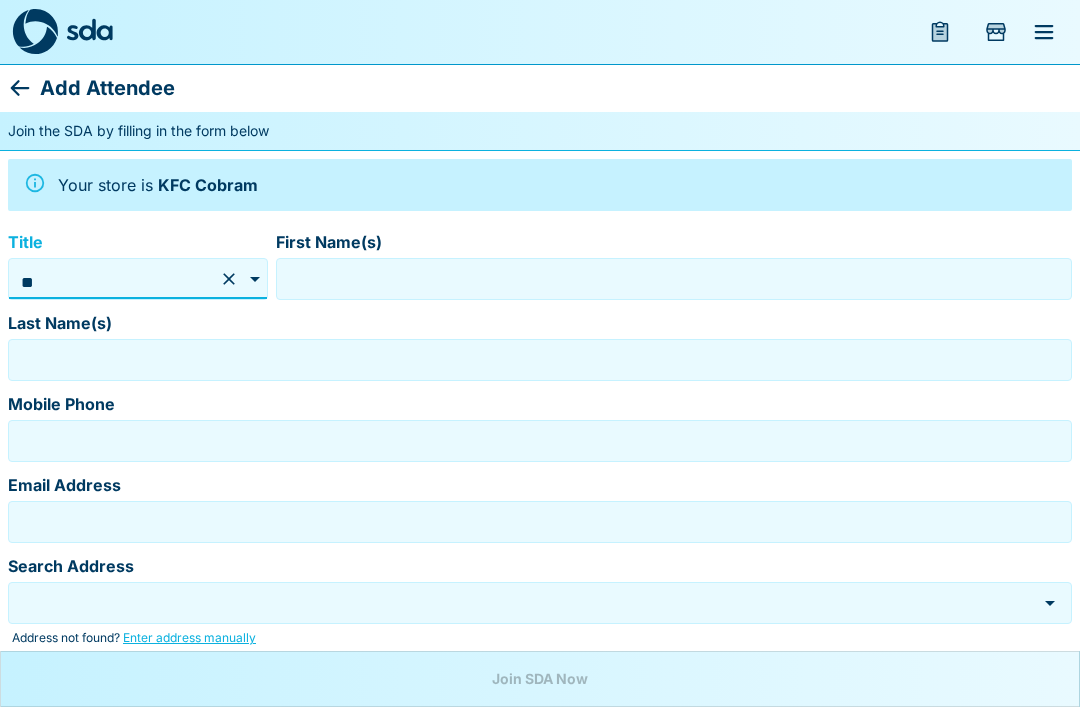 click on "First Name(s)" at bounding box center [674, 279] 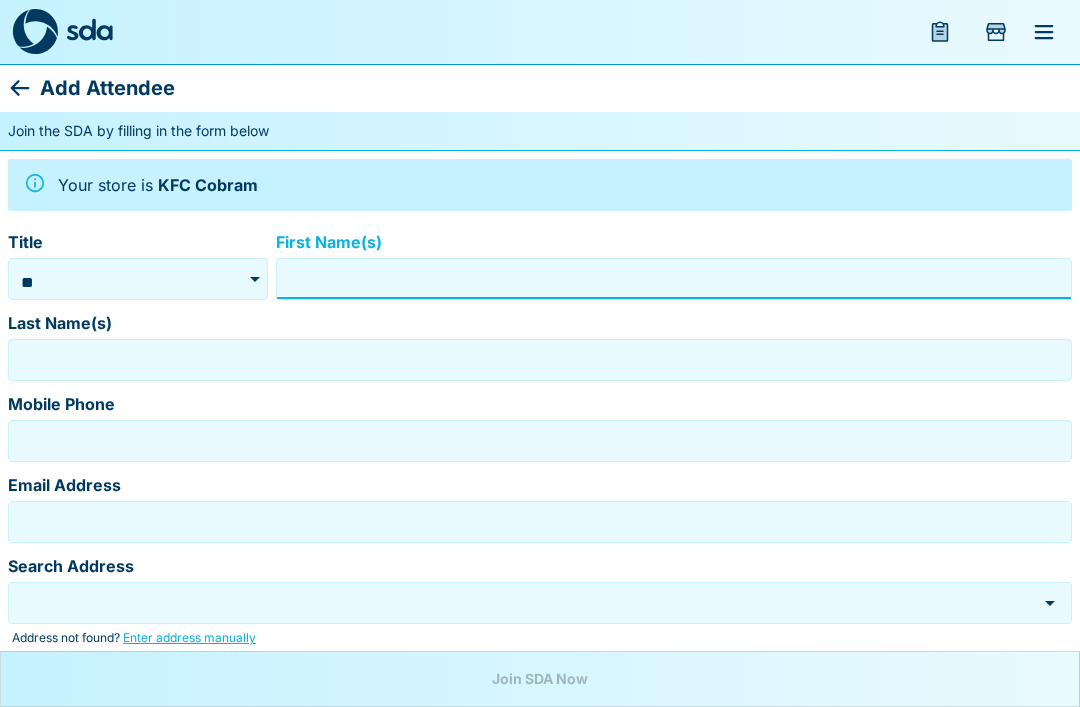 click on "First Name(s)" at bounding box center [674, 279] 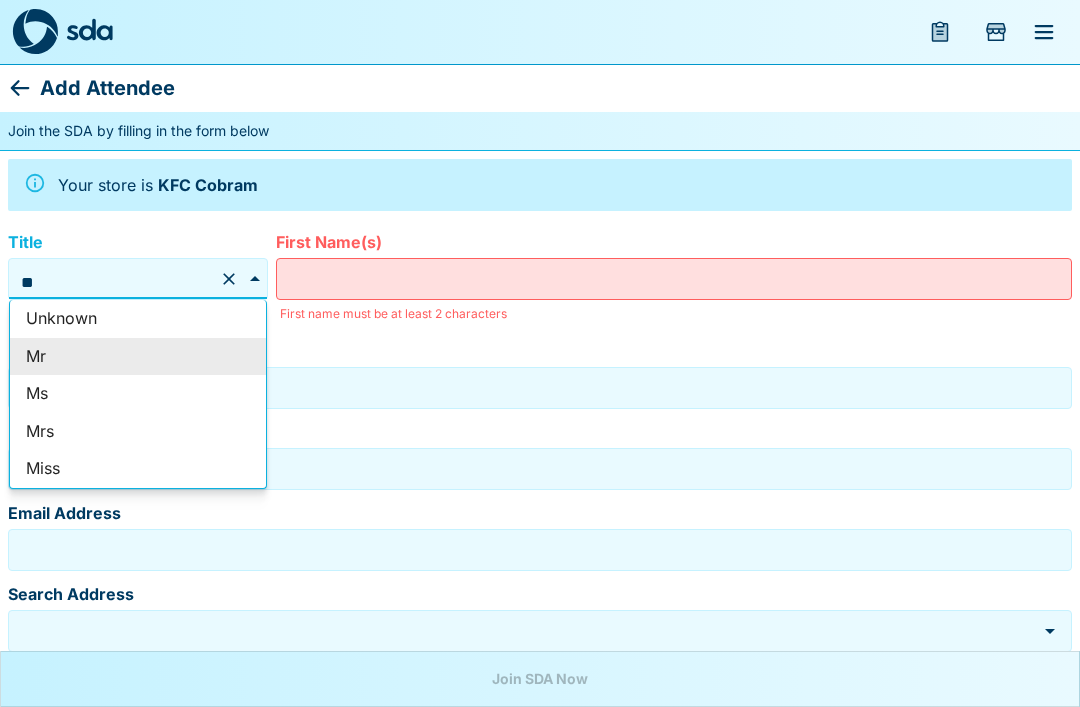 click on "First Name(s)" at bounding box center [674, 279] 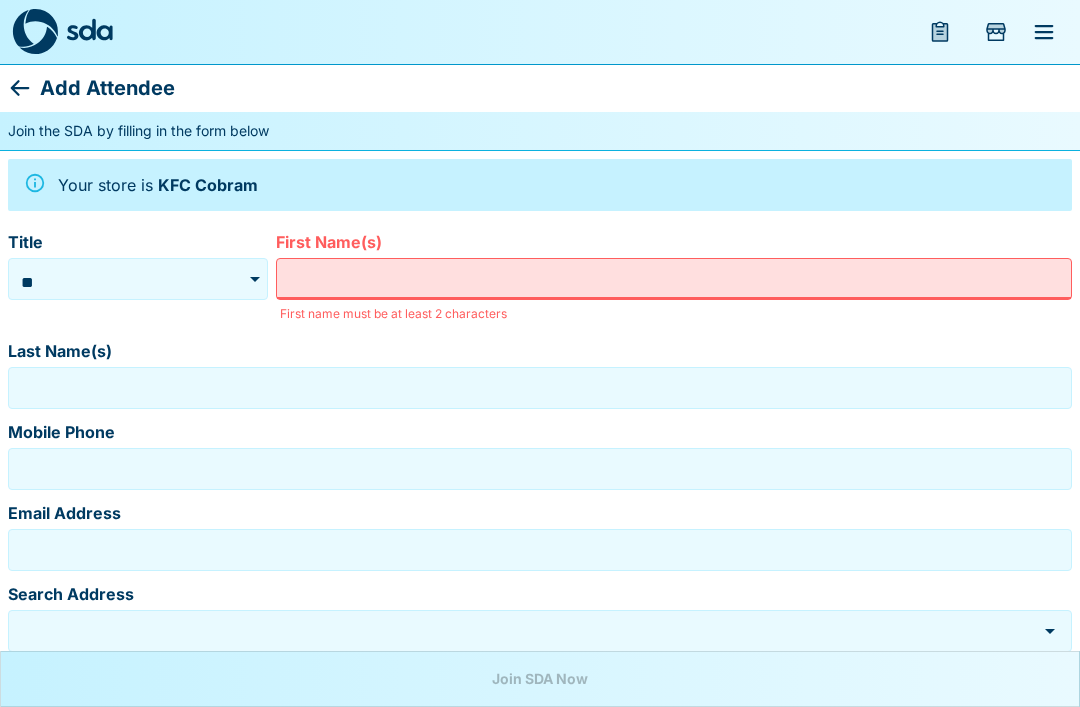 click on "First Name(s)" at bounding box center (674, 279) 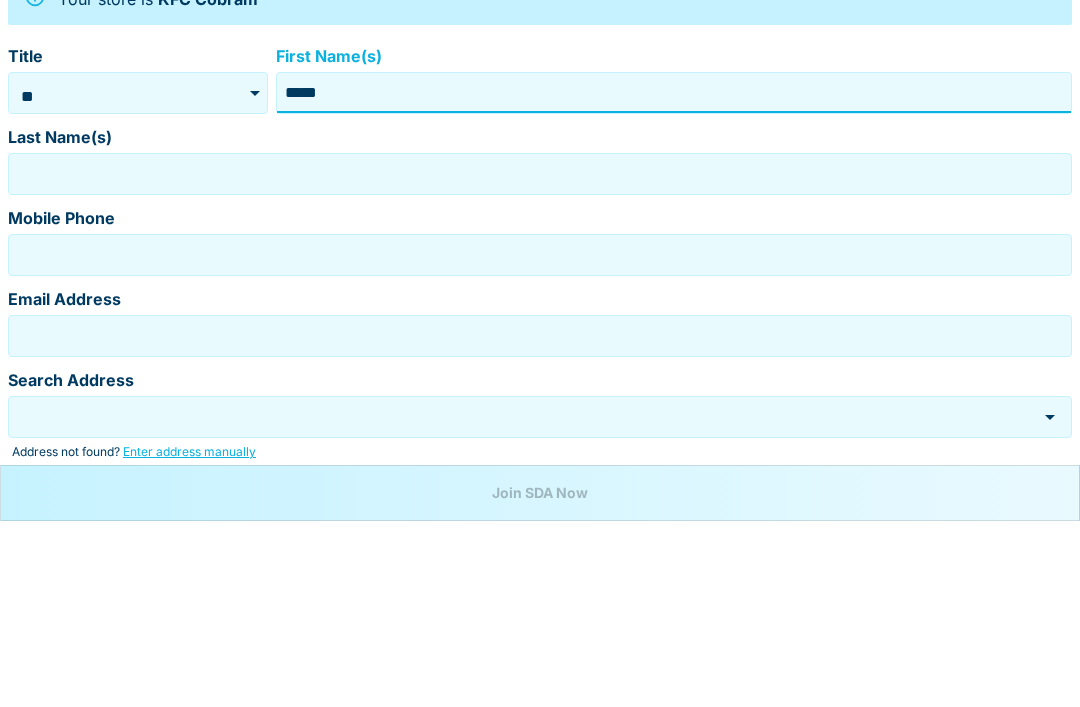 type on "*****" 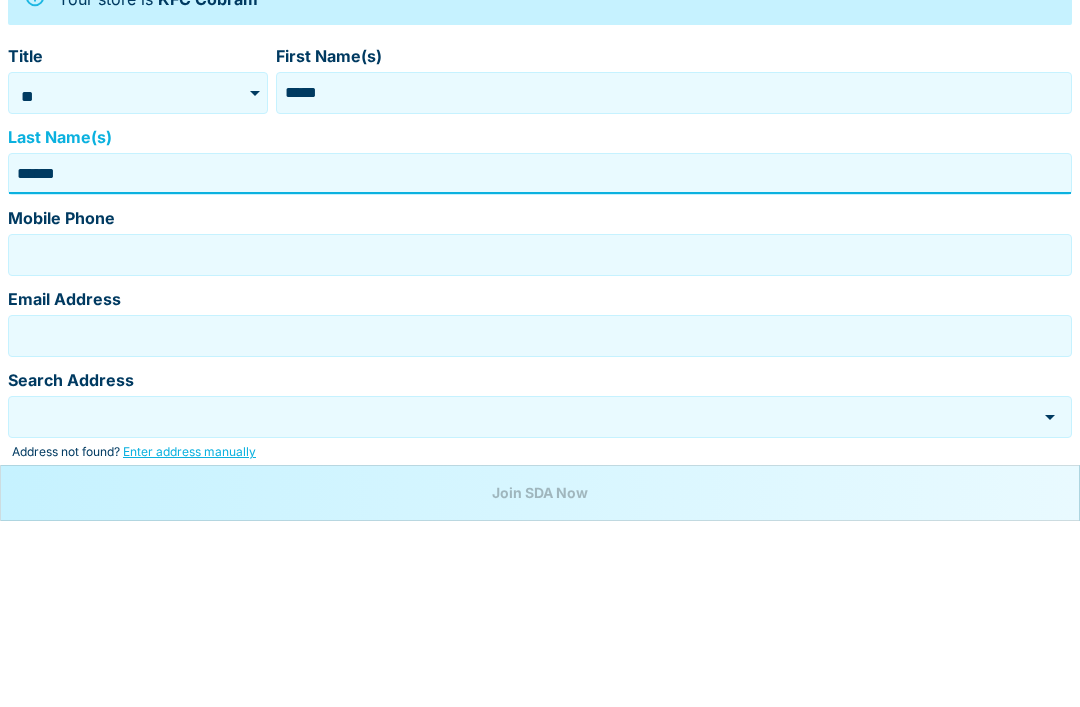 type on "******" 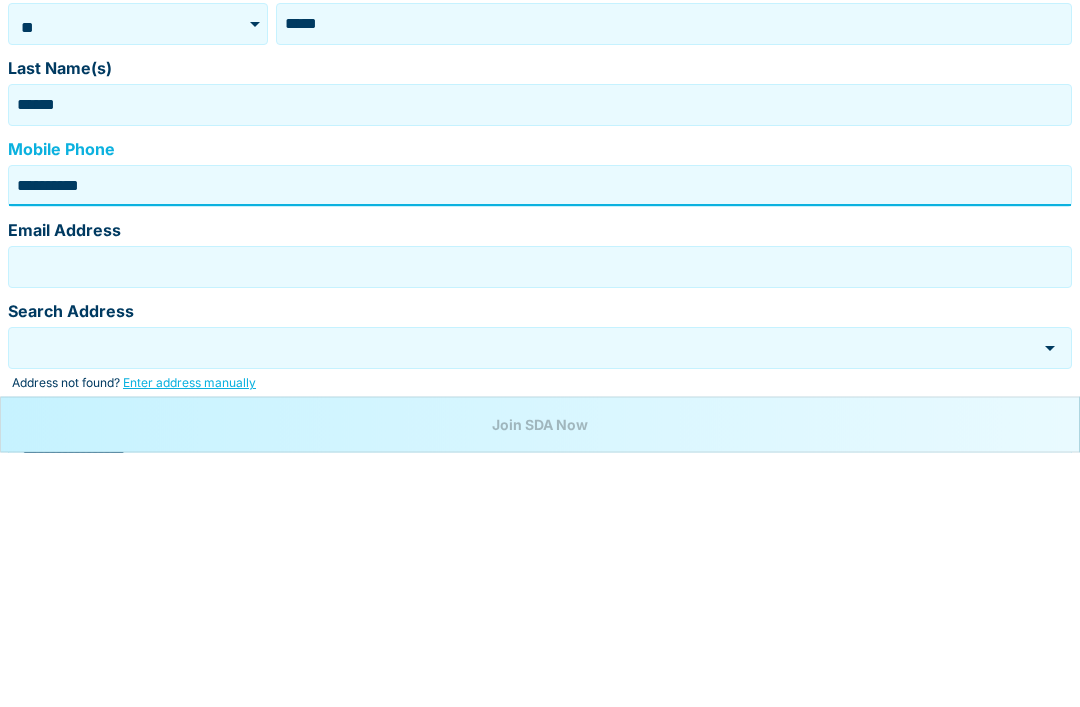 click on "Email Address" at bounding box center (540, 522) 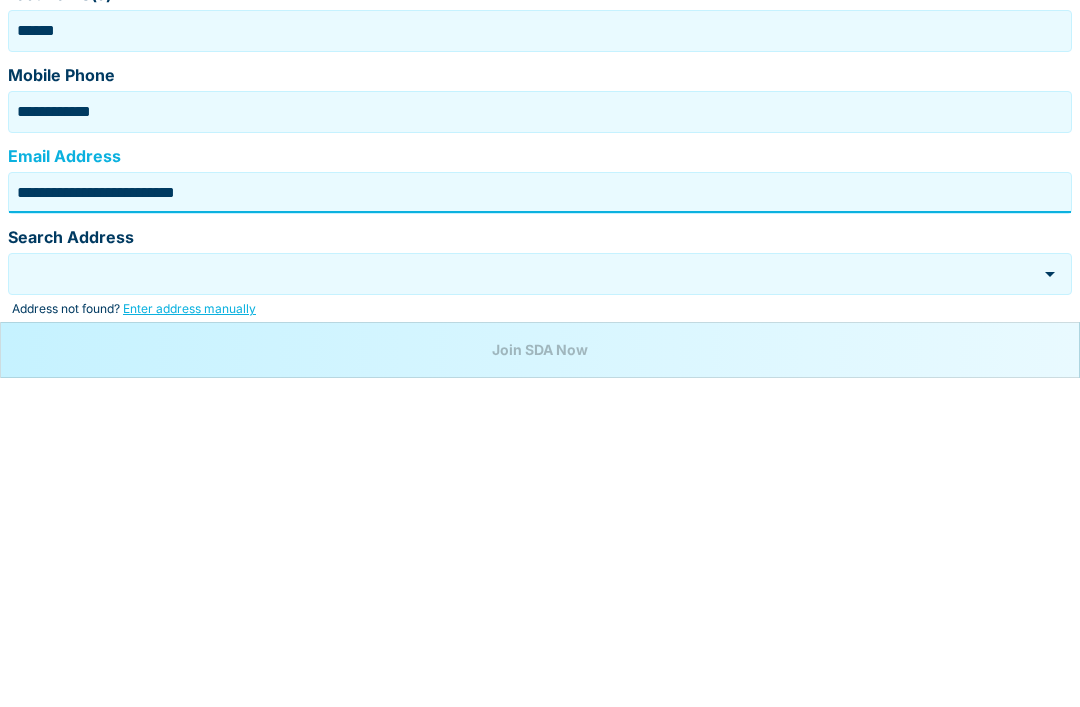 type on "**********" 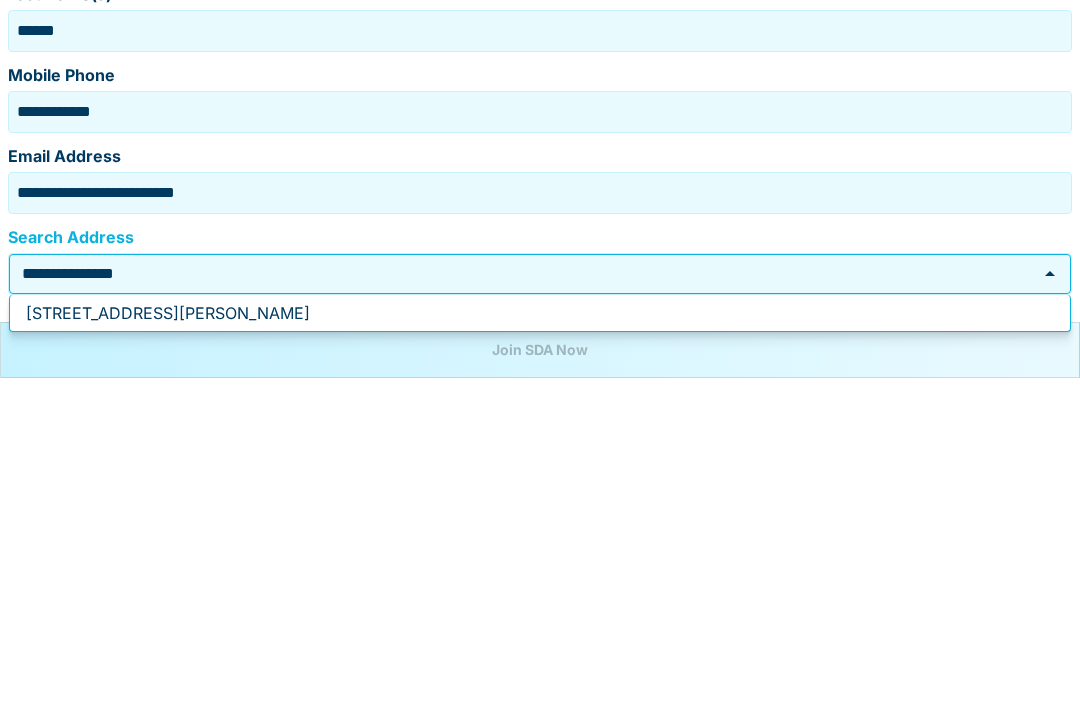 click on "[STREET_ADDRESS][PERSON_NAME]" at bounding box center [168, 642] 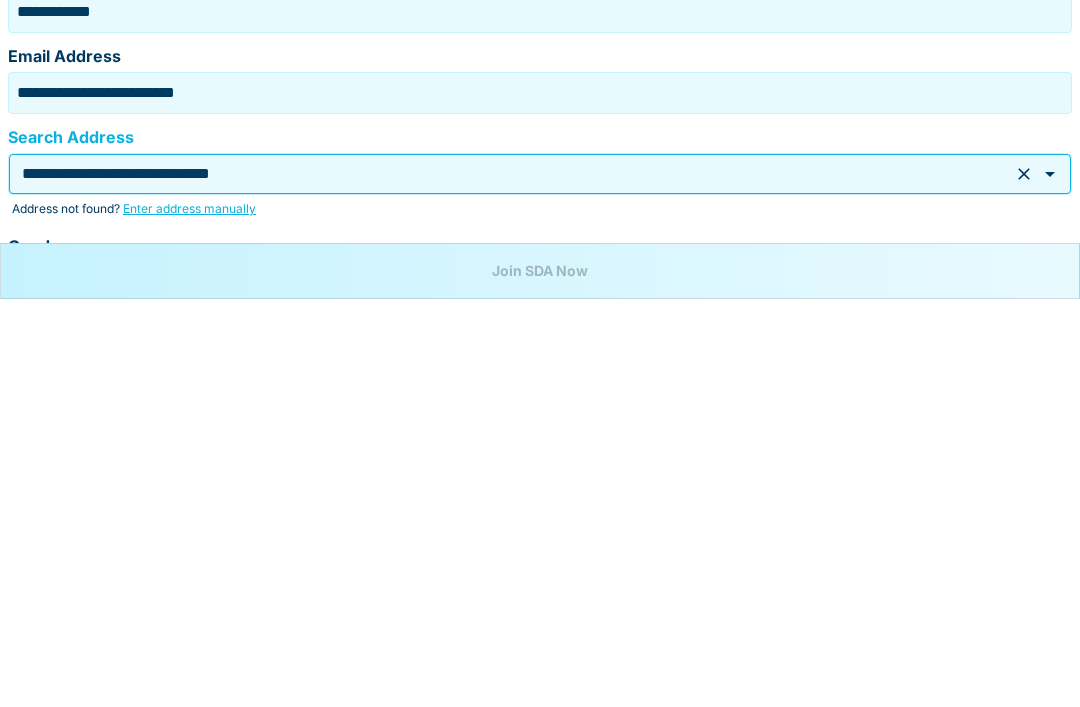 scroll, scrollTop: 30, scrollLeft: 0, axis: vertical 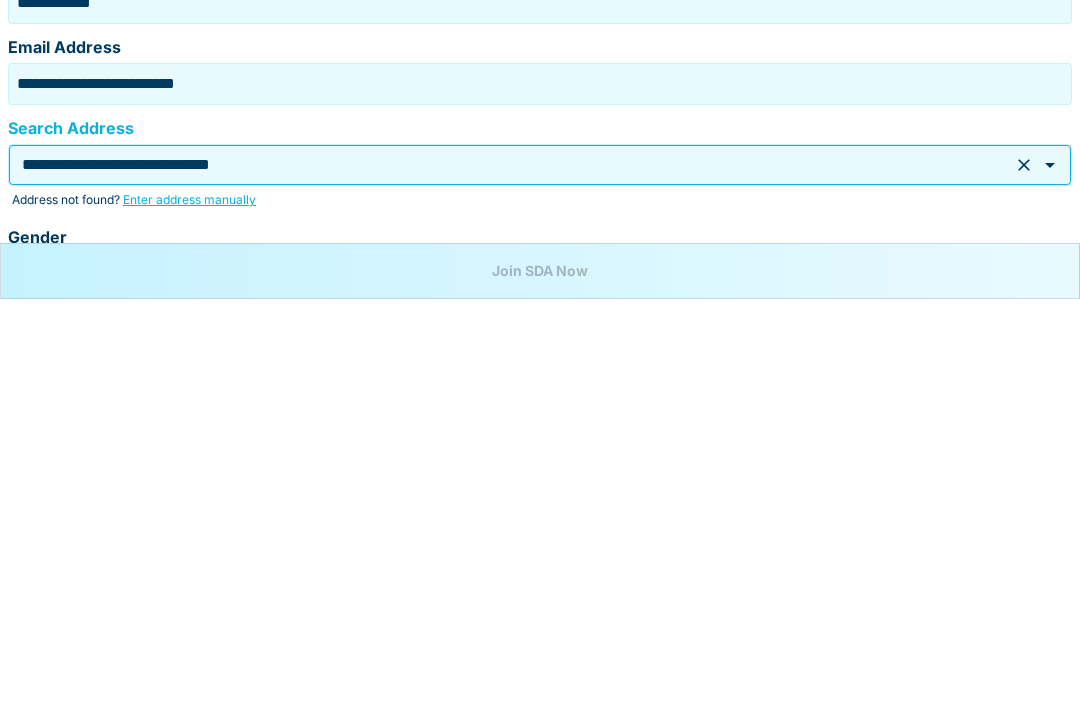 click on "**********" at bounding box center [512, 681] 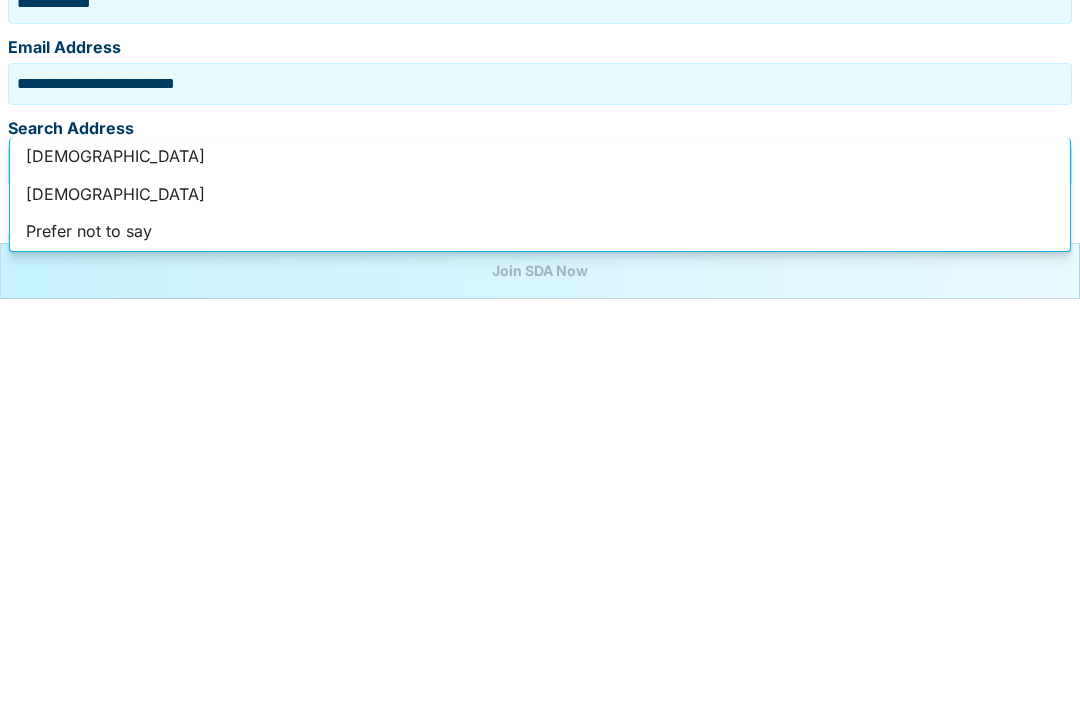 click on "[DEMOGRAPHIC_DATA]" at bounding box center [540, 565] 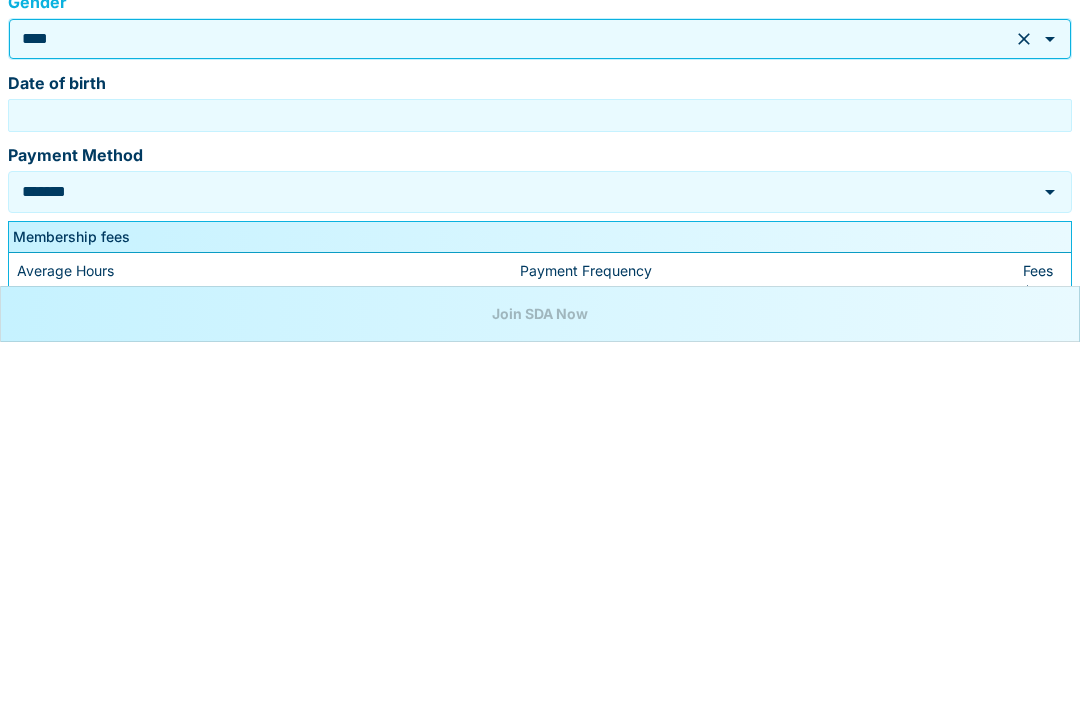 click on "Date of birth" at bounding box center [540, 480] 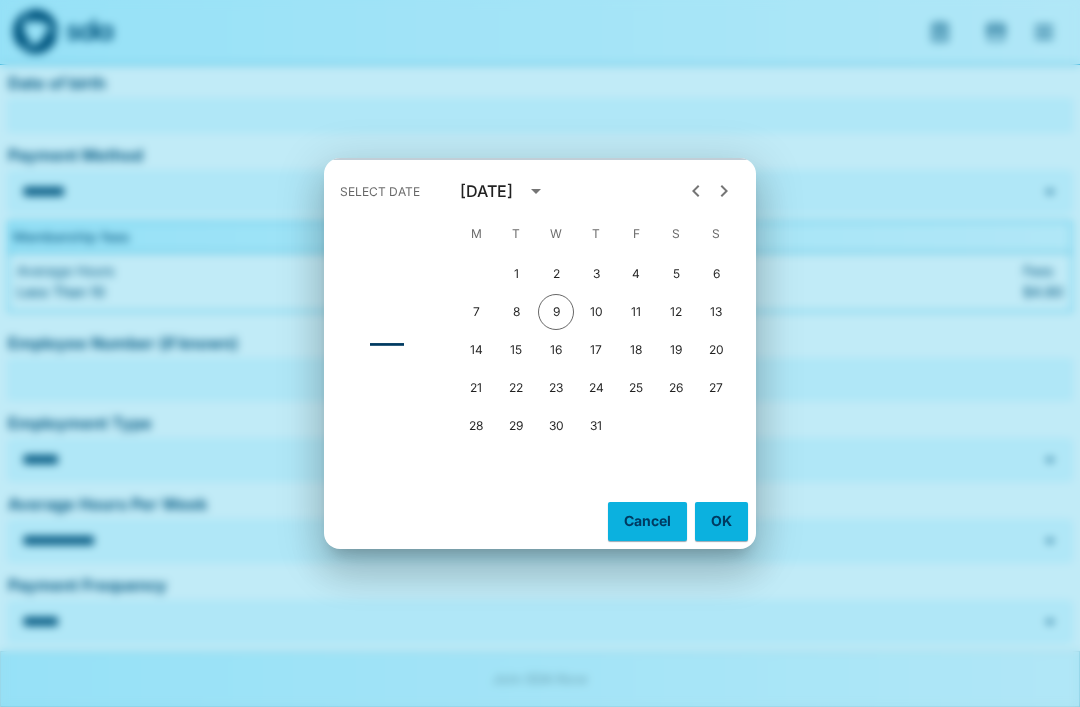 click on "[DATE]" at bounding box center [486, 191] 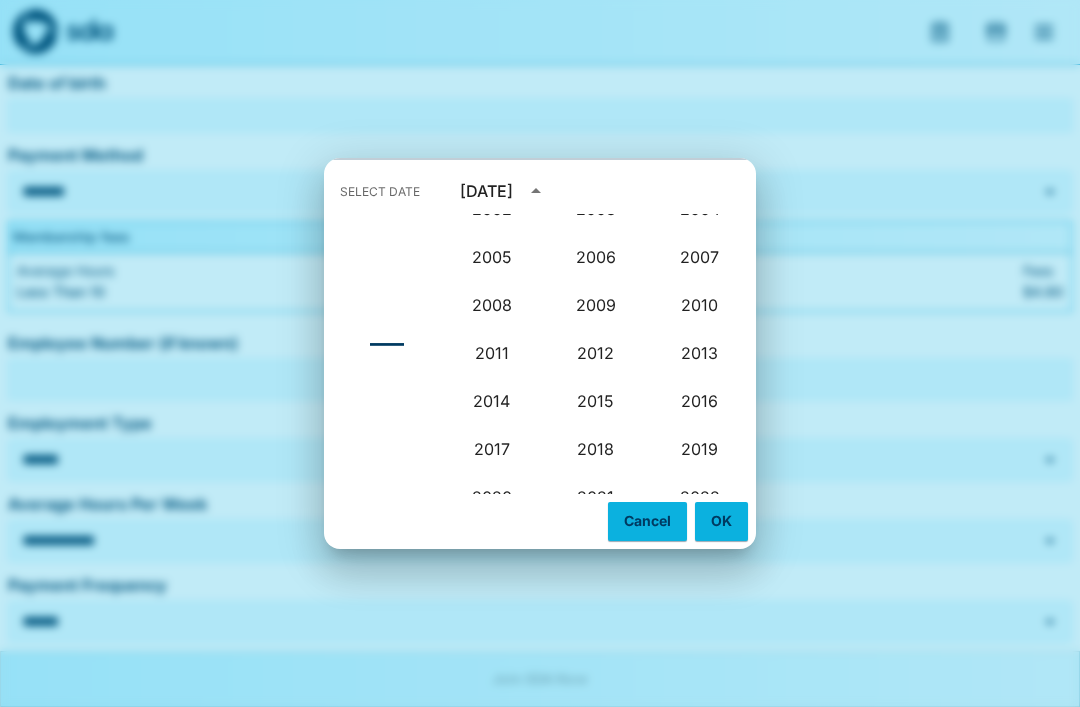 scroll, scrollTop: 1660, scrollLeft: 0, axis: vertical 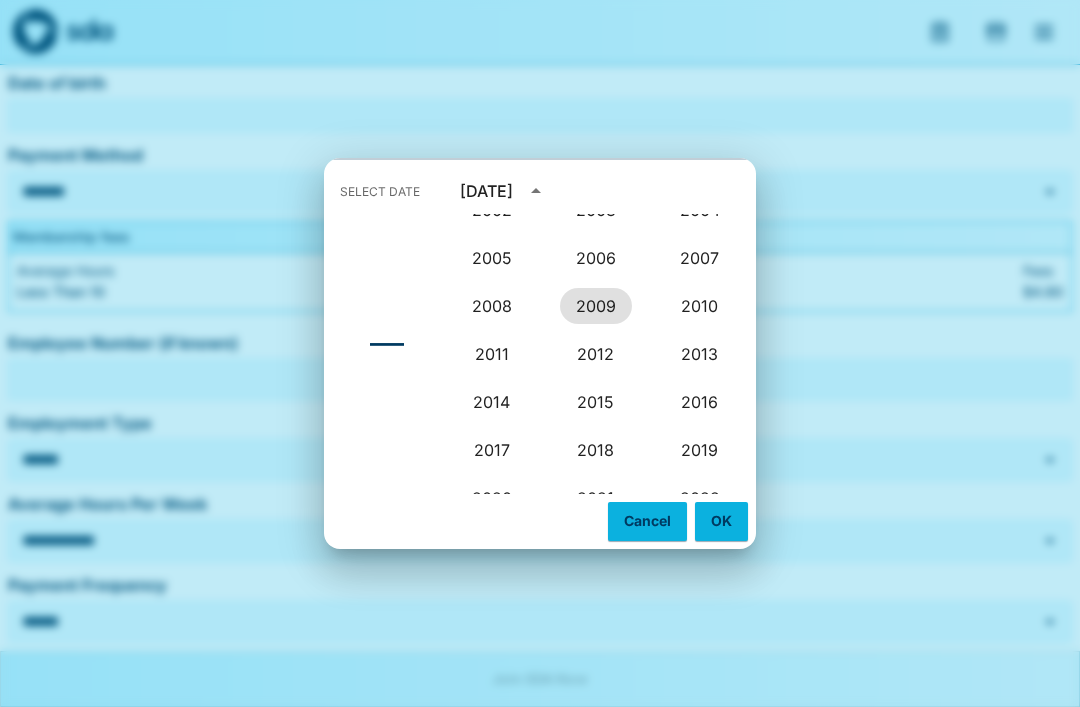 click on "2009" at bounding box center [596, 306] 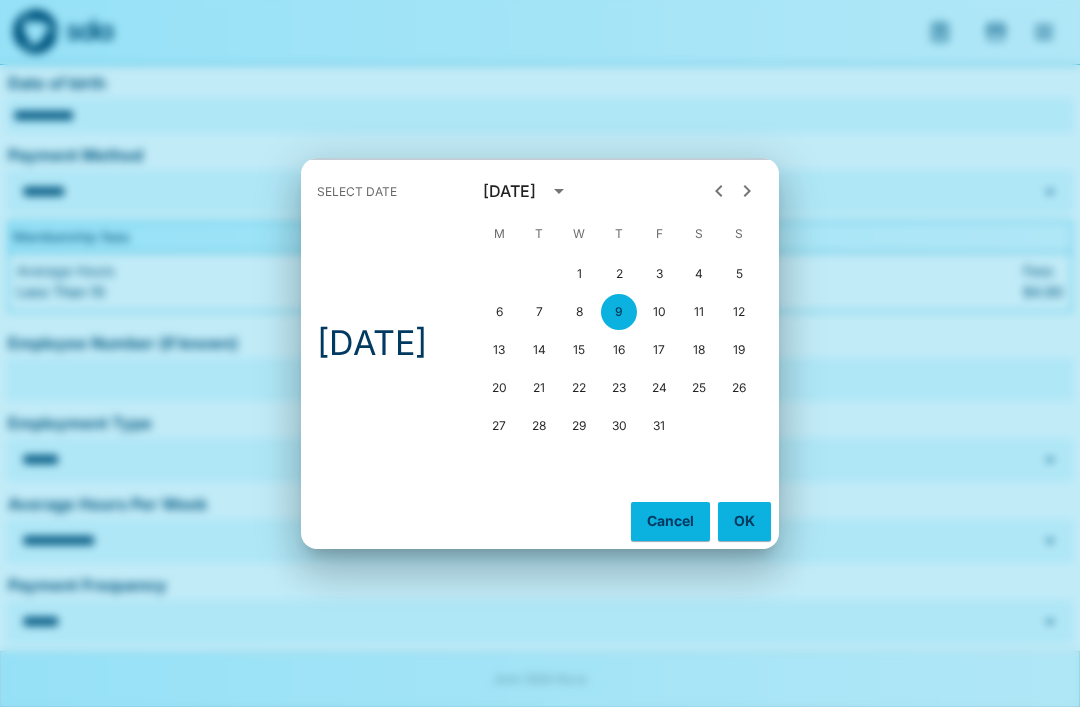 click on "[DATE]" at bounding box center (529, 191) 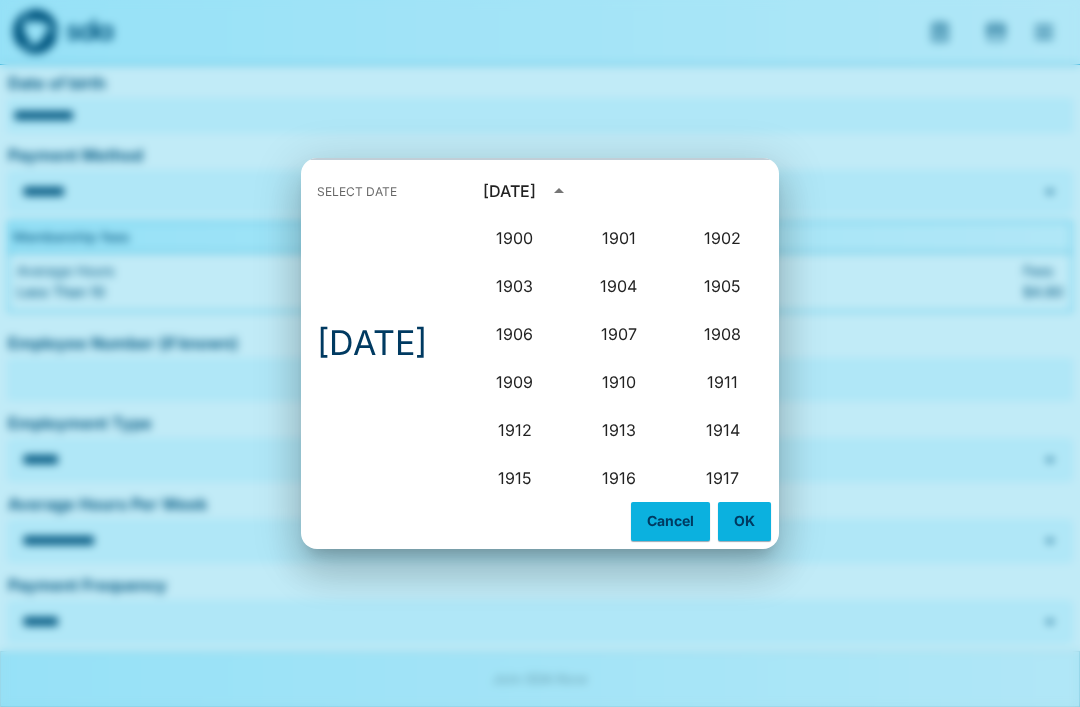 scroll, scrollTop: 1612, scrollLeft: 0, axis: vertical 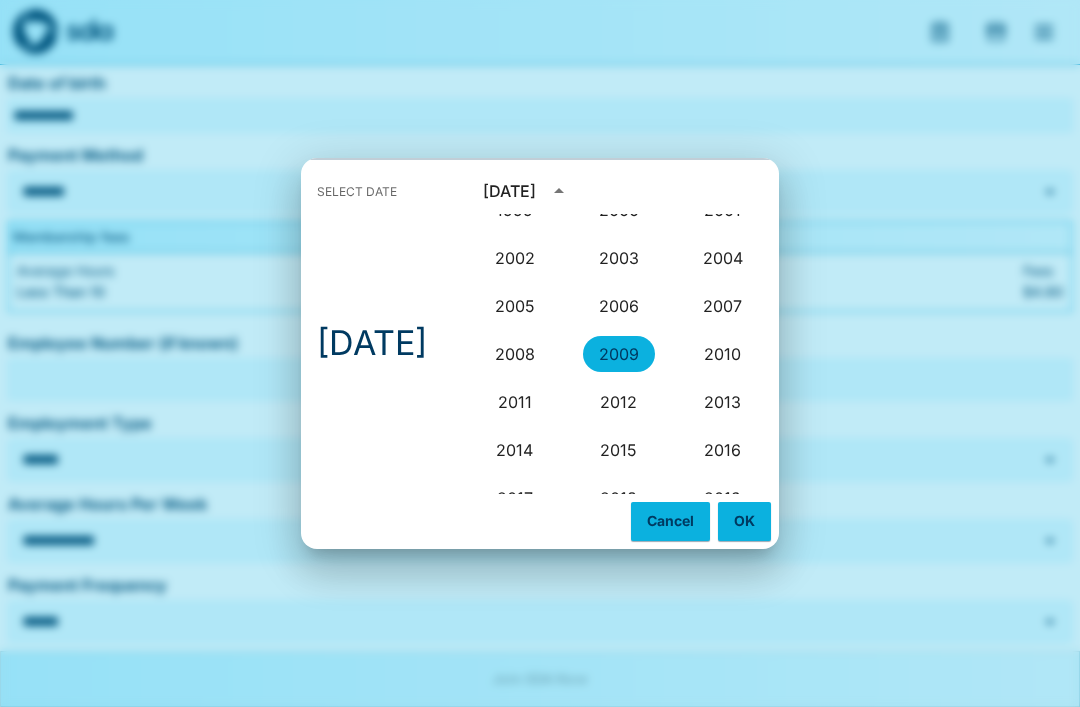click on "2009" at bounding box center [619, 354] 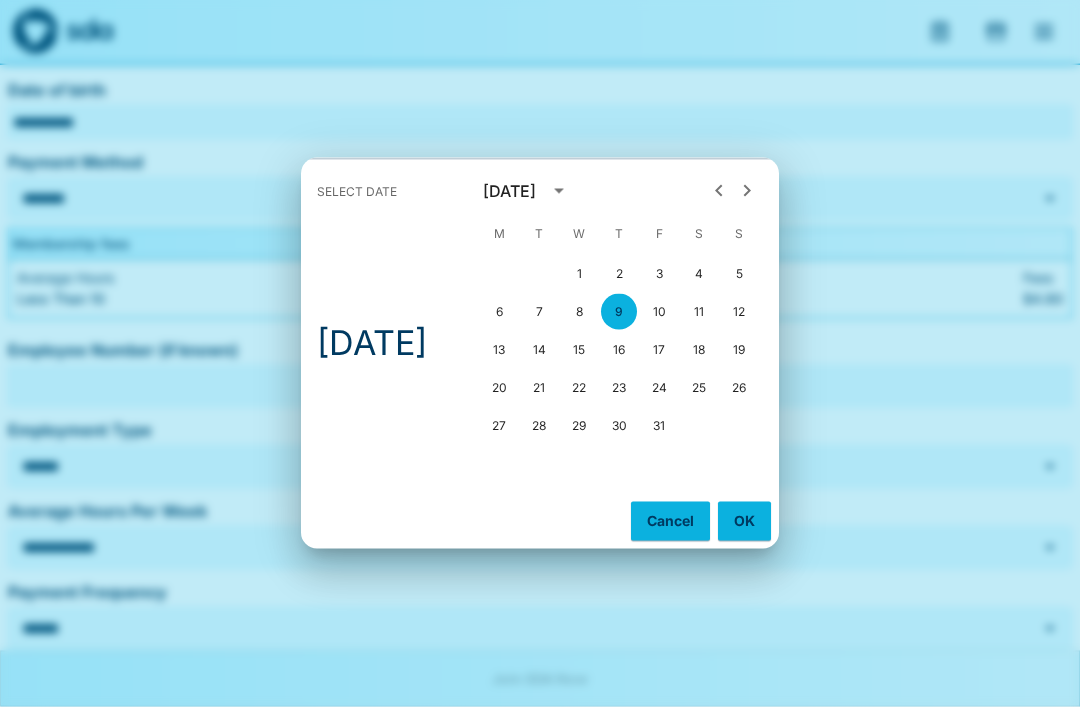 scroll, scrollTop: 664, scrollLeft: 0, axis: vertical 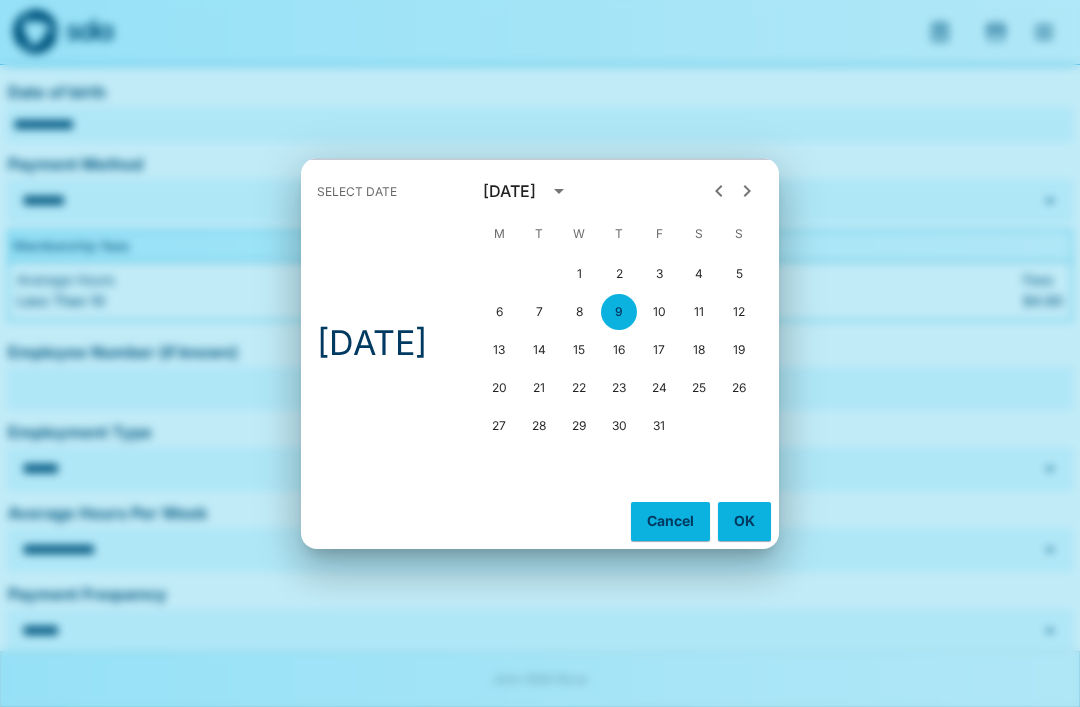 click 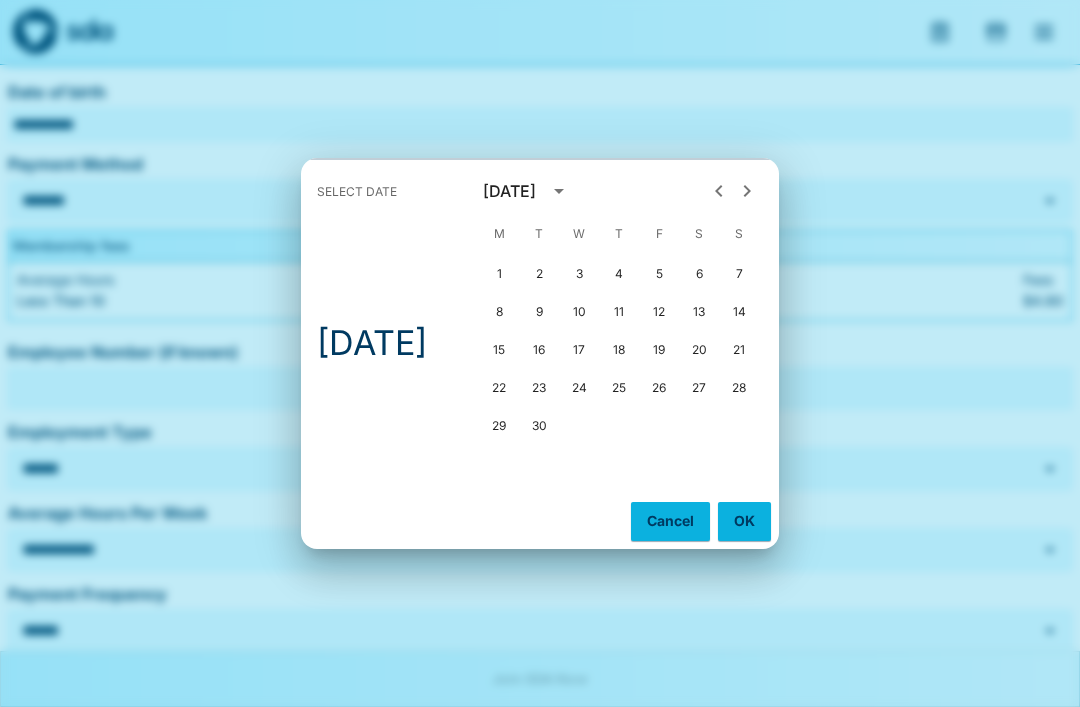 click 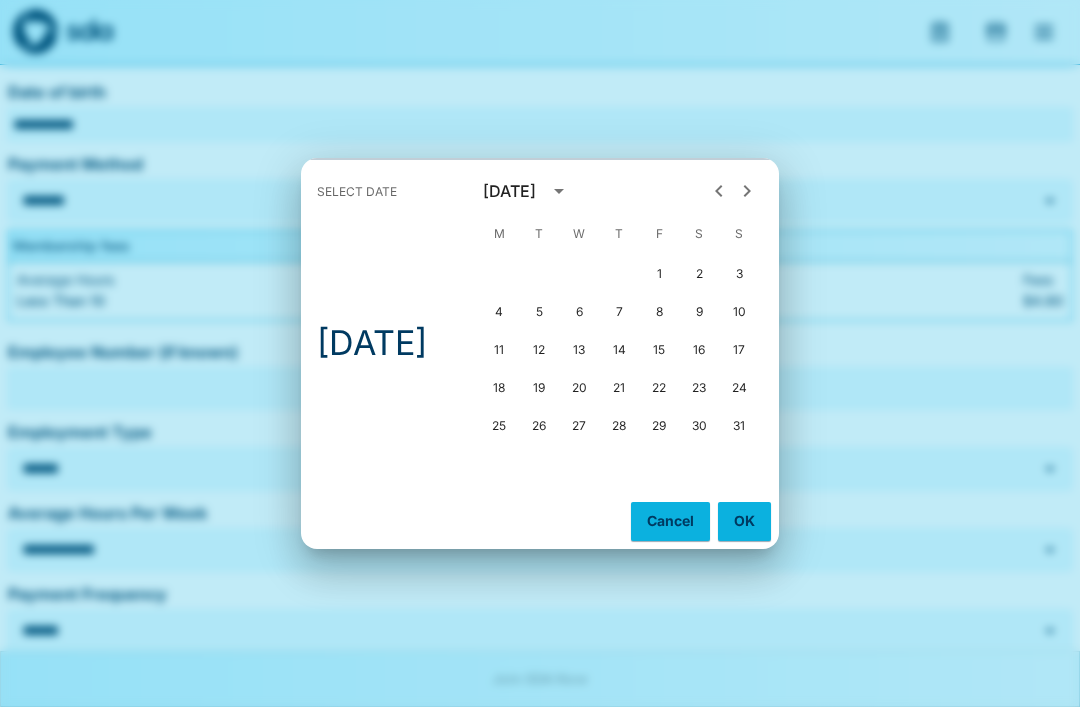 click at bounding box center [719, 191] 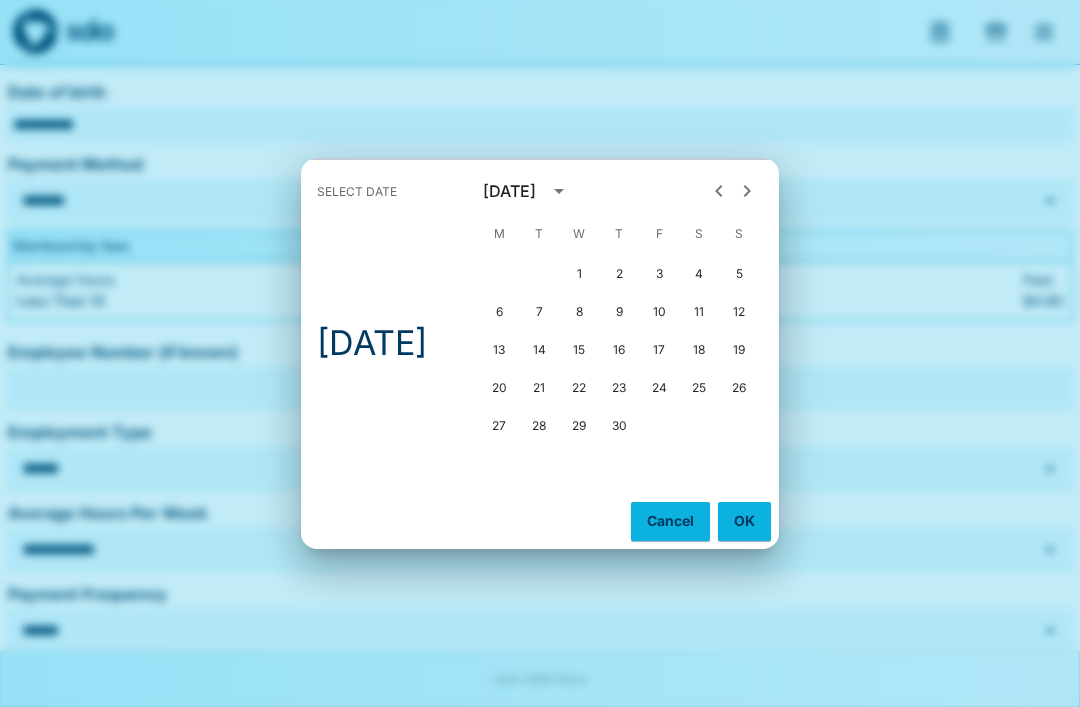 click on "10" at bounding box center (659, 312) 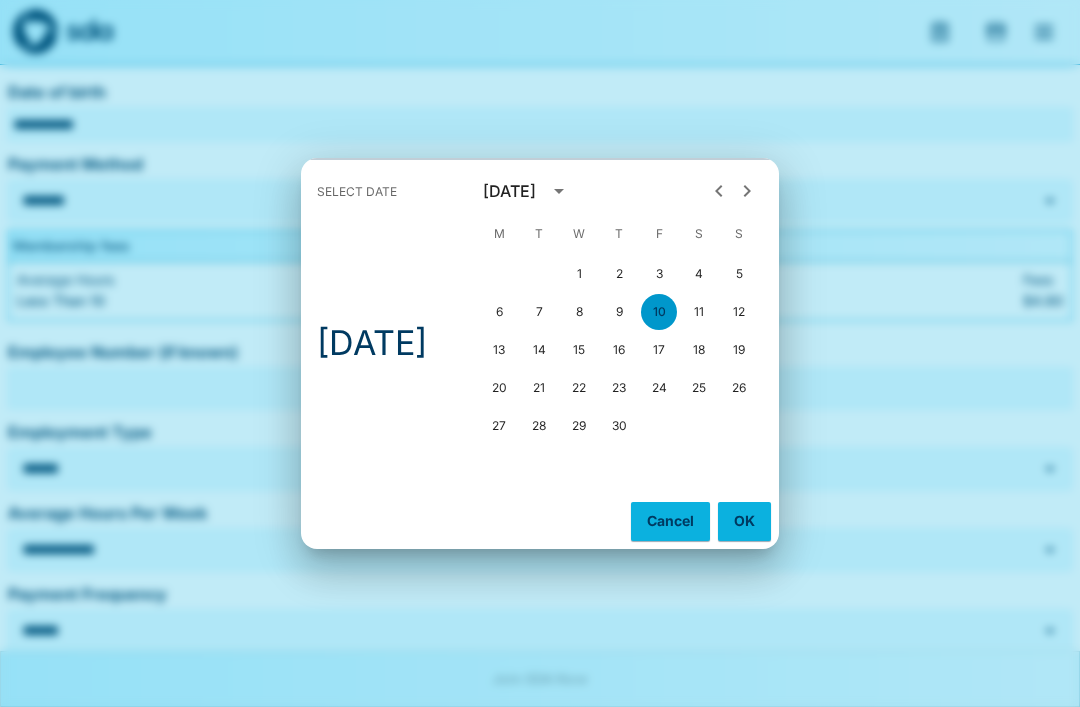 type on "**********" 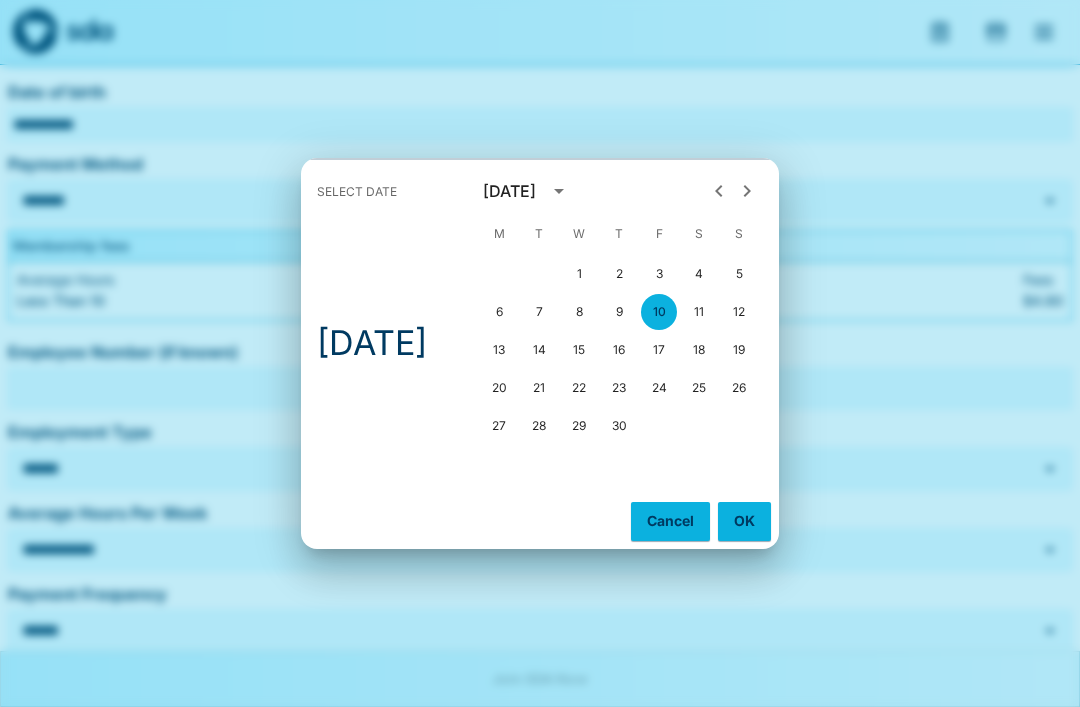 click on "OK" at bounding box center [744, 521] 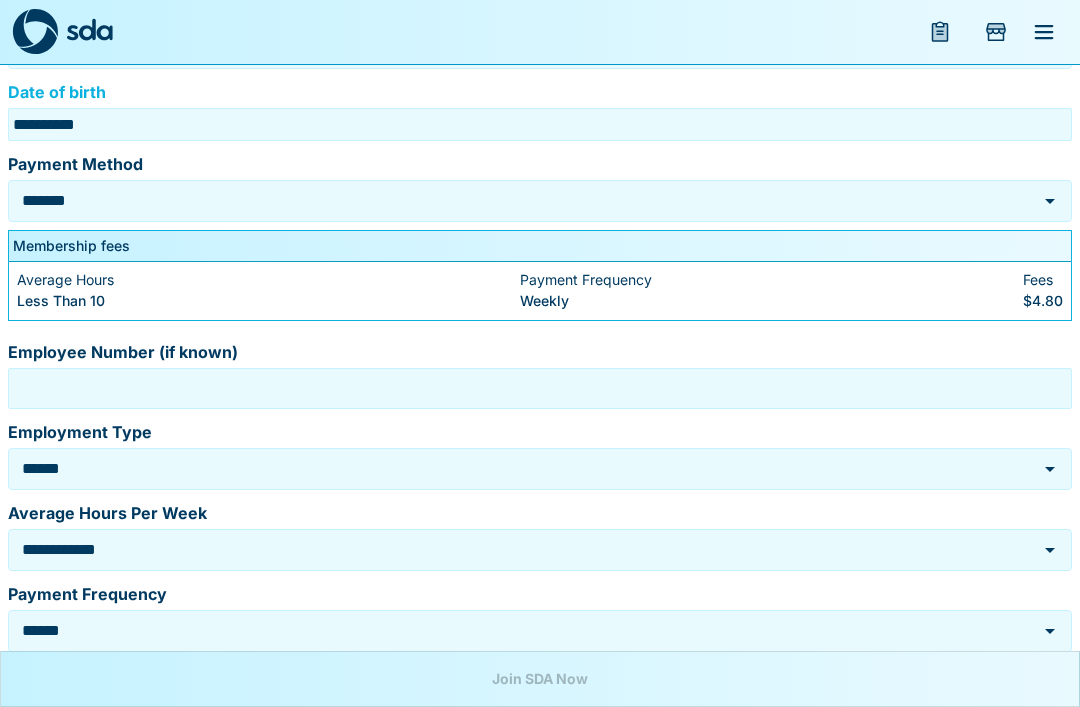 scroll, scrollTop: 663, scrollLeft: 0, axis: vertical 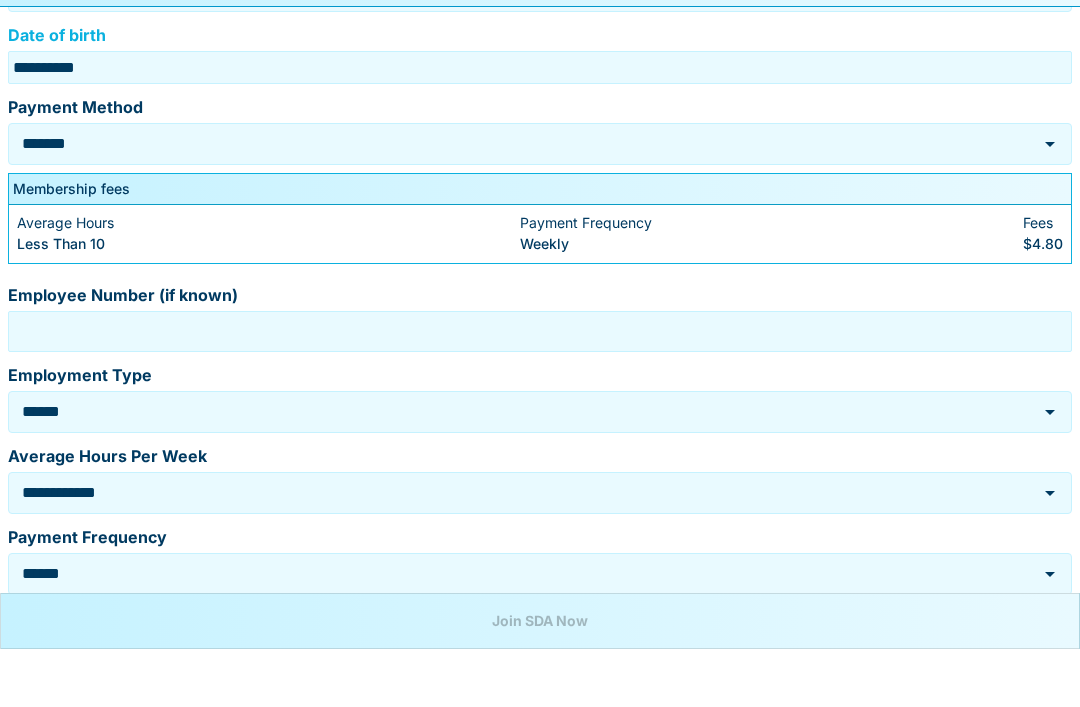 click on "*******" at bounding box center (512, 201) 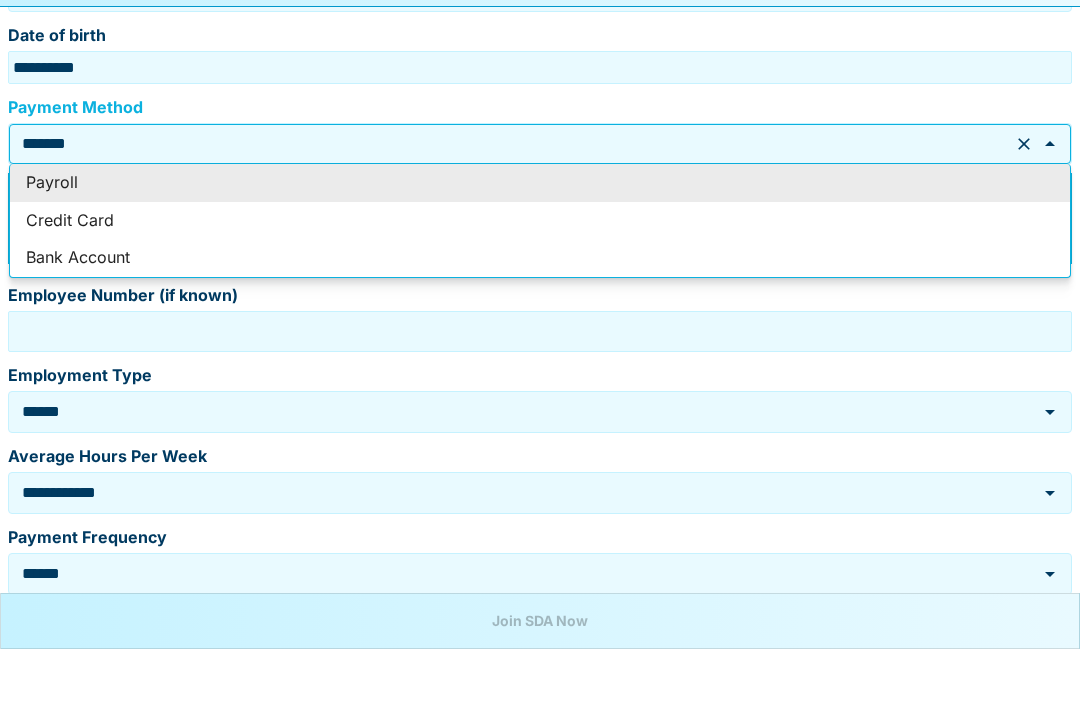 click on "*******" at bounding box center (512, 201) 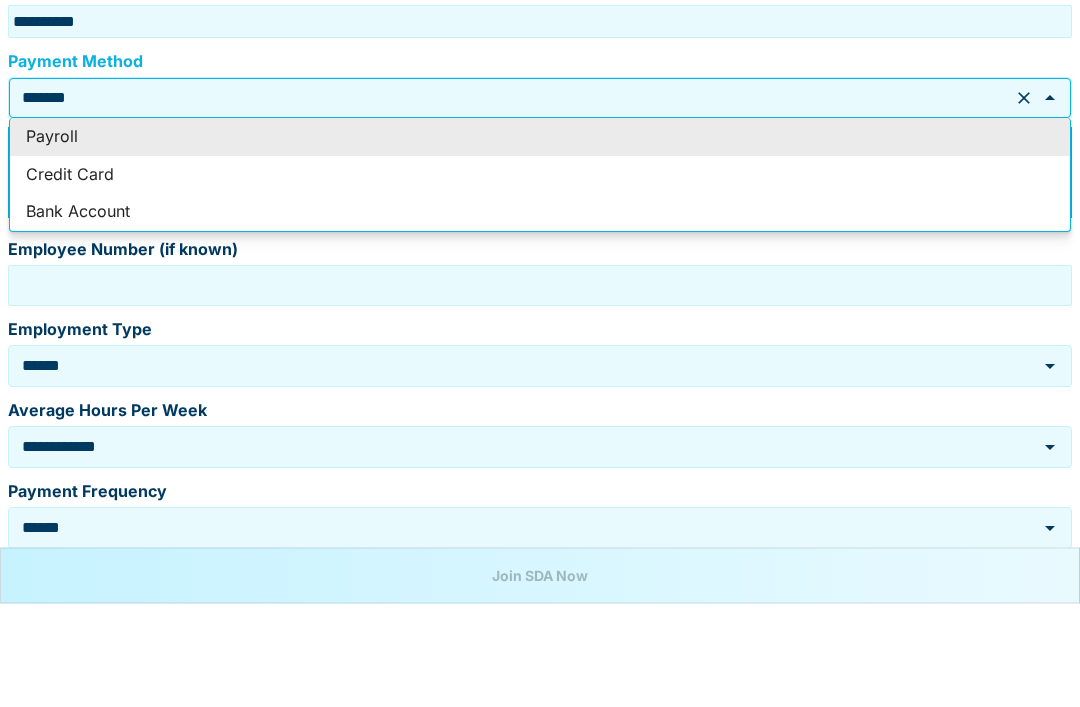 click on "Employee Number (if known)" at bounding box center [540, 389] 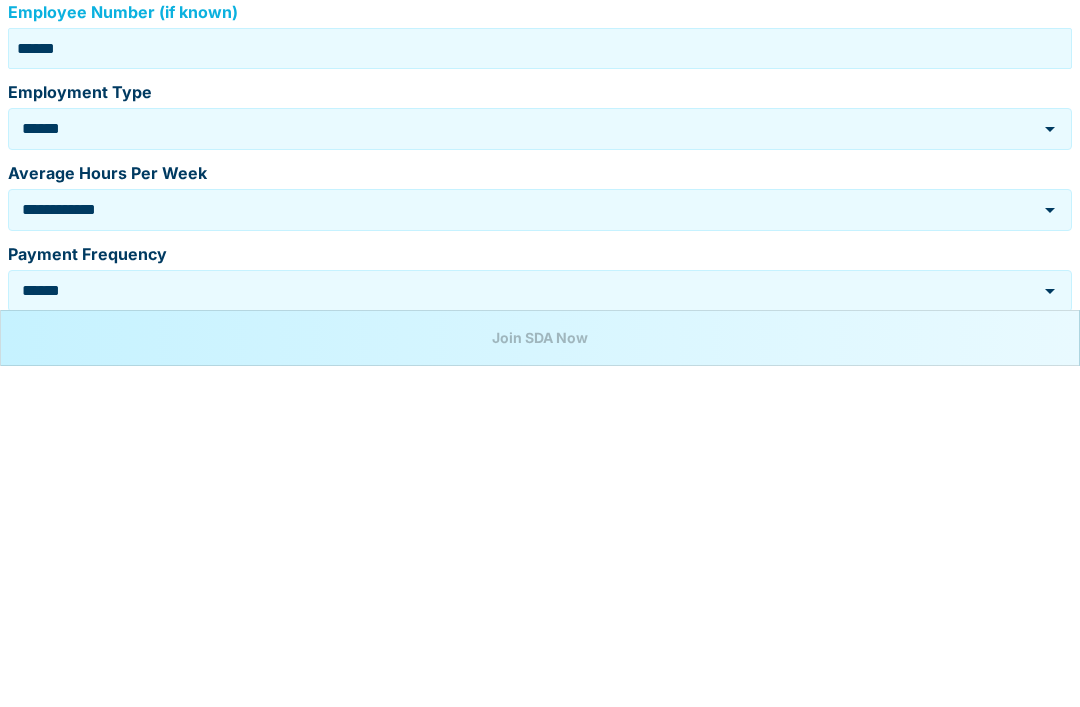 type on "******" 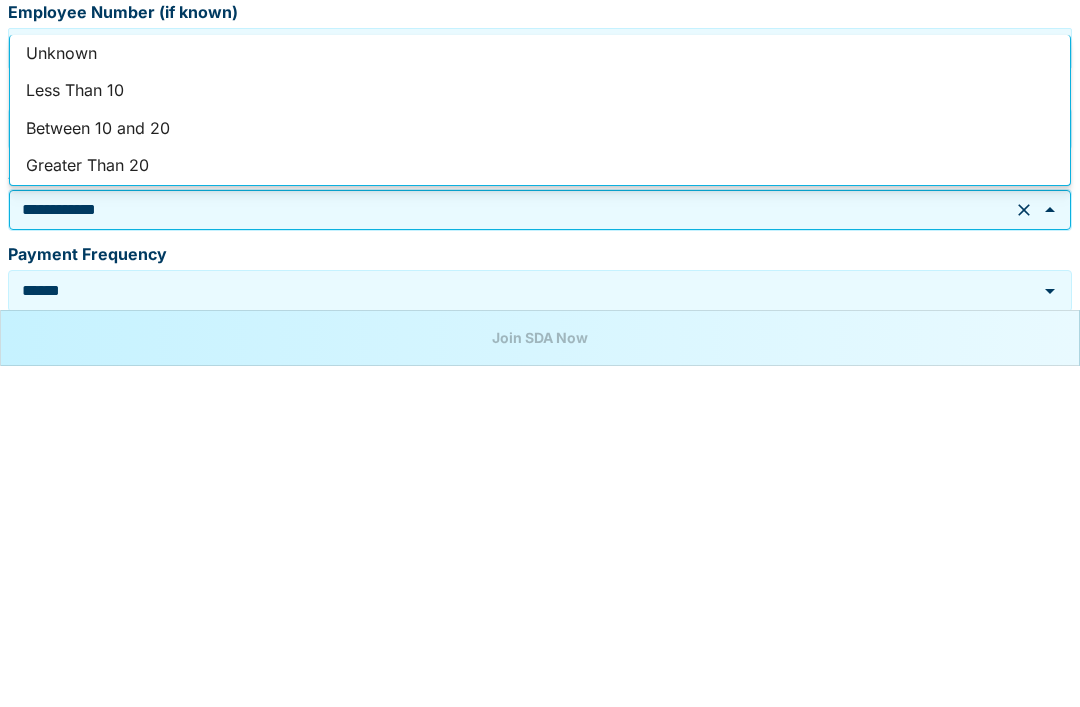 click on "Greater Than 20" at bounding box center (540, 507) 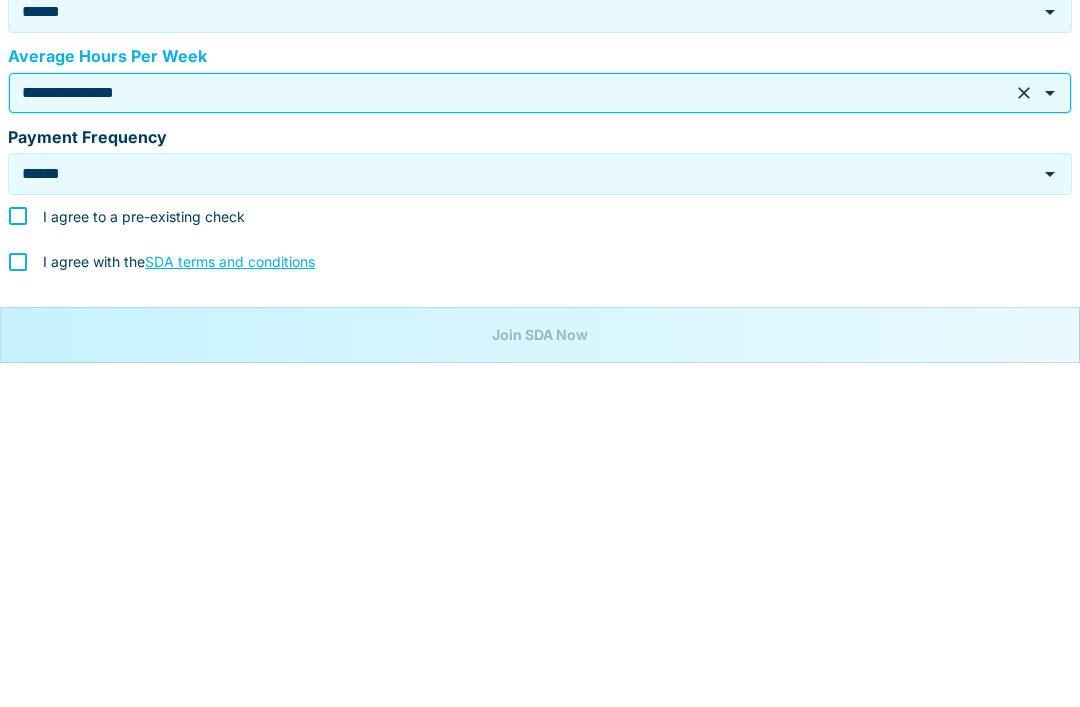 scroll, scrollTop: 713, scrollLeft: 0, axis: vertical 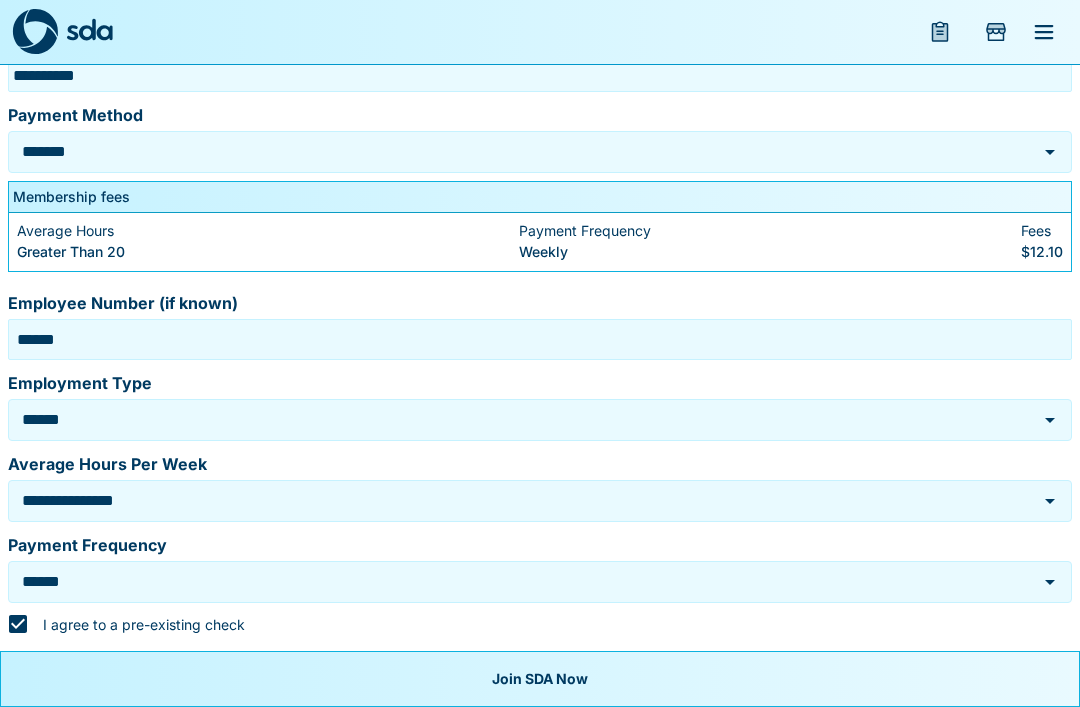 click on "Join SDA Now" at bounding box center (540, 679) 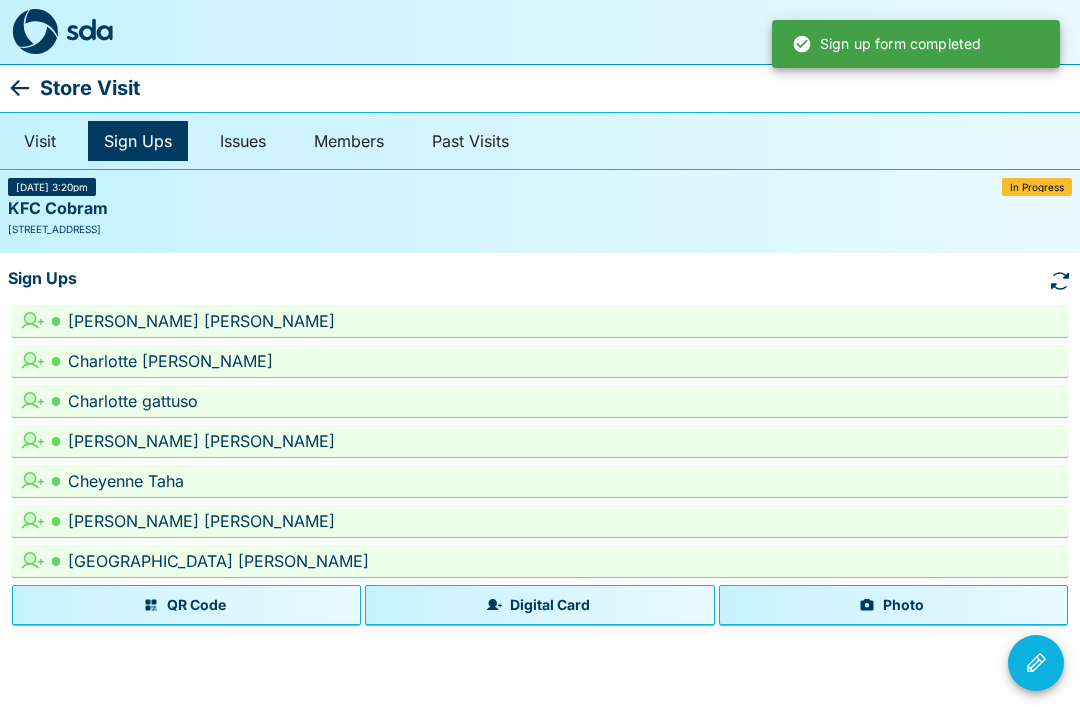 scroll, scrollTop: 0, scrollLeft: 0, axis: both 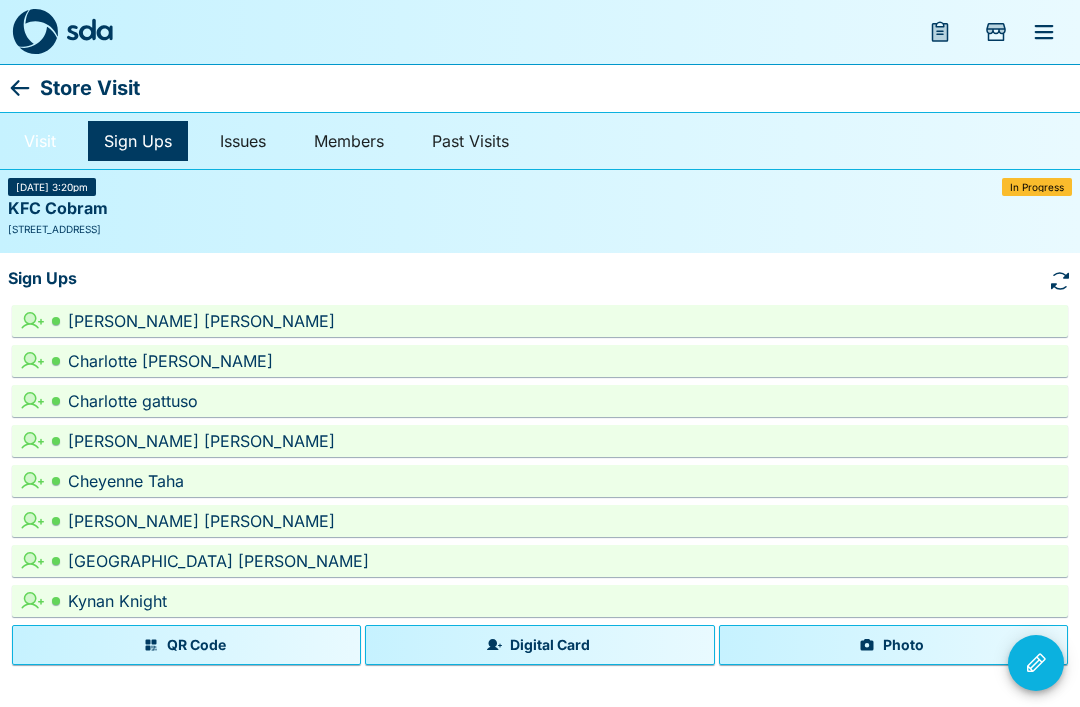 click on "Visit" at bounding box center [40, 141] 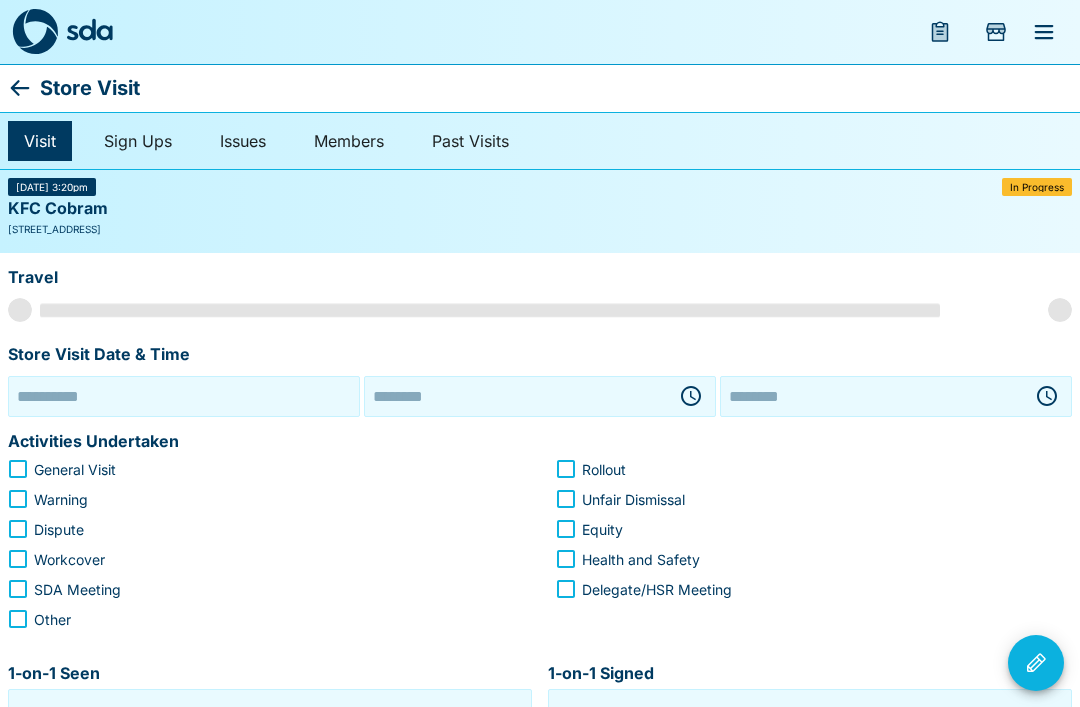 type on "**********" 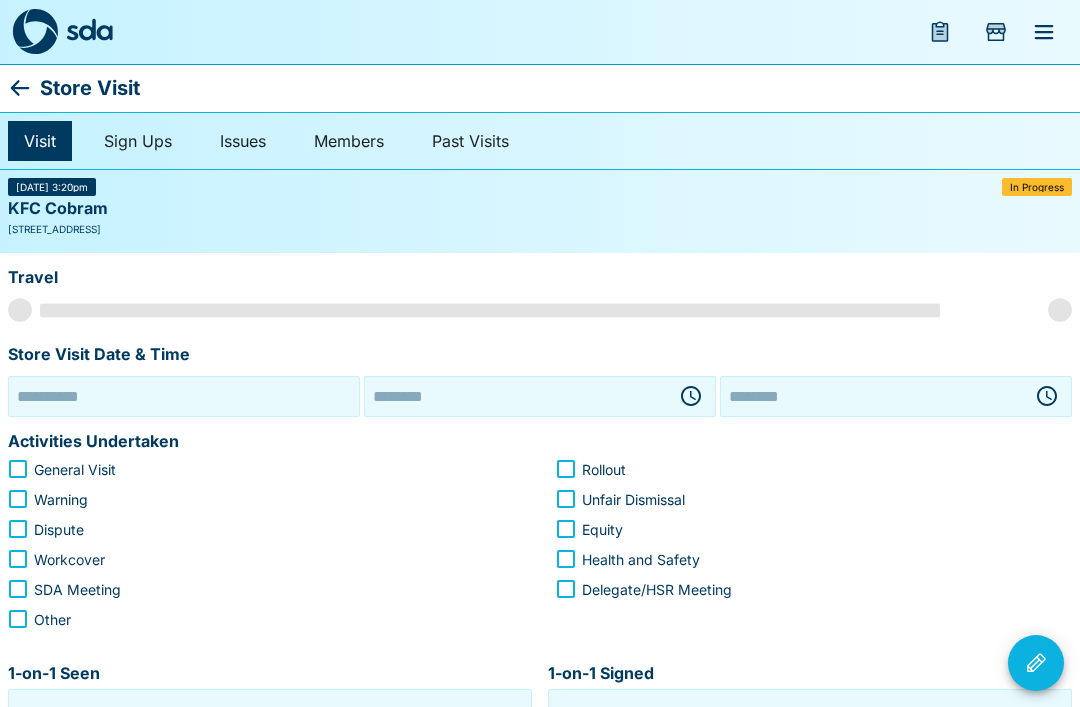 type on "********" 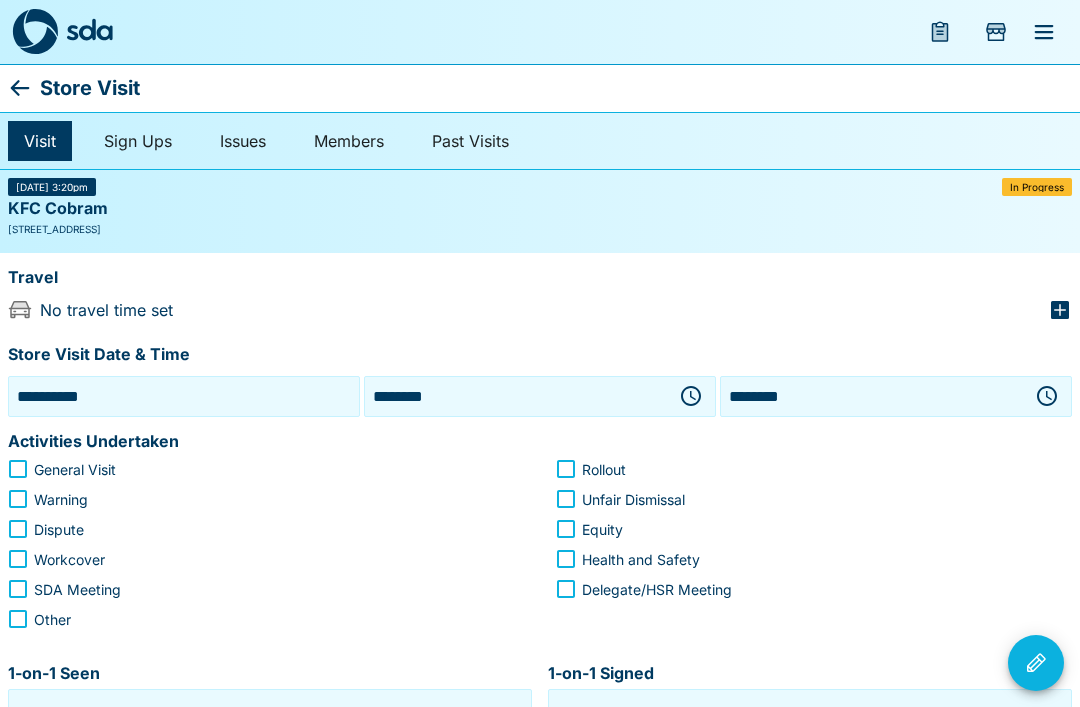 click on "Activities Undertaken" at bounding box center [536, 440] 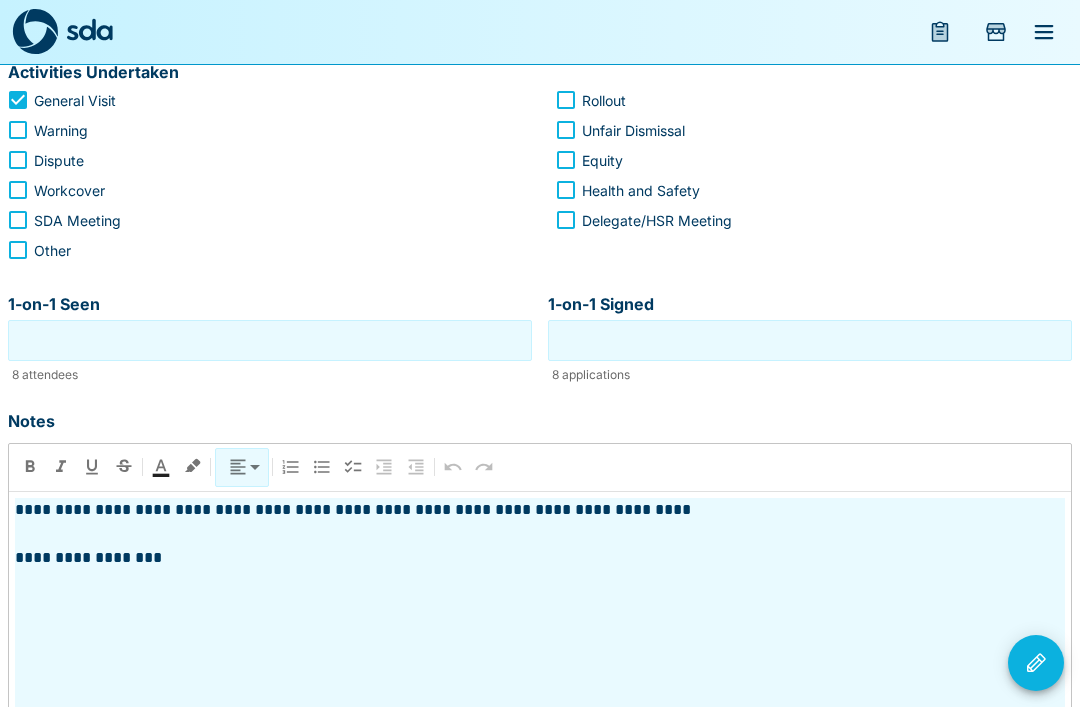 scroll, scrollTop: 358, scrollLeft: 0, axis: vertical 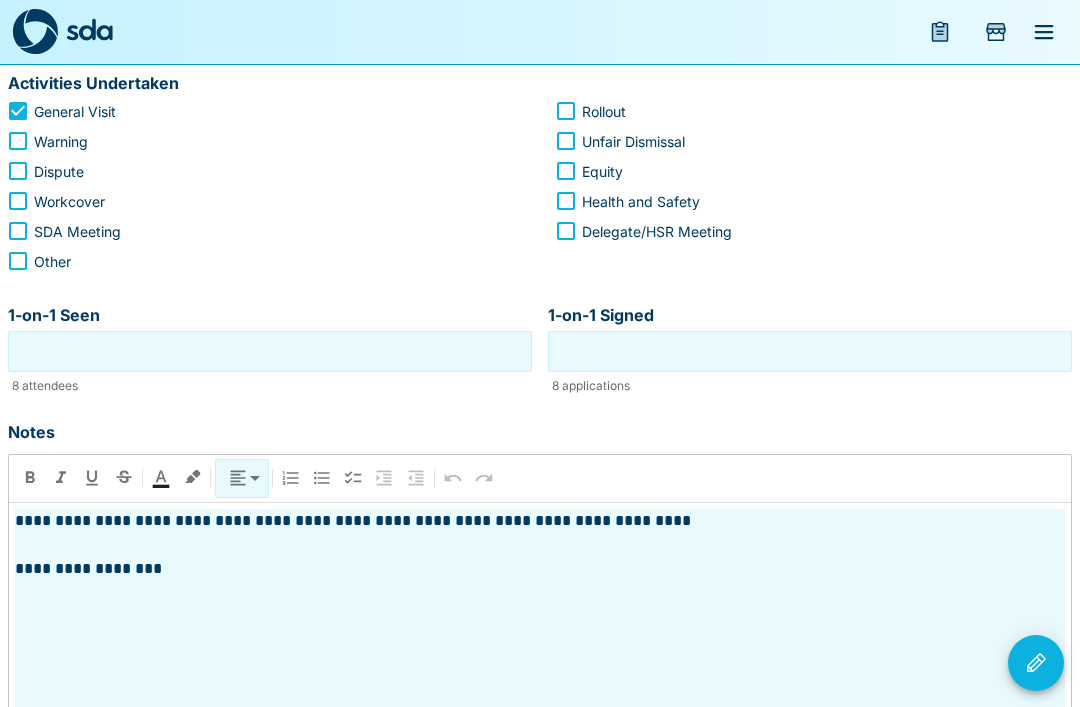 click on "1-on-1 Seen" at bounding box center (270, 351) 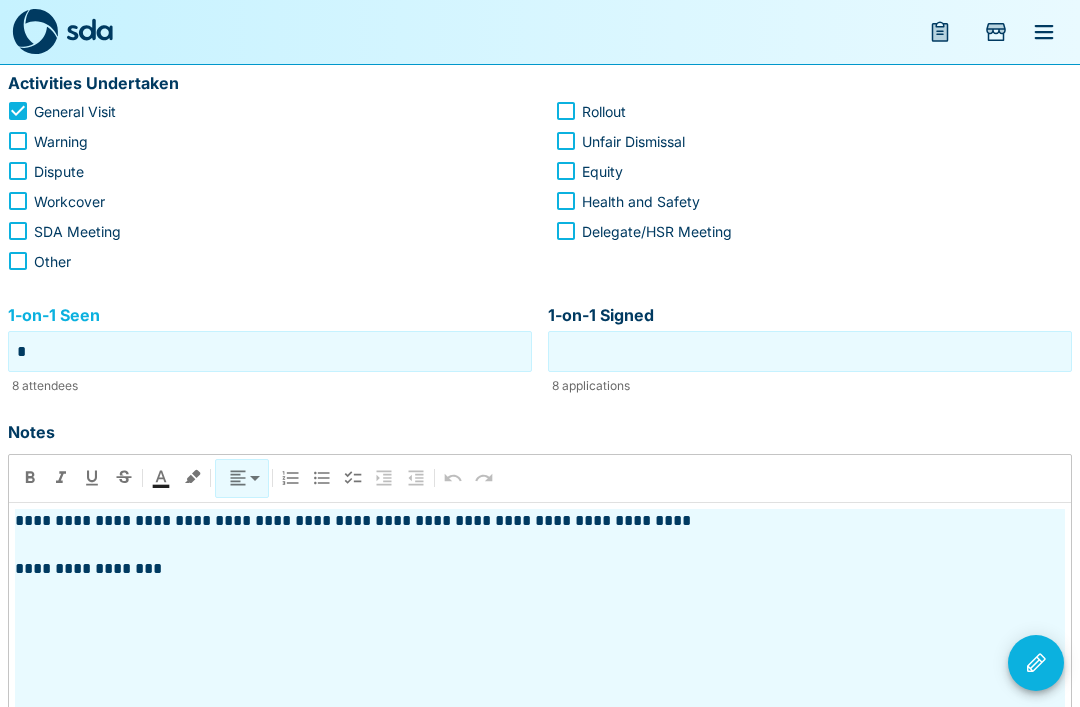 type on "*" 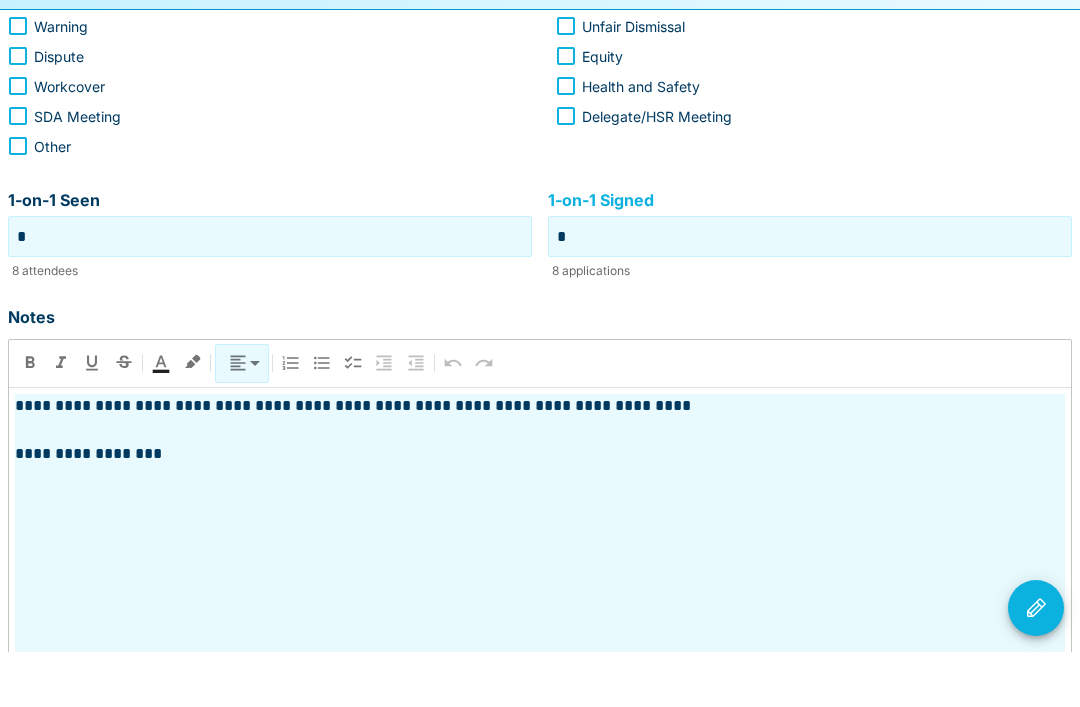 scroll, scrollTop: 422, scrollLeft: 0, axis: vertical 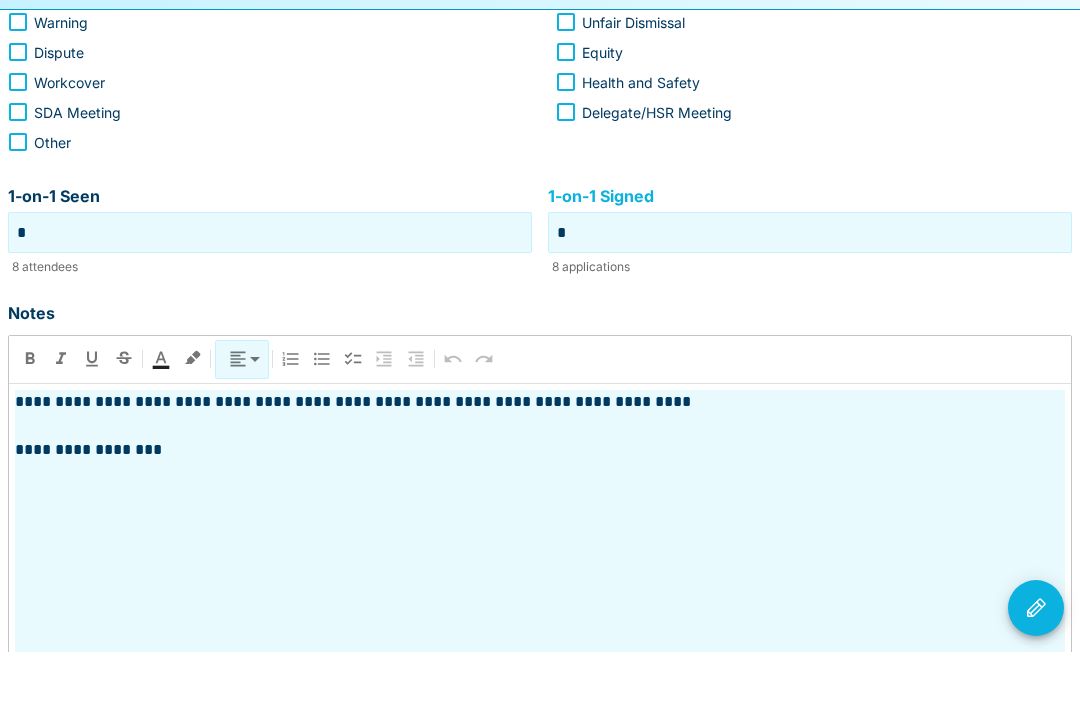 type on "*" 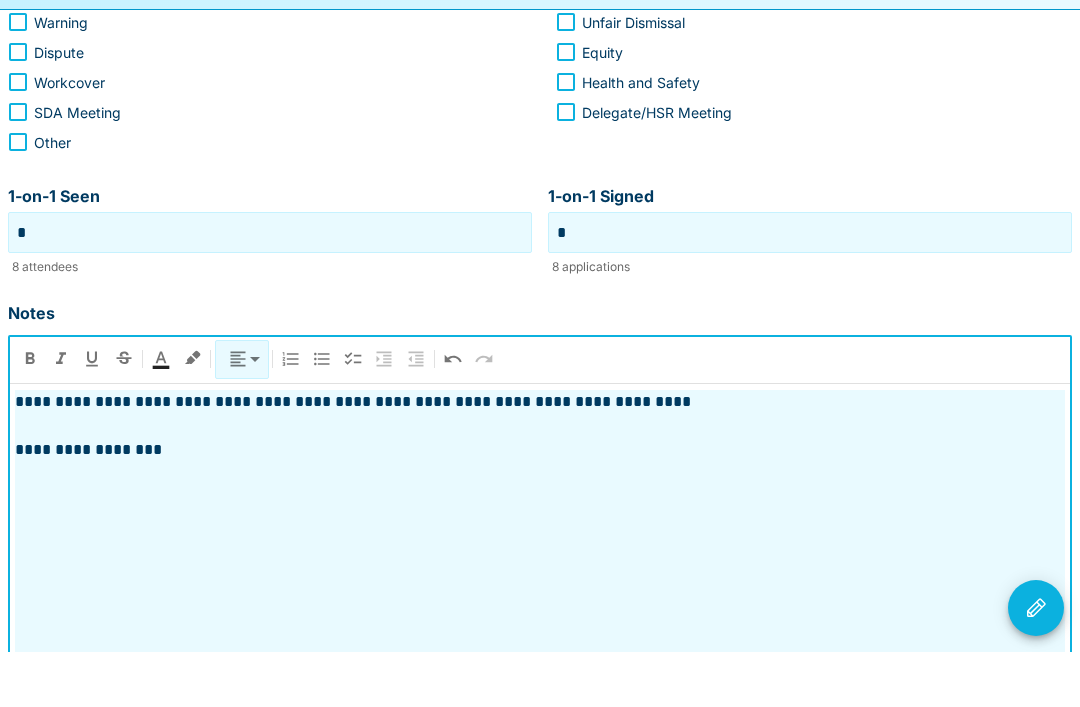 type 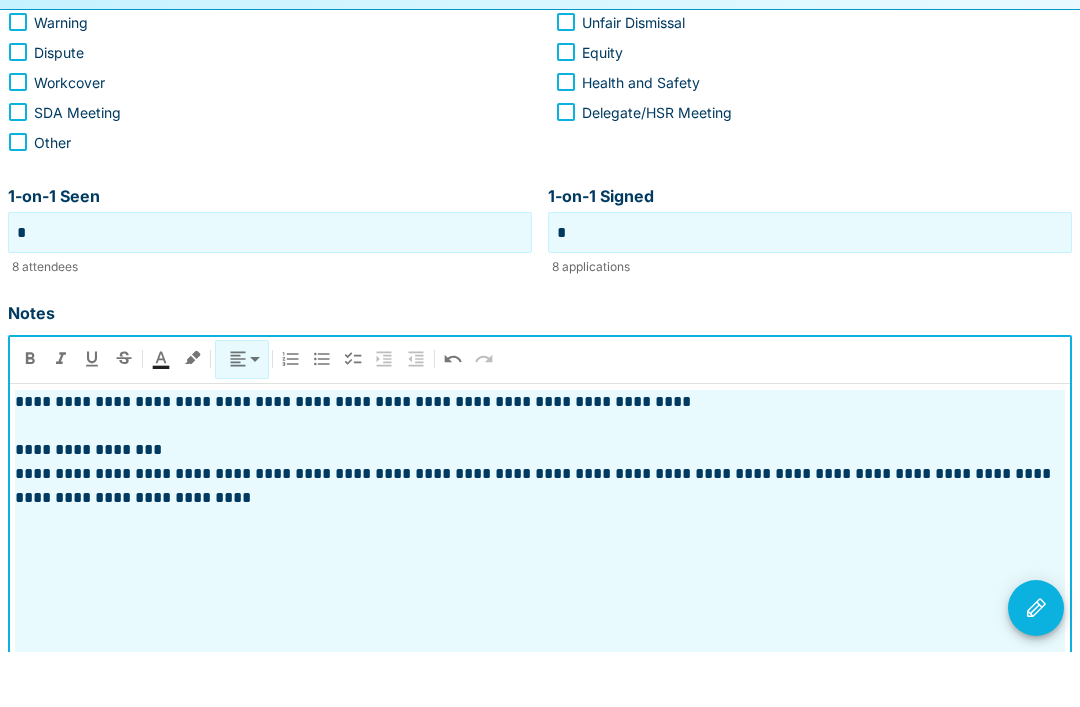 click on "**********" at bounding box center [540, 541] 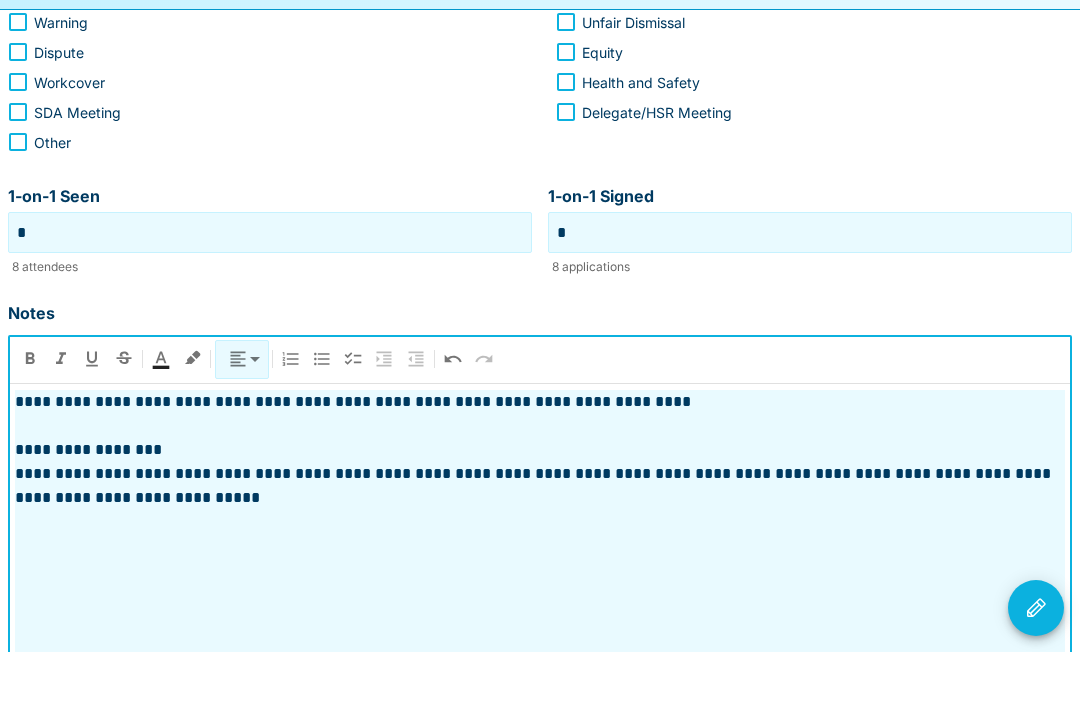 click at bounding box center [540, 577] 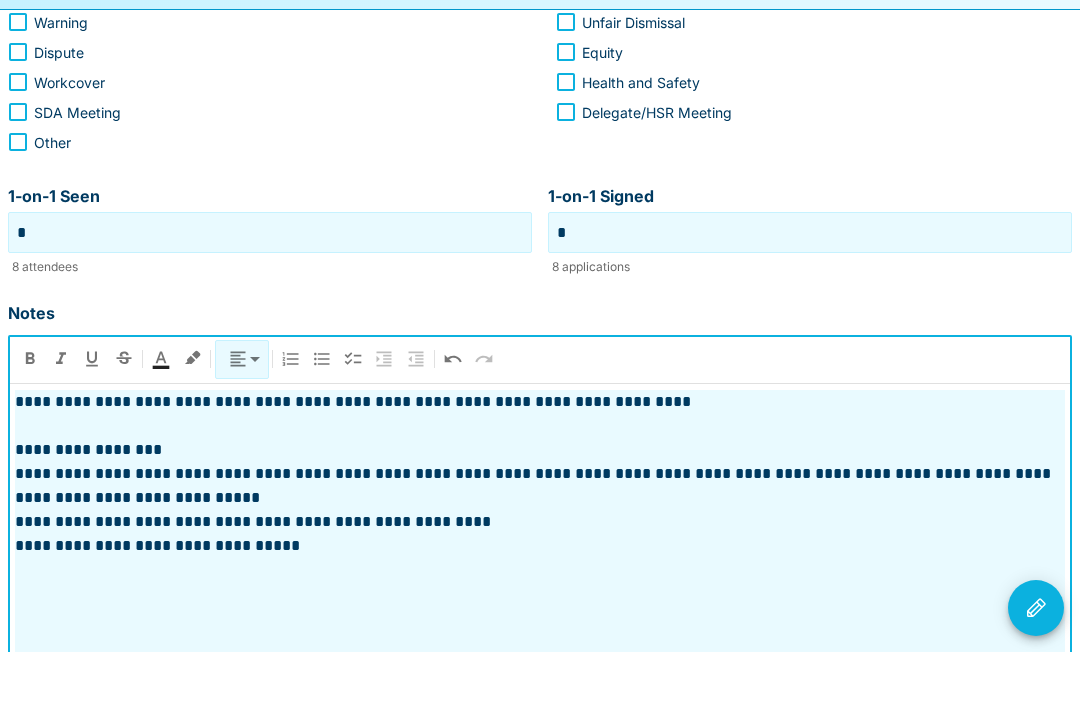 click on "**********" at bounding box center (540, 597) 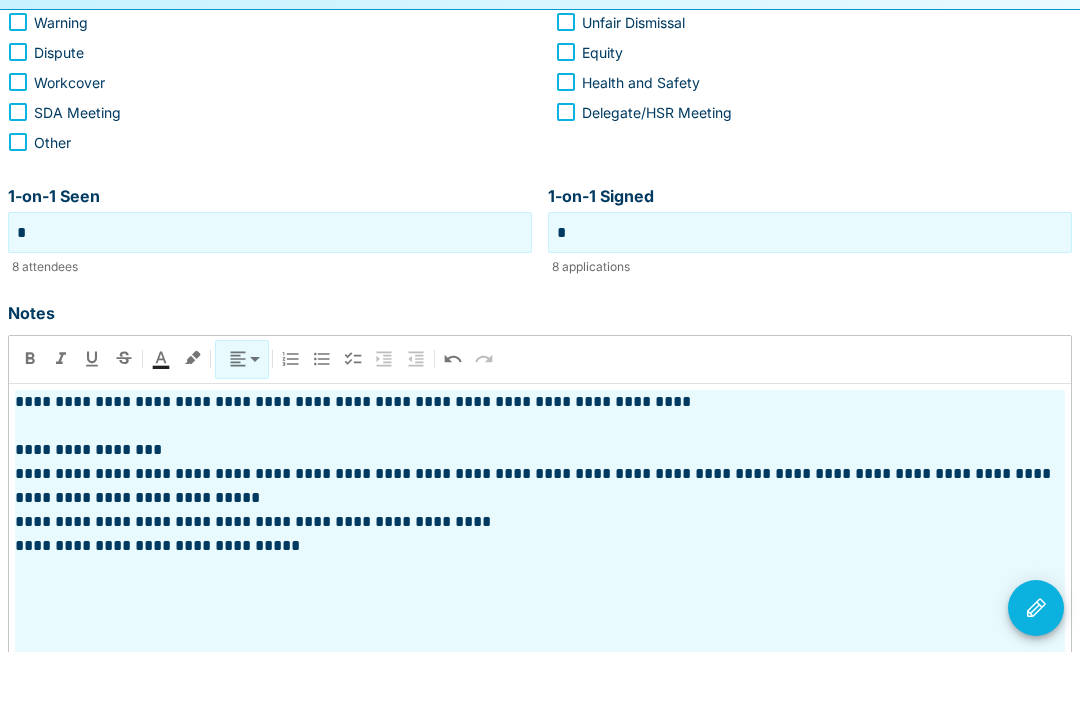scroll, scrollTop: 477, scrollLeft: 0, axis: vertical 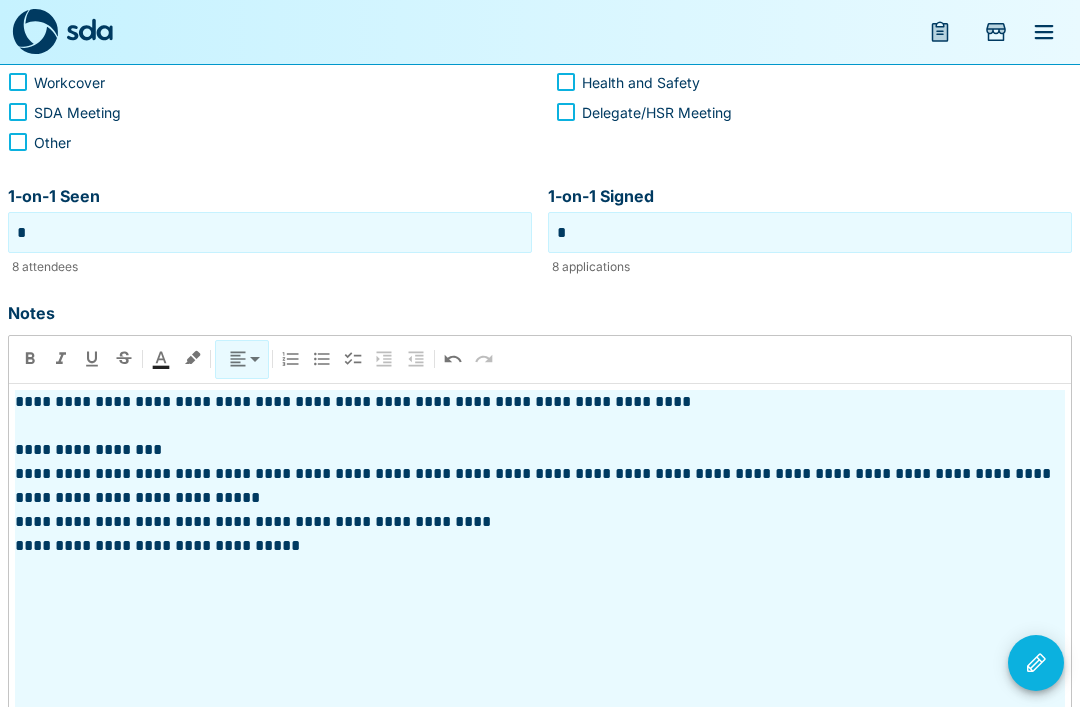 click on "**********" at bounding box center (540, 546) 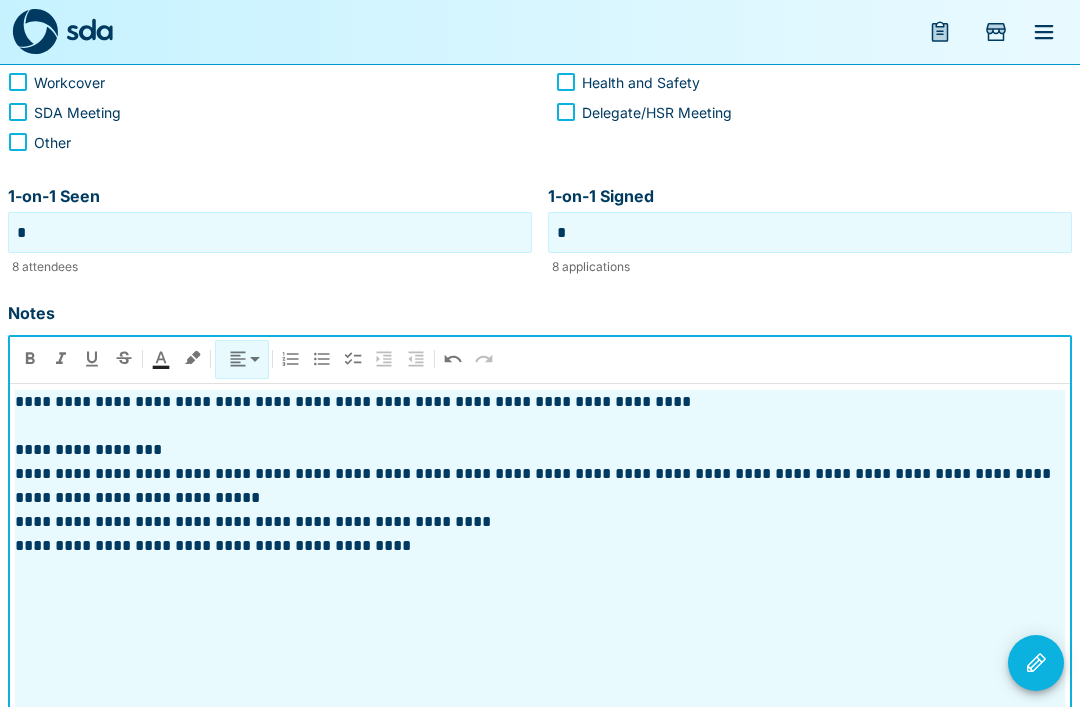 scroll, scrollTop: 475, scrollLeft: 0, axis: vertical 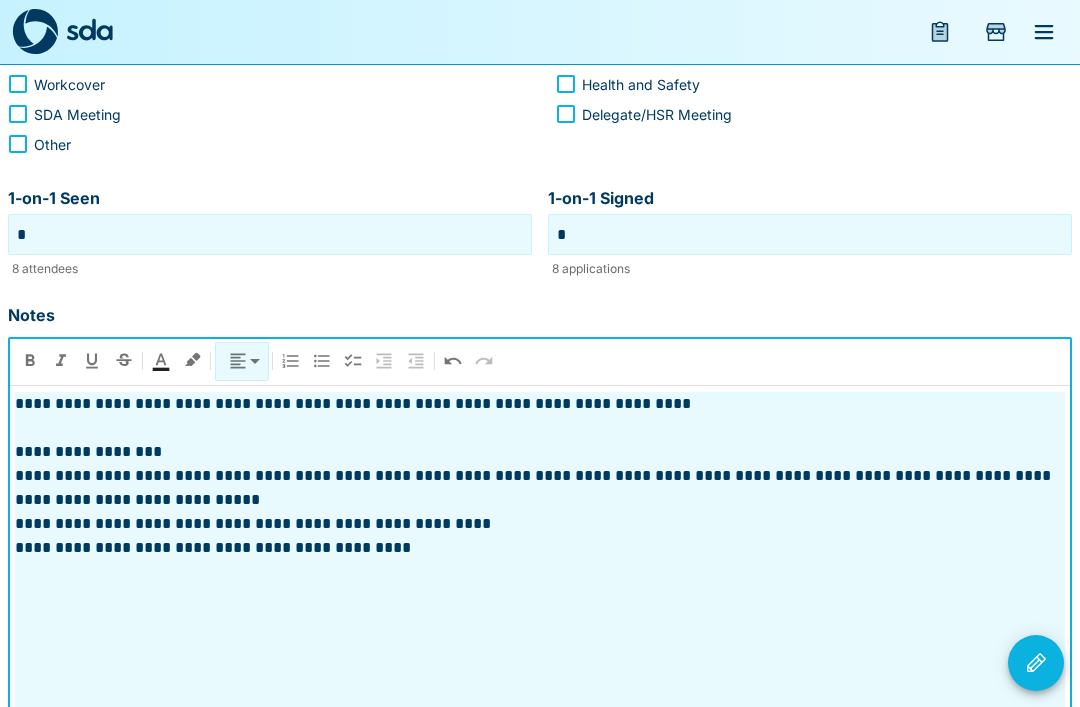 click on "**********" at bounding box center (540, 548) 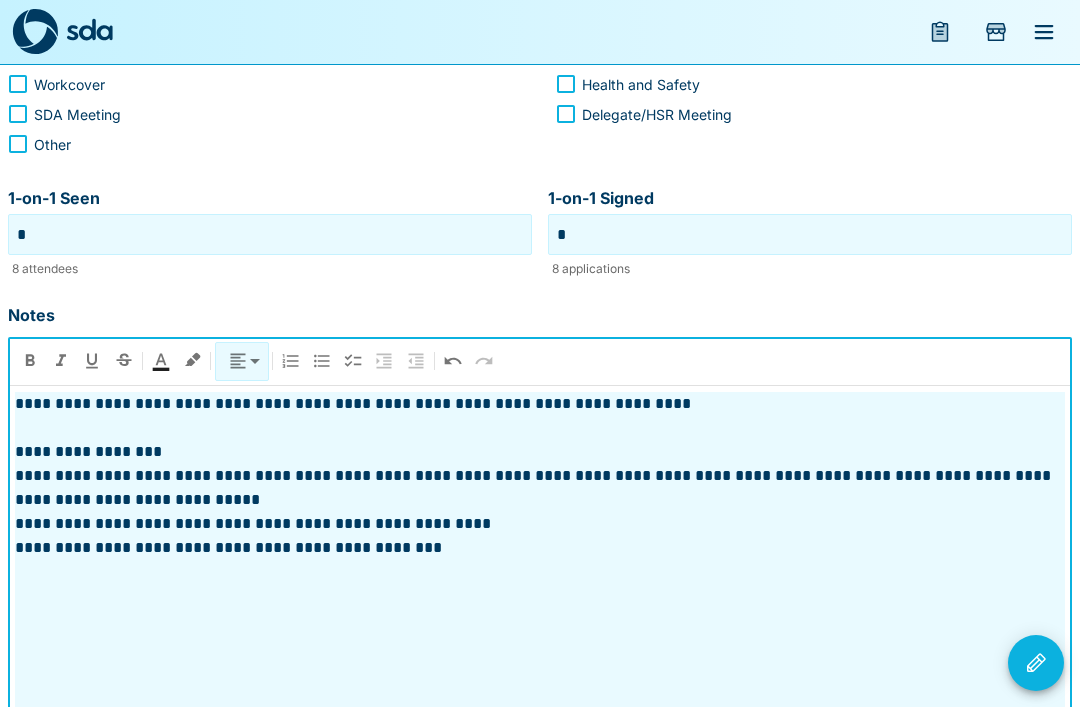 click on "**********" at bounding box center (540, 548) 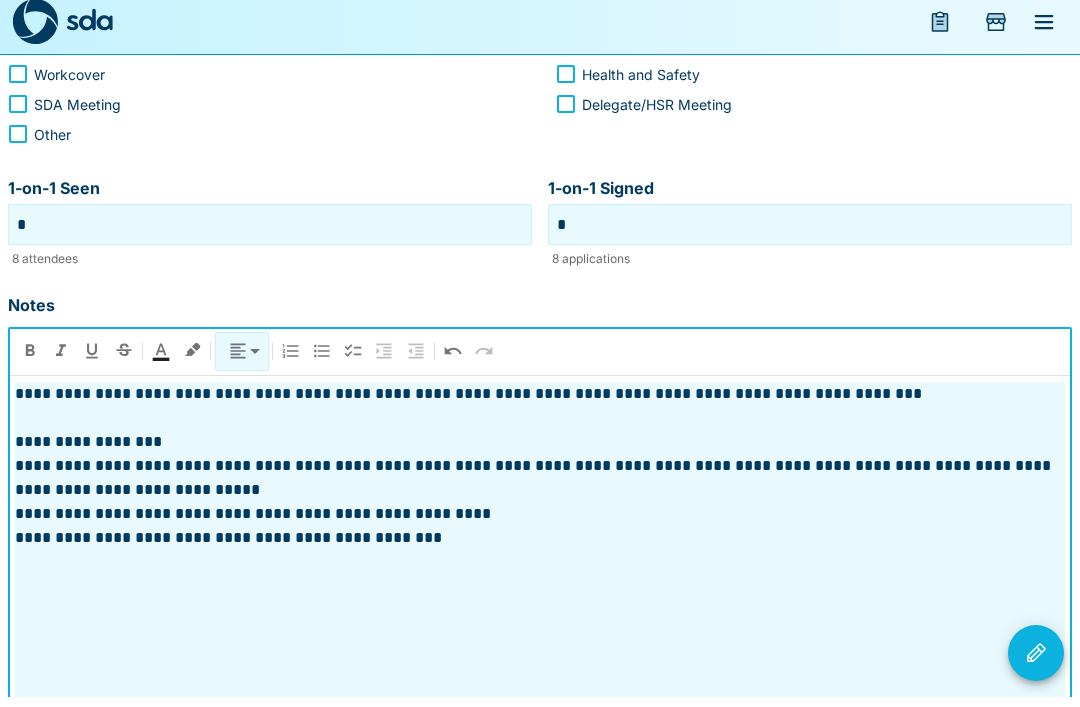 scroll, scrollTop: 555, scrollLeft: 0, axis: vertical 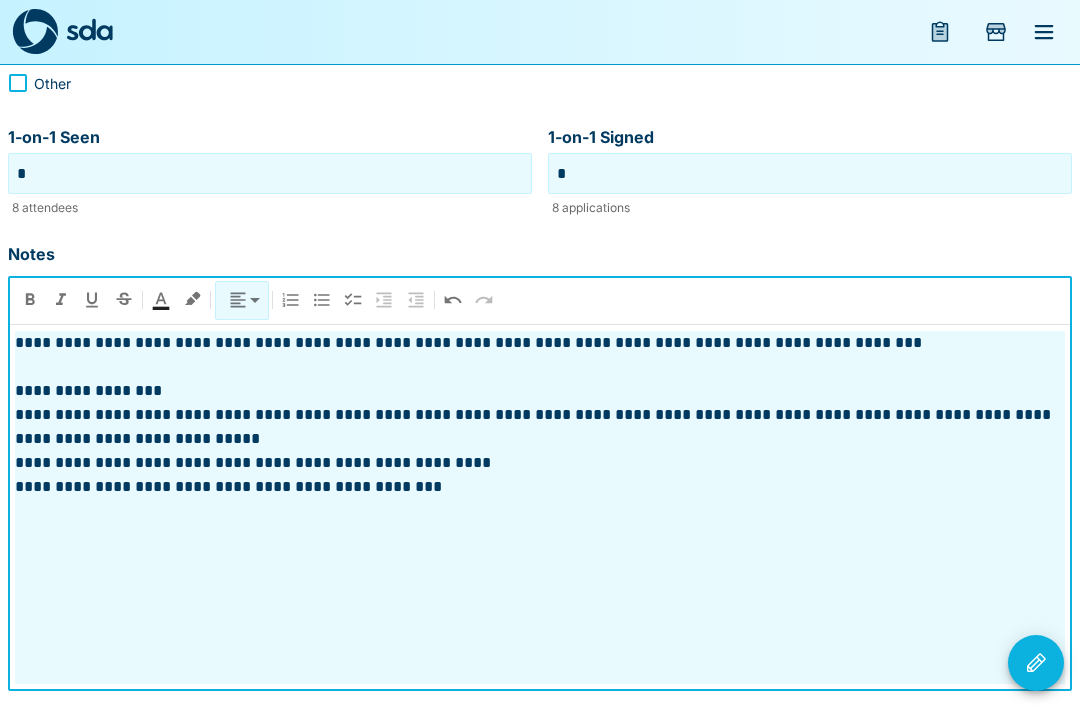 click on "**********" at bounding box center (540, 464) 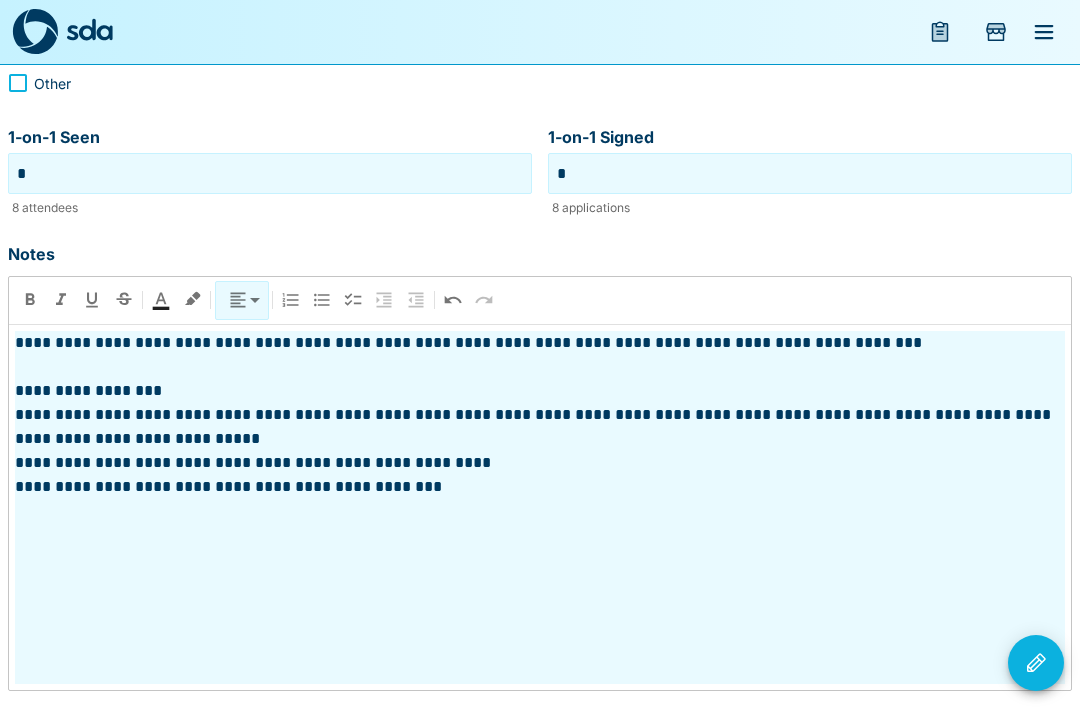 scroll, scrollTop: 500, scrollLeft: 0, axis: vertical 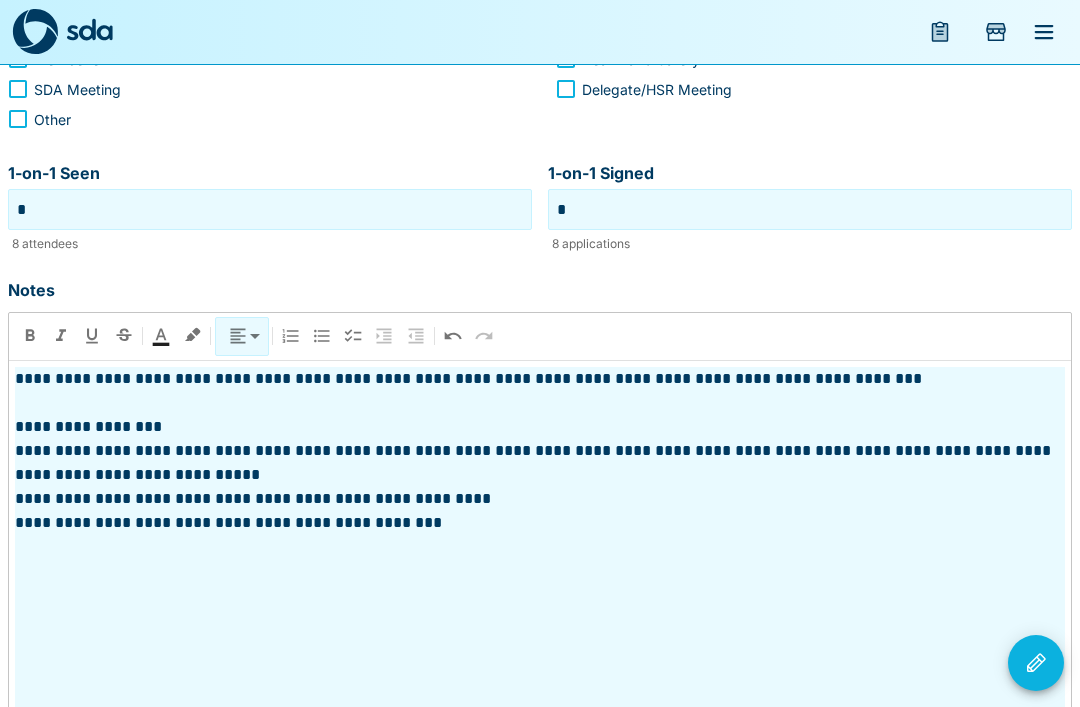 click on "**********" at bounding box center (540, 499) 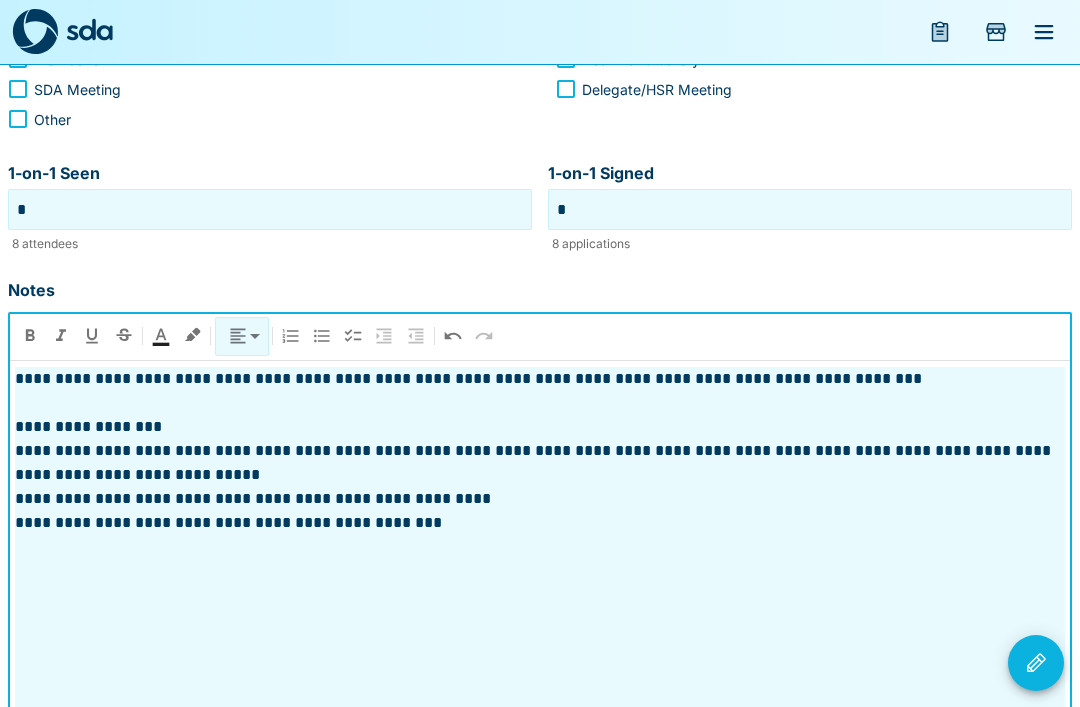 click on "**********" at bounding box center (540, 544) 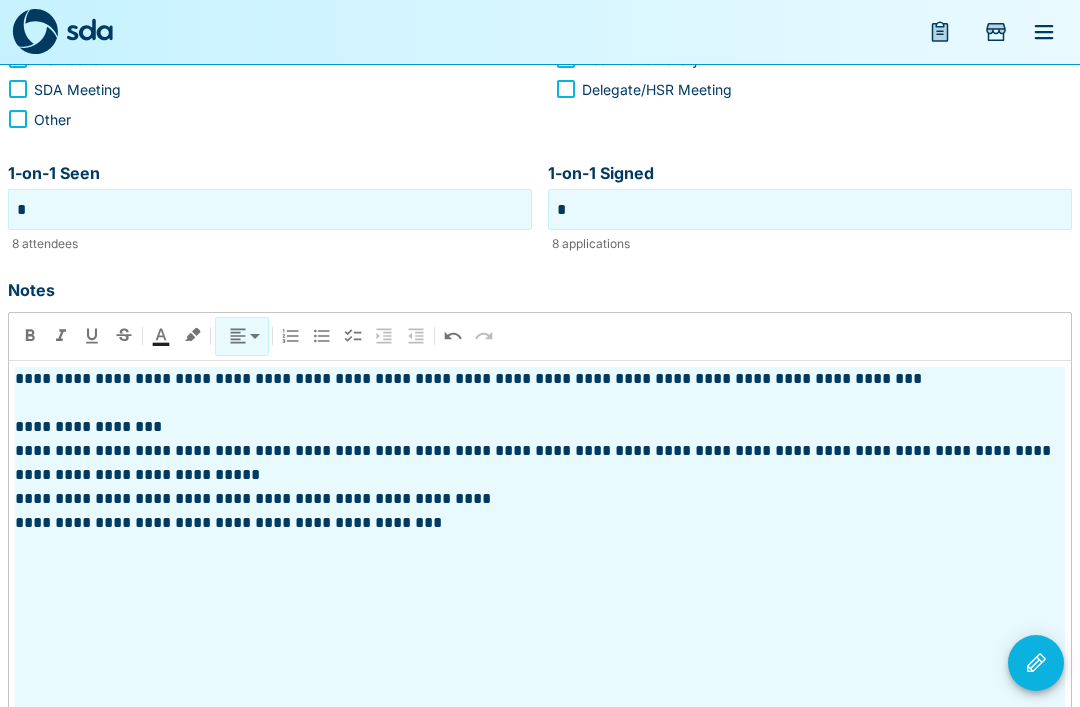 click on "**********" at bounding box center [540, 499] 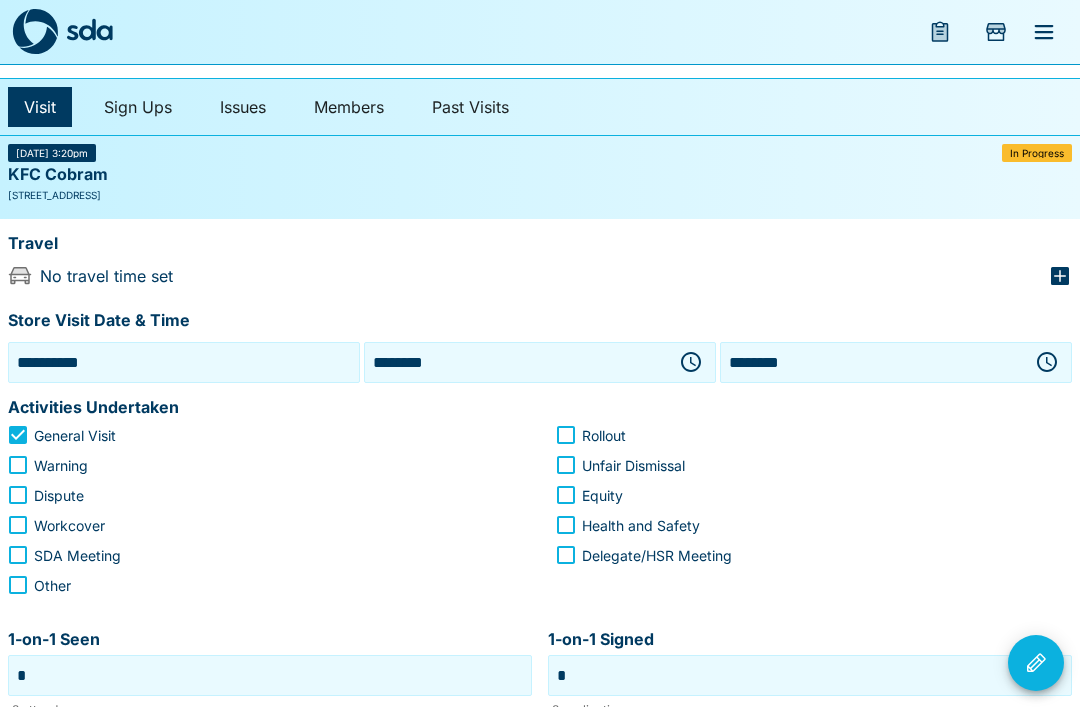 scroll, scrollTop: 0, scrollLeft: 0, axis: both 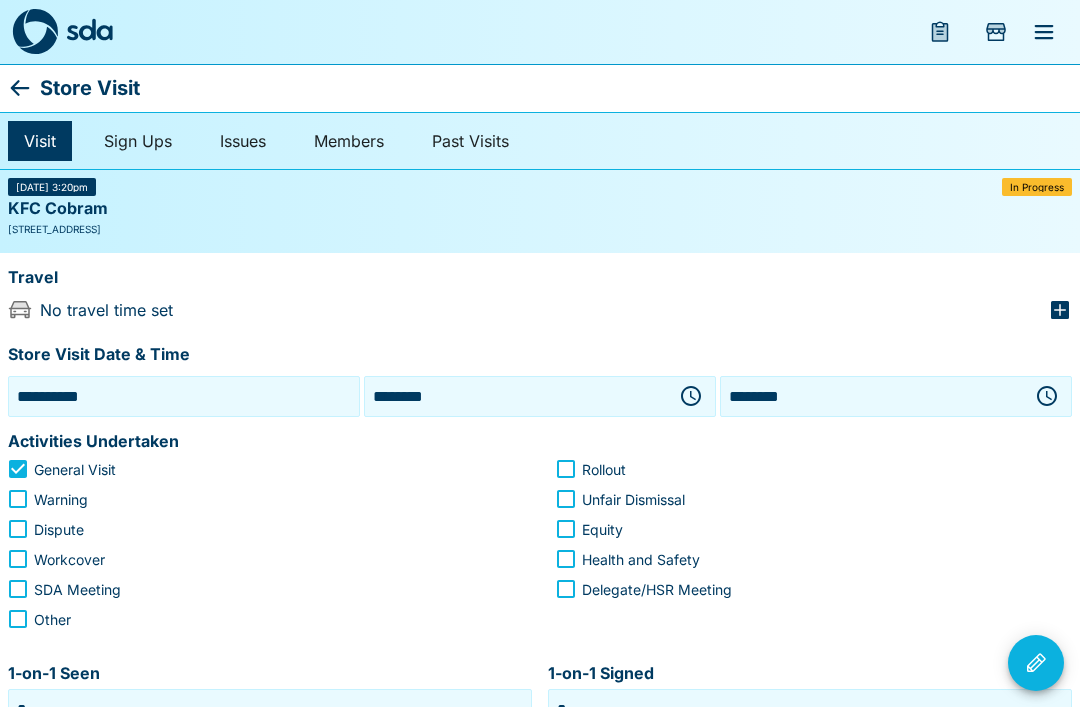 click 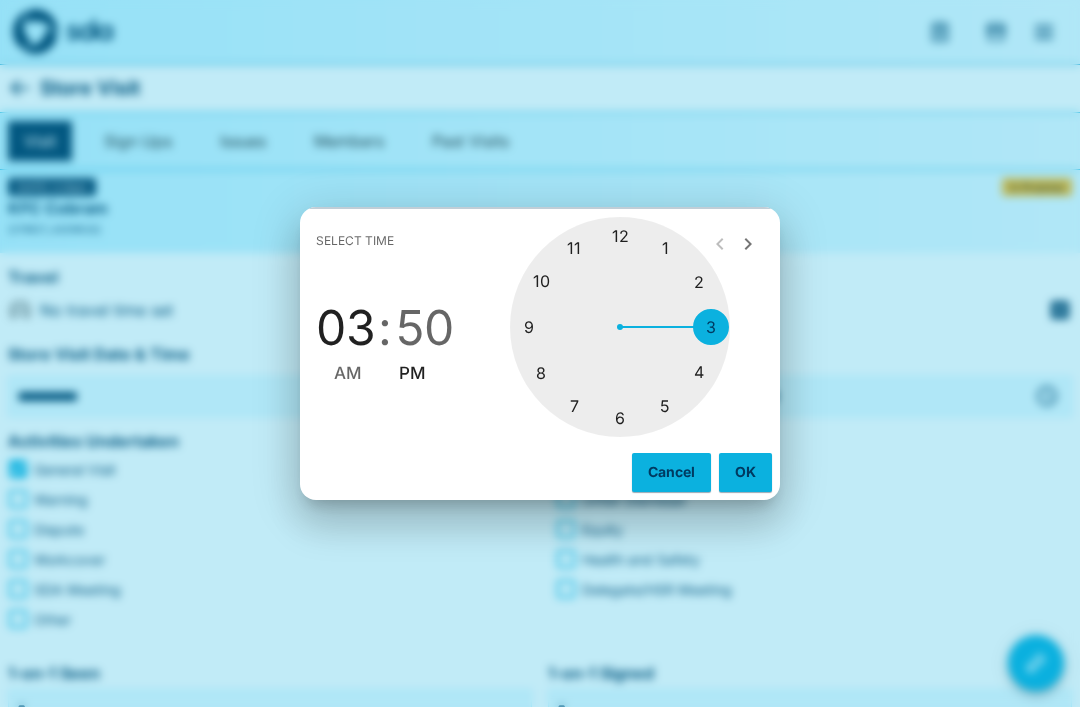 click at bounding box center (620, 327) 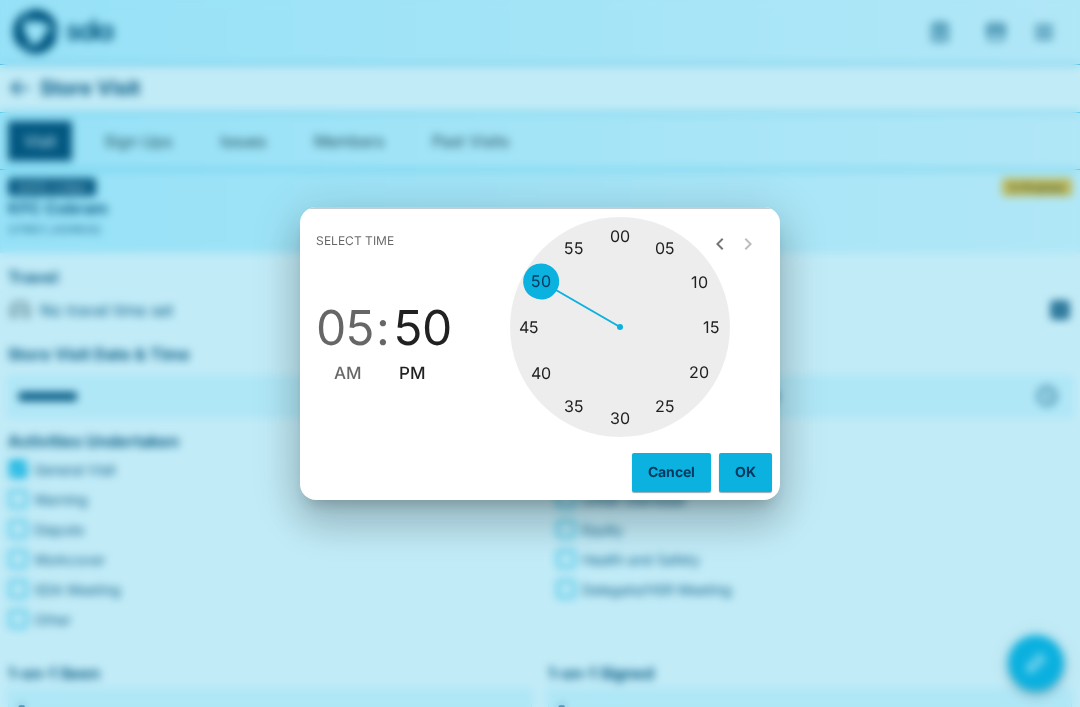 type on "********" 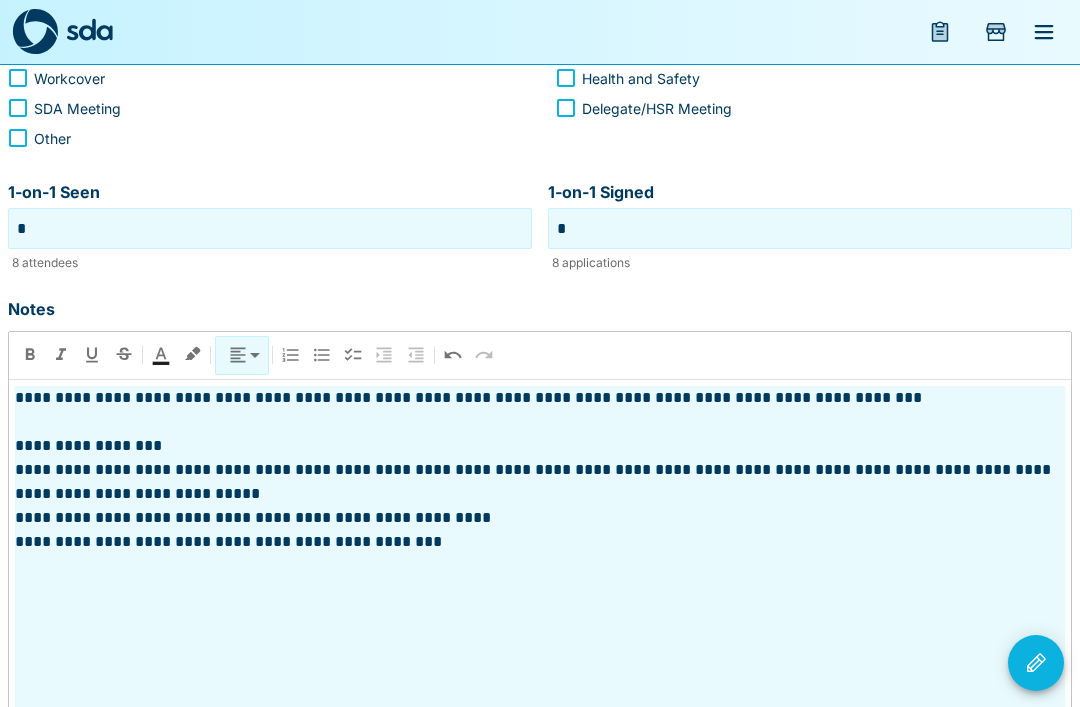 scroll, scrollTop: 500, scrollLeft: 0, axis: vertical 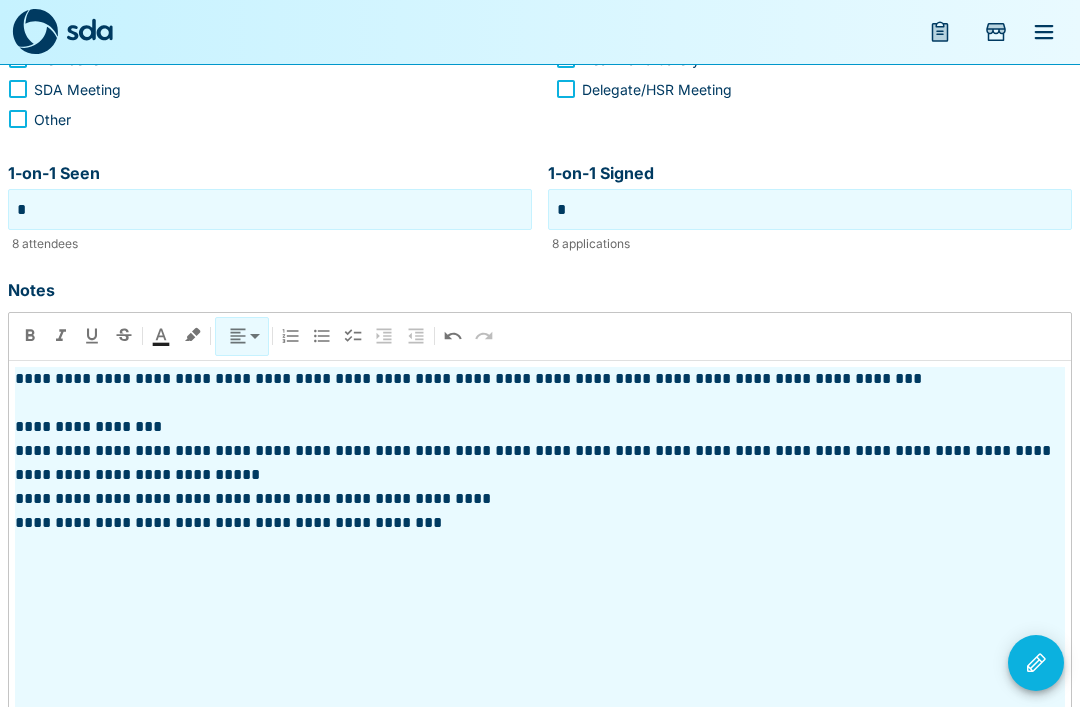 click 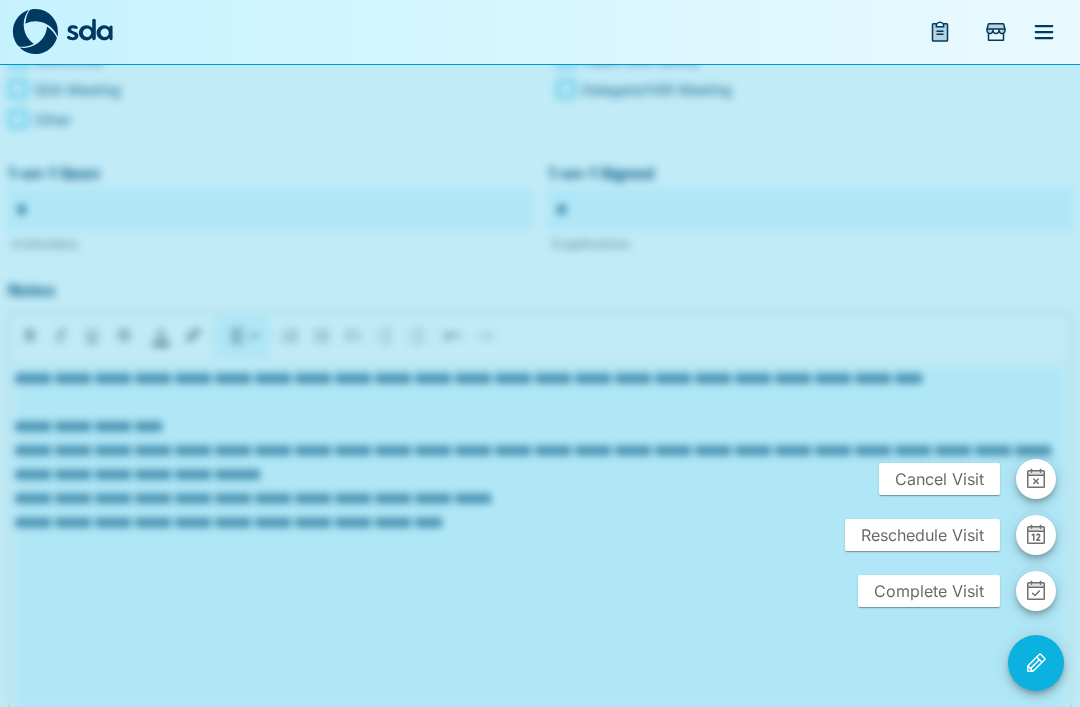 click 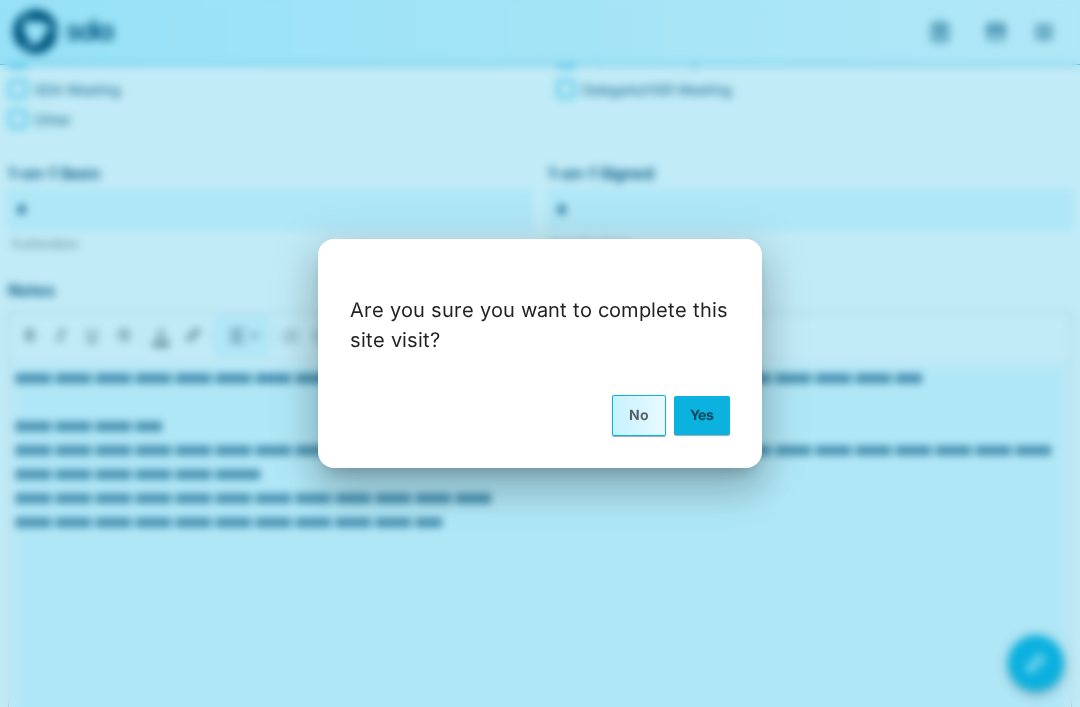 click on "Yes" at bounding box center [702, 415] 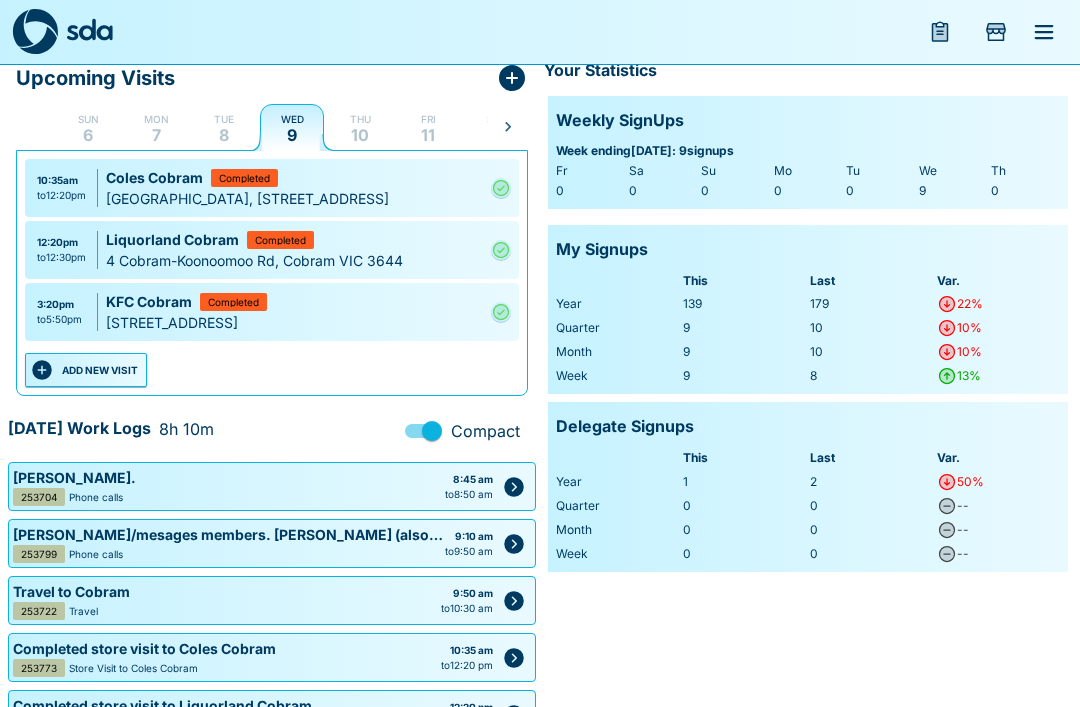 scroll, scrollTop: 0, scrollLeft: 0, axis: both 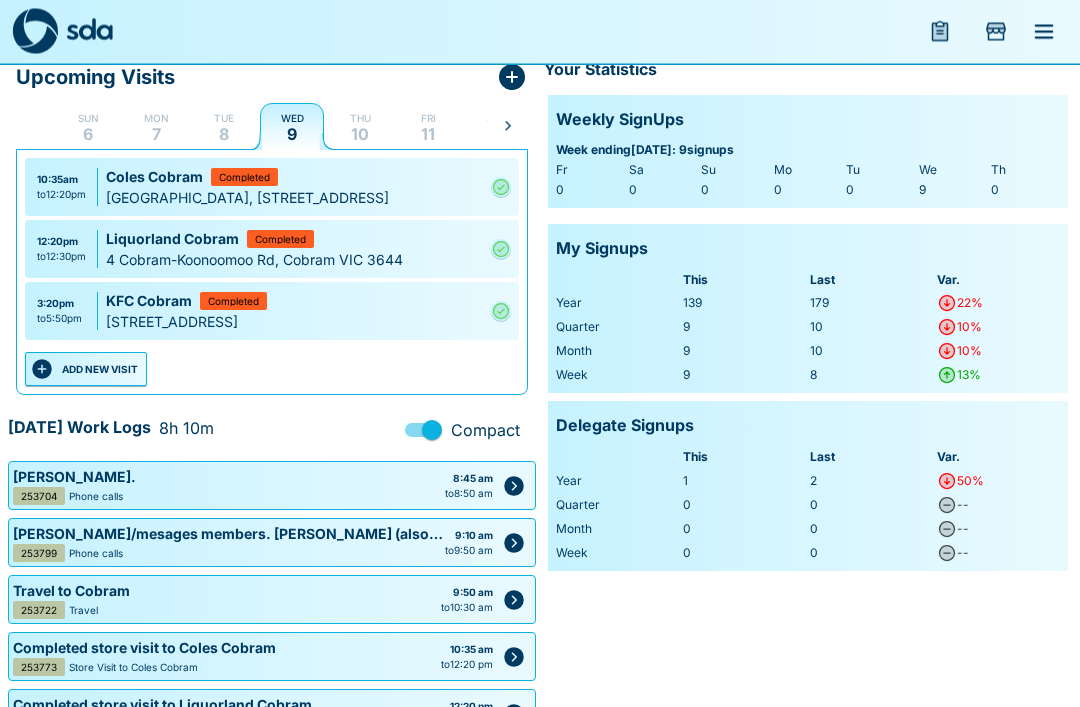 click on "ADD NEW VISIT" at bounding box center [86, 370] 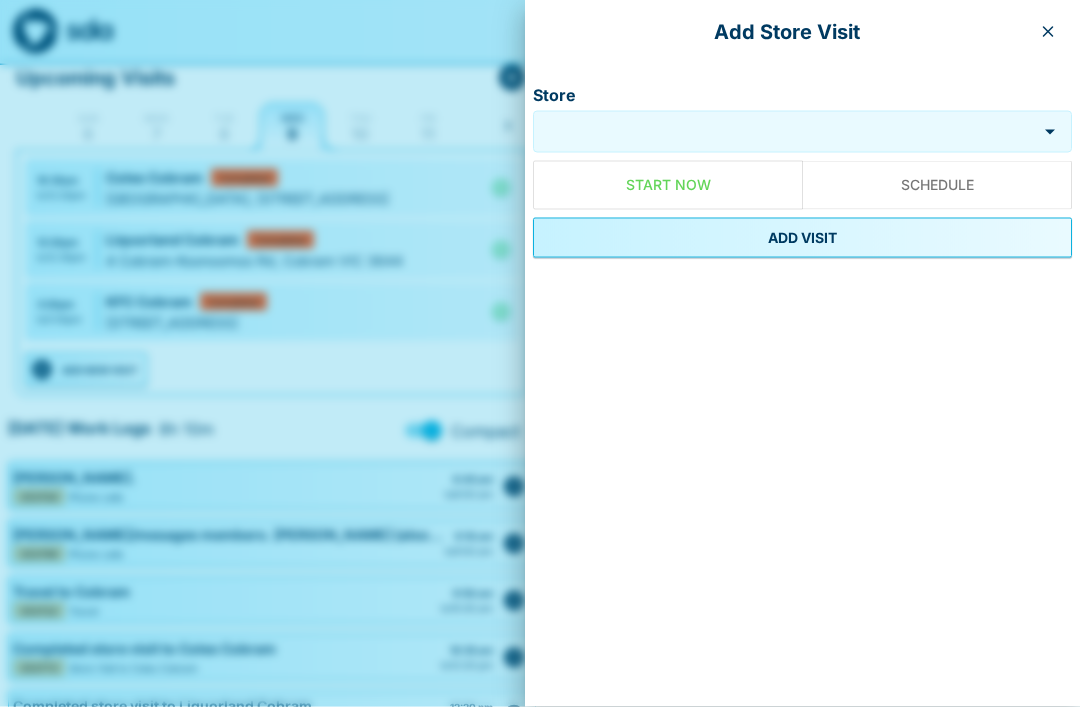 scroll, scrollTop: 83, scrollLeft: 0, axis: vertical 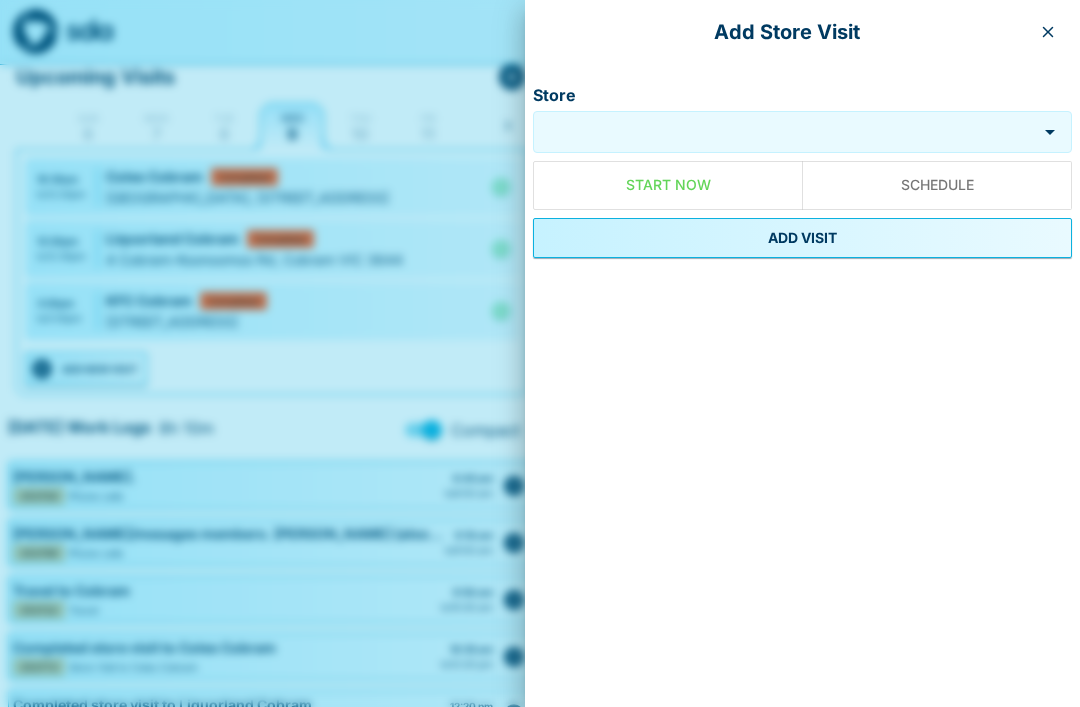 click on "Store" at bounding box center [787, 131] 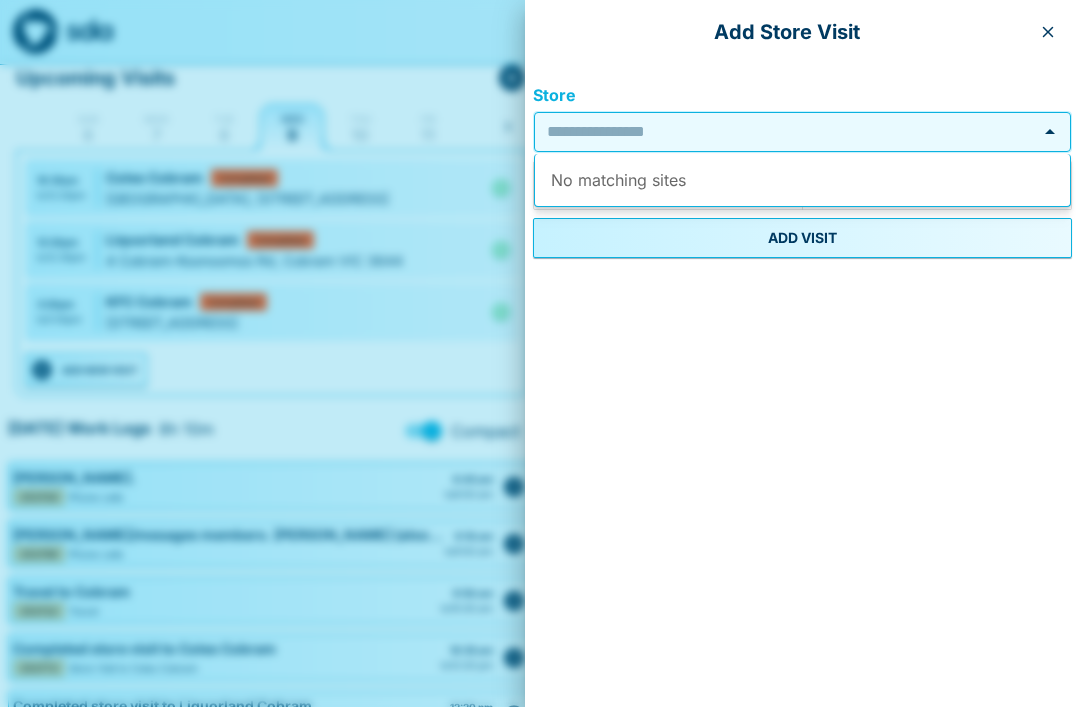 click at bounding box center [1050, 132] 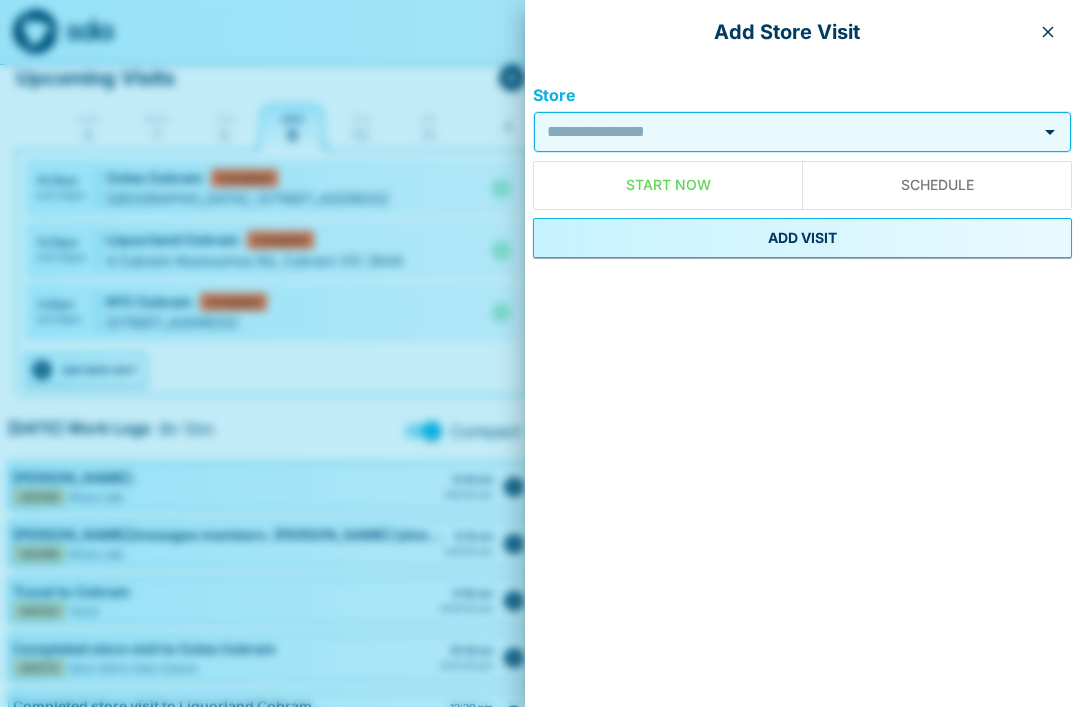 click at bounding box center [1048, 32] 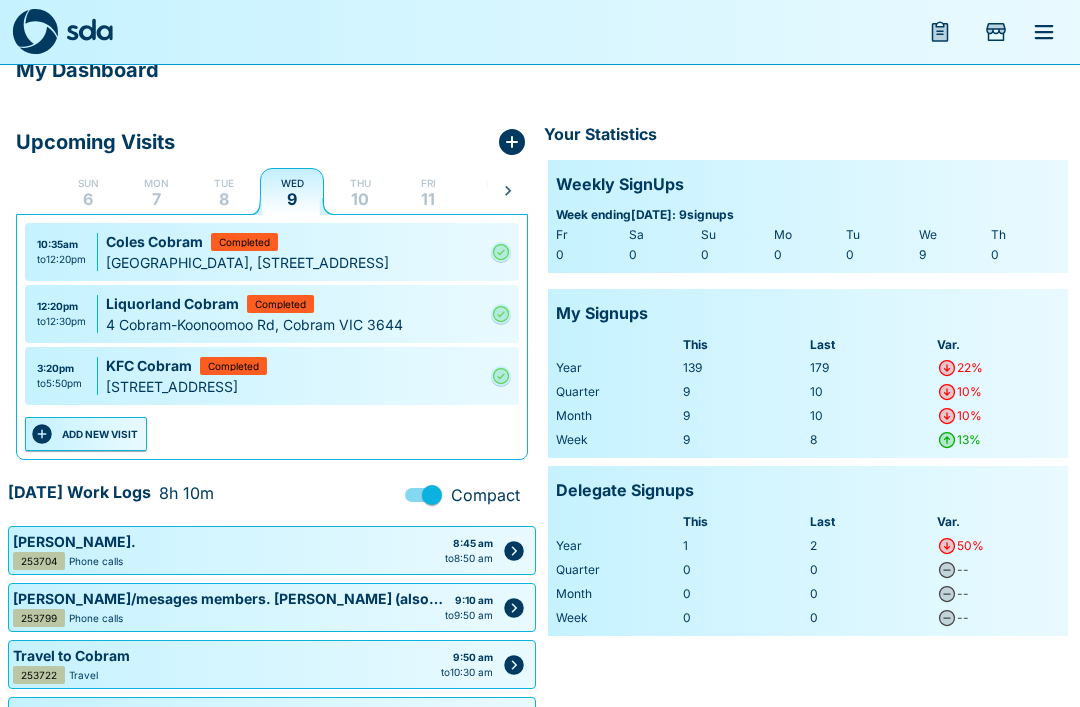 scroll, scrollTop: 0, scrollLeft: 0, axis: both 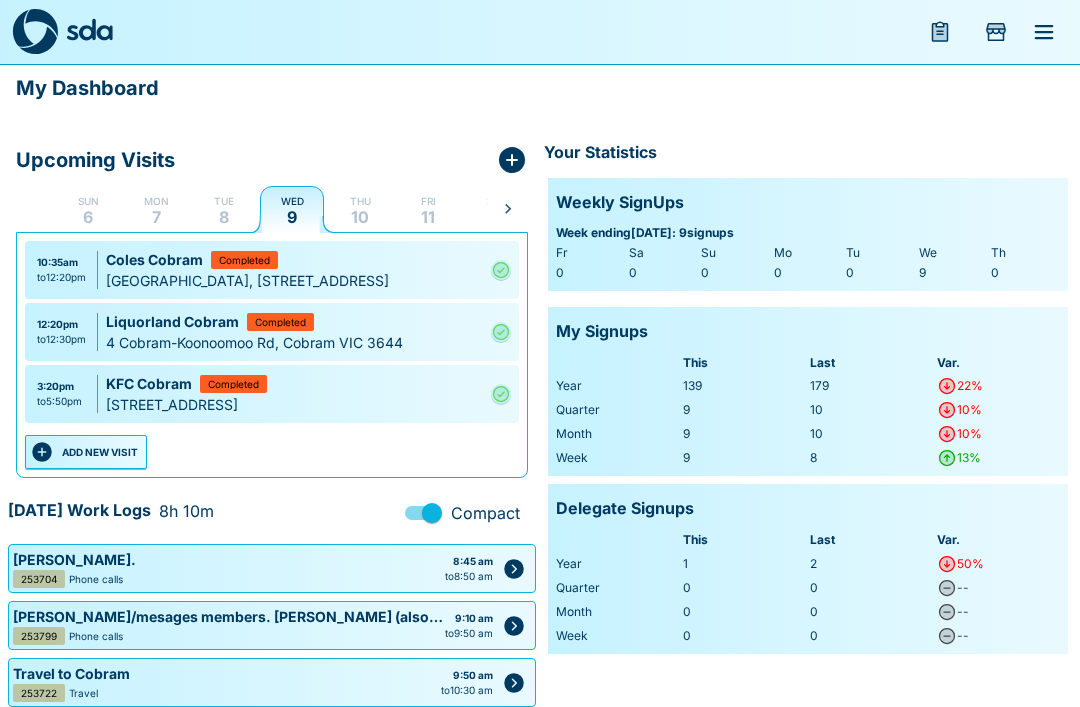 click 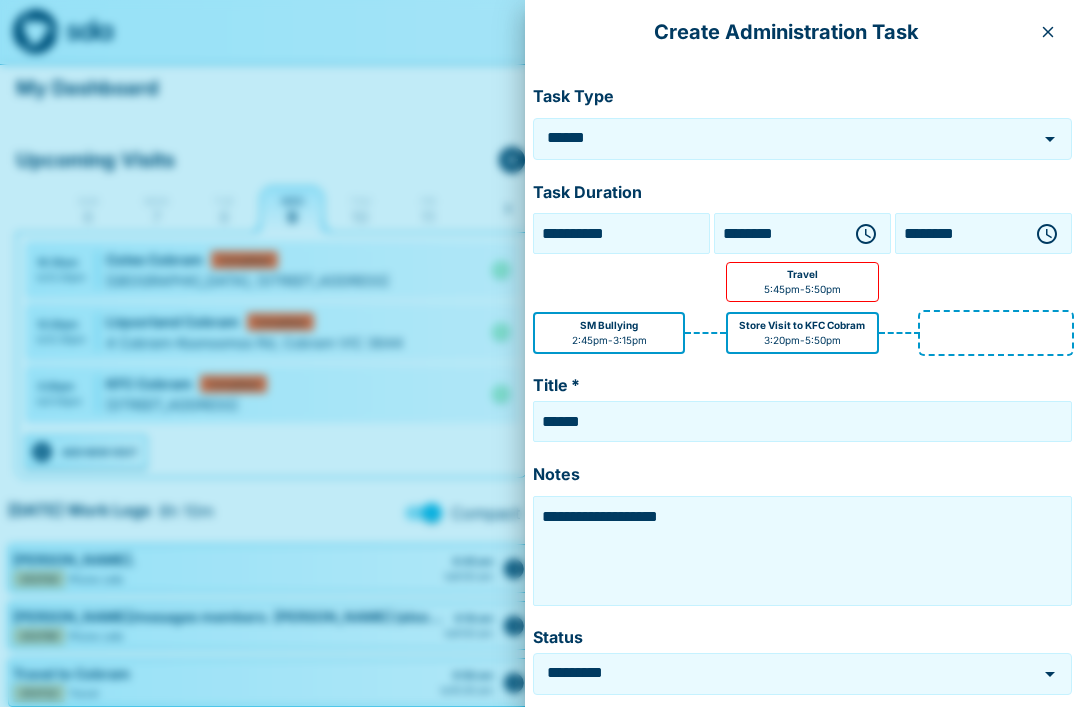 click on "**********" at bounding box center [802, 551] 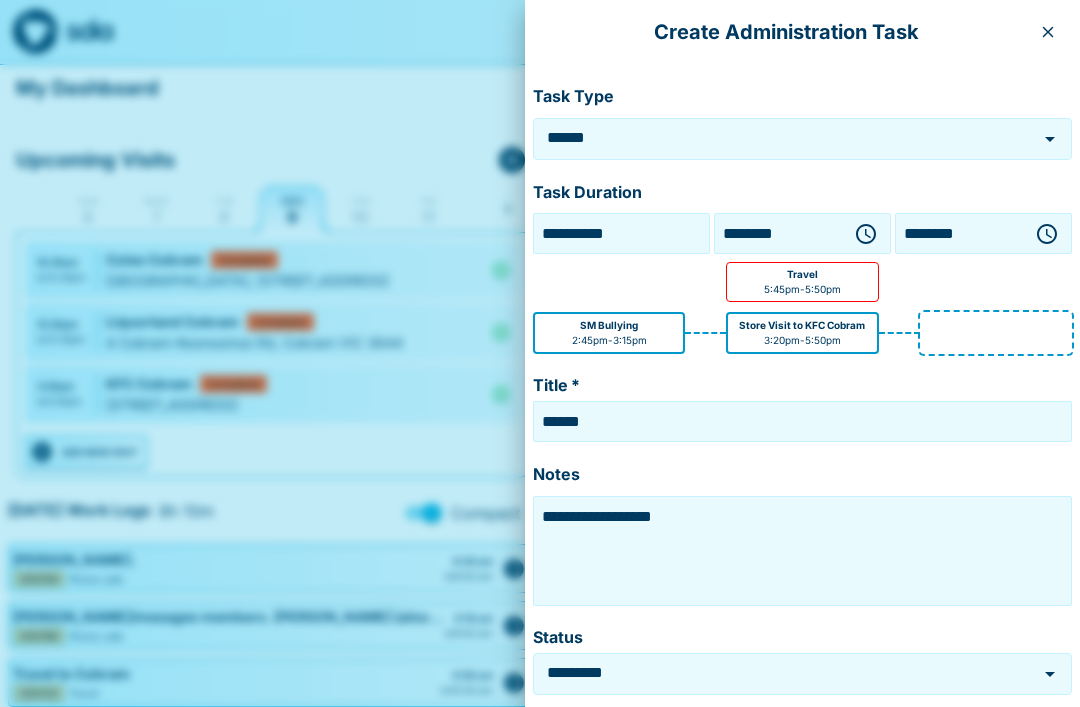 type on "**********" 